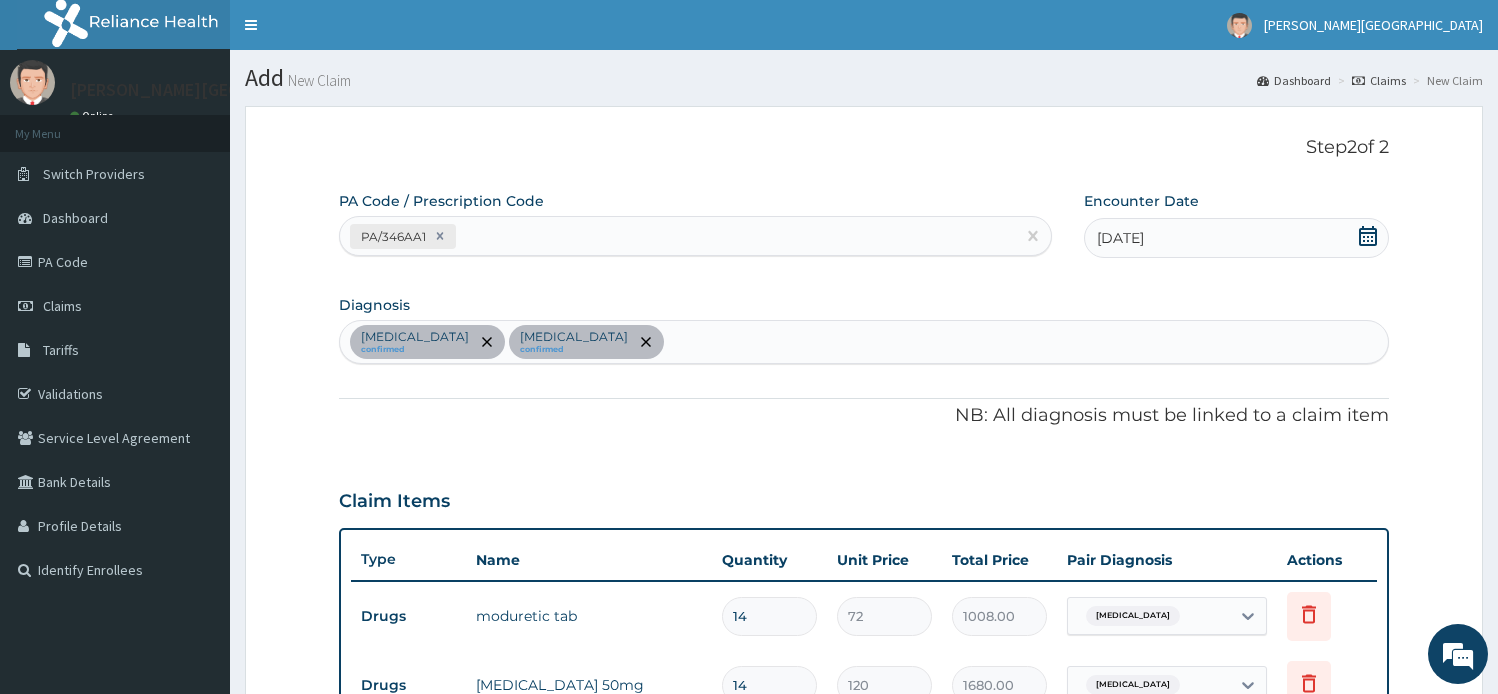 scroll, scrollTop: 234, scrollLeft: 0, axis: vertical 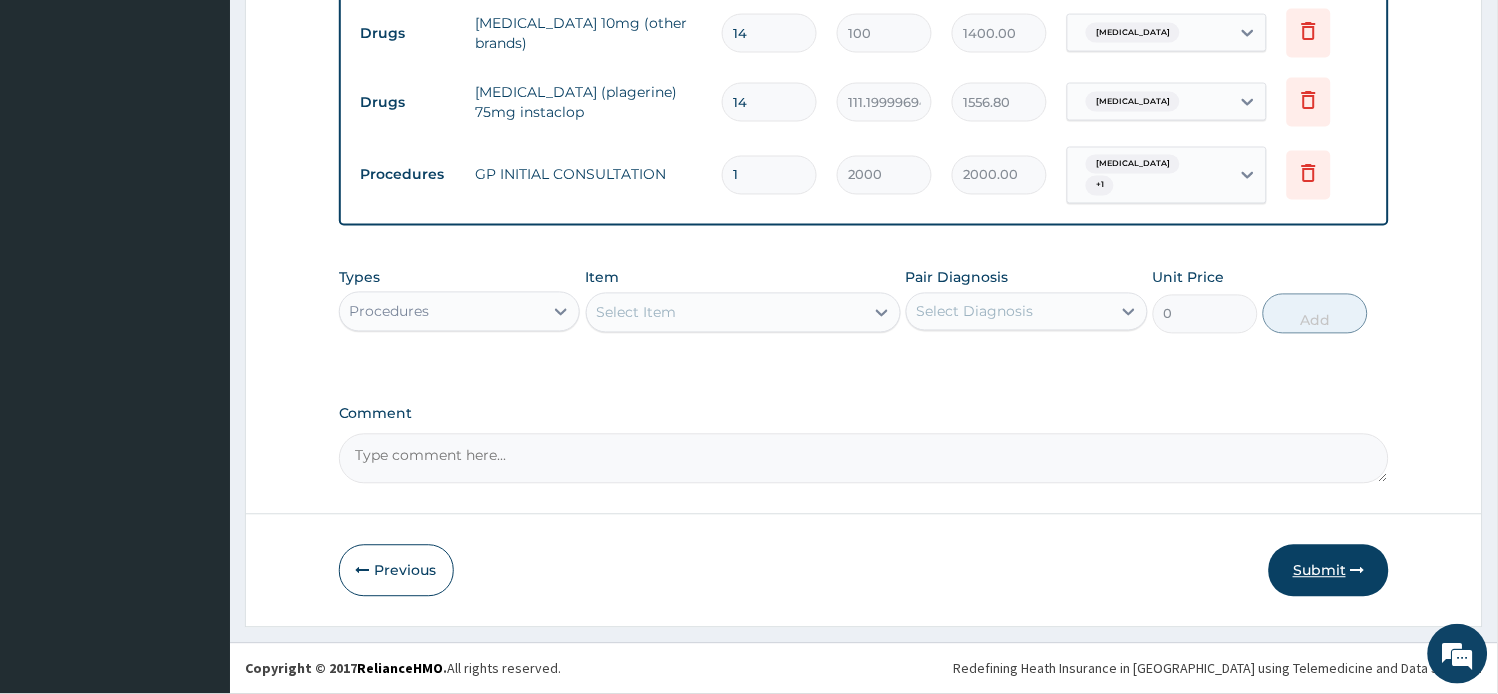 click on "Submit" at bounding box center [1329, 571] 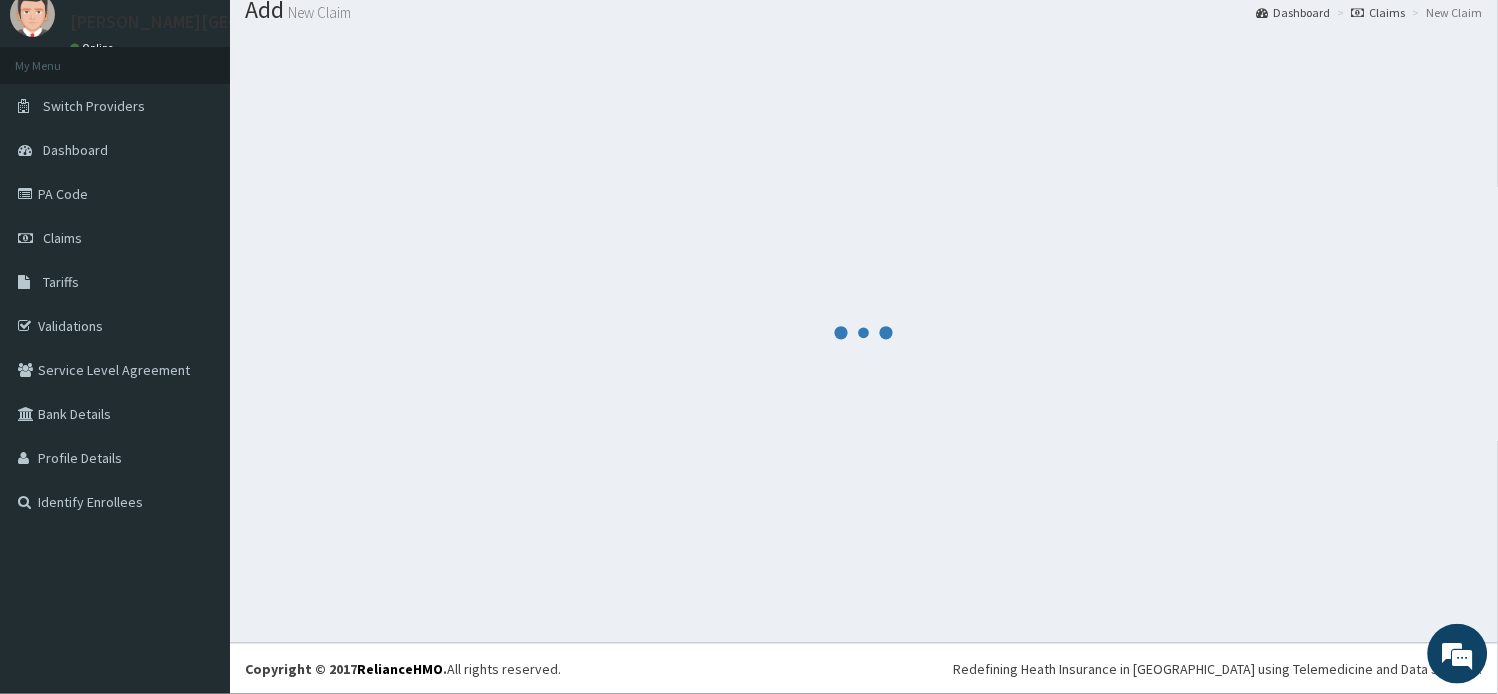 scroll, scrollTop: 67, scrollLeft: 0, axis: vertical 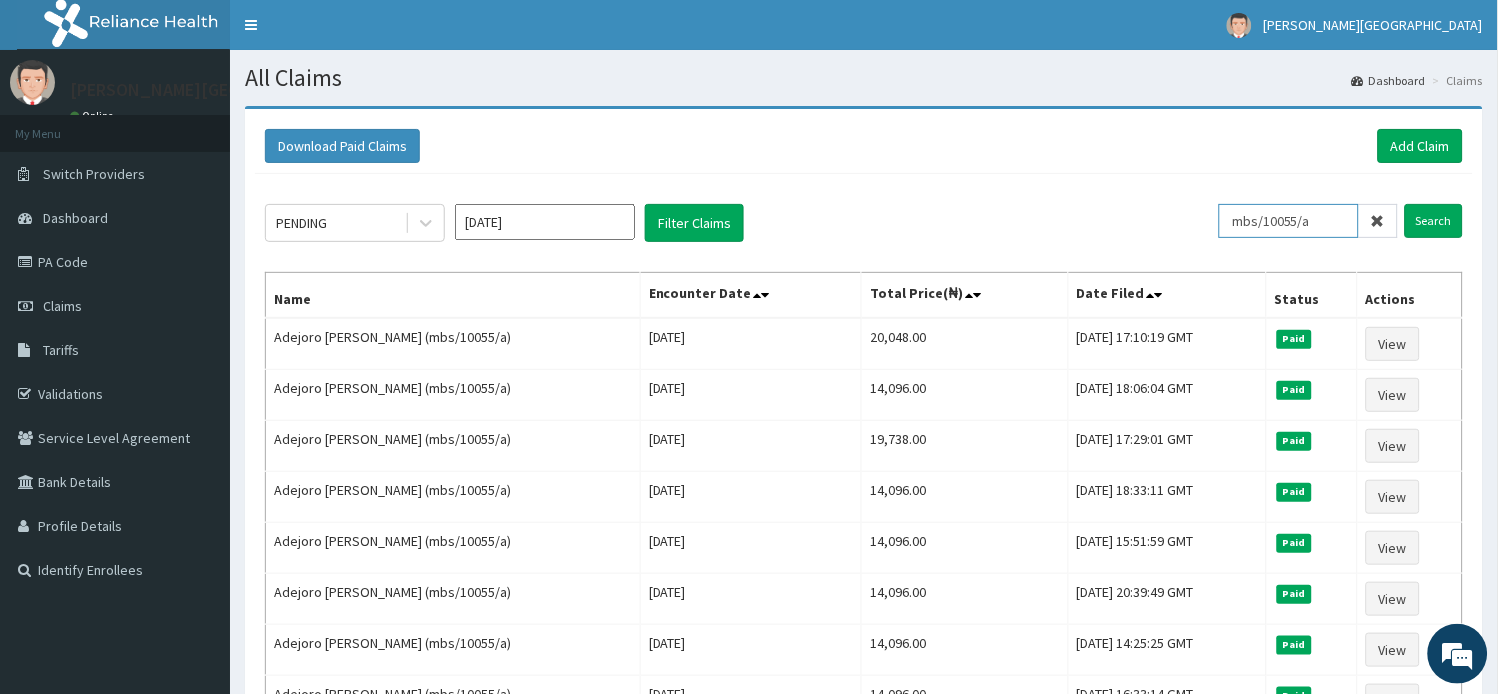 drag, startPoint x: 1325, startPoint y: 224, endPoint x: 1096, endPoint y: 195, distance: 230.82893 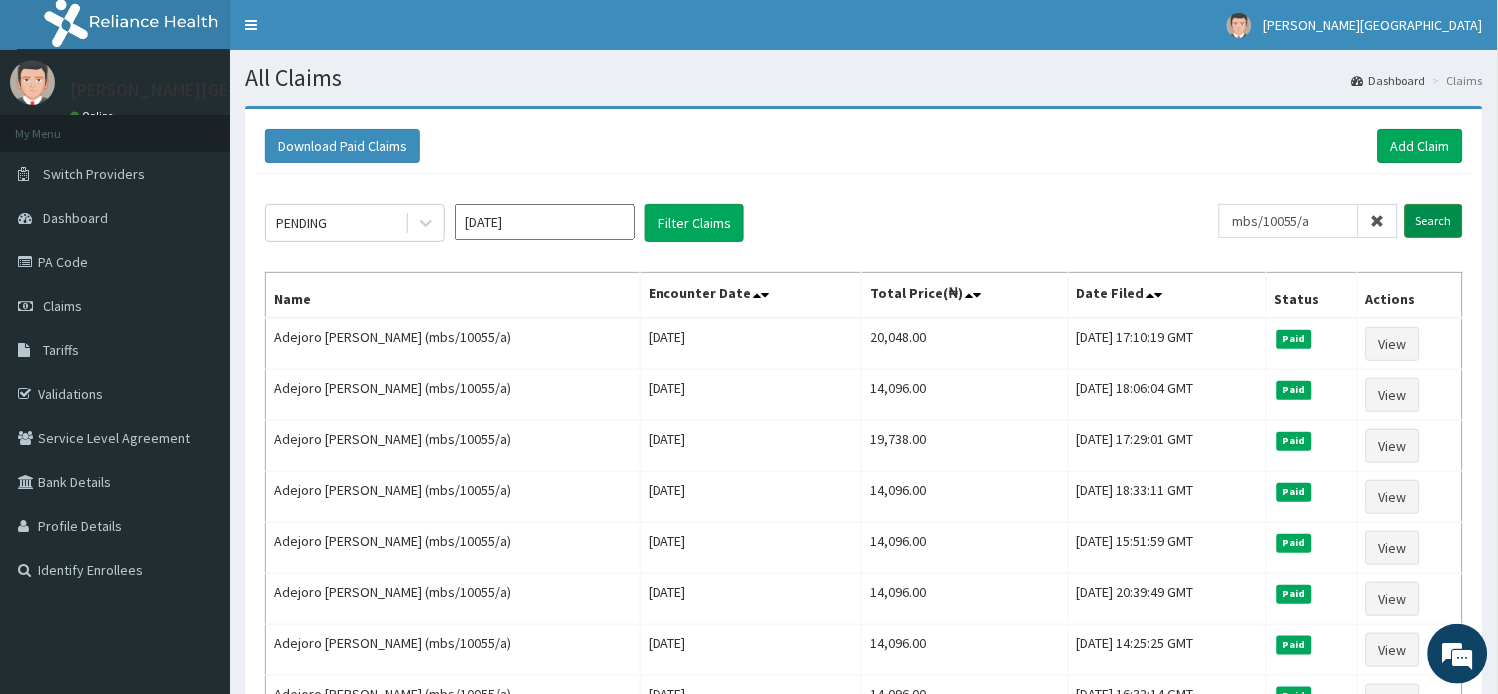 click on "Search" at bounding box center [1434, 221] 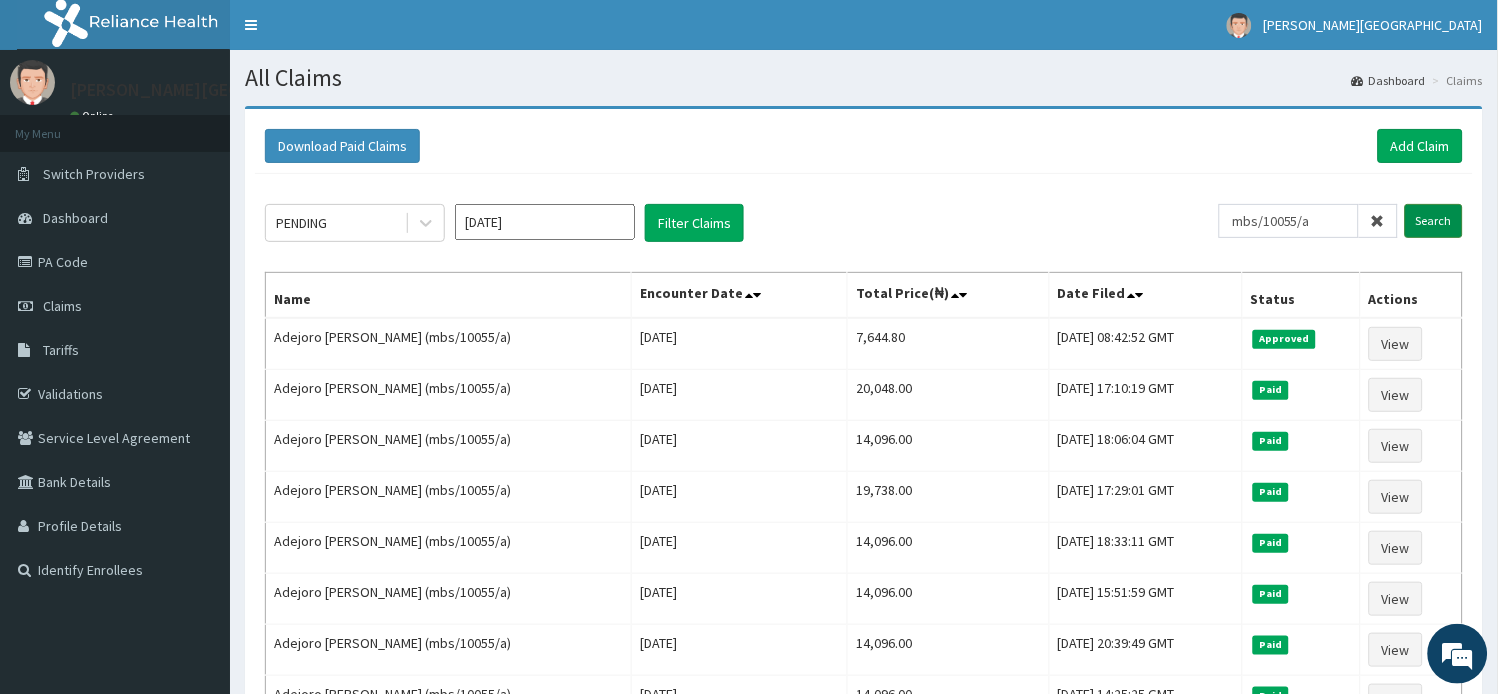 click on "Search" at bounding box center [1434, 221] 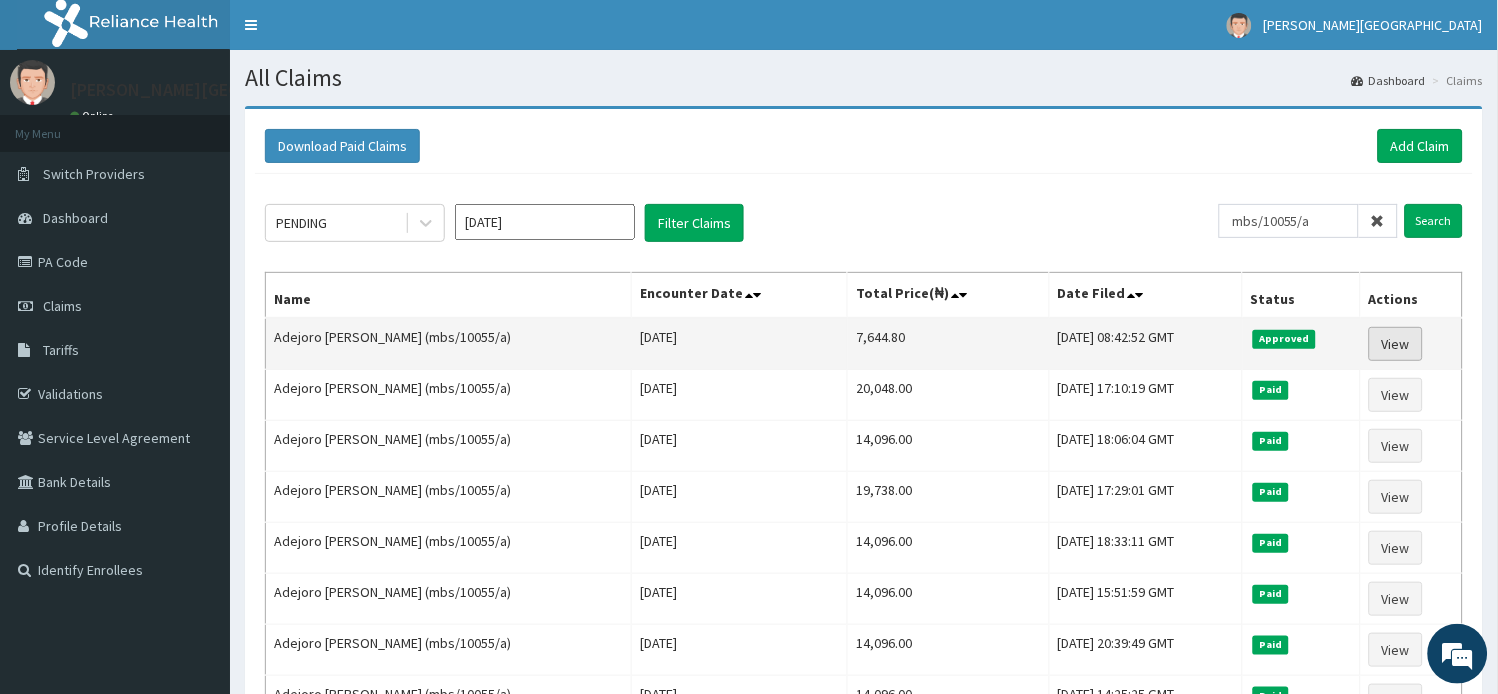 click on "View" at bounding box center (1396, 344) 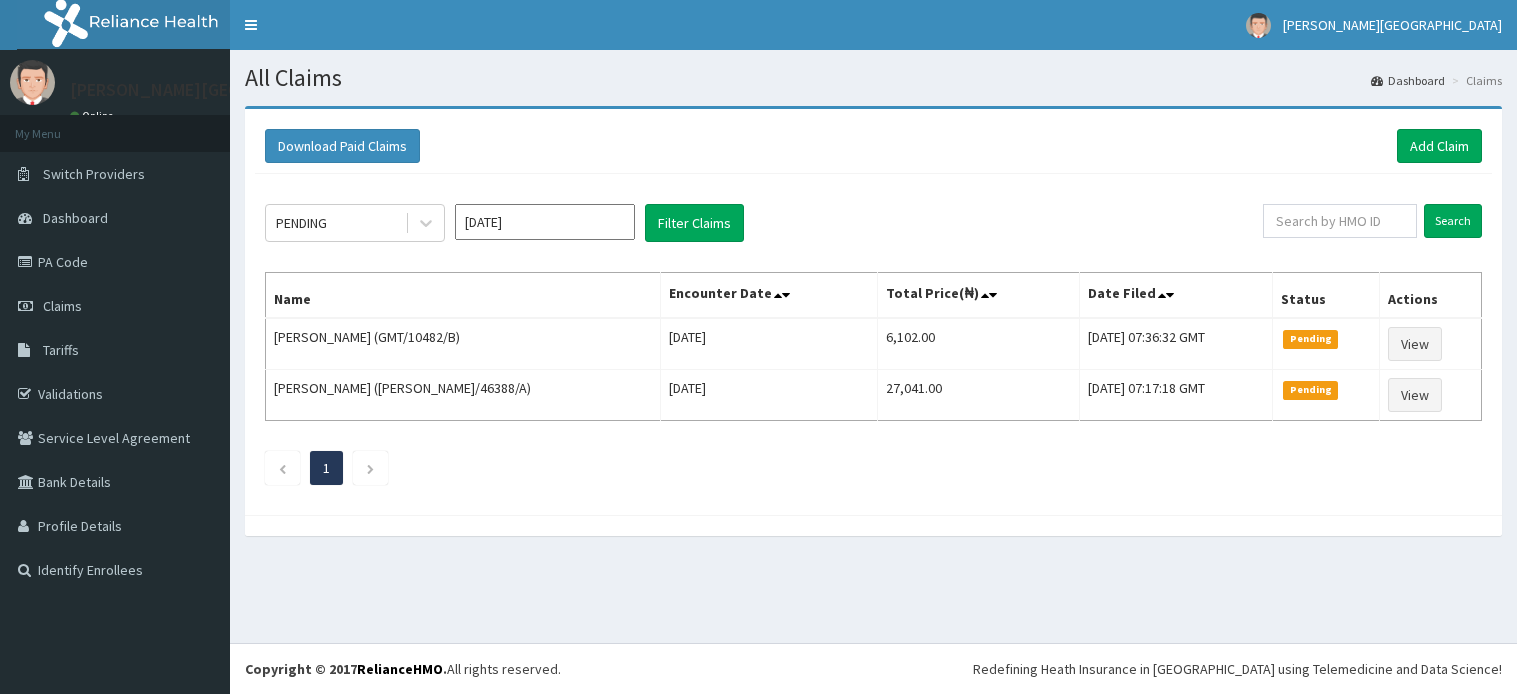 scroll, scrollTop: 0, scrollLeft: 0, axis: both 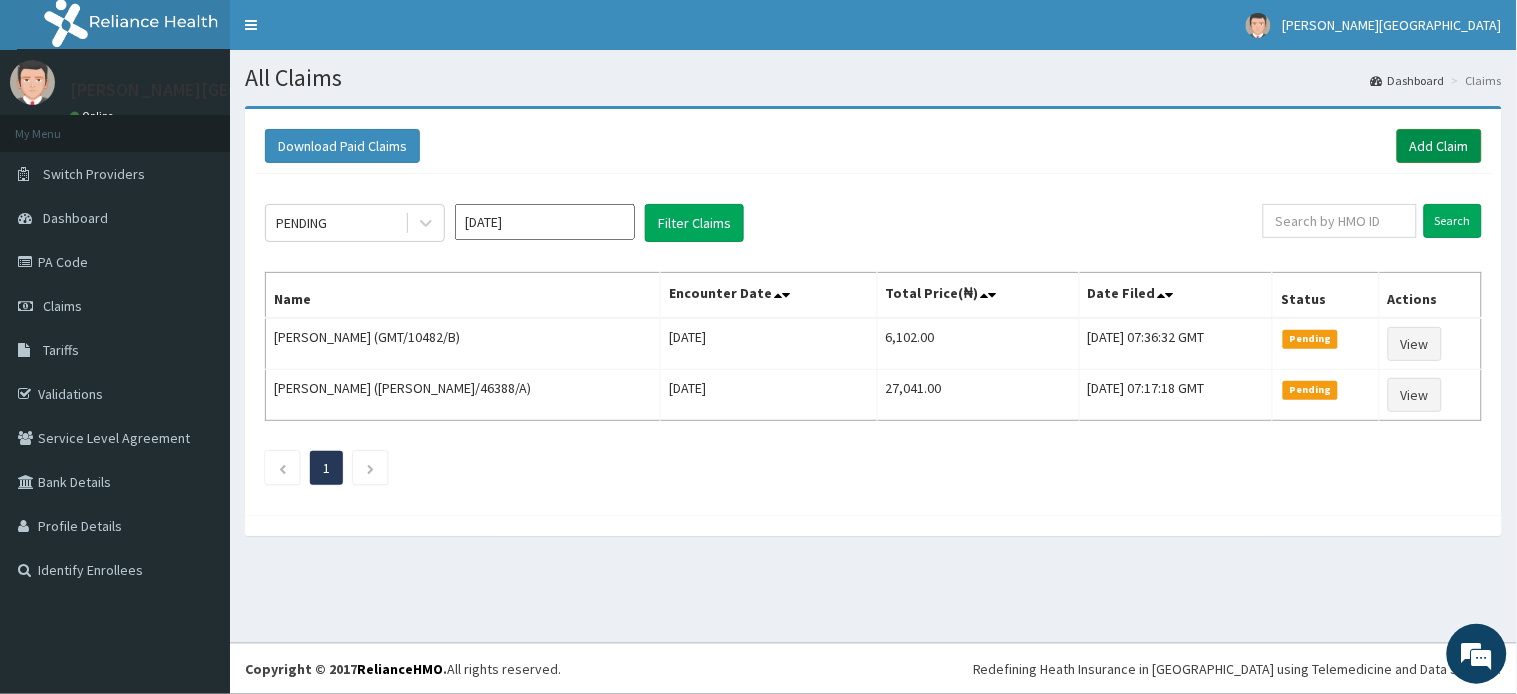 click on "Add Claim" at bounding box center (1439, 146) 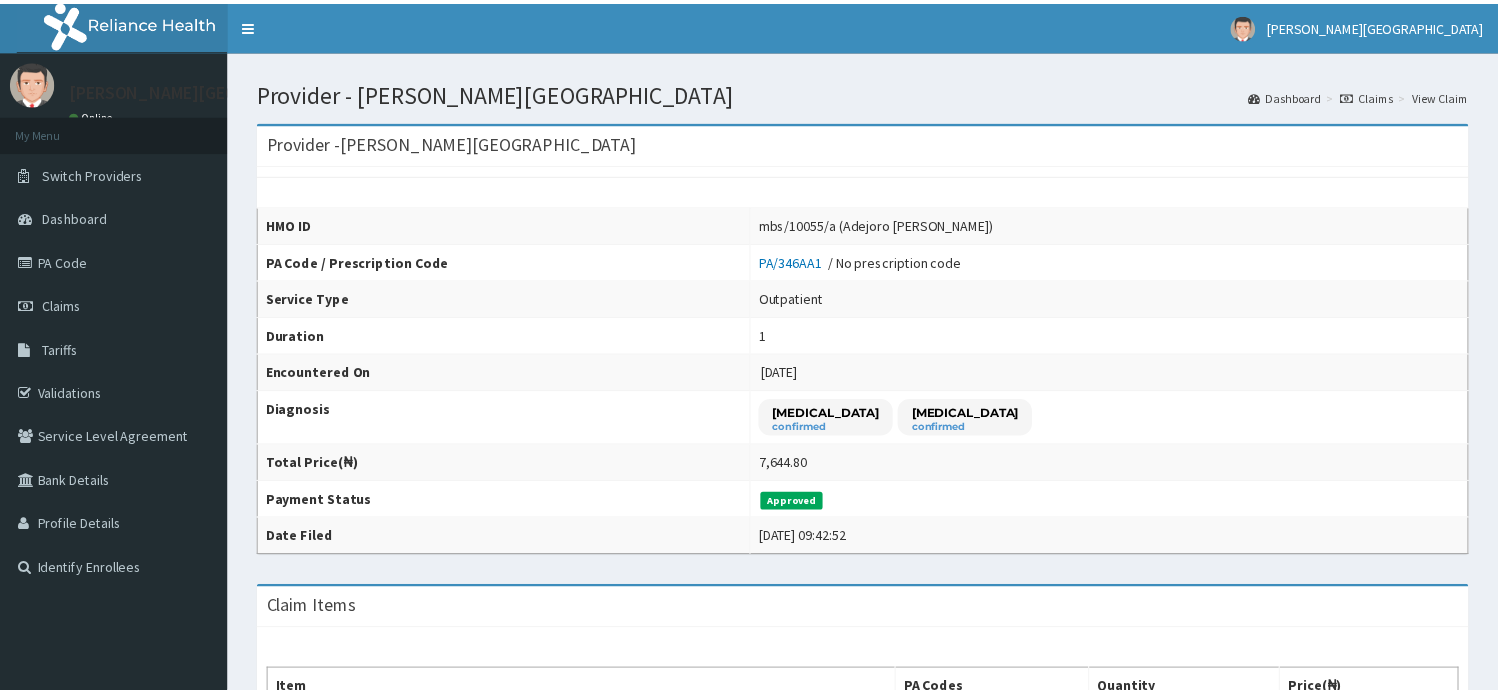 scroll, scrollTop: 0, scrollLeft: 0, axis: both 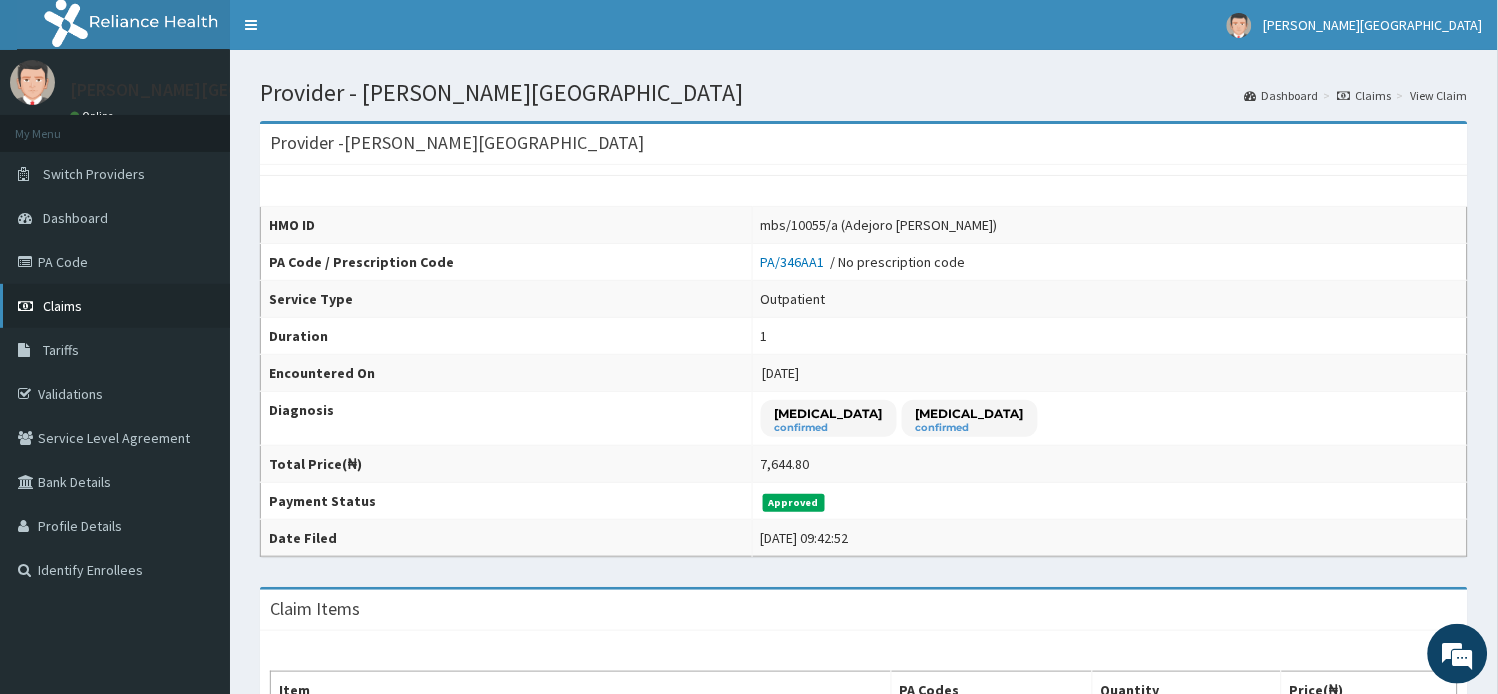 click on "Claims" at bounding box center (62, 306) 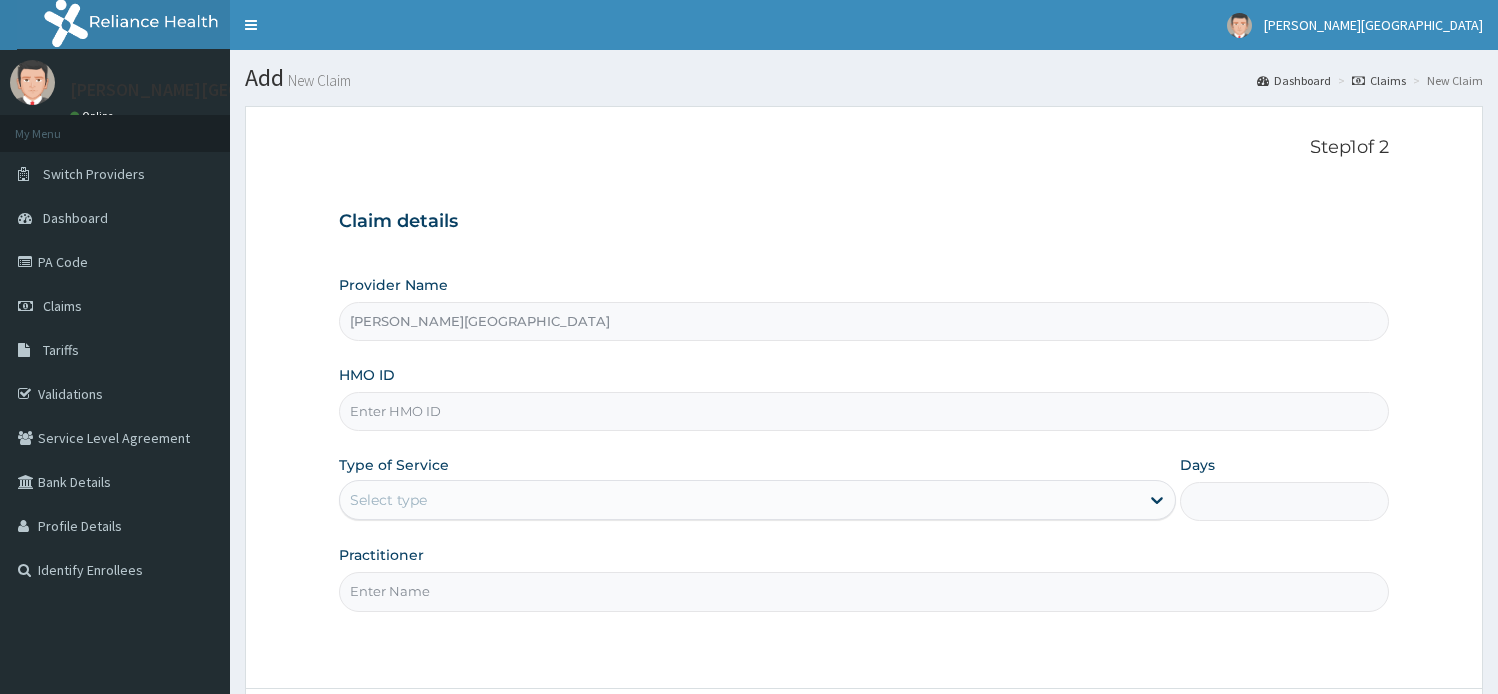 scroll, scrollTop: 0, scrollLeft: 0, axis: both 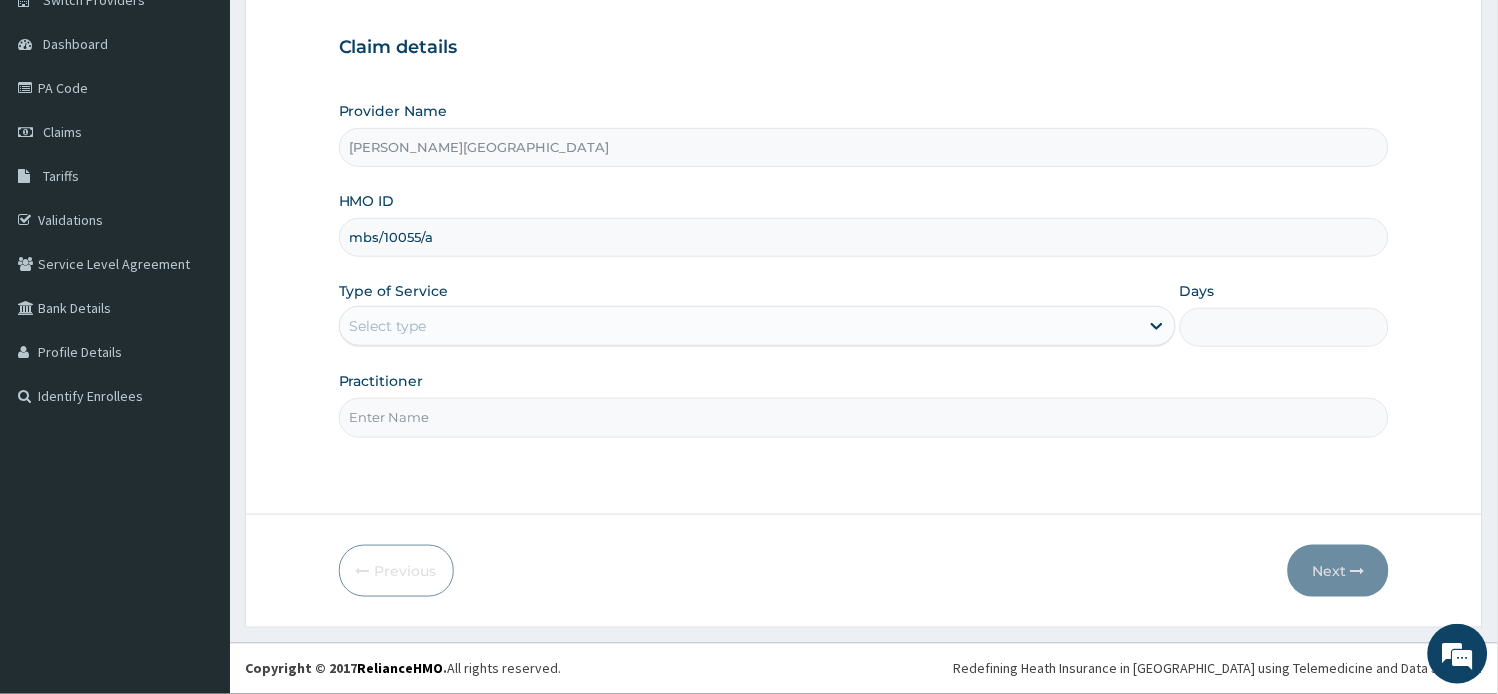 type on "mbs/10055/a" 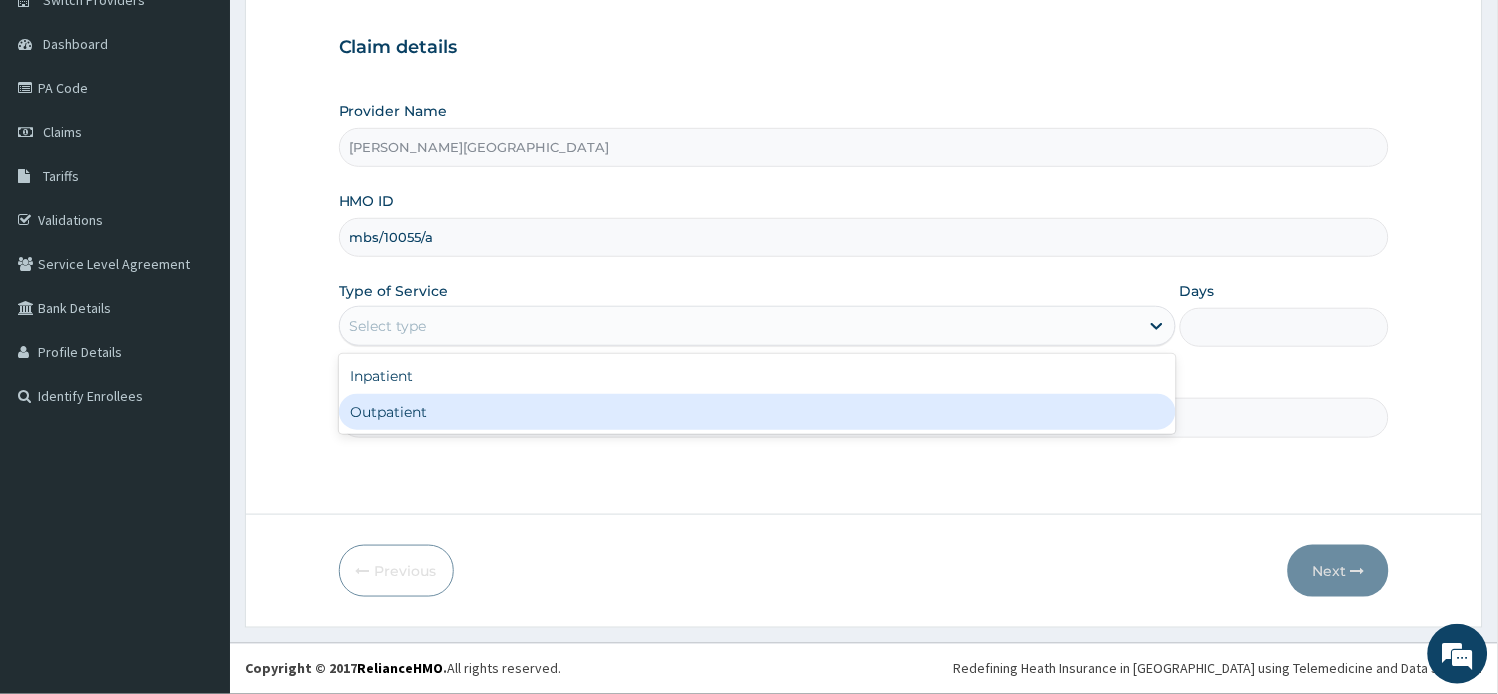click on "Outpatient" at bounding box center [757, 412] 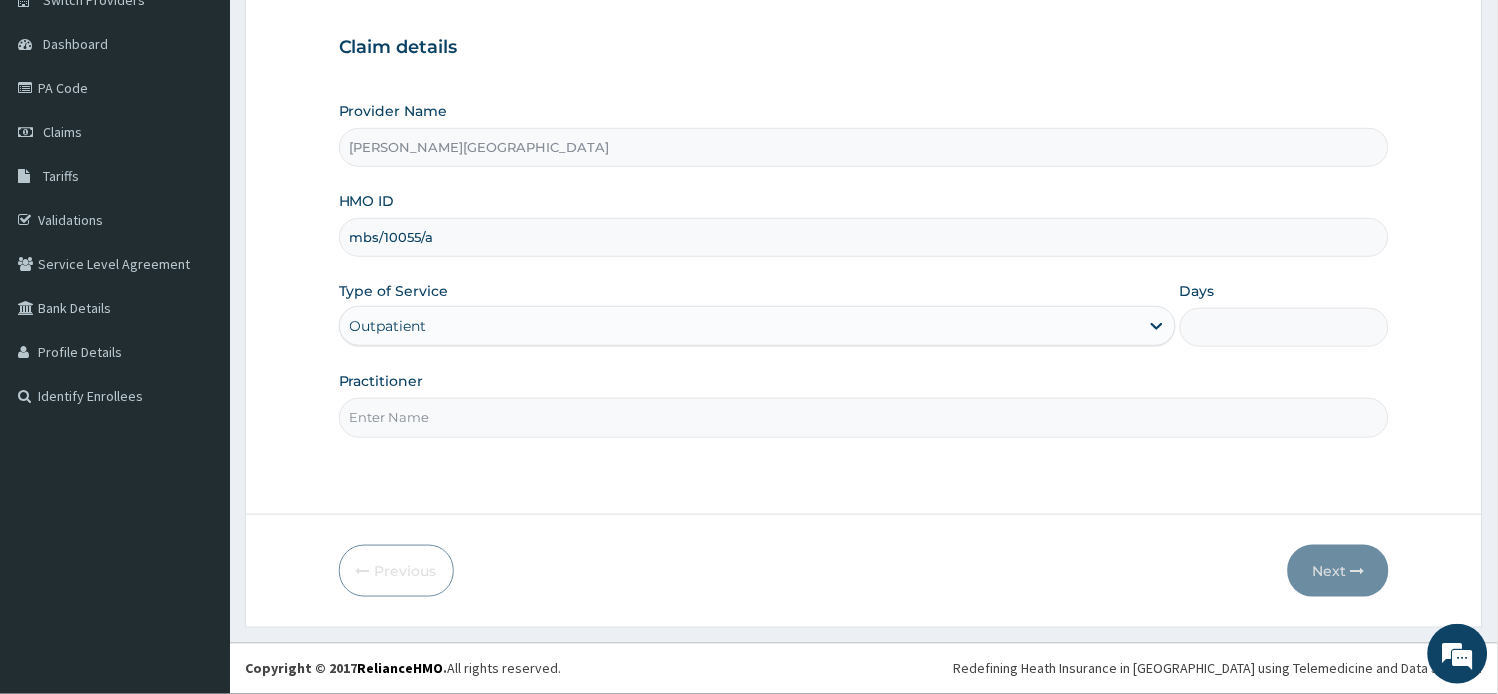 type on "1" 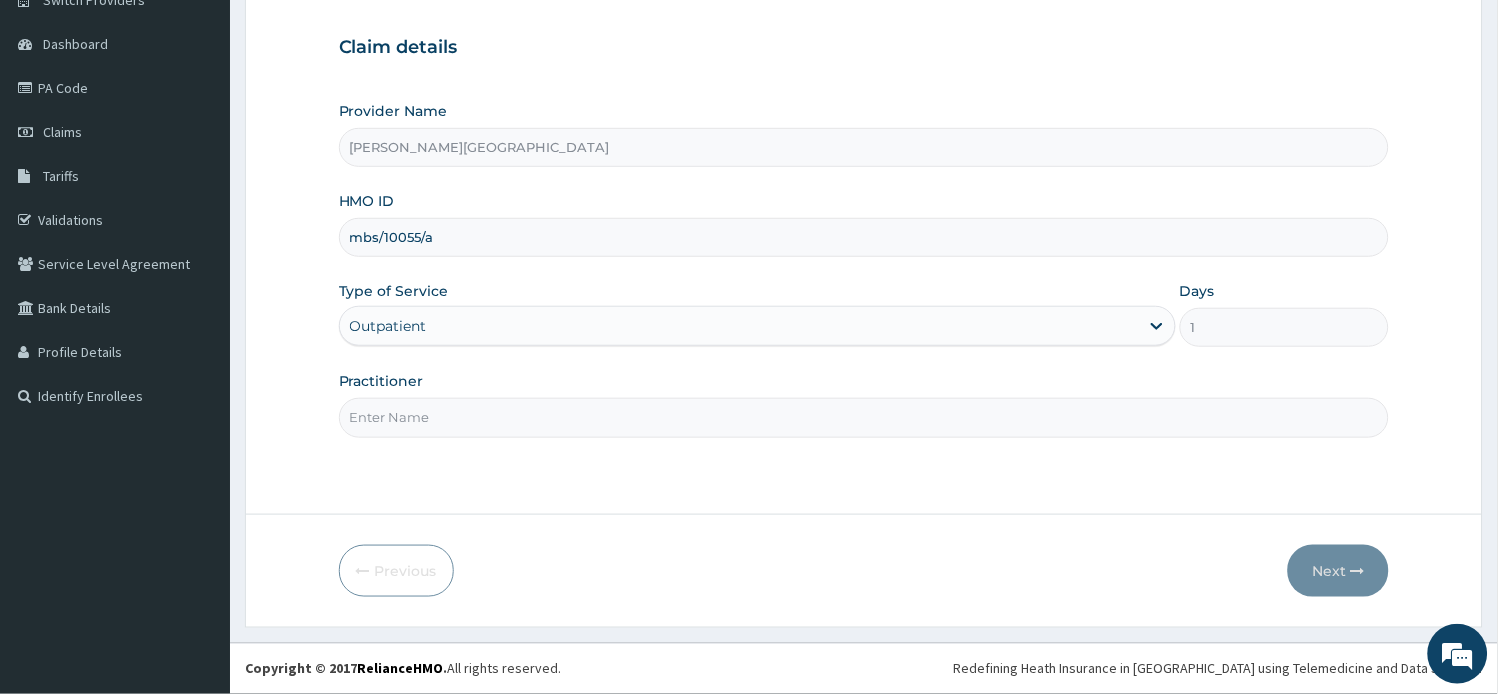 click on "Practitioner" at bounding box center [864, 417] 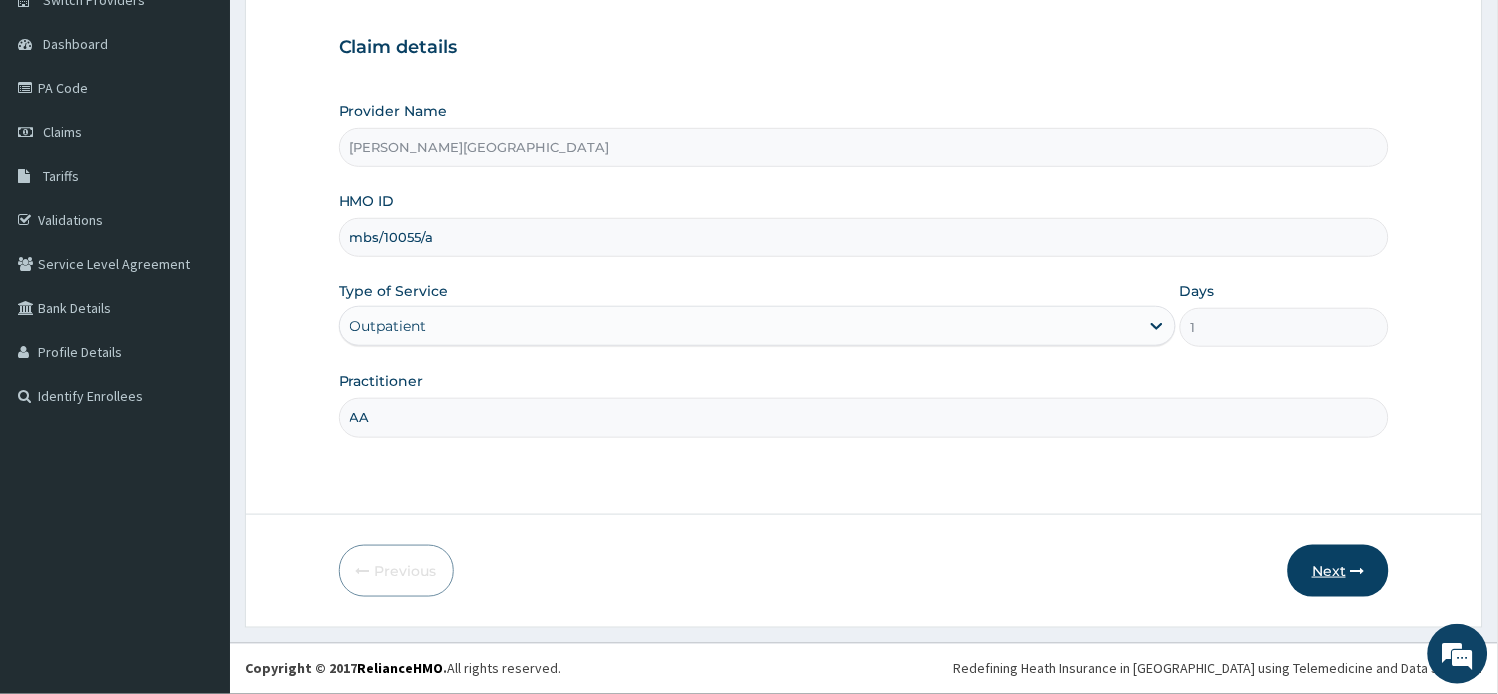 type on "AA" 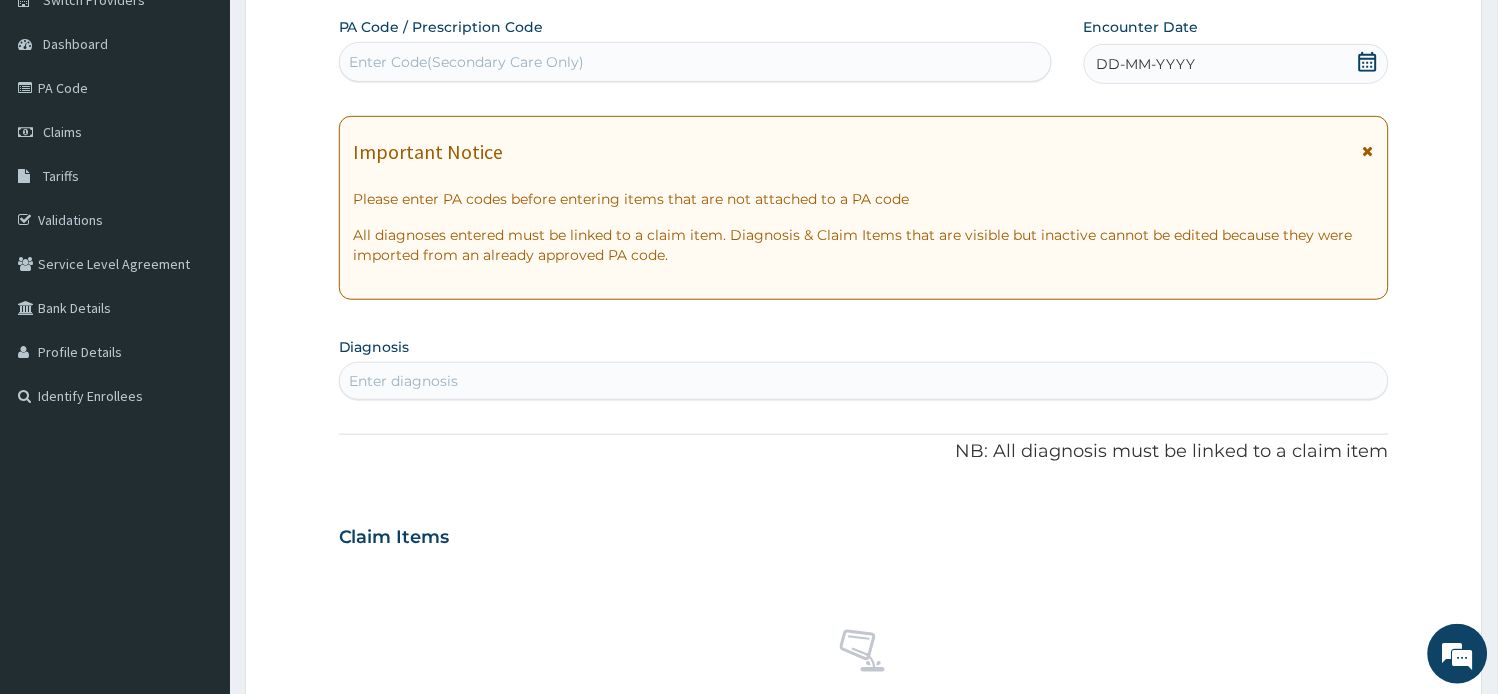 click on "Important Notice" at bounding box center (864, 157) 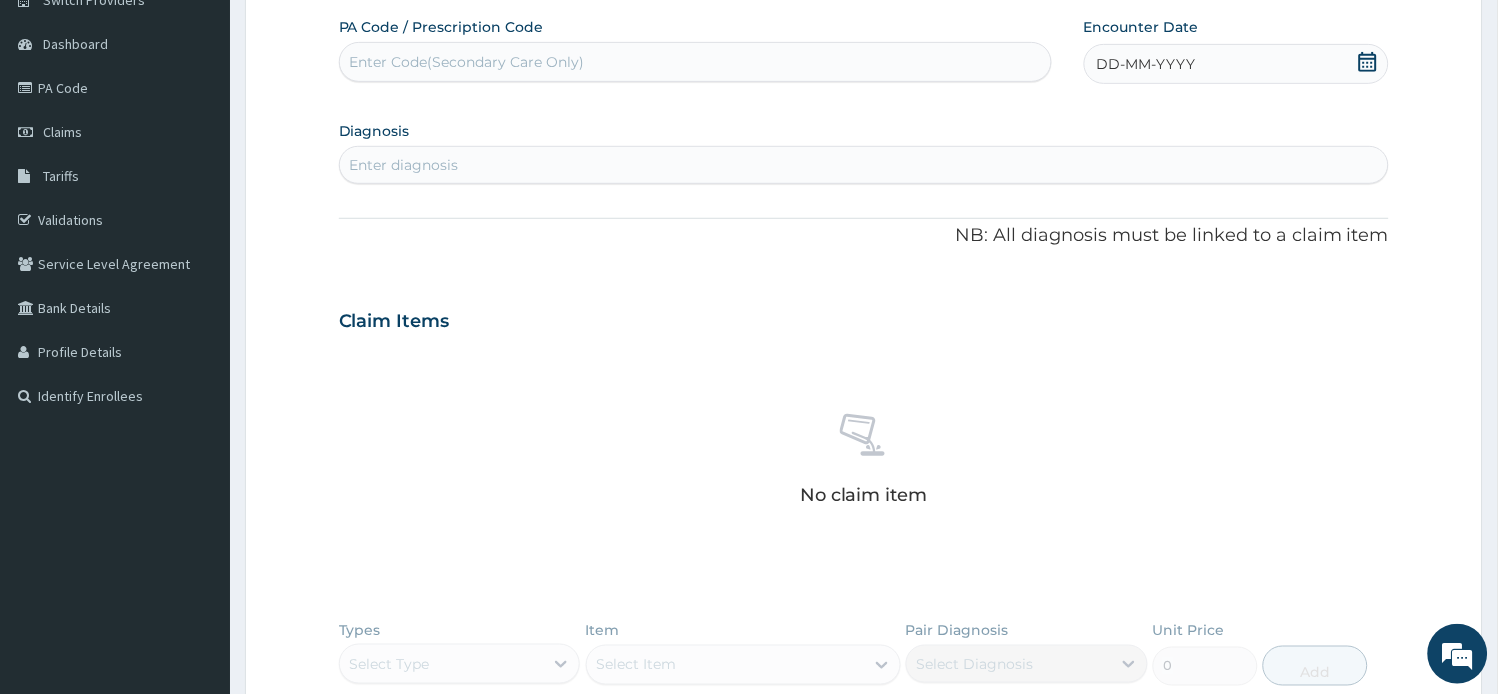 click 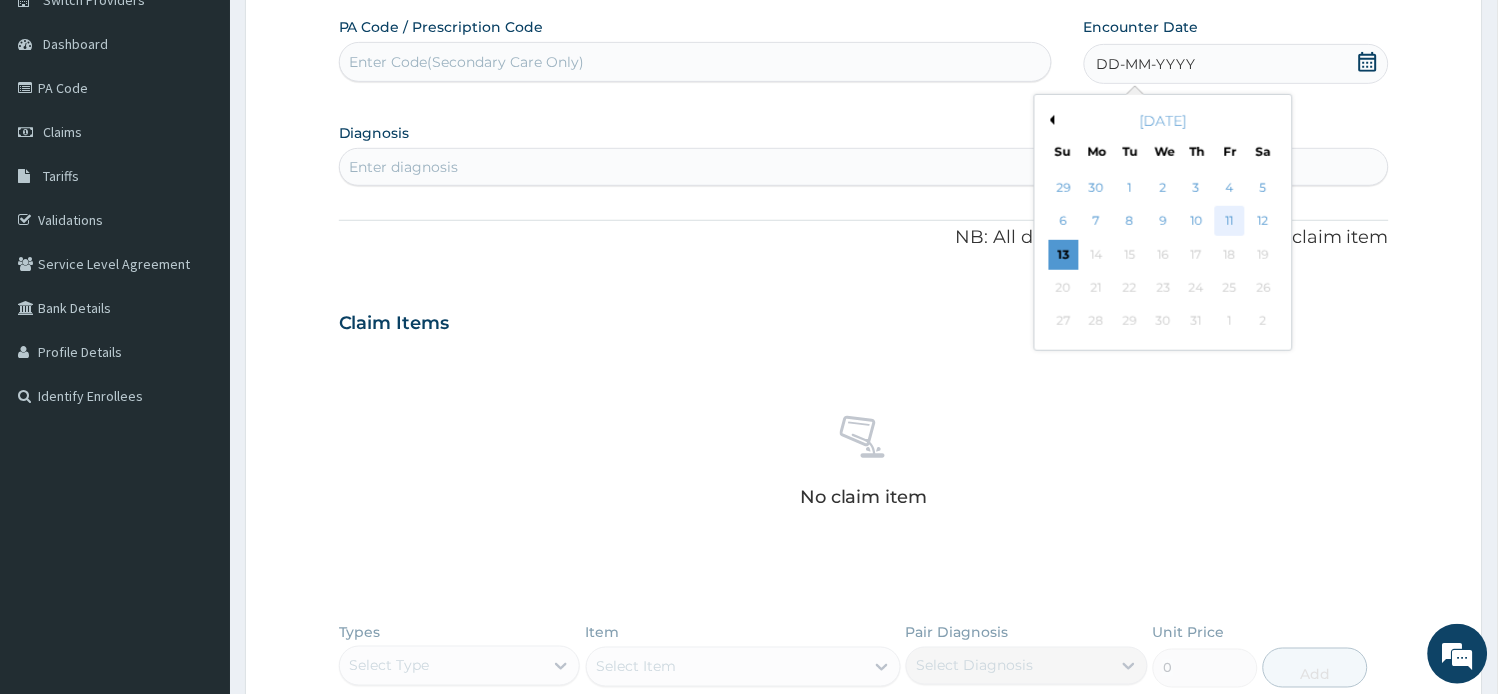 click on "11" at bounding box center [1230, 222] 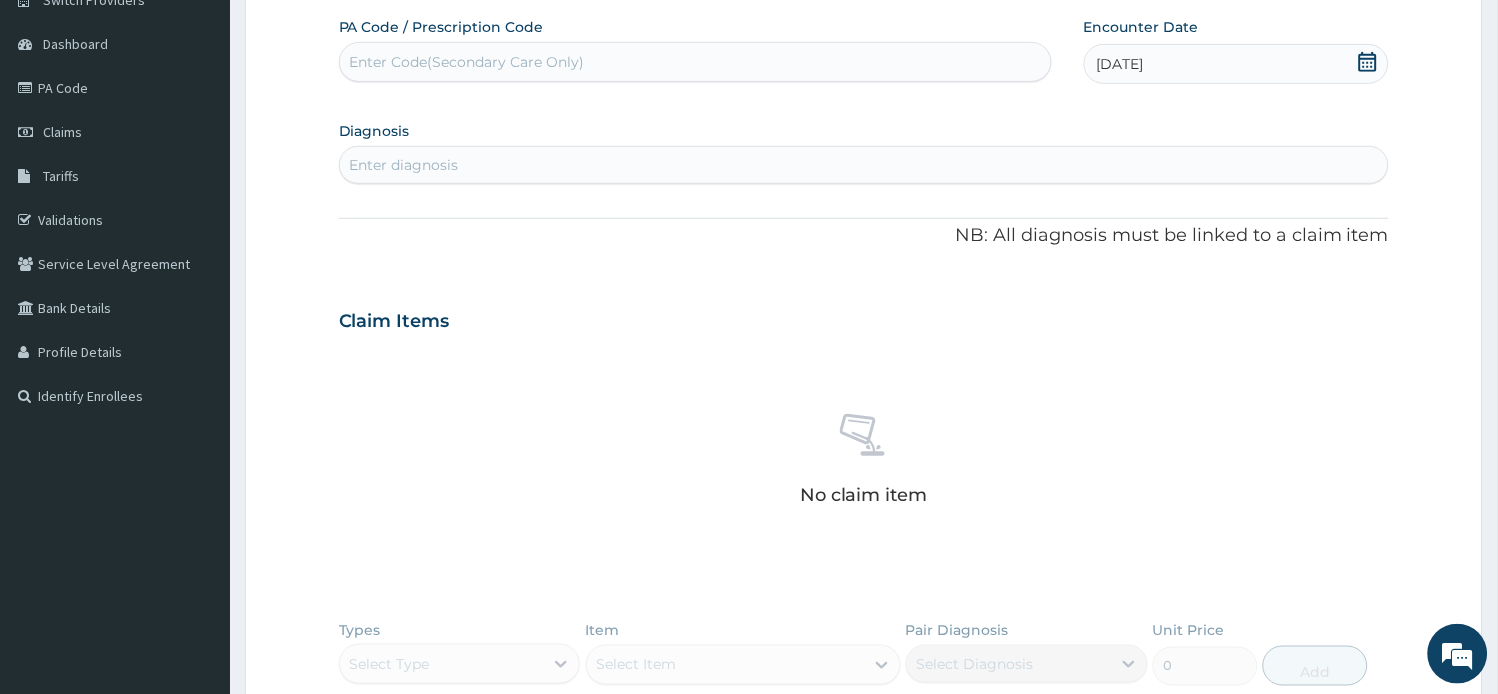 scroll, scrollTop: 0, scrollLeft: 0, axis: both 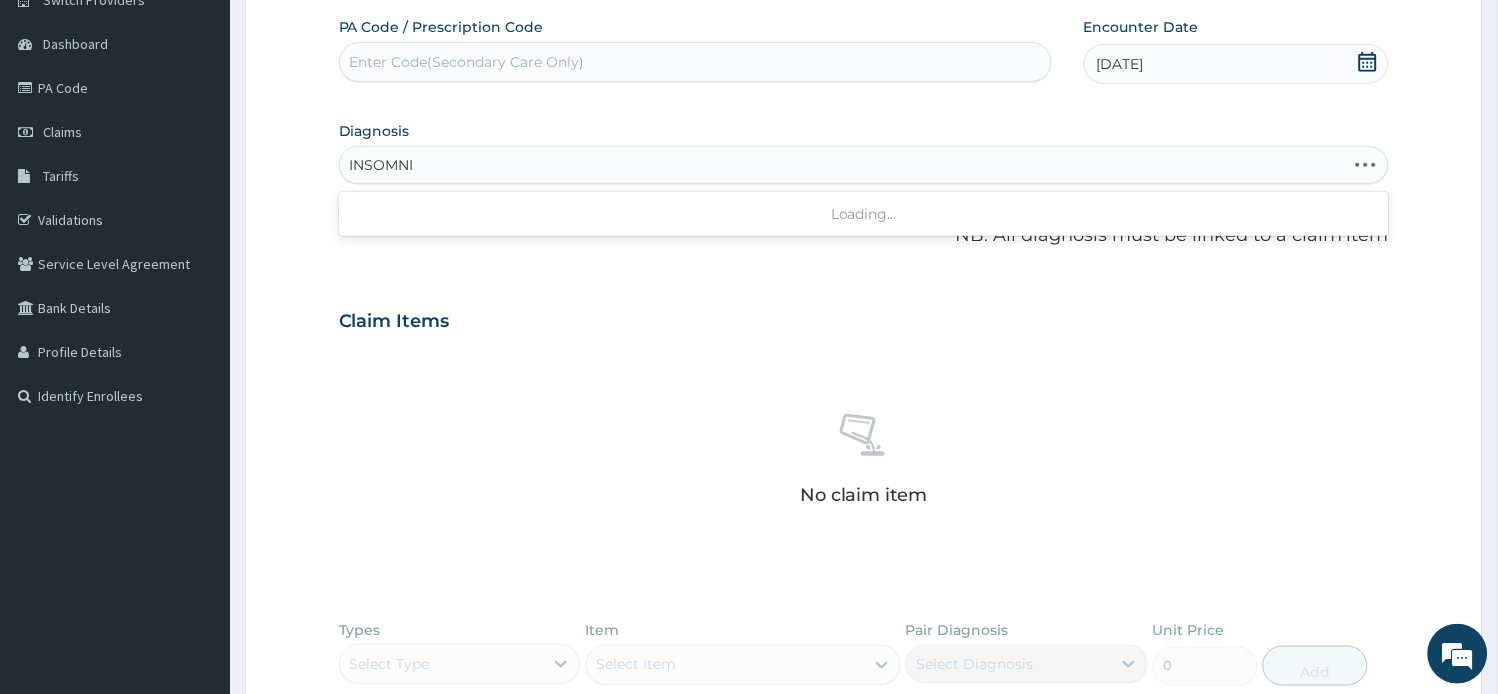 type on "INSOMNIA" 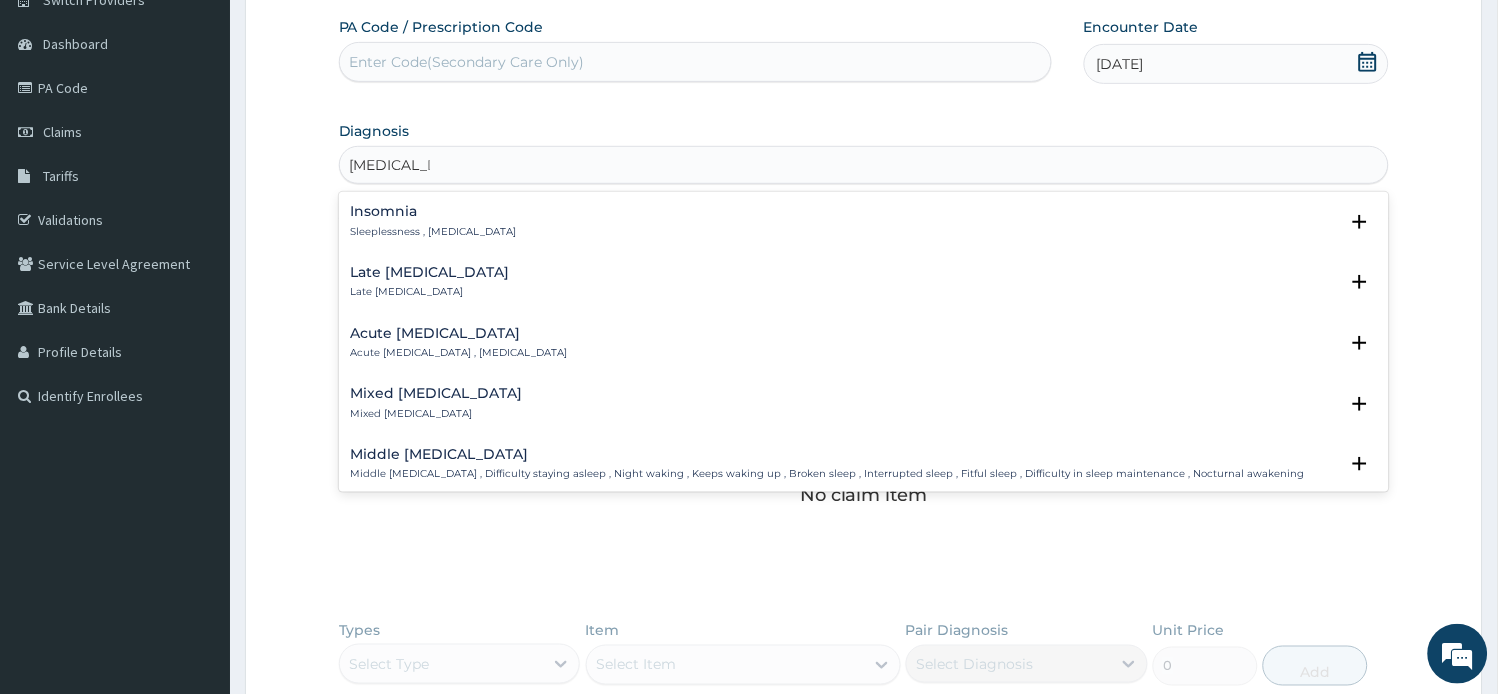 click on "Insomnia Sleeplessness , Insomnia" at bounding box center (864, 221) 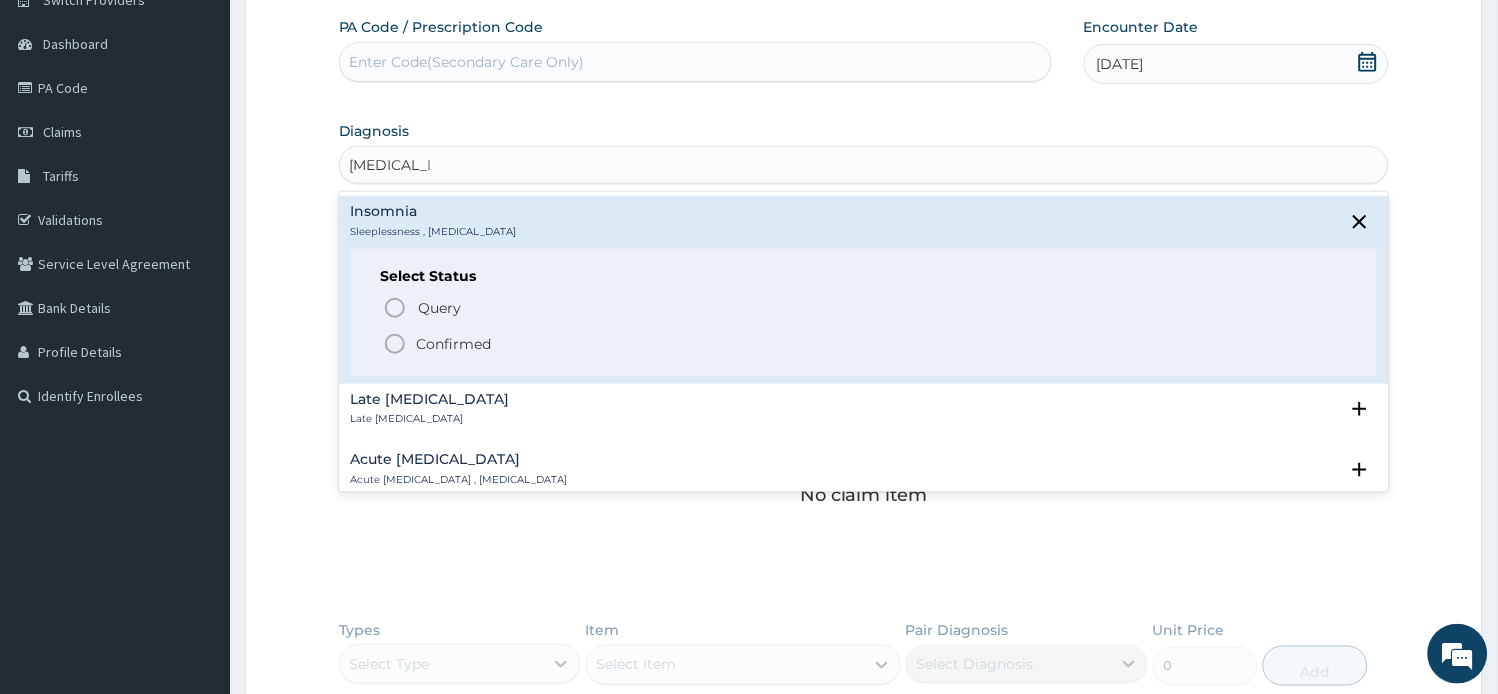 click on "Confirmed" at bounding box center (454, 344) 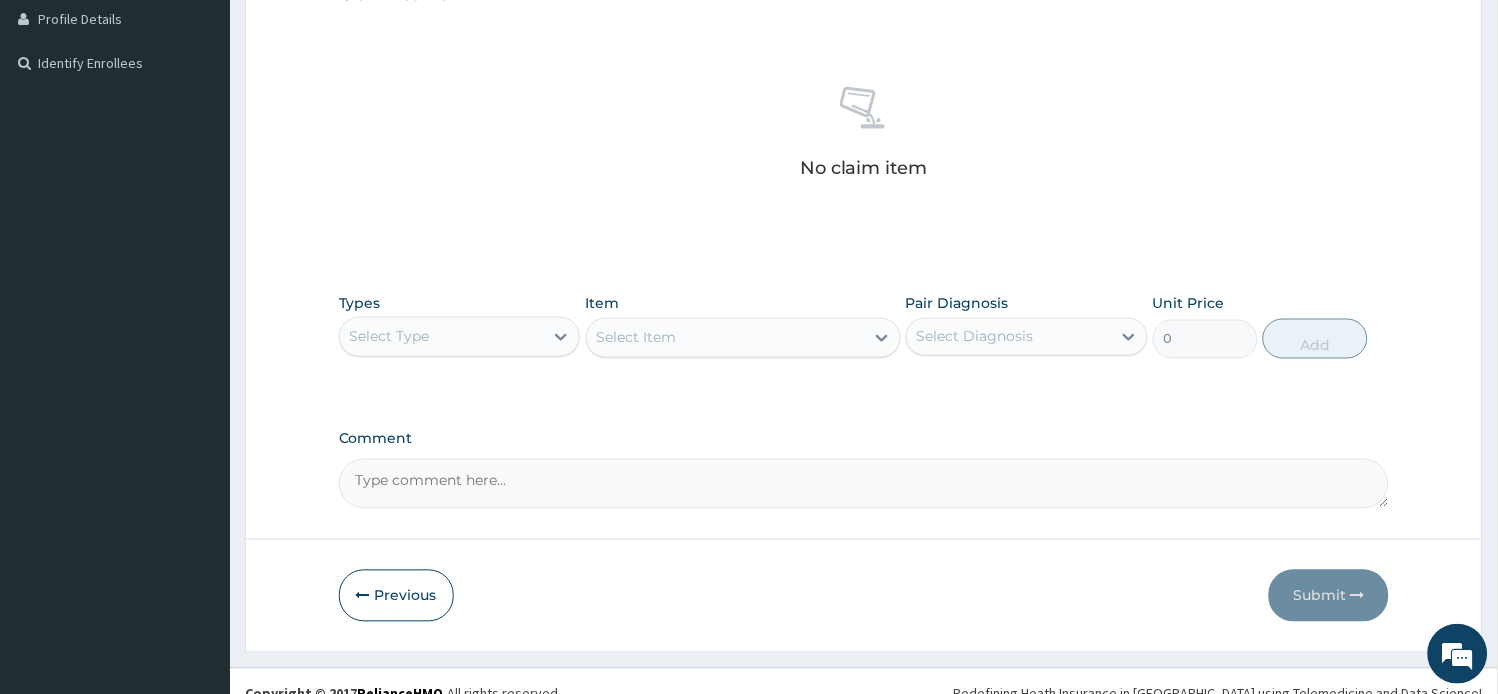 scroll, scrollTop: 532, scrollLeft: 0, axis: vertical 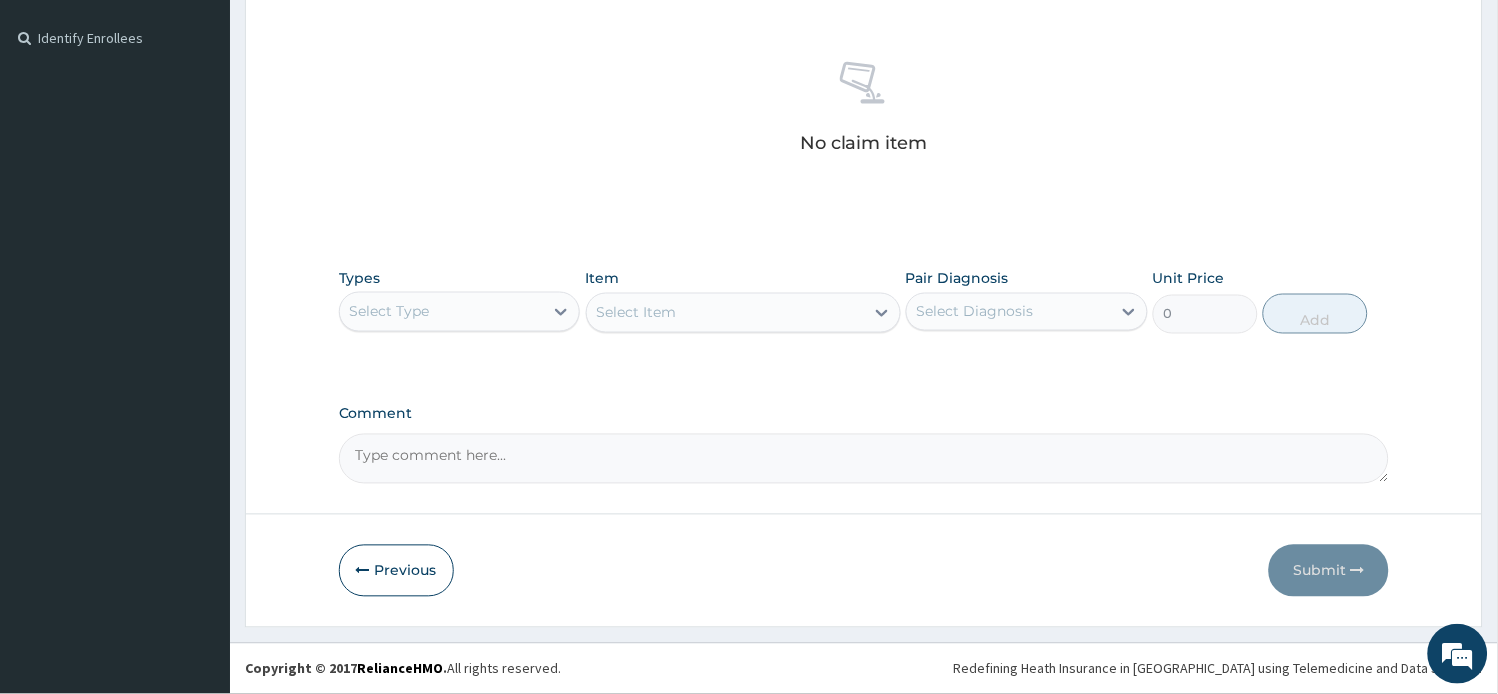 click on "Select Type" at bounding box center [442, 312] 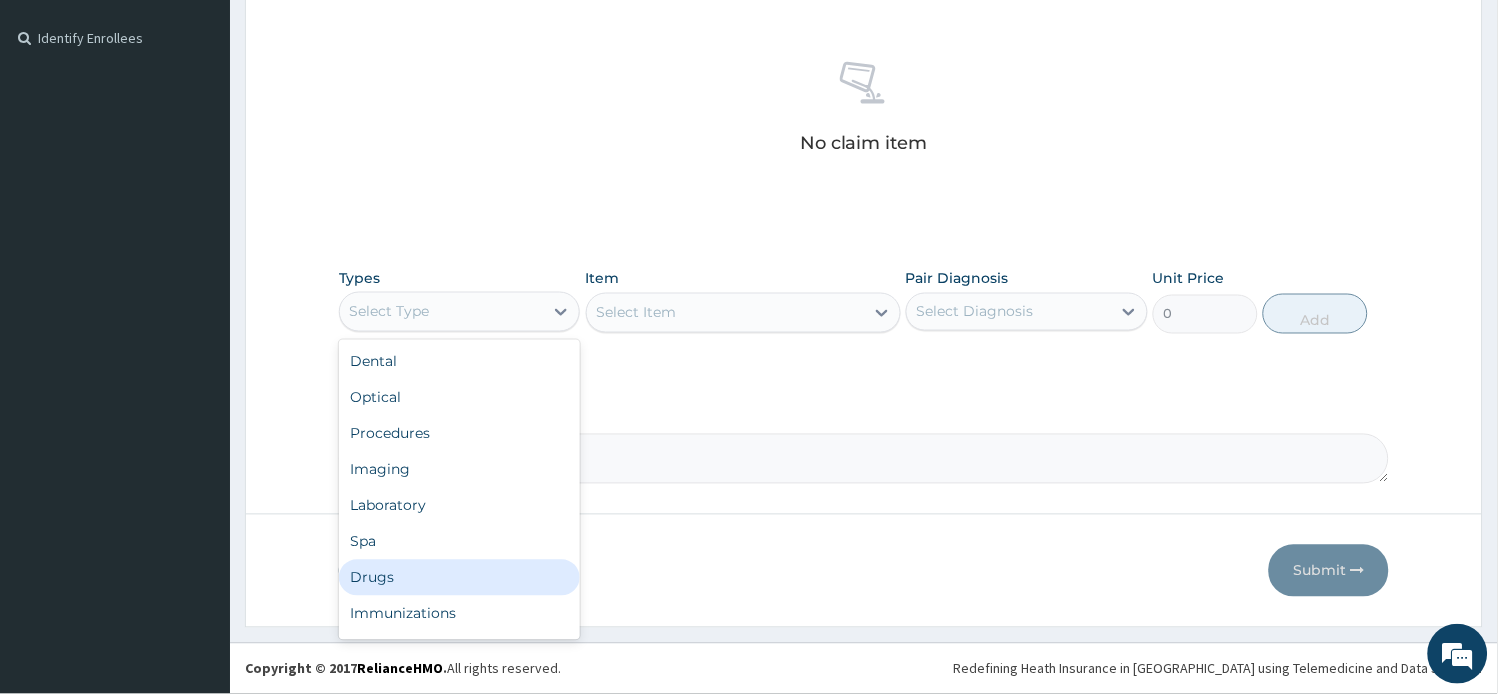 click on "Drugs" at bounding box center [460, 578] 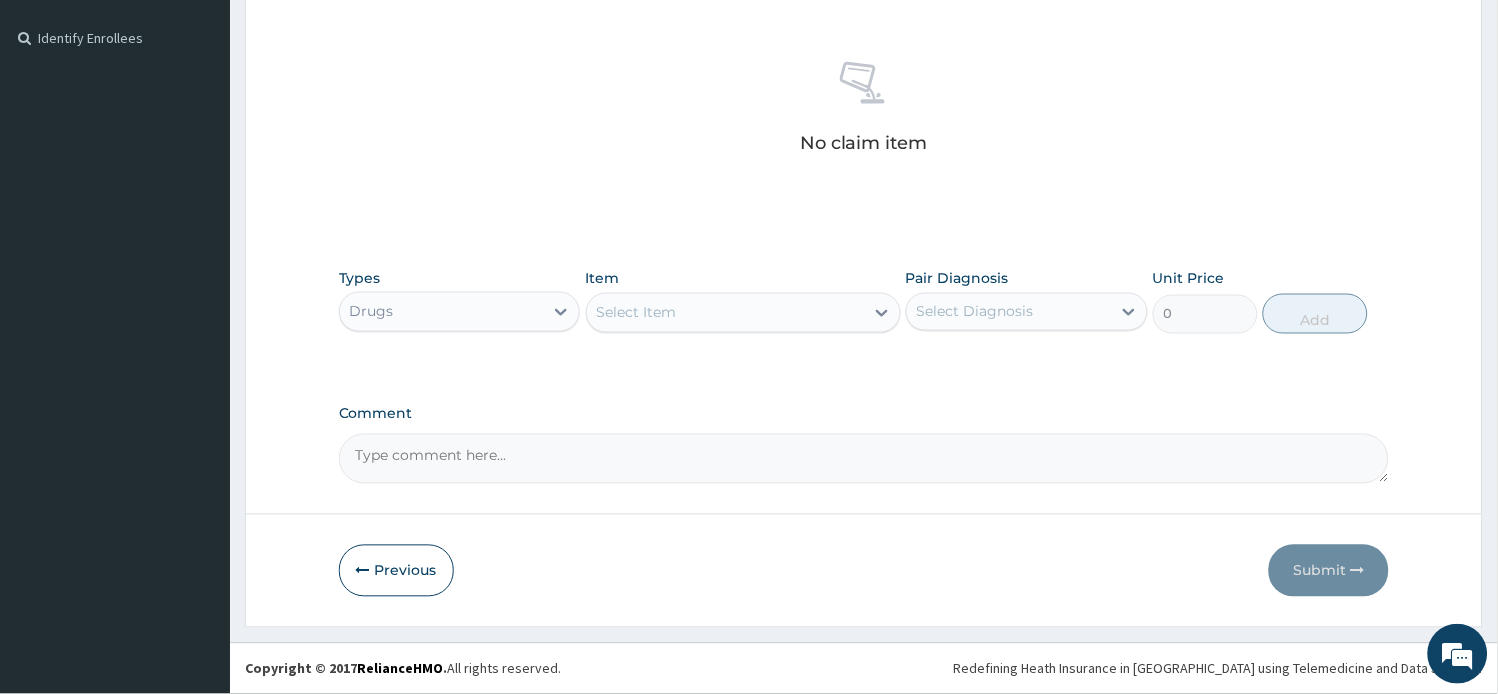 click on "Select Item" at bounding box center (725, 313) 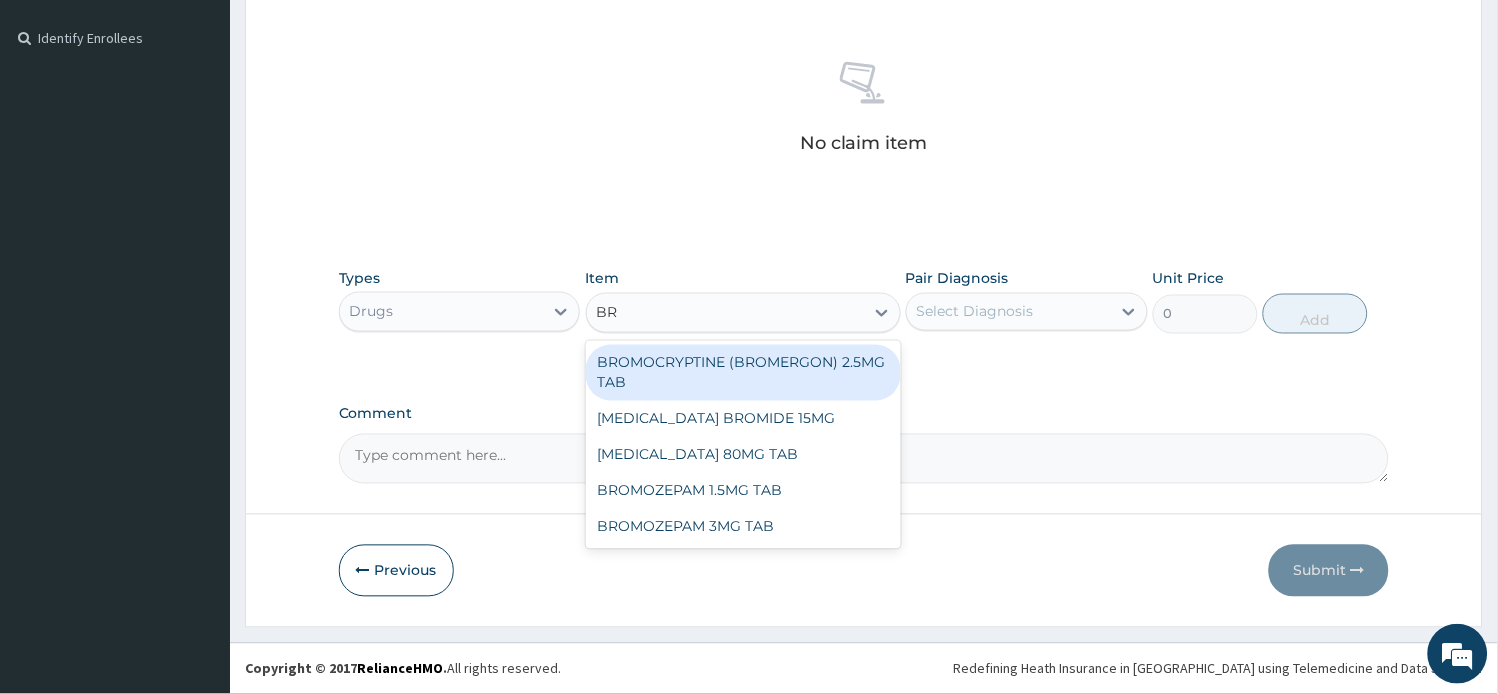 type on "B" 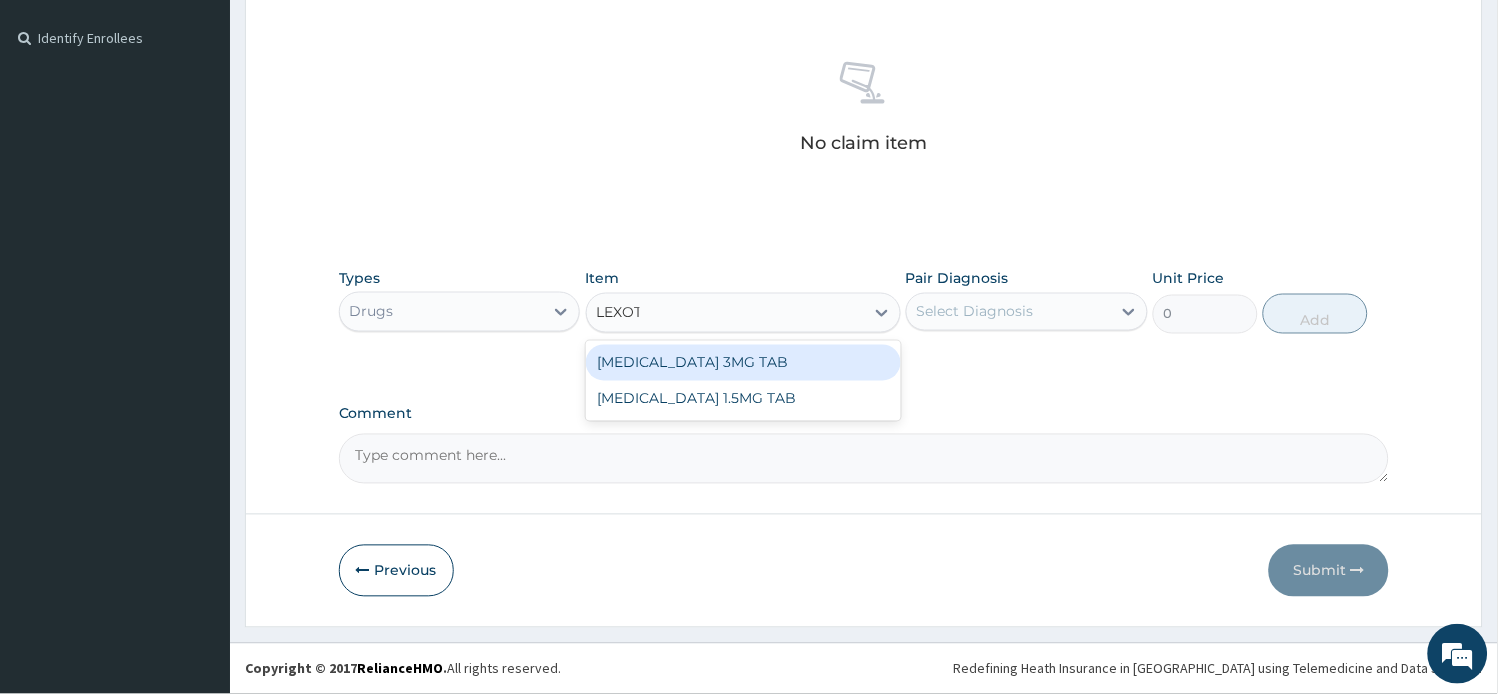 type on "LEXOTA" 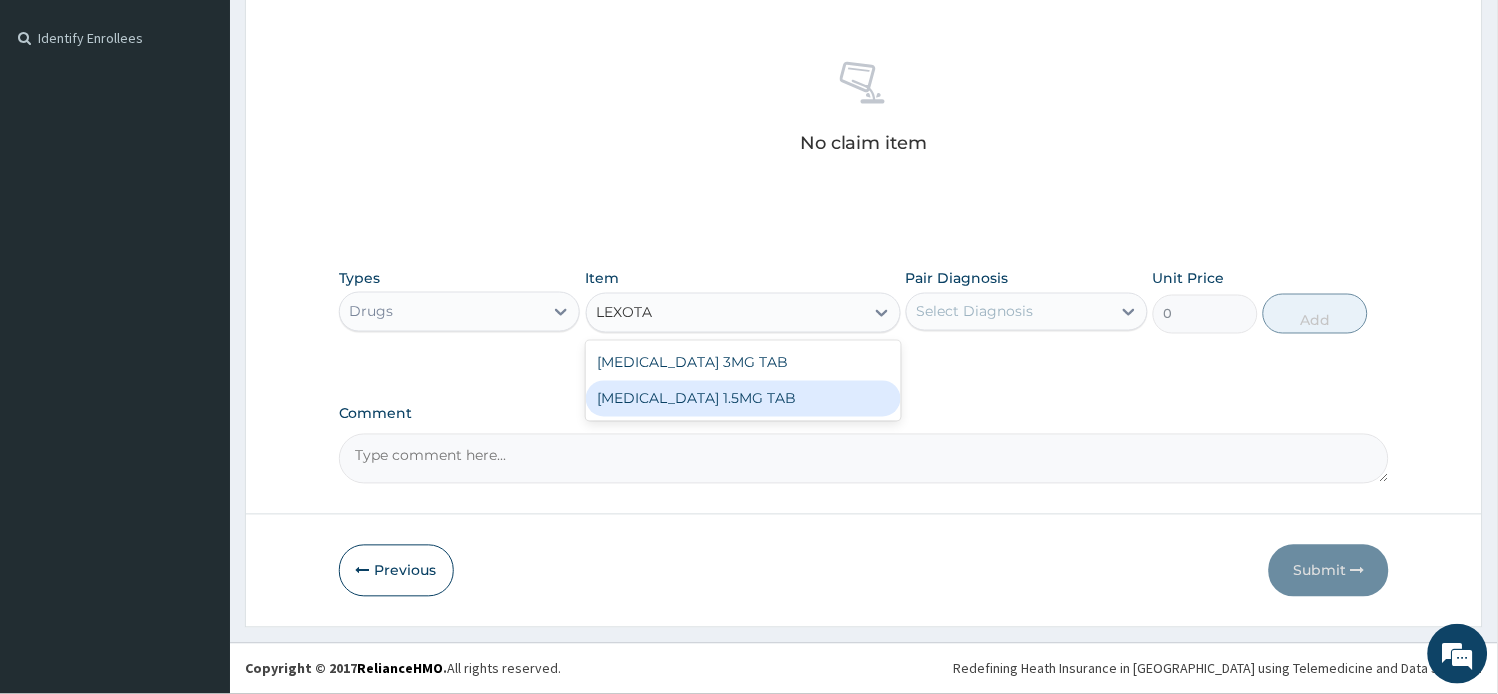click on "LEXOTAN 1.5MG TAB" at bounding box center (743, 399) 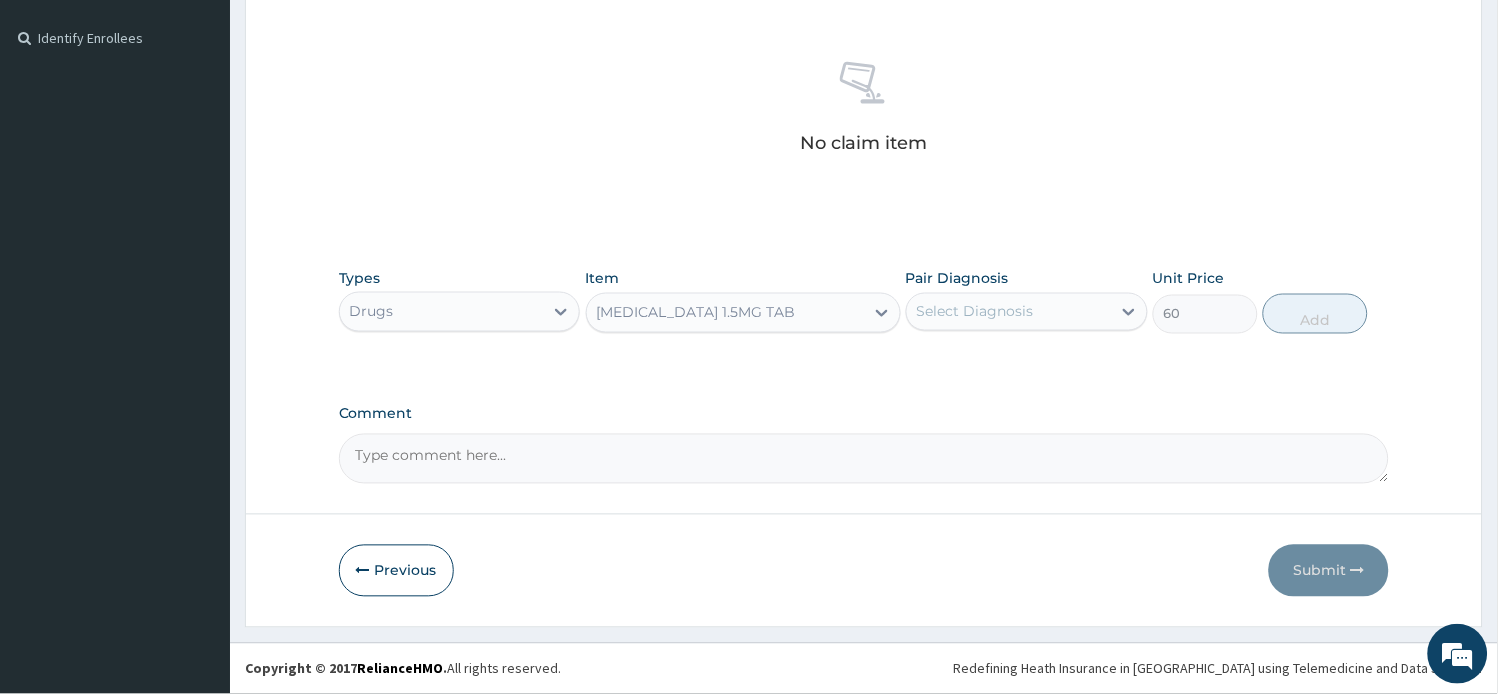 click on "Select Diagnosis" at bounding box center (975, 312) 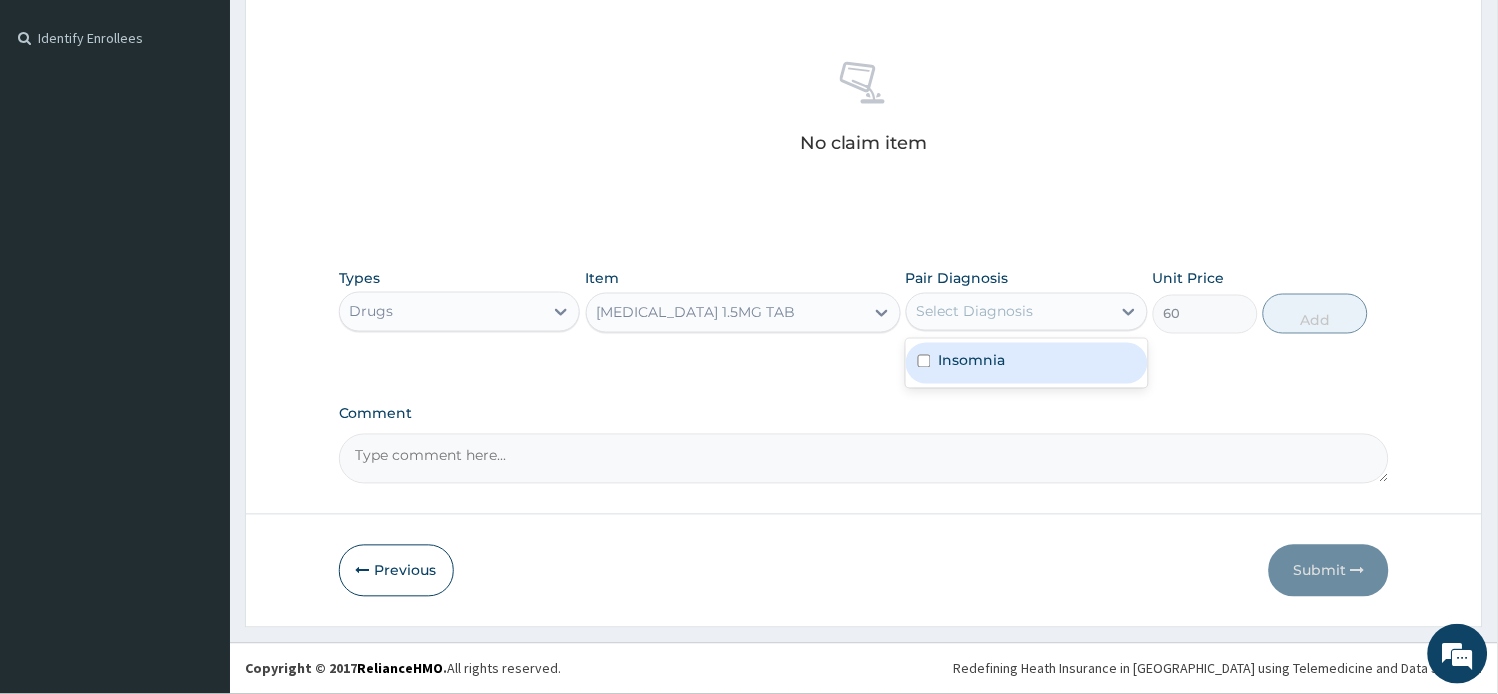 drag, startPoint x: 1007, startPoint y: 368, endPoint x: 1203, endPoint y: 323, distance: 201.09947 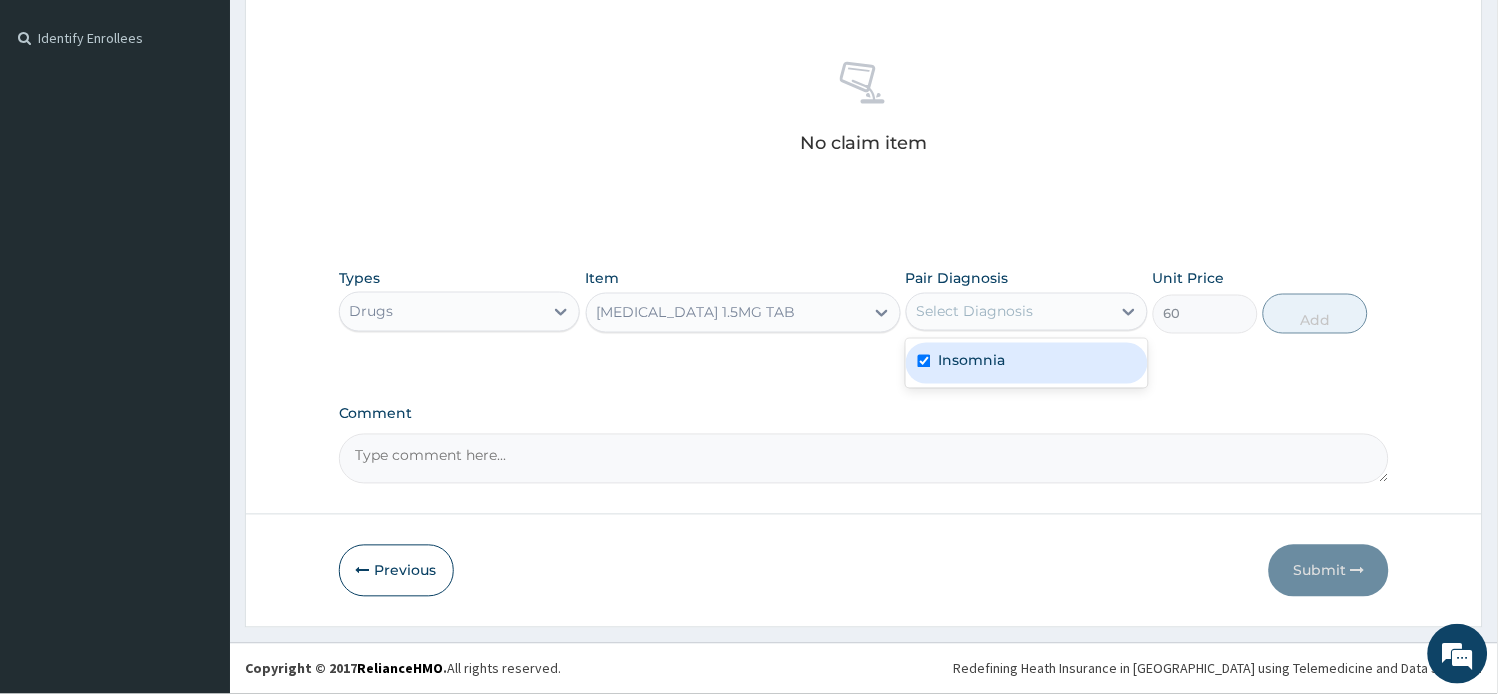 checkbox on "true" 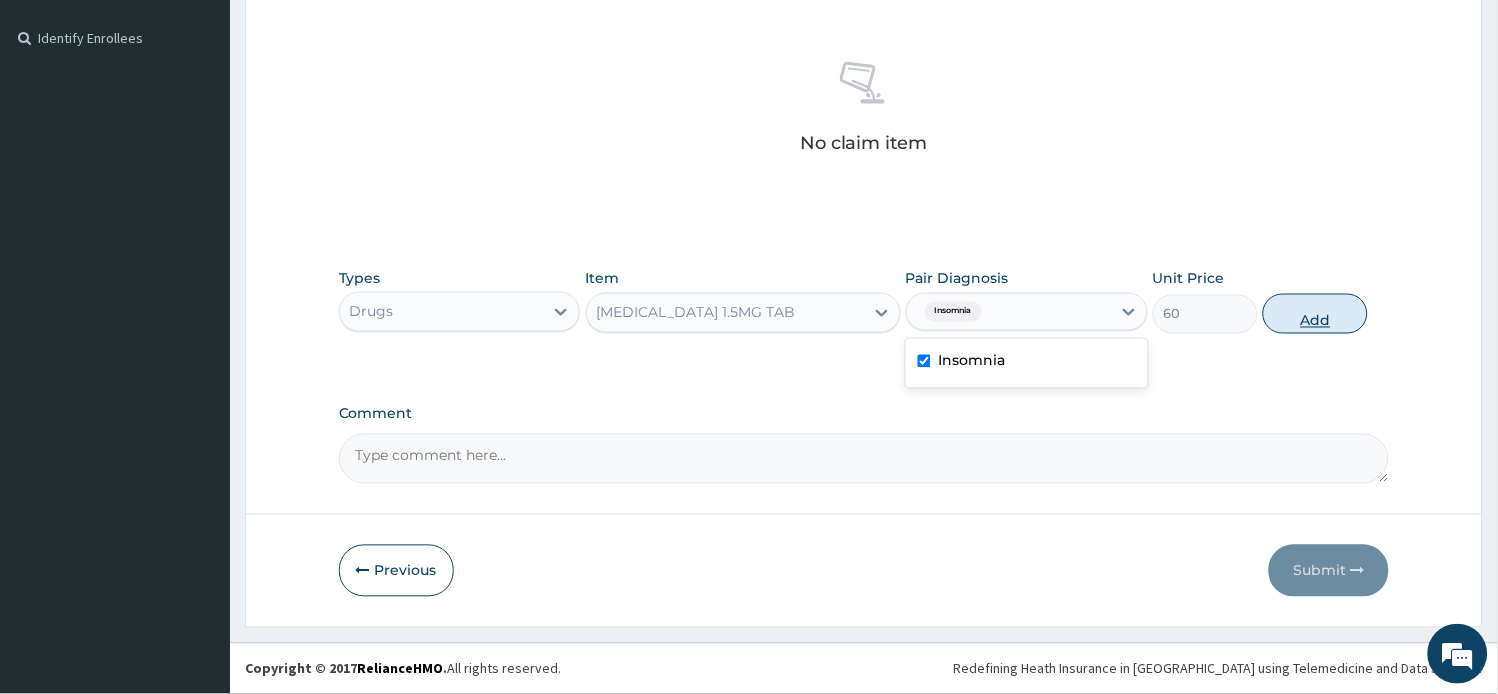 click on "Add" at bounding box center (1315, 314) 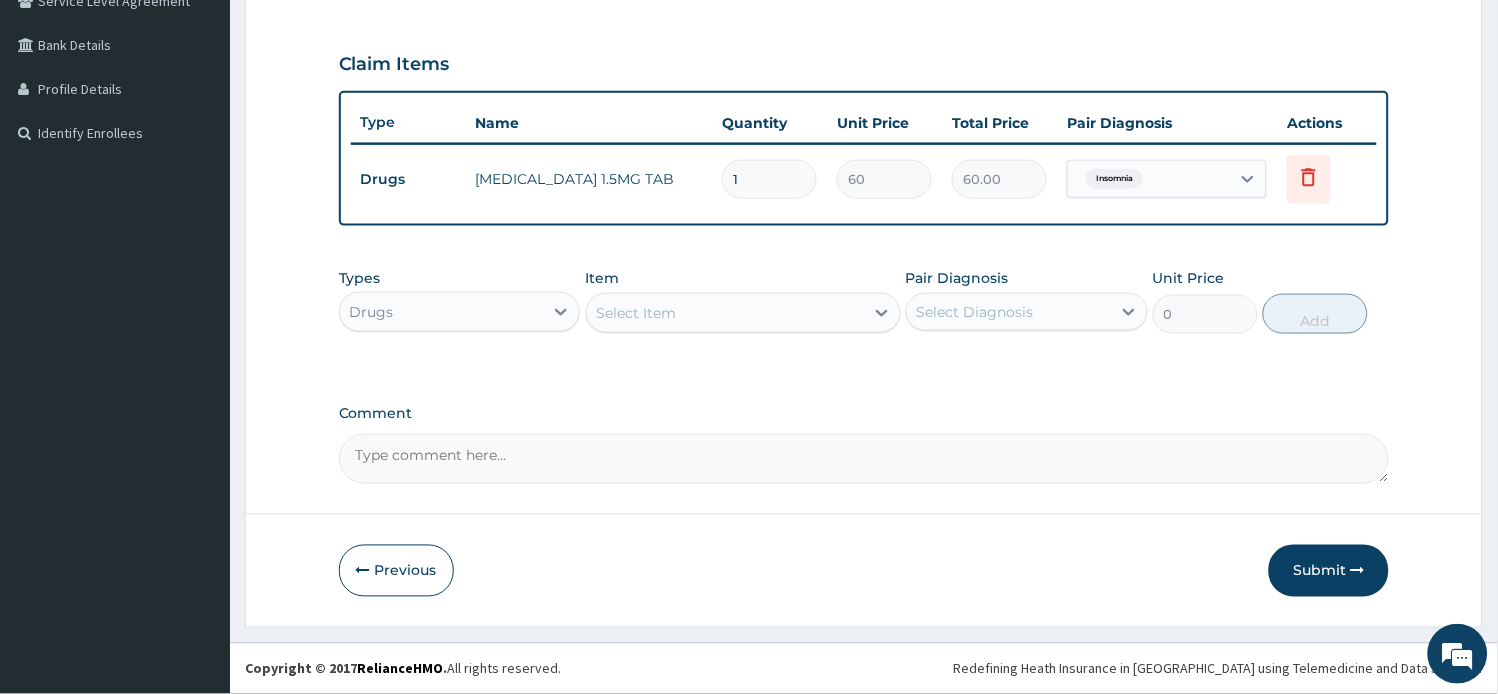 scroll, scrollTop: 434, scrollLeft: 0, axis: vertical 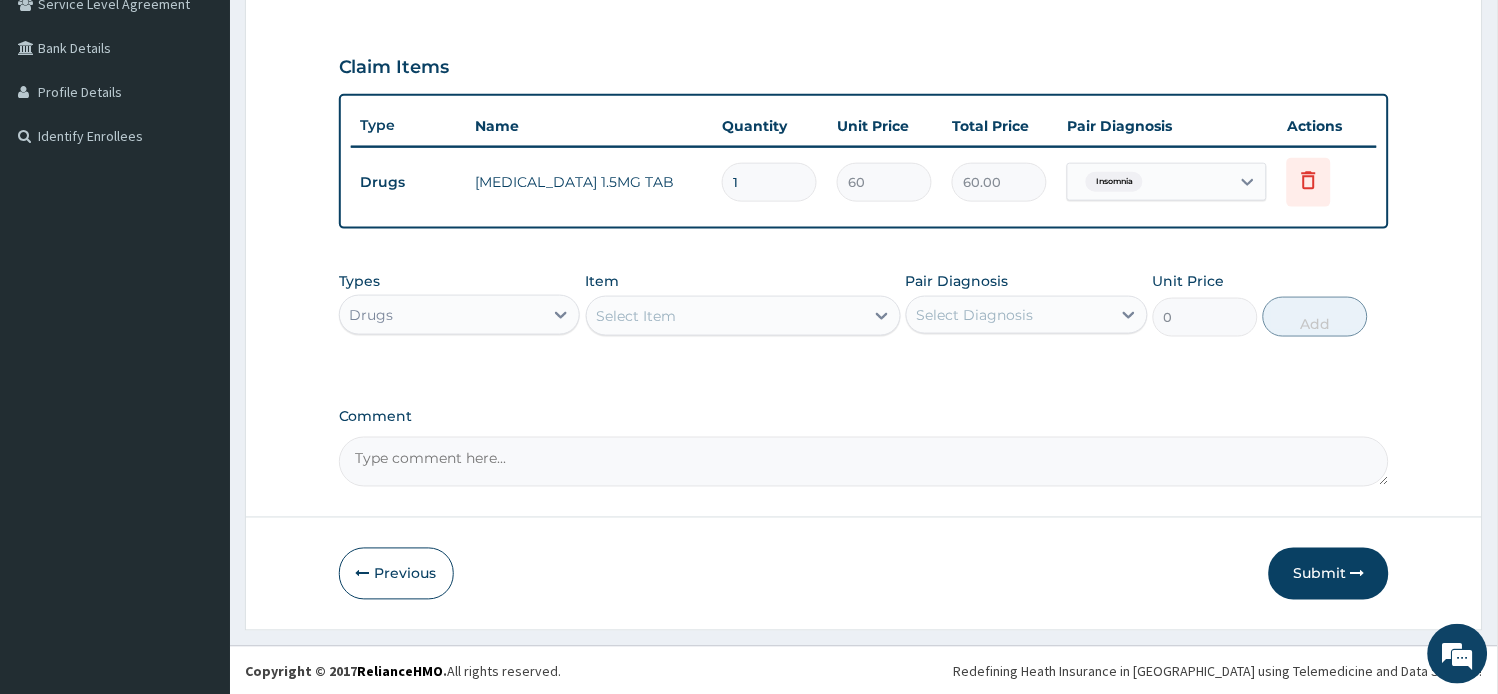 drag, startPoint x: 707, startPoint y: 177, endPoint x: 651, endPoint y: 170, distance: 56.435802 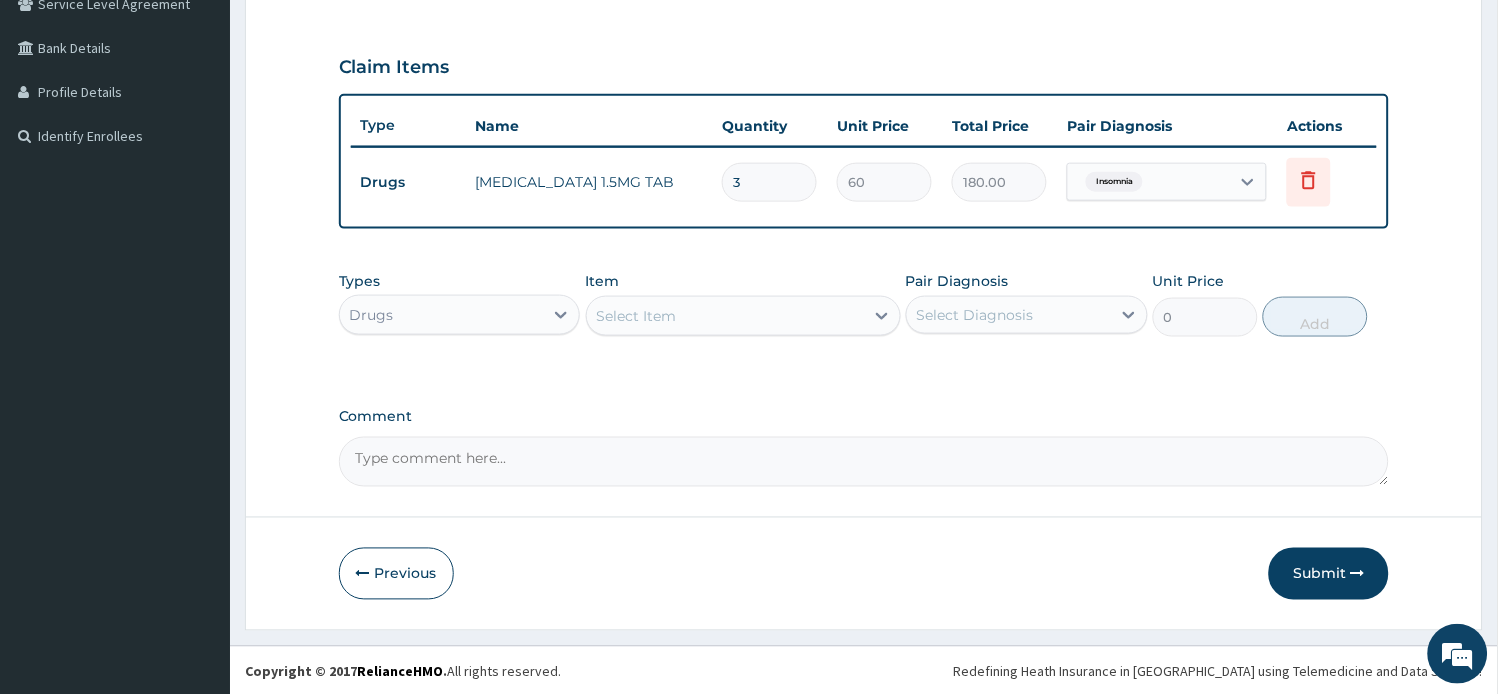 type on "3" 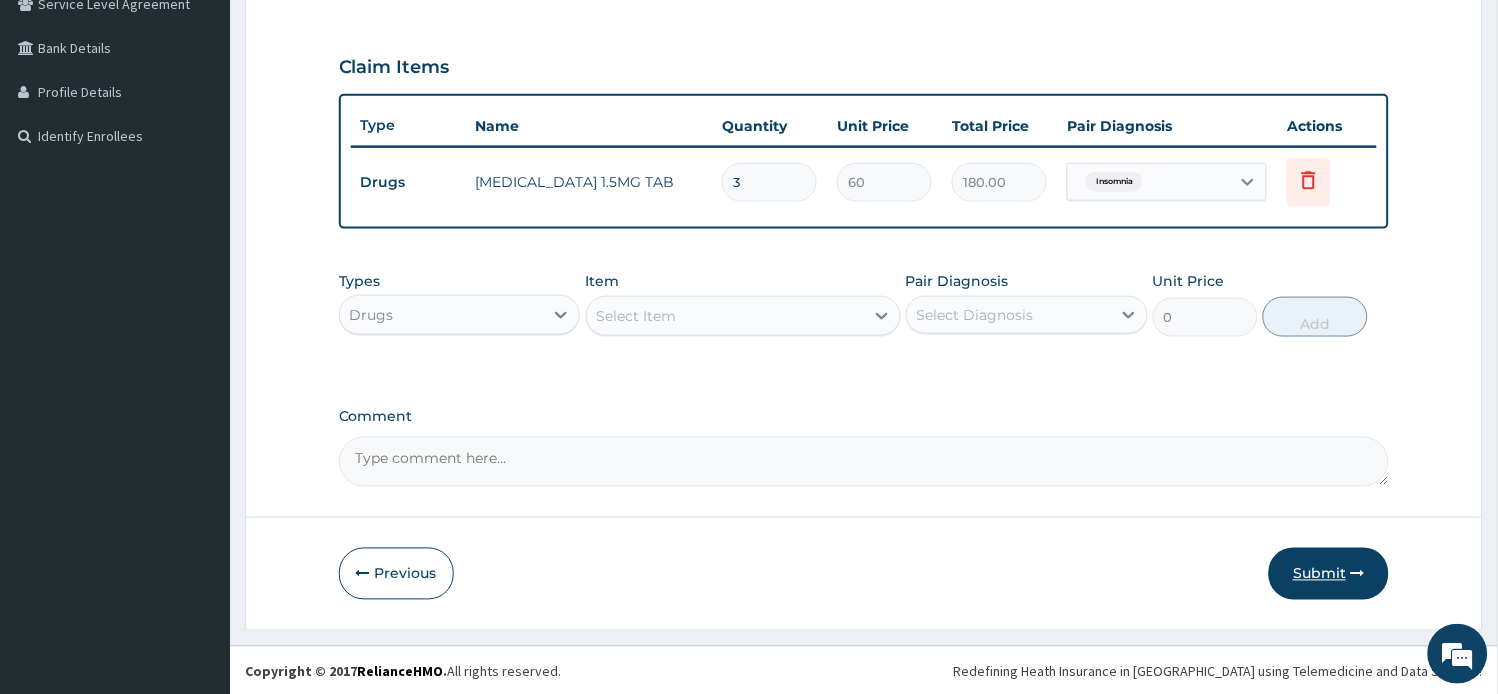 click on "Submit" at bounding box center [1329, 574] 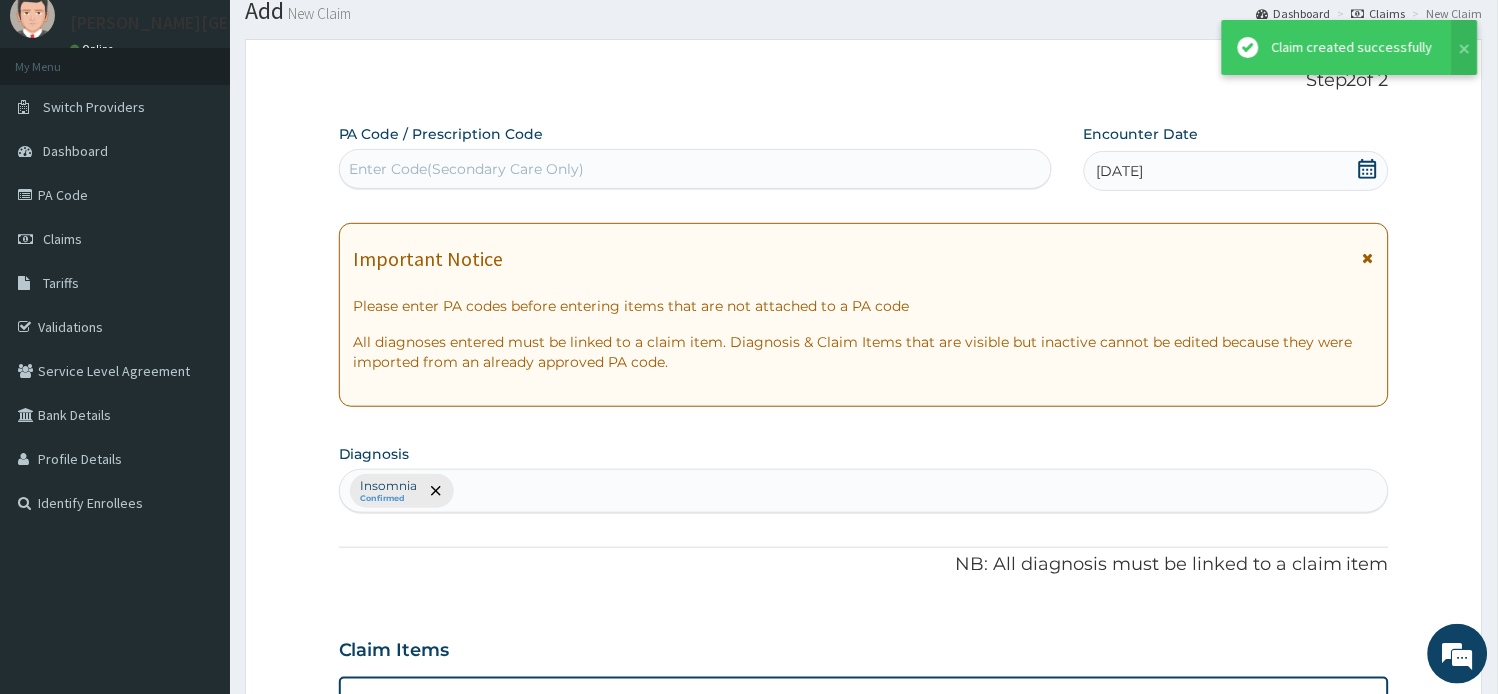 scroll, scrollTop: 434, scrollLeft: 0, axis: vertical 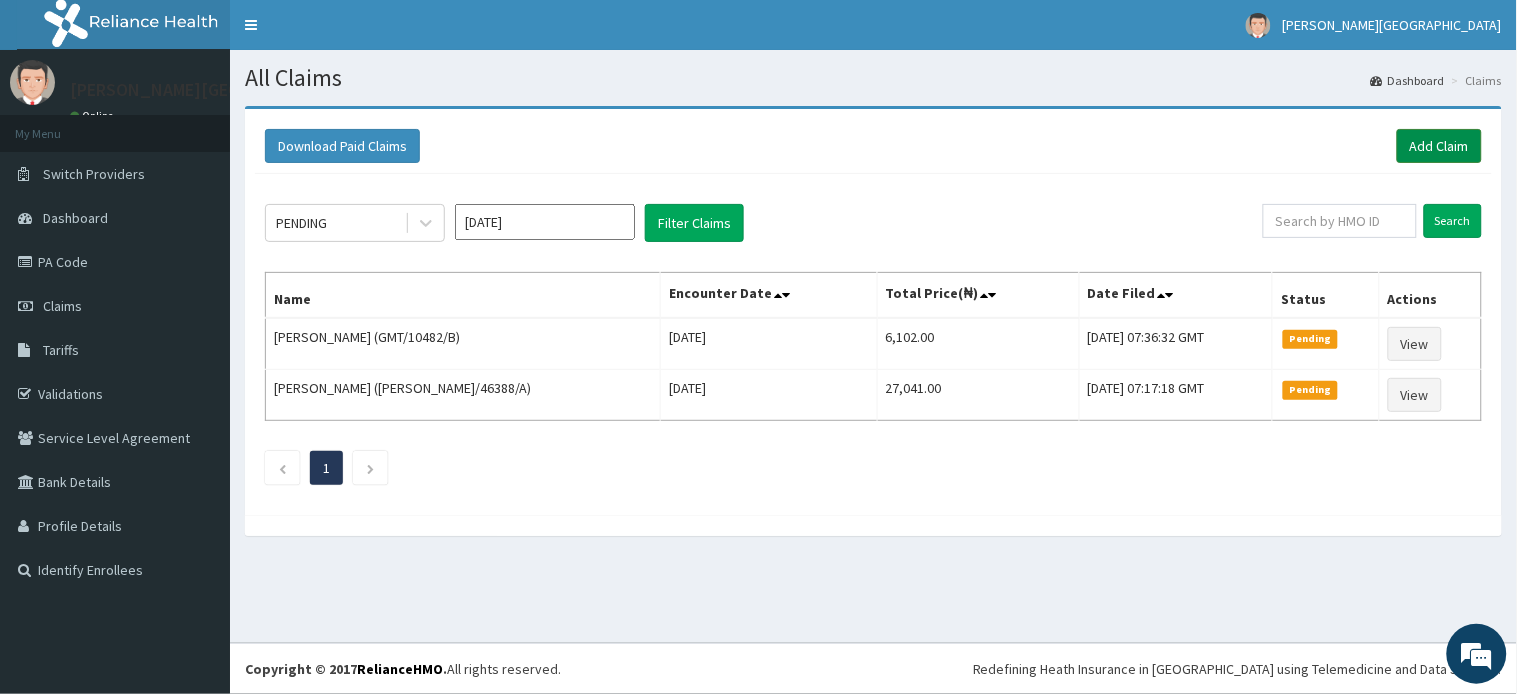 click on "Add Claim" at bounding box center [1439, 146] 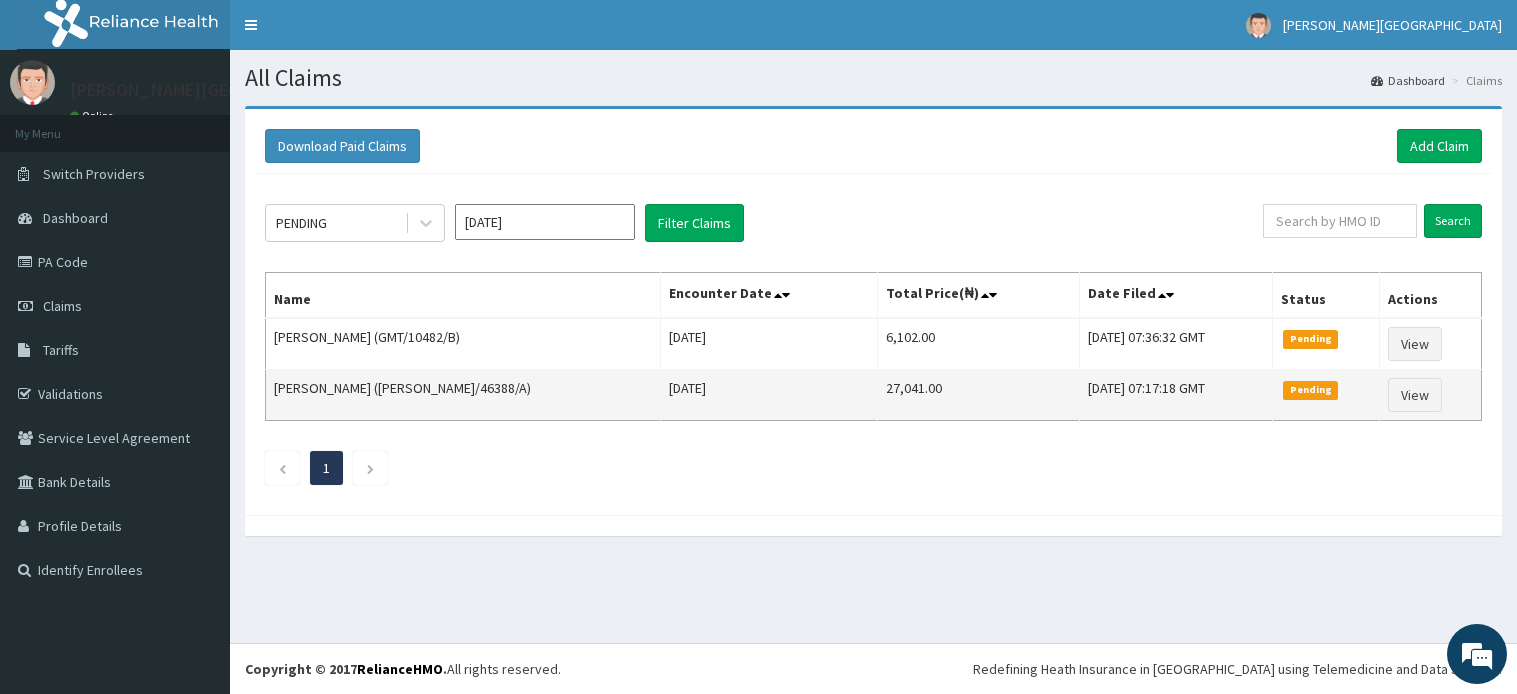 scroll, scrollTop: 0, scrollLeft: 0, axis: both 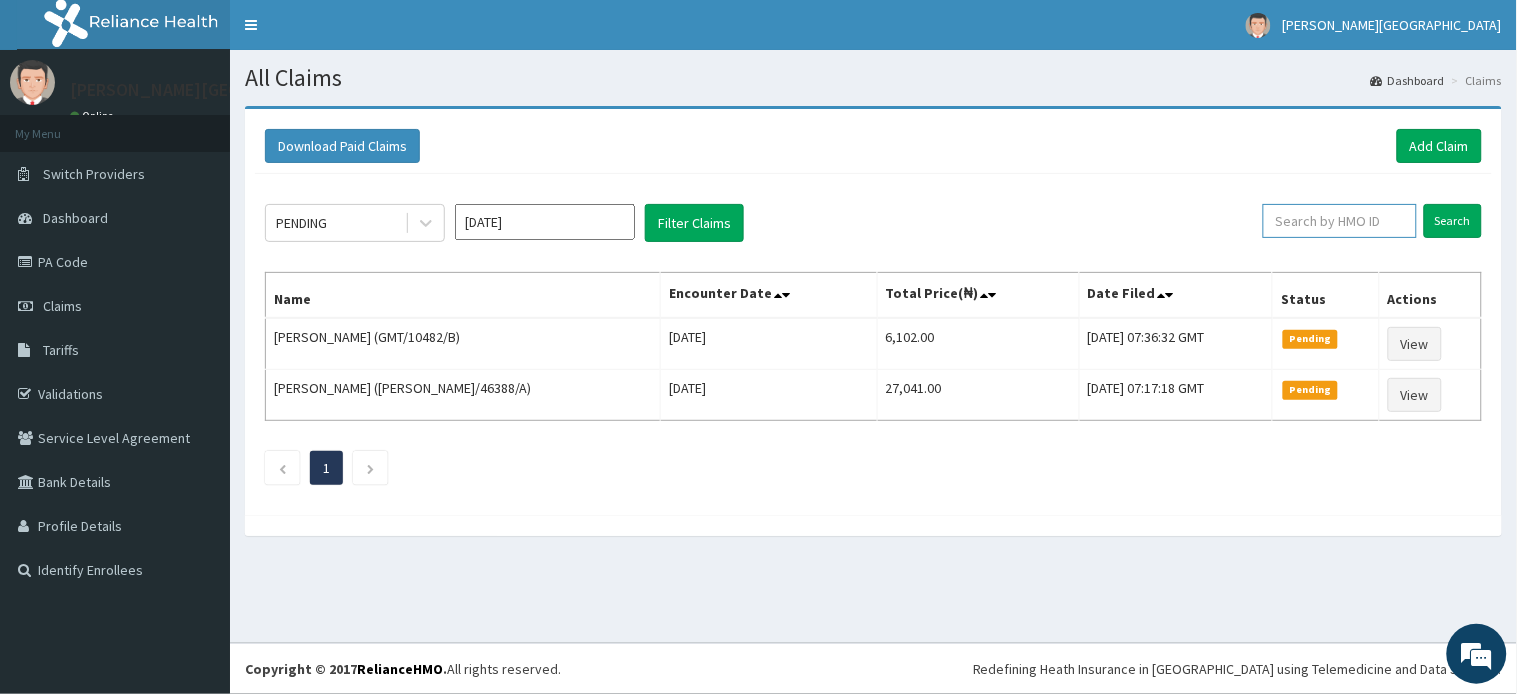 click at bounding box center (1340, 221) 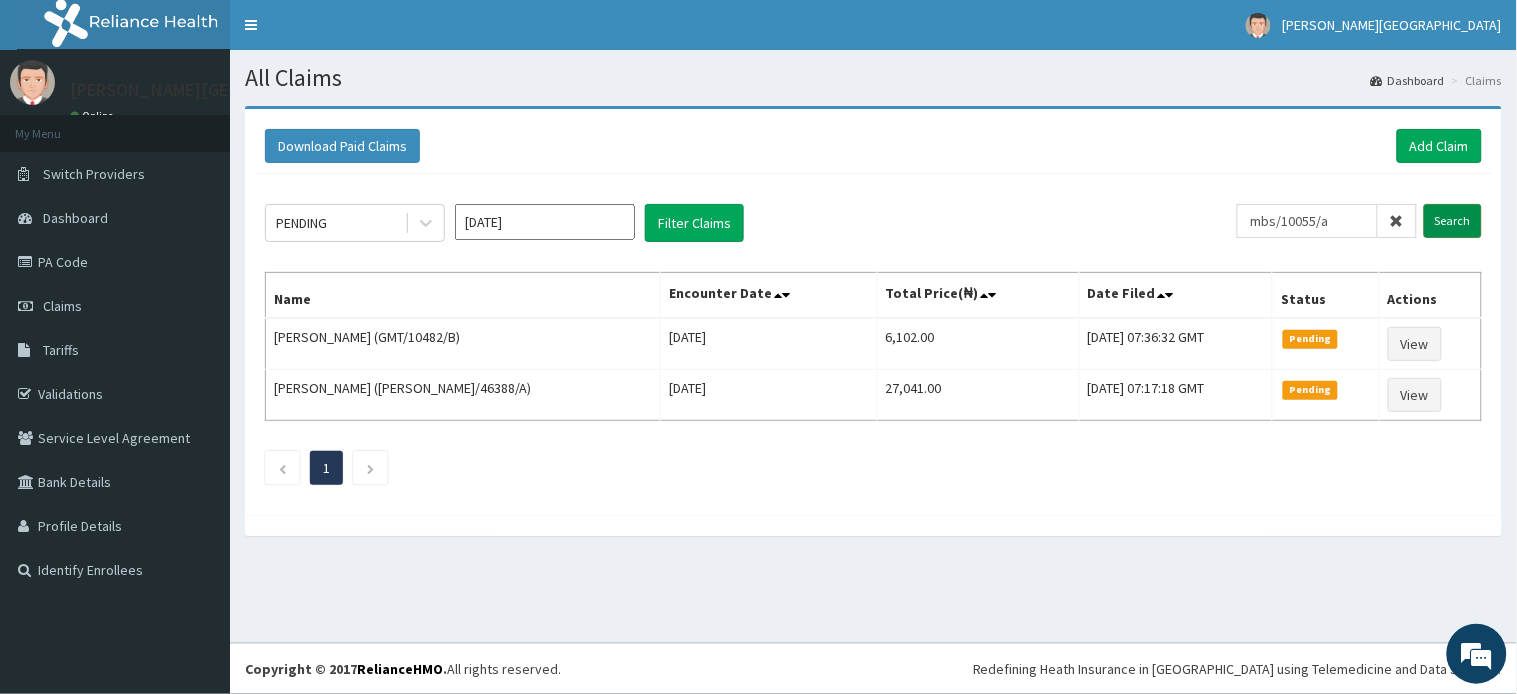 click on "Search" at bounding box center [1453, 221] 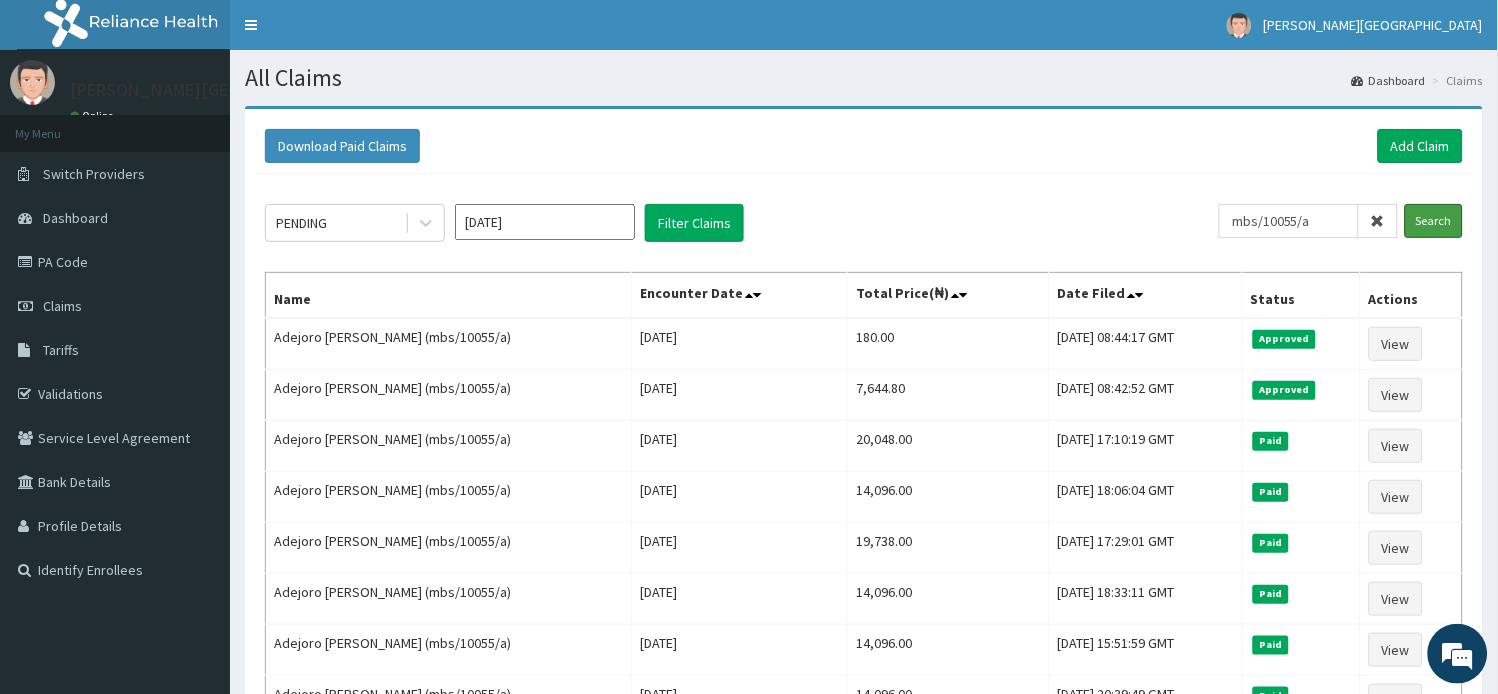 scroll, scrollTop: 0, scrollLeft: 0, axis: both 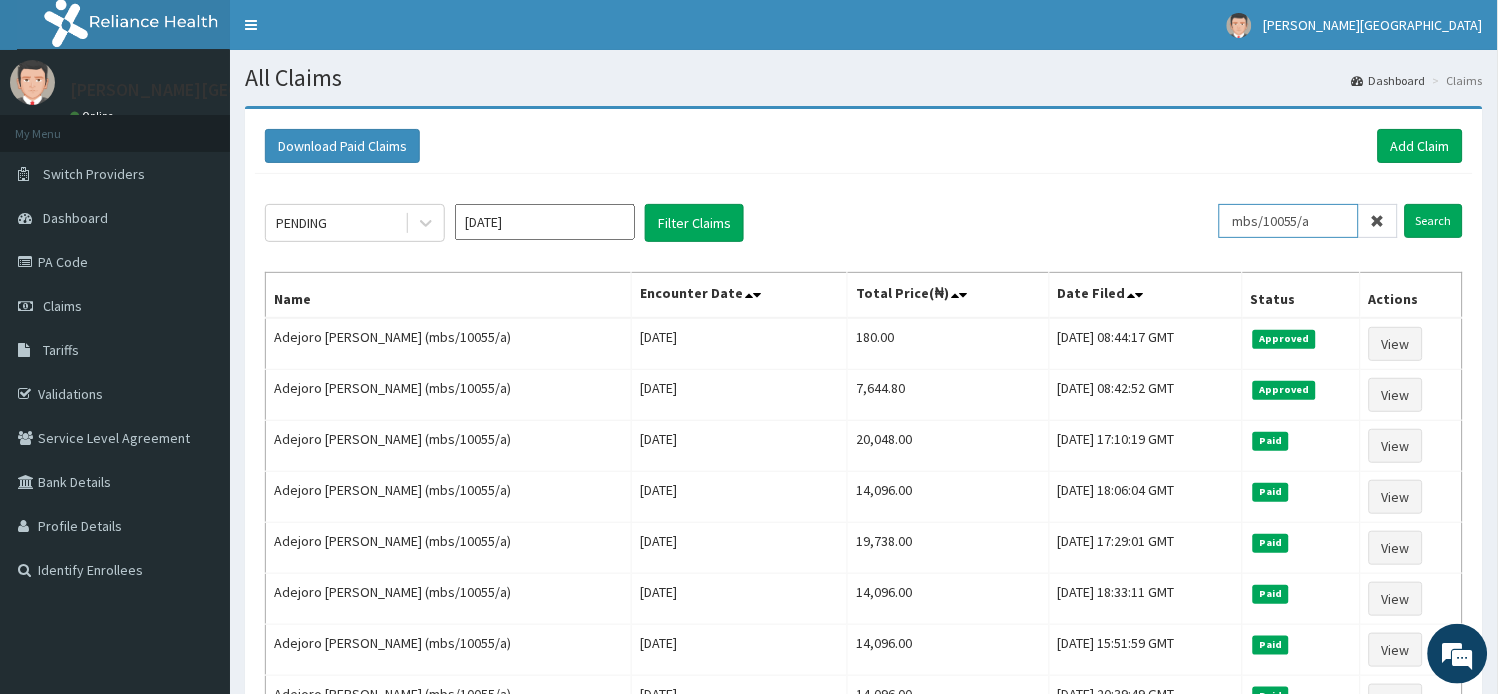 drag, startPoint x: 1323, startPoint y: 218, endPoint x: 982, endPoint y: 183, distance: 342.79147 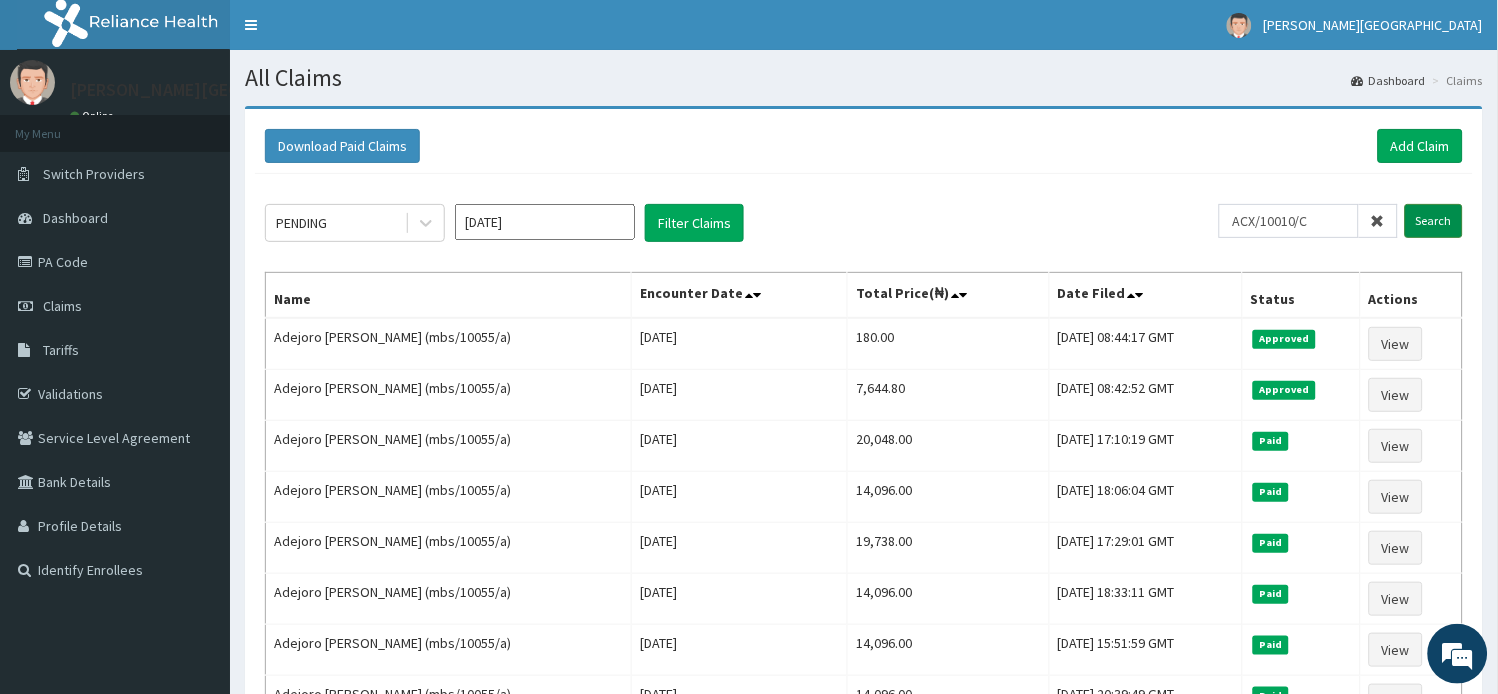 click on "Search" at bounding box center [1434, 221] 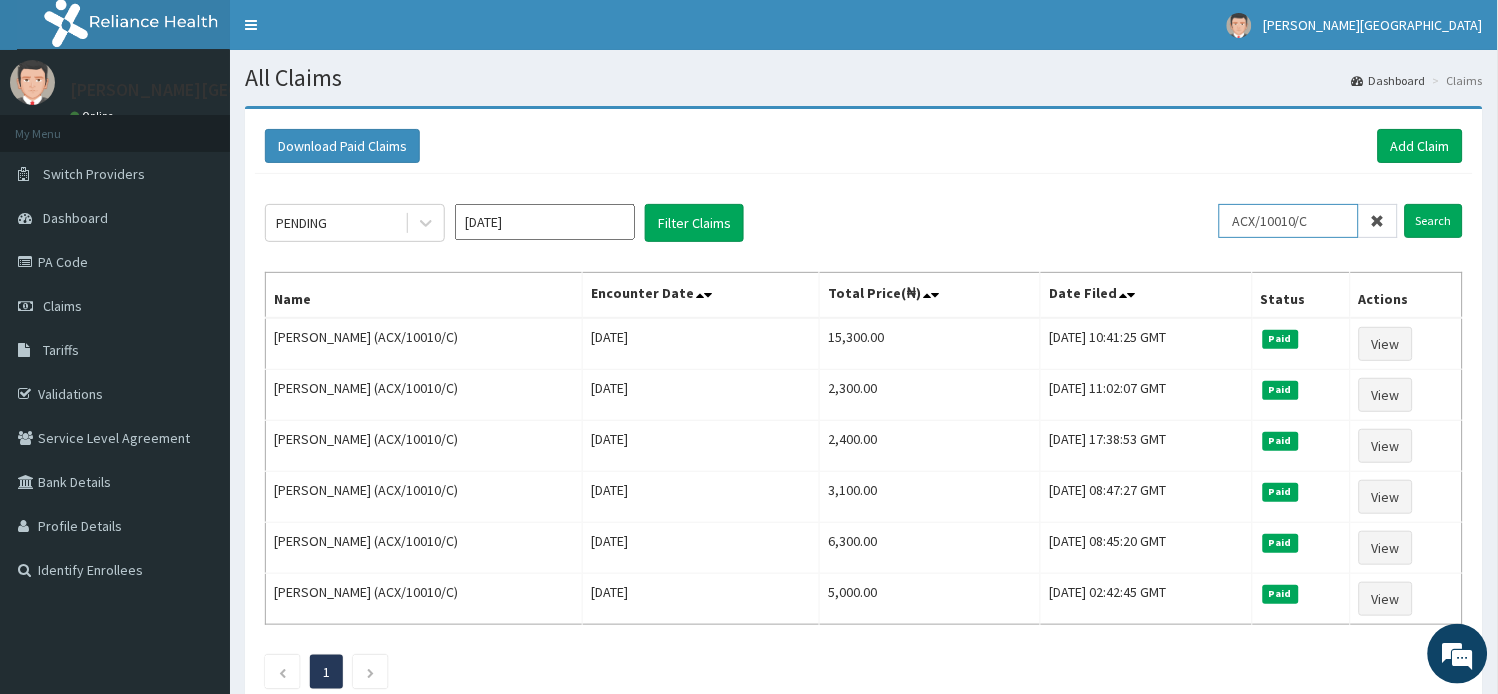 drag, startPoint x: 1331, startPoint y: 220, endPoint x: 1147, endPoint y: 215, distance: 184.06792 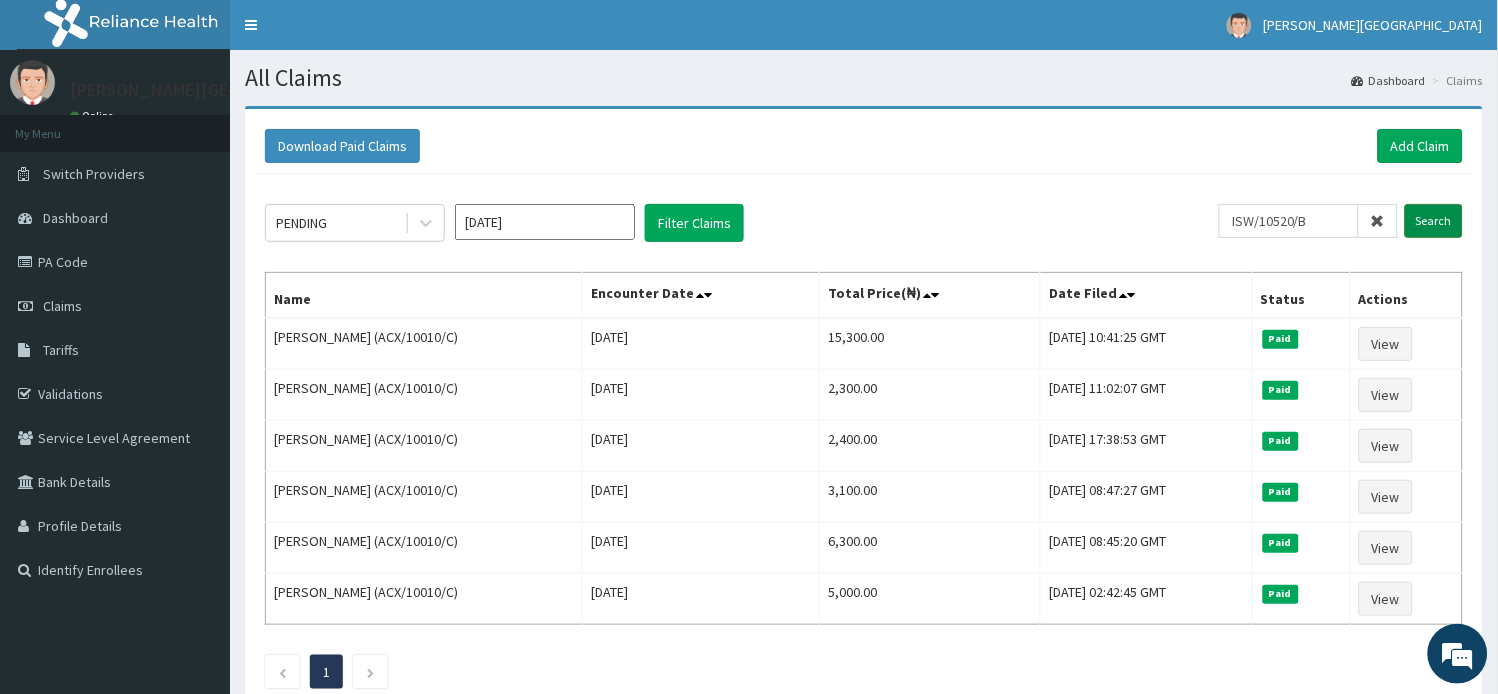 click on "Search" at bounding box center [1434, 221] 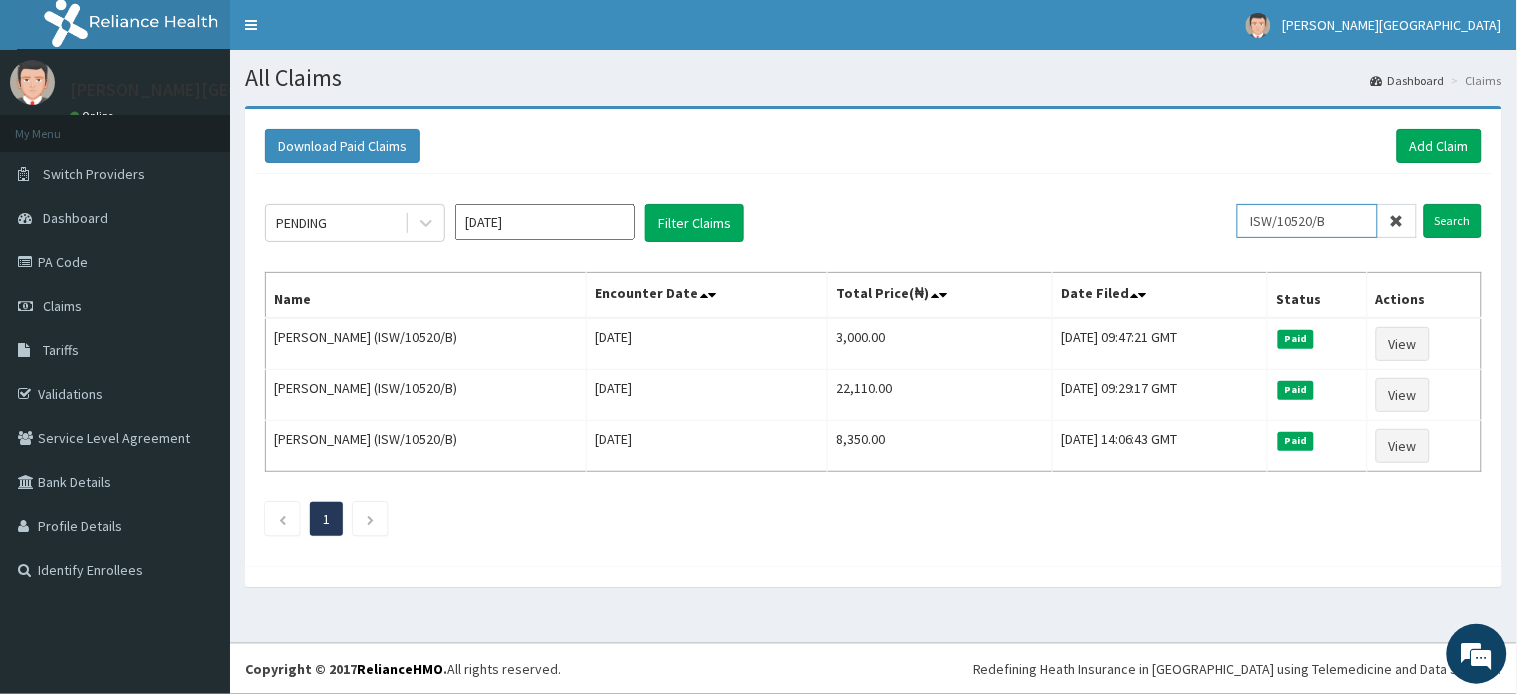drag, startPoint x: 1188, startPoint y: 210, endPoint x: 1166, endPoint y: 211, distance: 22.022715 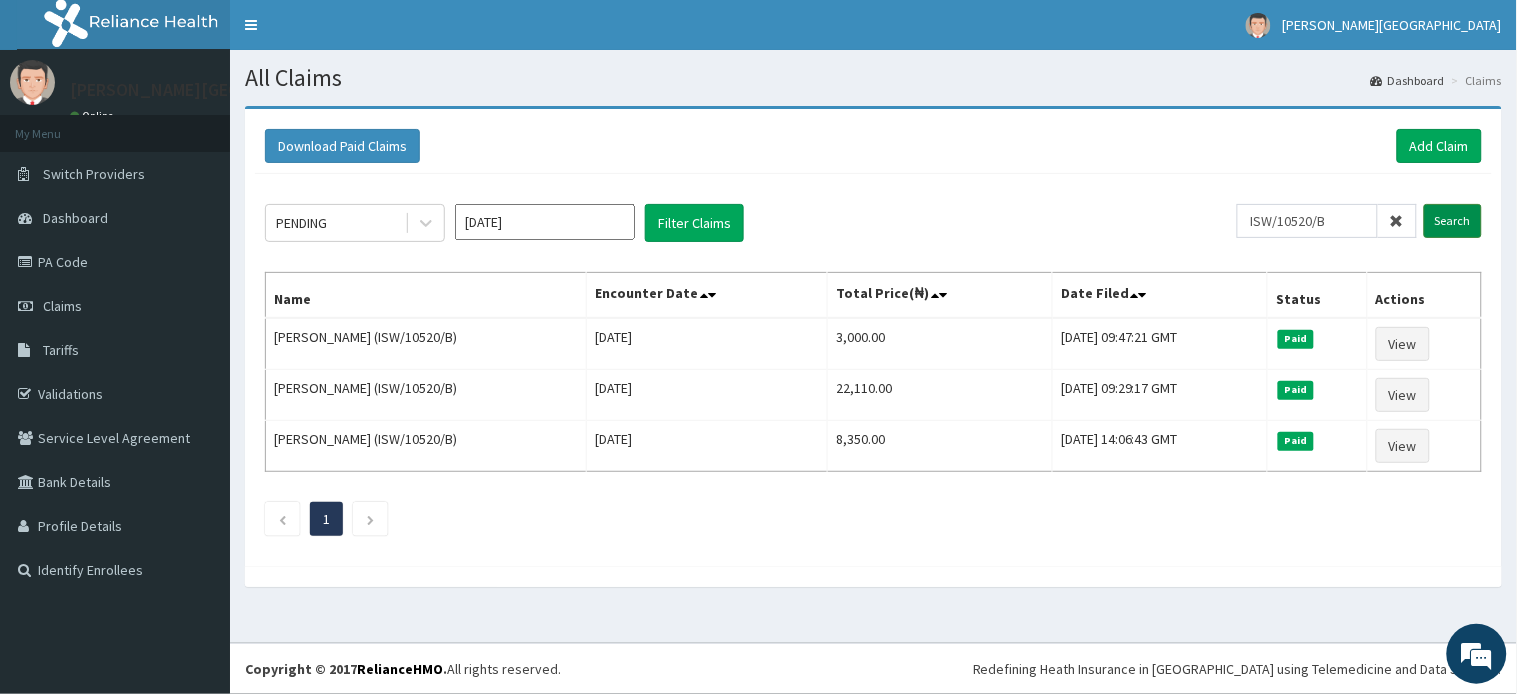 click on "Search" at bounding box center (1453, 221) 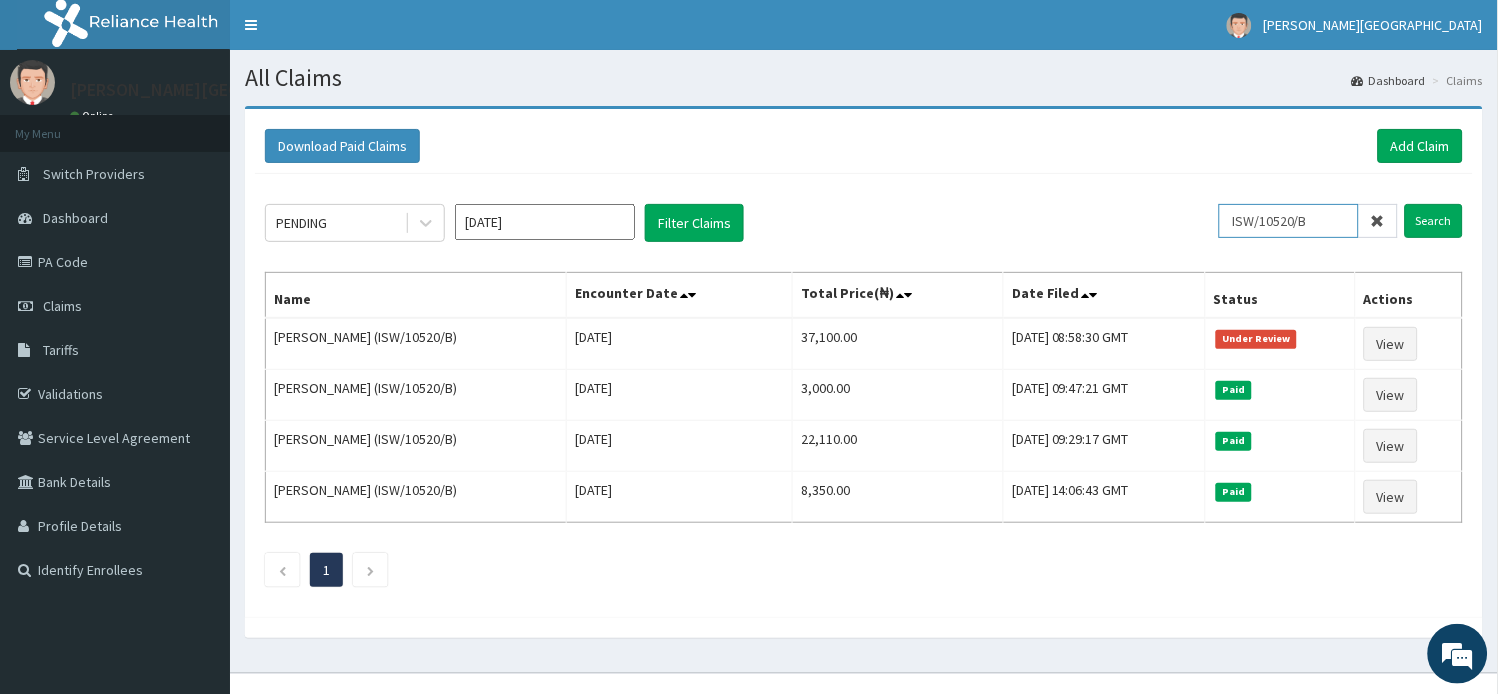 drag, startPoint x: 1326, startPoint y: 218, endPoint x: 1151, endPoint y: 216, distance: 175.01143 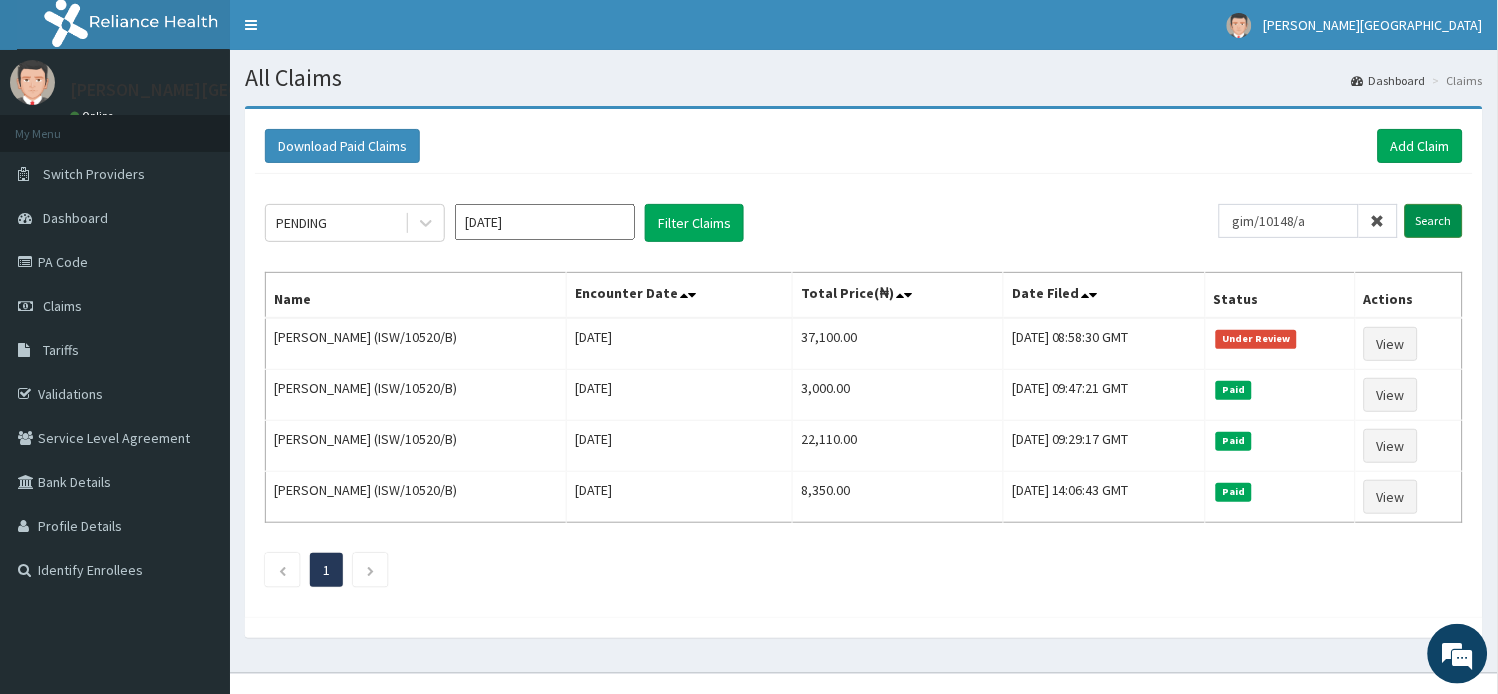 click on "Search" at bounding box center [1434, 221] 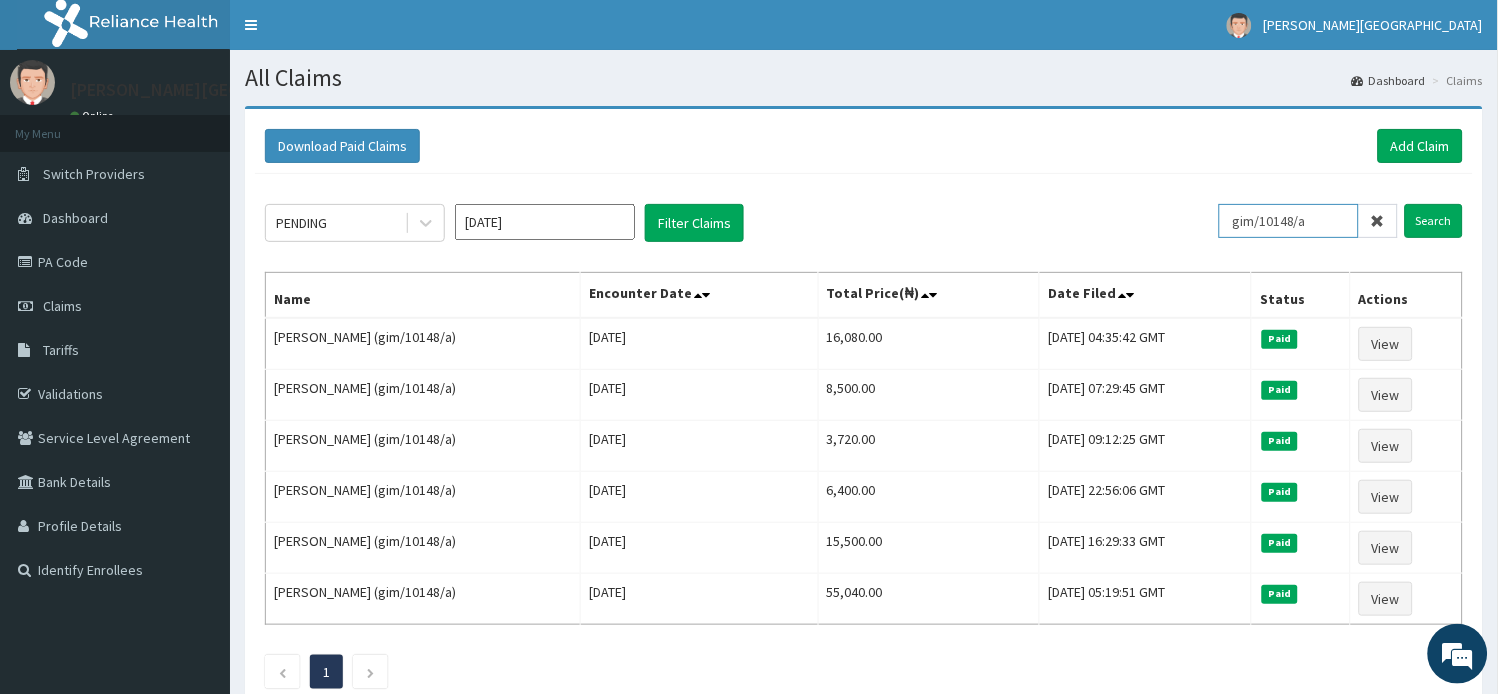 drag, startPoint x: 1342, startPoint y: 224, endPoint x: 1063, endPoint y: 197, distance: 280.3034 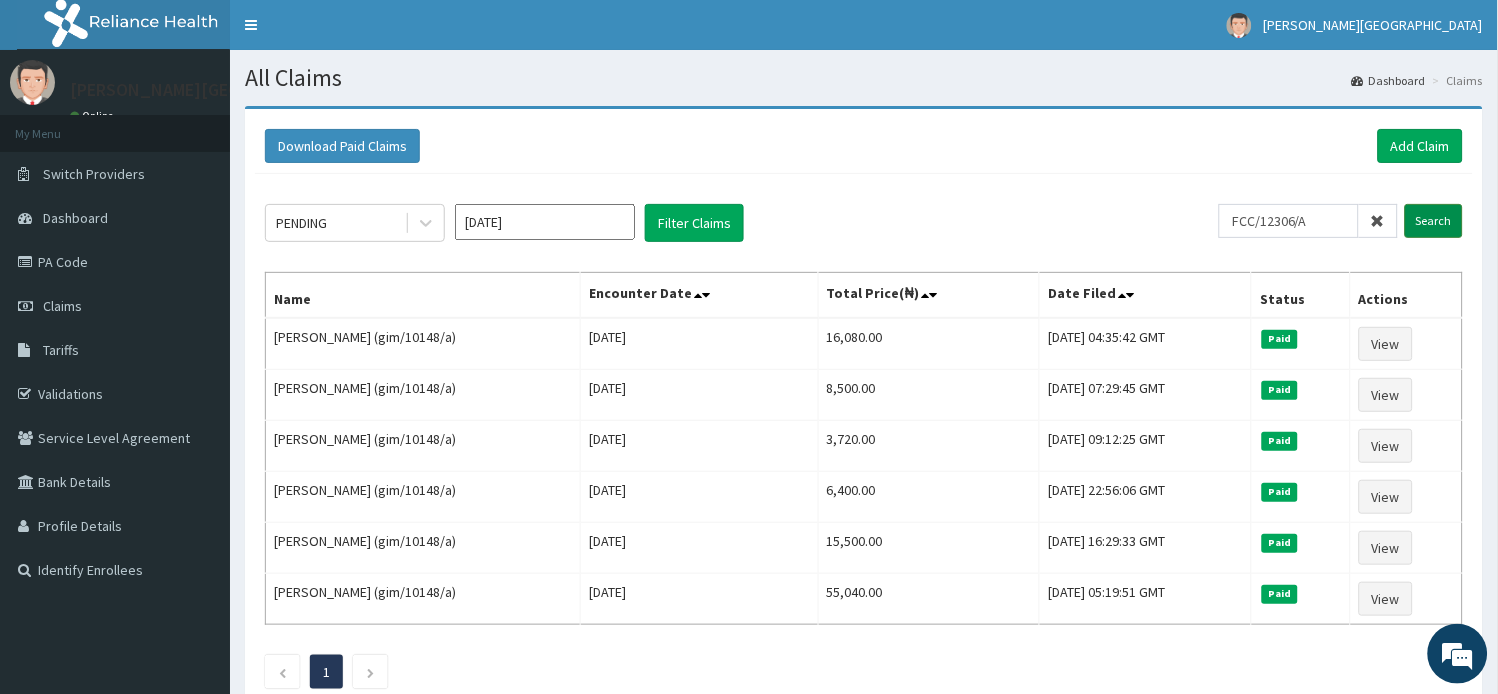 click on "Search" at bounding box center (1434, 221) 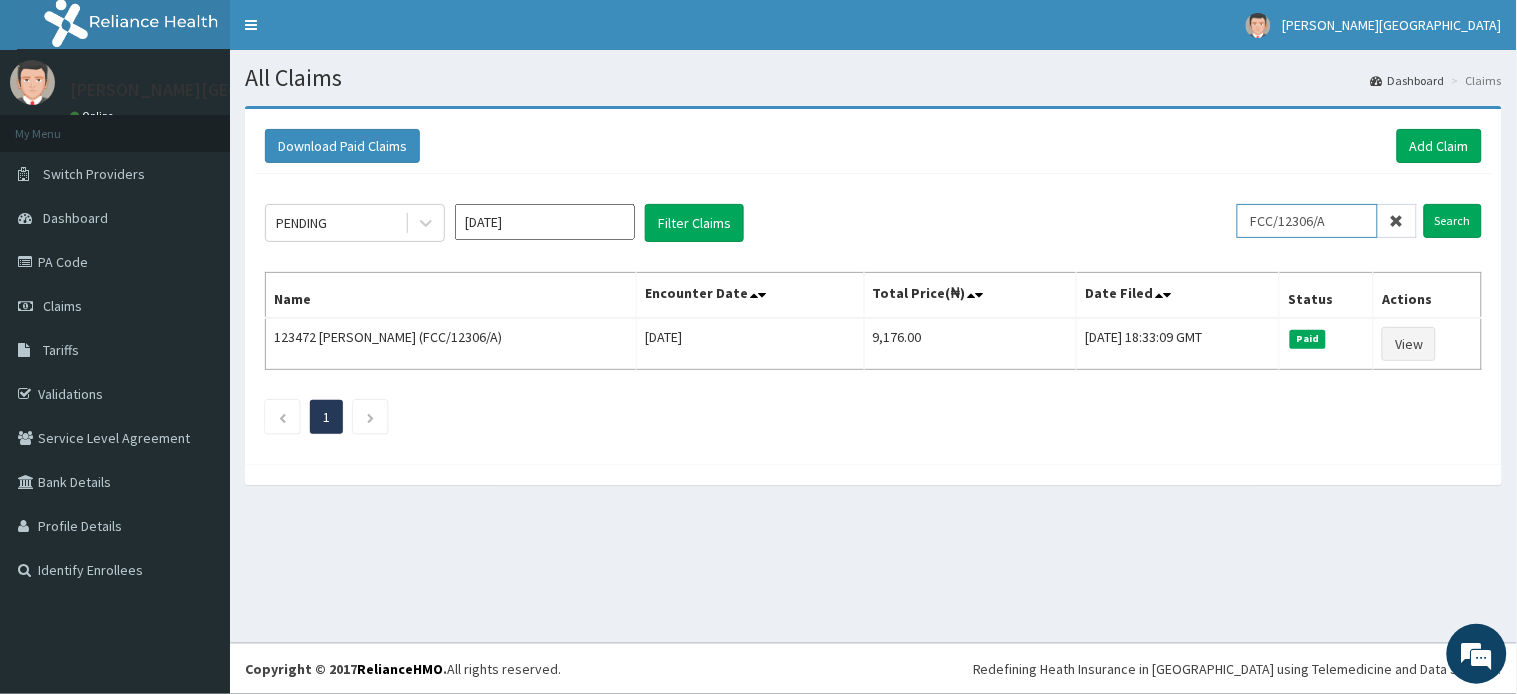 drag, startPoint x: 1345, startPoint y: 223, endPoint x: 1226, endPoint y: 224, distance: 119.0042 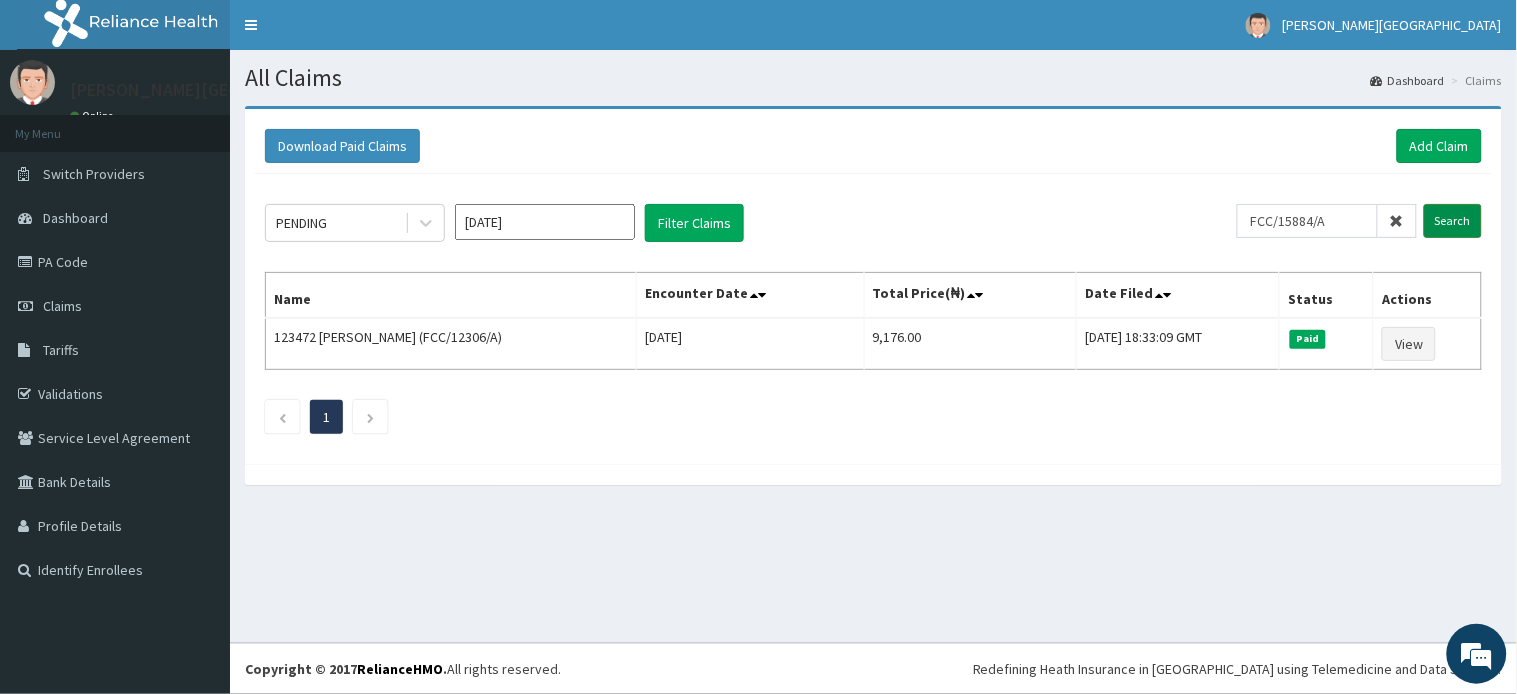 click on "Search" at bounding box center (1453, 221) 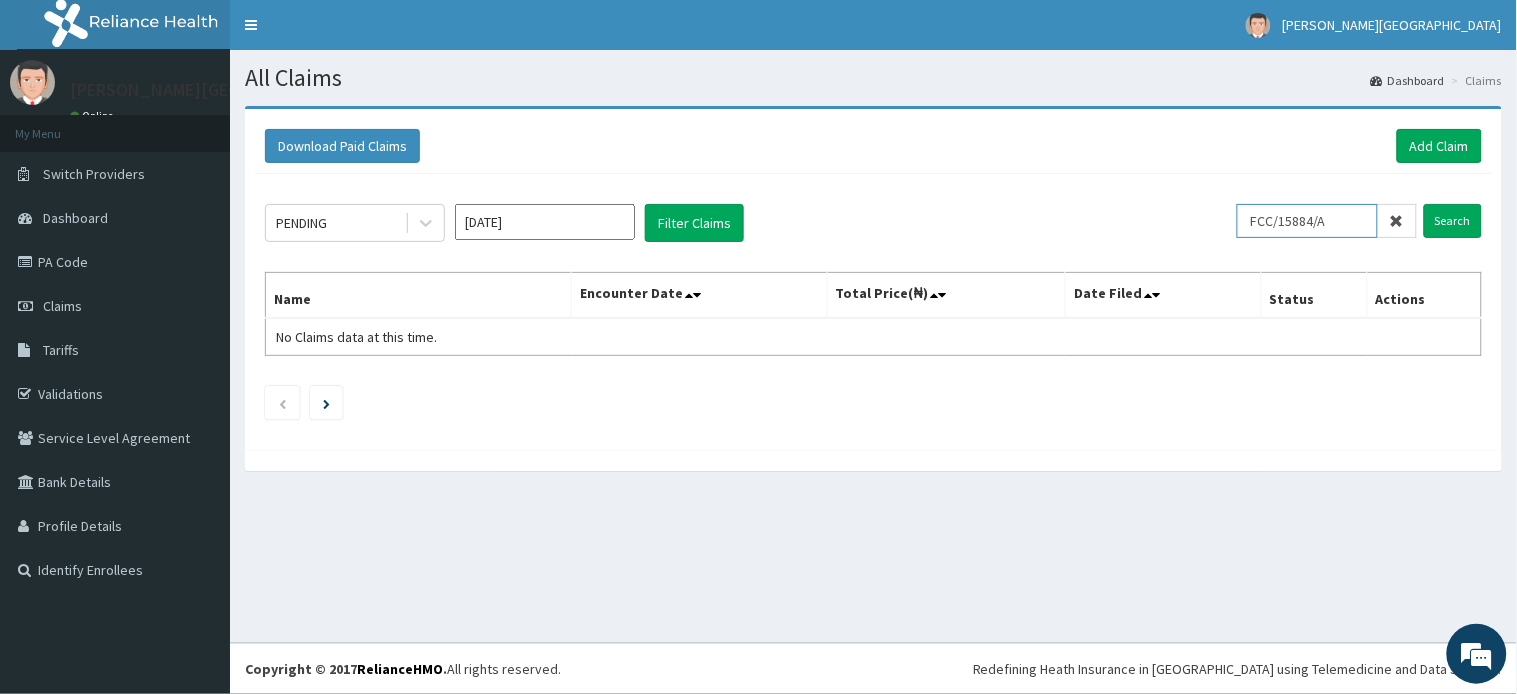 click on "FCC/15884/A" at bounding box center [1307, 221] 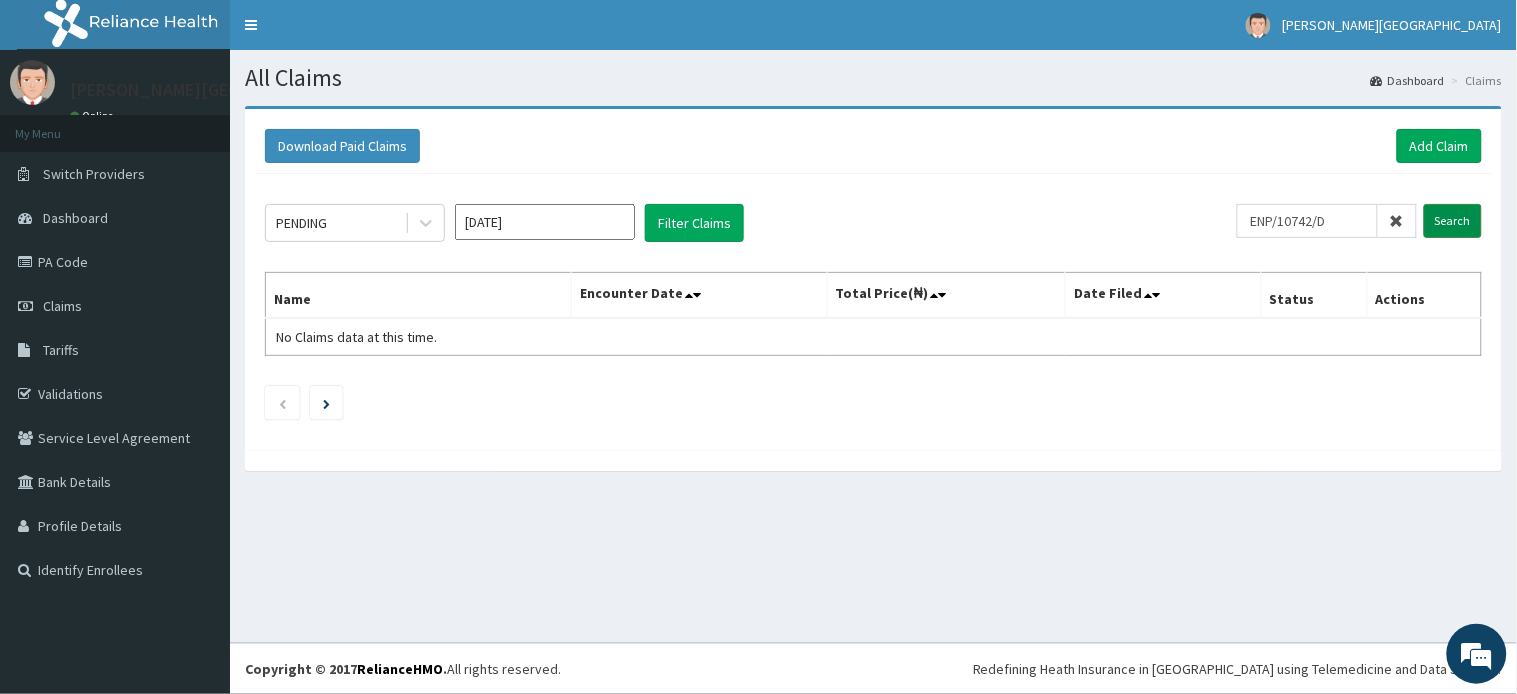 click on "Search" at bounding box center (1453, 221) 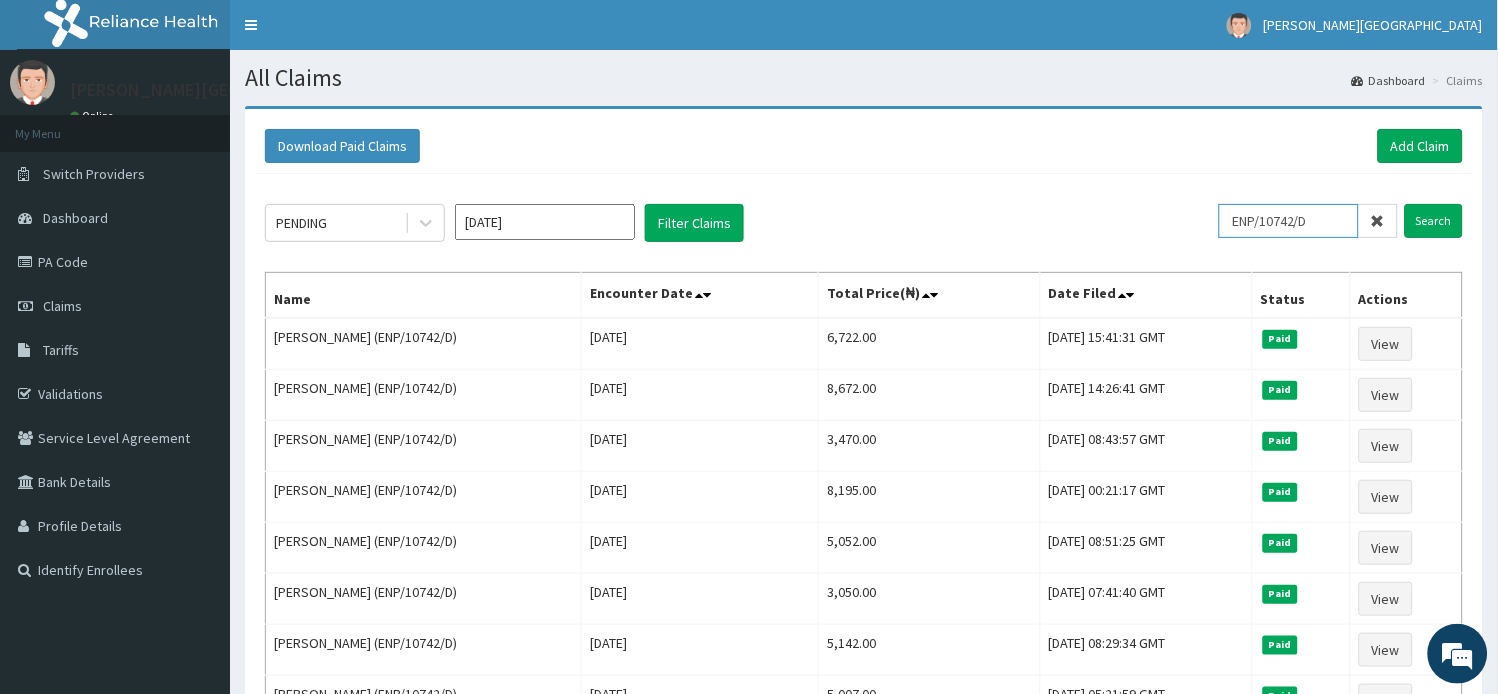drag, startPoint x: 1325, startPoint y: 223, endPoint x: 1010, endPoint y: 186, distance: 317.16556 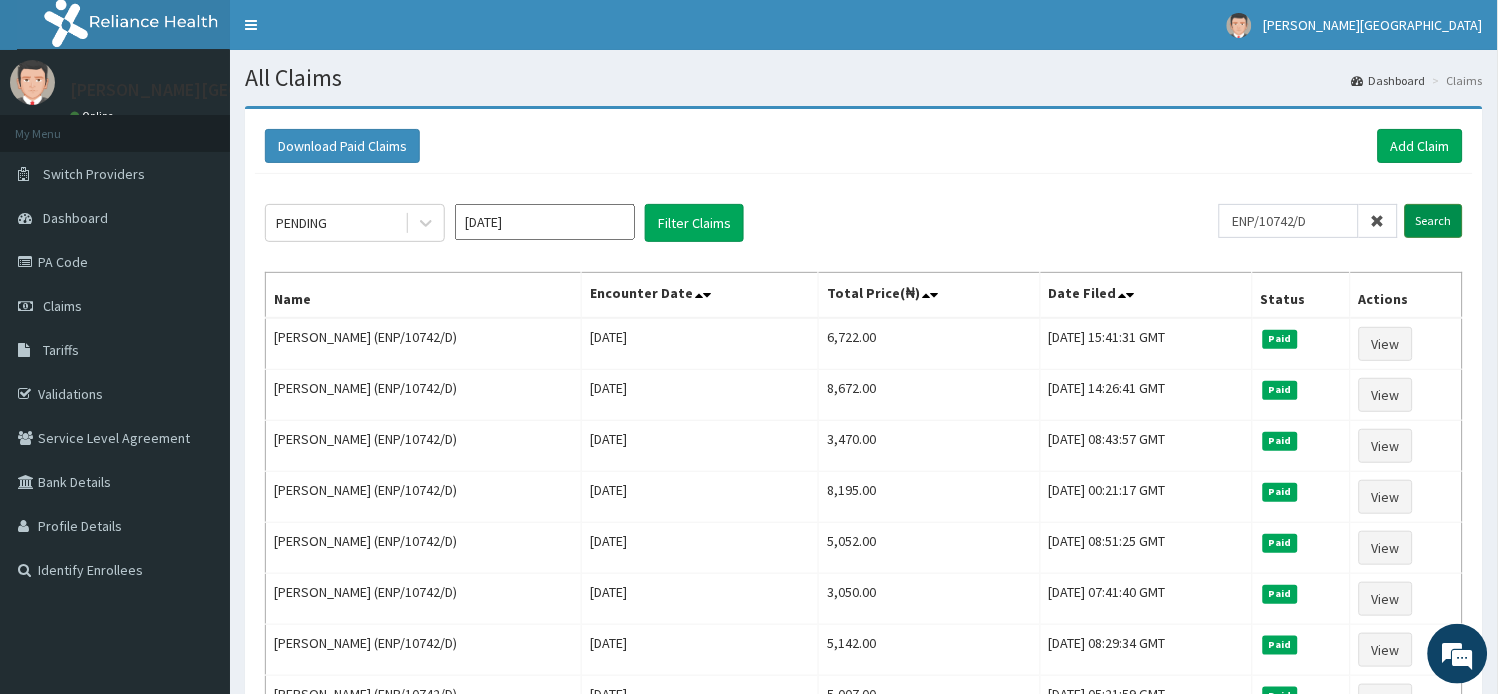 click on "Search" at bounding box center (1434, 221) 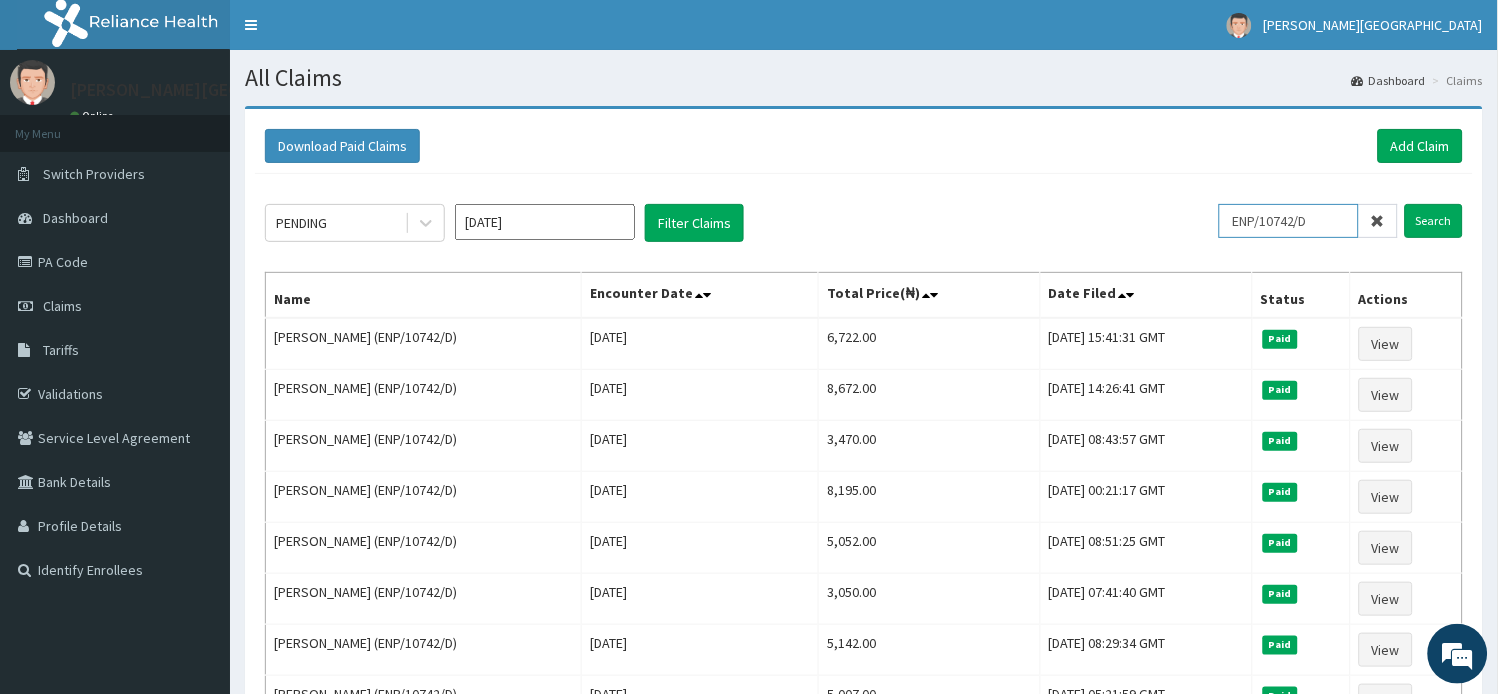 drag, startPoint x: 1318, startPoint y: 220, endPoint x: 1127, endPoint y: 196, distance: 192.50195 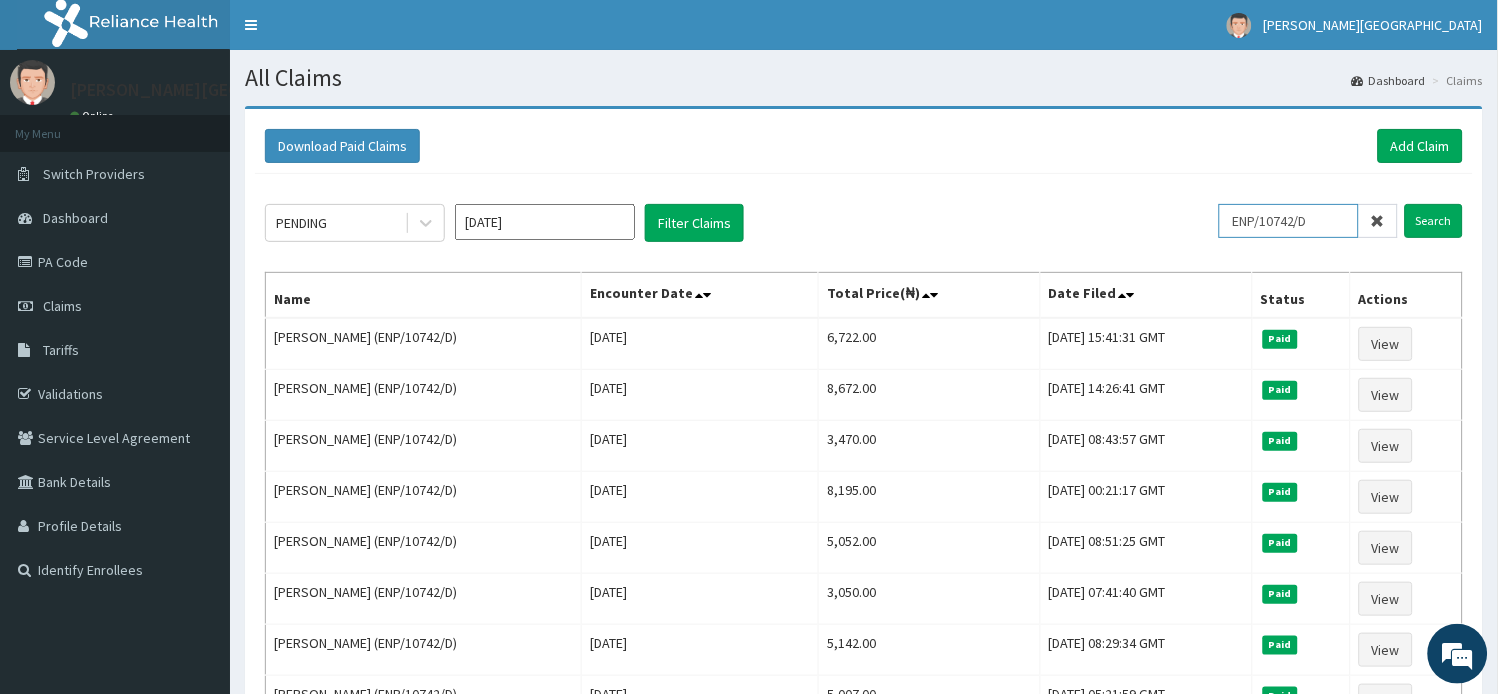 paste on "GMT/10365/A" 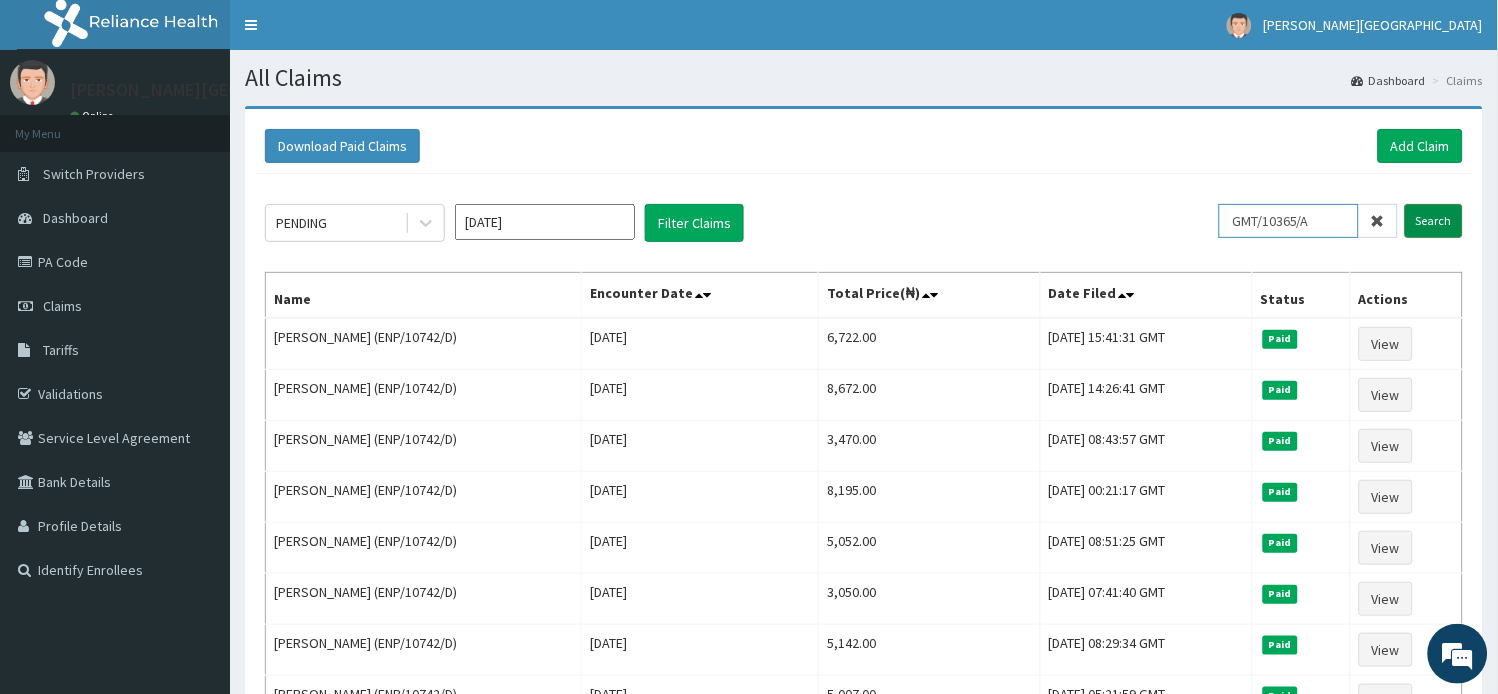 type on "GMT/10365/A" 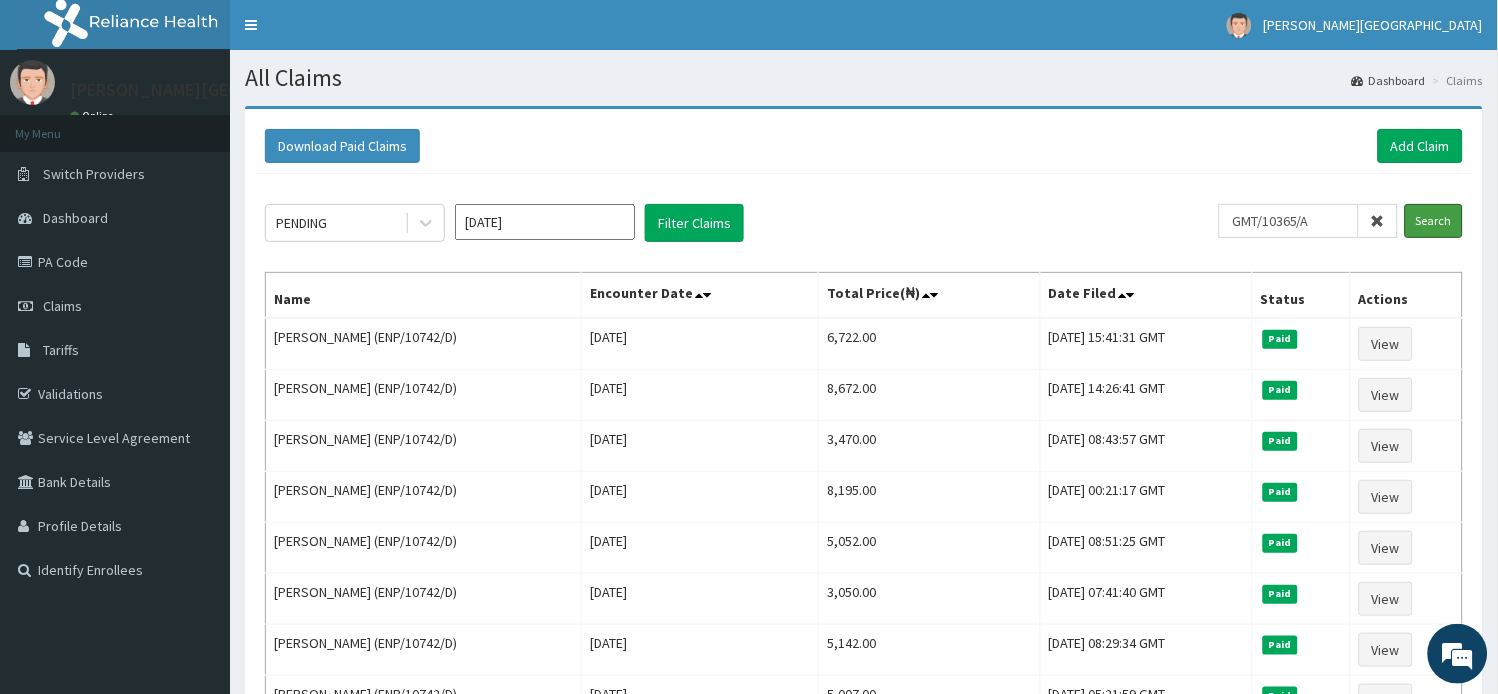 drag, startPoint x: 1447, startPoint y: 222, endPoint x: 1383, endPoint y: 228, distance: 64.28063 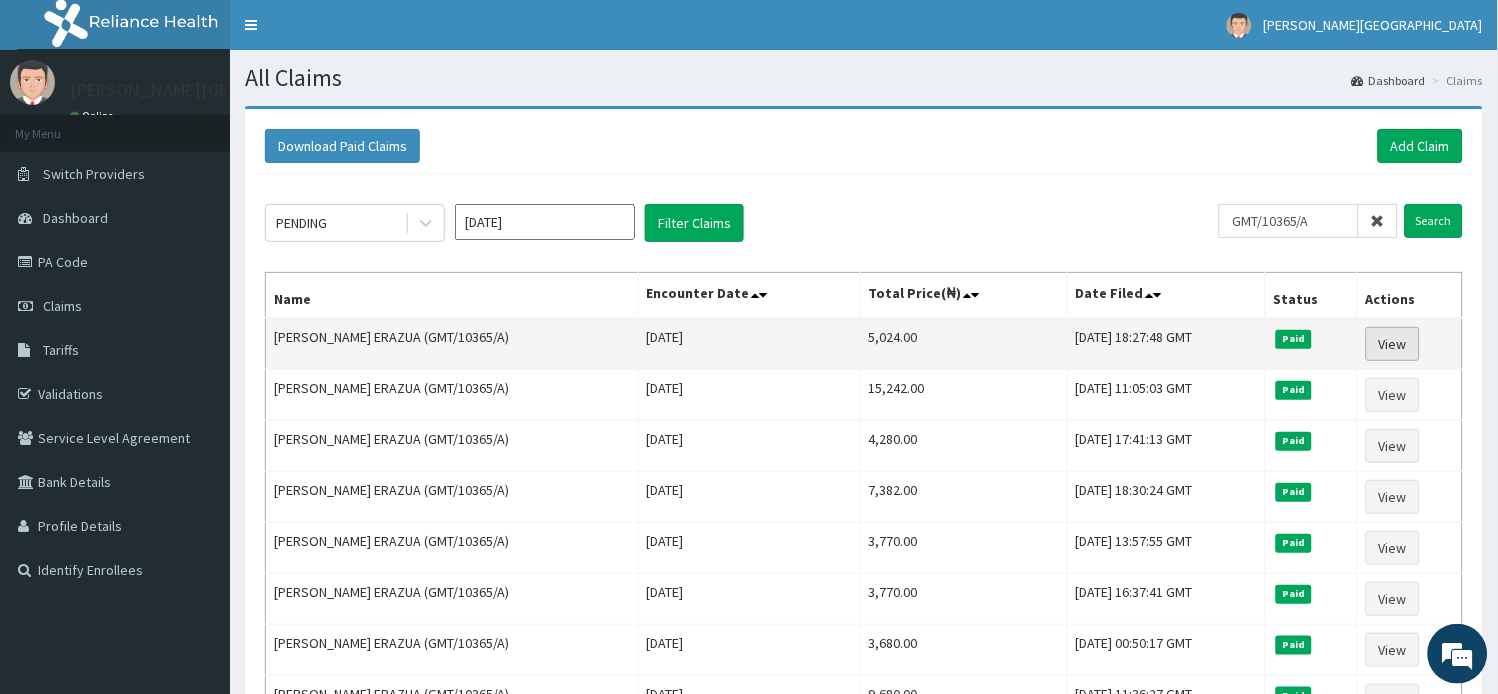 click on "View" at bounding box center (1393, 344) 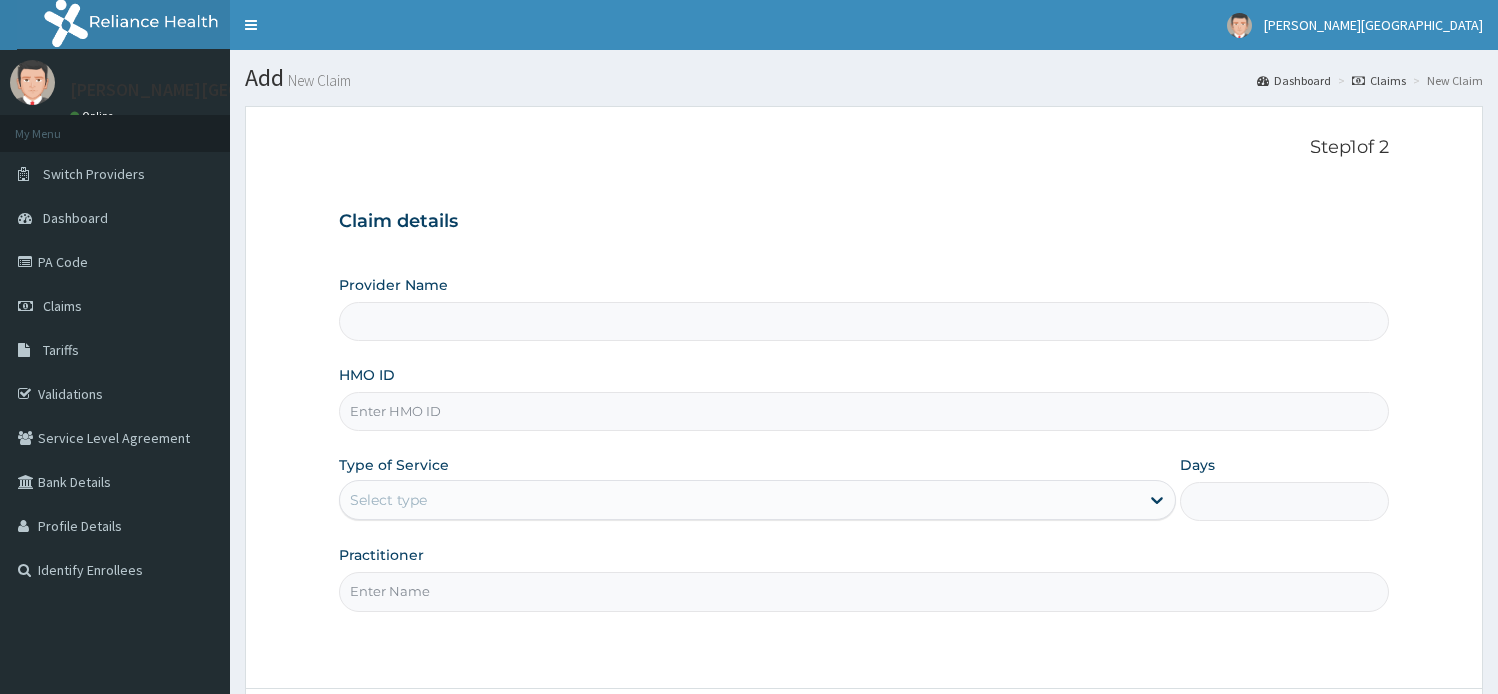 type on "[PERSON_NAME][GEOGRAPHIC_DATA]" 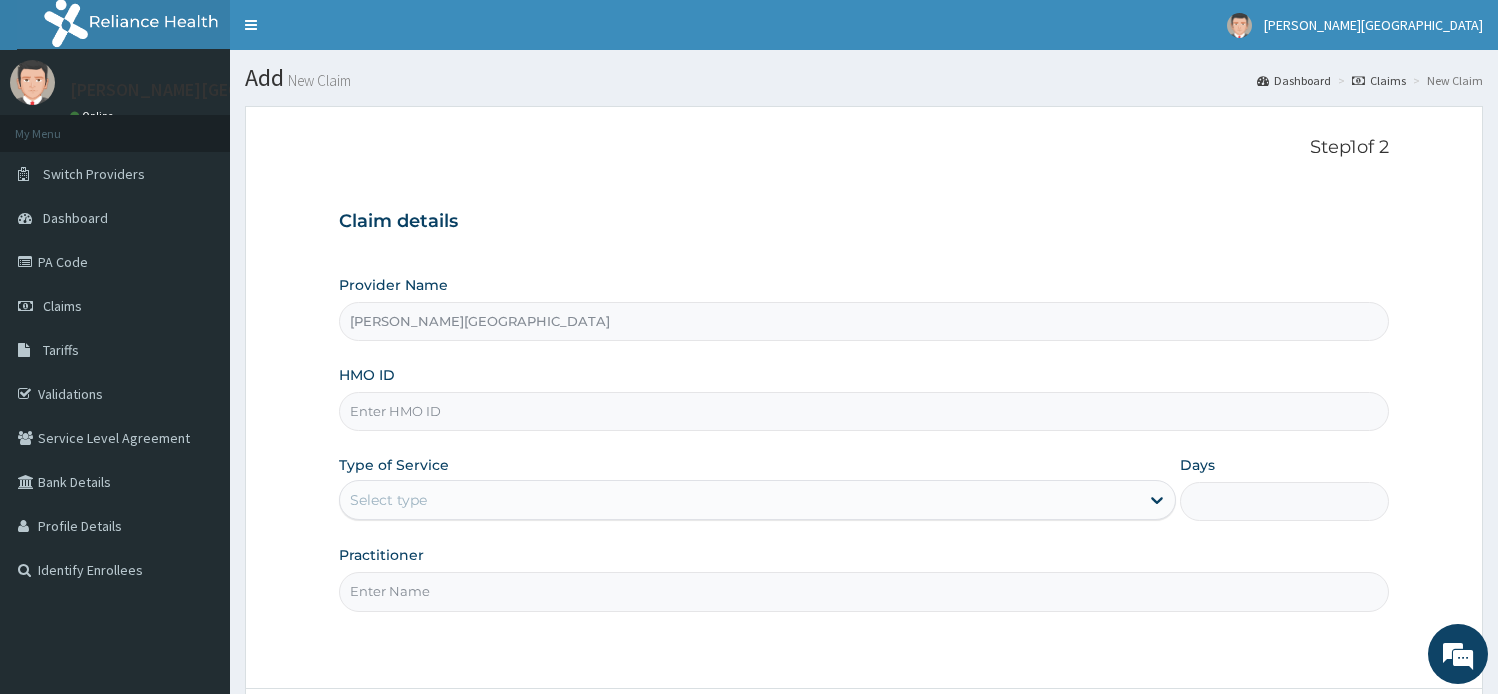 scroll, scrollTop: 0, scrollLeft: 0, axis: both 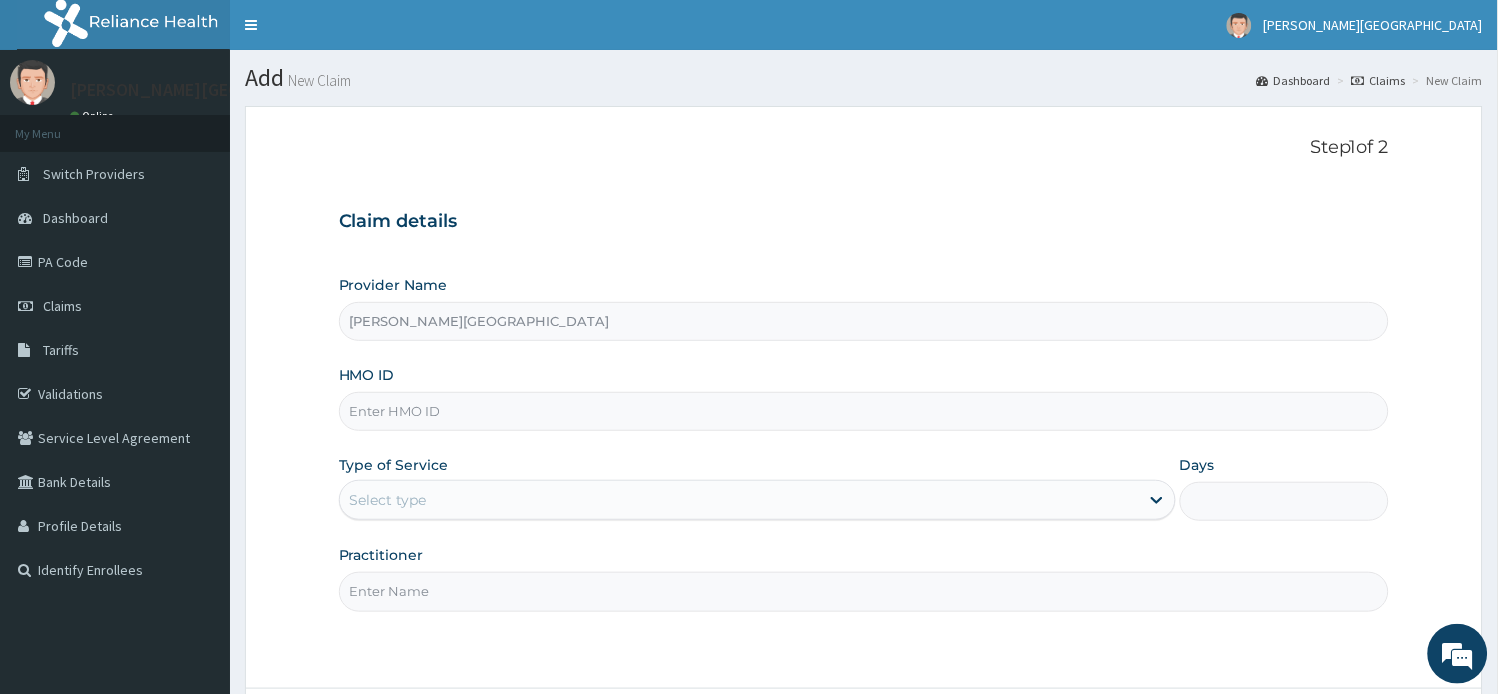 click on "HMO ID" at bounding box center [864, 411] 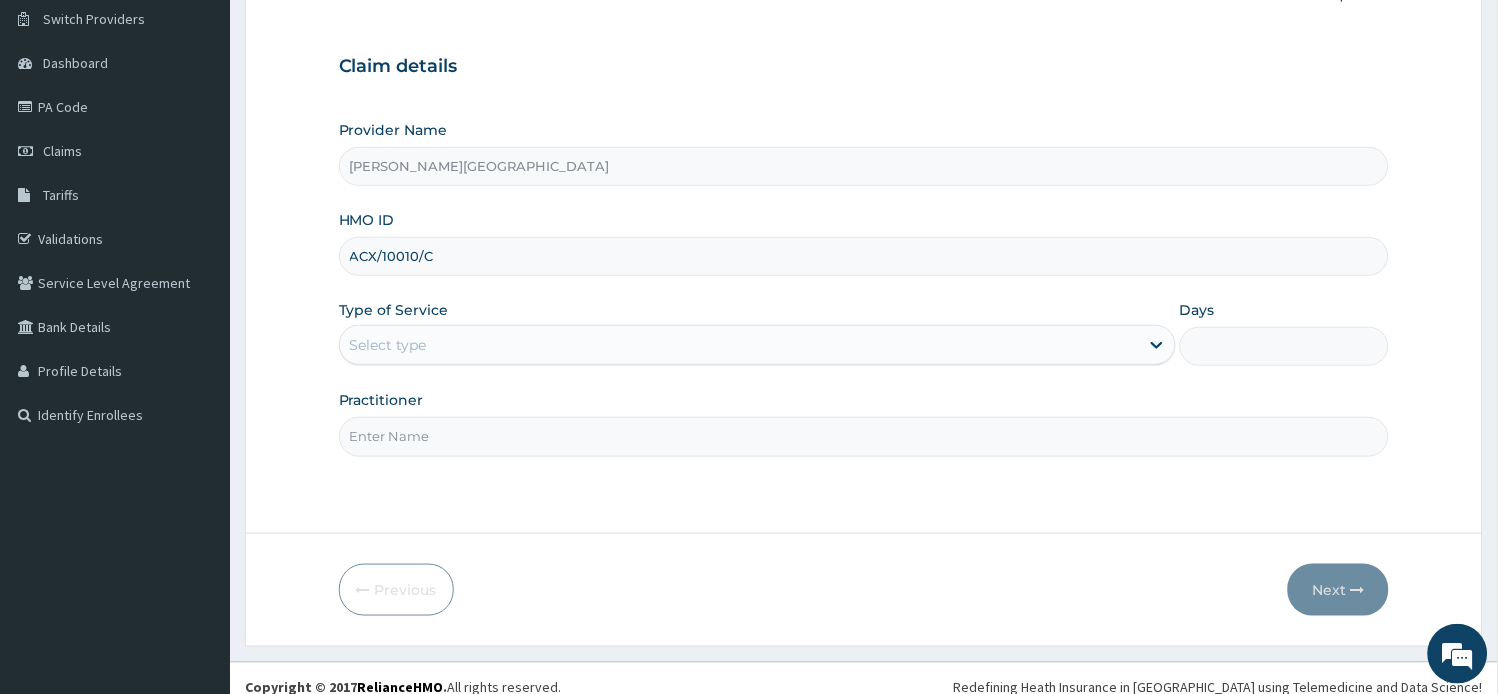 scroll, scrollTop: 174, scrollLeft: 0, axis: vertical 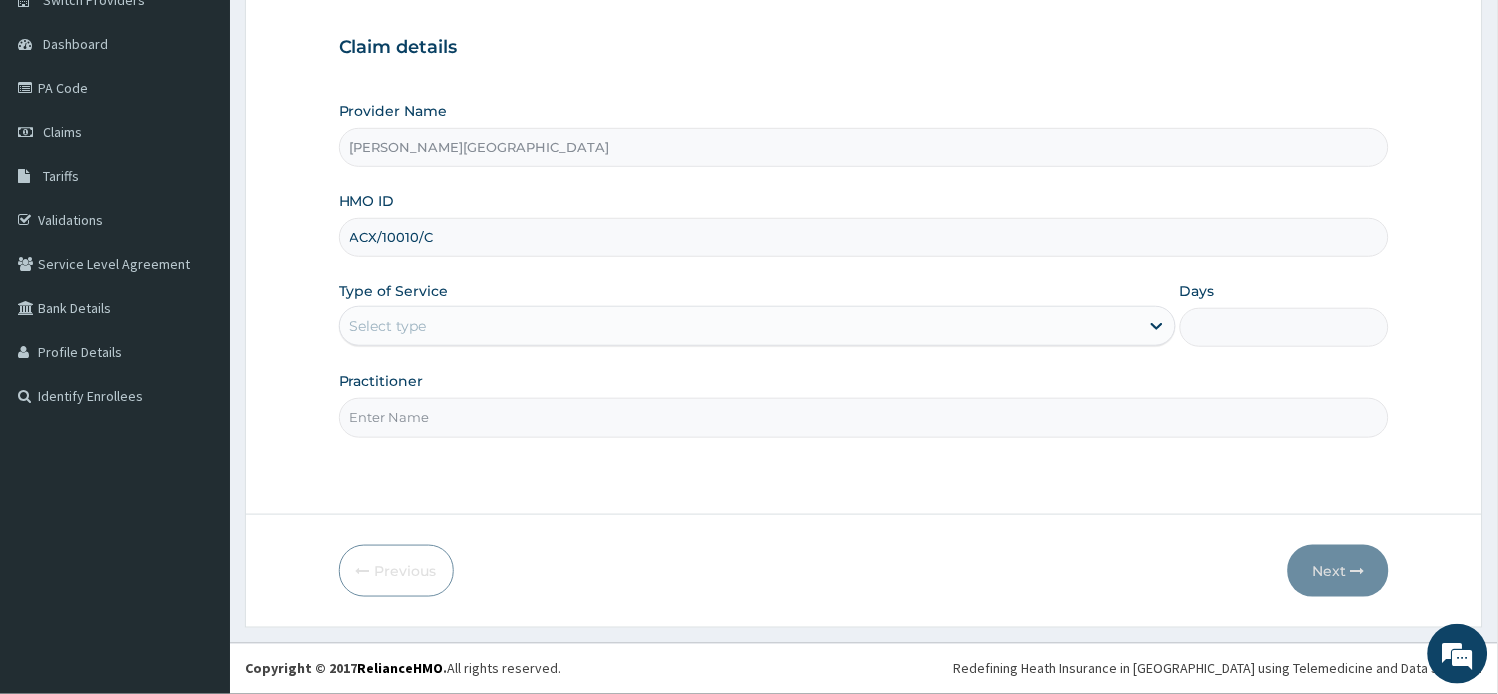 type on "ACX/10010/C" 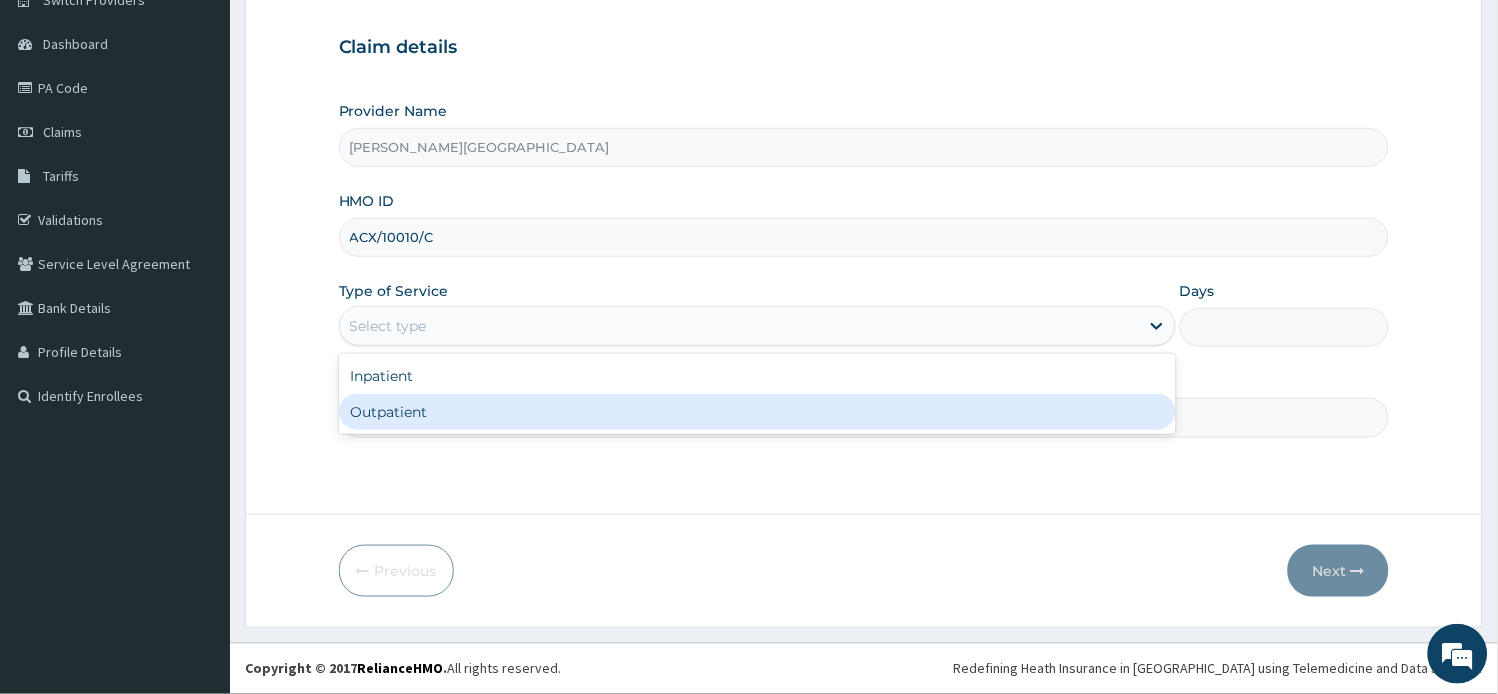 click on "Outpatient" at bounding box center (757, 412) 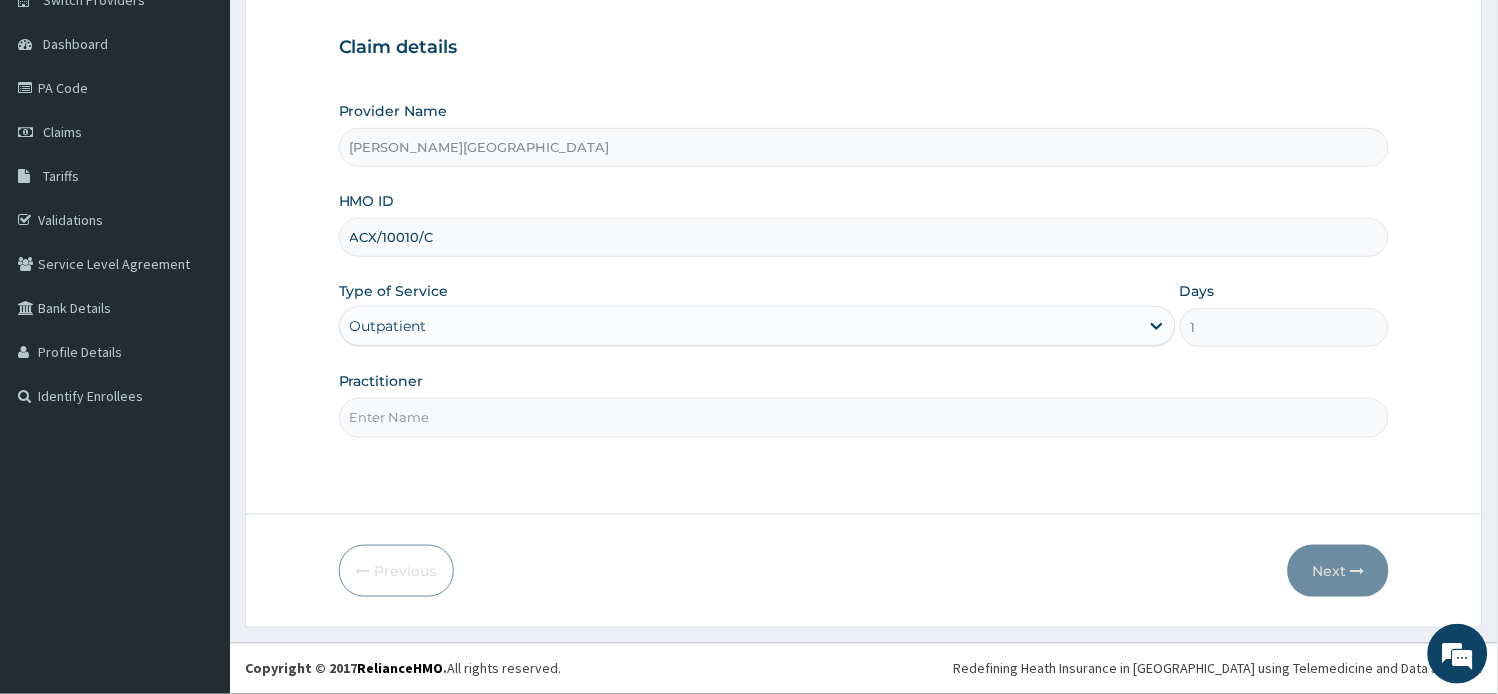 click on "Practitioner" at bounding box center (864, 417) 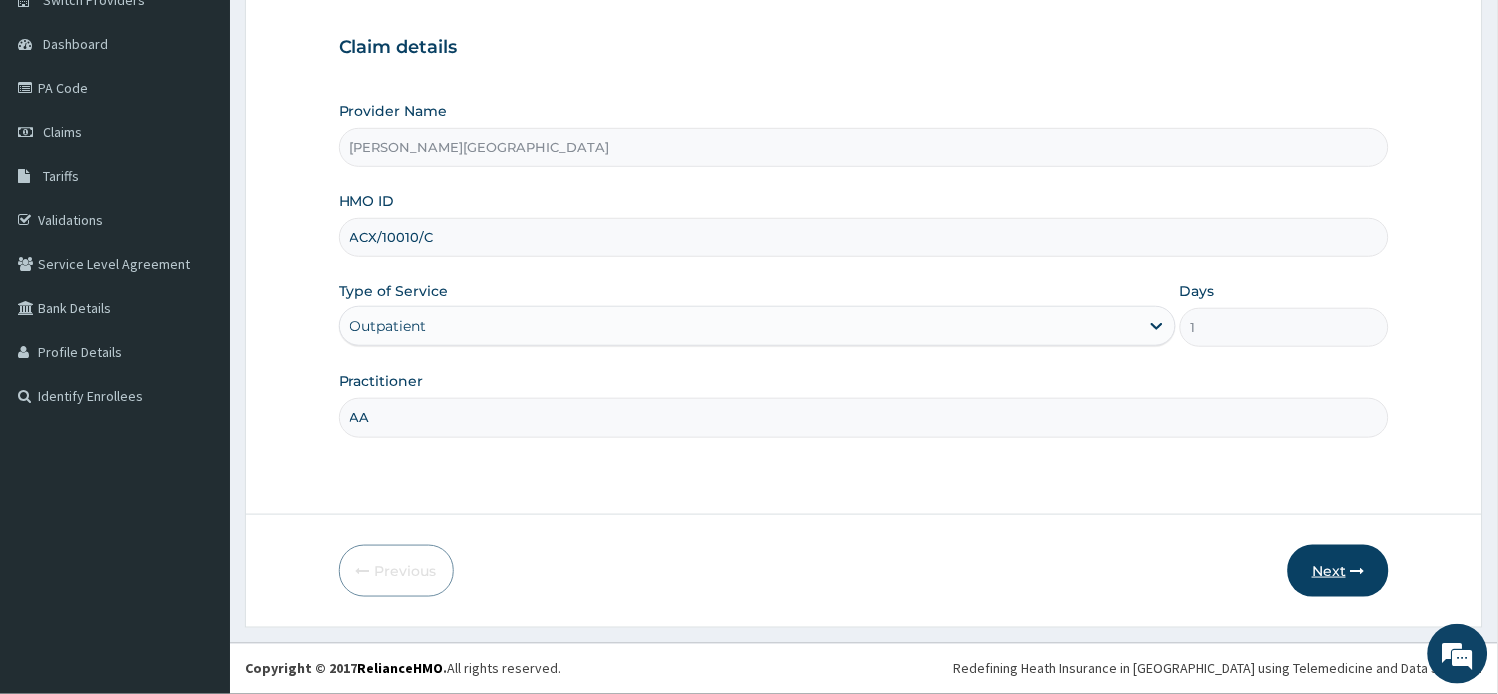 type on "AA" 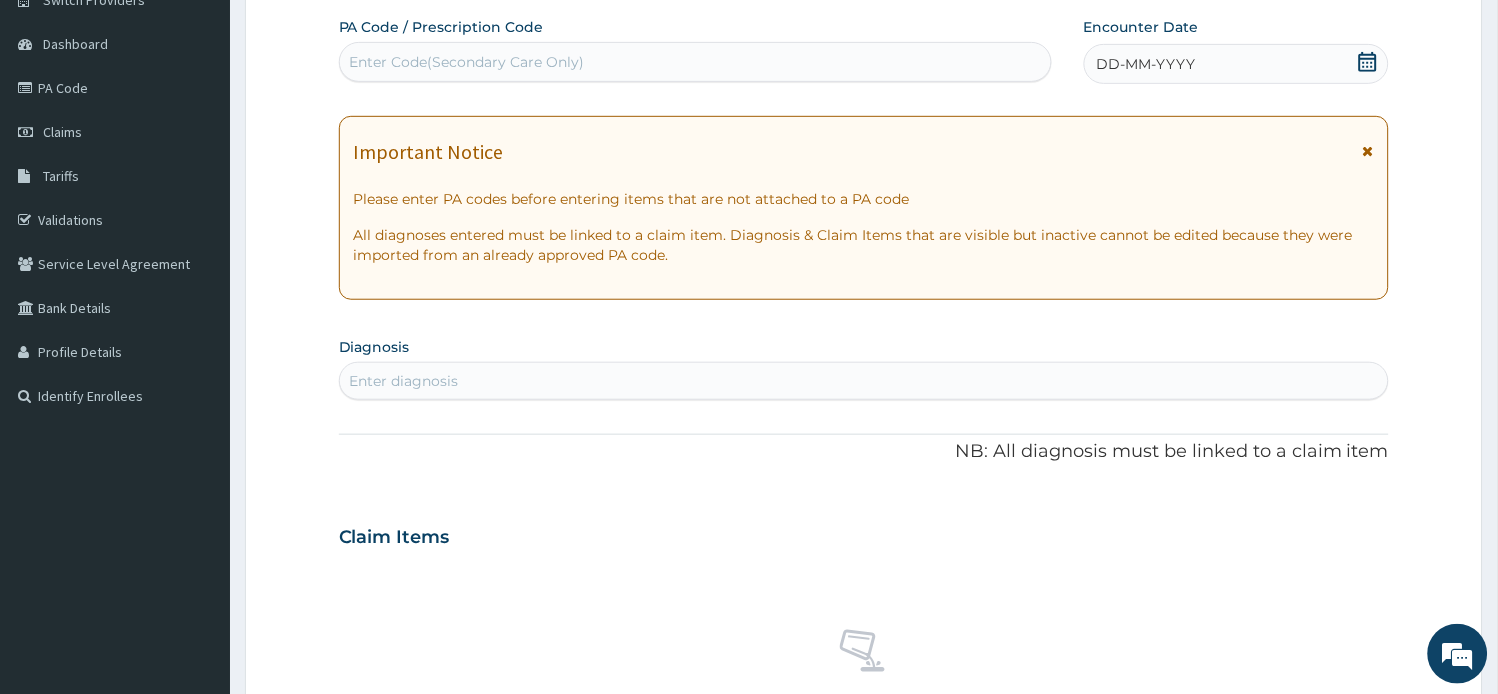 click at bounding box center [1368, 151] 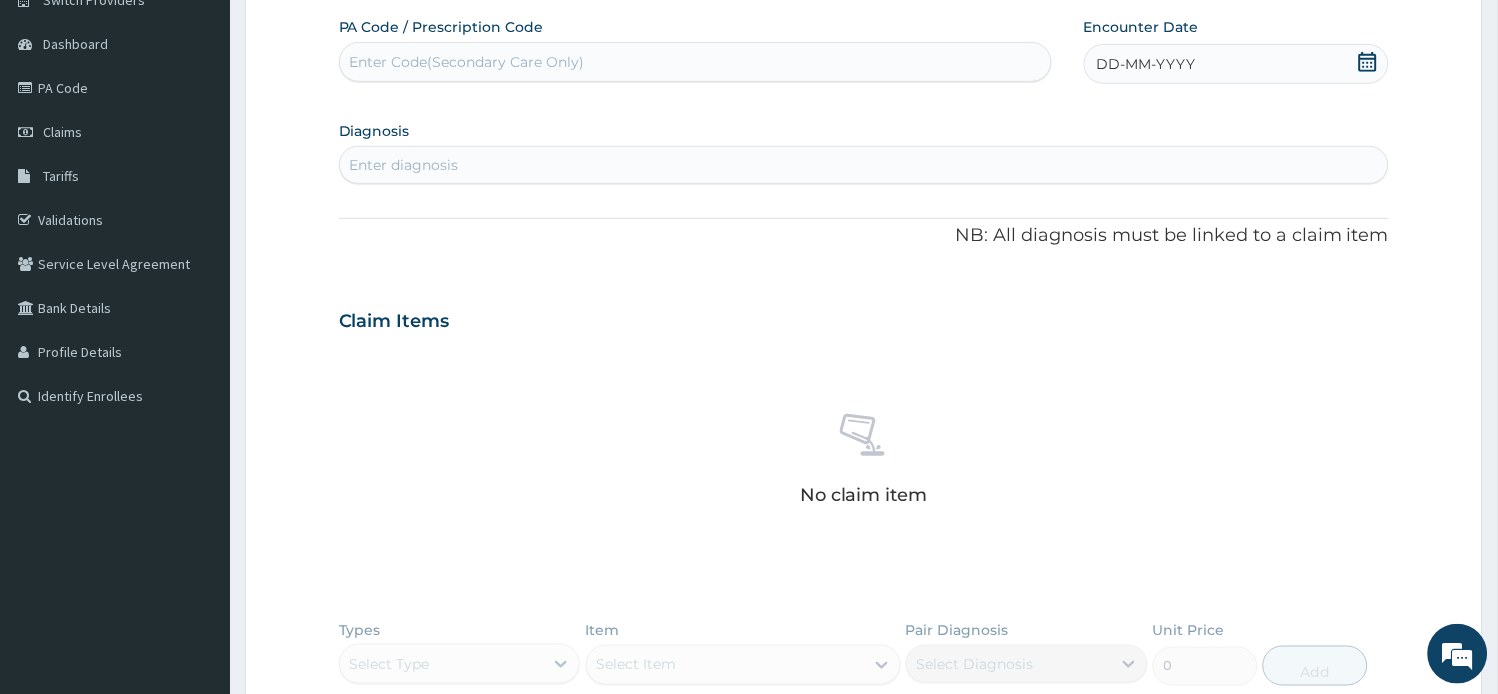 scroll, scrollTop: 0, scrollLeft: 0, axis: both 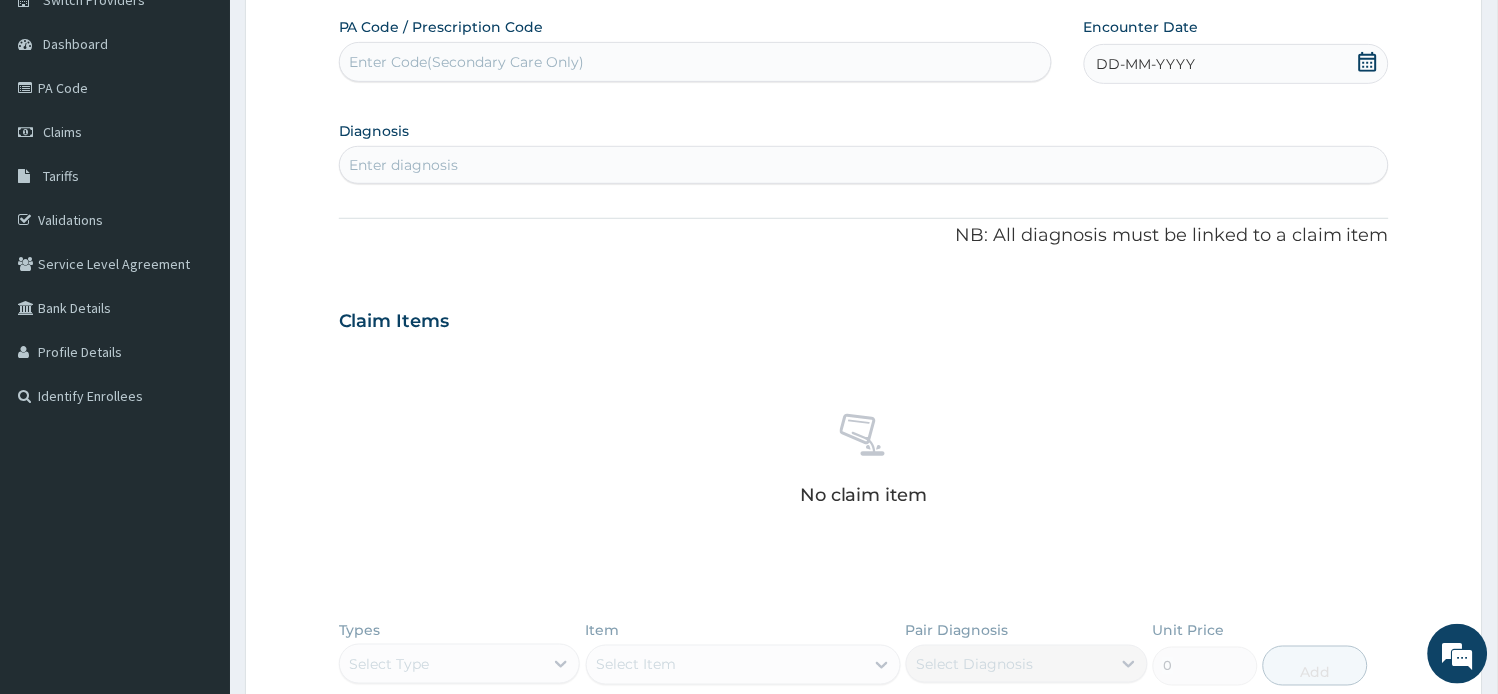 click 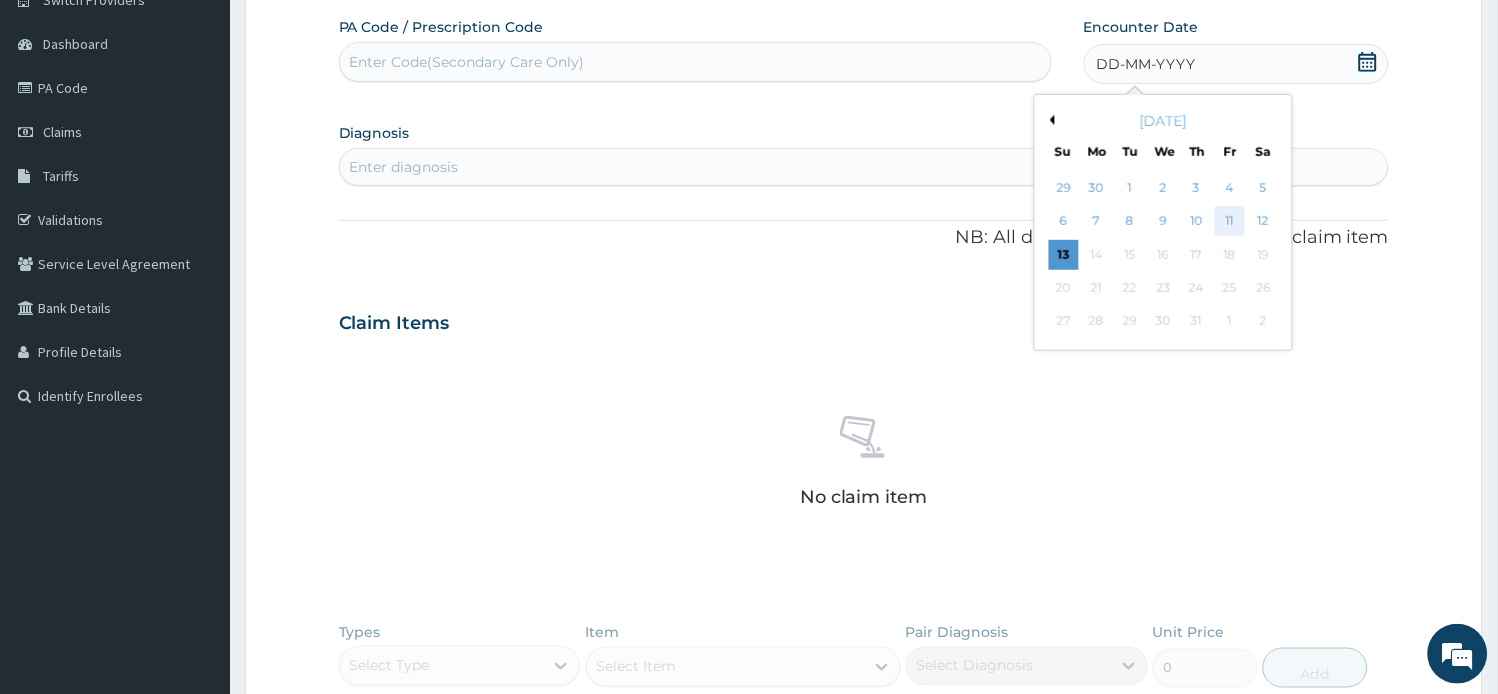 click on "11" at bounding box center [1230, 222] 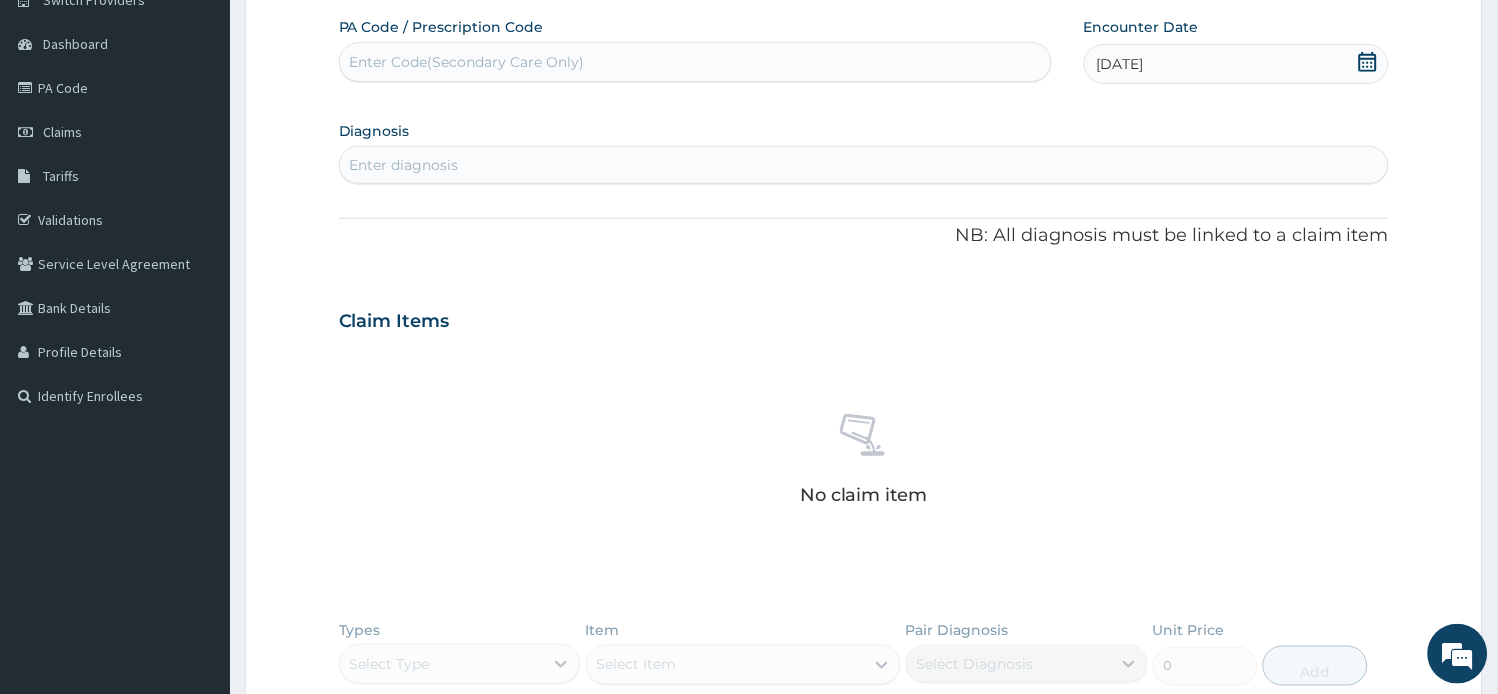 click on "Enter diagnosis" at bounding box center (864, 165) 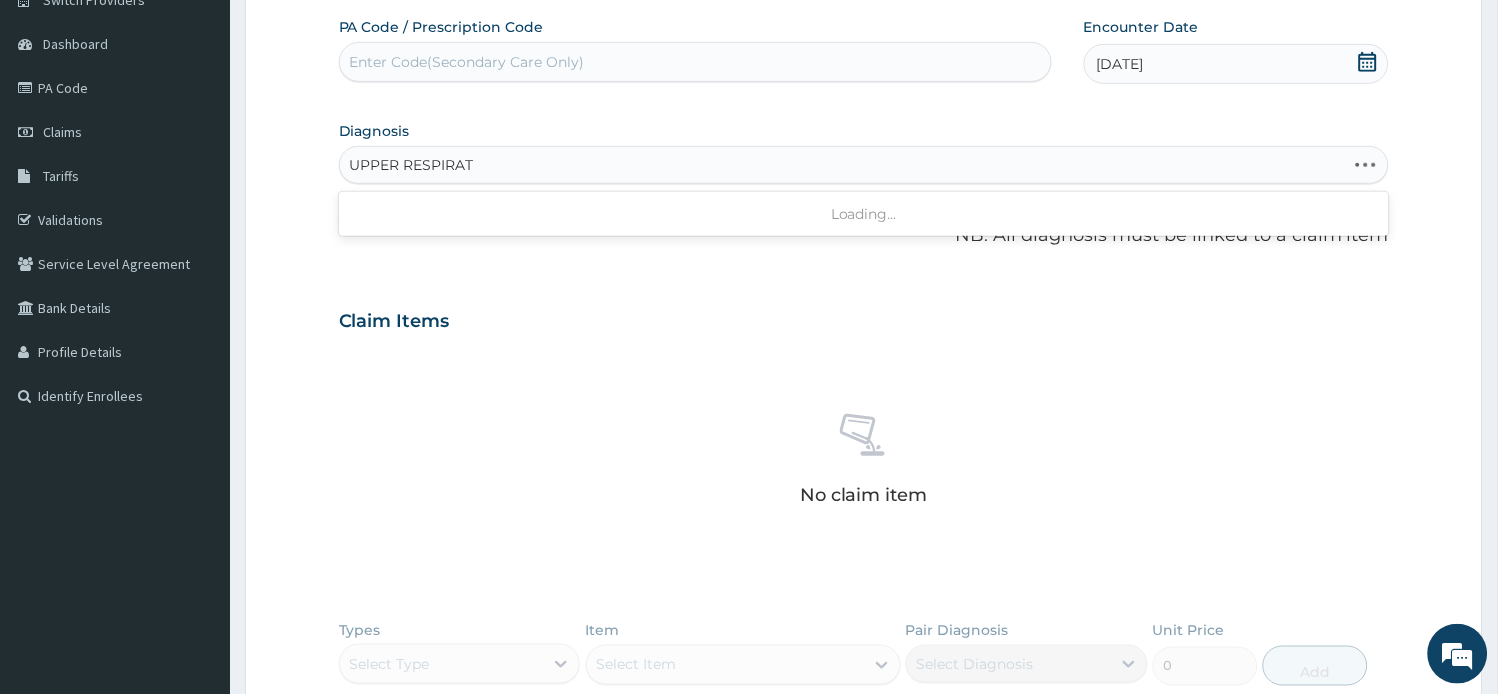 type on "UPPER RESPIRATO" 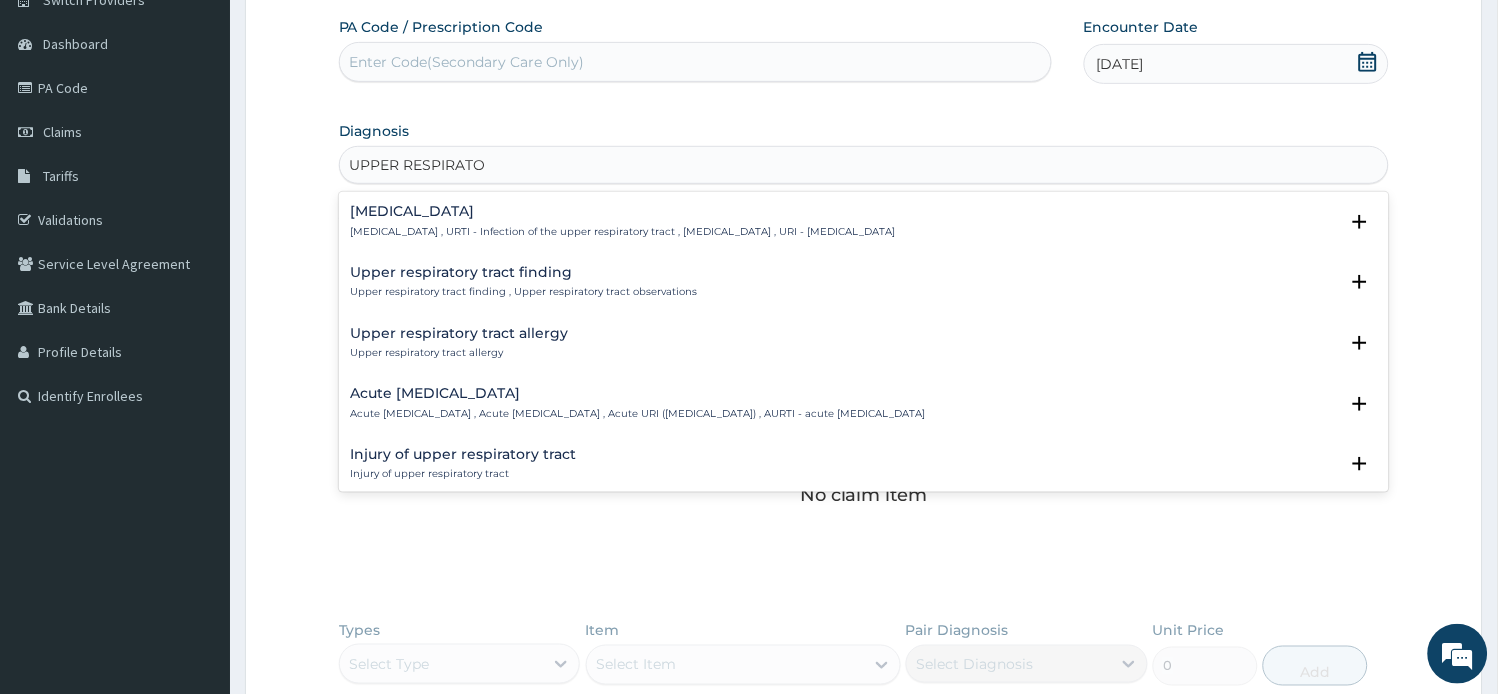 click on "Upper respiratory infection , URTI - Infection of the upper respiratory tract , Upper respiratory tract infection , URI - Upper respiratory infection" at bounding box center (623, 232) 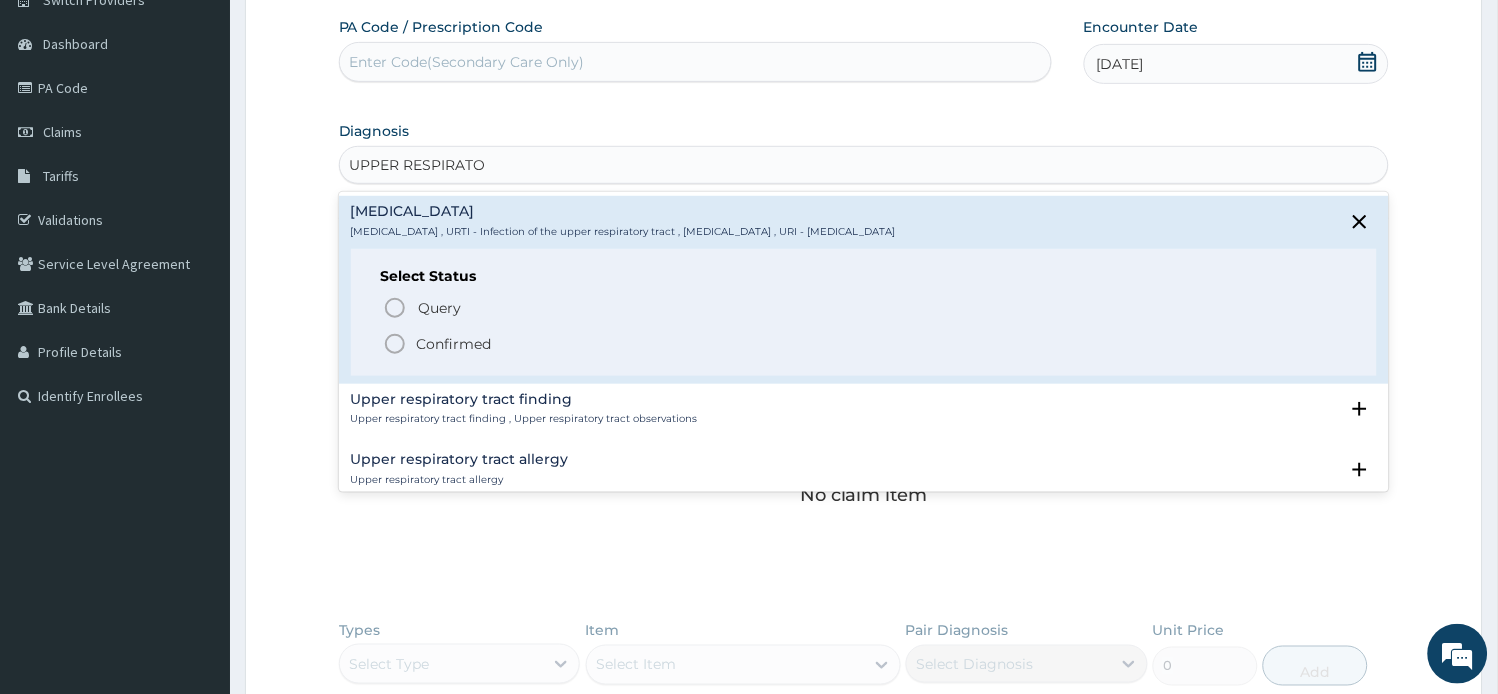 drag, startPoint x: 544, startPoint y: 345, endPoint x: 534, endPoint y: 336, distance: 13.453624 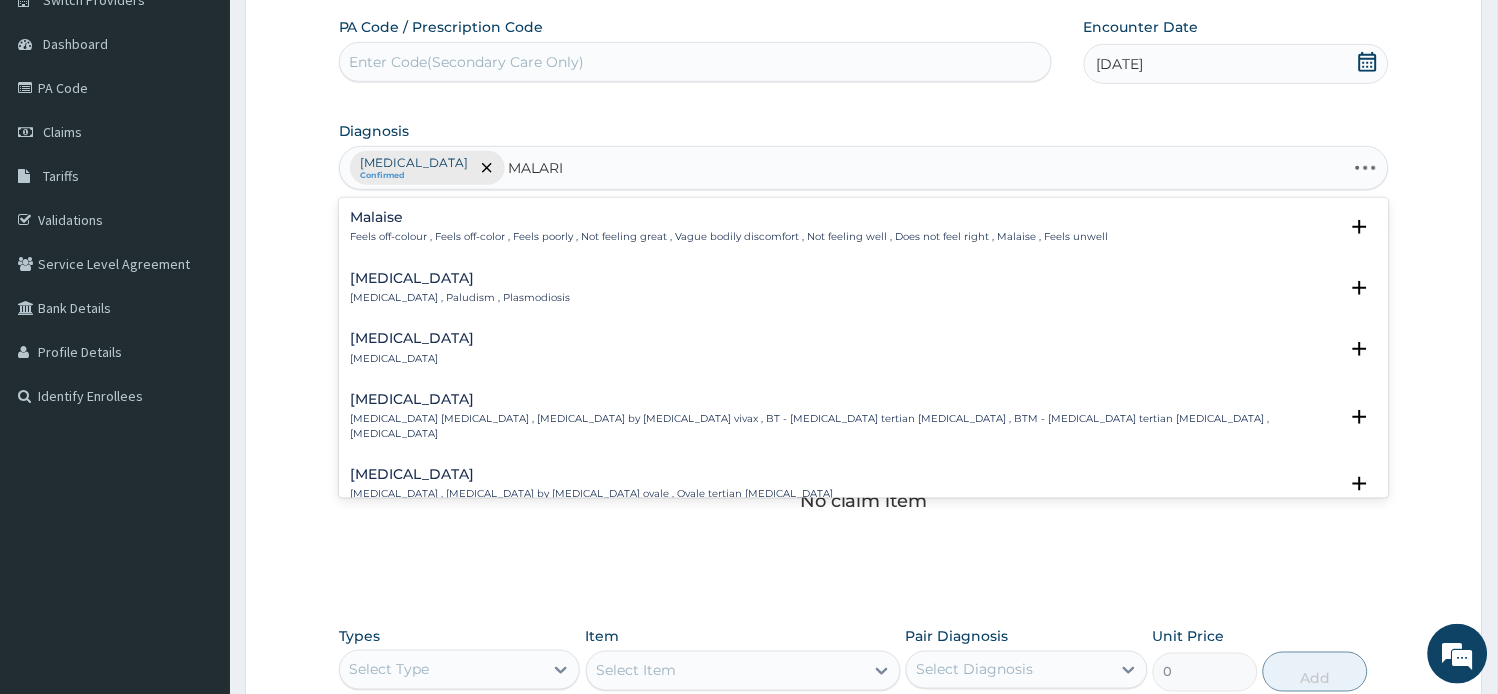 type on "MALARIA" 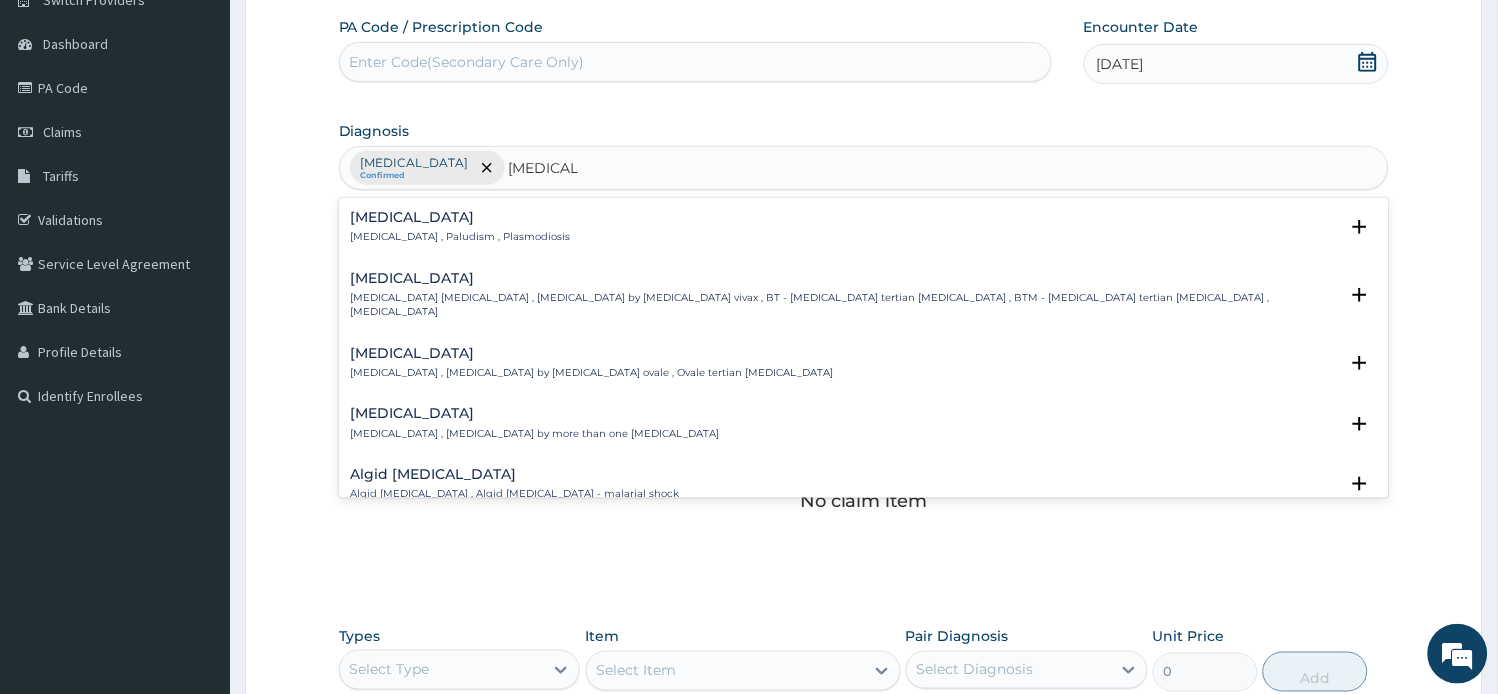 click on "Malaria Malaria , Paludism , Plasmodiosis" at bounding box center [864, 227] 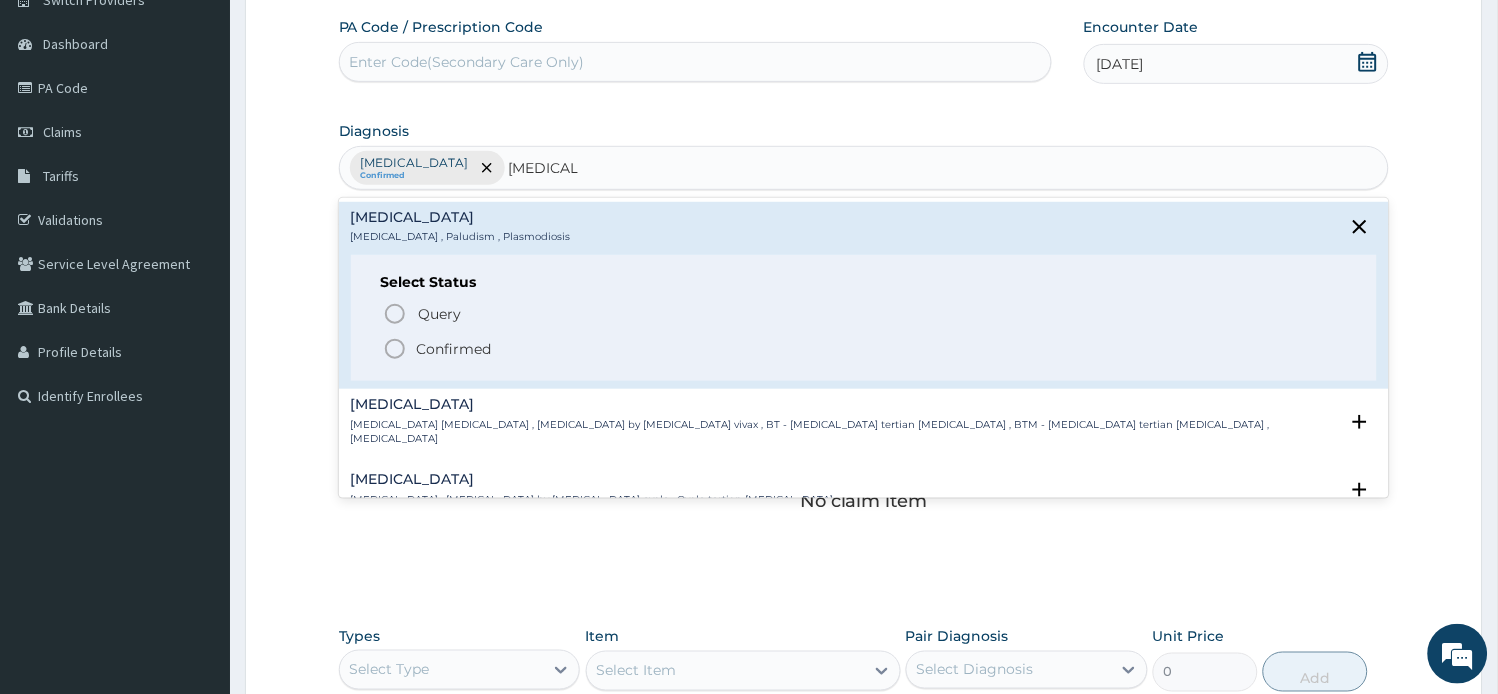 click on "Confirmed" at bounding box center [865, 349] 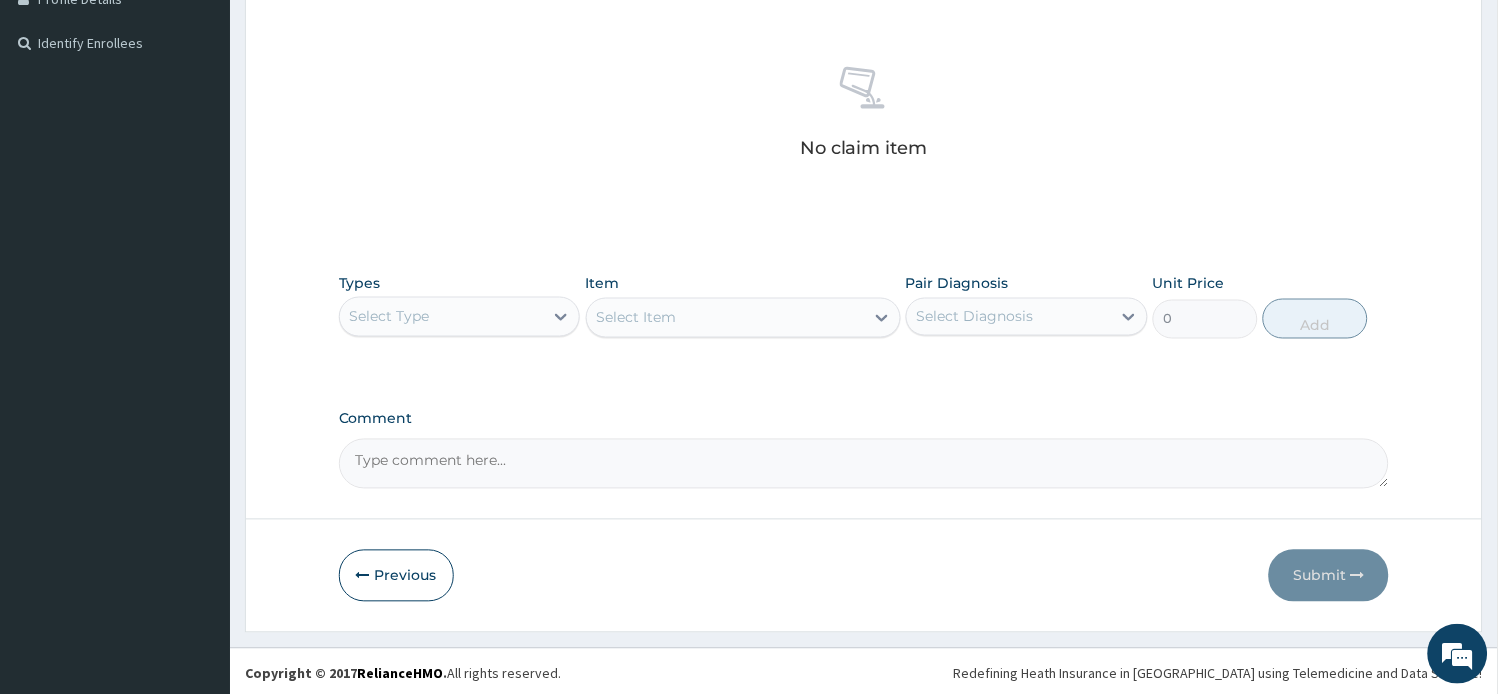 scroll, scrollTop: 532, scrollLeft: 0, axis: vertical 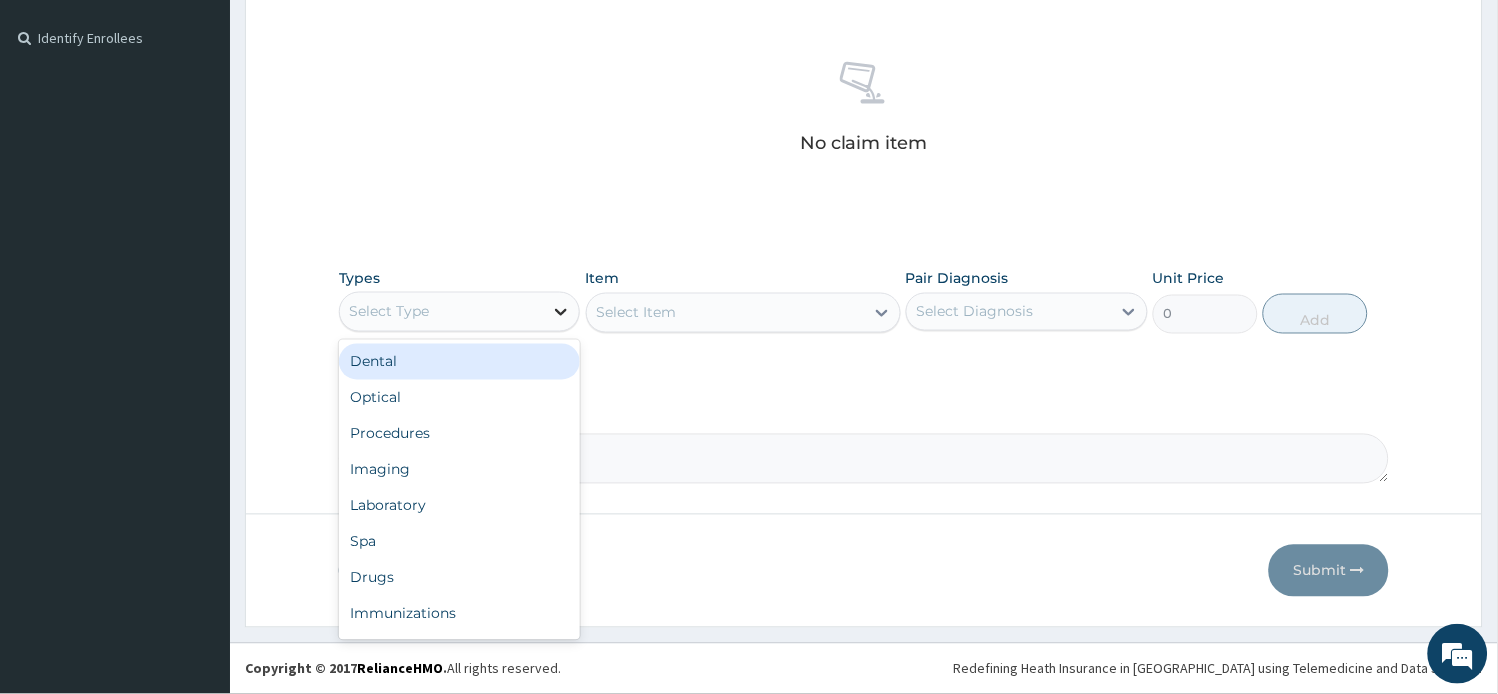 click 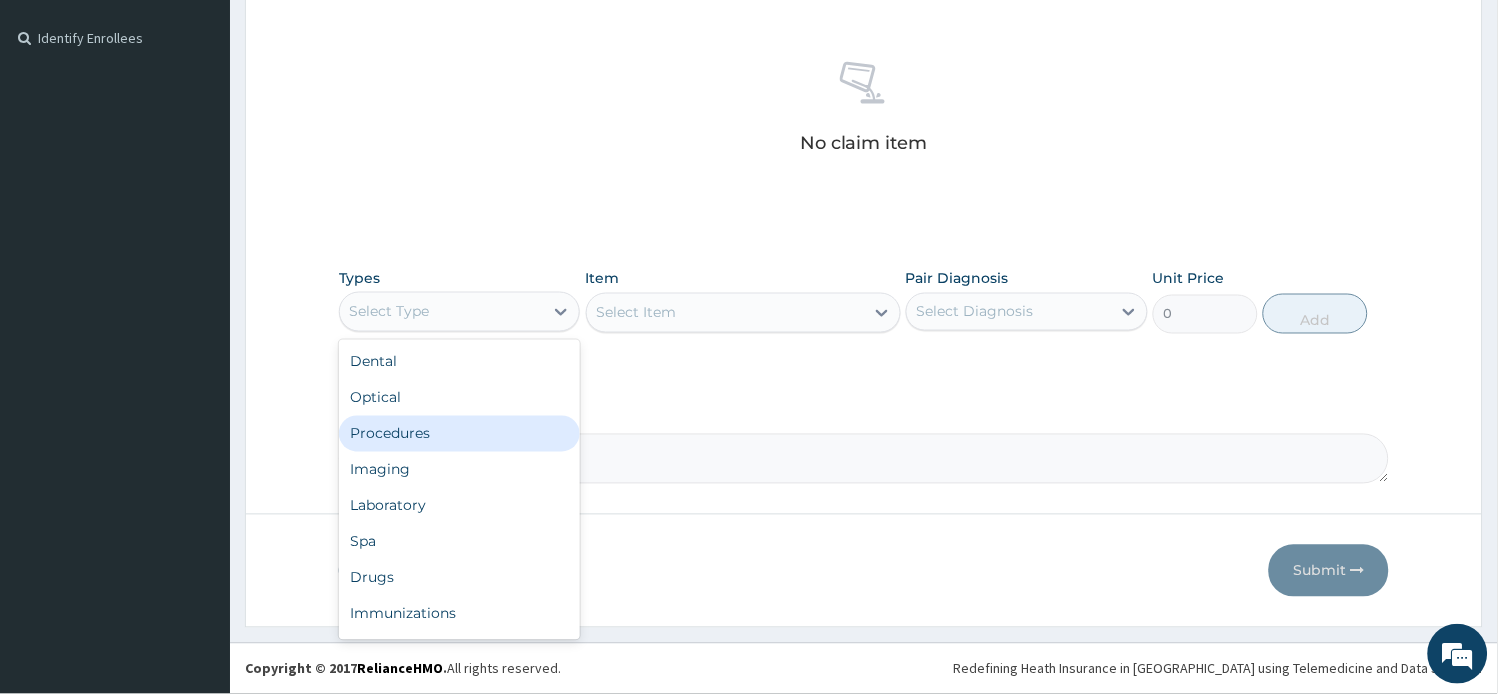 click on "Procedures" at bounding box center (460, 434) 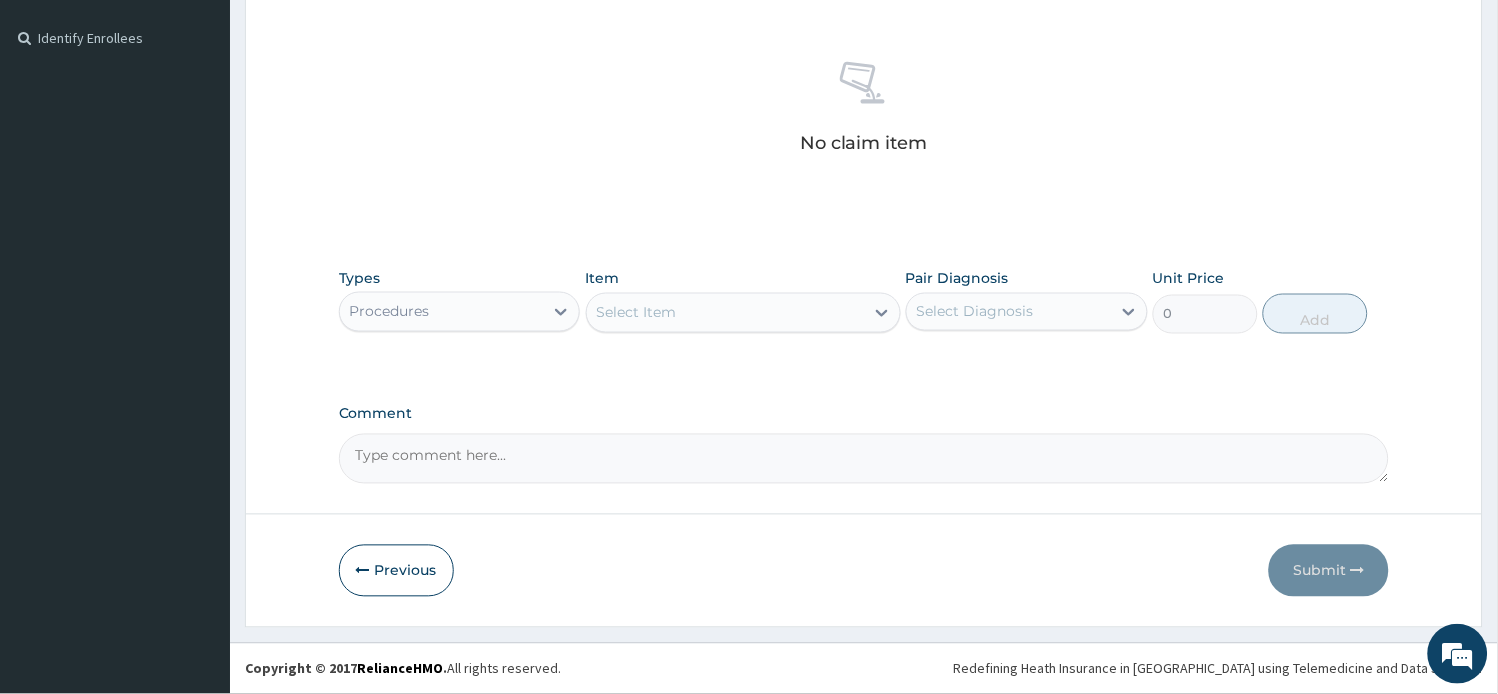 click on "Select Item" at bounding box center [637, 313] 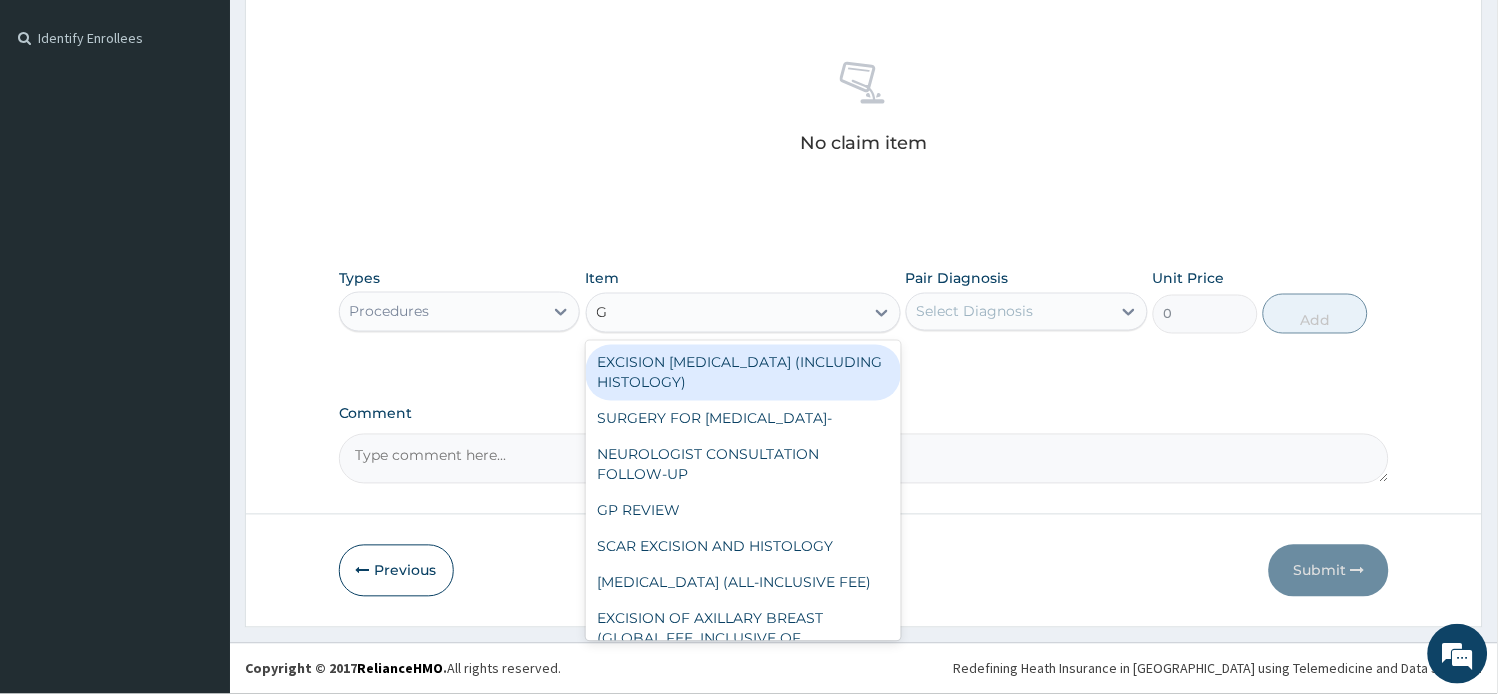 type on "GP" 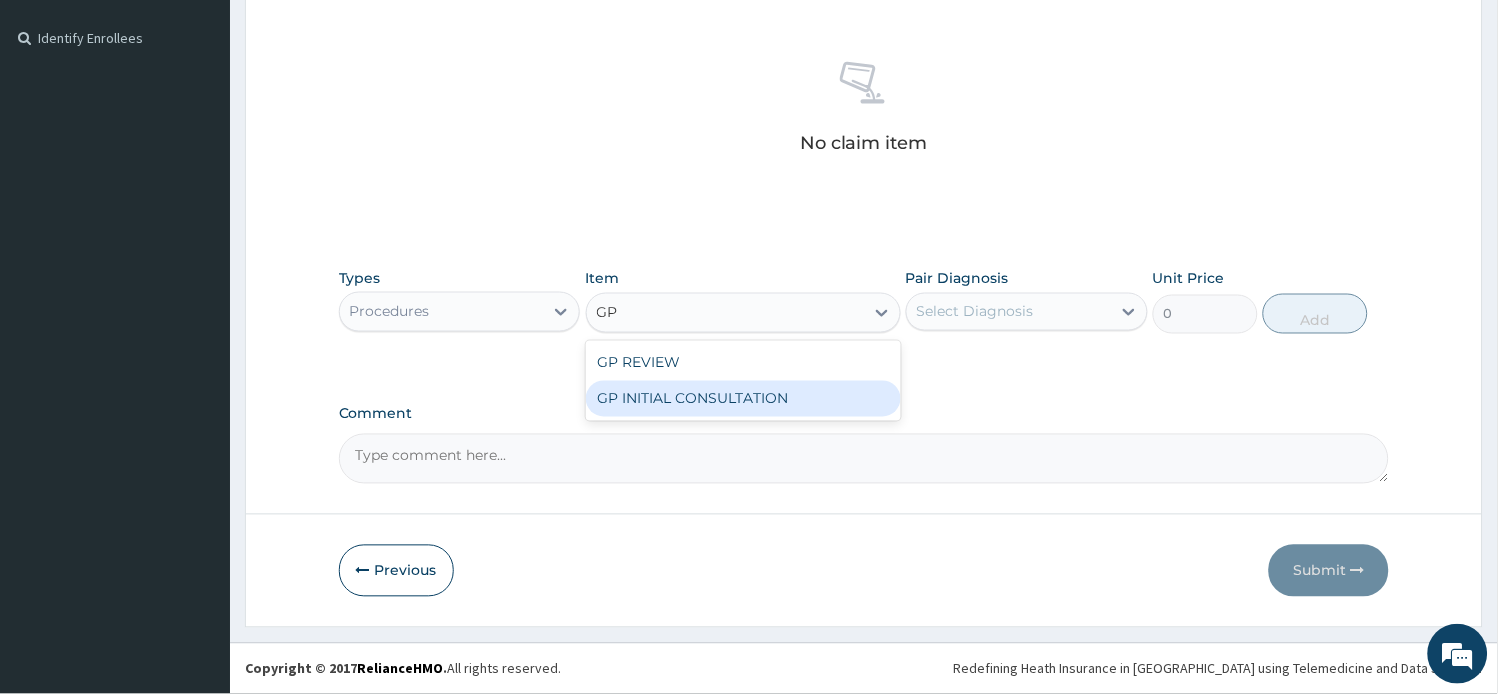 click on "GP INITIAL CONSULTATION" at bounding box center [743, 399] 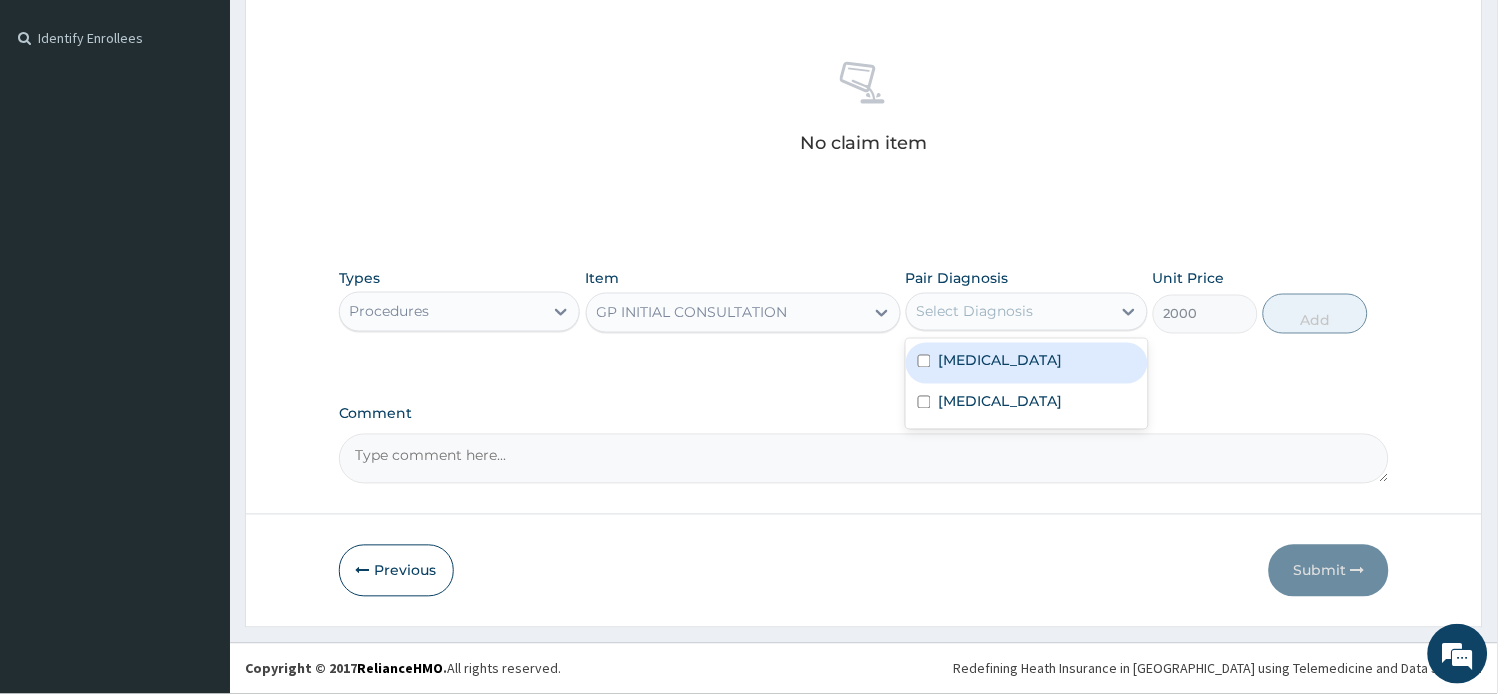 click on "Select Diagnosis" at bounding box center (975, 312) 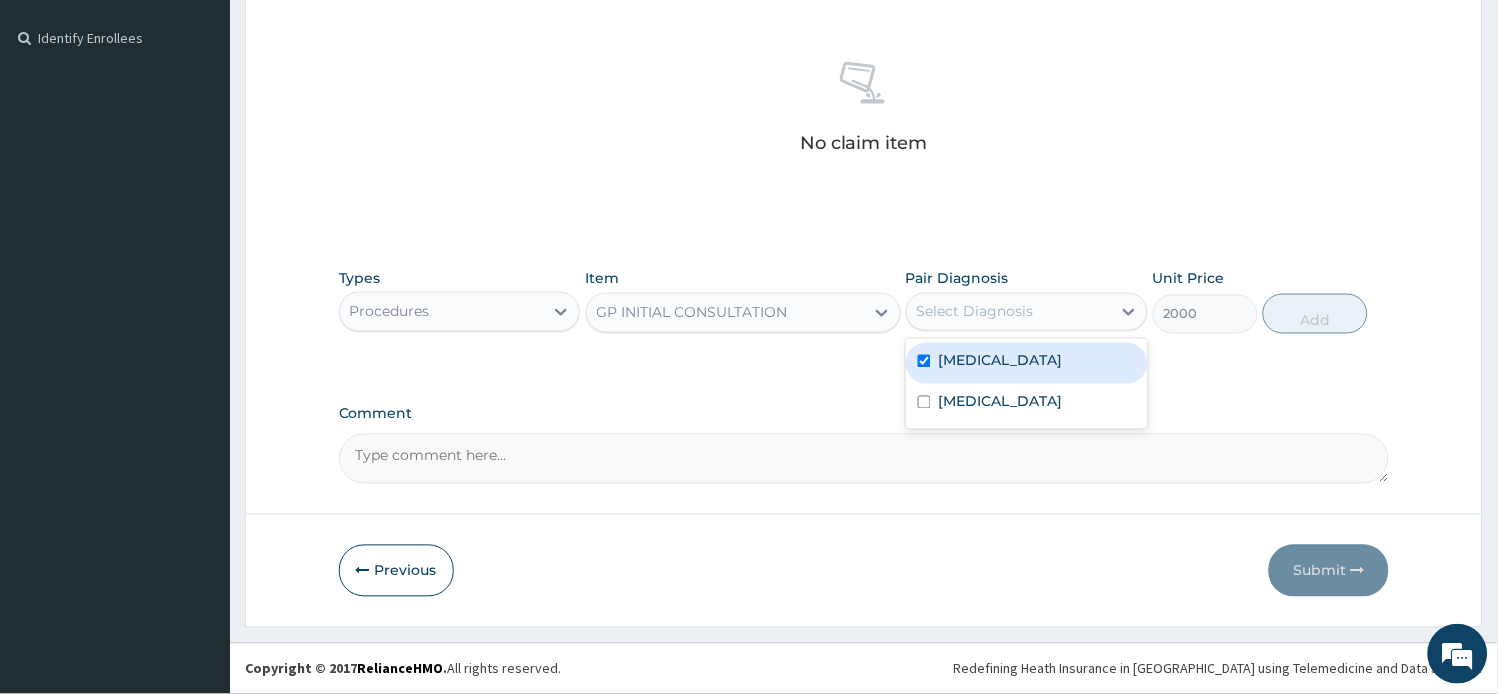 checkbox on "true" 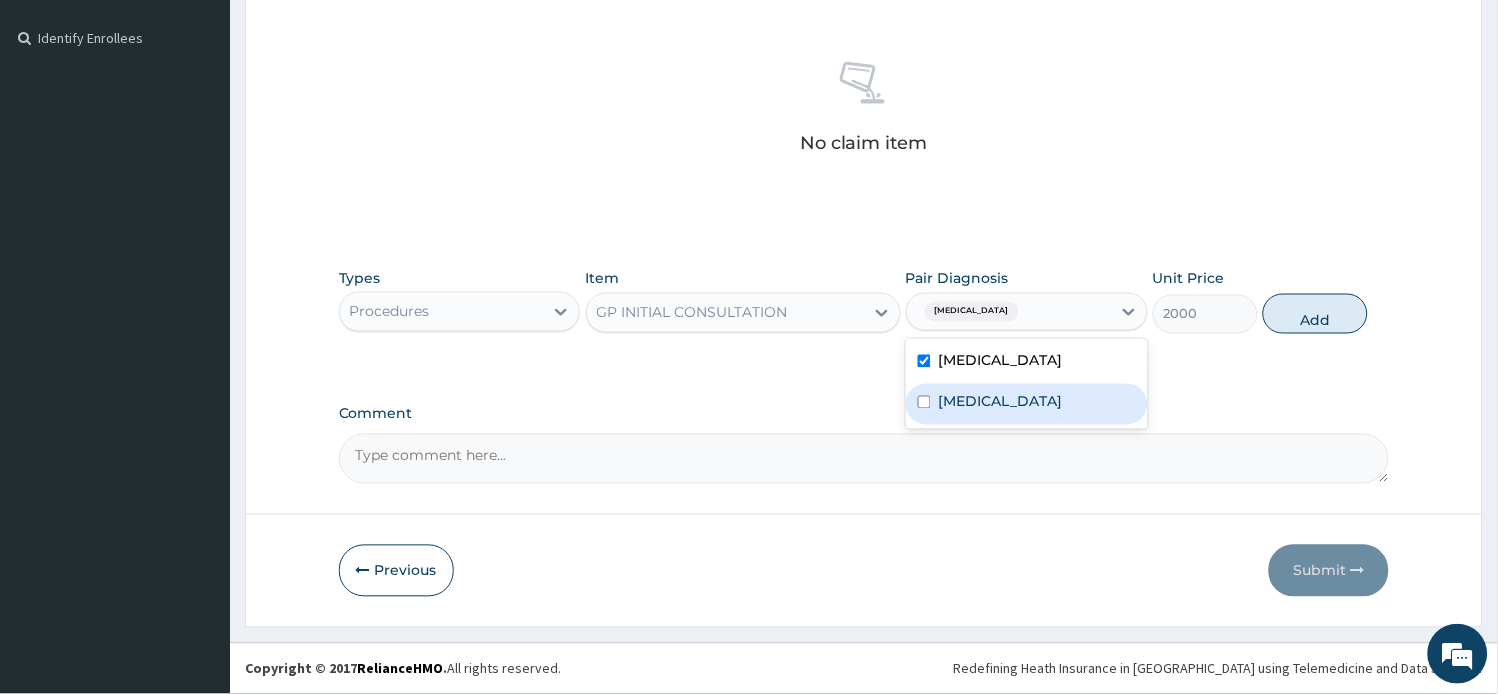 click on "Malaria" at bounding box center (1027, 404) 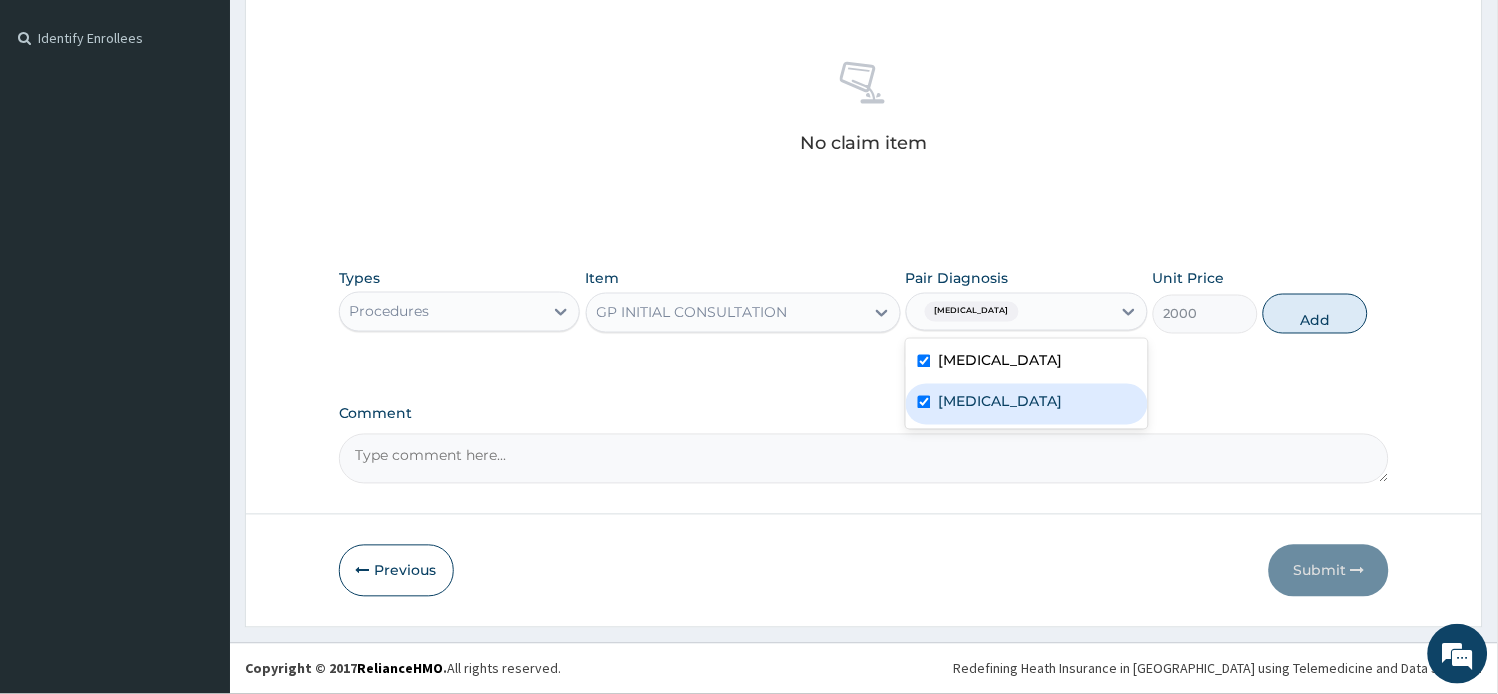 checkbox on "true" 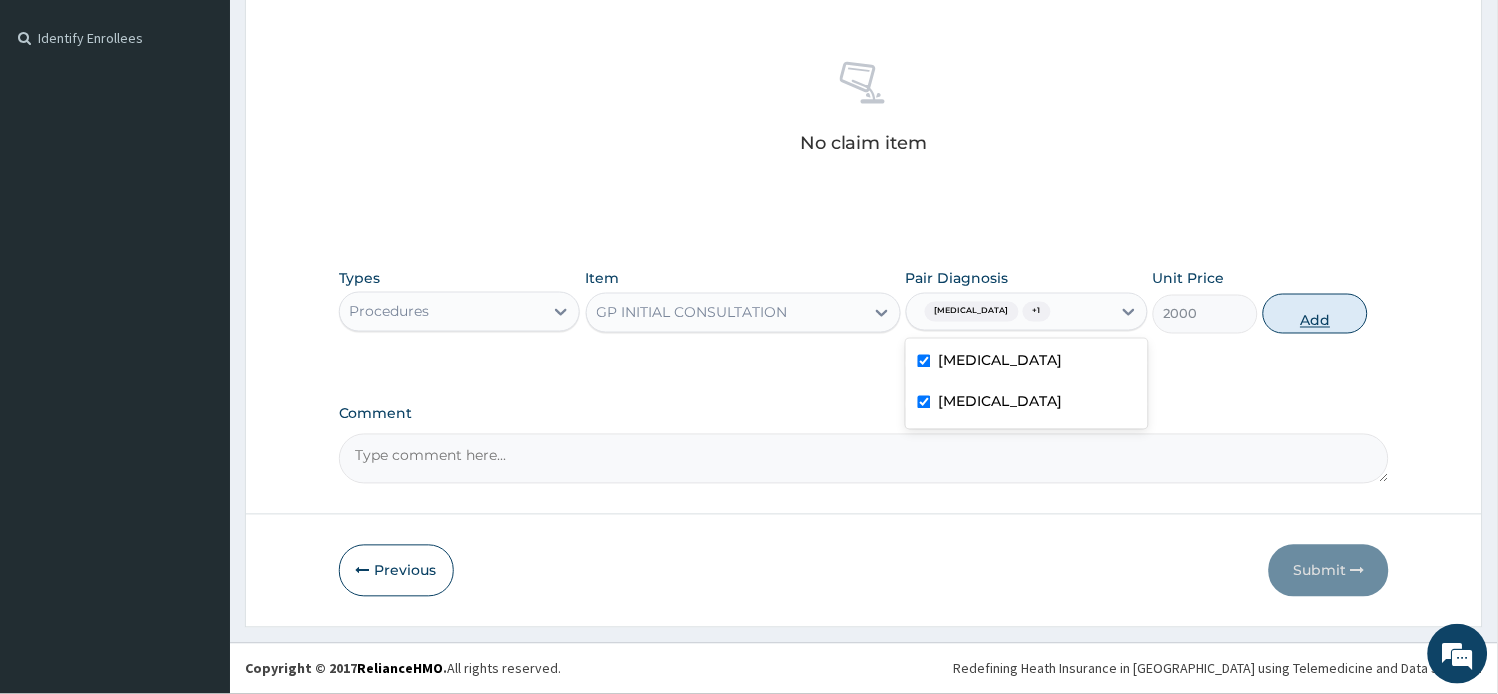 click on "Add" at bounding box center (1315, 314) 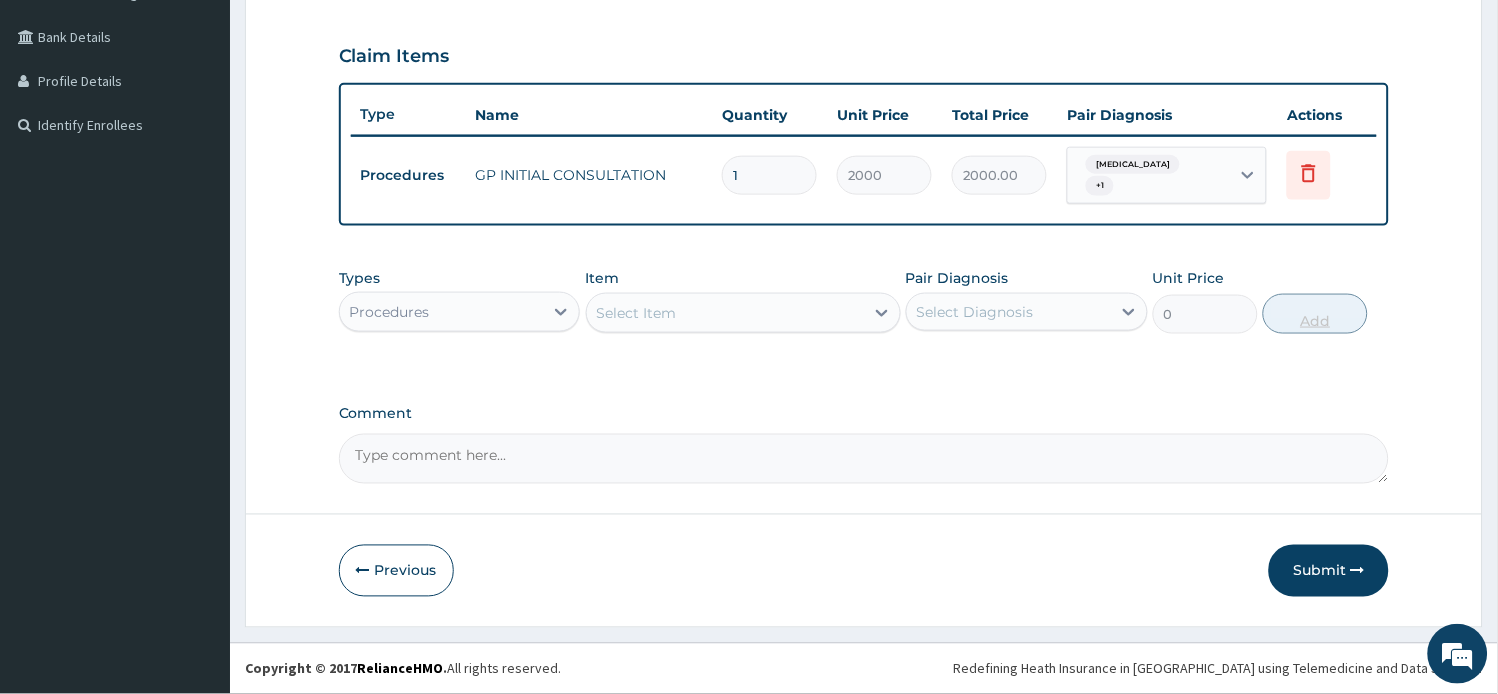 scroll, scrollTop: 443, scrollLeft: 0, axis: vertical 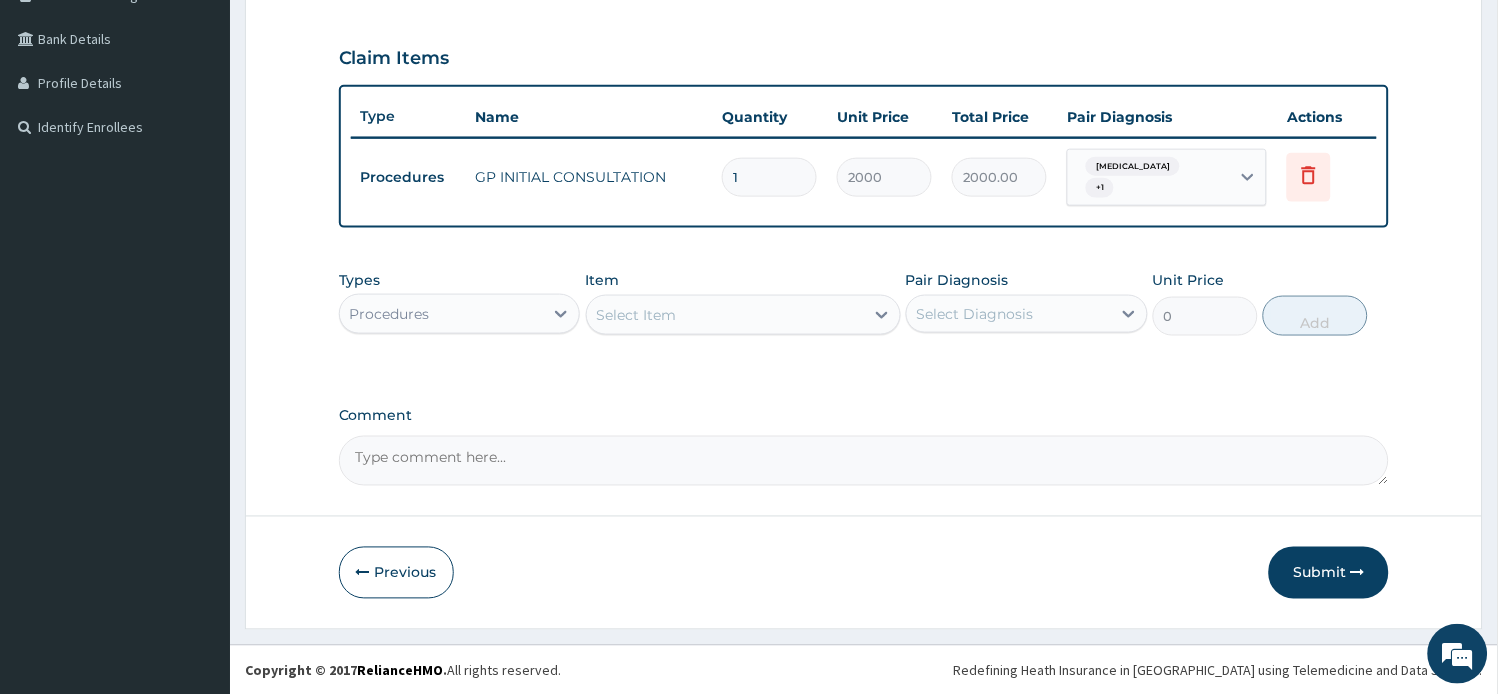 click on "Procedures" at bounding box center [442, 314] 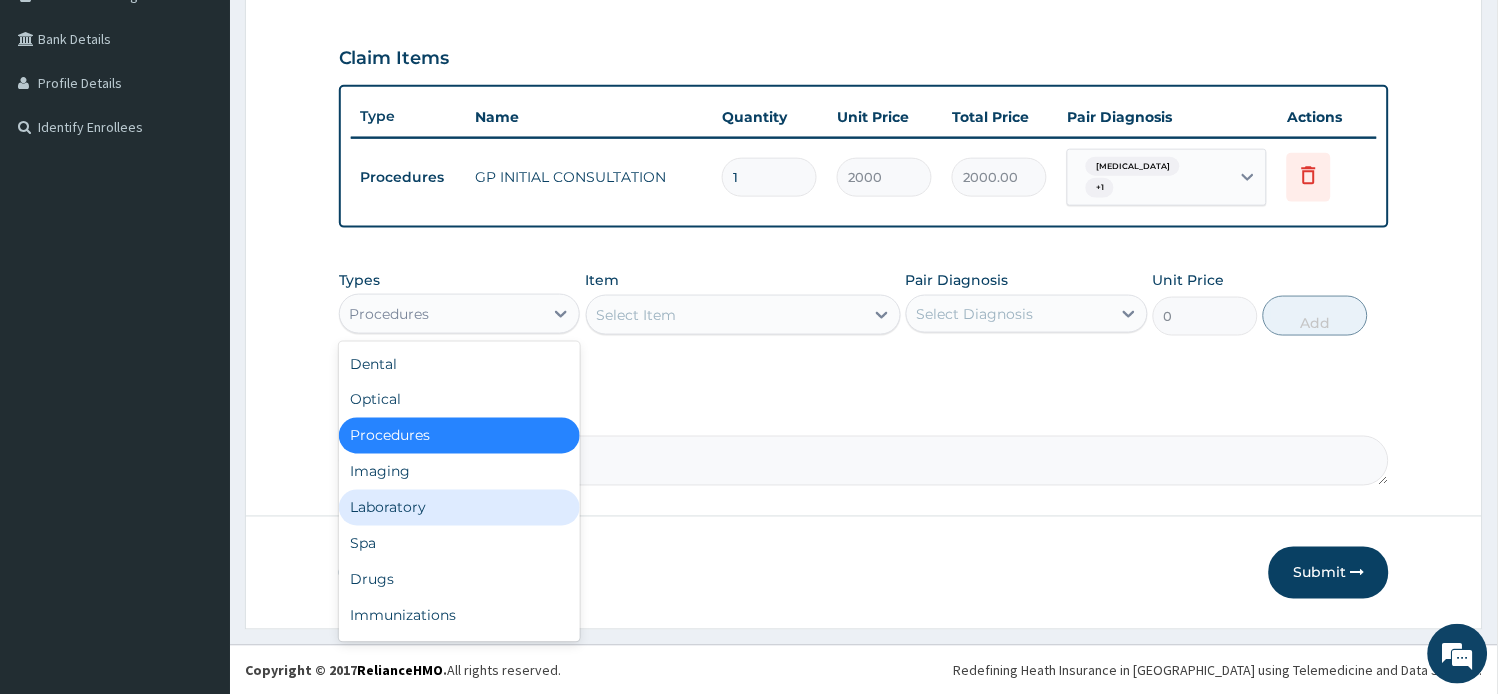 click on "Laboratory" at bounding box center (460, 508) 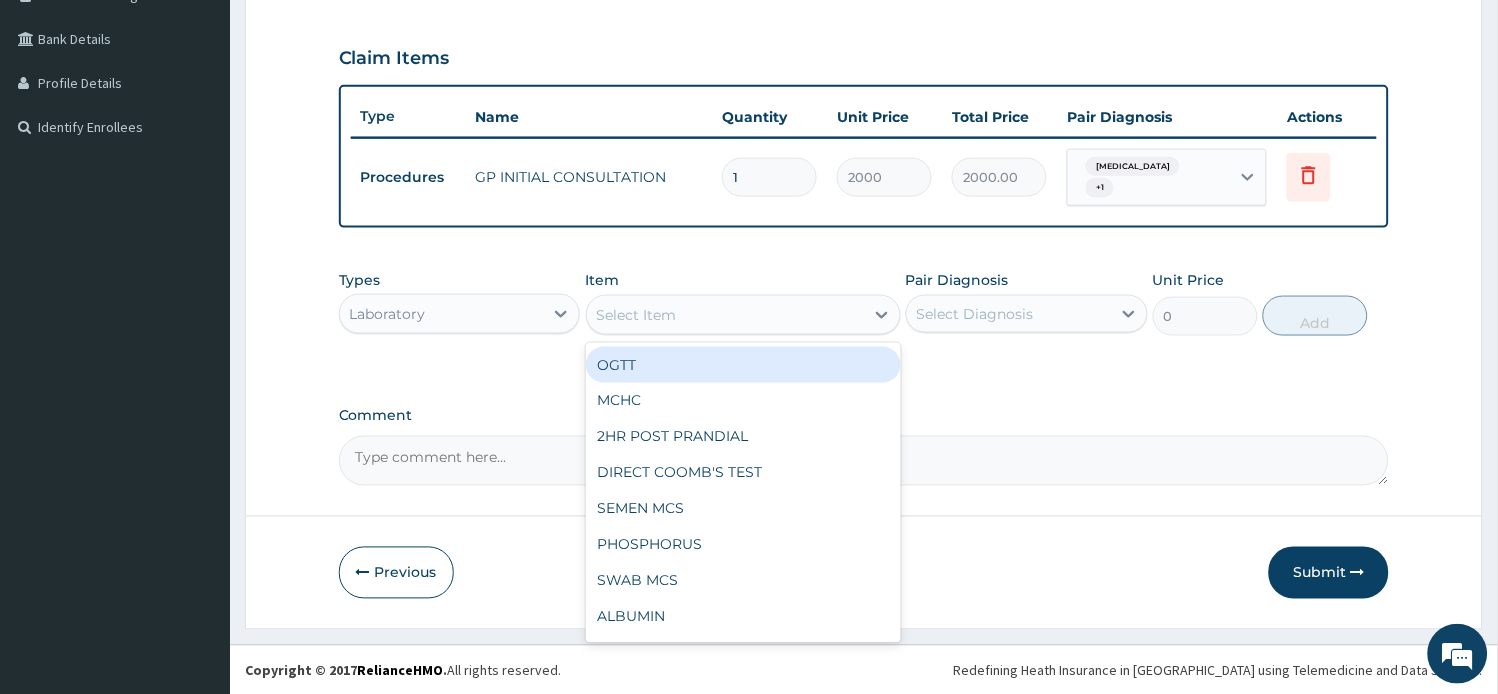 click on "Select Item" at bounding box center (637, 315) 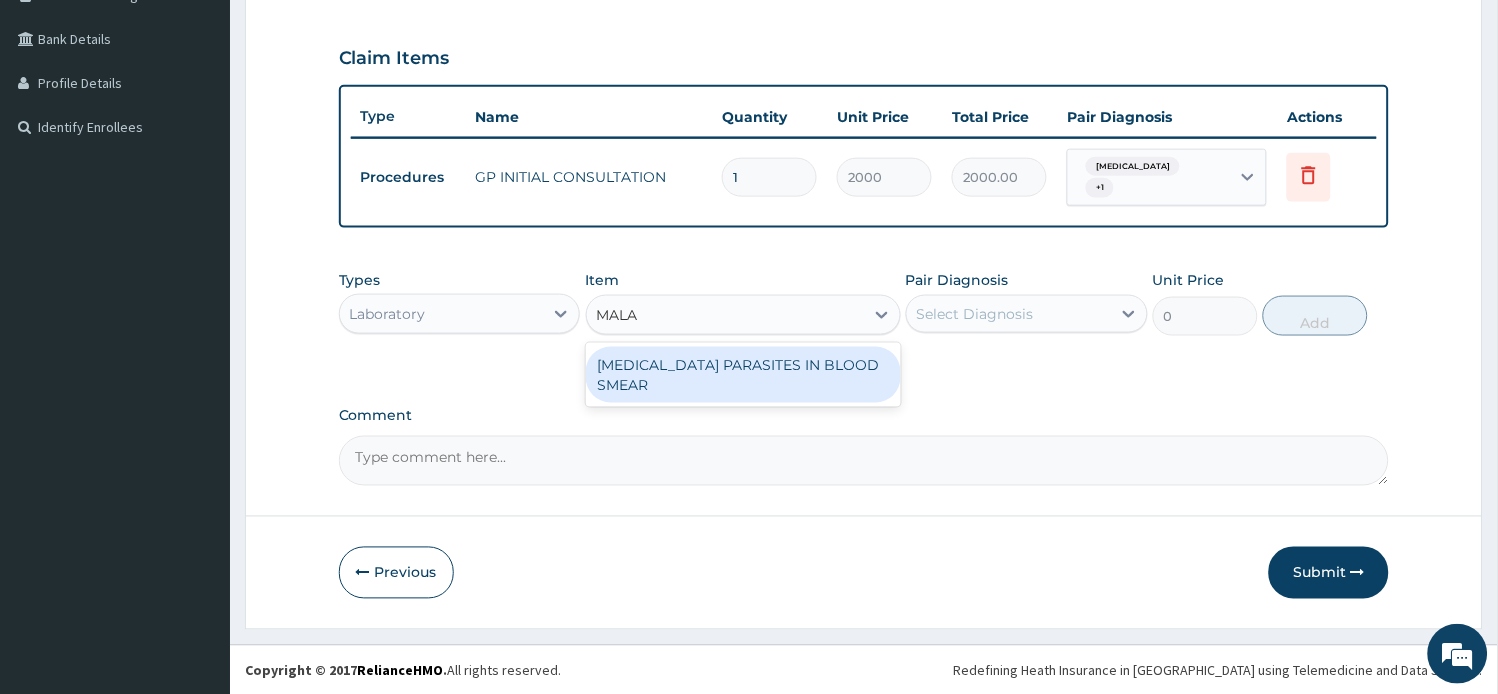 type on "MALAR" 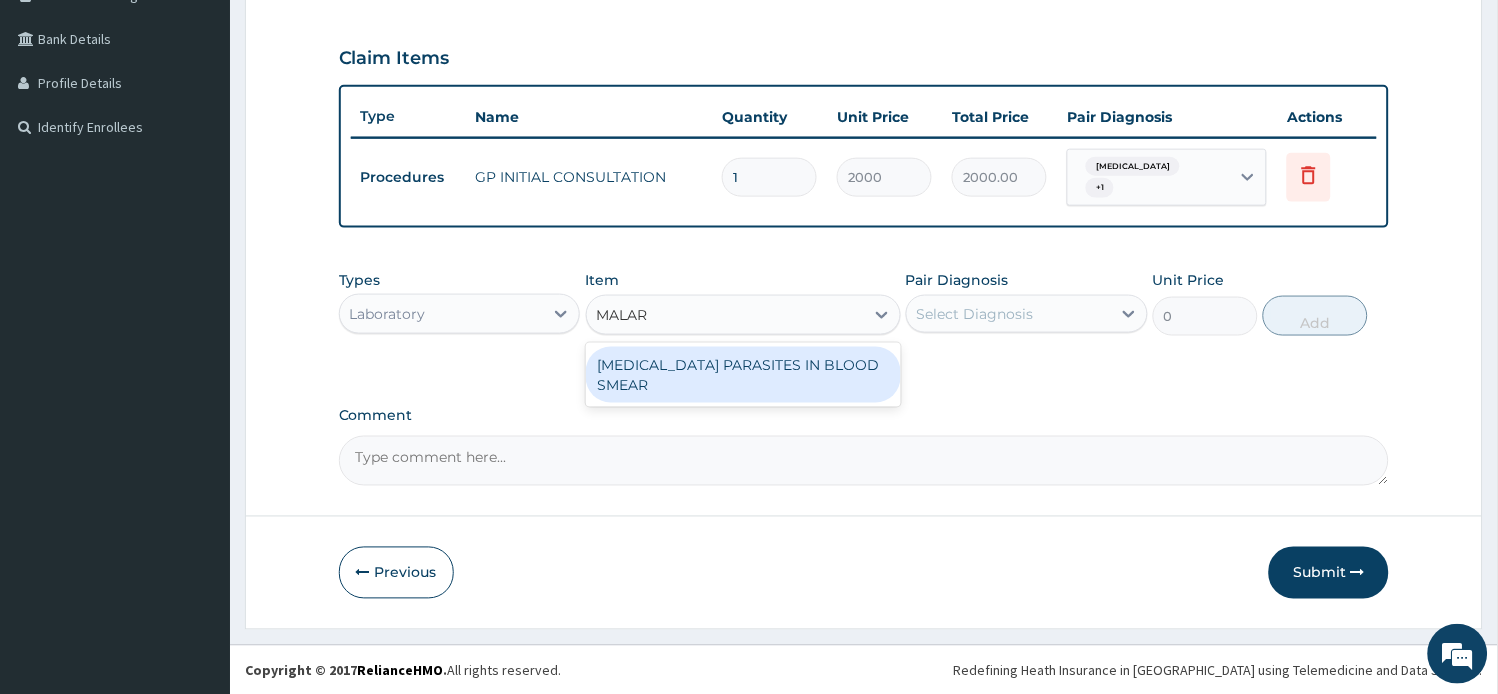 click on "MALARIA PARASITES IN BLOOD SMEAR" at bounding box center (743, 375) 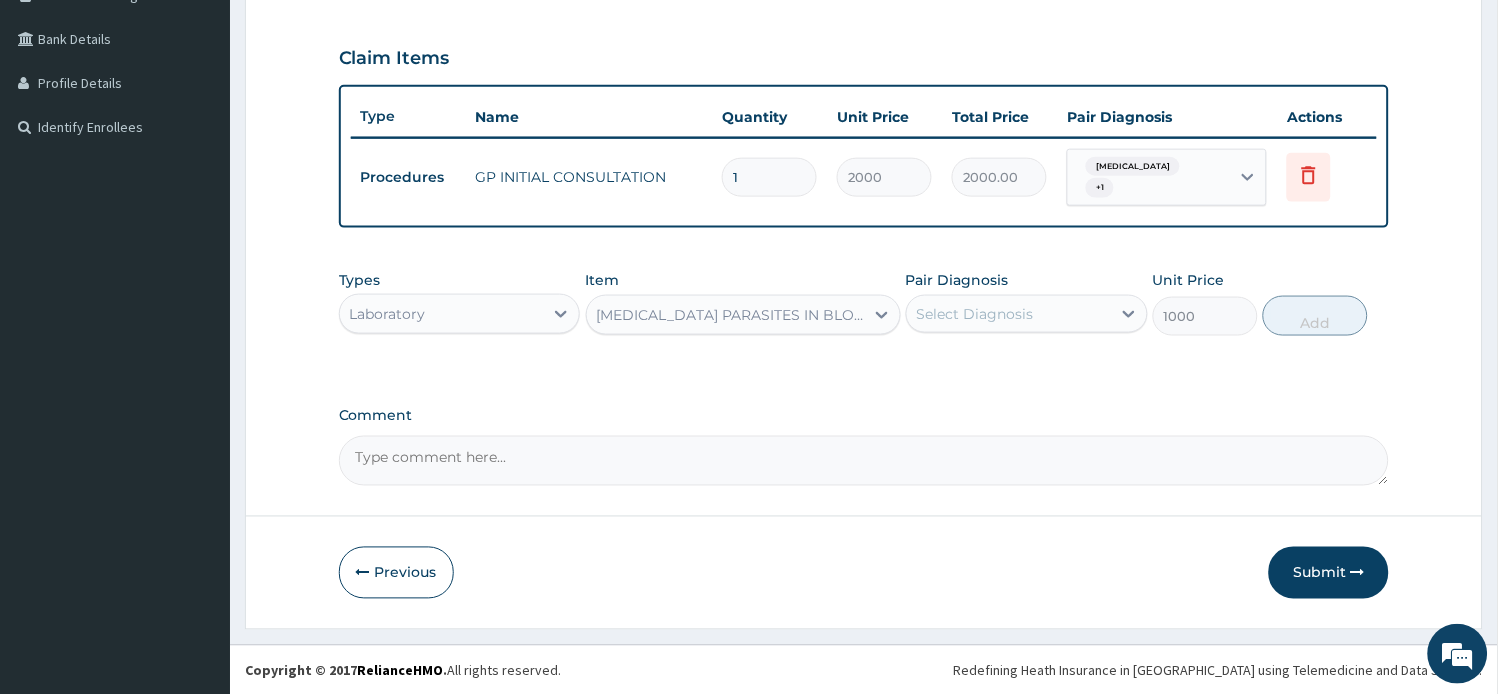 click on "Select Diagnosis" at bounding box center (1009, 314) 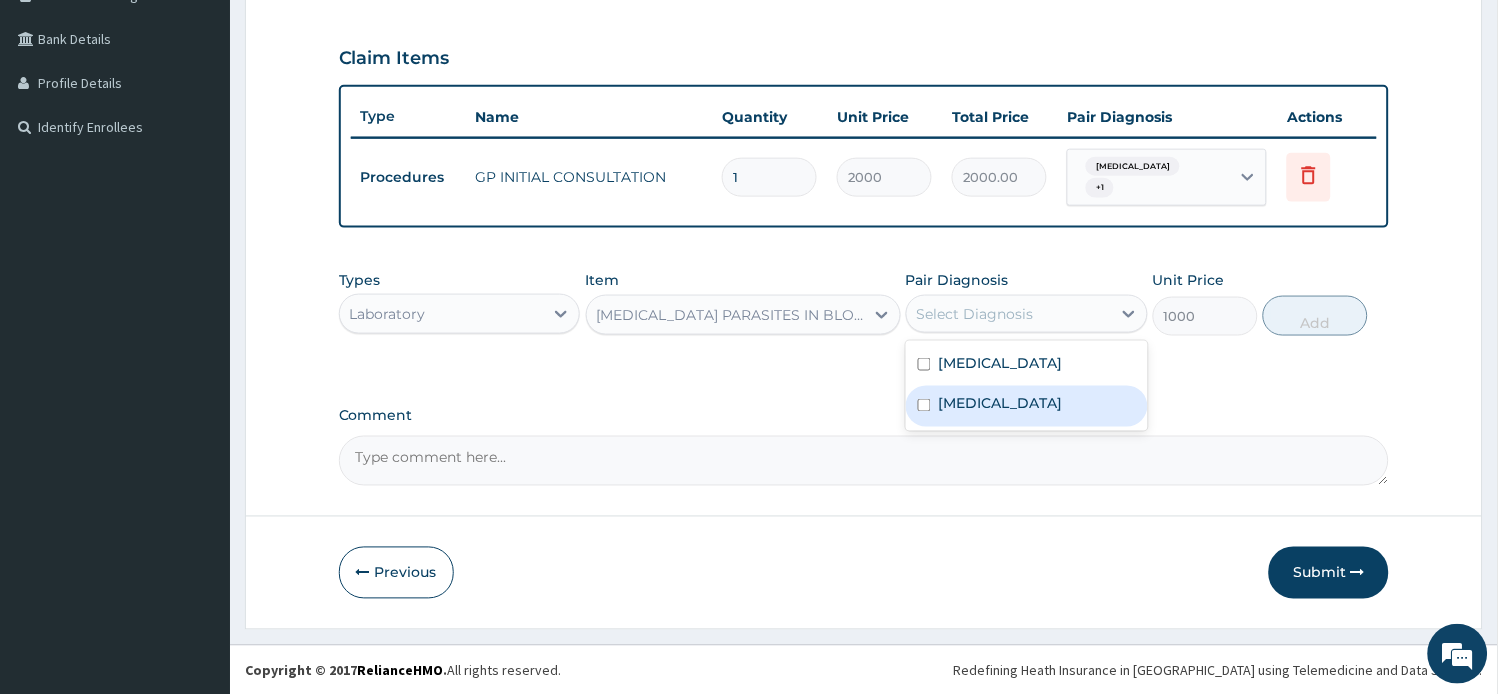 drag, startPoint x: 988, startPoint y: 424, endPoint x: 920, endPoint y: 464, distance: 78.892334 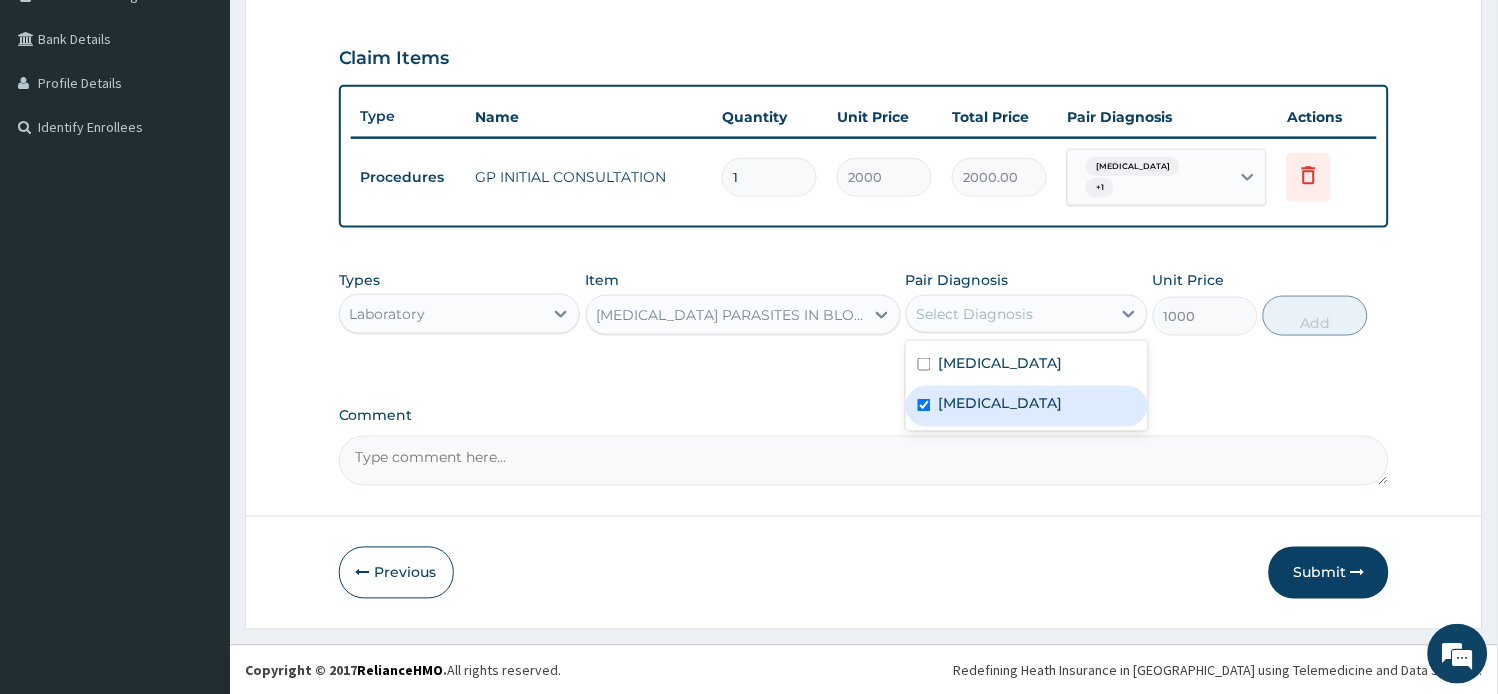 checkbox on "true" 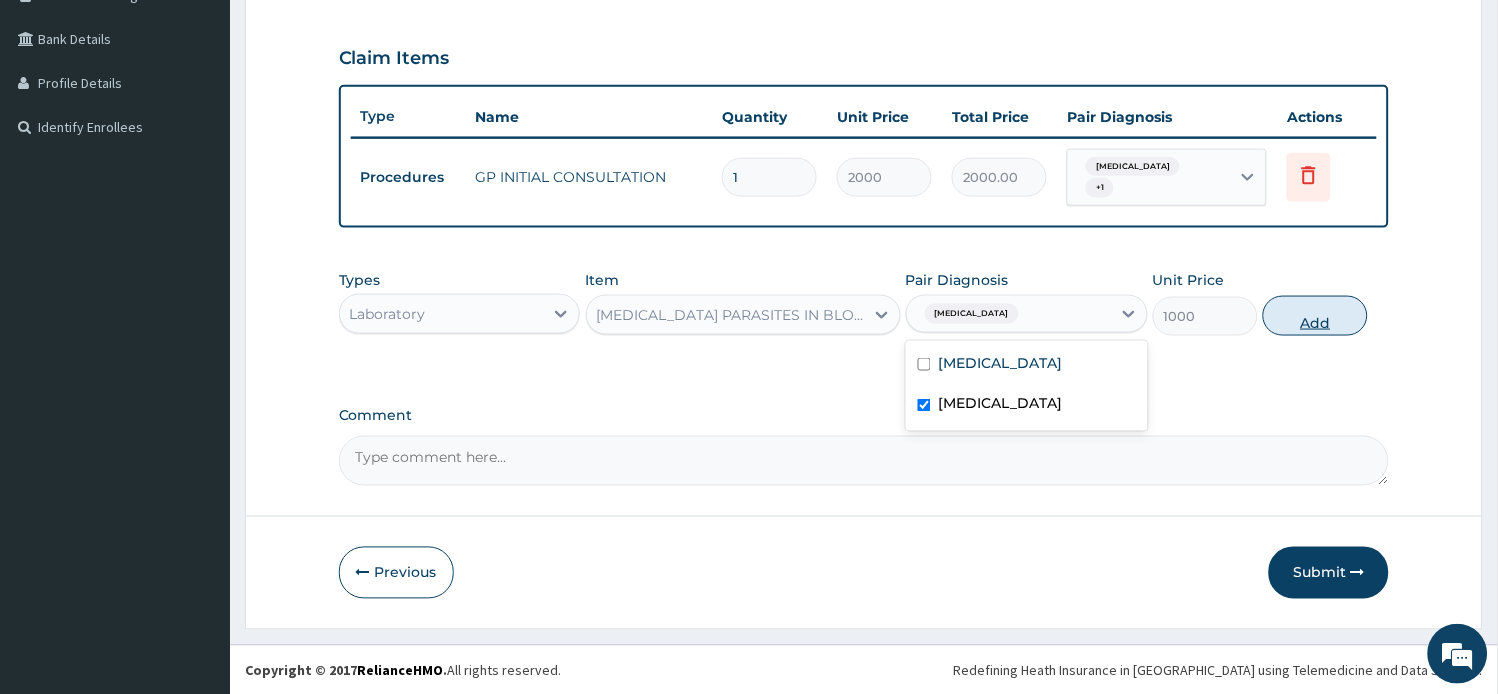 click on "Add" at bounding box center (1315, 316) 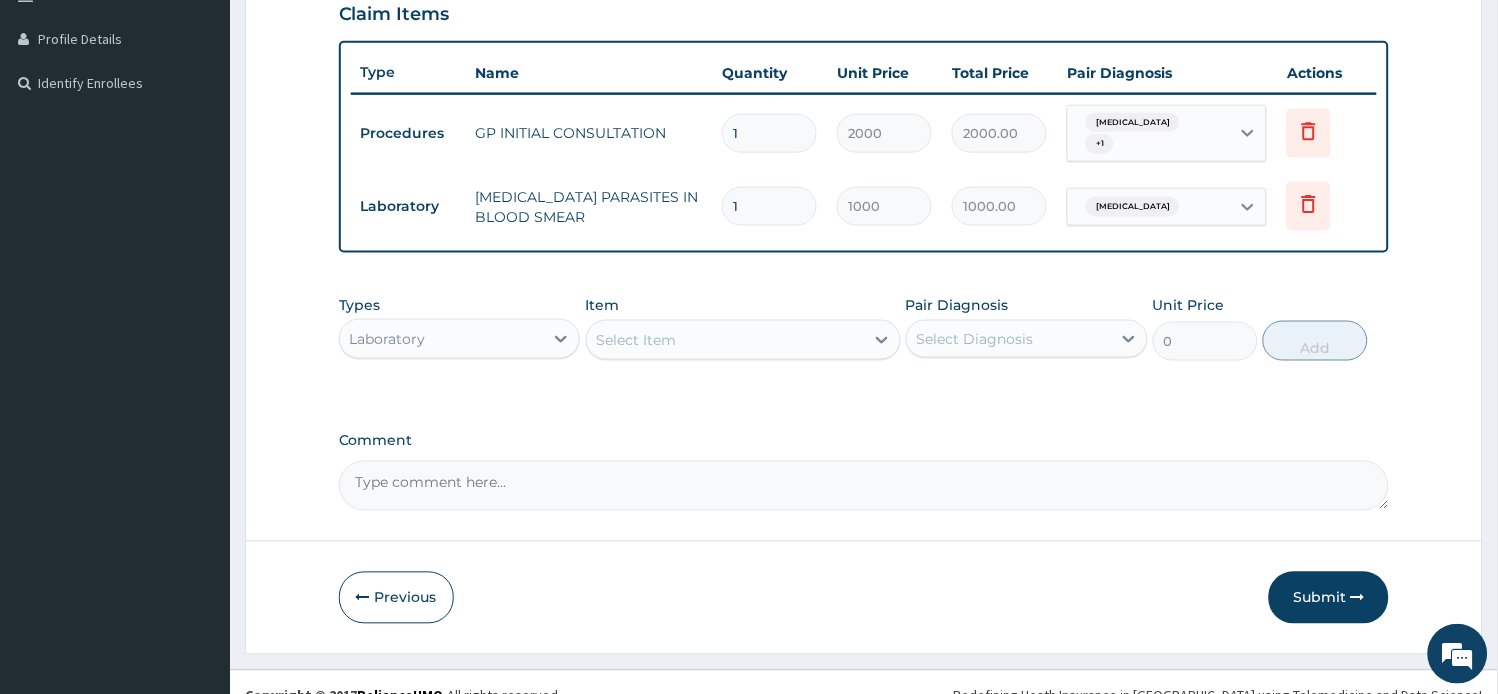 scroll, scrollTop: 512, scrollLeft: 0, axis: vertical 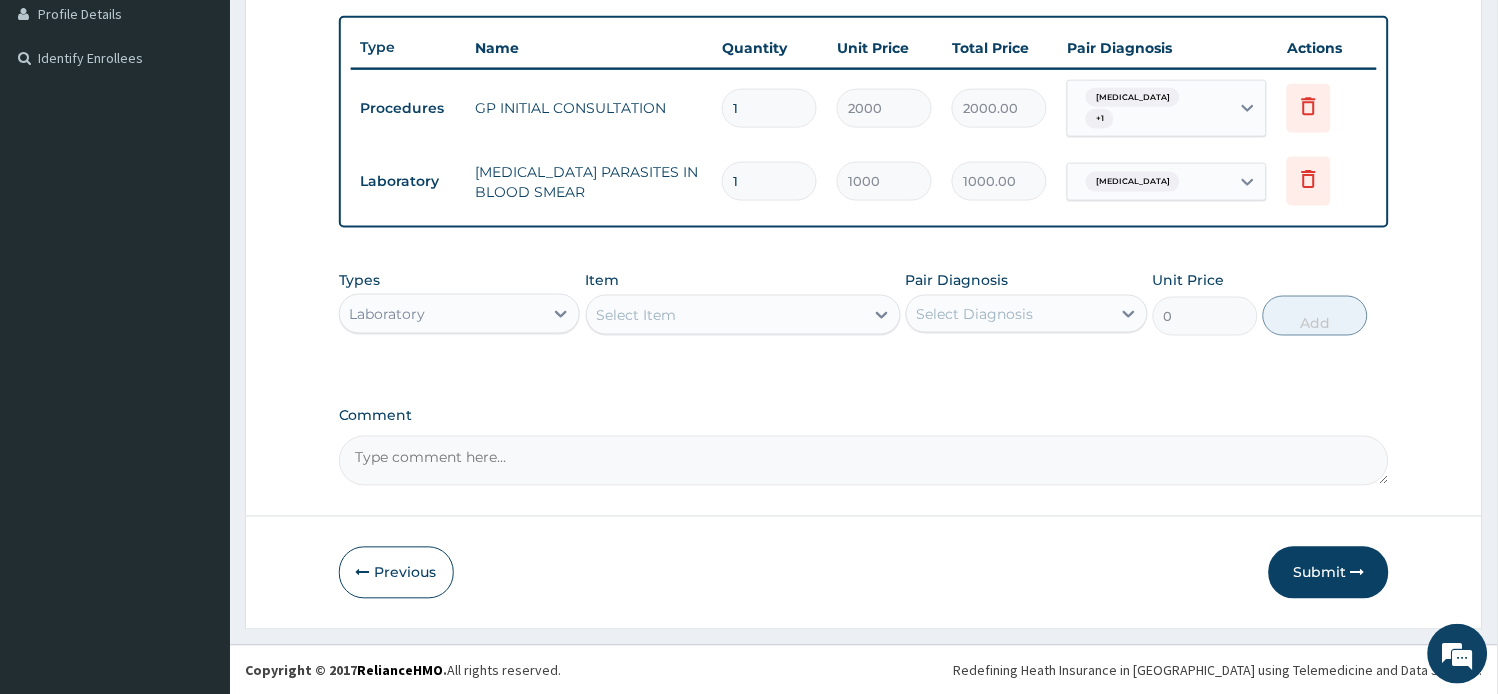 click on "Laboratory" at bounding box center [442, 314] 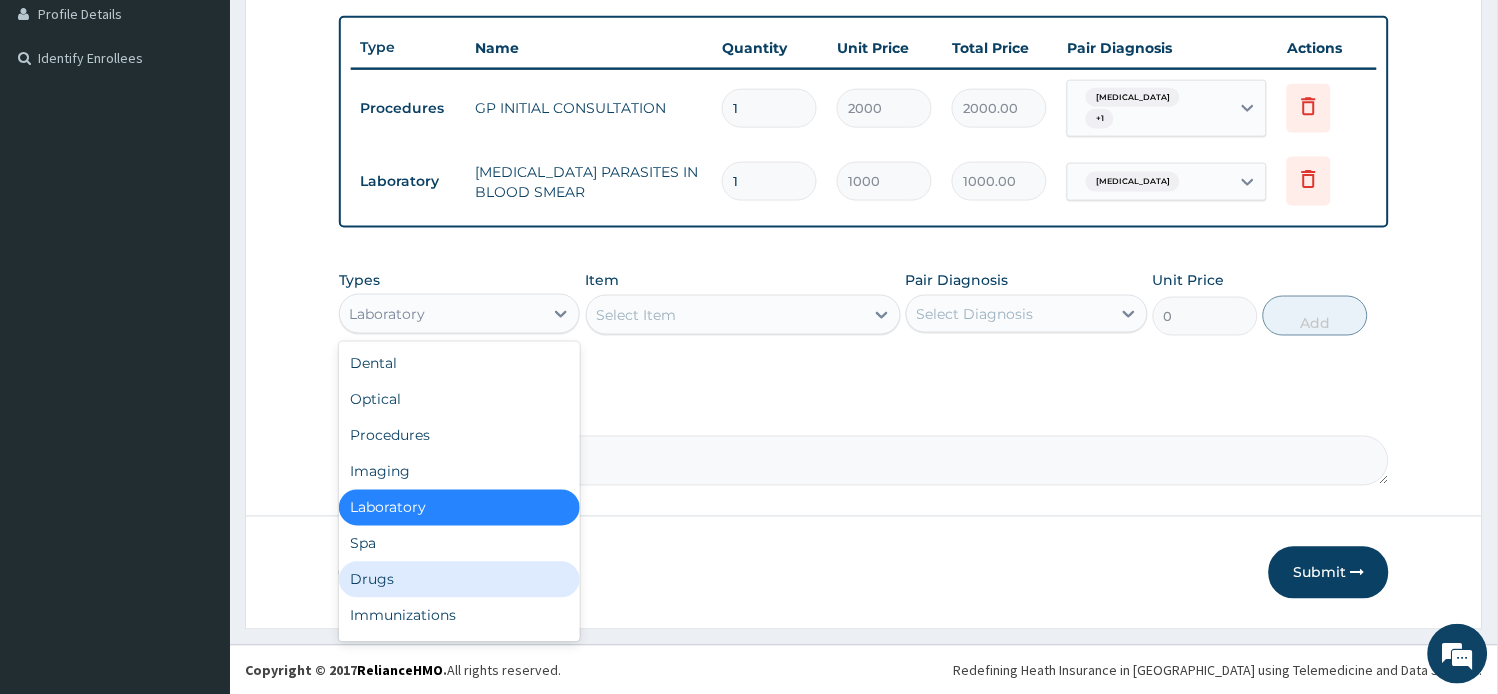 click on "Drugs" at bounding box center [460, 580] 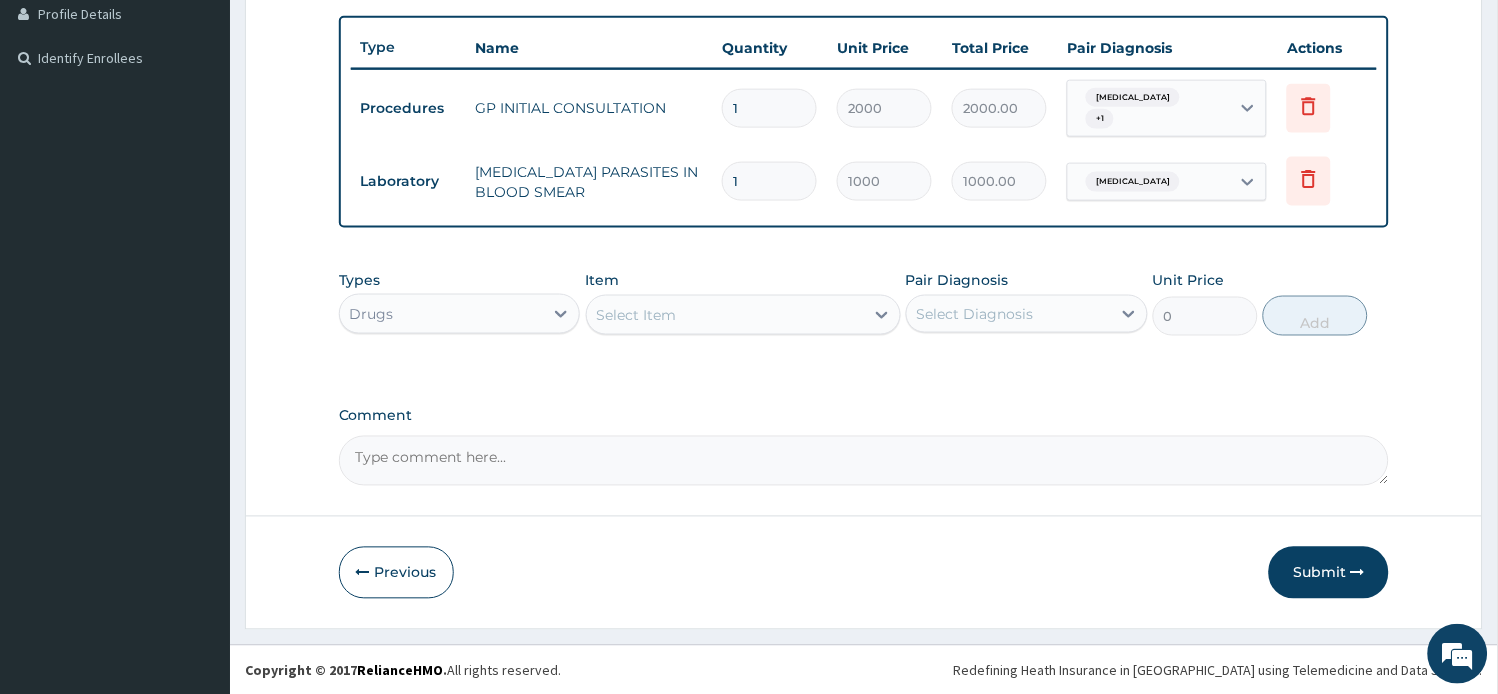 click on "Select Item" at bounding box center [637, 315] 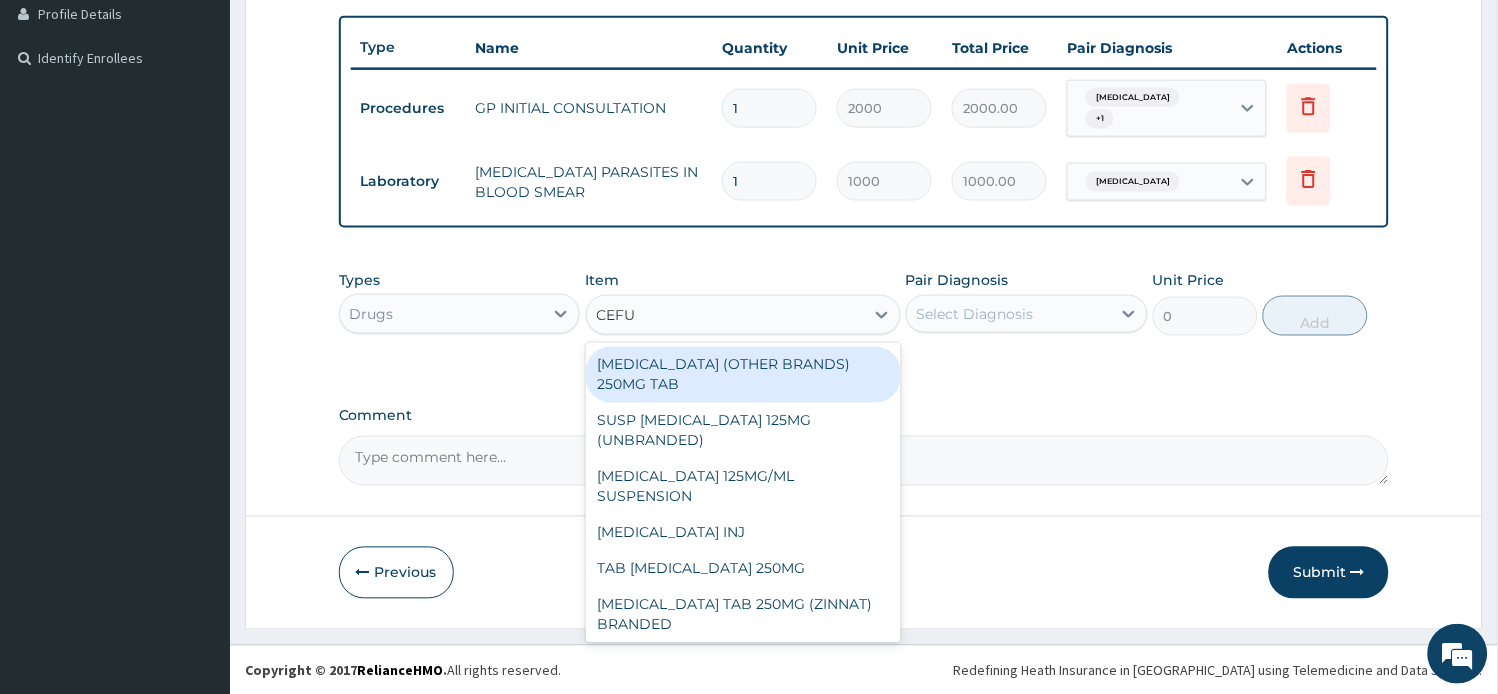 type on "CEFUR" 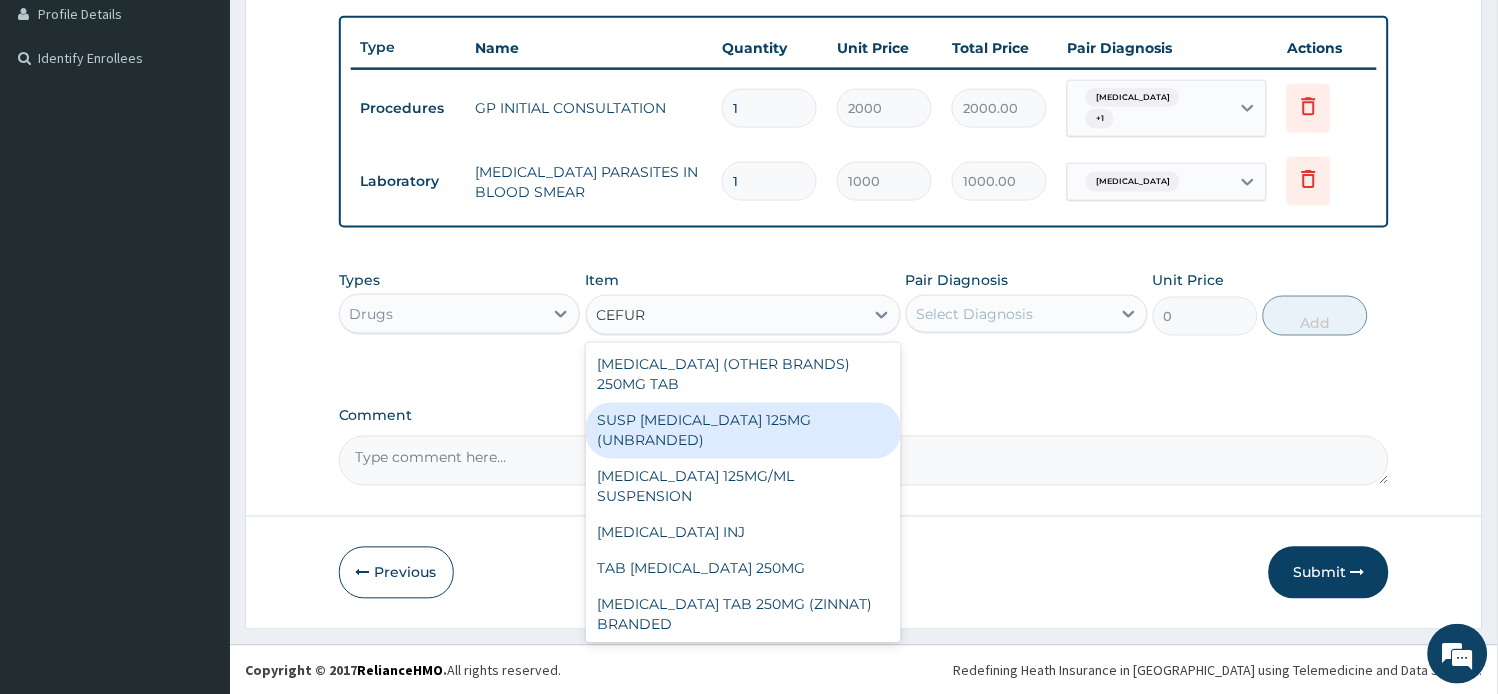 click on "SUSP [MEDICAL_DATA] 125MG (UNBRANDED)" at bounding box center (743, 431) 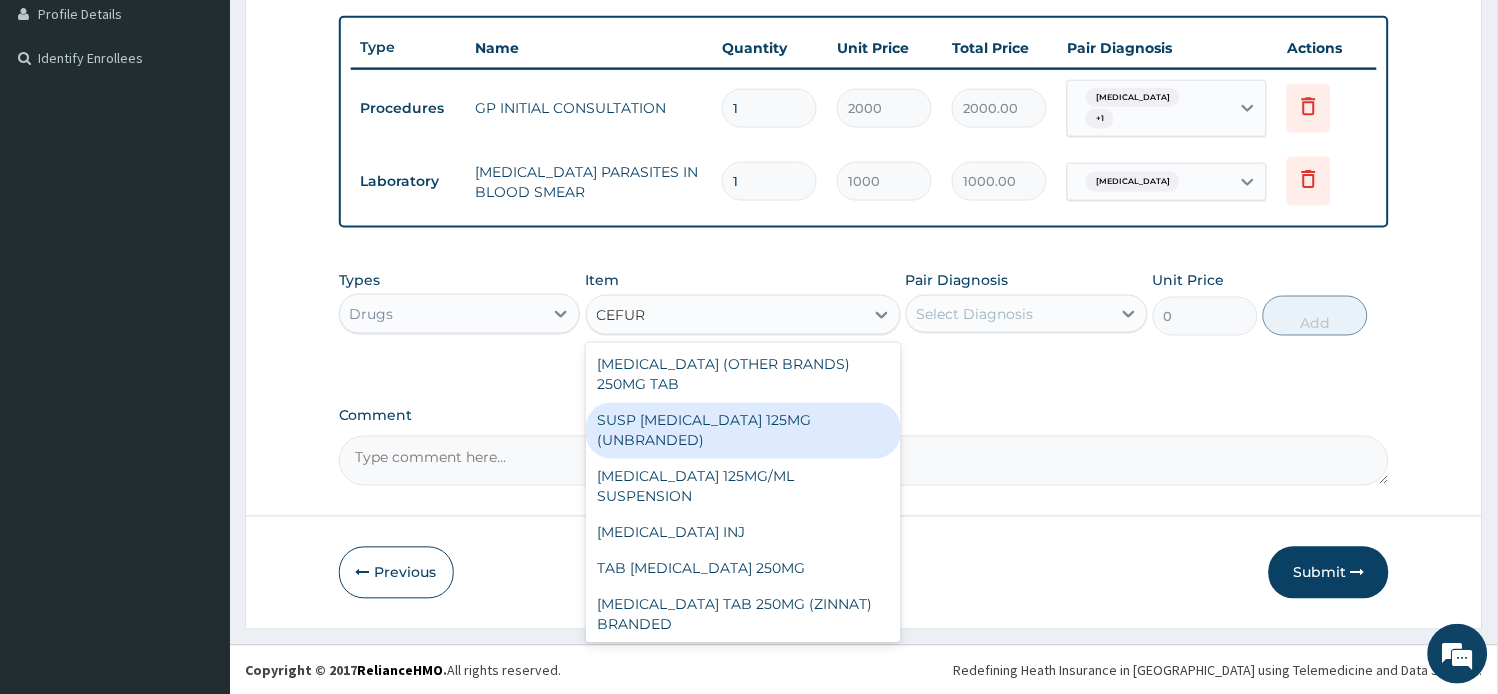 type 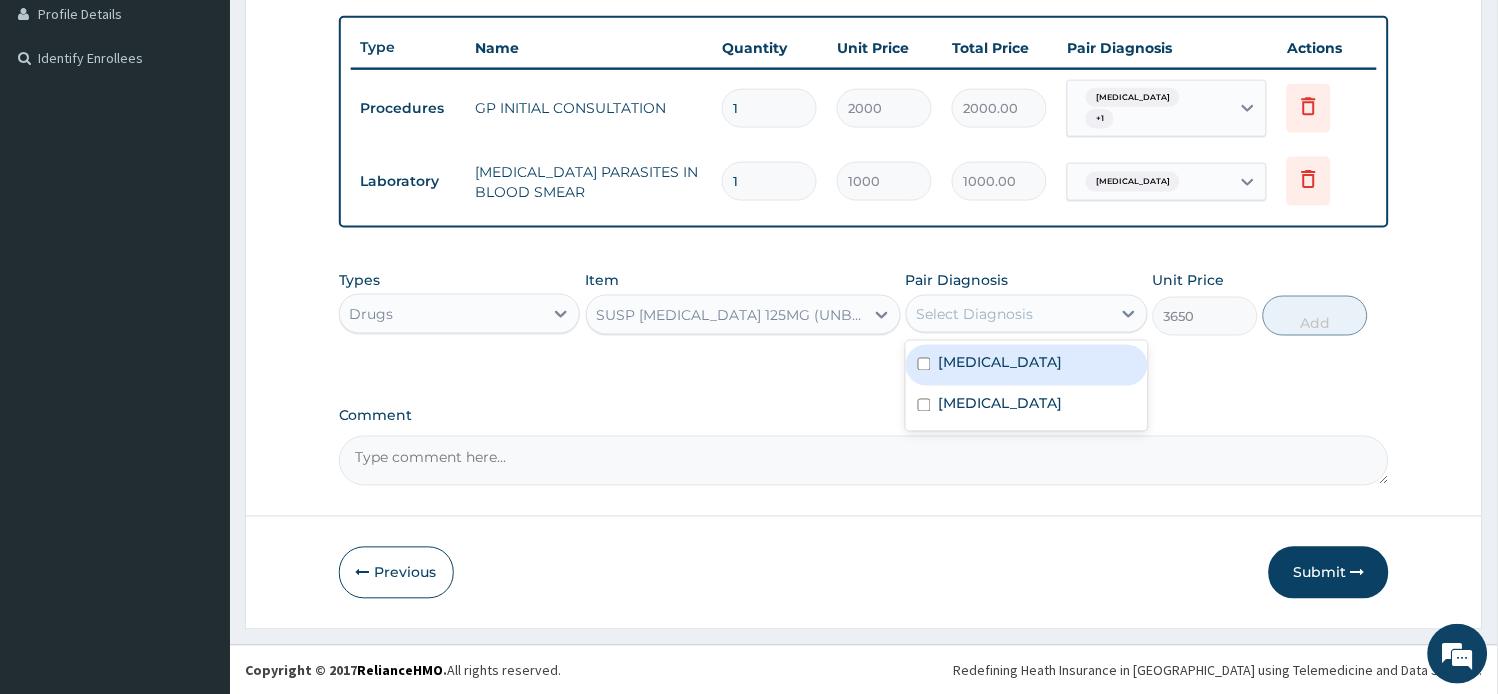 click on "Select Diagnosis" at bounding box center [975, 314] 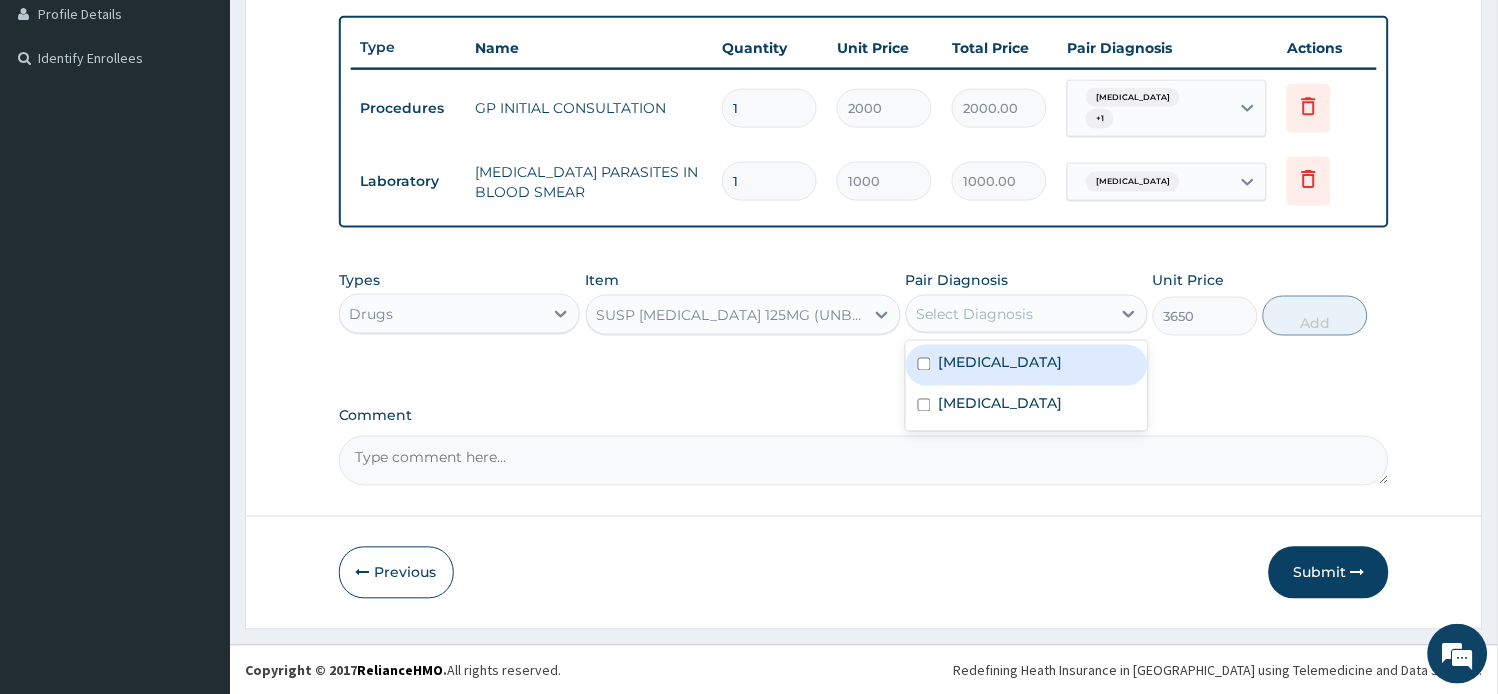 click on "Upper respiratory infection" at bounding box center [1001, 363] 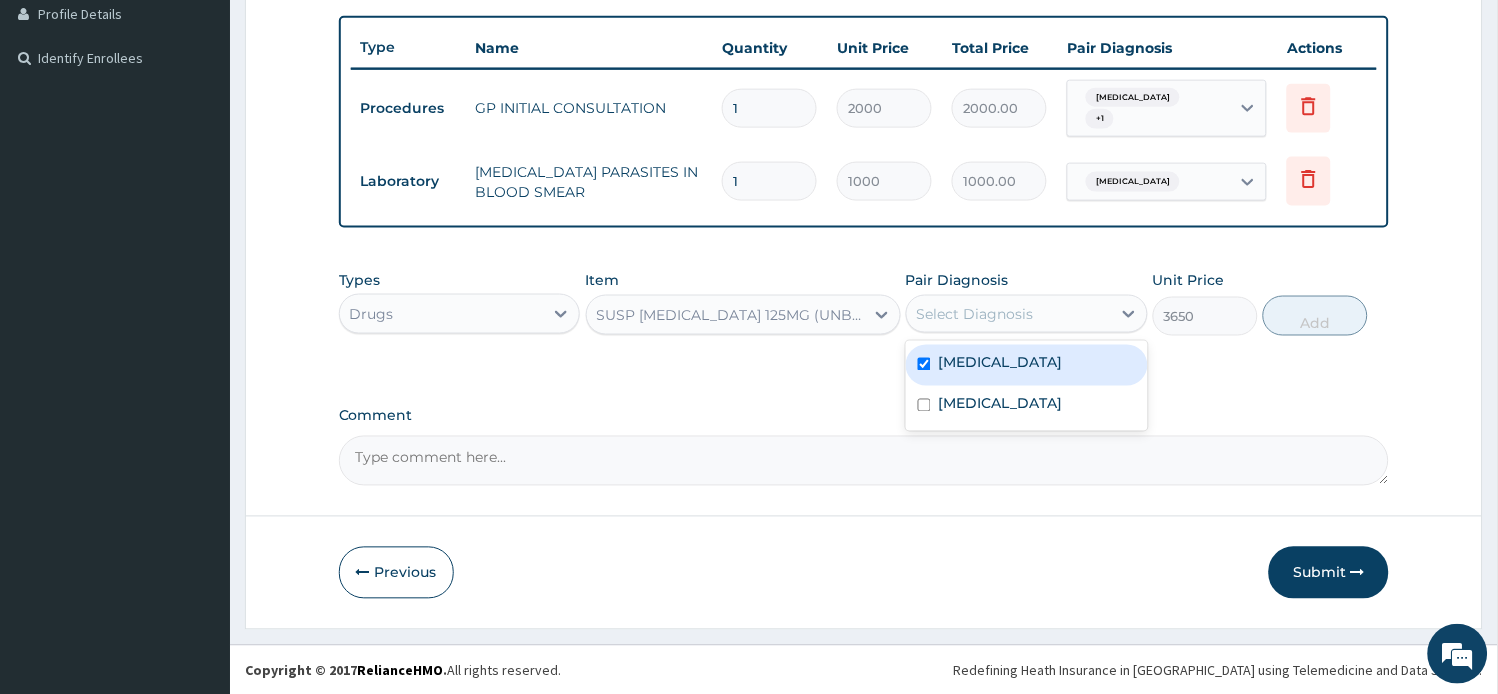 checkbox on "true" 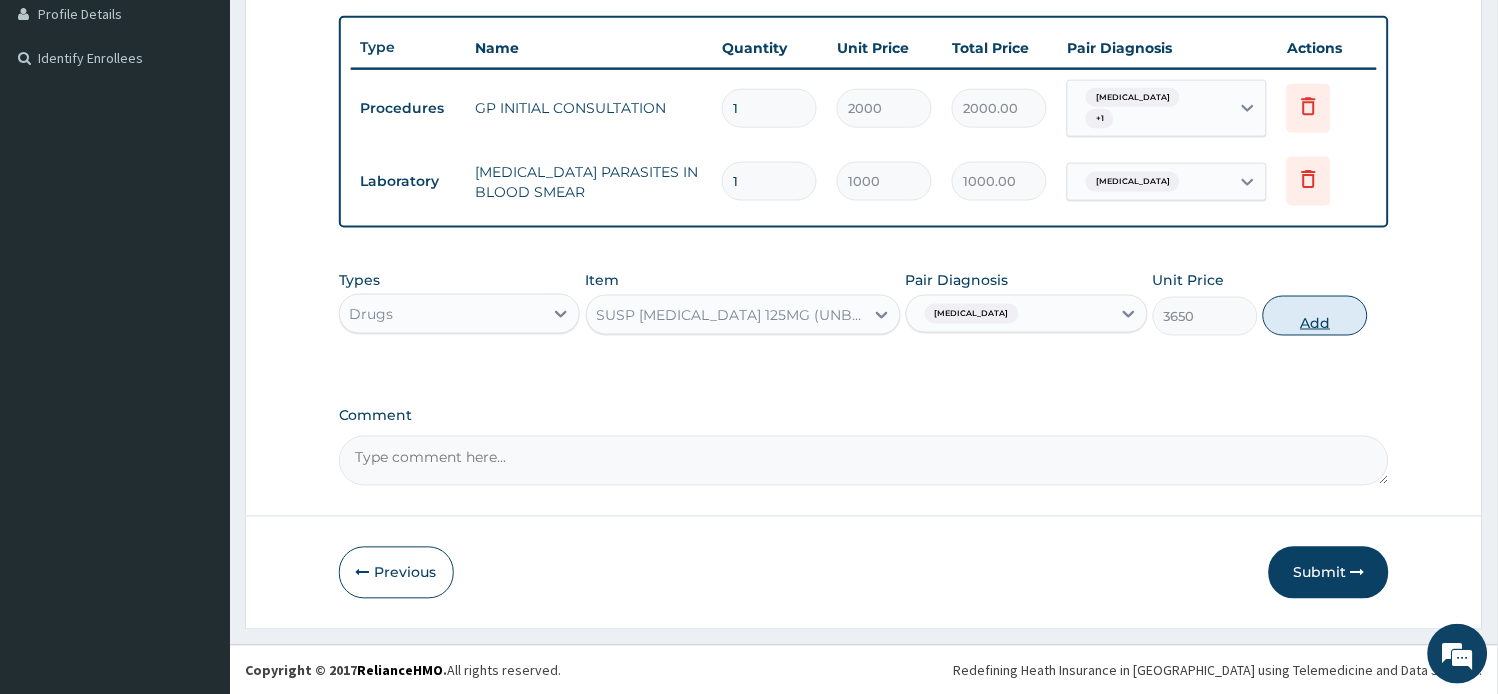 drag, startPoint x: 1330, startPoint y: 316, endPoint x: 1224, endPoint y: 295, distance: 108.060165 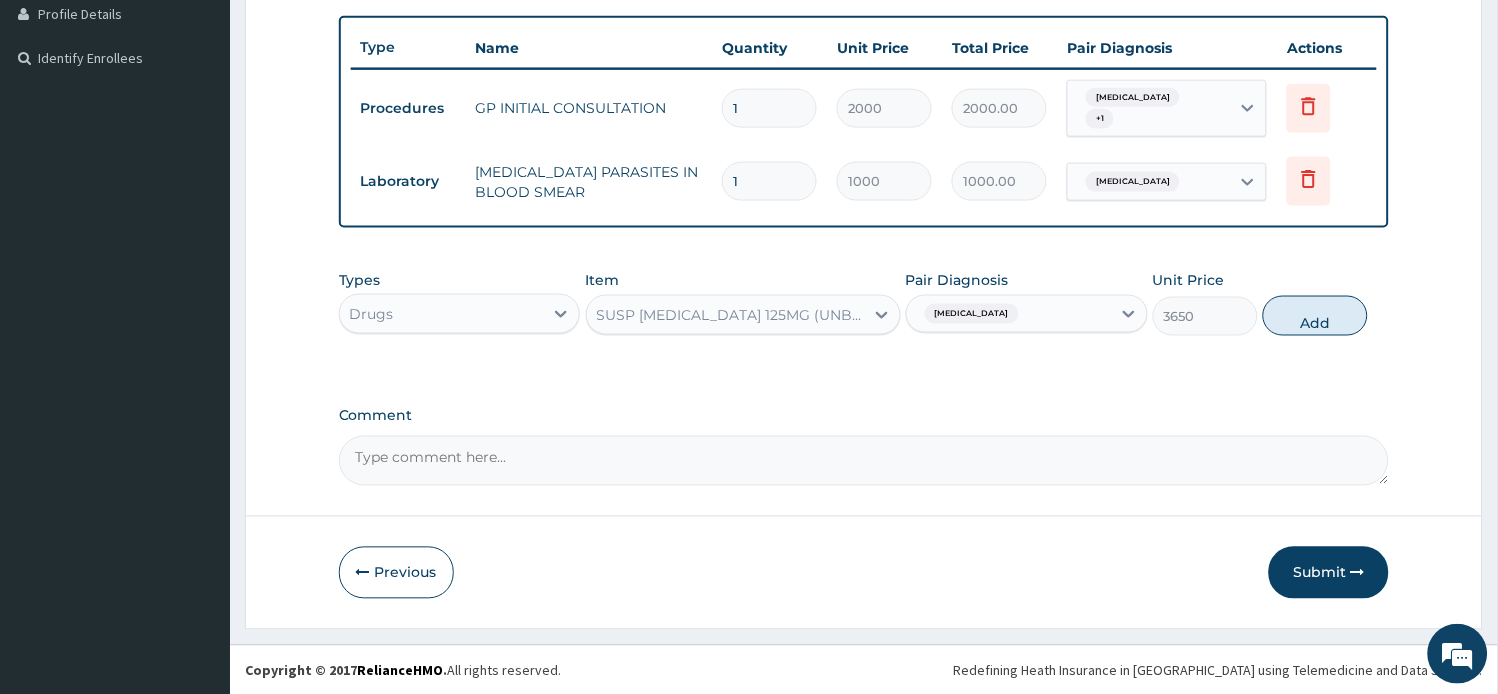 click on "Add" at bounding box center (1315, 316) 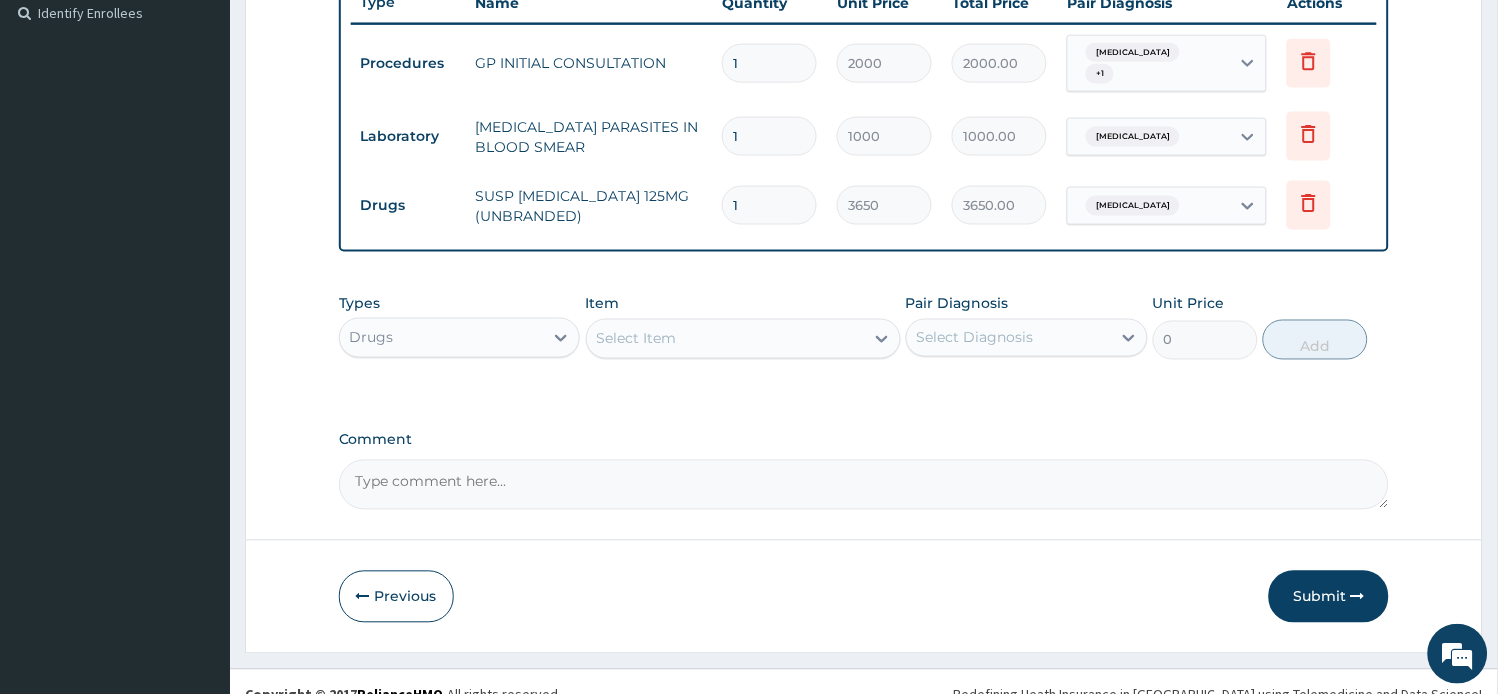 scroll, scrollTop: 582, scrollLeft: 0, axis: vertical 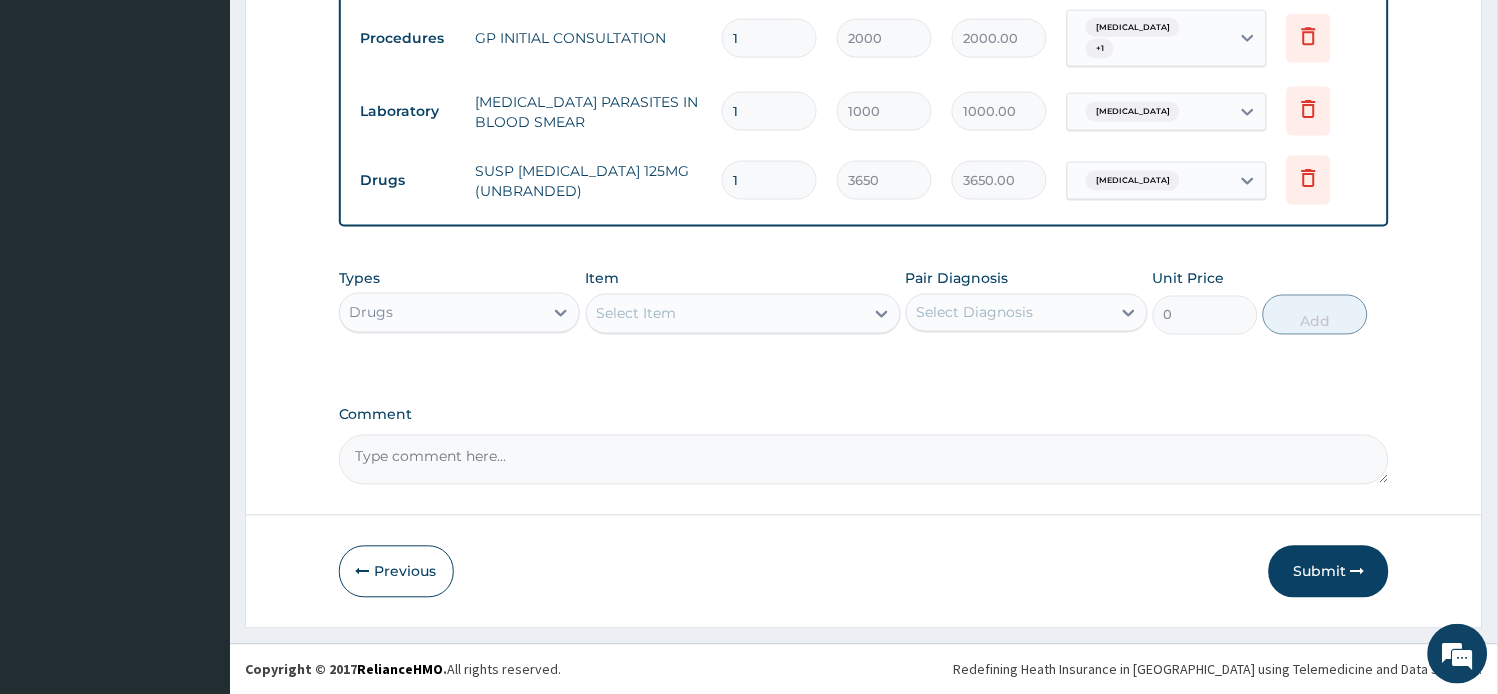 click on "Select Item" at bounding box center [725, 314] 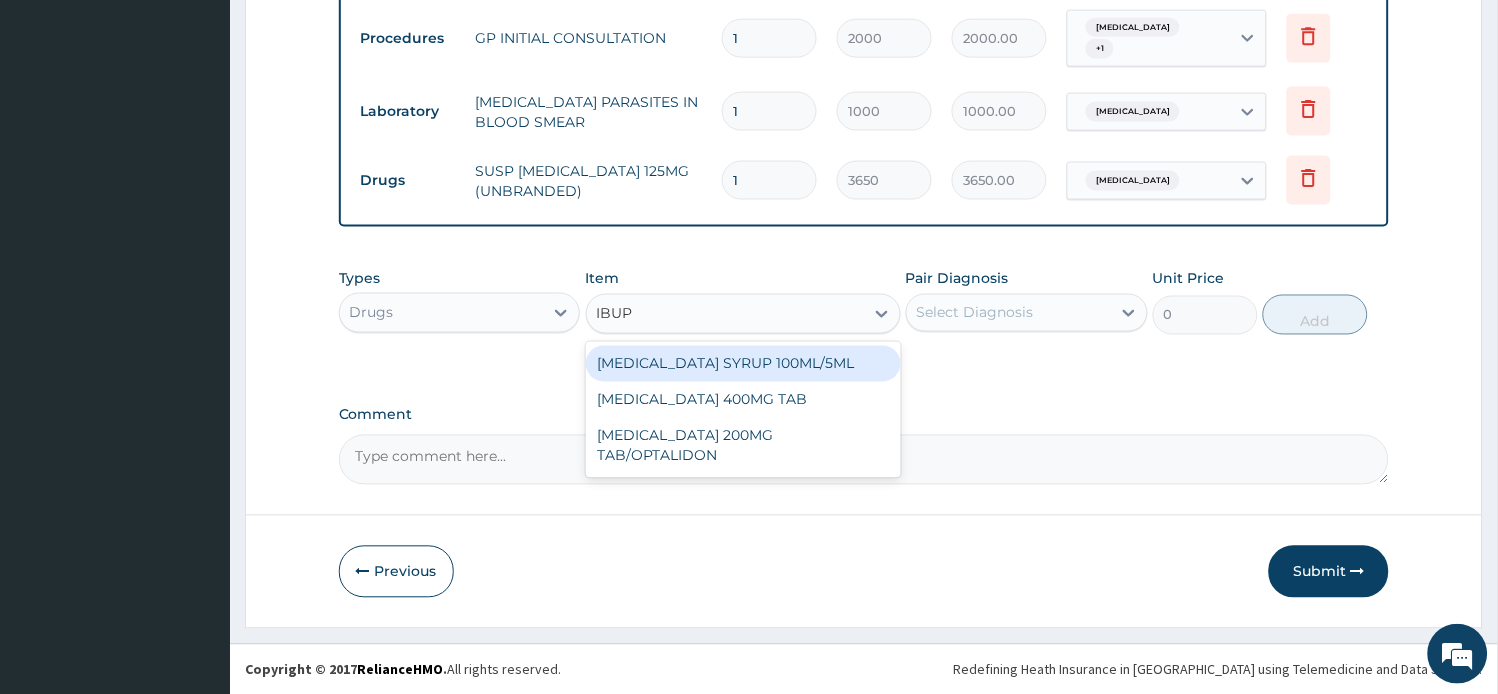 type on "IBUPR" 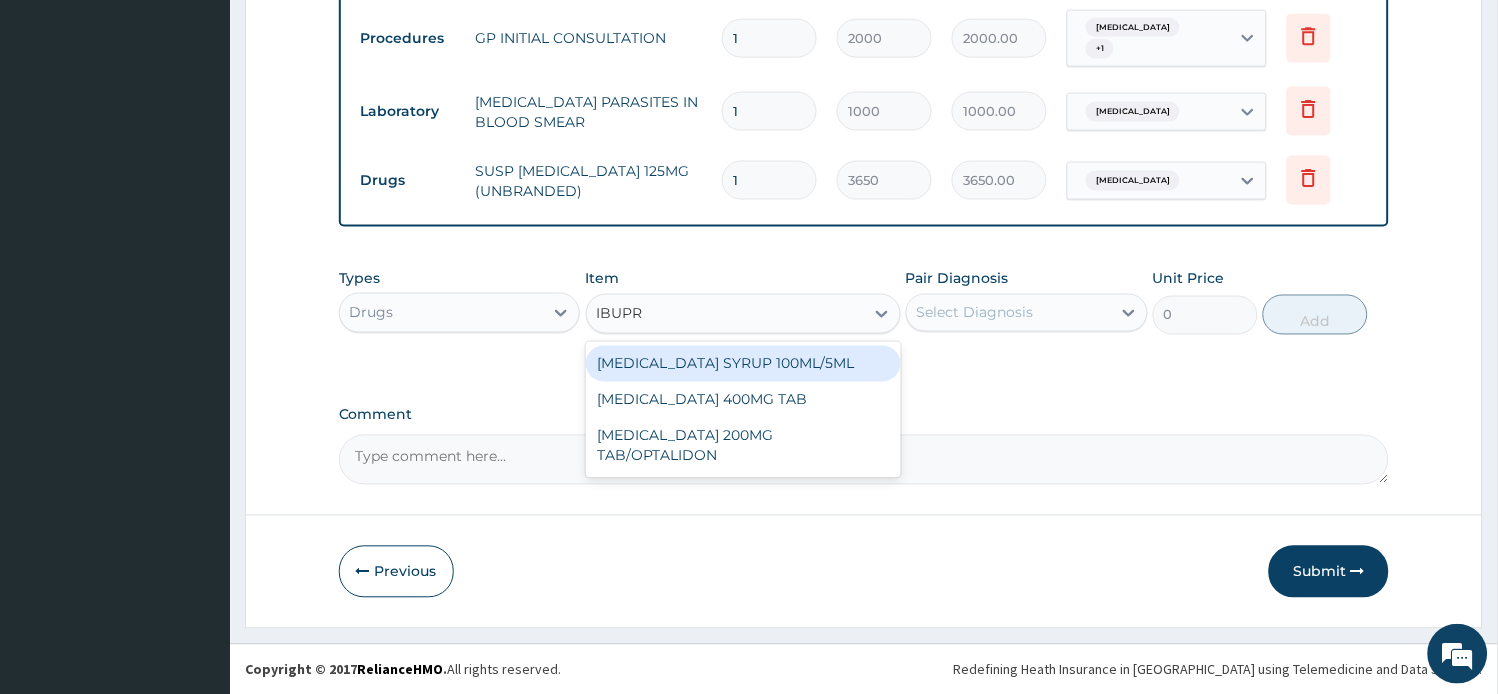 click on "IBUPROFEN SYRUP 100ML/5ML" at bounding box center [743, 364] 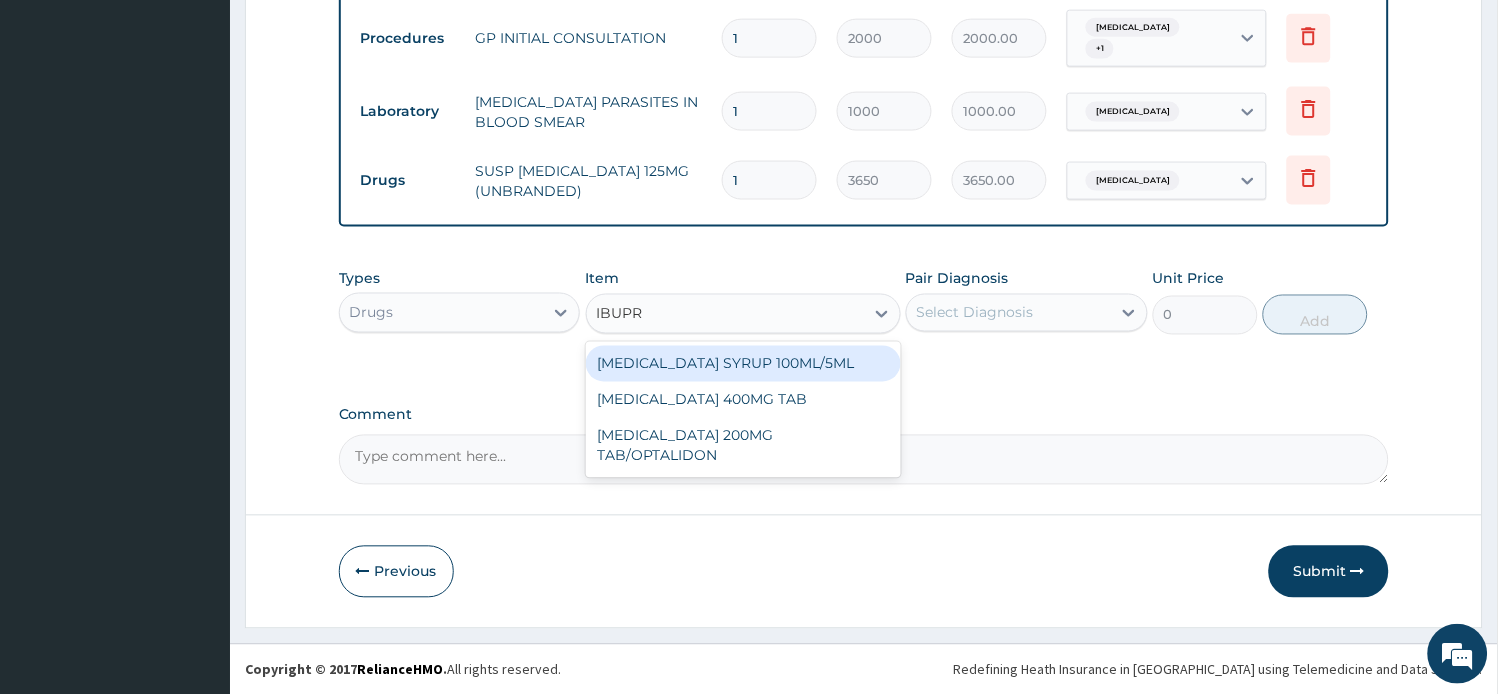 type 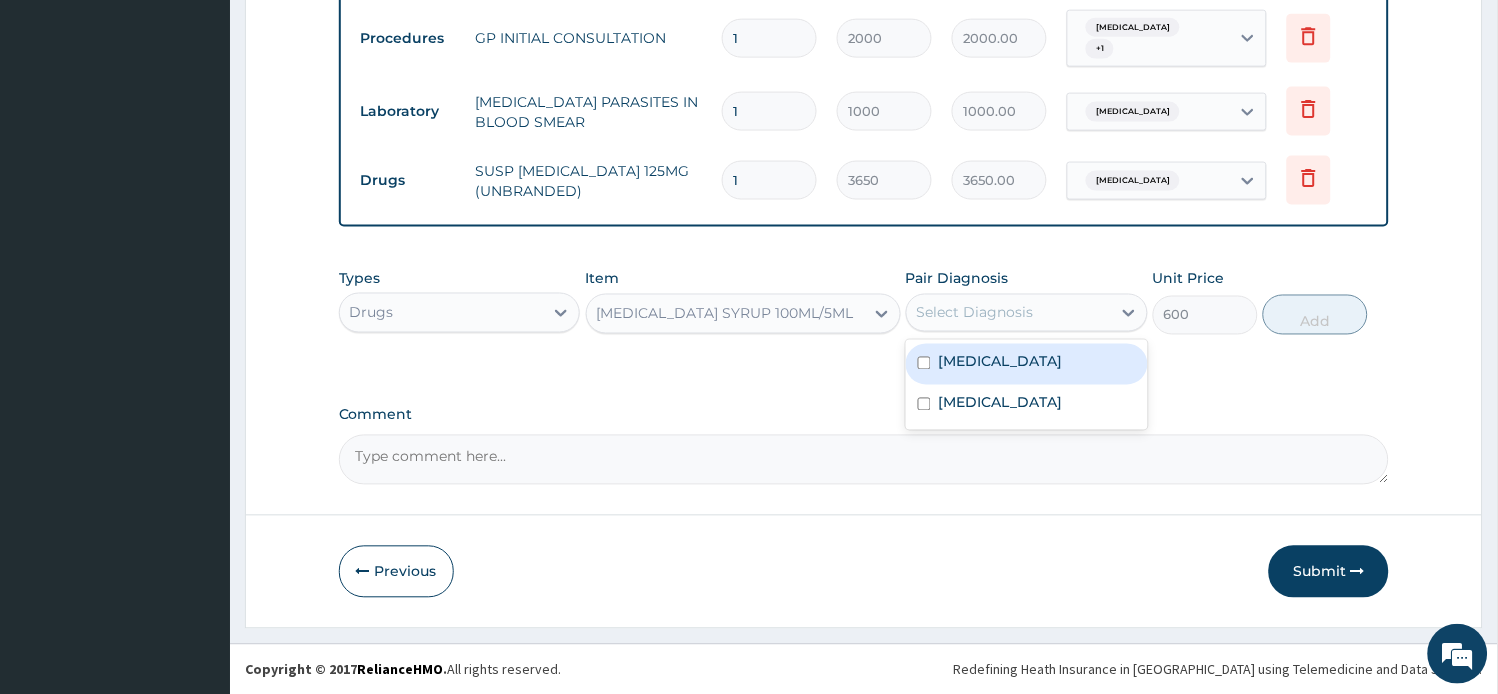click on "Select Diagnosis" at bounding box center [975, 313] 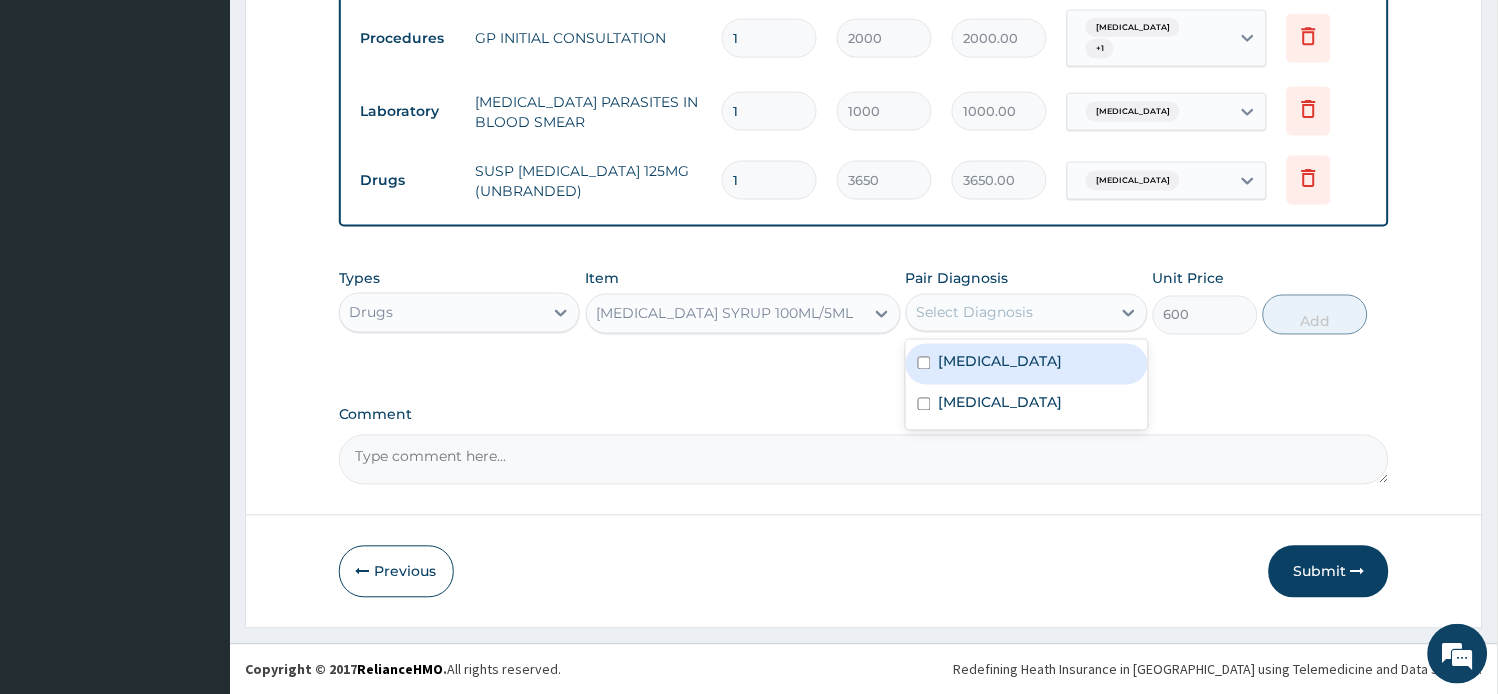 click on "Upper respiratory infection" at bounding box center (1001, 362) 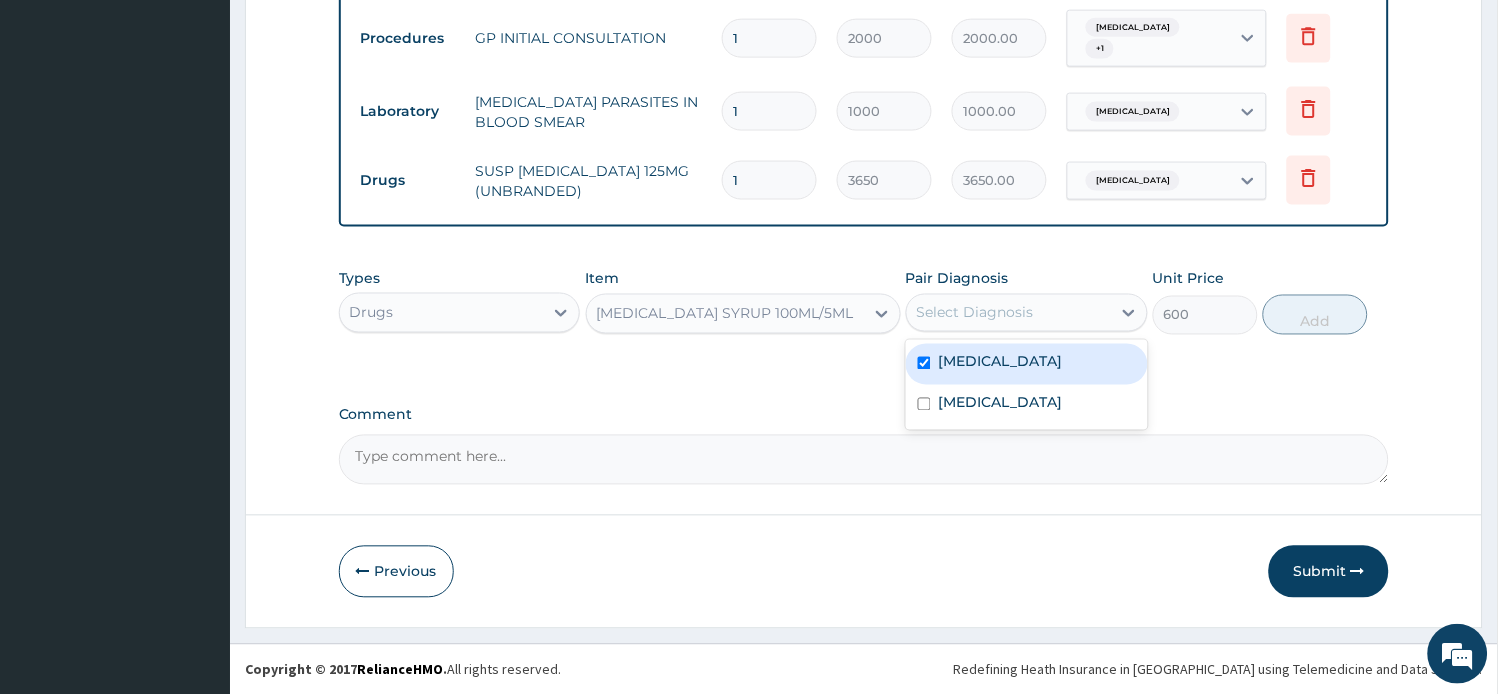 checkbox on "true" 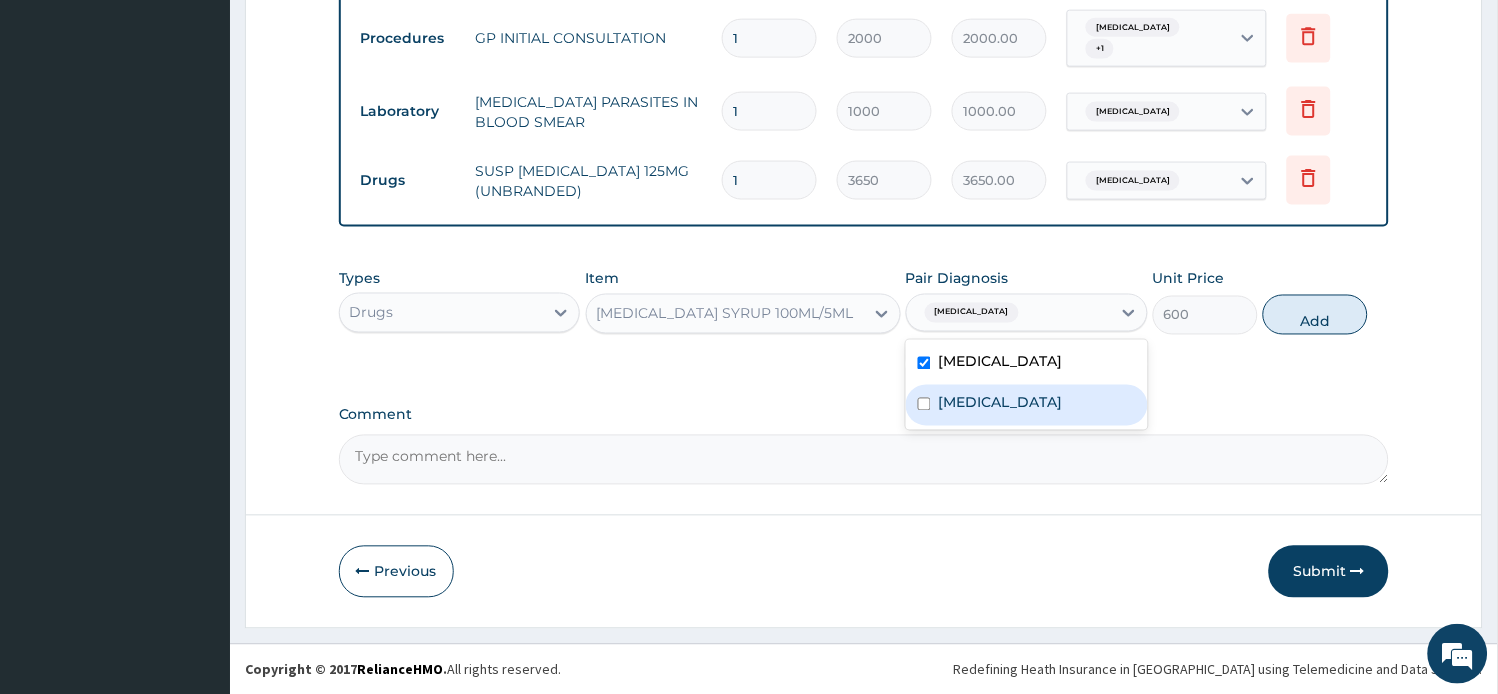click on "Malaria" at bounding box center [1027, 405] 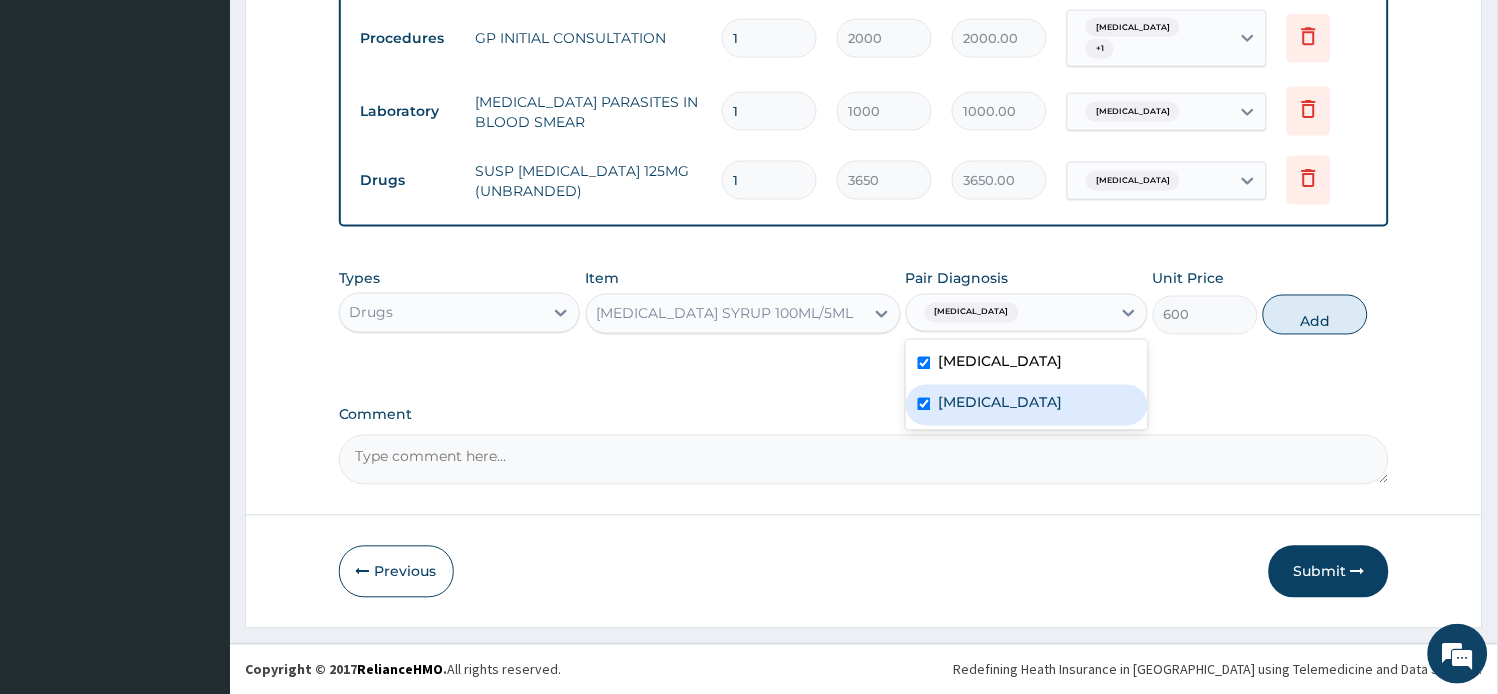 checkbox on "true" 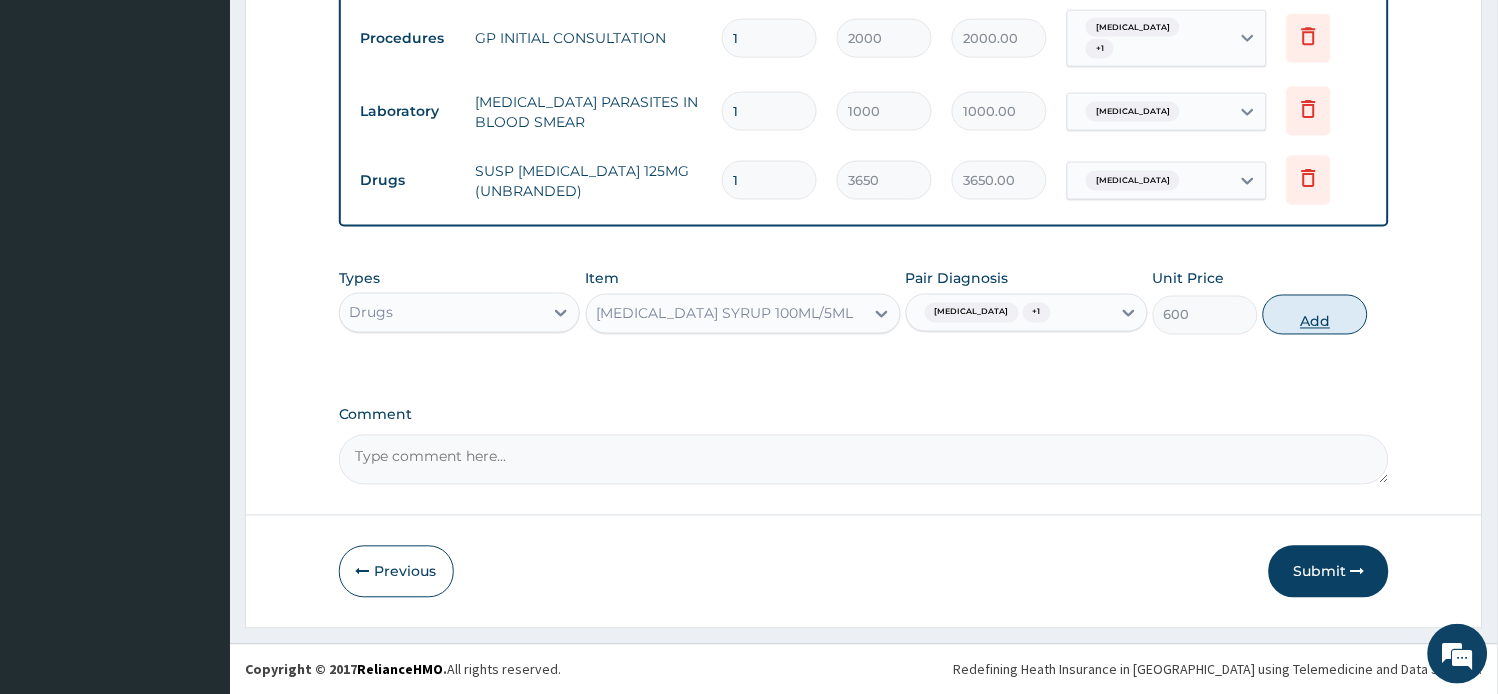 click on "Add" at bounding box center [1315, 315] 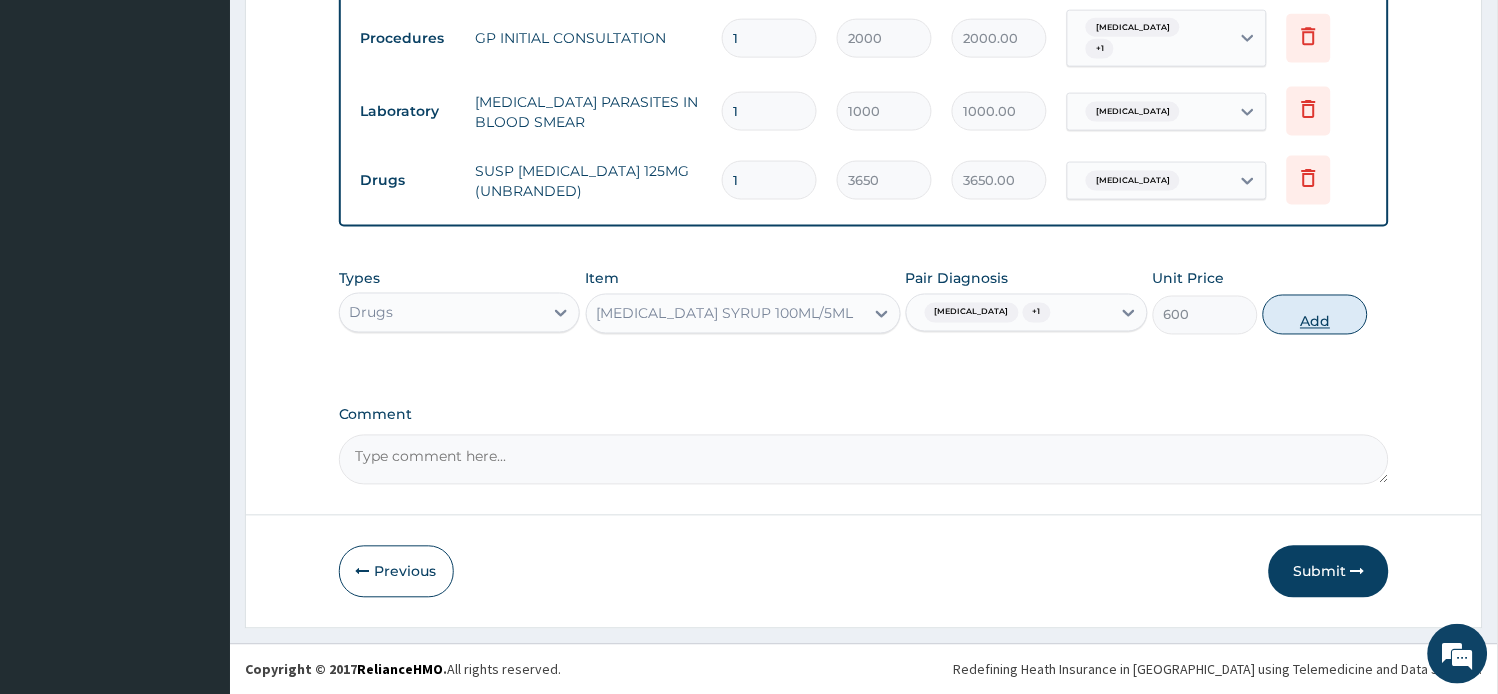 type on "0" 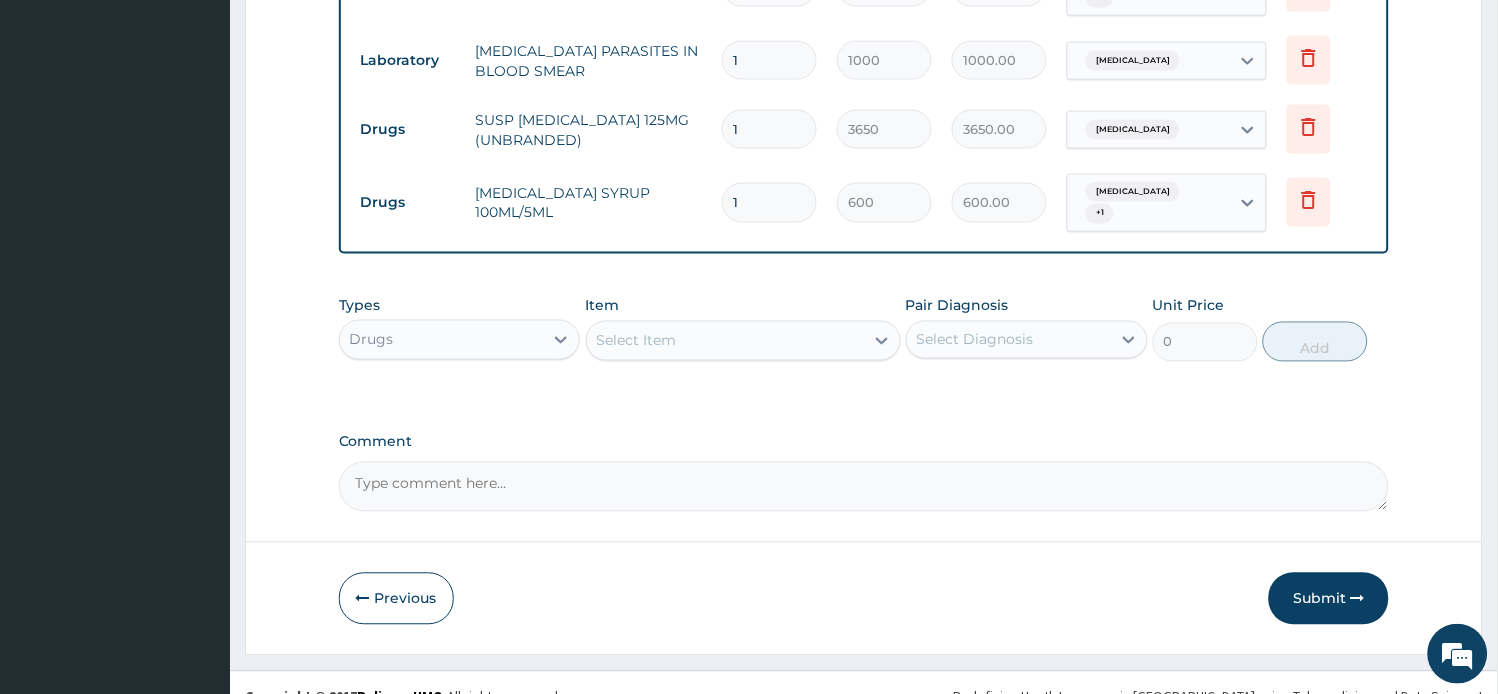 scroll, scrollTop: 660, scrollLeft: 0, axis: vertical 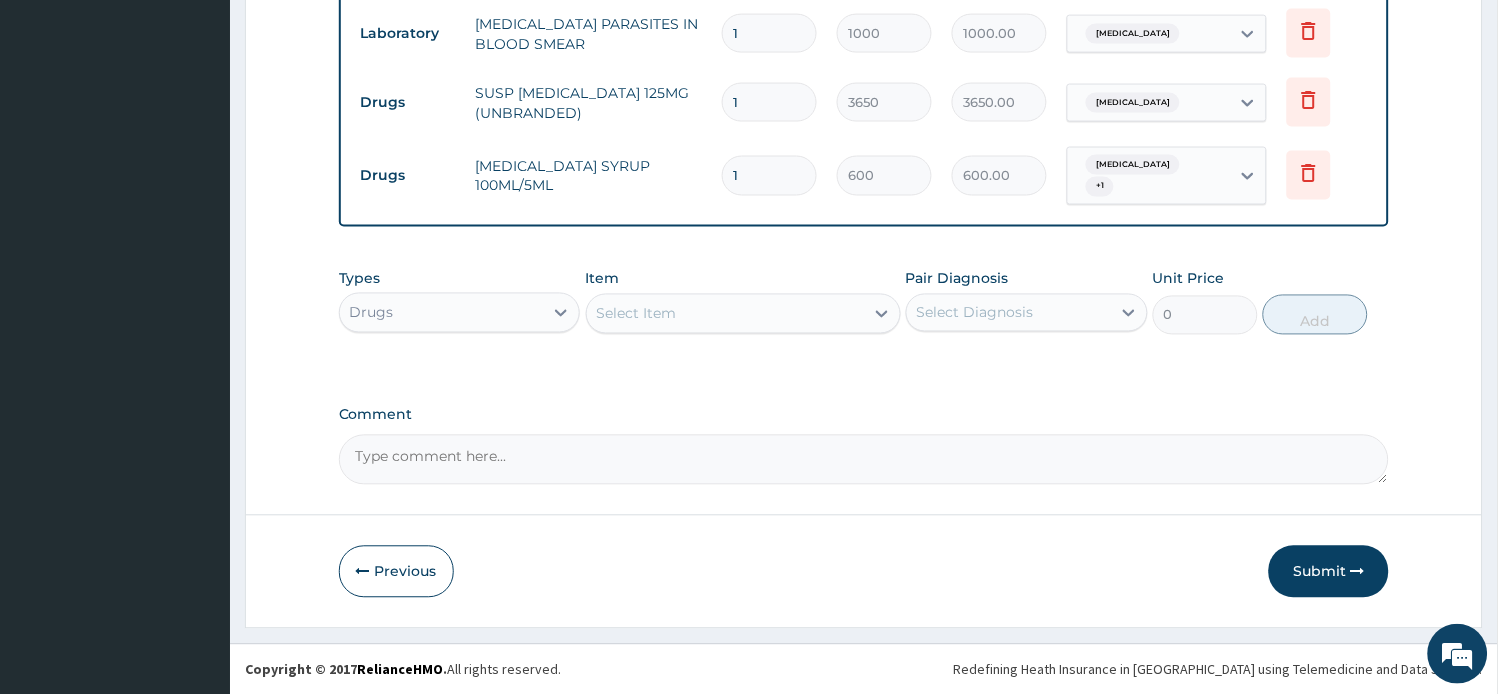 click on "Select Item" at bounding box center [743, 314] 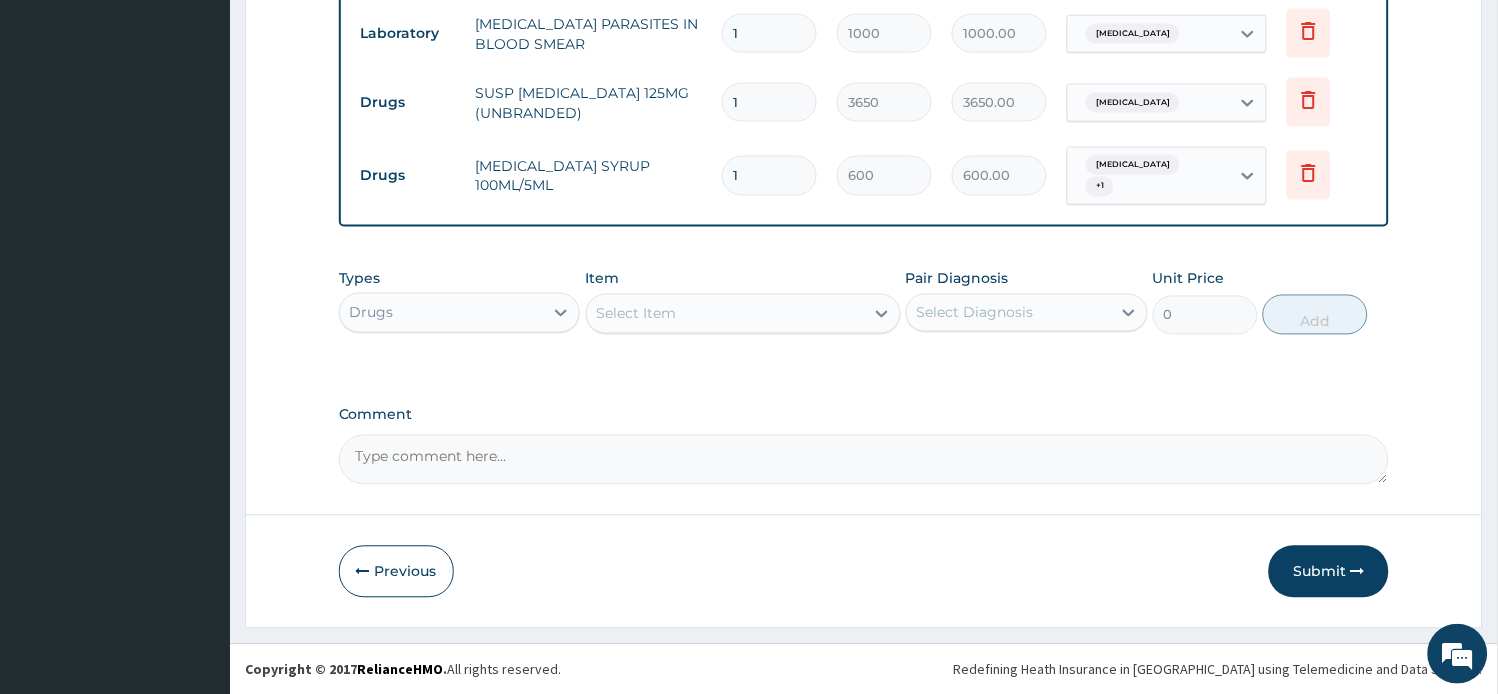 click on "Select Item" at bounding box center [725, 314] 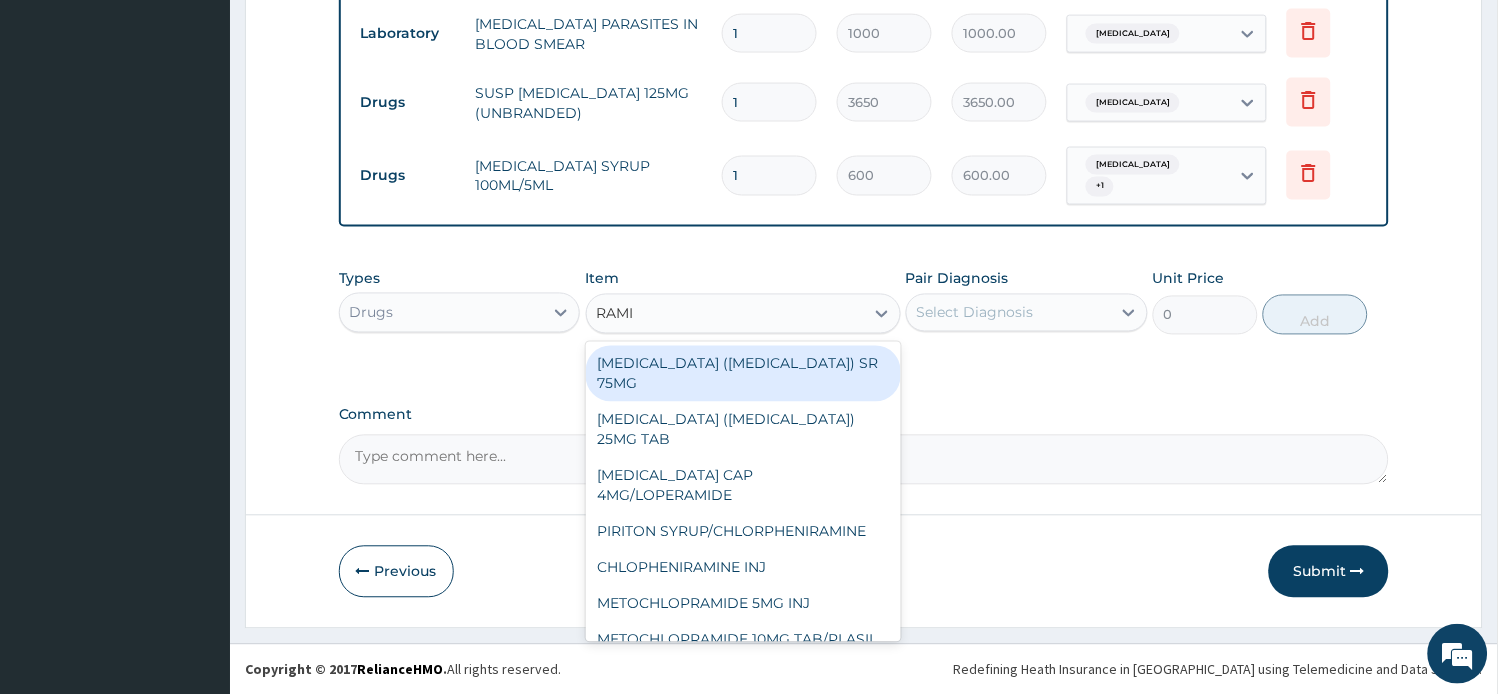type on "RAMIN" 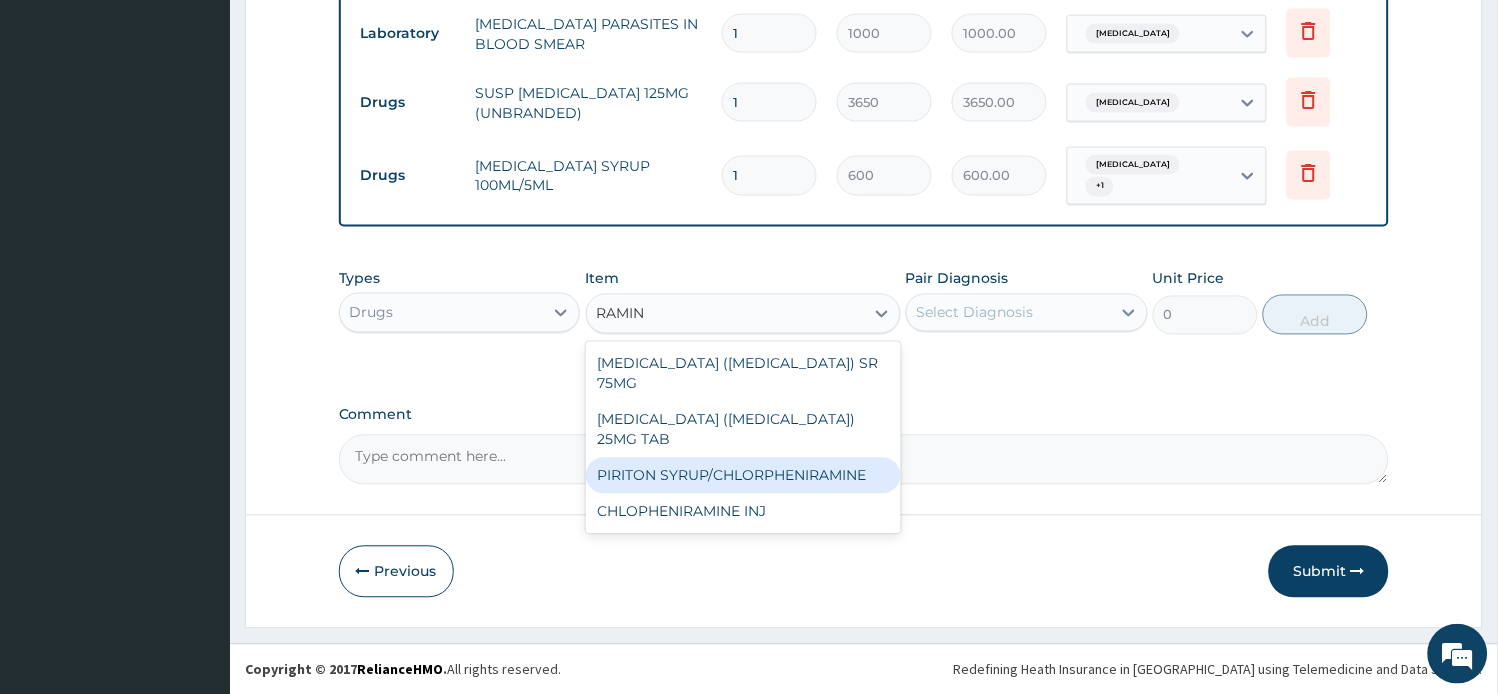 click on "PIRITON SYRUP/CHLORPHENIRAMINE" at bounding box center [743, 476] 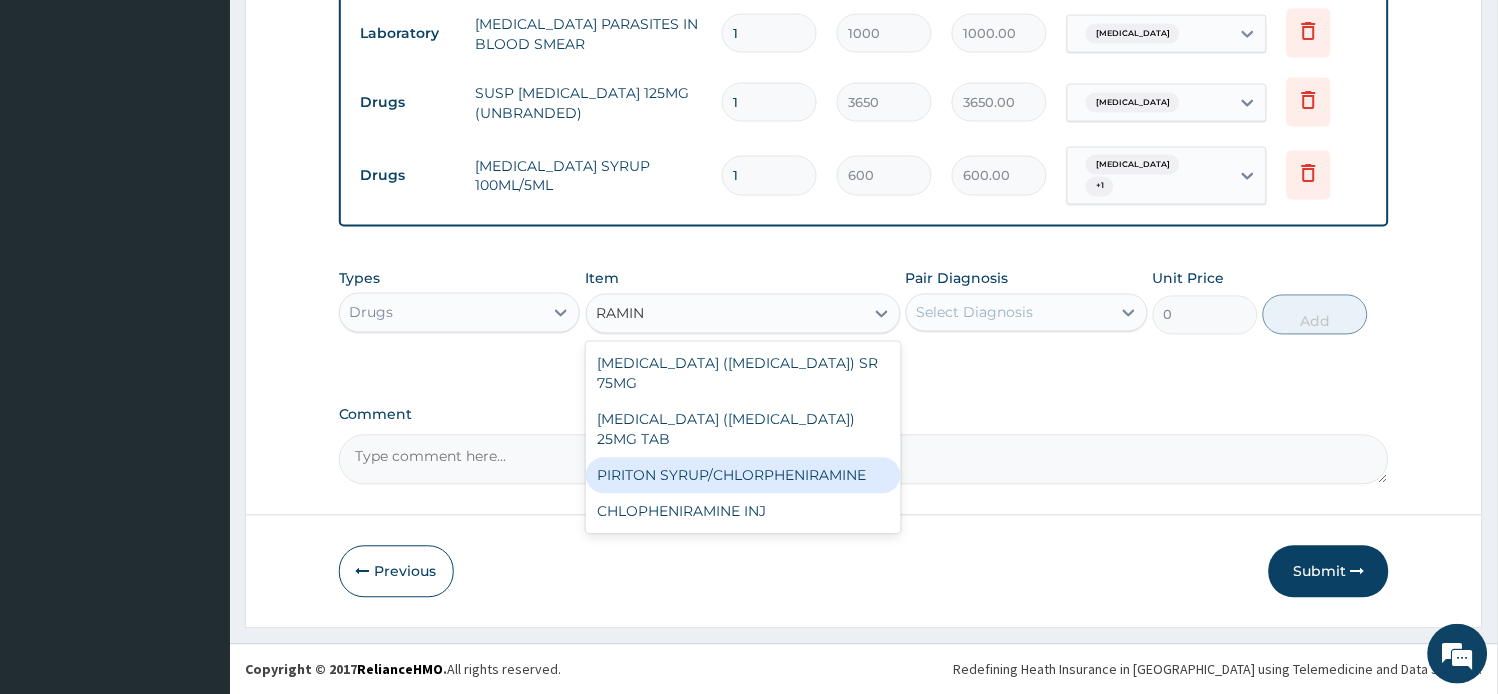 type 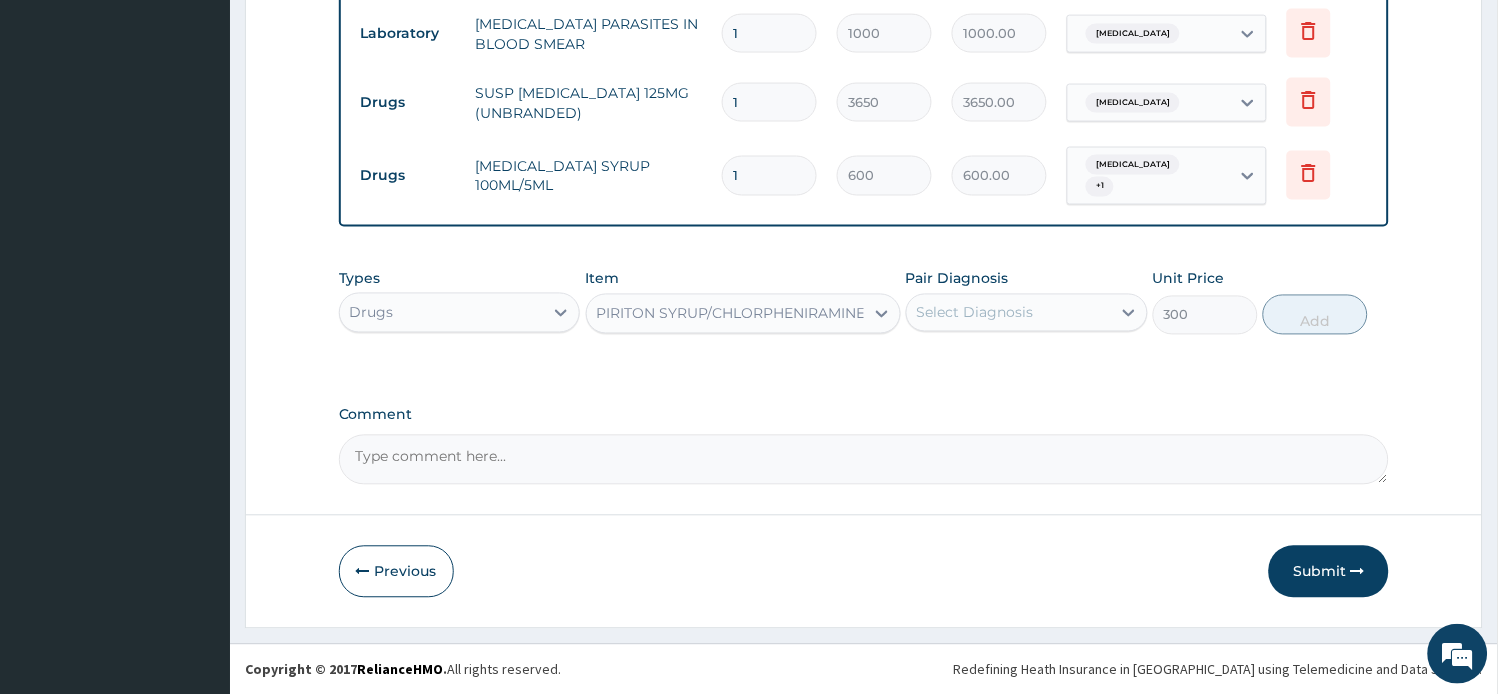 click on "Select Diagnosis" at bounding box center (1009, 313) 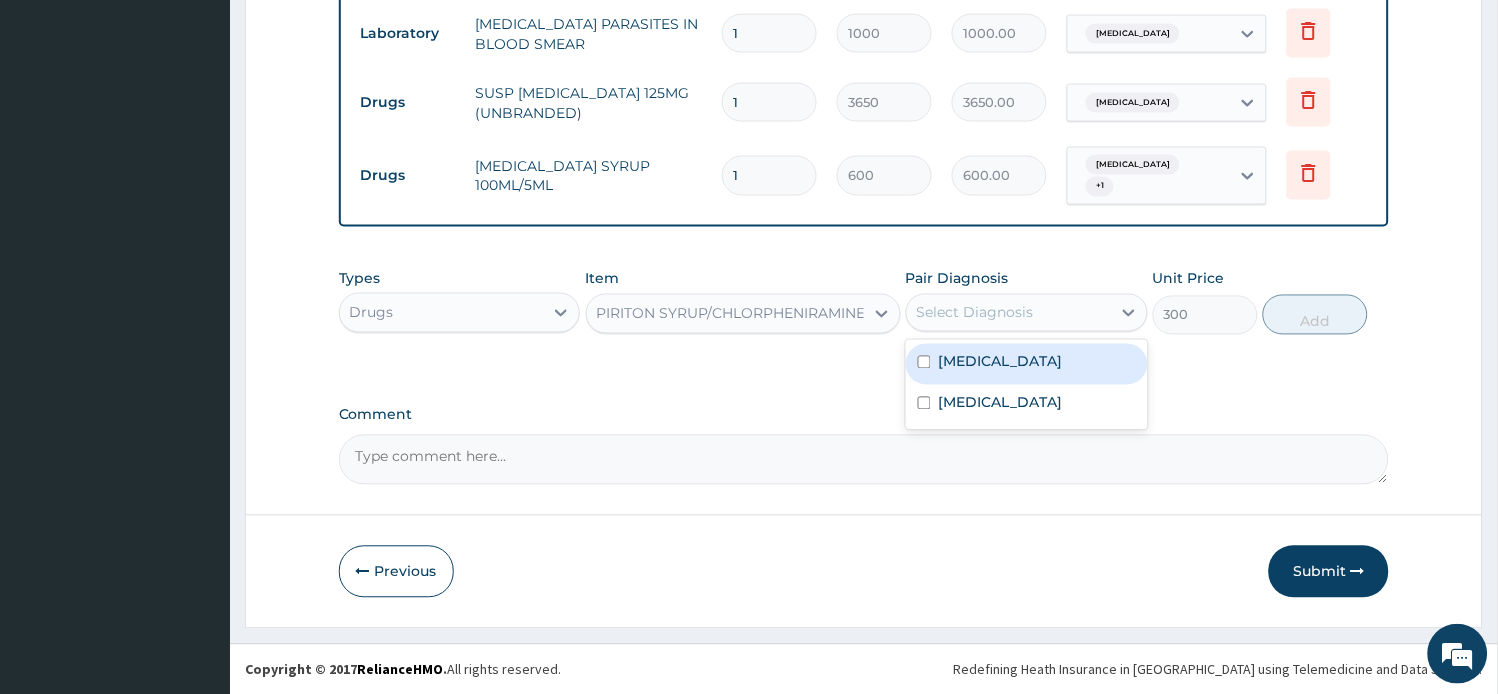 click on "Upper respiratory infection" at bounding box center (1001, 362) 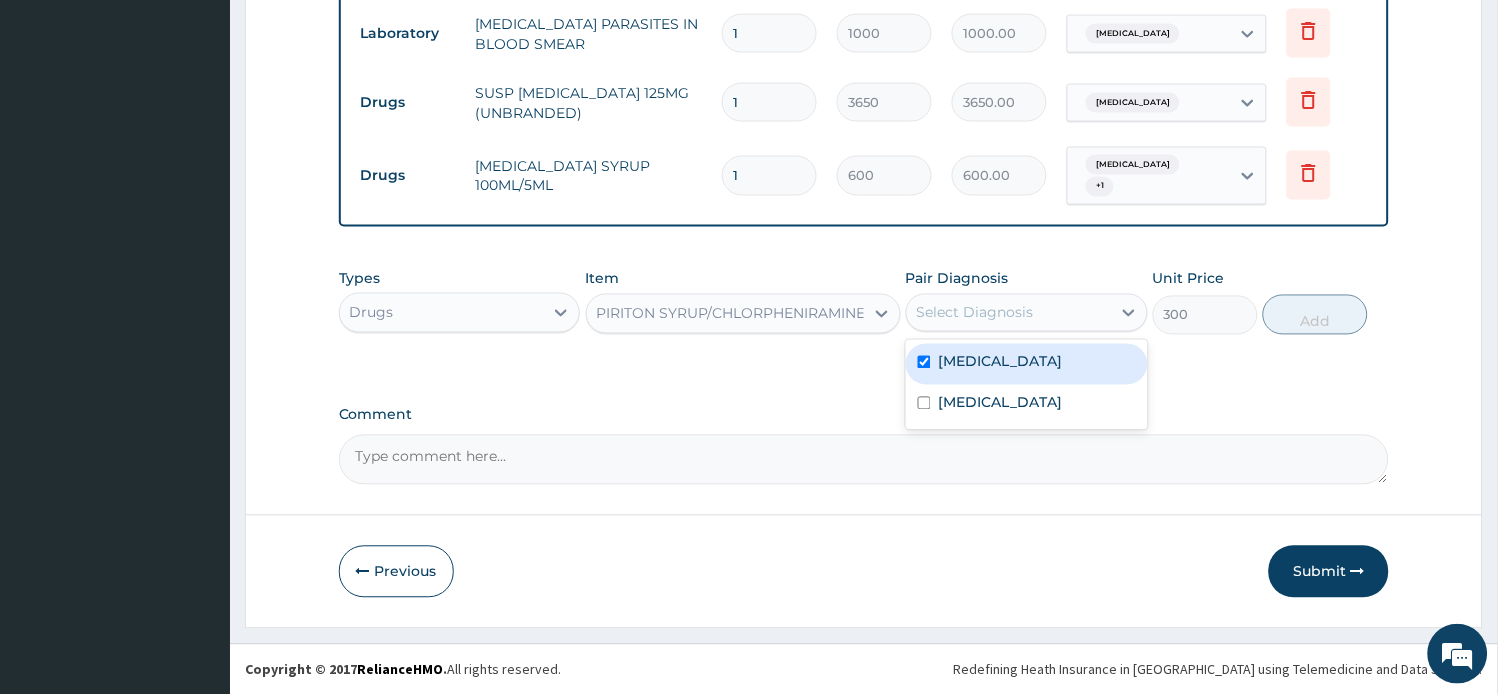 checkbox on "true" 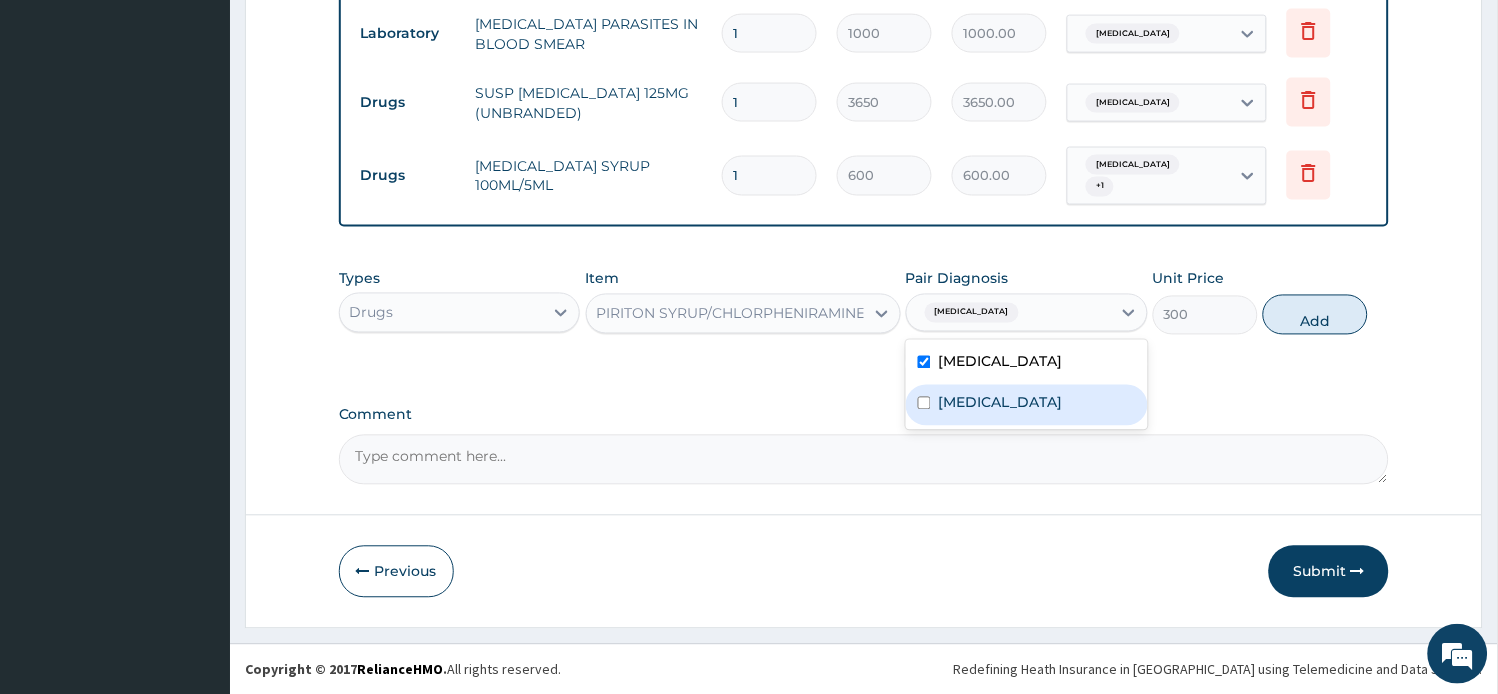 click on "[MEDICAL_DATA]" at bounding box center [1027, 405] 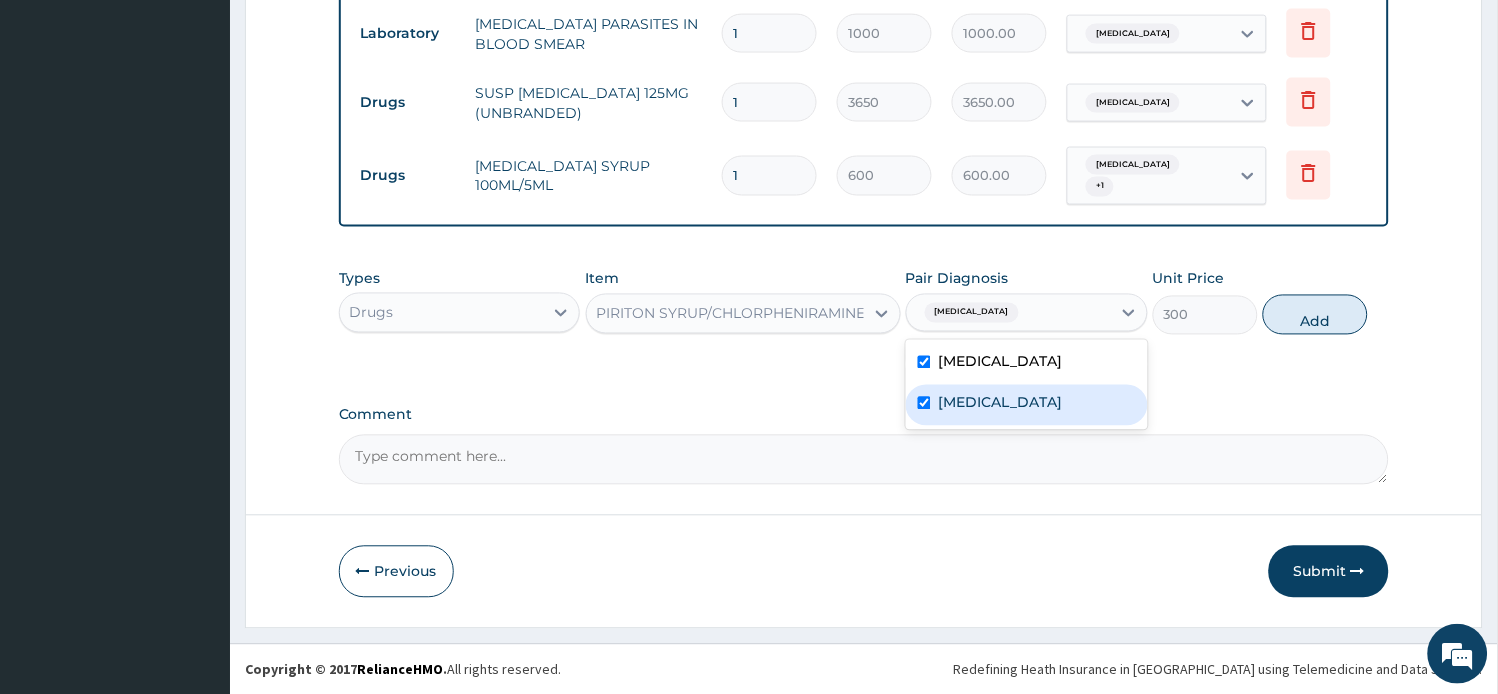 checkbox on "true" 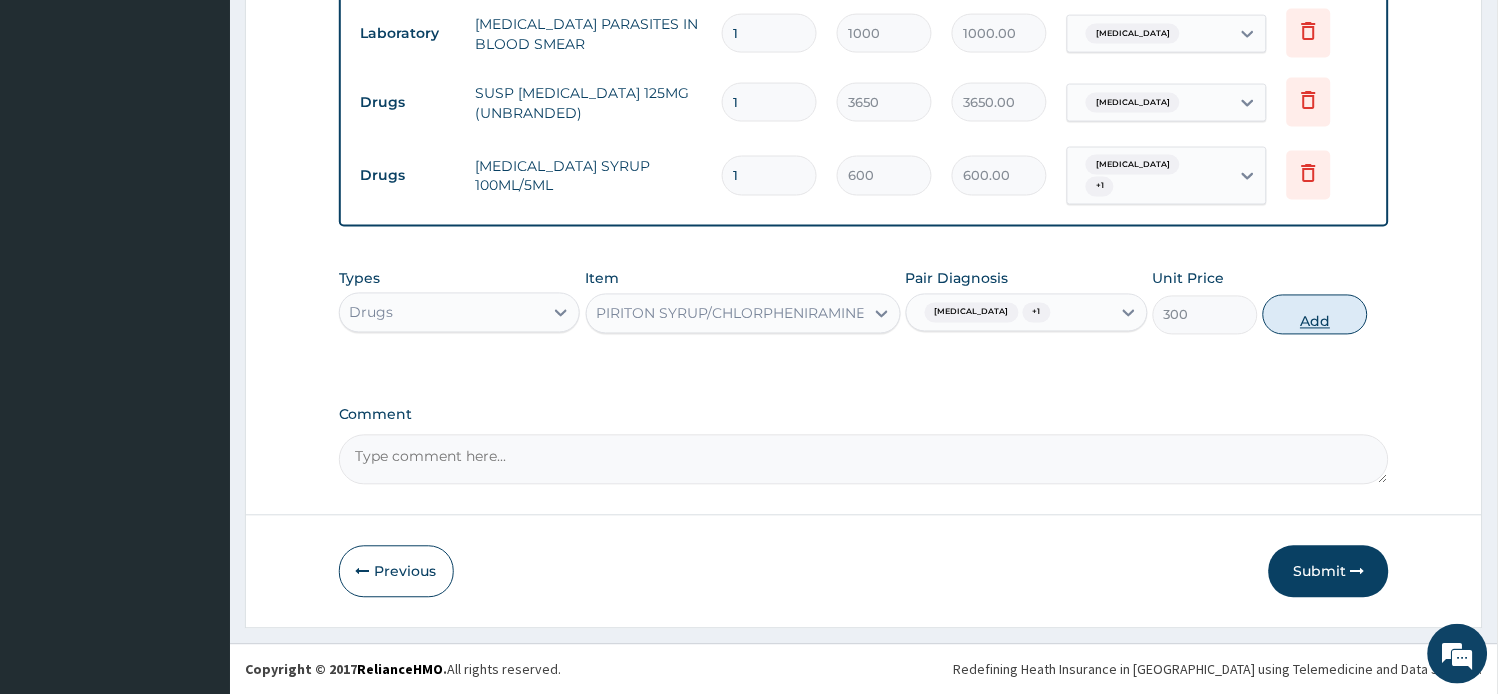click on "Add" at bounding box center [1315, 315] 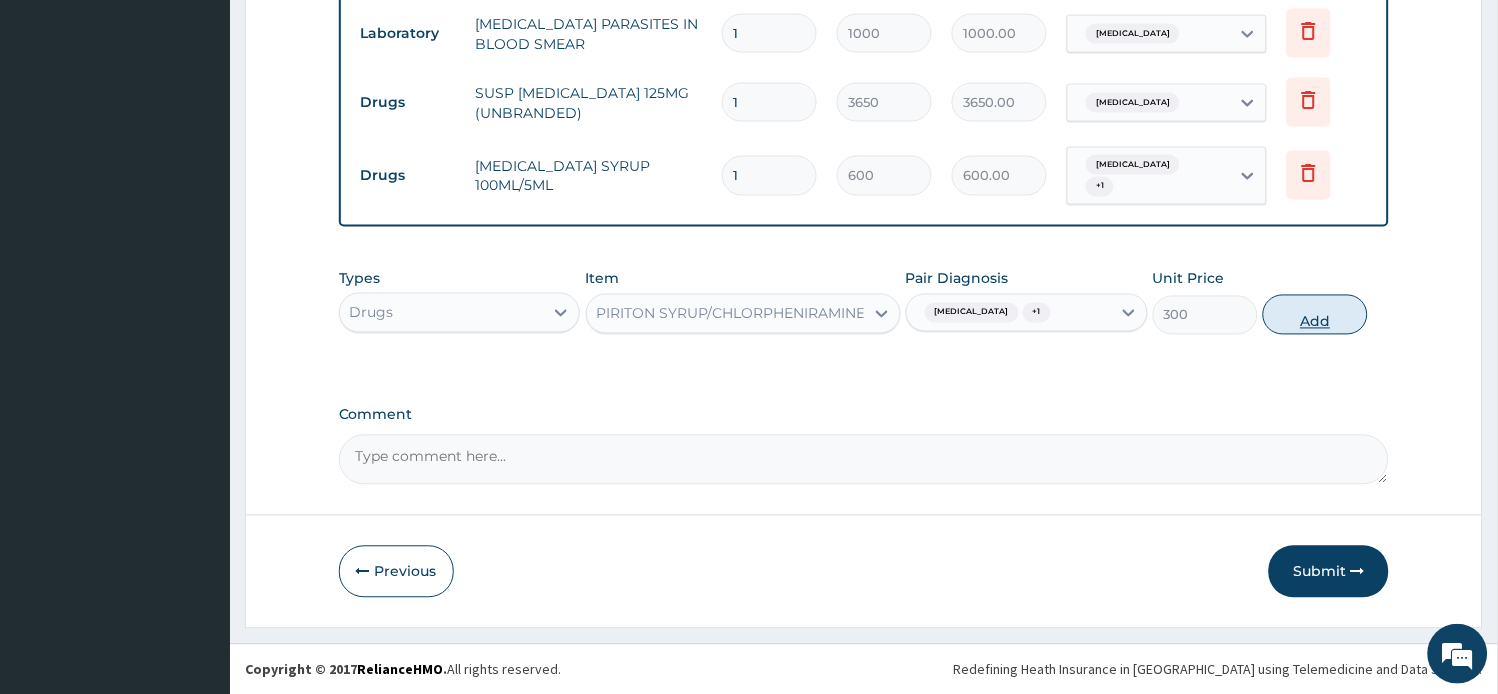 type on "0" 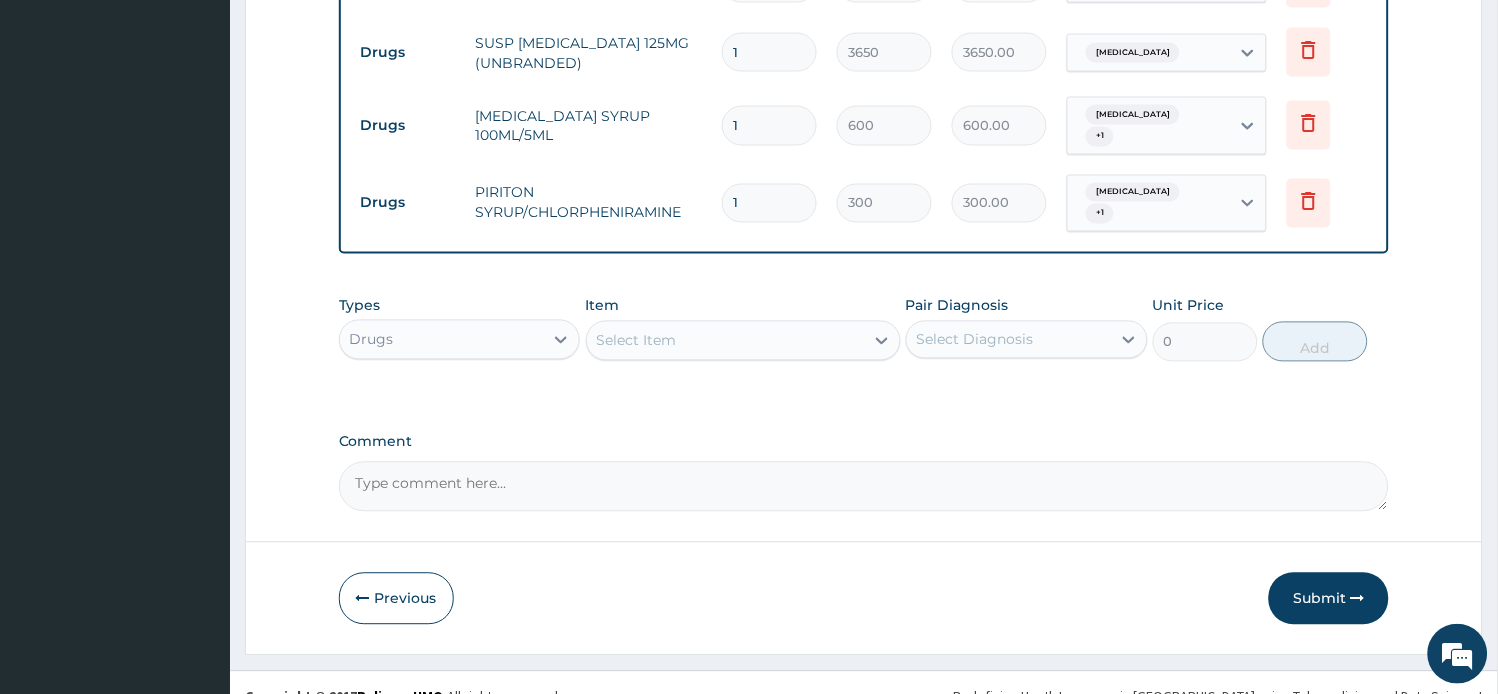 scroll, scrollTop: 737, scrollLeft: 0, axis: vertical 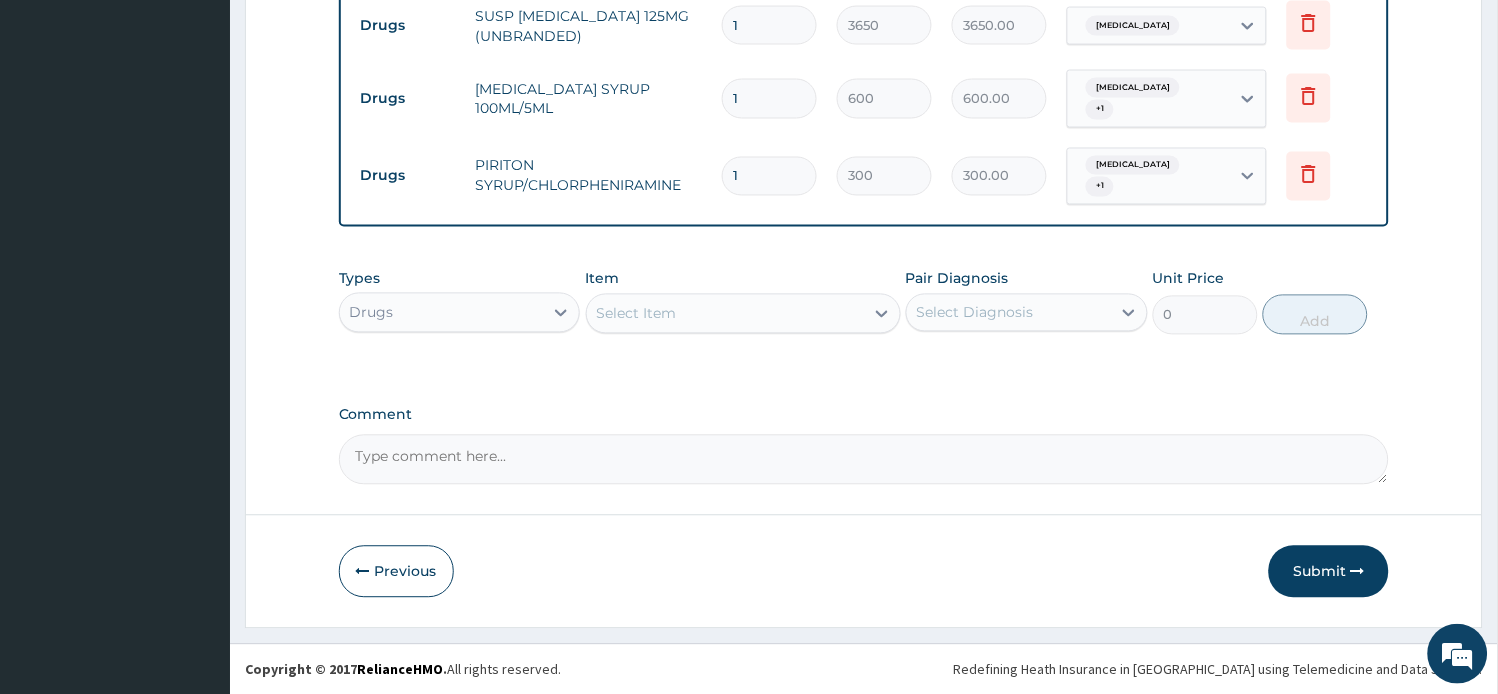 click on "Select Item" at bounding box center (725, 314) 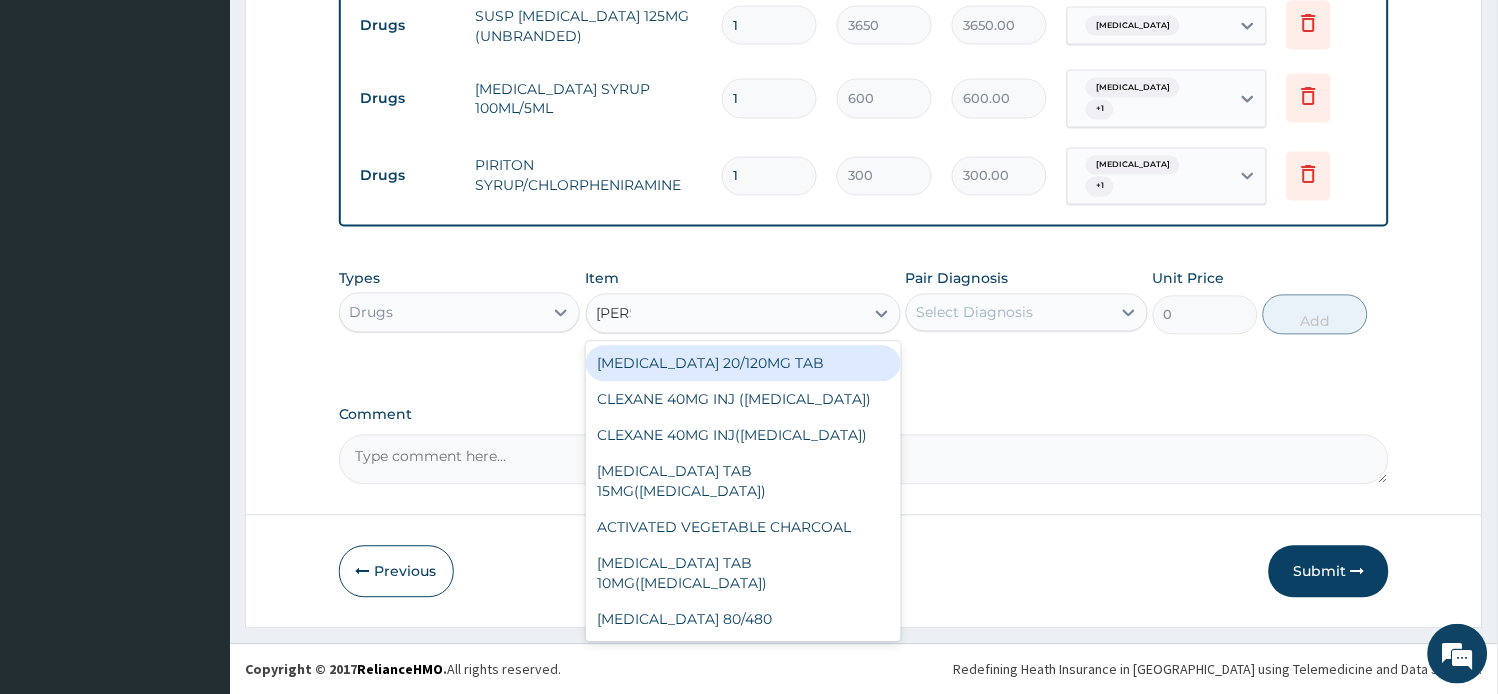 type on "COART" 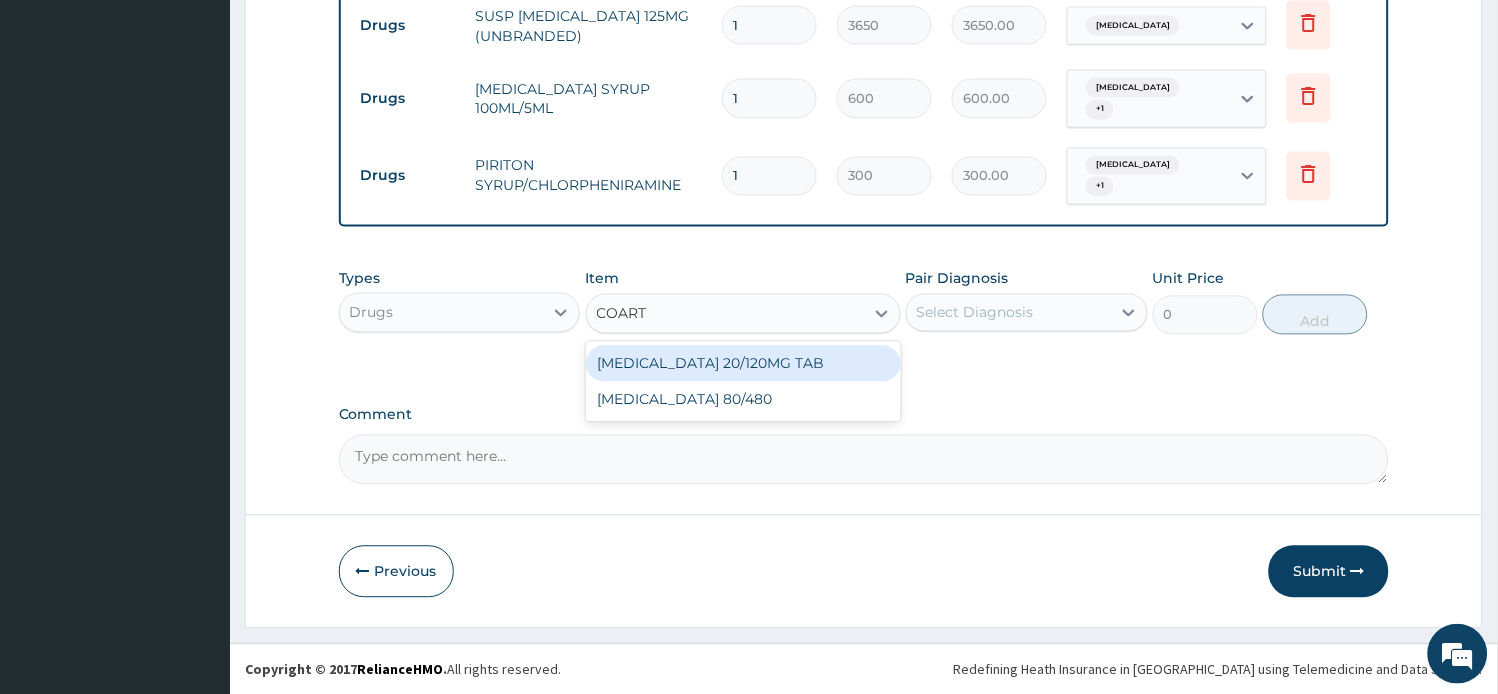 drag, startPoint x: 720, startPoint y: 358, endPoint x: 714, endPoint y: 283, distance: 75.23962 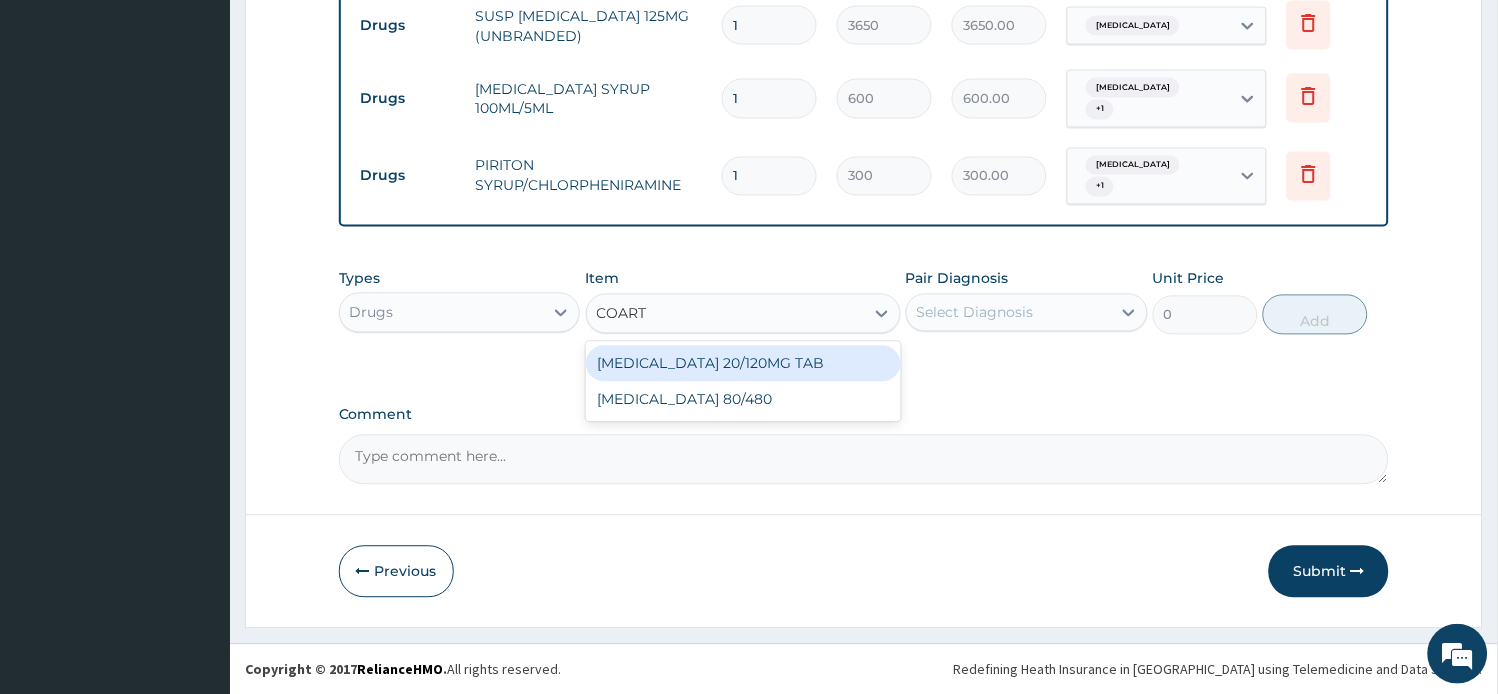 click on "[MEDICAL_DATA] 20/120MG TAB" at bounding box center [743, 364] 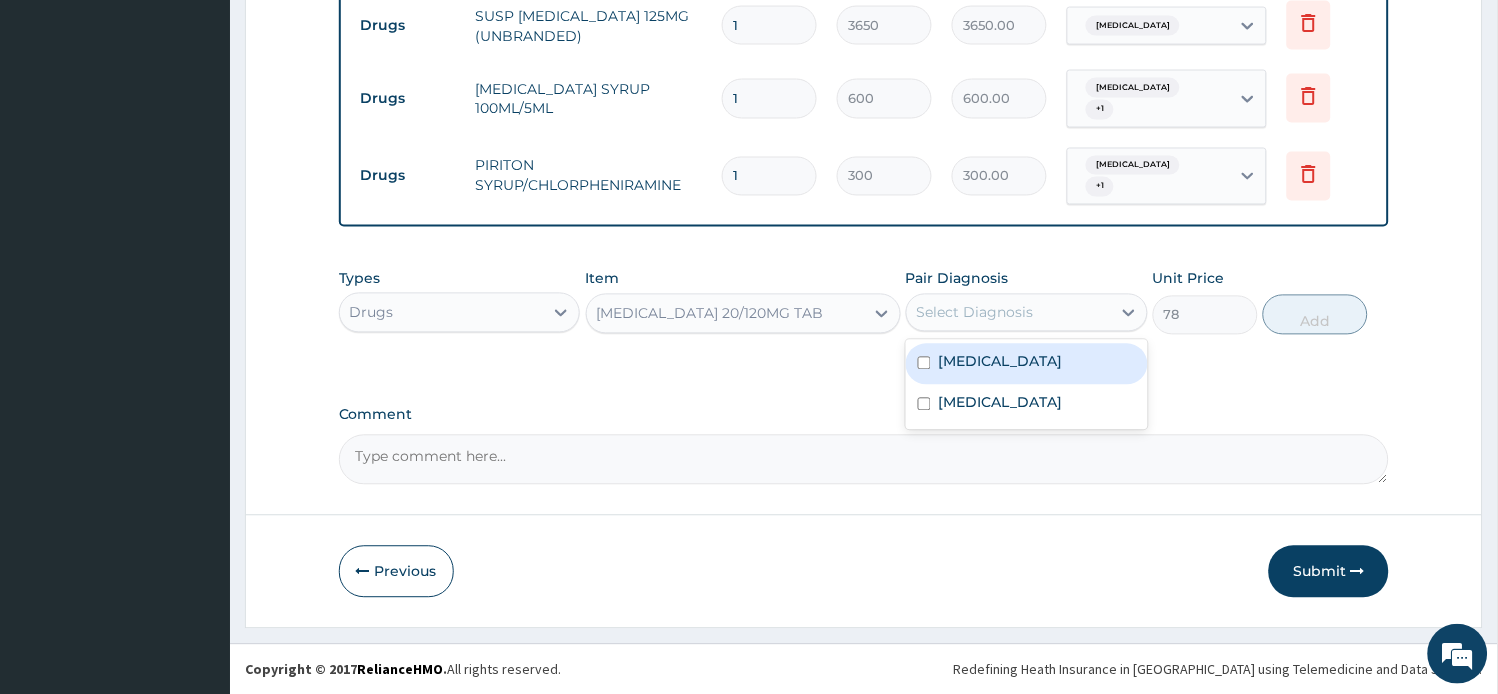 click on "Select Diagnosis" at bounding box center (975, 313) 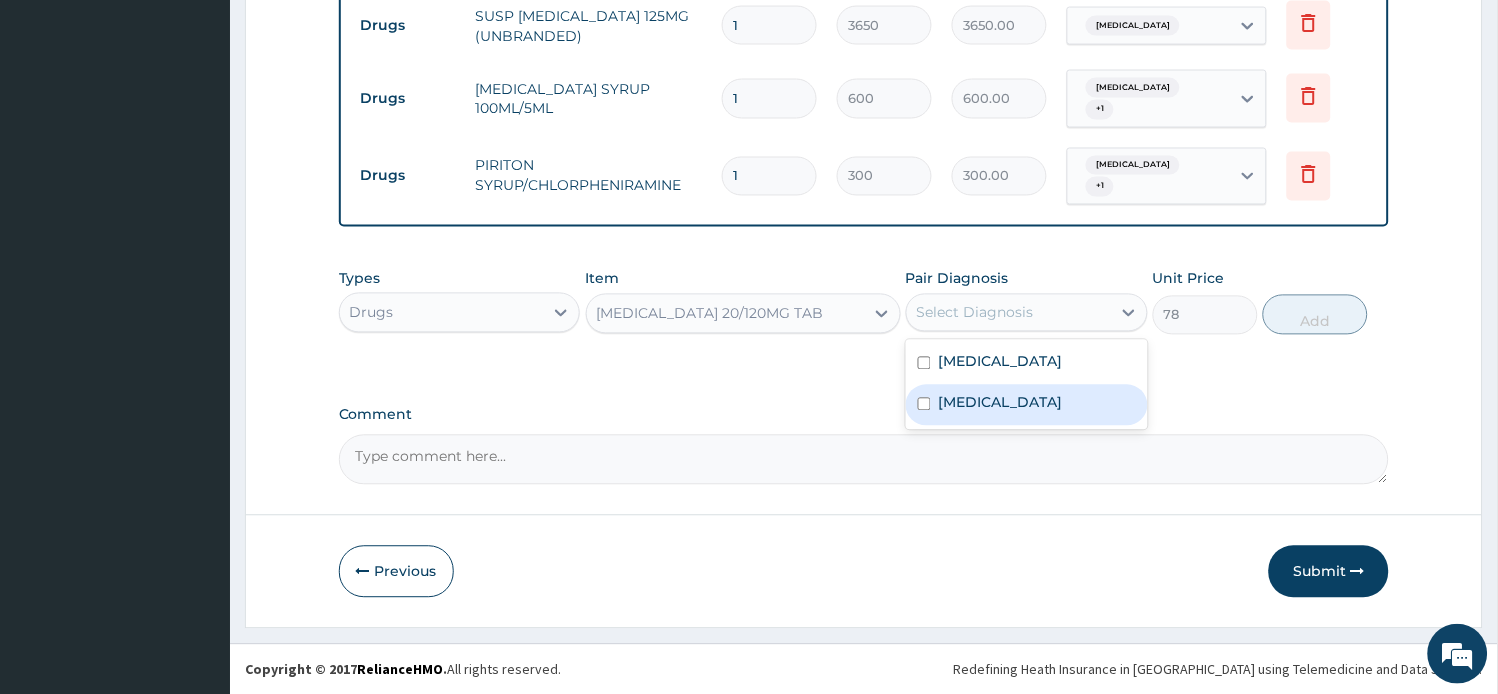 click on "[MEDICAL_DATA]" at bounding box center [1027, 405] 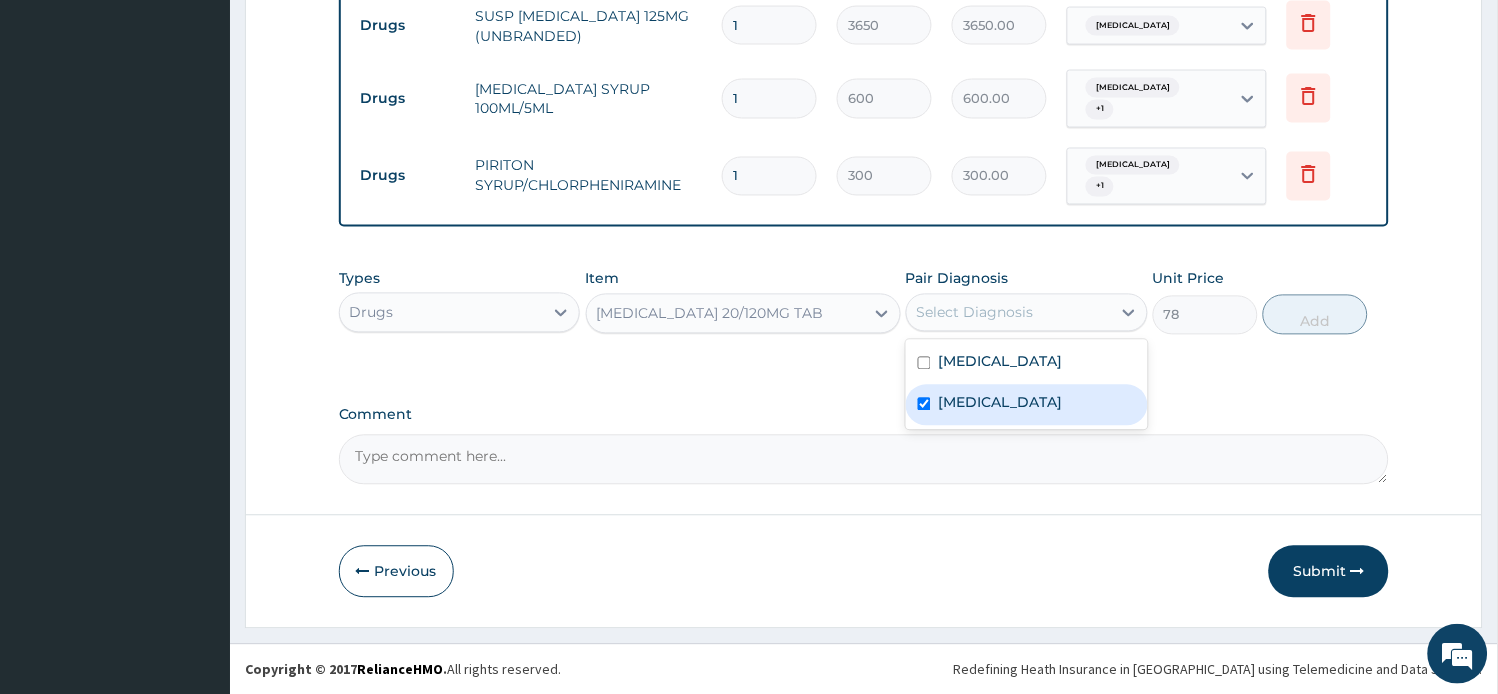 checkbox on "true" 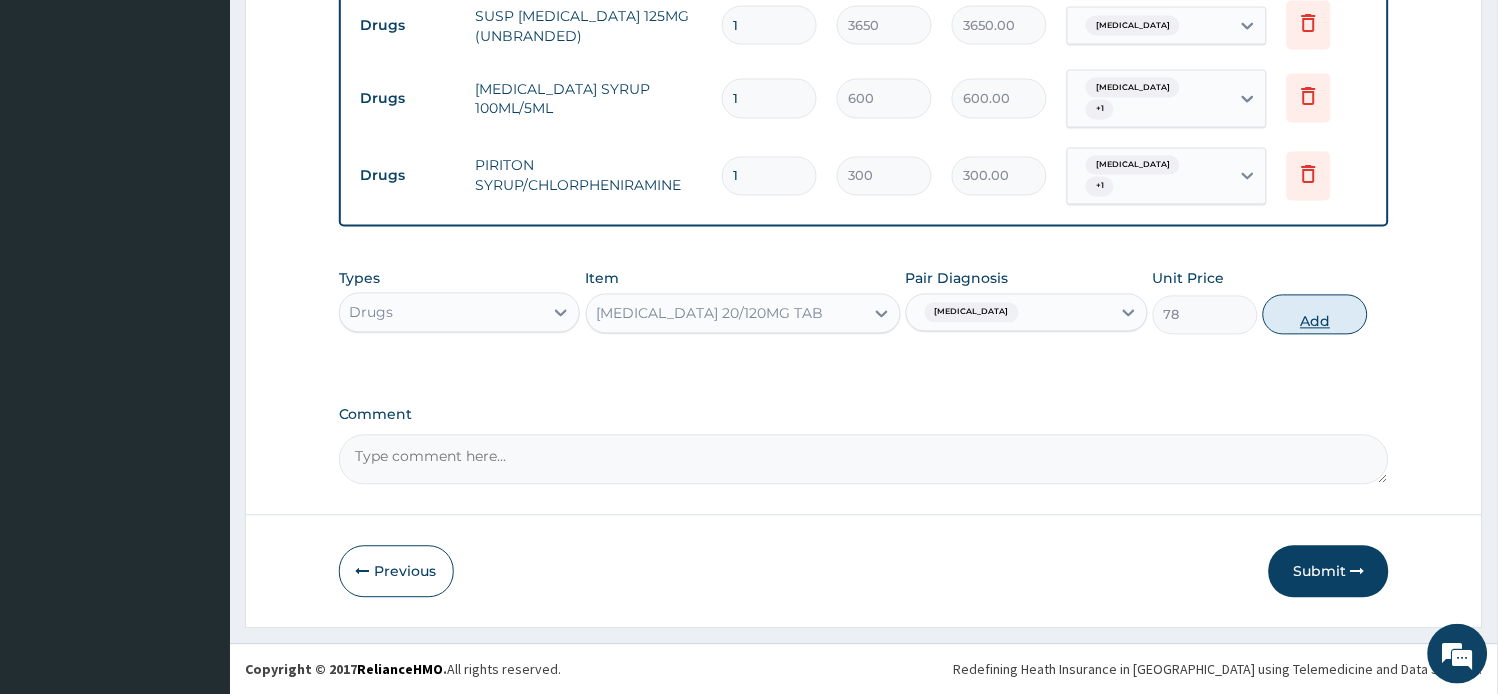 click on "Add" at bounding box center (1315, 315) 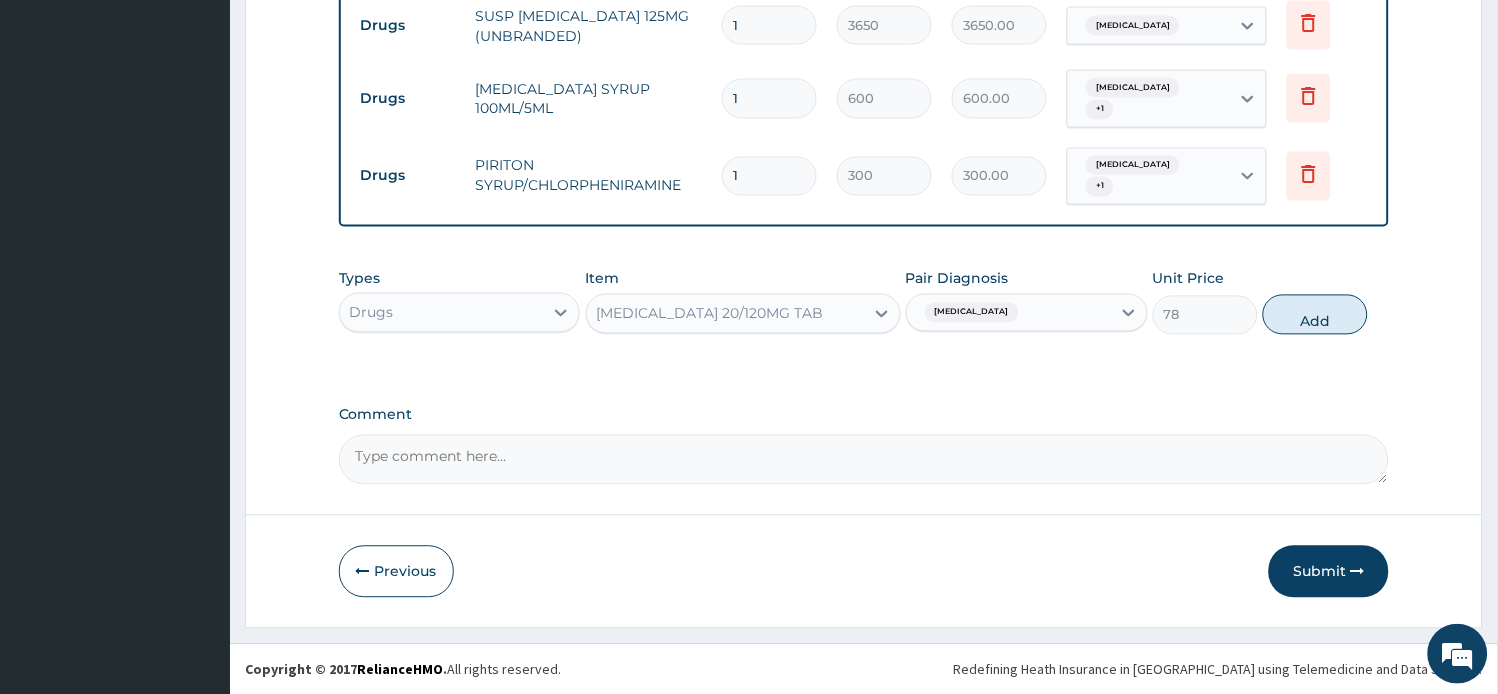 type on "0" 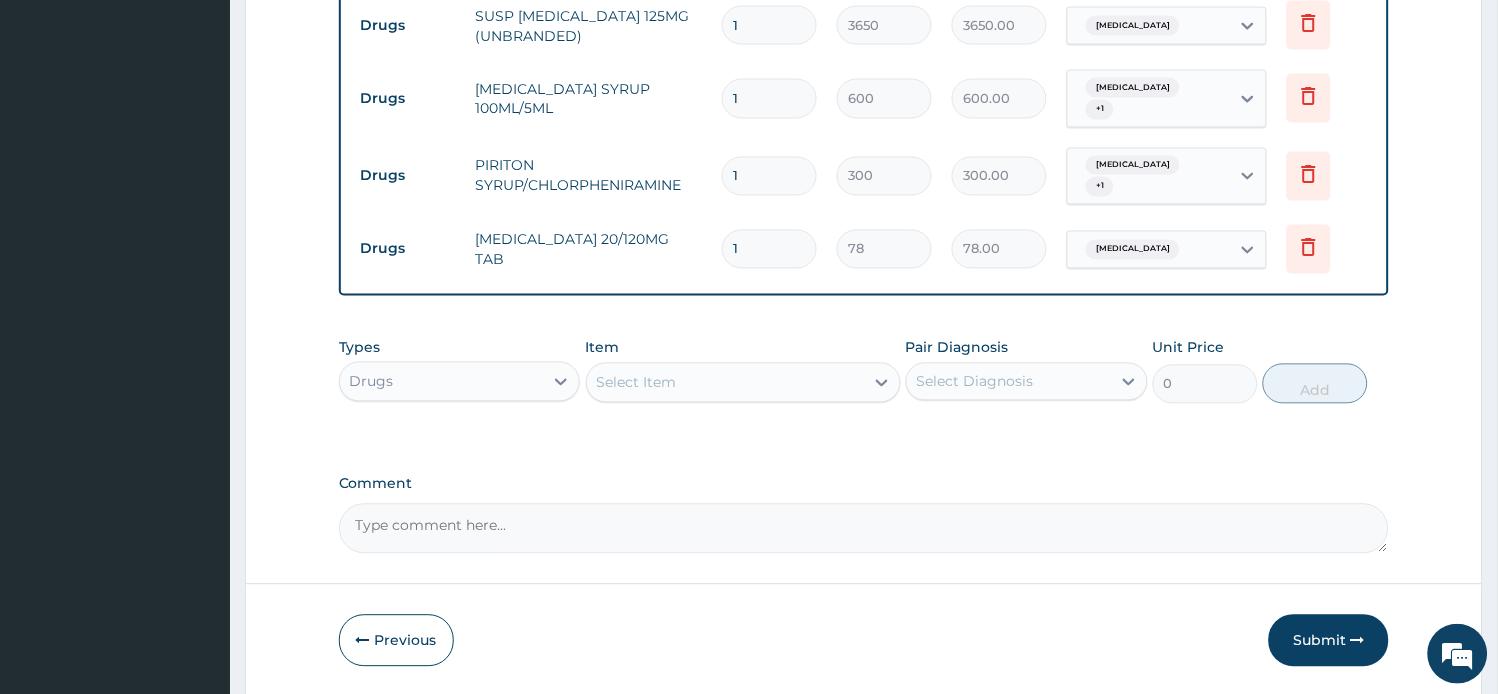 drag, startPoint x: 763, startPoint y: 254, endPoint x: 691, endPoint y: 248, distance: 72.249565 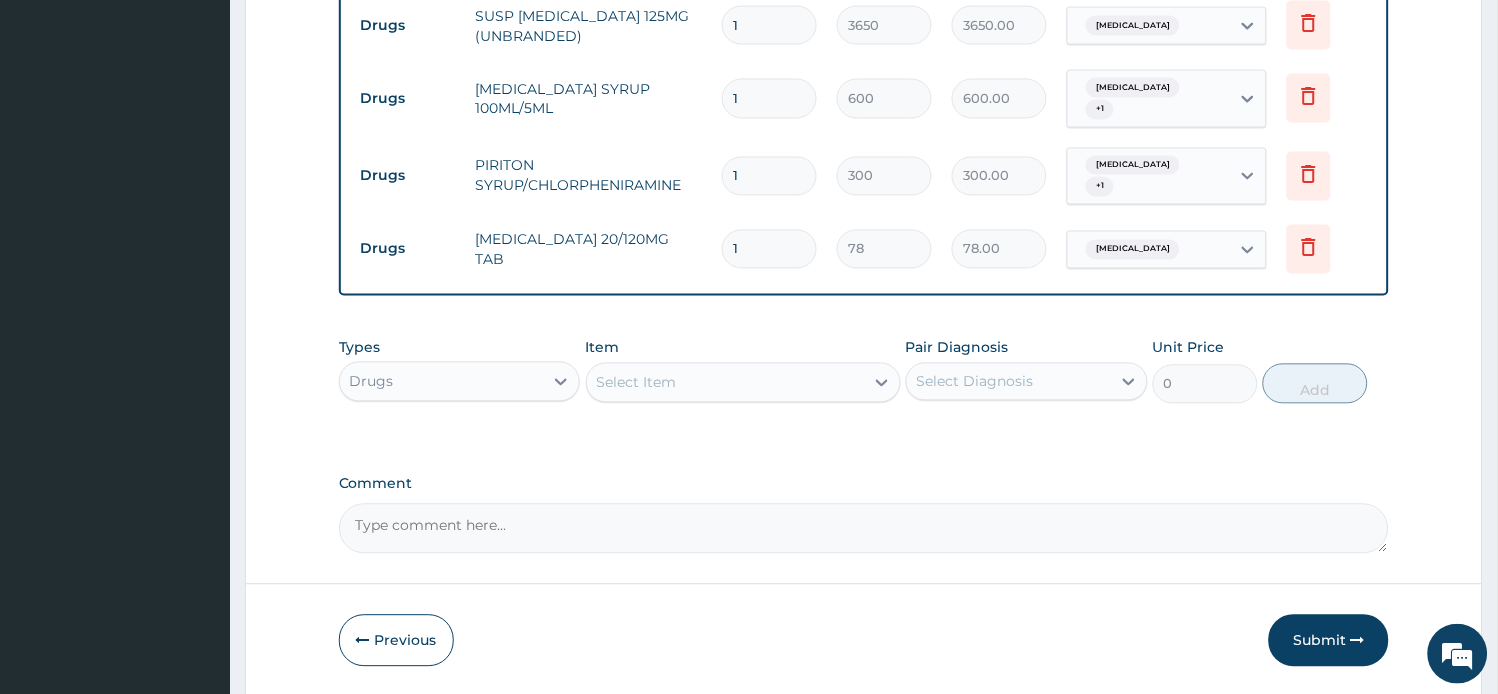 click on "Drugs COARTEM 20/120MG TAB 1 78 78.00 Malaria Delete" at bounding box center (864, 249) 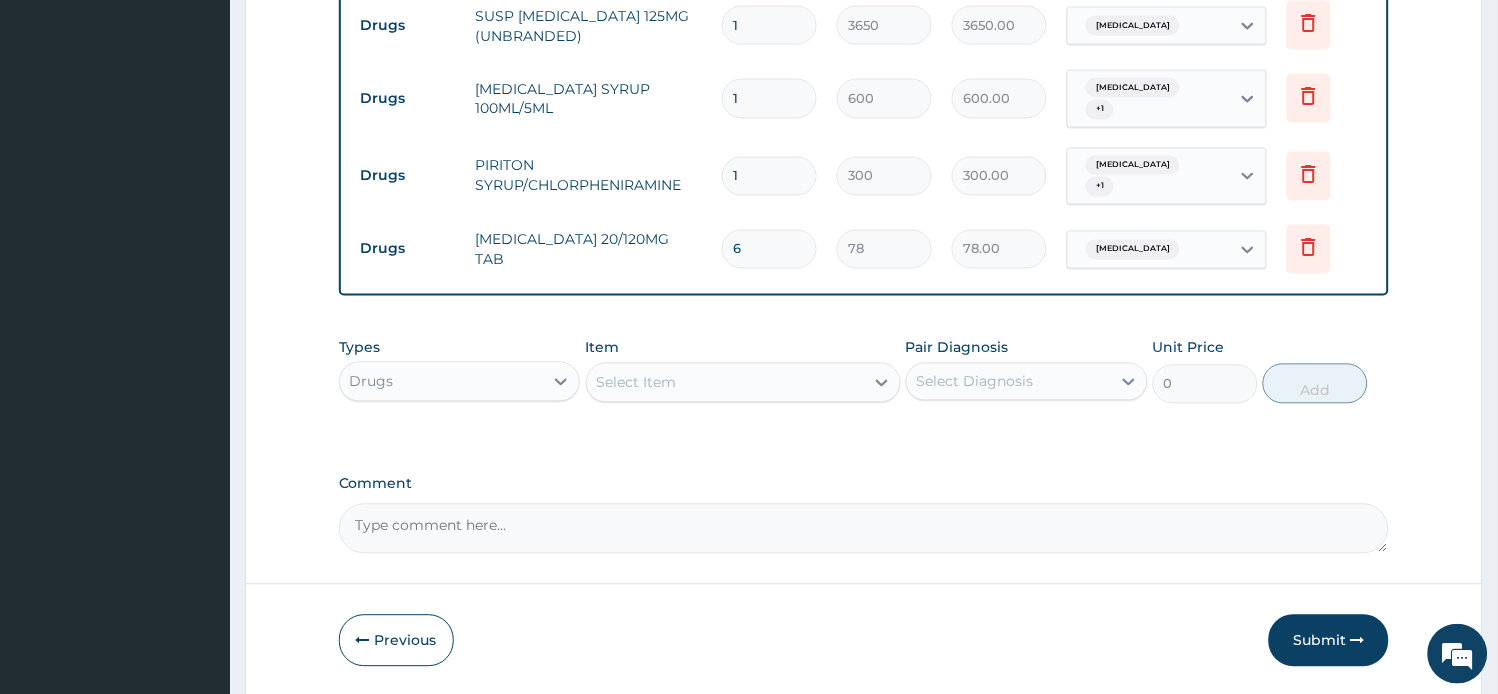 type on "468.00" 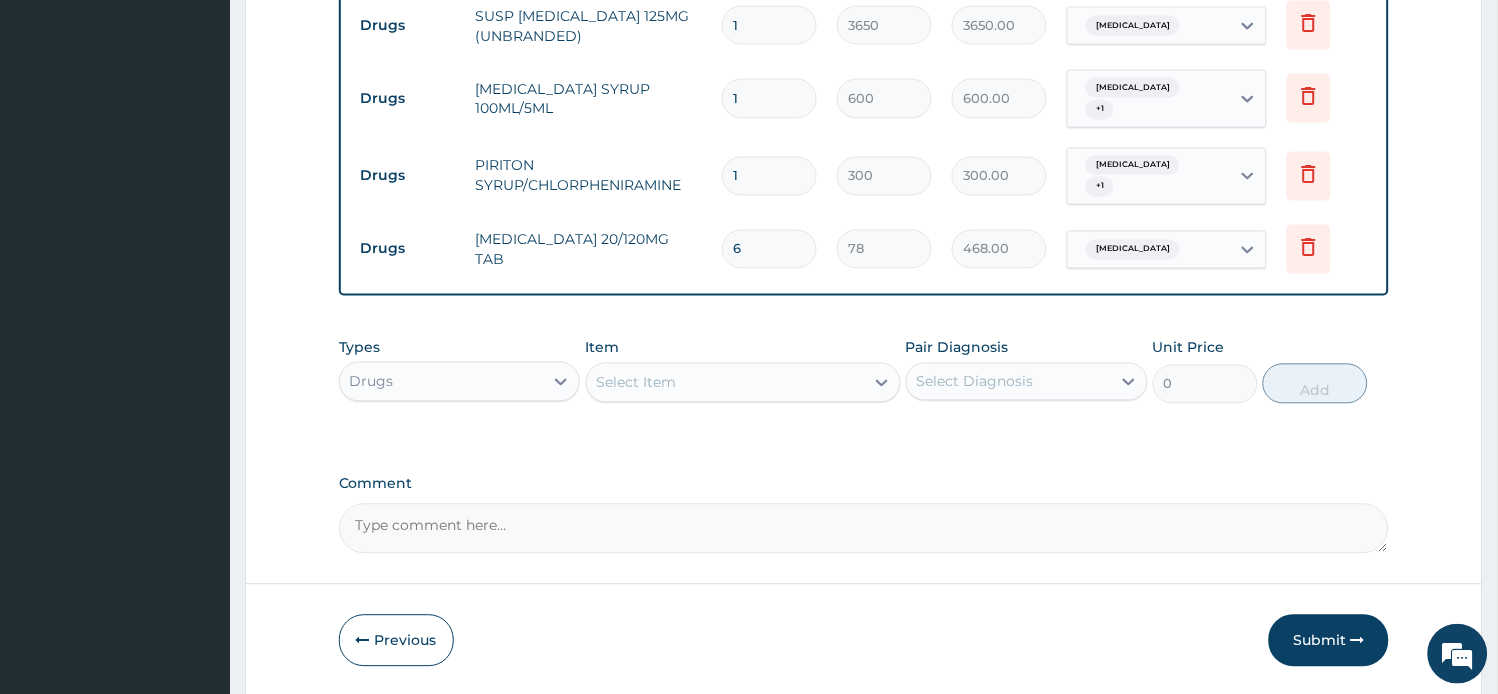type on "6" 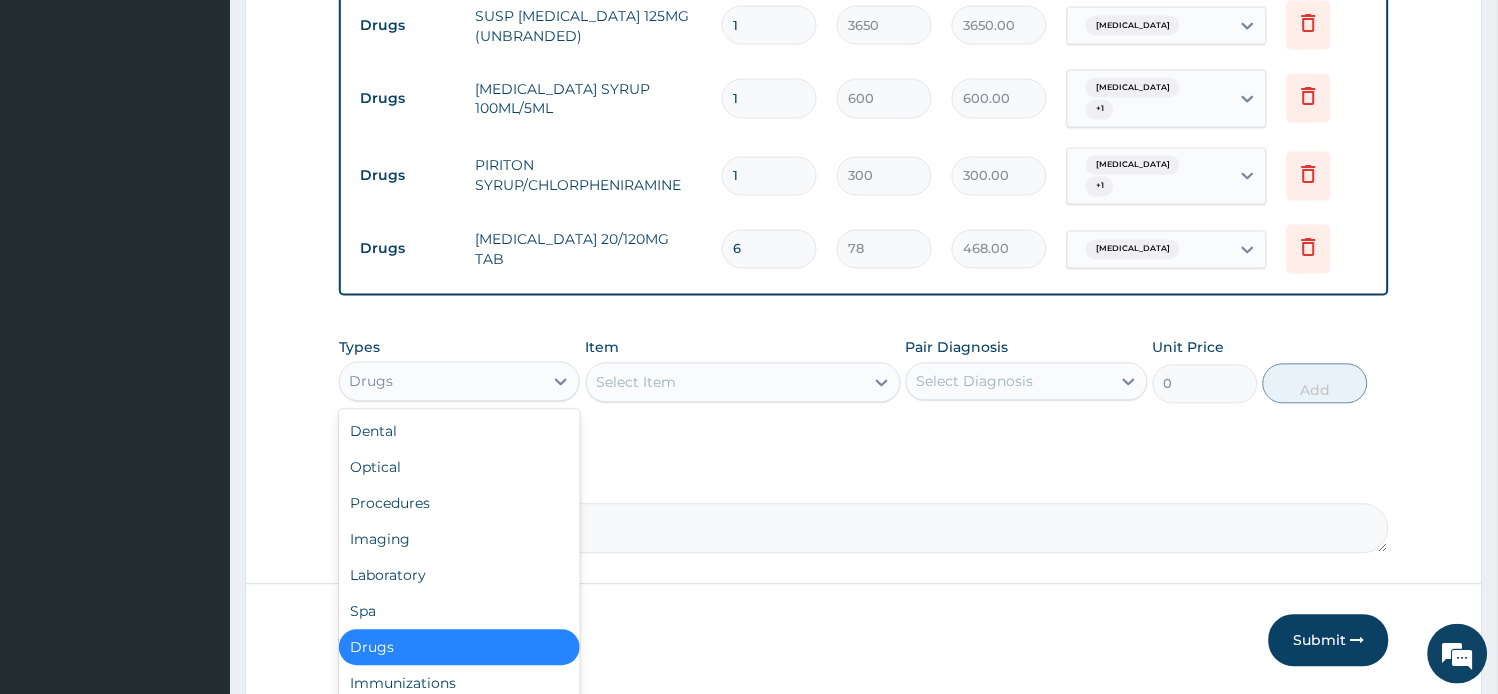 click on "Drugs" at bounding box center (442, 382) 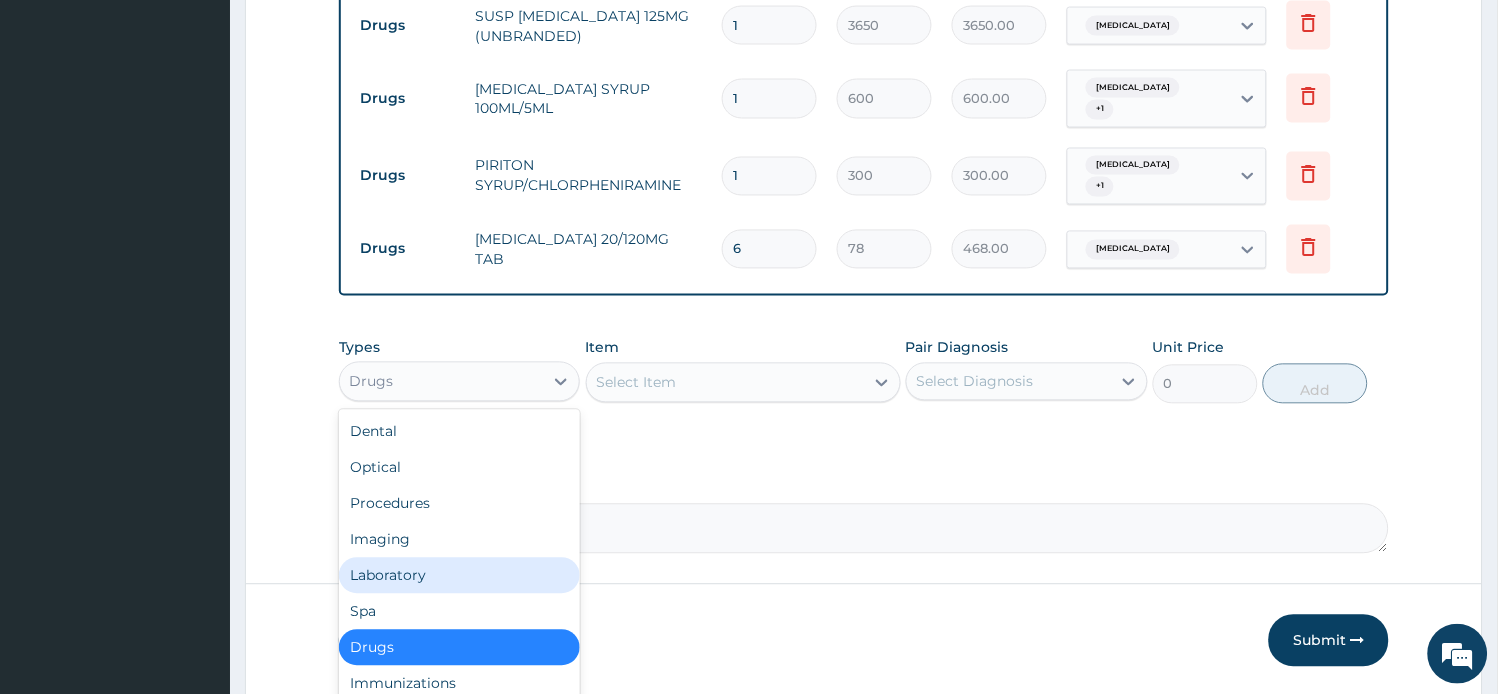 click on "Laboratory" at bounding box center [460, 576] 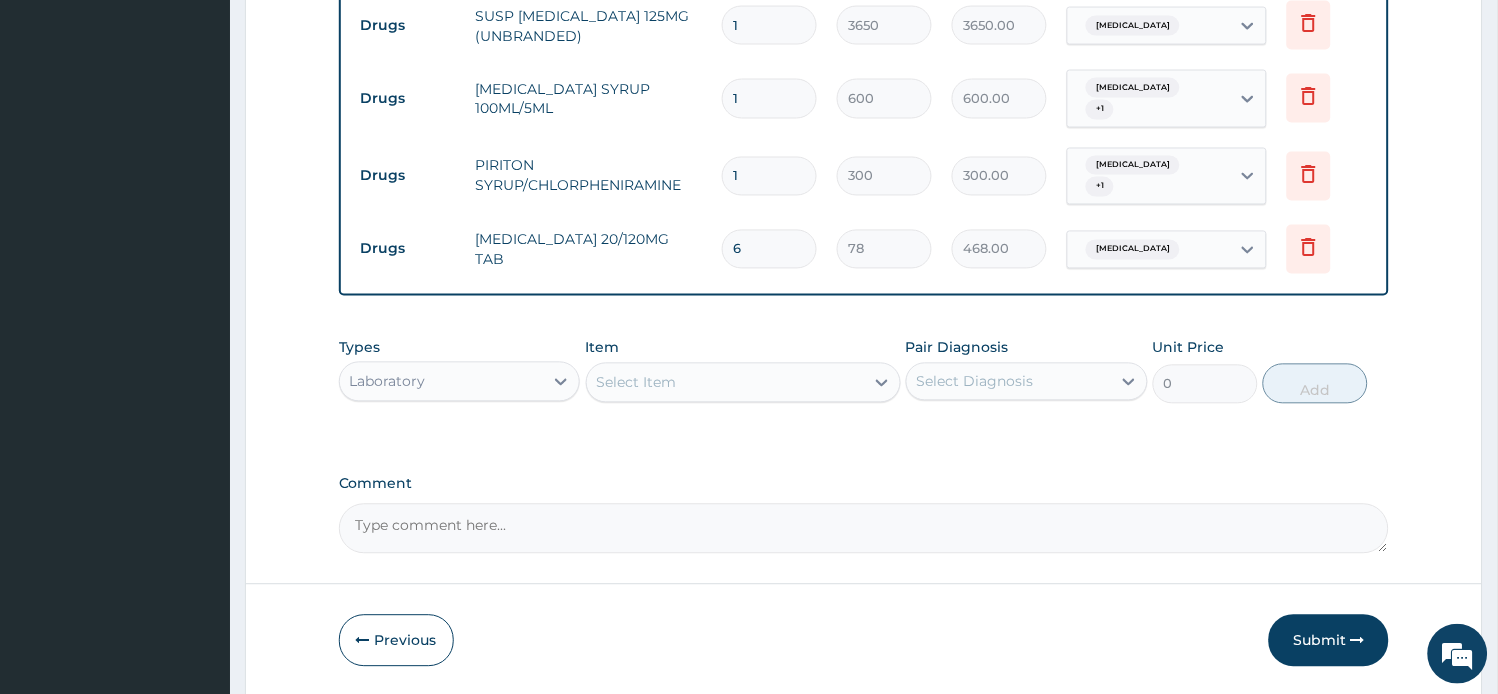 click on "Select Item" at bounding box center [637, 383] 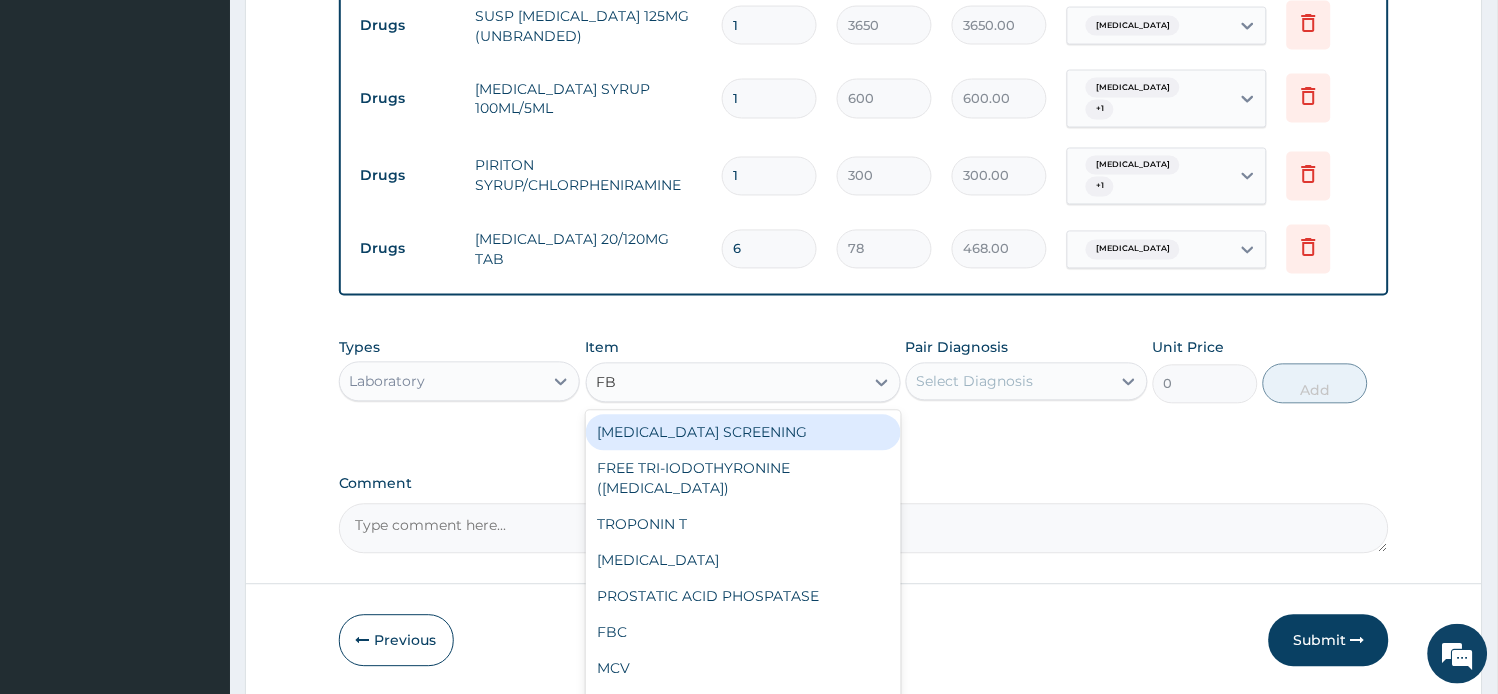type on "FBC" 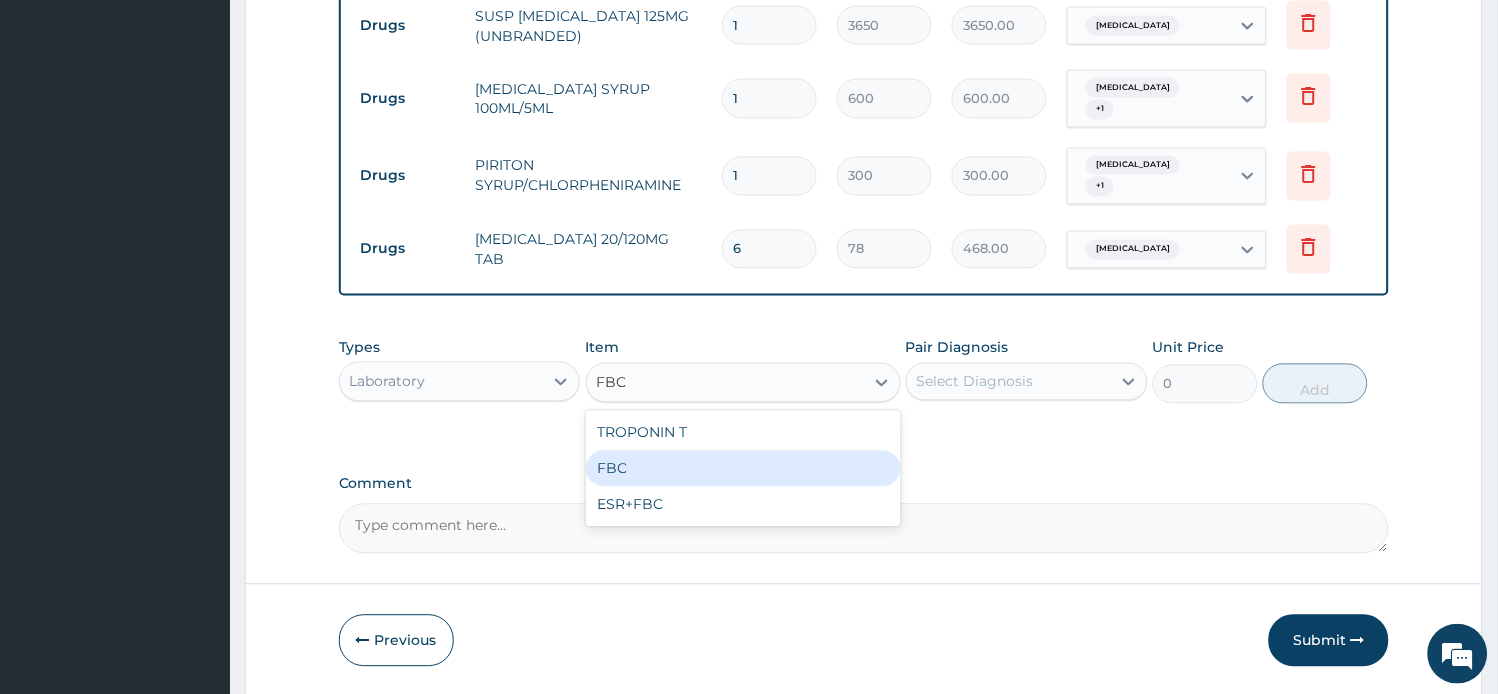 click on "FBC" at bounding box center [743, 469] 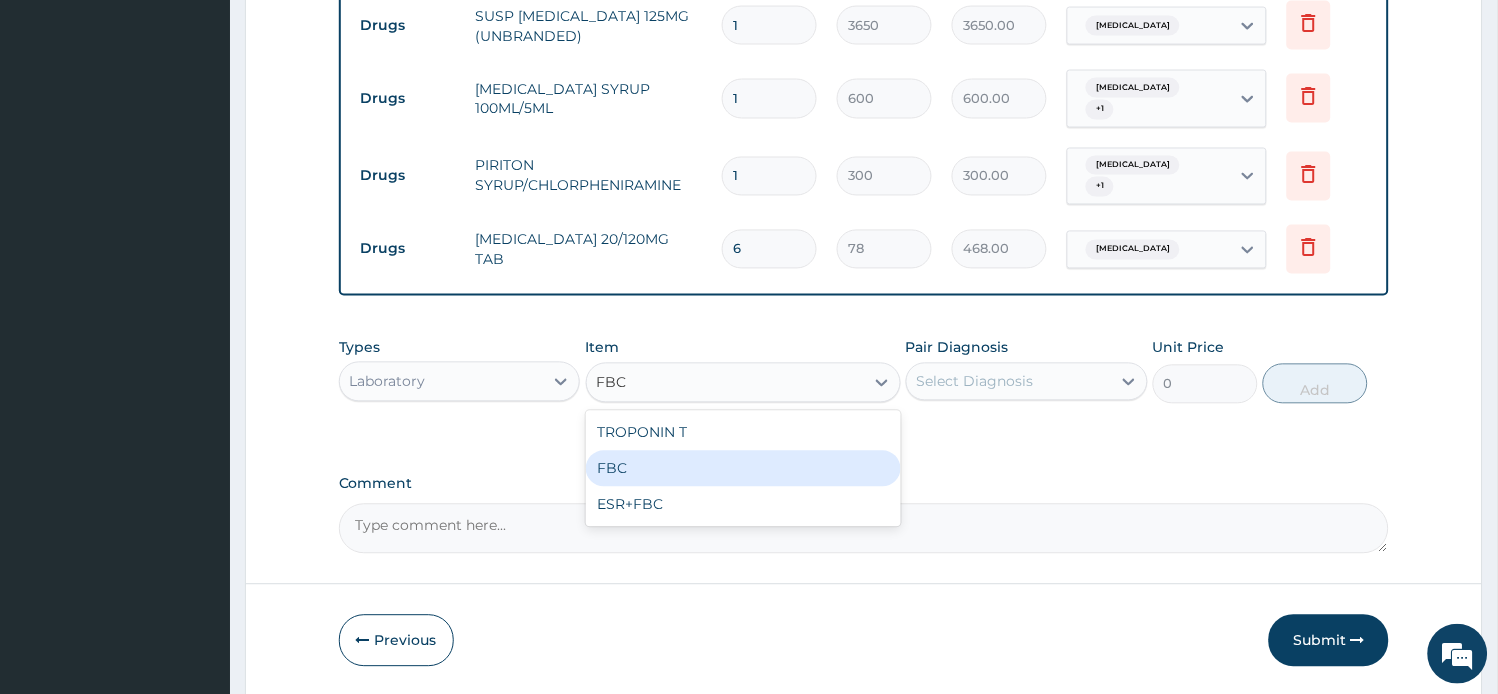 type 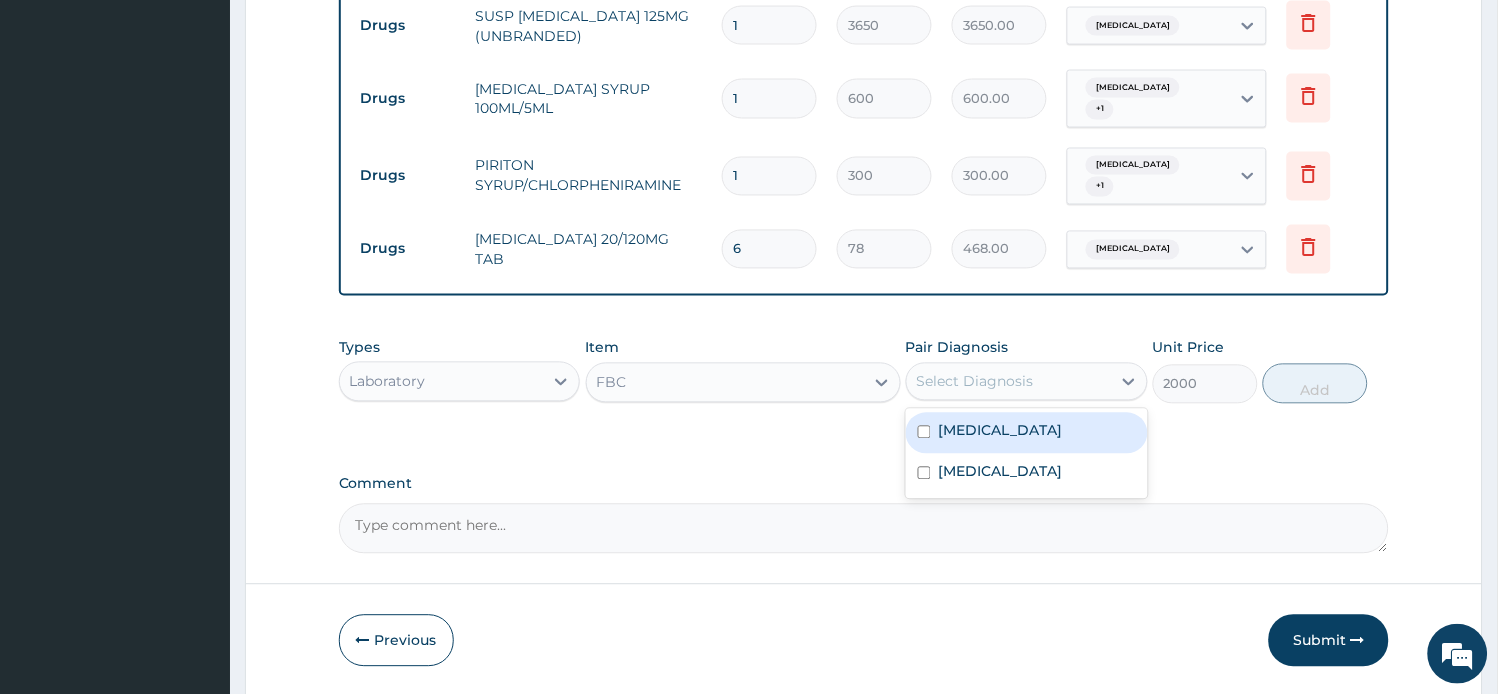 click on "Select Diagnosis" at bounding box center [1009, 382] 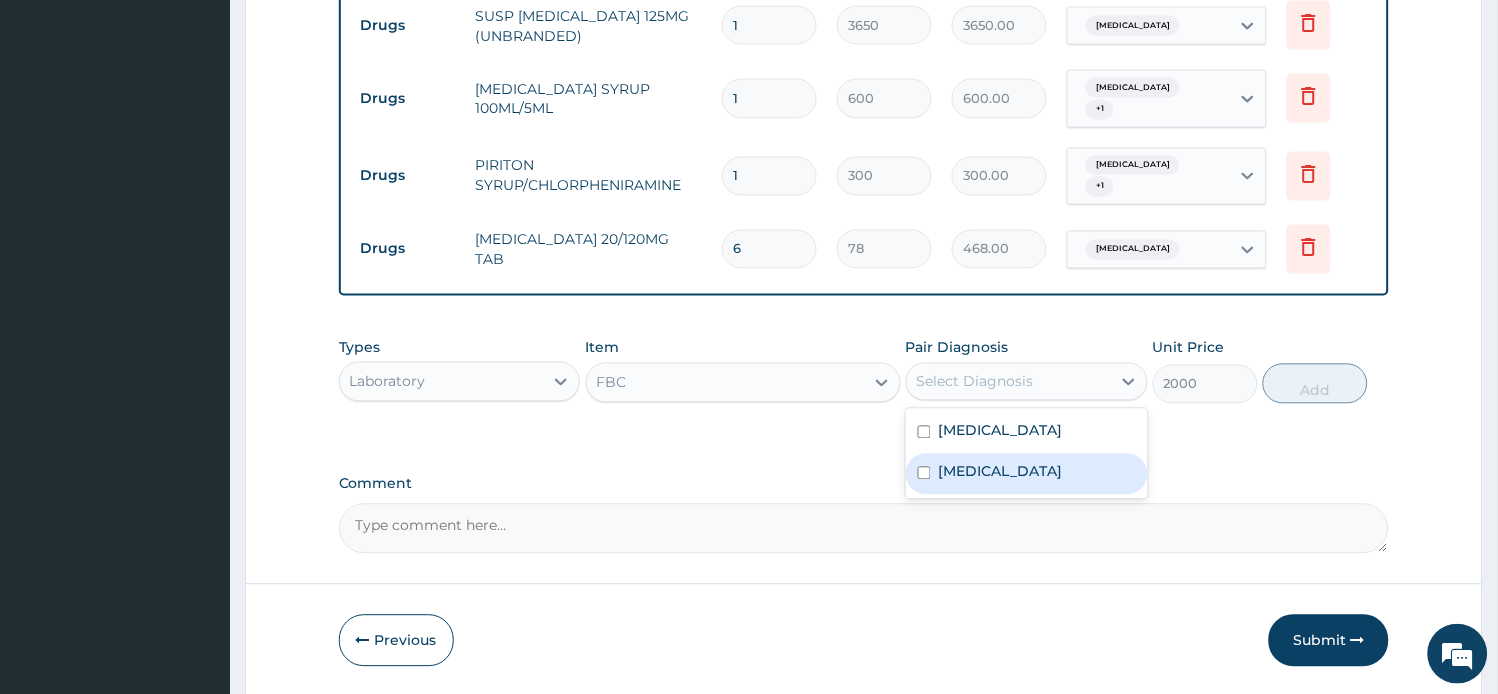 click on "[MEDICAL_DATA]" at bounding box center (1027, 474) 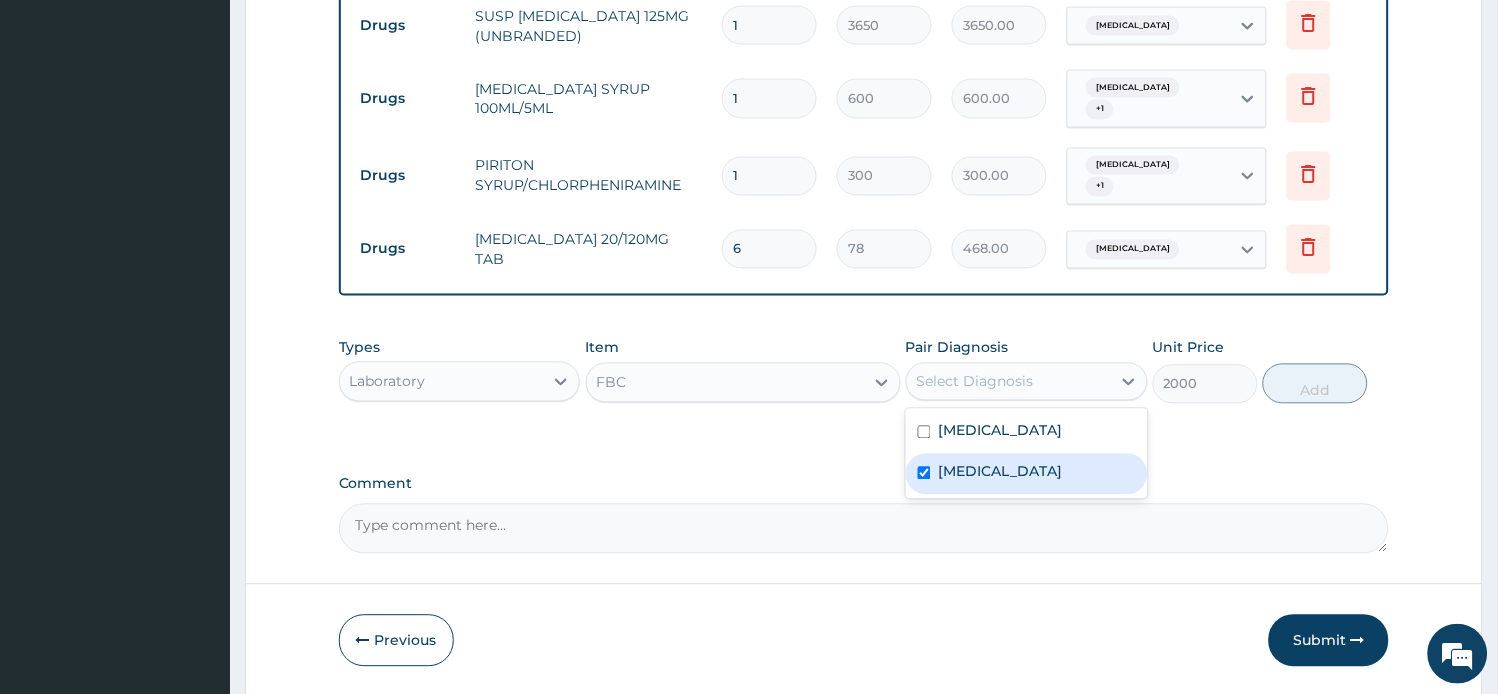 checkbox on "true" 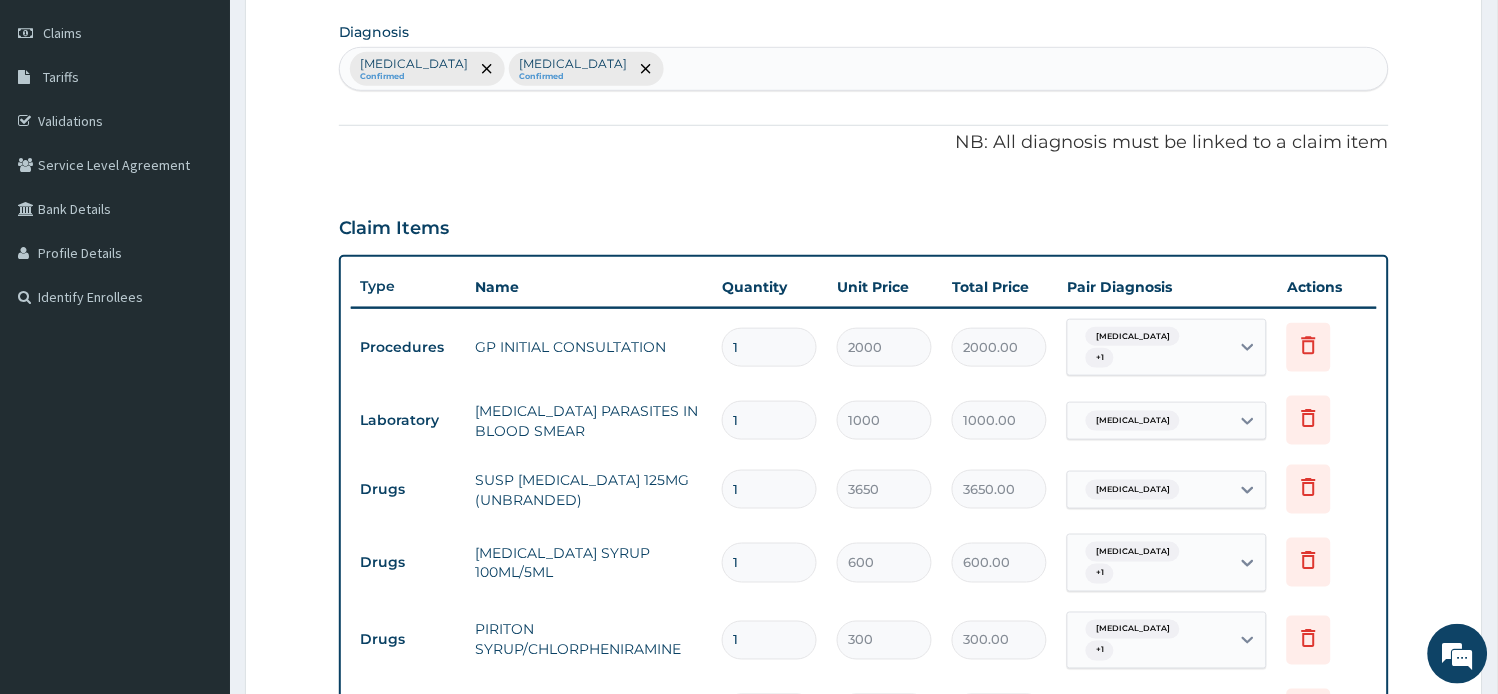 scroll, scrollTop: 71, scrollLeft: 0, axis: vertical 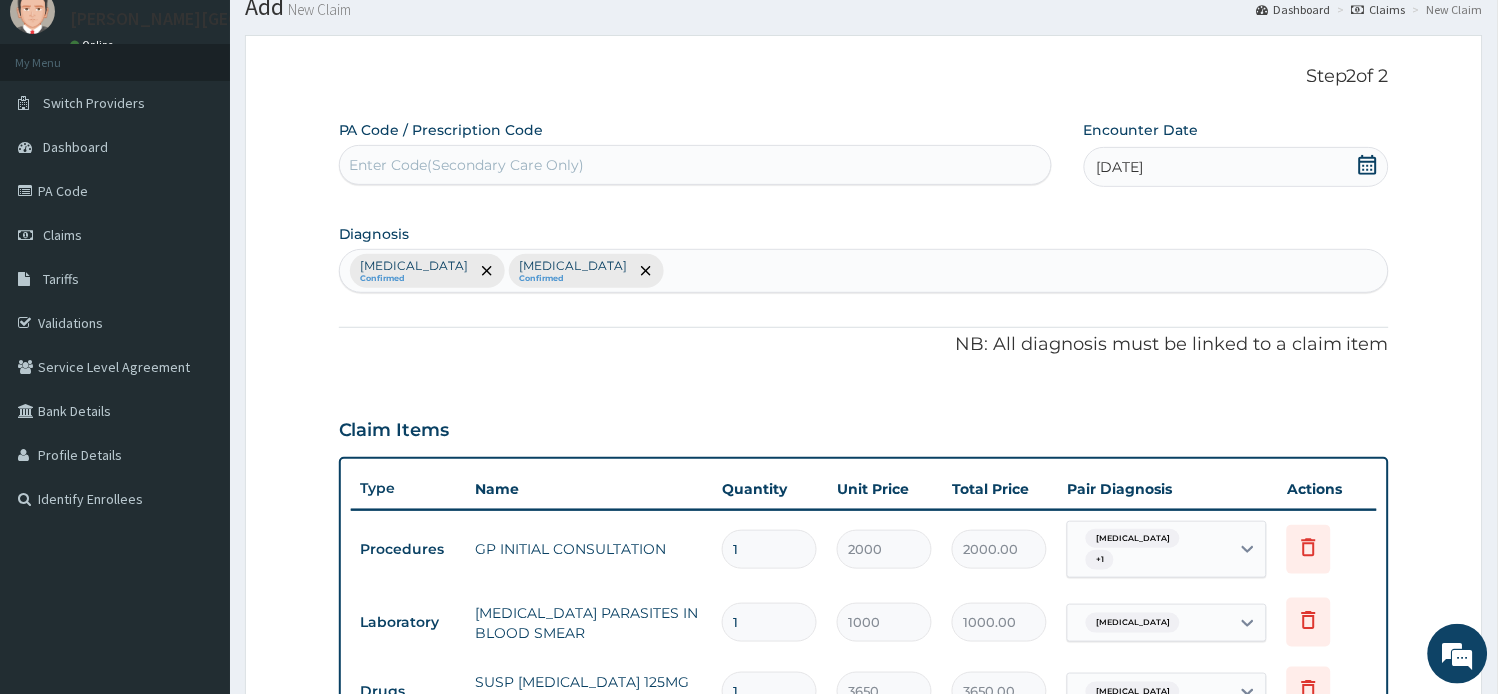click on "Upper respiratory infection Confirmed Malaria Confirmed" at bounding box center (864, 271) 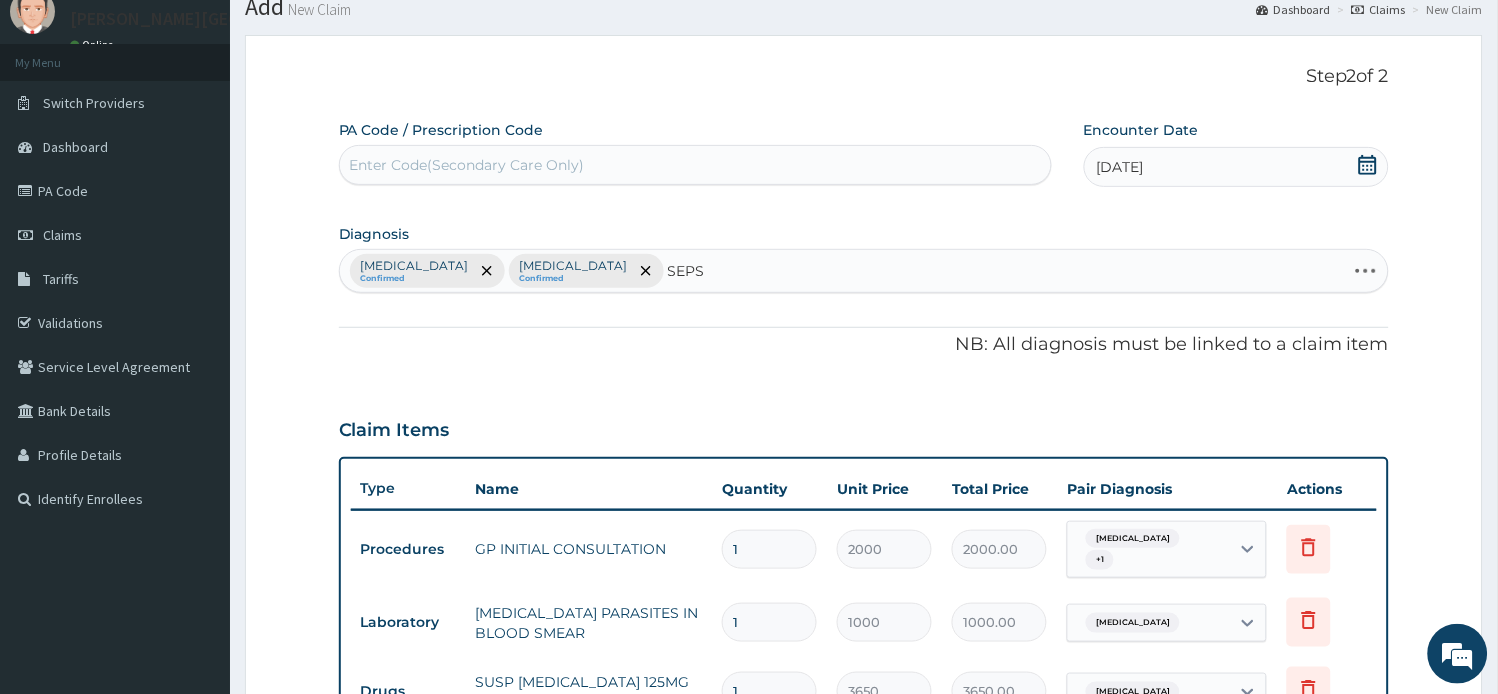 type on "SEPSI" 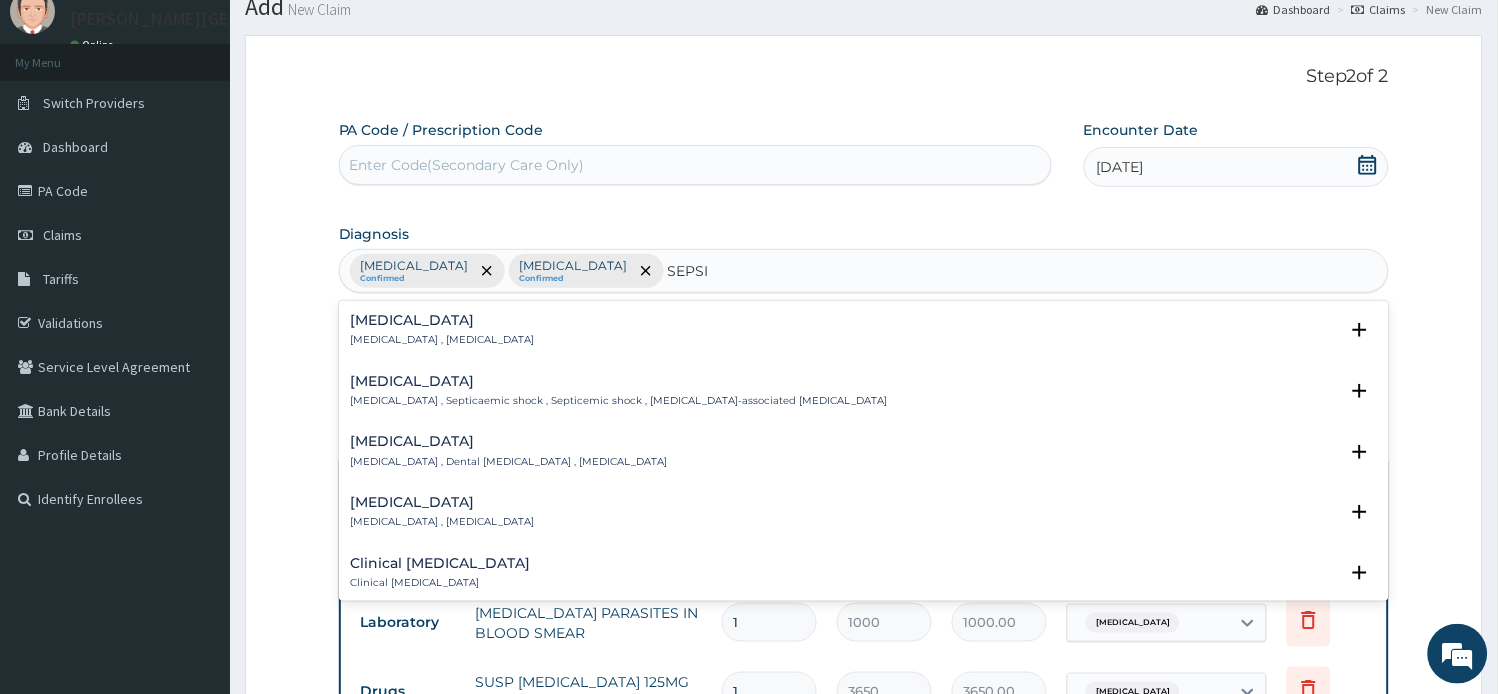 click on "Sepsis" at bounding box center (443, 320) 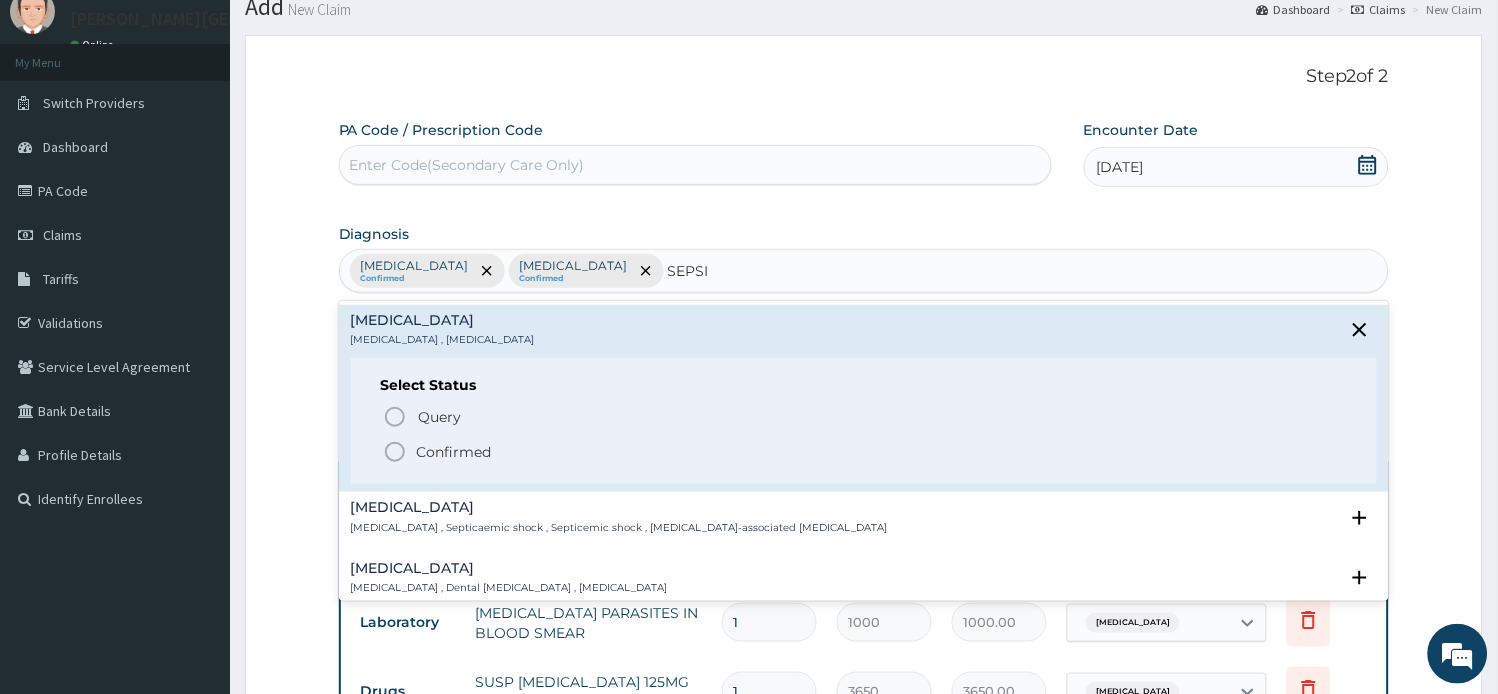click on "Confirmed" at bounding box center [454, 452] 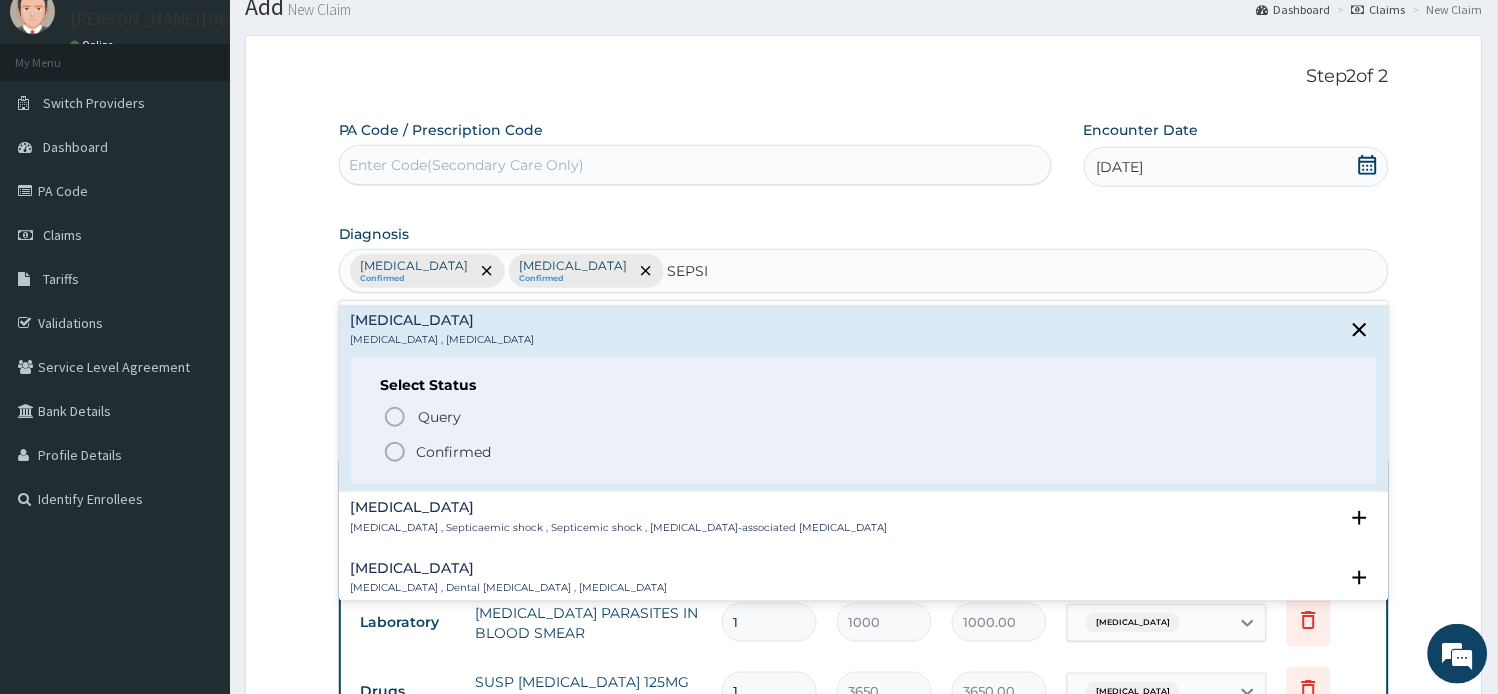type 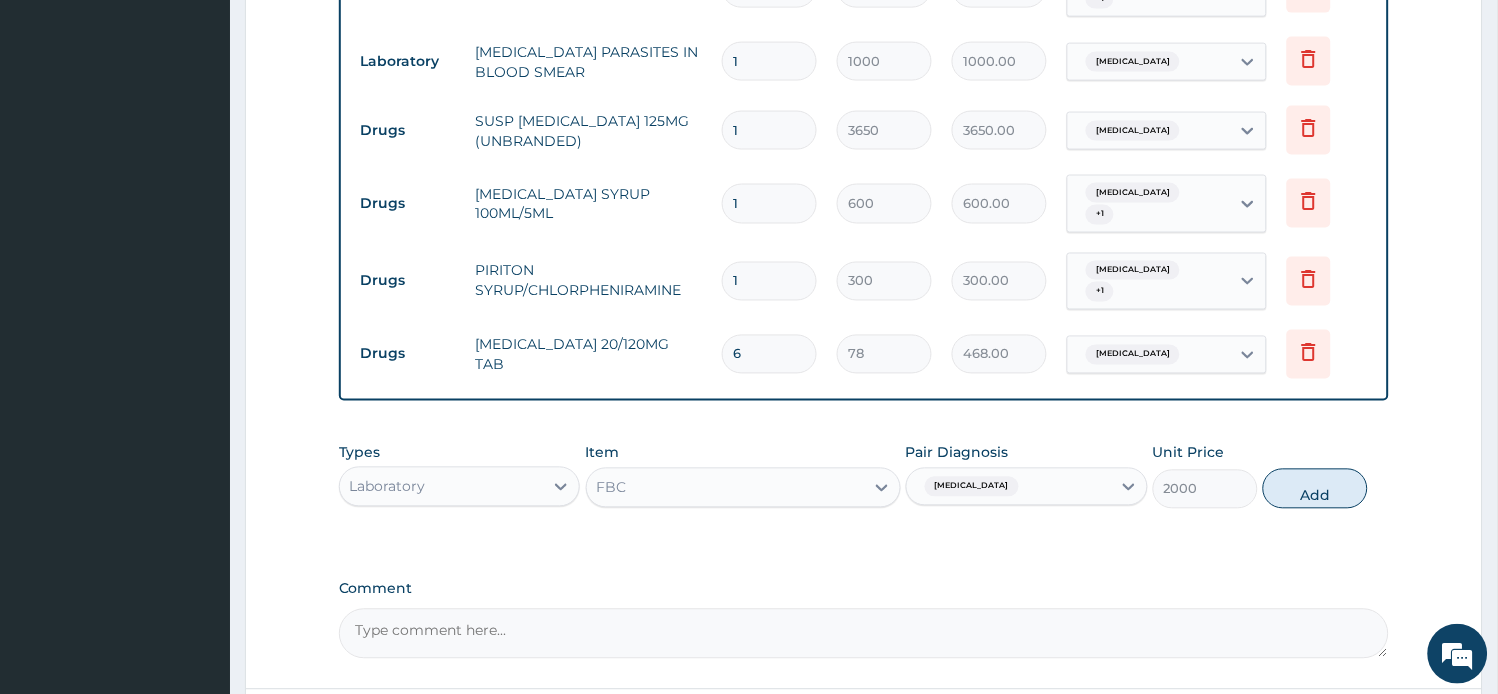 scroll, scrollTop: 806, scrollLeft: 0, axis: vertical 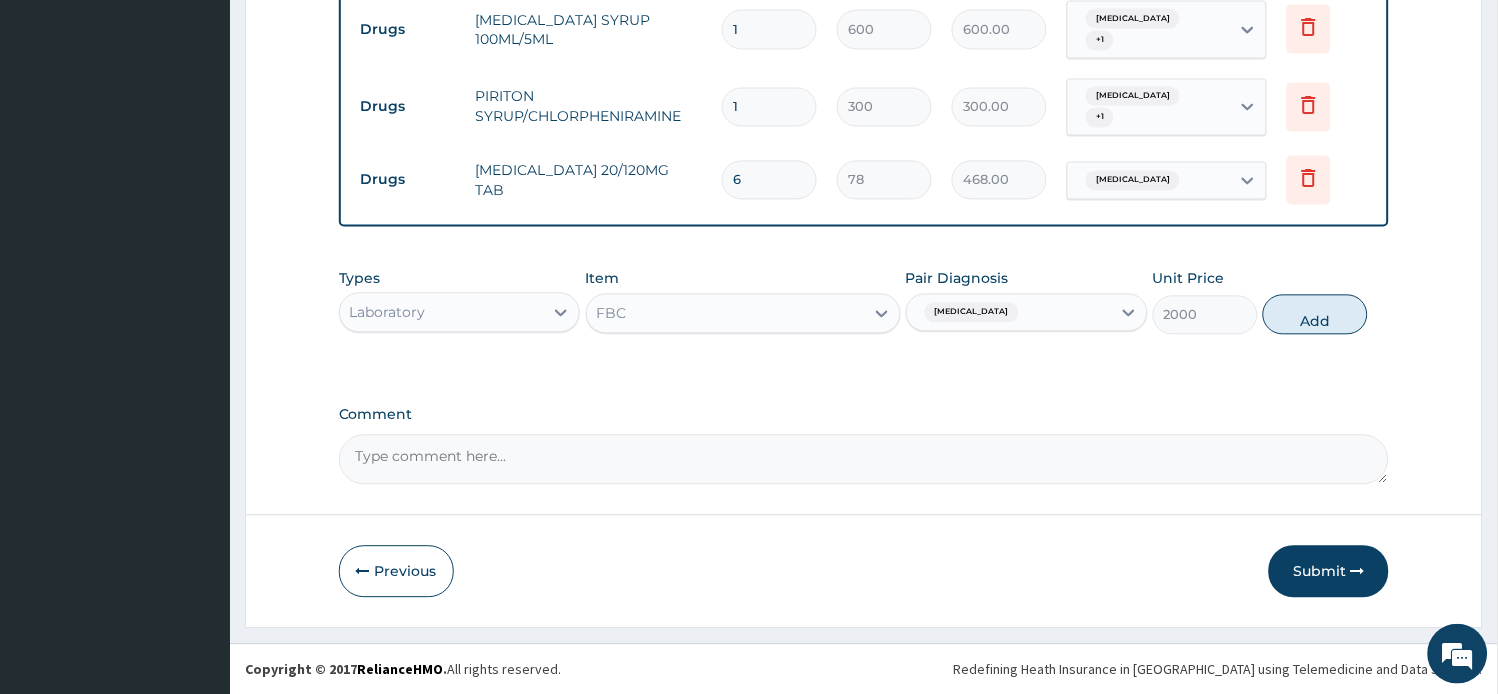 click on "Malaria" at bounding box center (1009, 313) 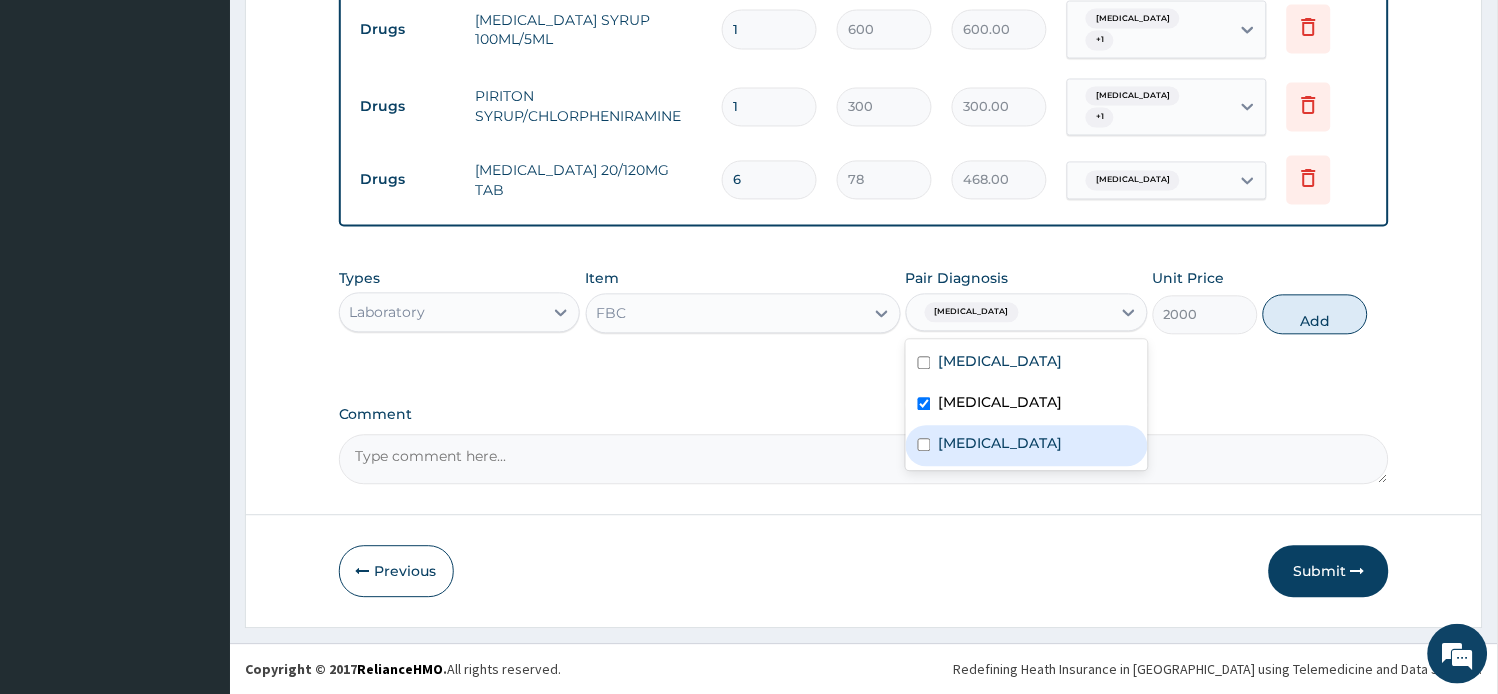 click on "Sepsis" at bounding box center [1027, 446] 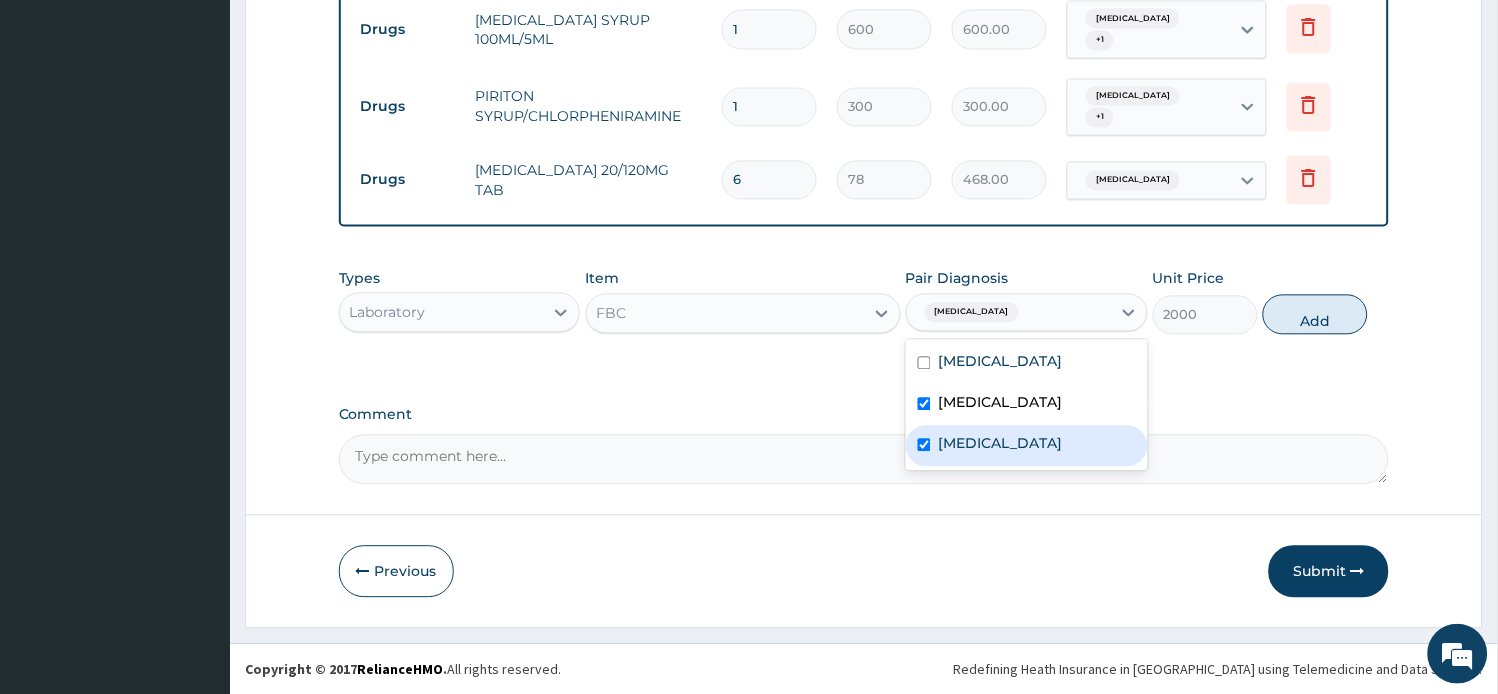 checkbox on "true" 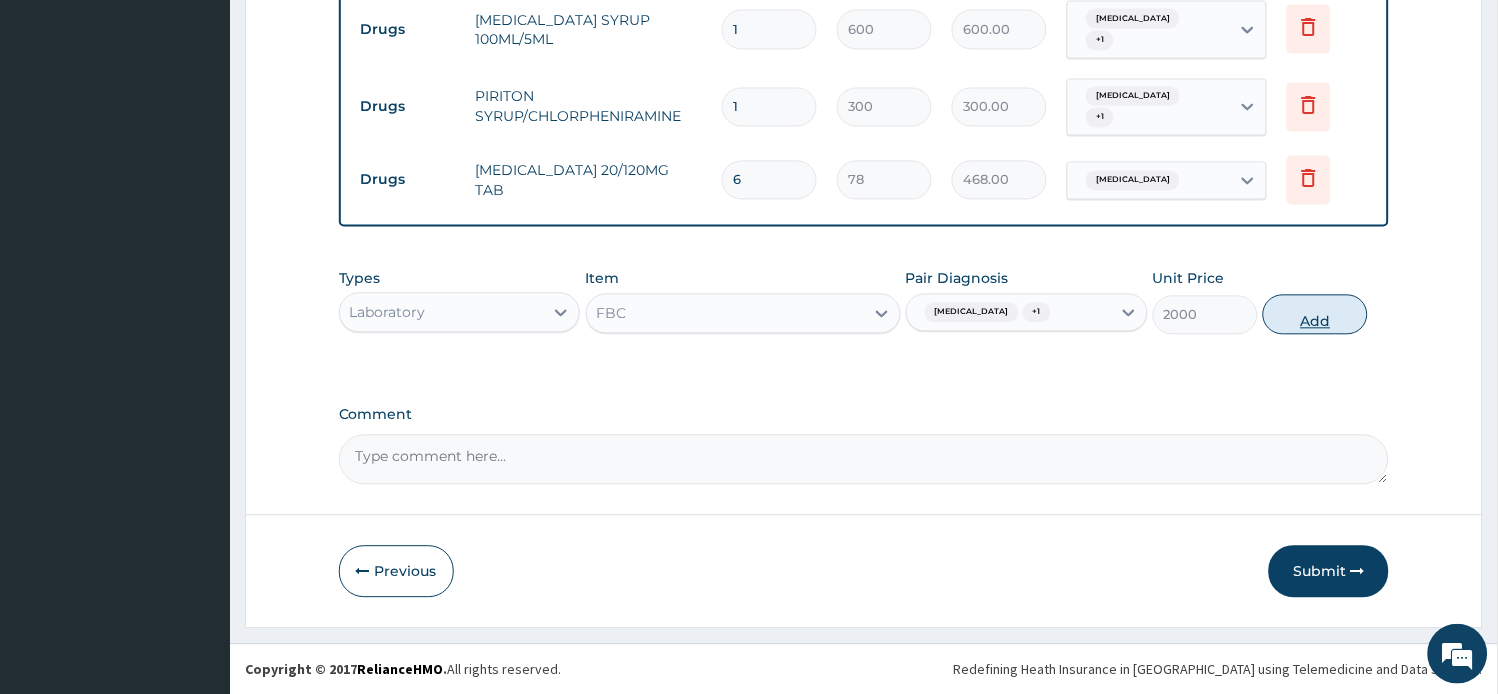 click on "Add" at bounding box center [1315, 315] 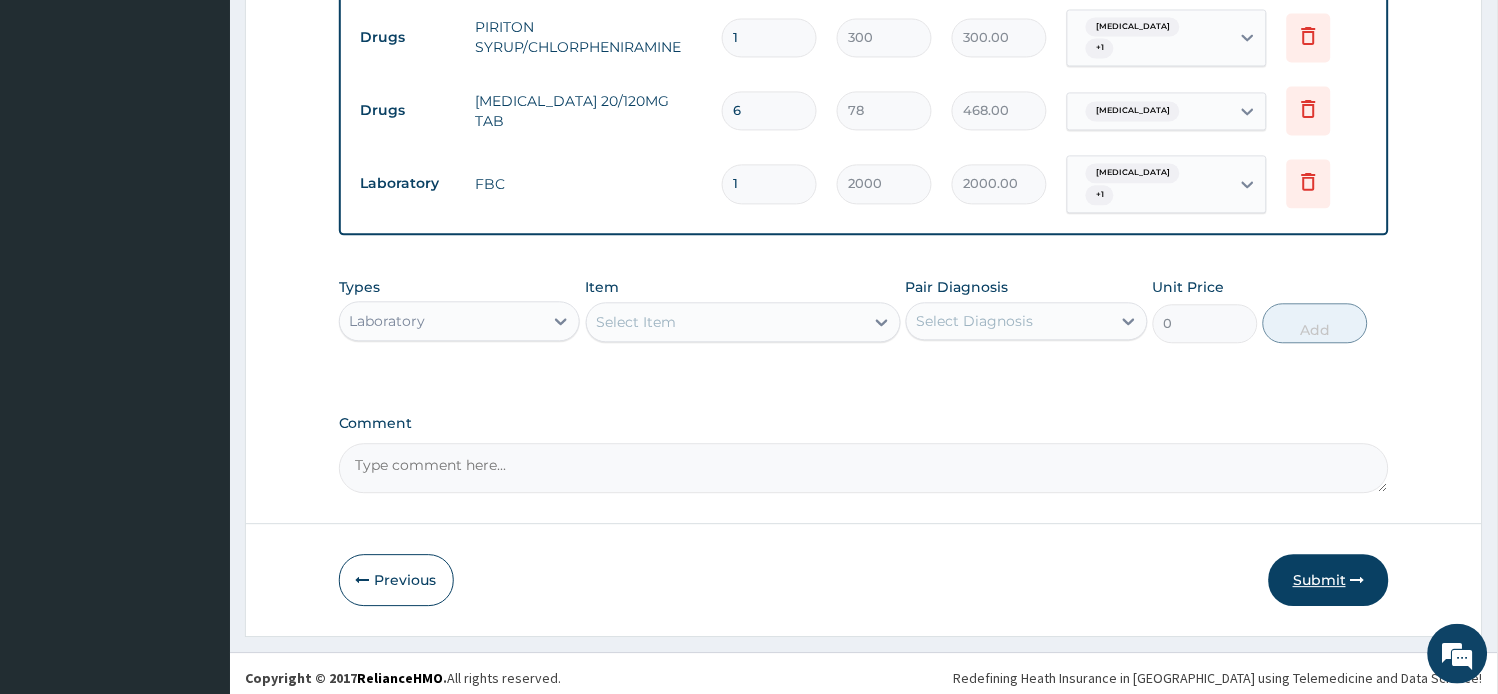 click on "Submit" at bounding box center [1329, 580] 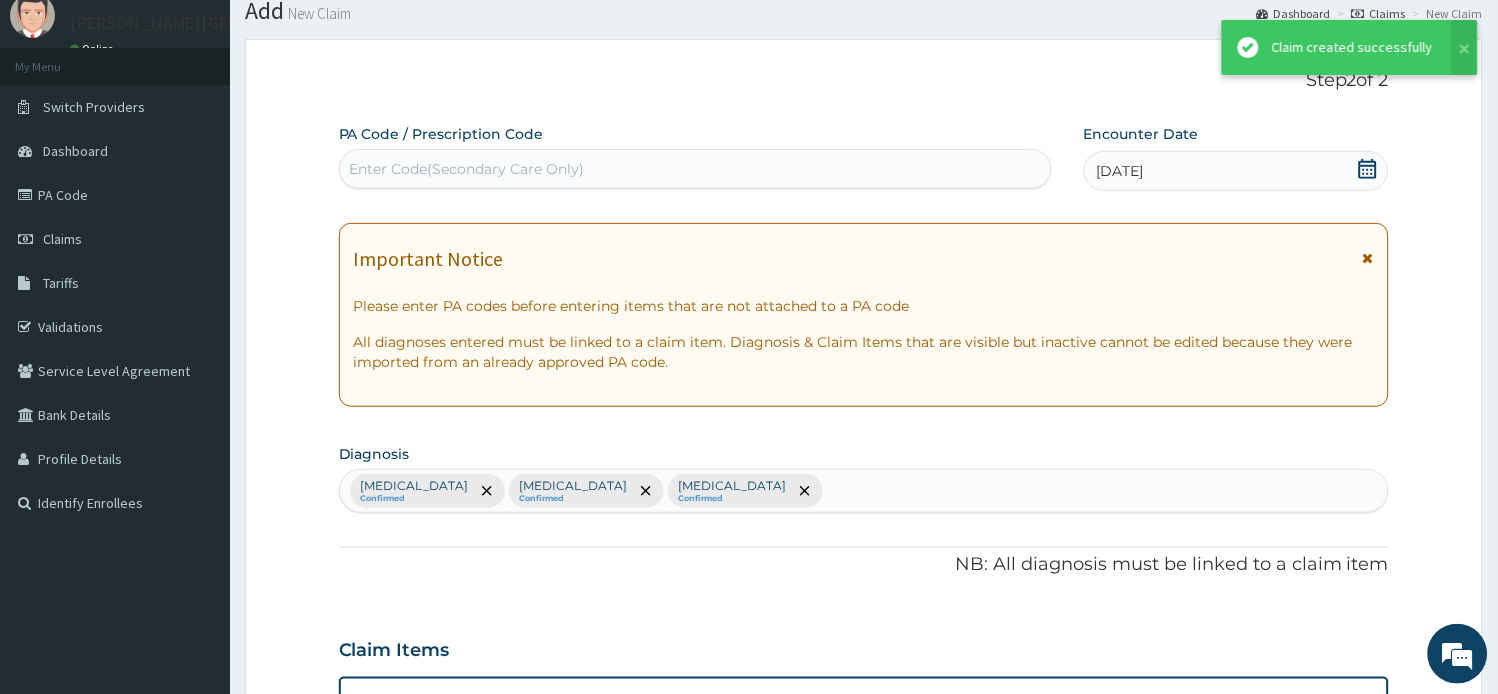 scroll, scrollTop: 876, scrollLeft: 0, axis: vertical 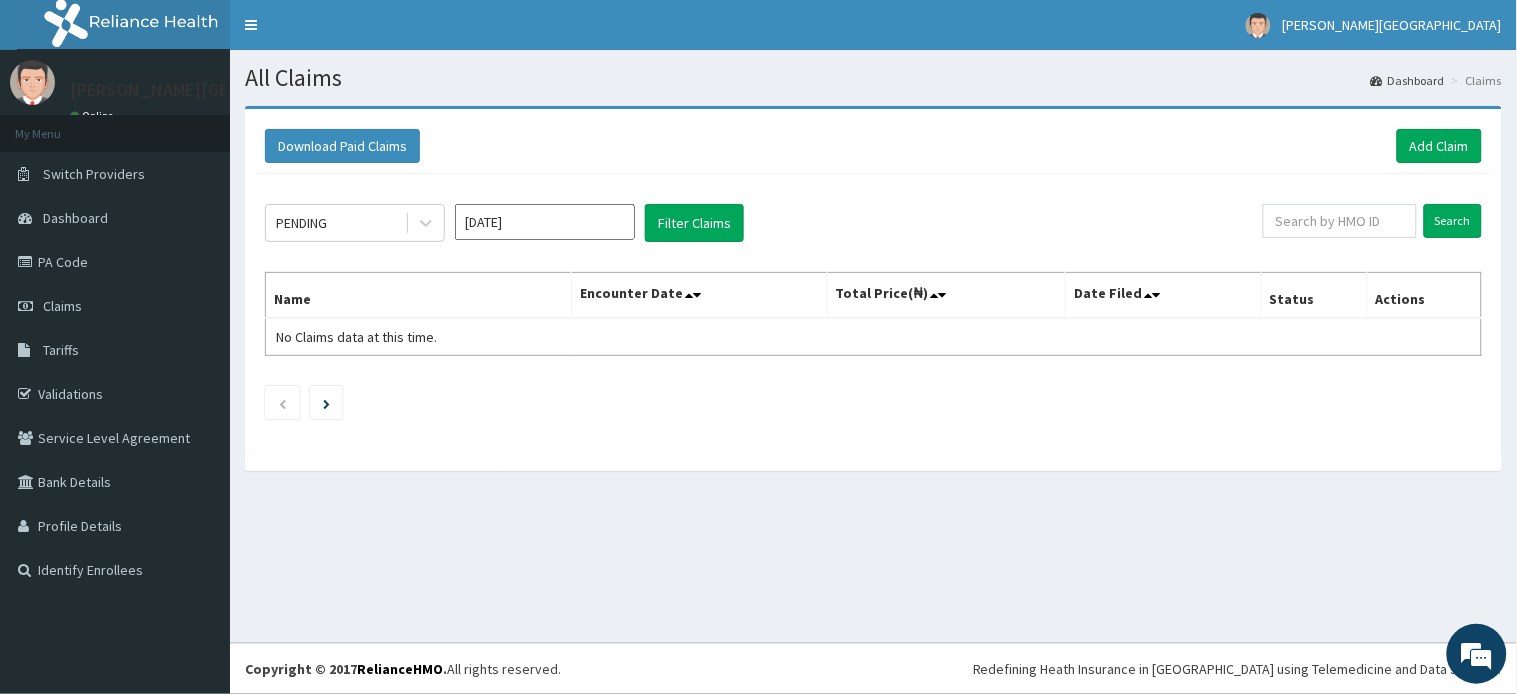 click on "Download Paid Claims Add Claim" at bounding box center (873, 146) 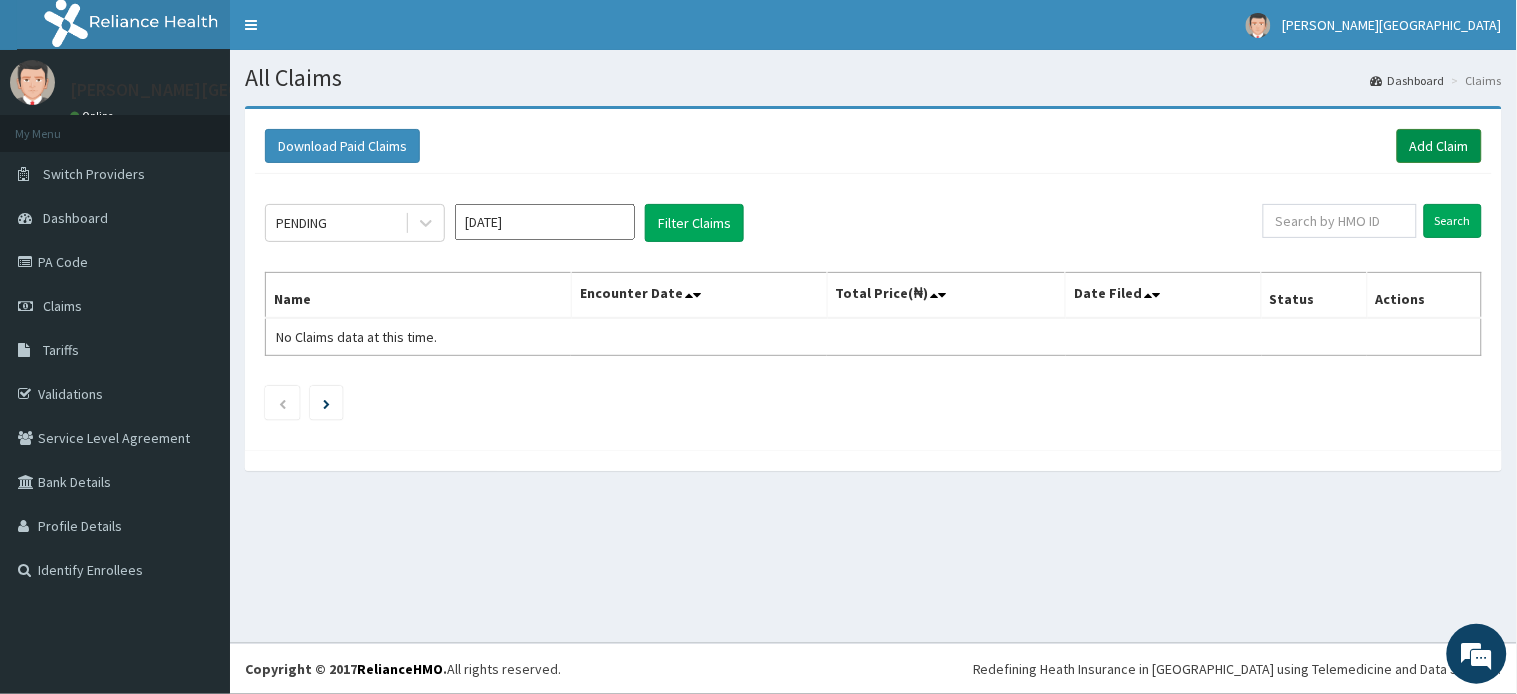 click on "Add Claim" at bounding box center (1439, 146) 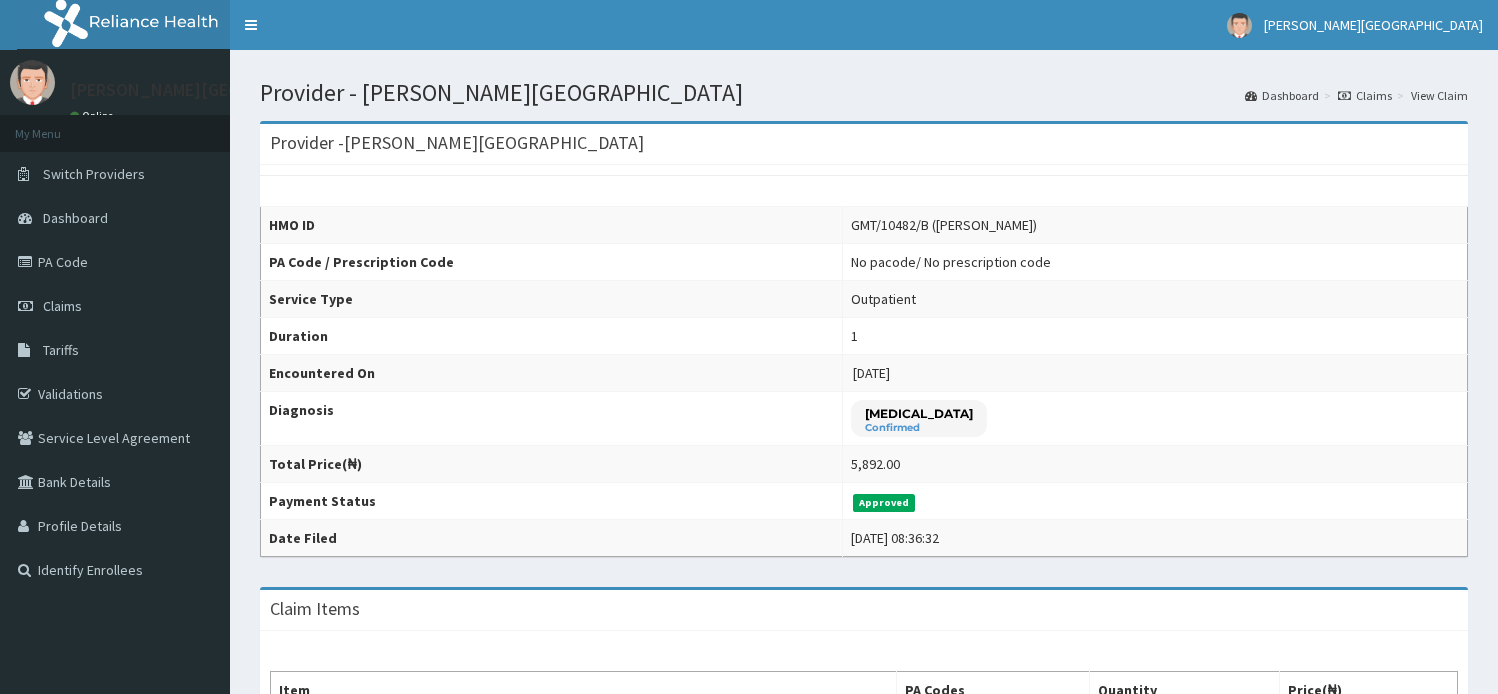 scroll, scrollTop: 0, scrollLeft: 0, axis: both 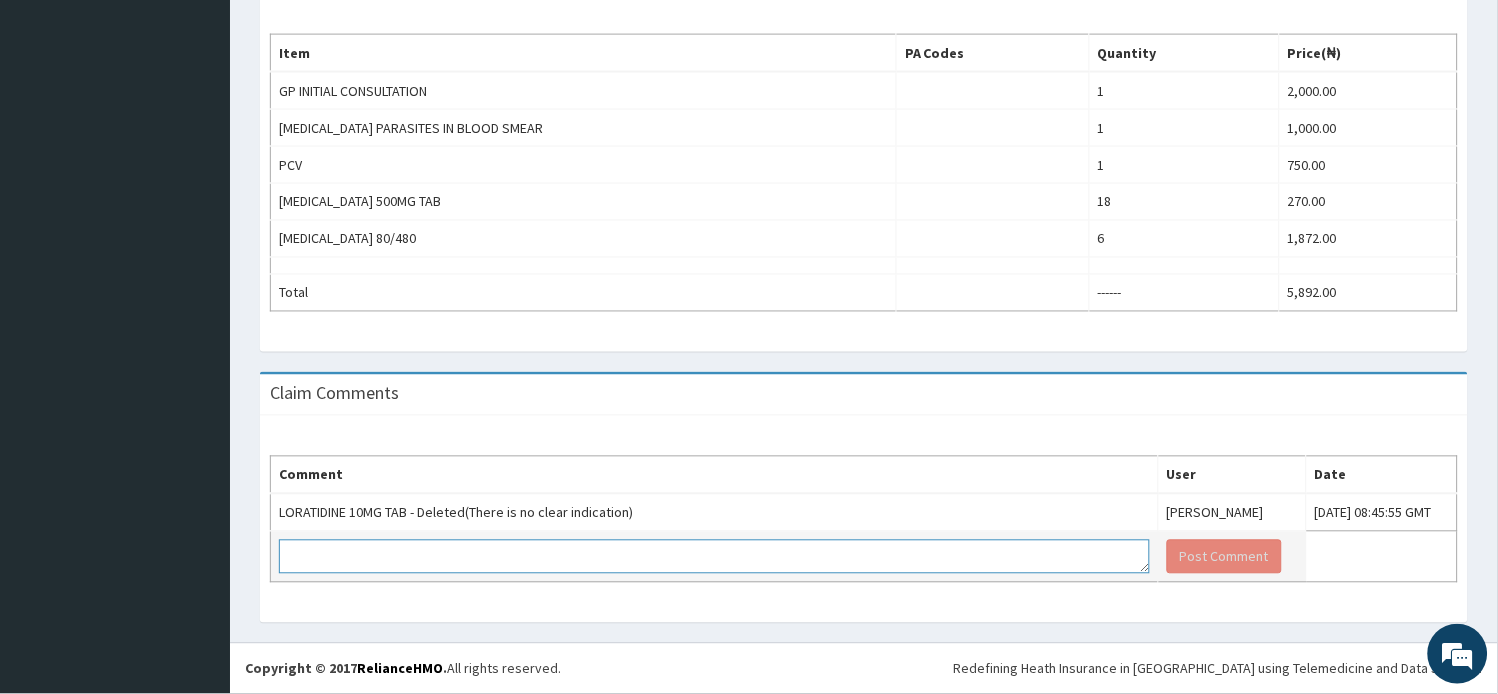 click at bounding box center (714, 557) 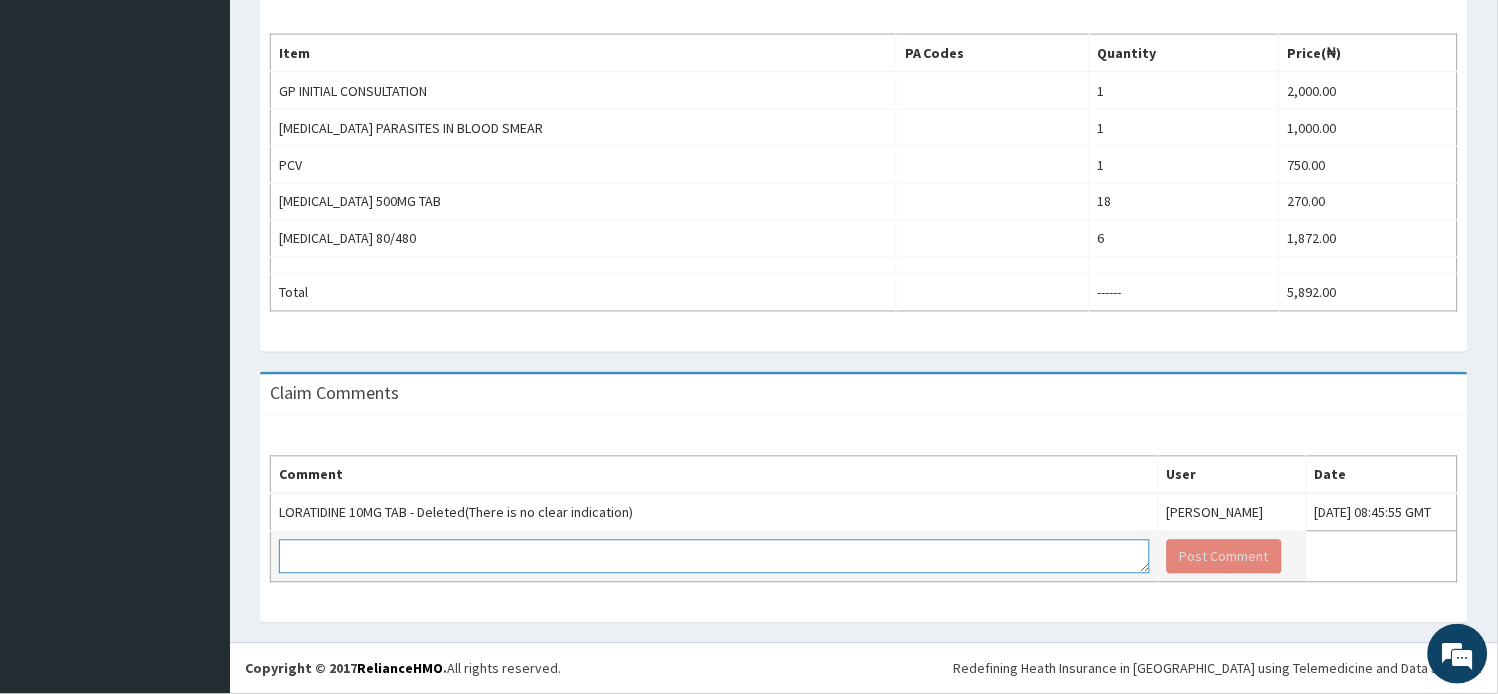 scroll, scrollTop: 0, scrollLeft: 0, axis: both 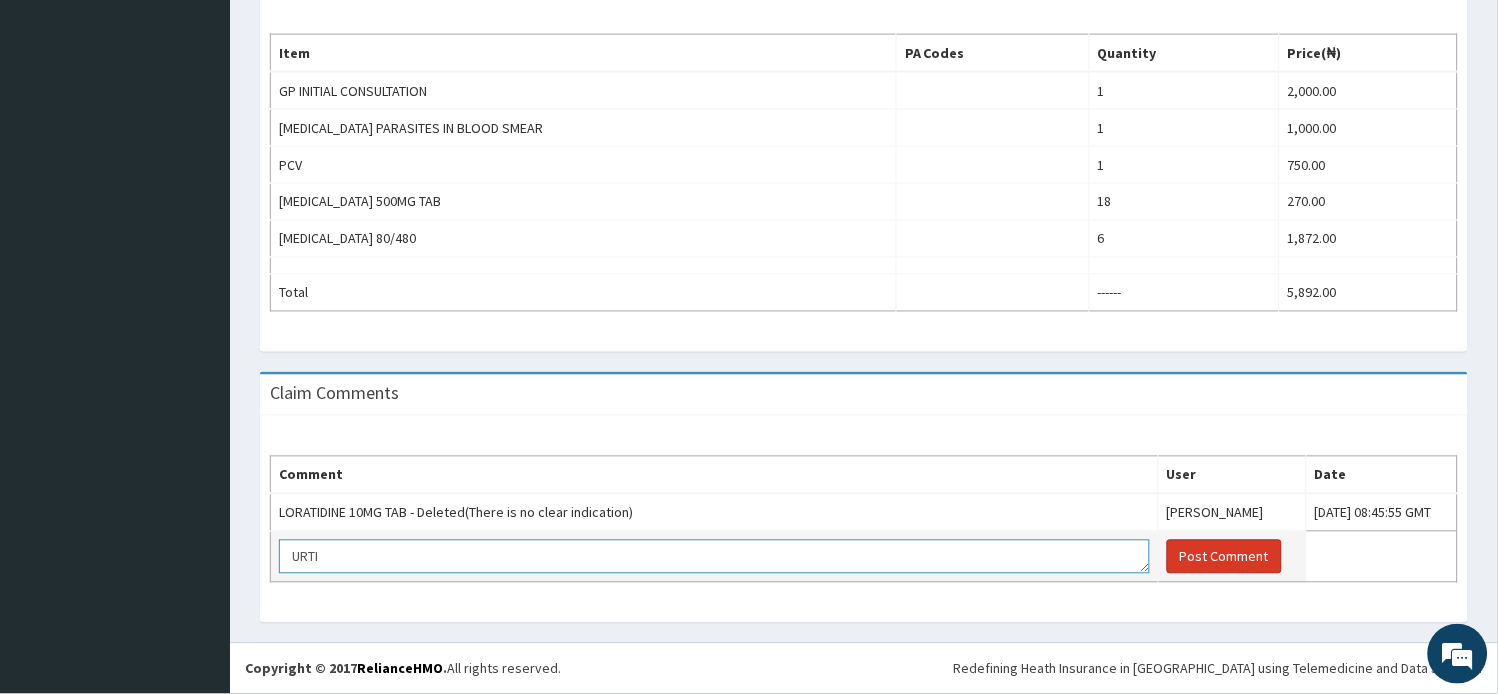 type on "URTI" 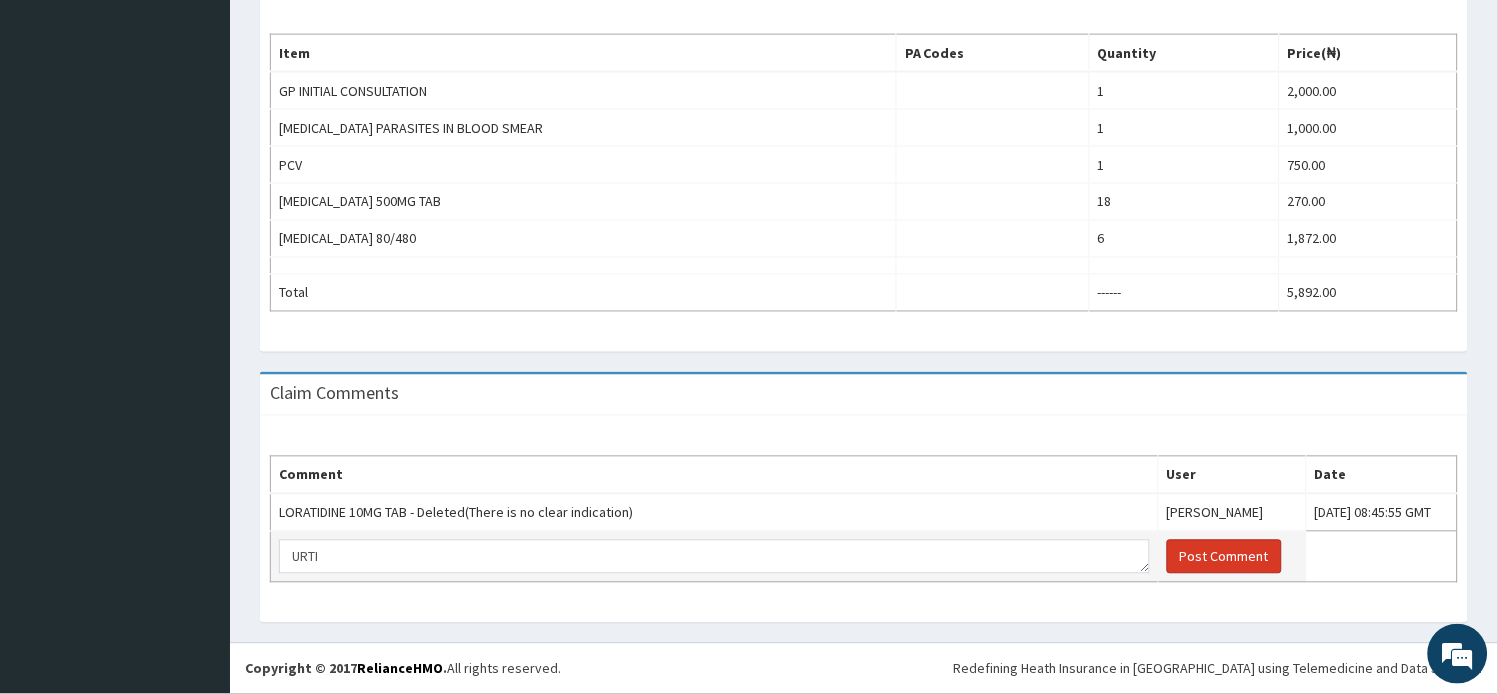 click on "Post Comment" at bounding box center [1224, 557] 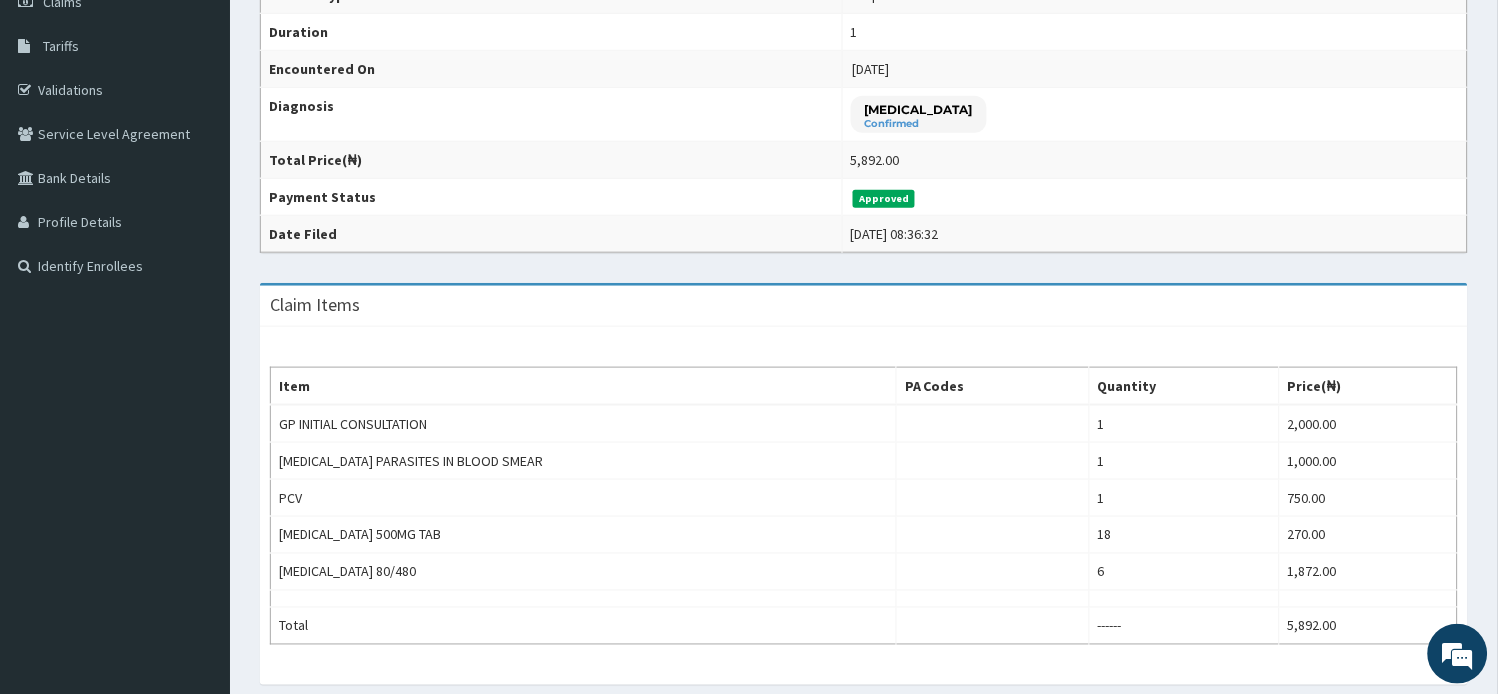 scroll, scrollTop: 0, scrollLeft: 0, axis: both 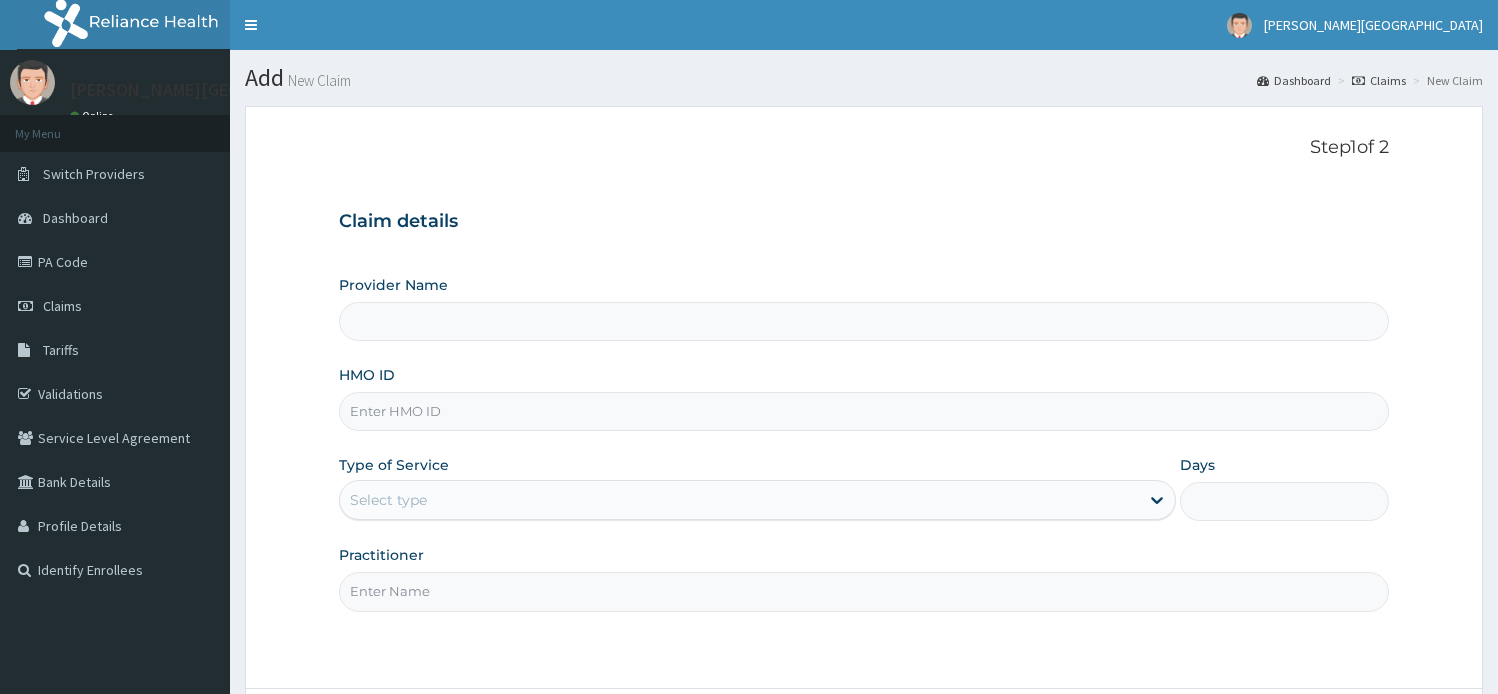 type on "[PERSON_NAME][GEOGRAPHIC_DATA]" 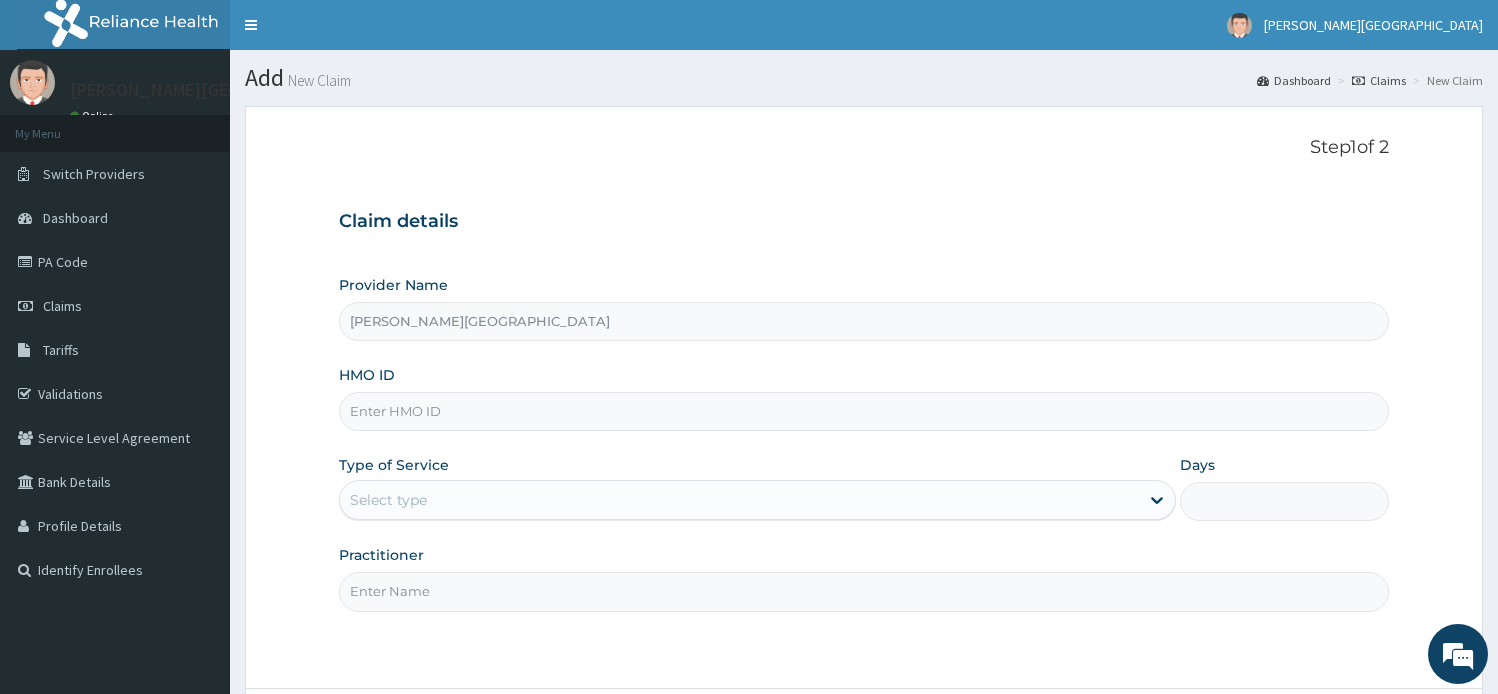 scroll, scrollTop: 0, scrollLeft: 0, axis: both 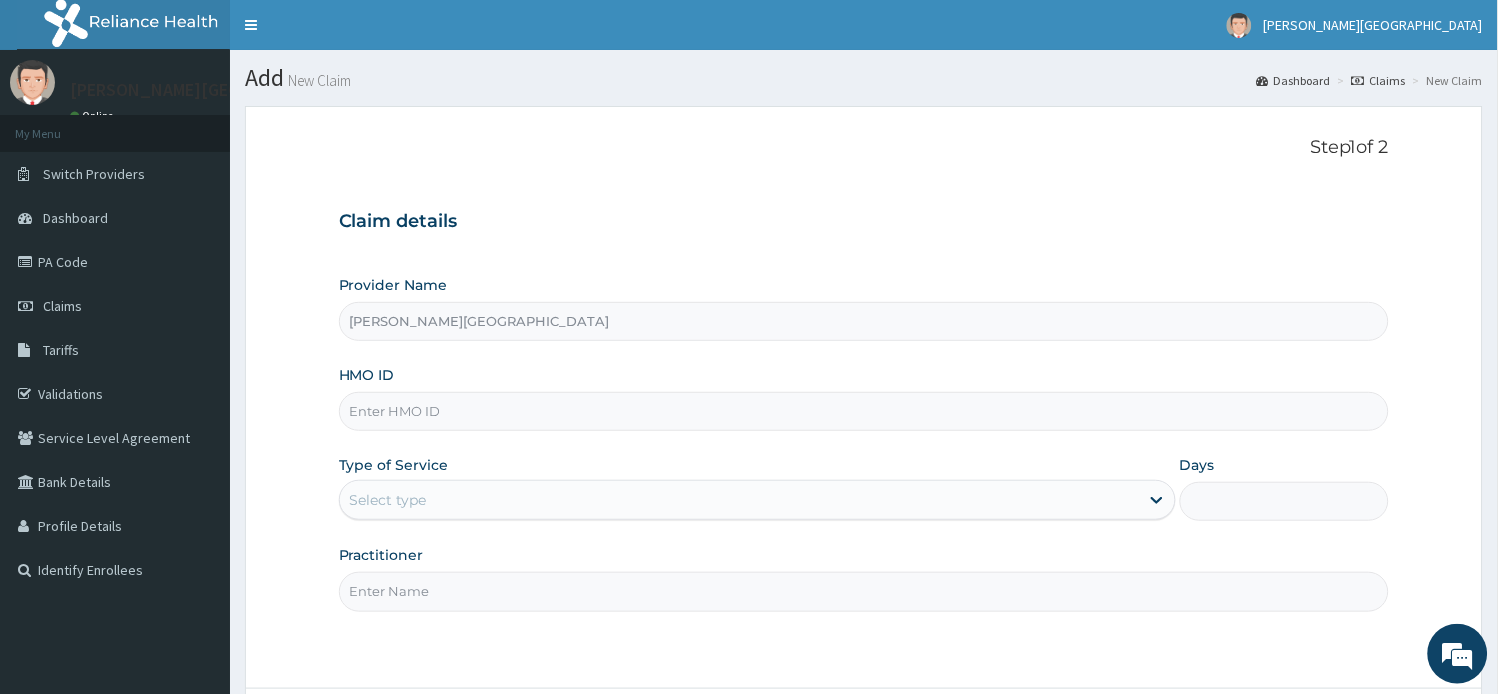 click on "HMO ID" at bounding box center [864, 411] 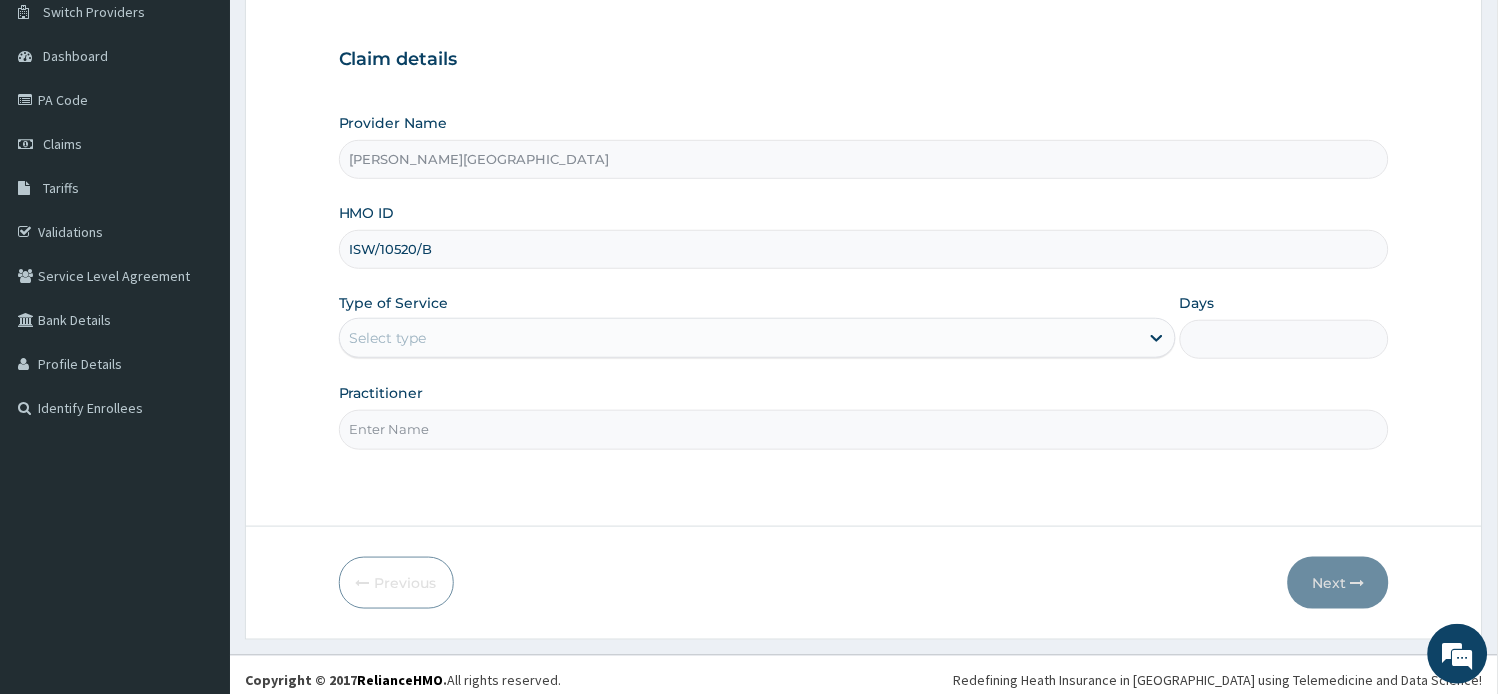 scroll, scrollTop: 174, scrollLeft: 0, axis: vertical 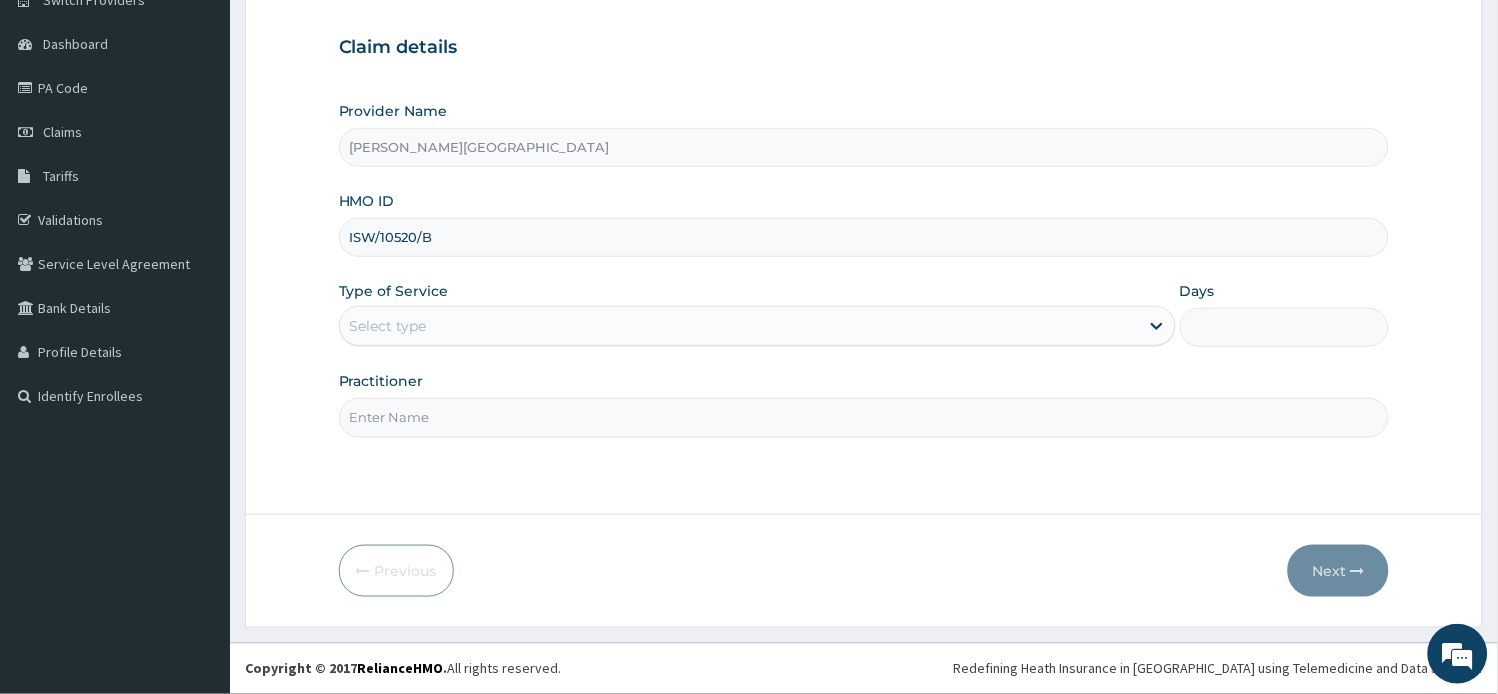 type on "ISW/10520/B" 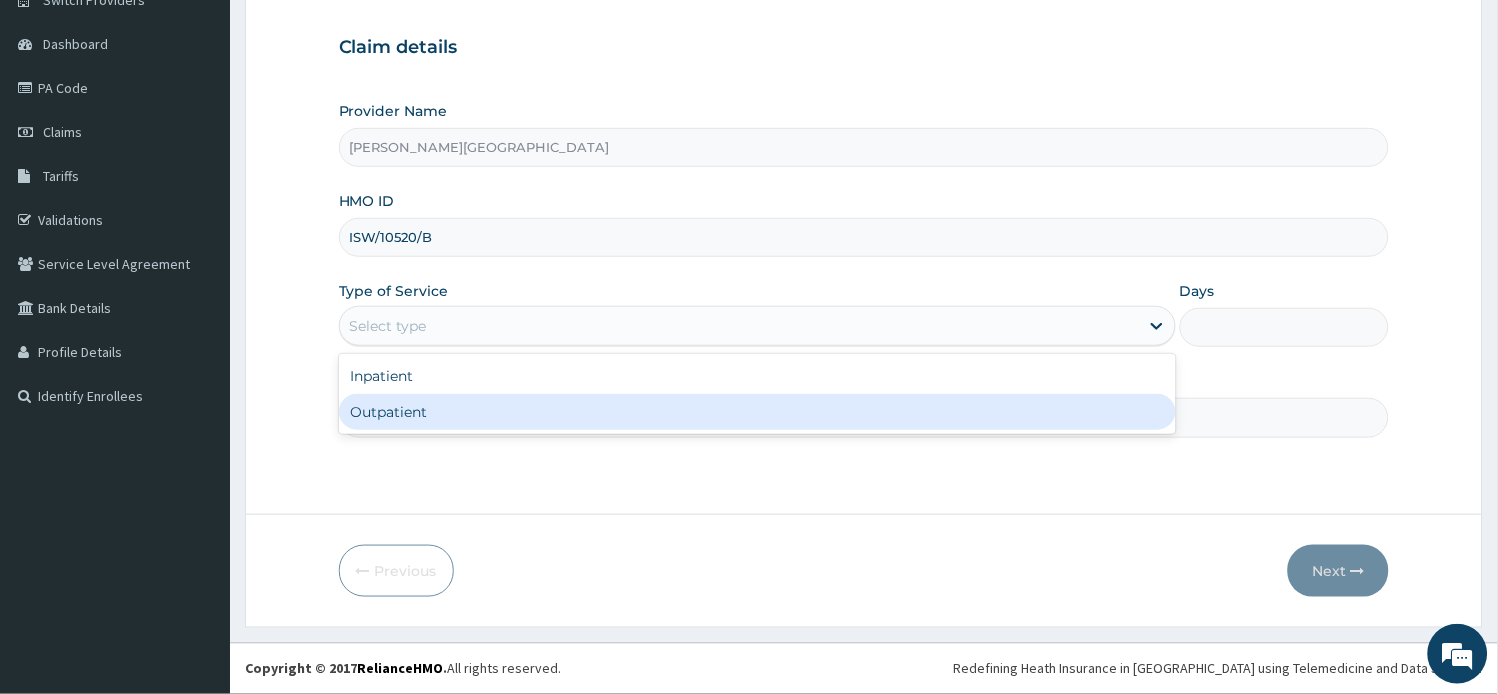 click on "Outpatient" at bounding box center (757, 412) 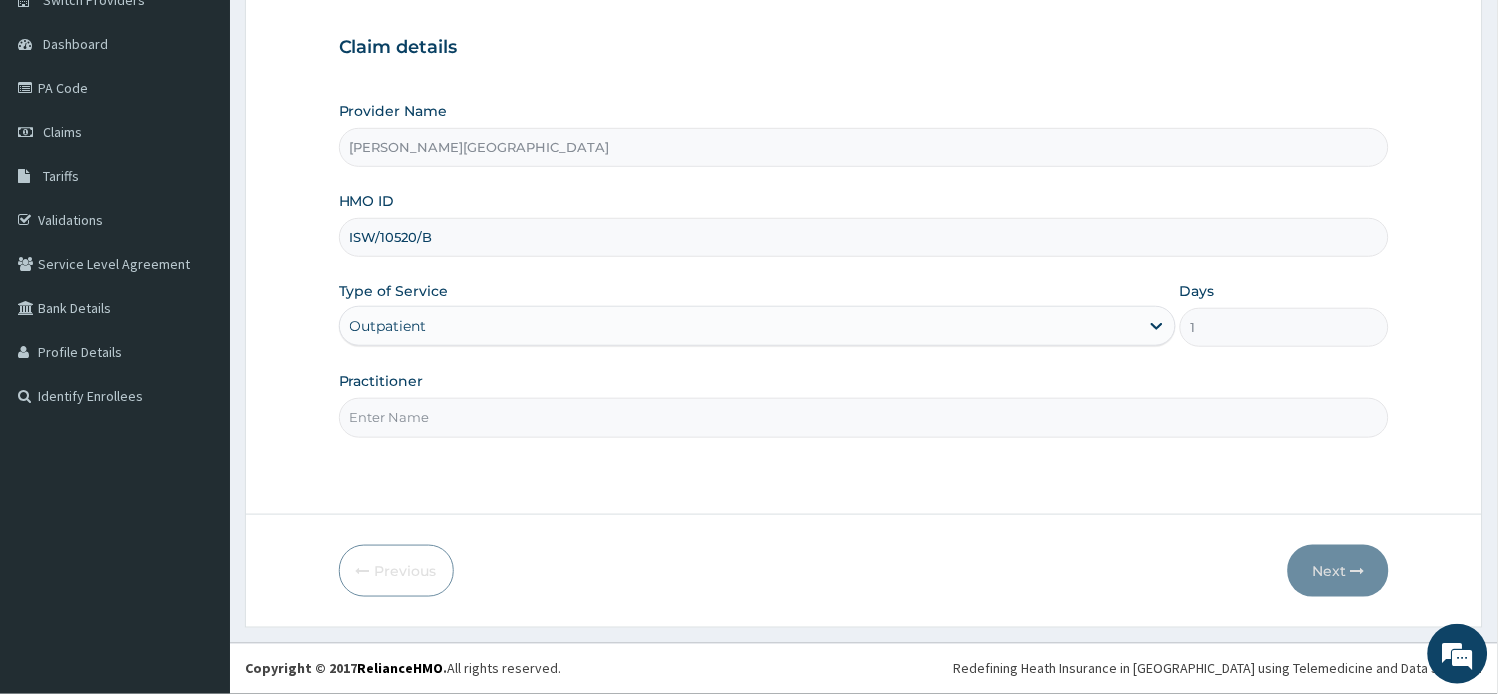 click on "Practitioner" at bounding box center (864, 417) 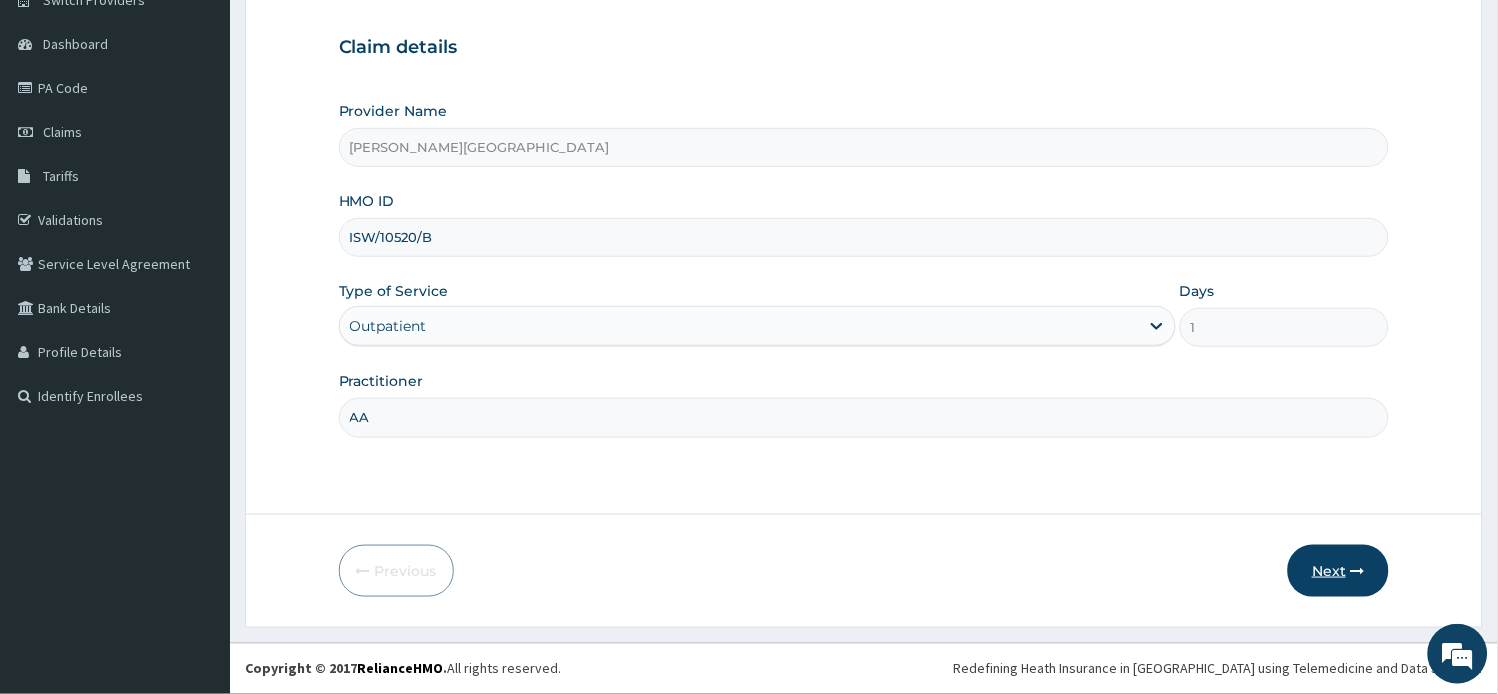 type on "AA" 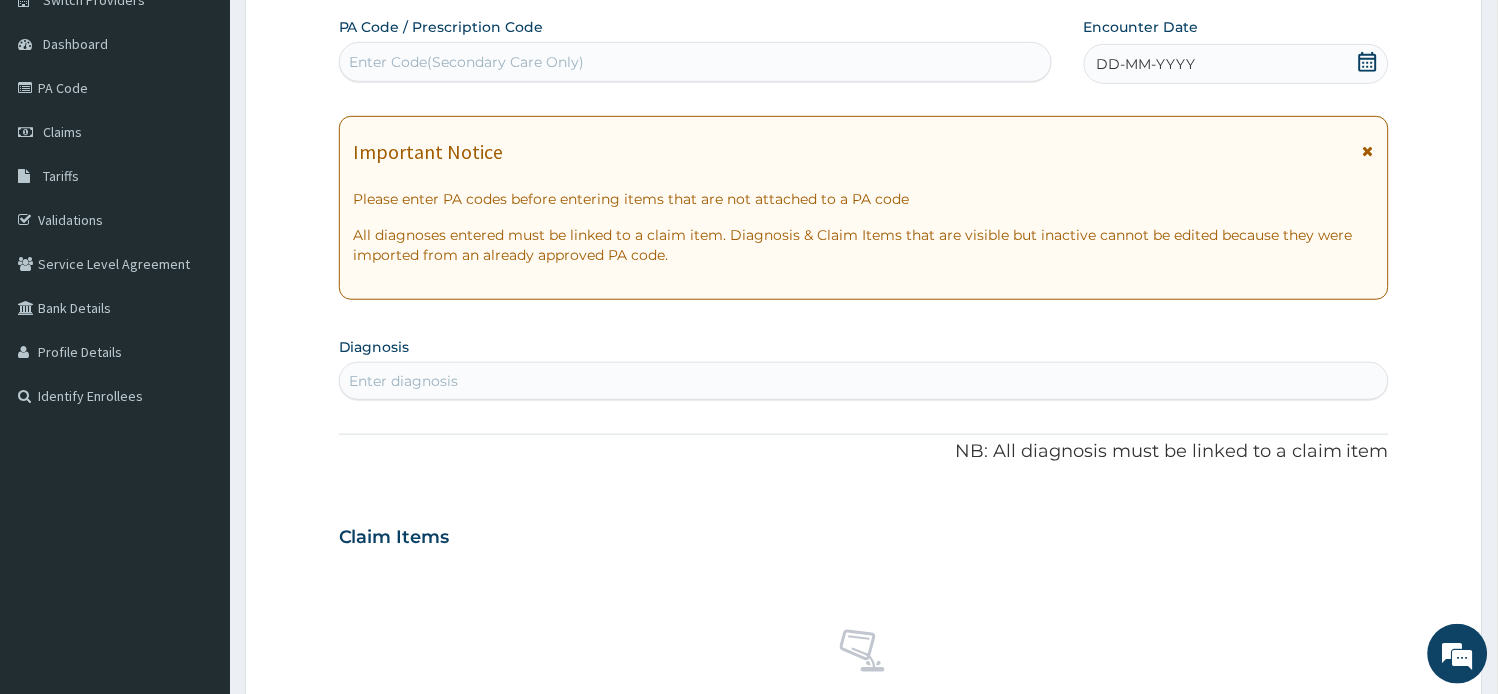 click at bounding box center [1368, 151] 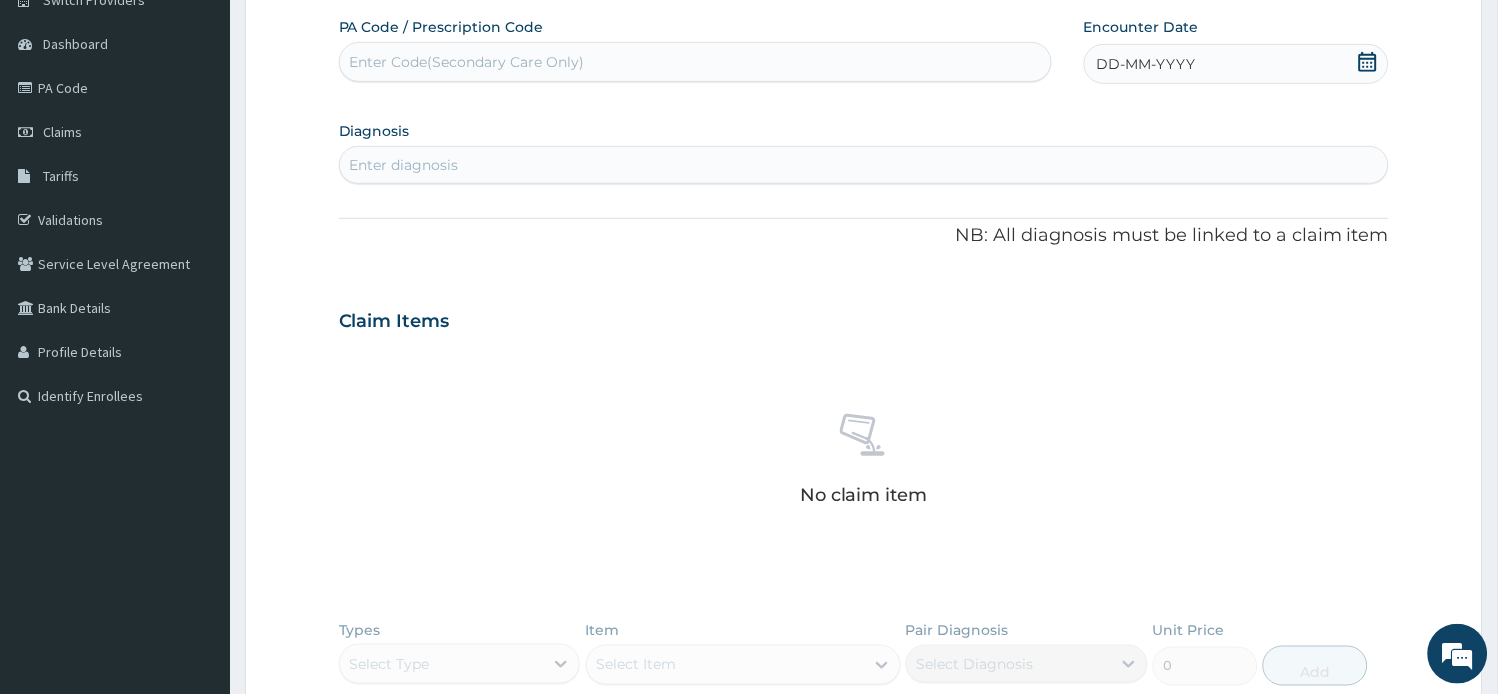 scroll, scrollTop: 0, scrollLeft: 0, axis: both 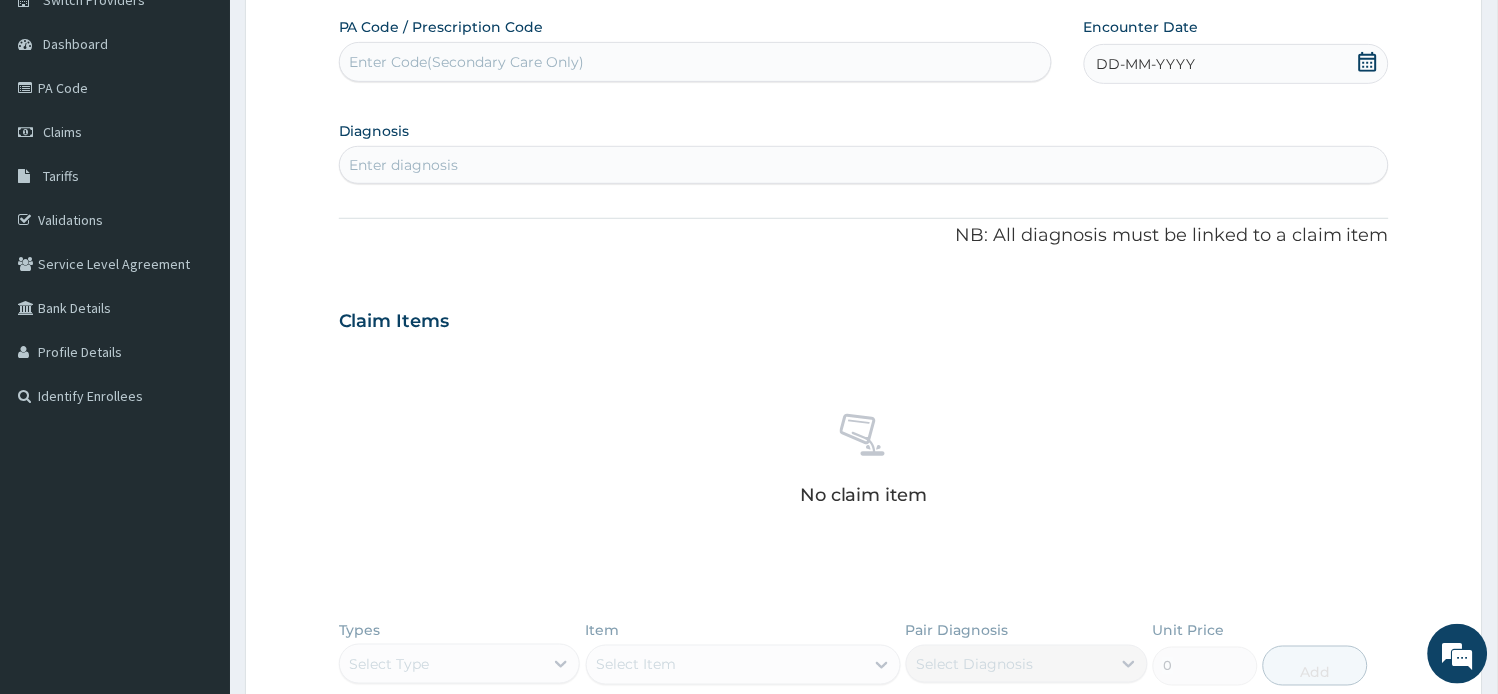 click on "Enter Code(Secondary Care Only)" at bounding box center (695, 62) 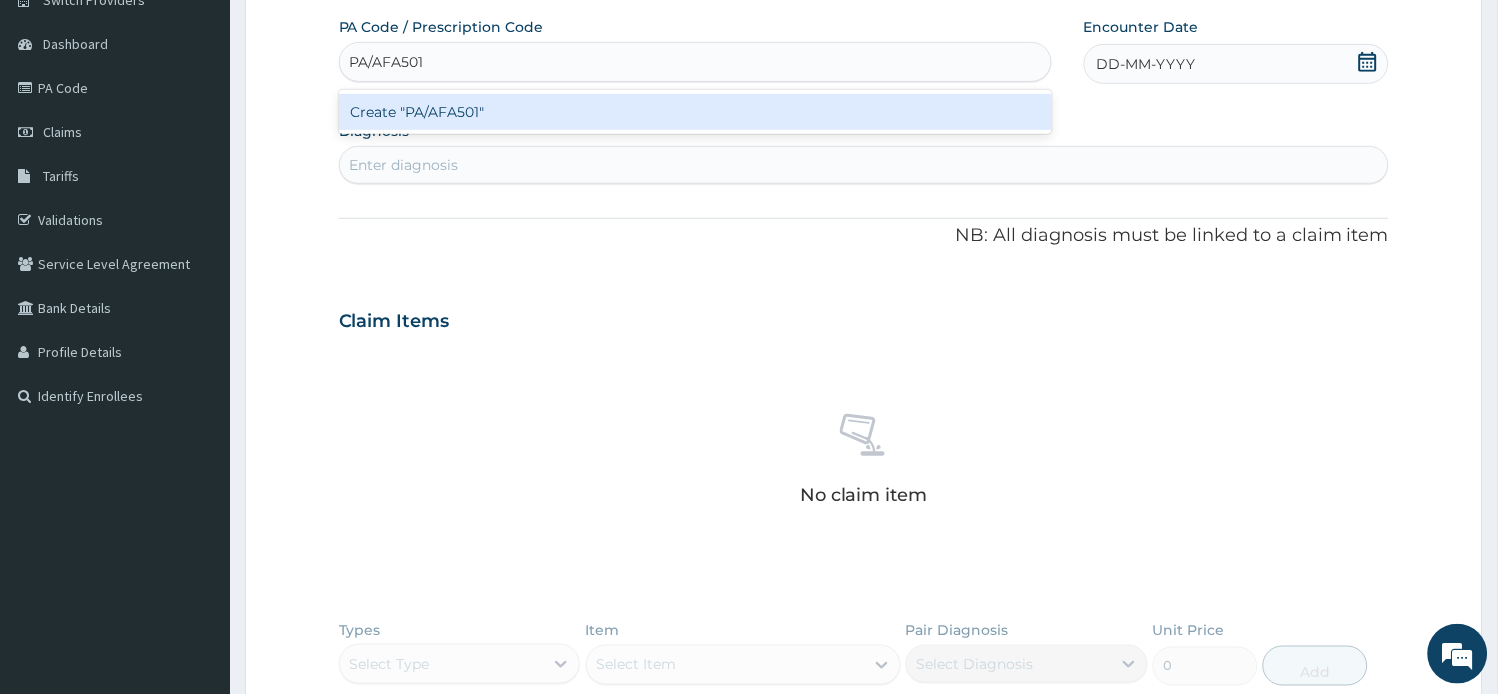 click on "Create "PA/AFA501"" at bounding box center (695, 112) 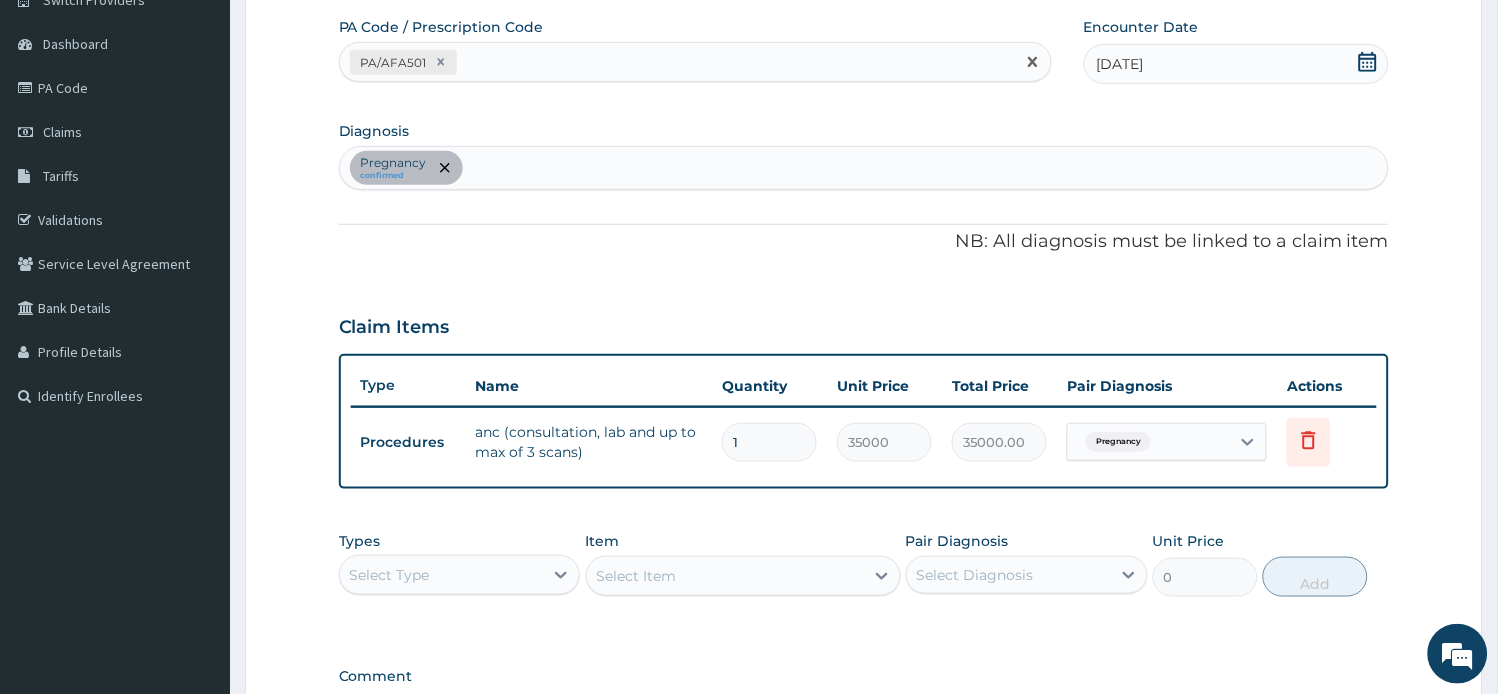 click on "PA/AFA501" at bounding box center [677, 62] 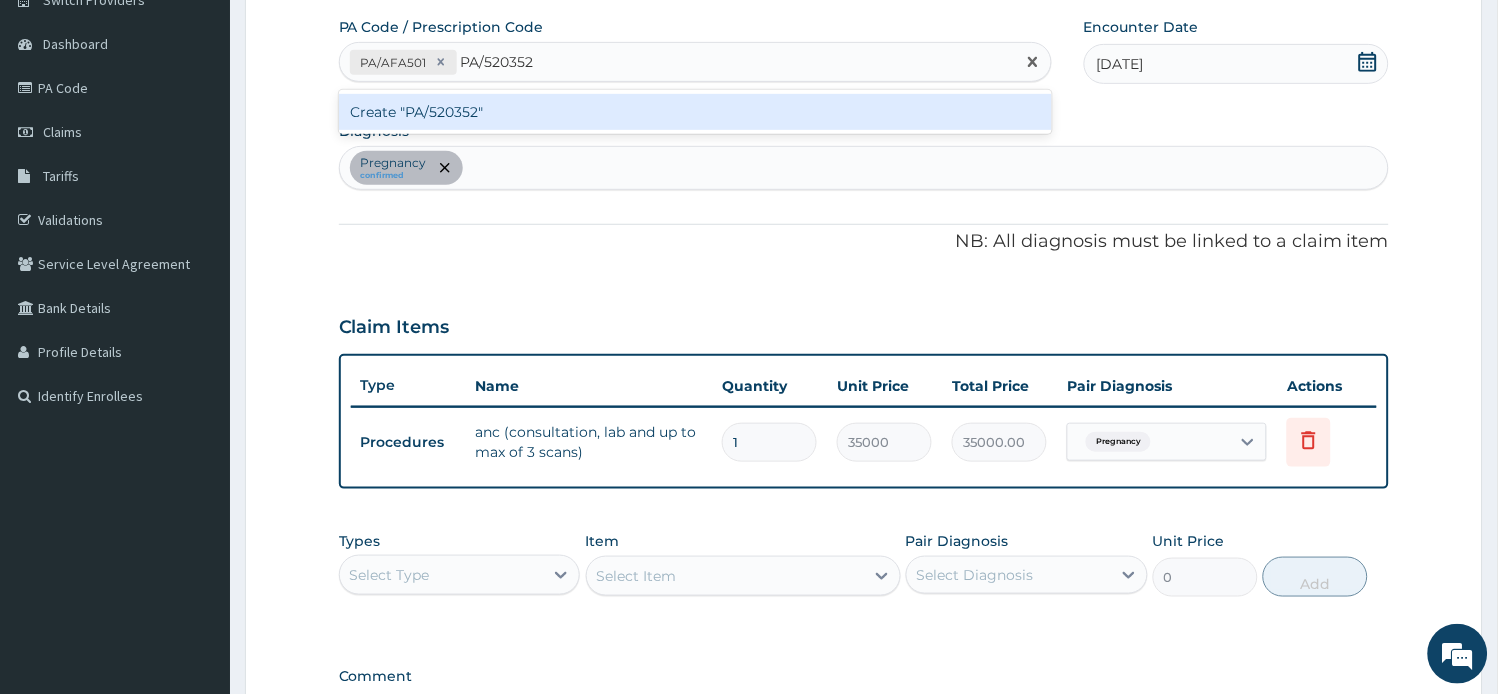 click on "Create "PA/520352"" at bounding box center (695, 112) 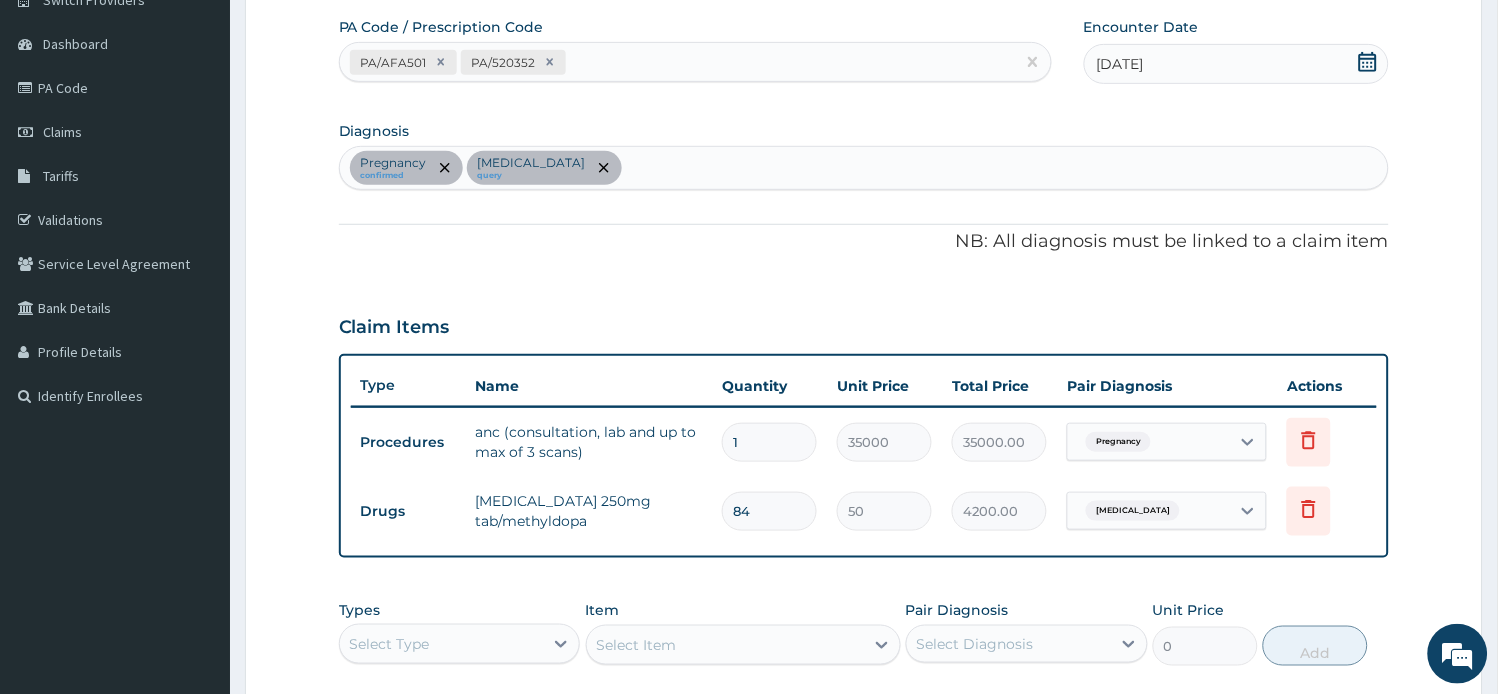 type on "842" 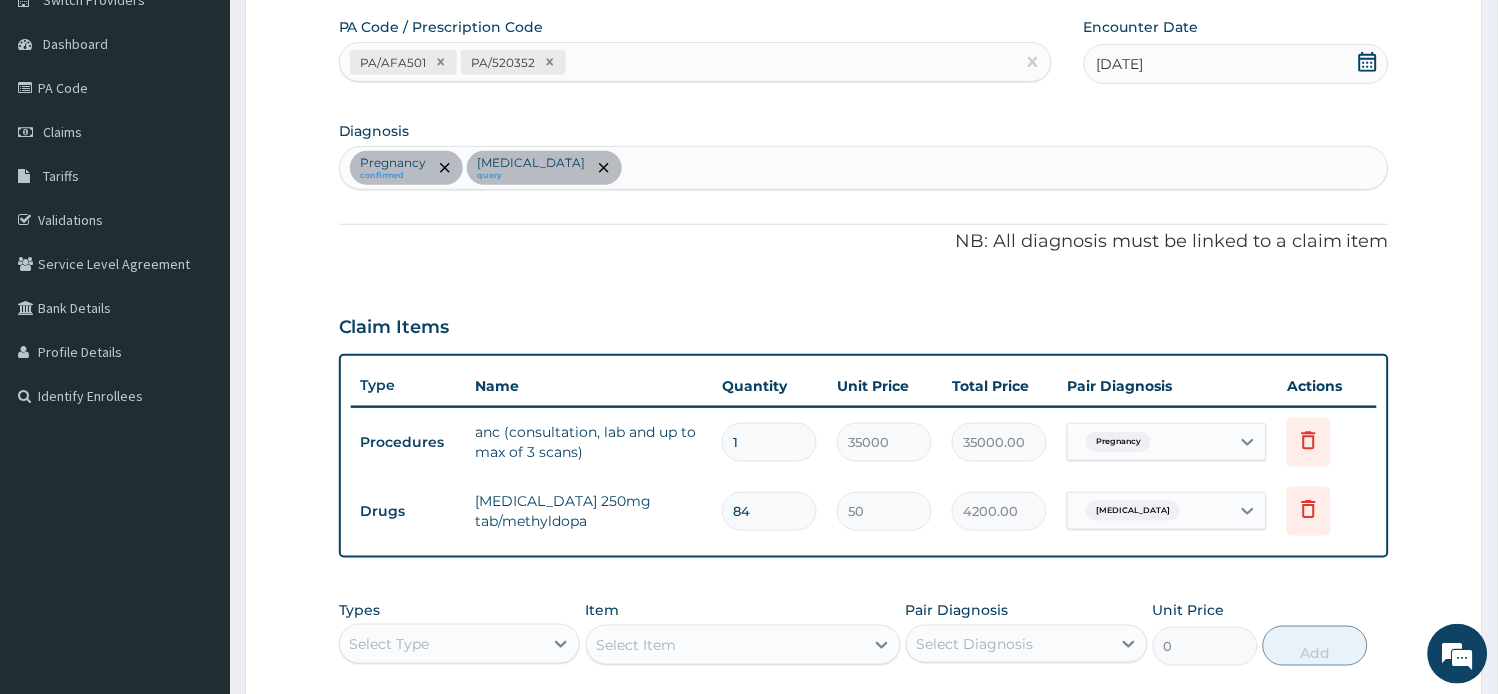 type on "42100.00" 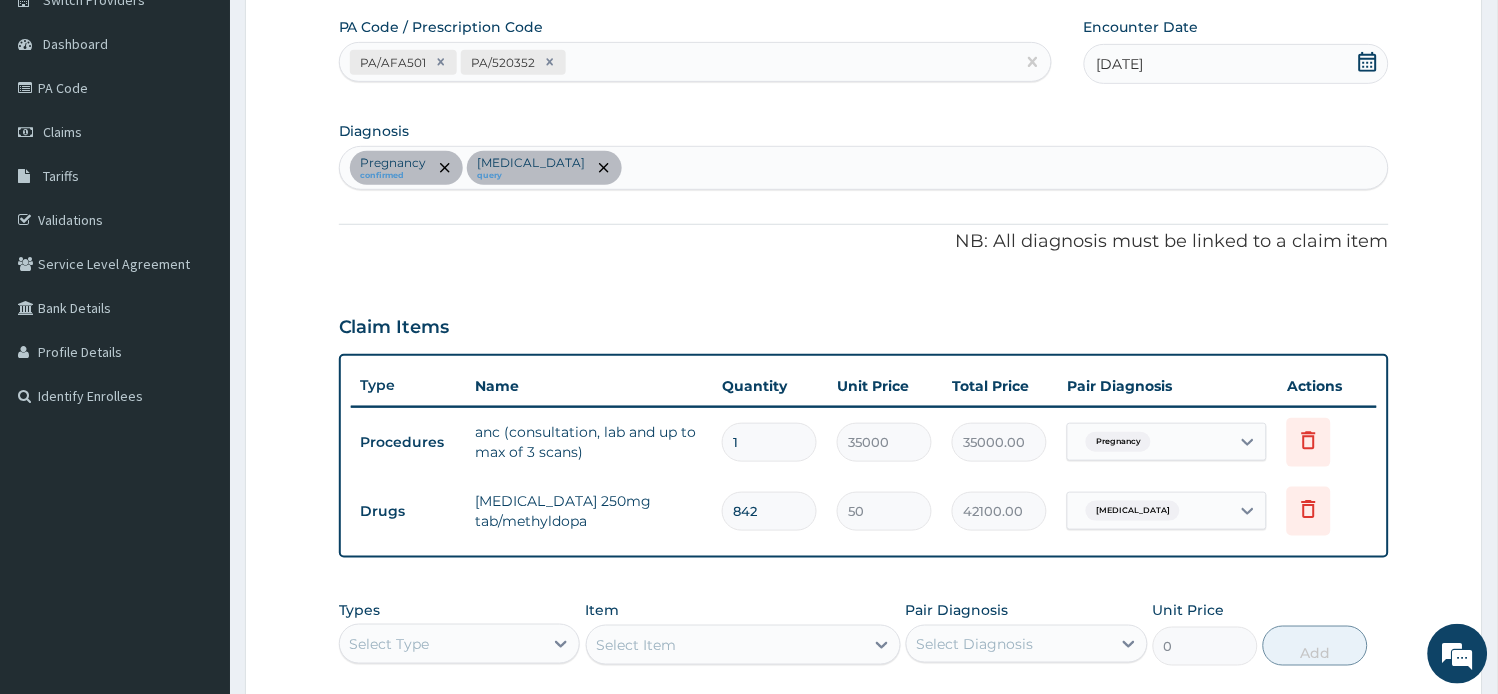 type on "42" 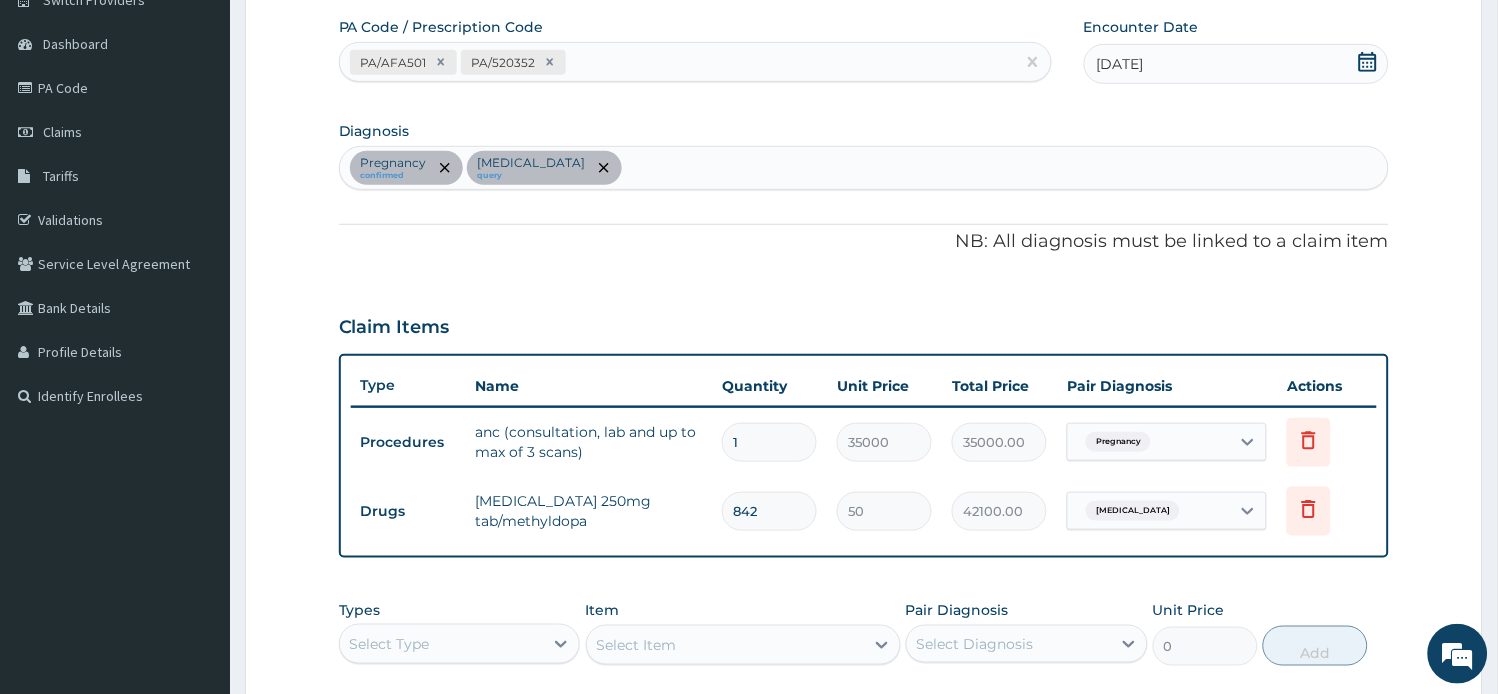 type on "2100.00" 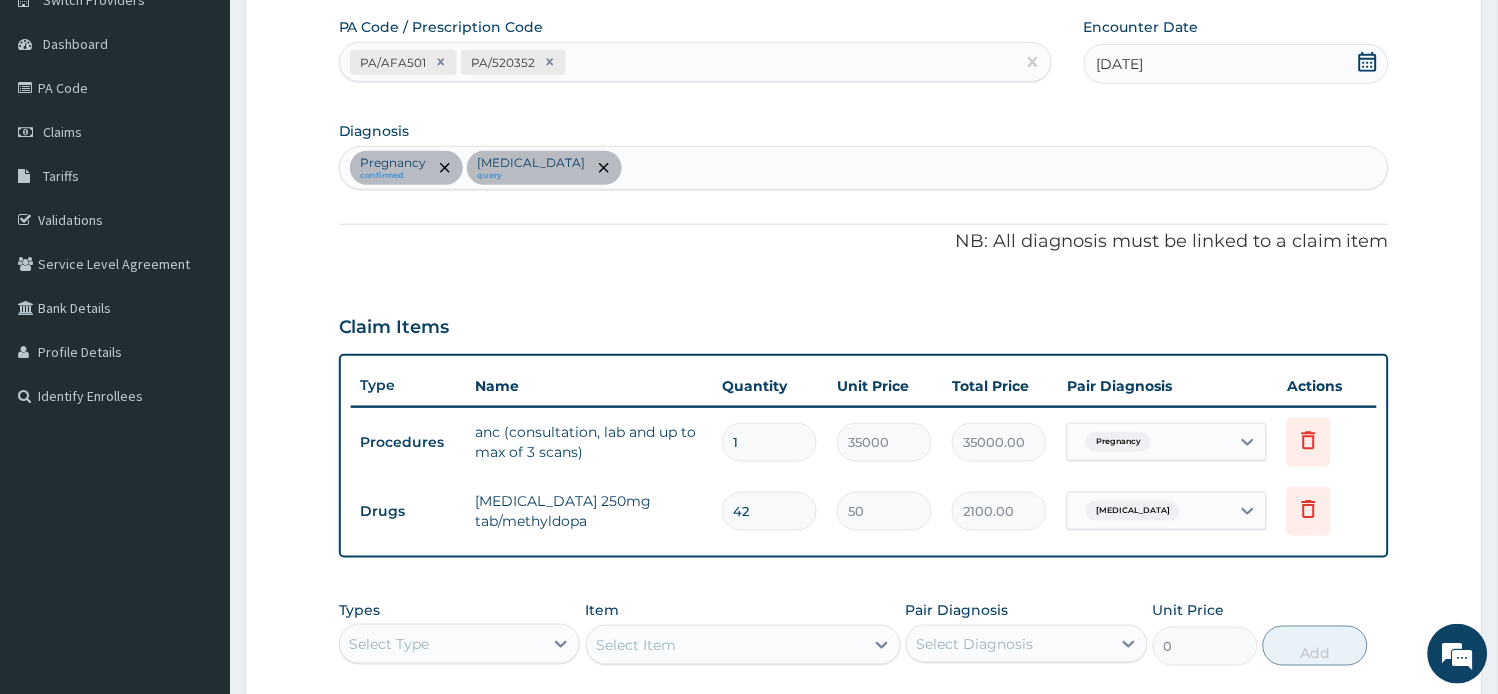 type on "42" 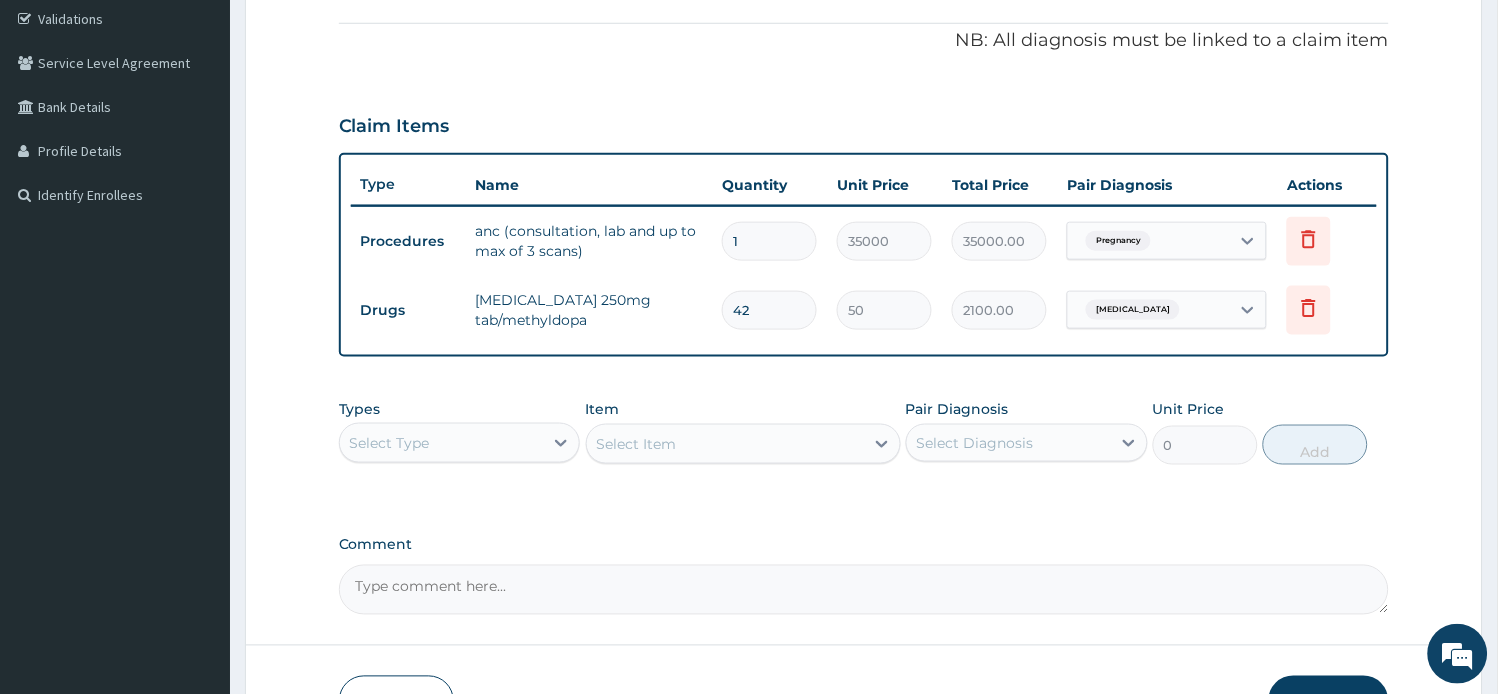 scroll, scrollTop: 396, scrollLeft: 0, axis: vertical 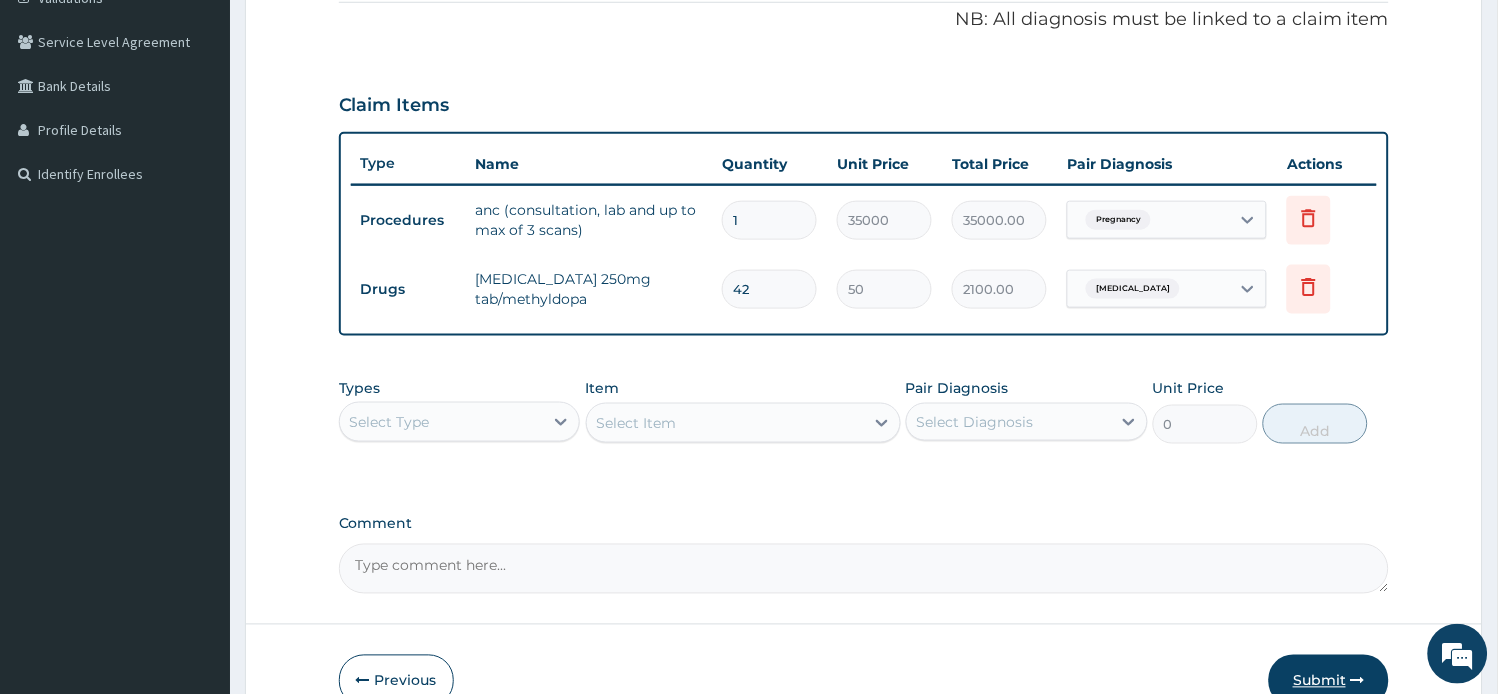 drag, startPoint x: 1313, startPoint y: 673, endPoint x: 1316, endPoint y: 640, distance: 33.13608 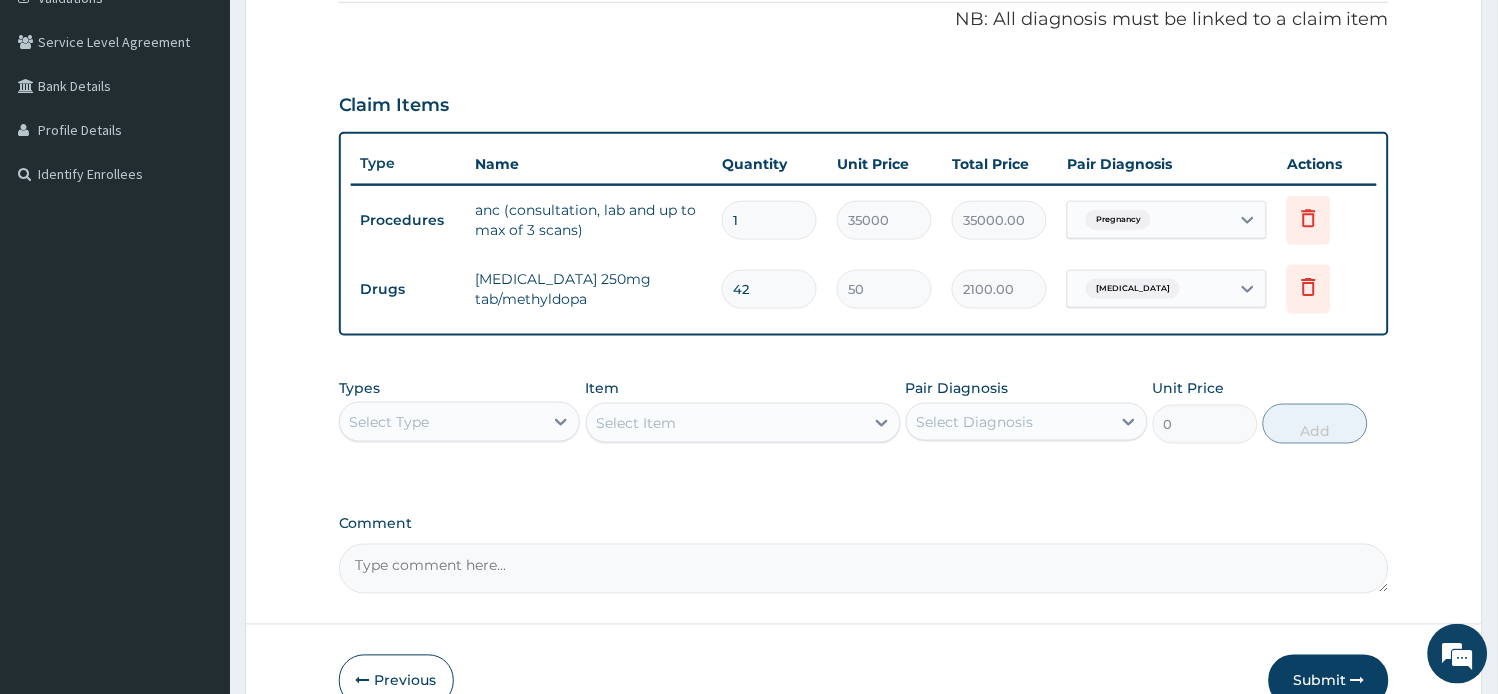 click on "Submit" at bounding box center (1329, 681) 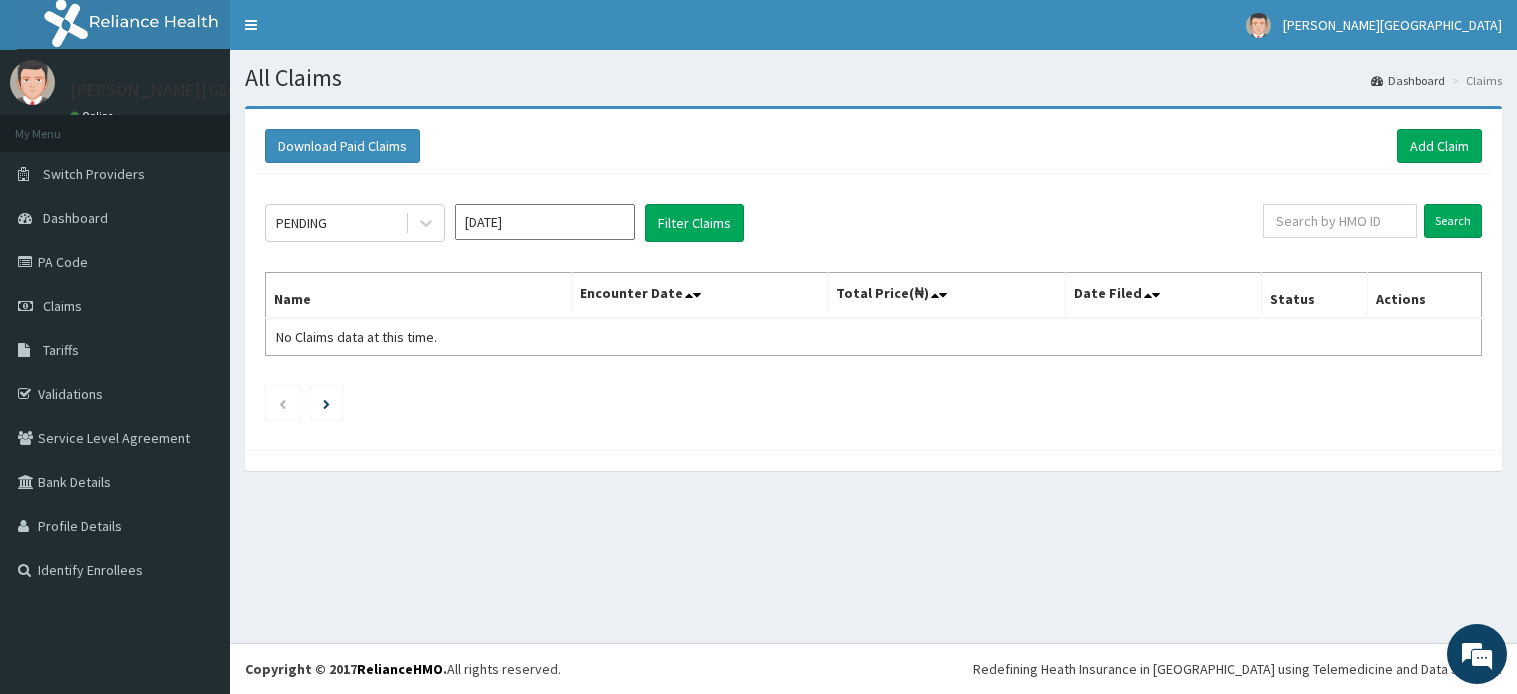 scroll, scrollTop: 0, scrollLeft: 0, axis: both 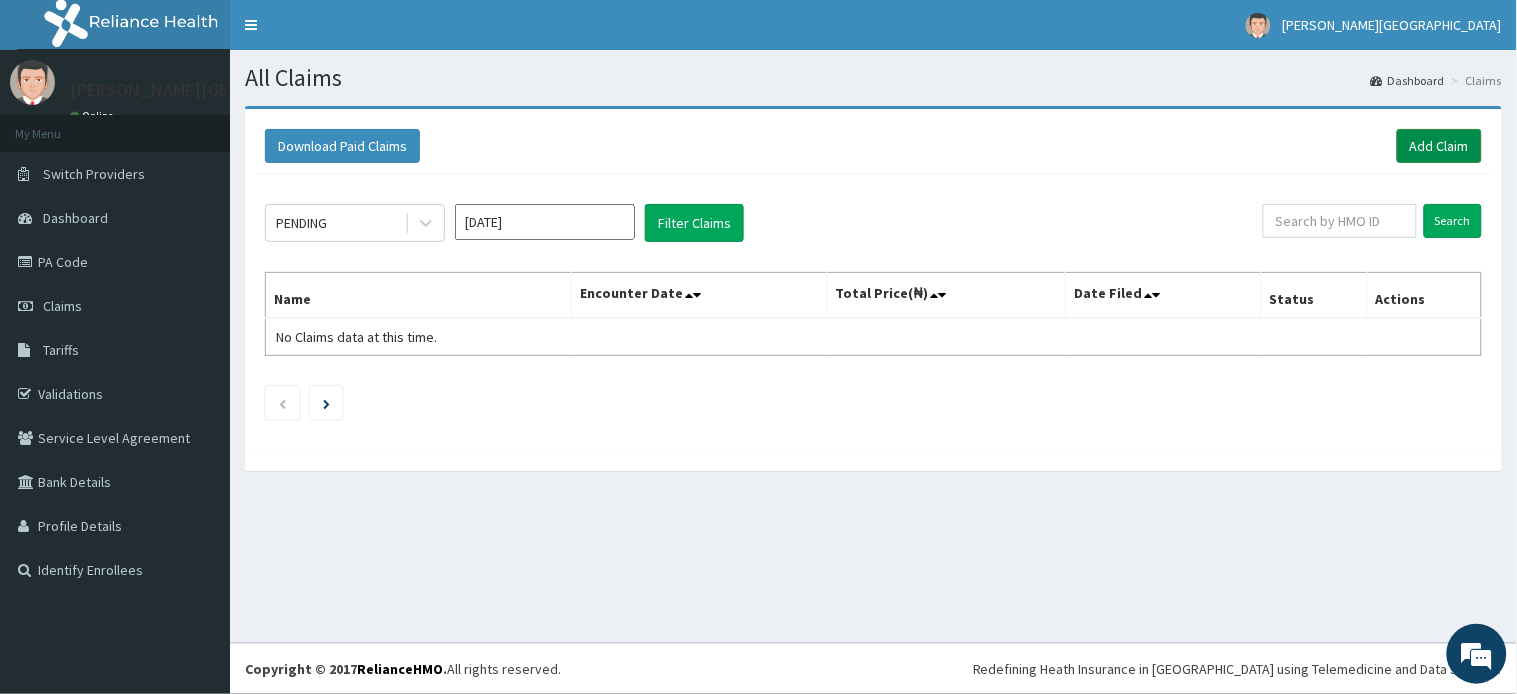 click on "Add Claim" at bounding box center [1439, 146] 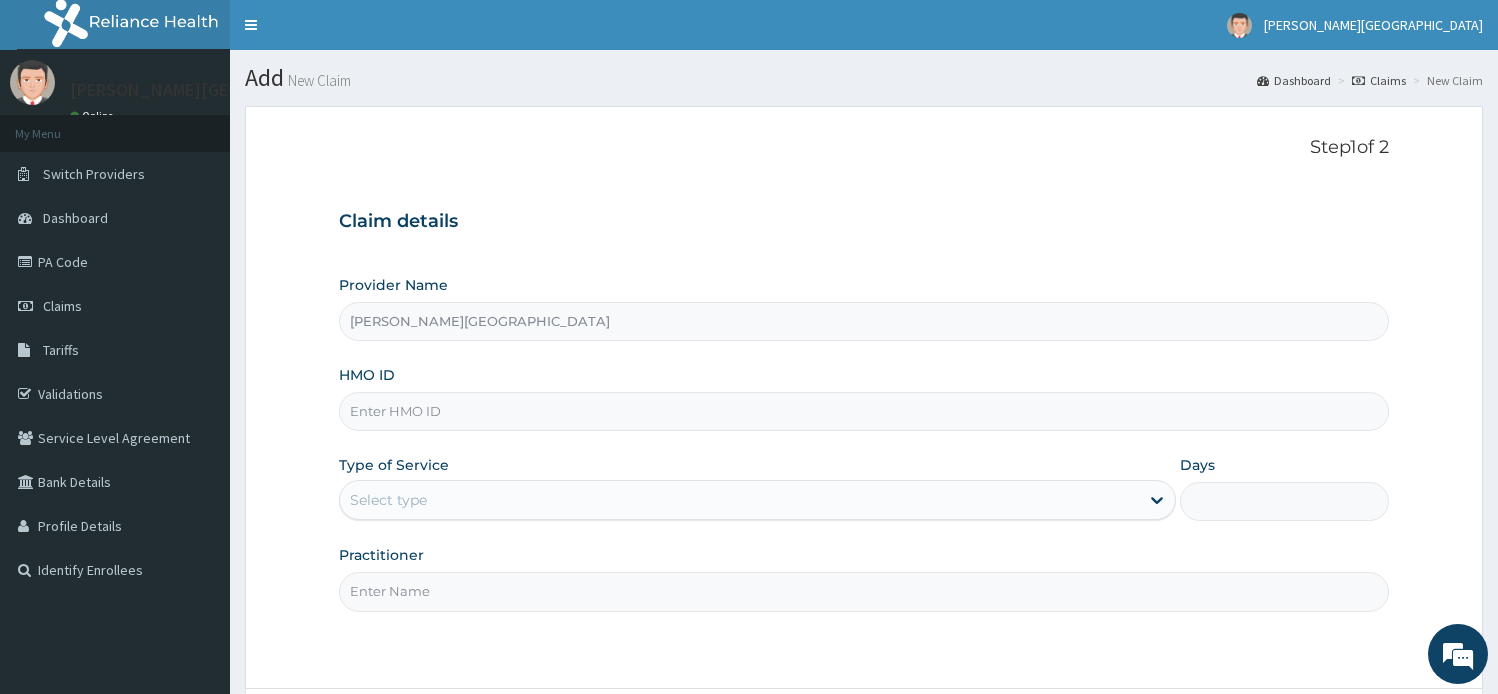 scroll, scrollTop: 0, scrollLeft: 0, axis: both 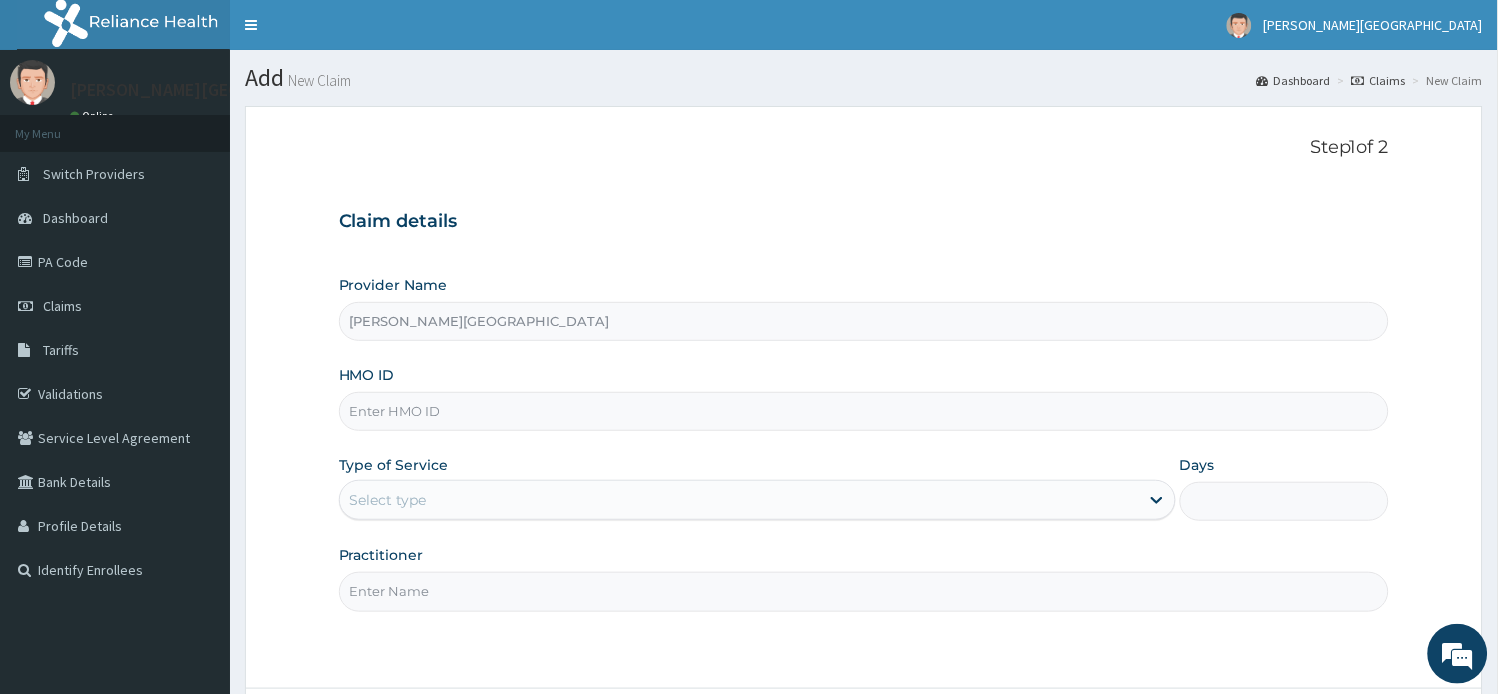 click on "HMO ID" at bounding box center [864, 411] 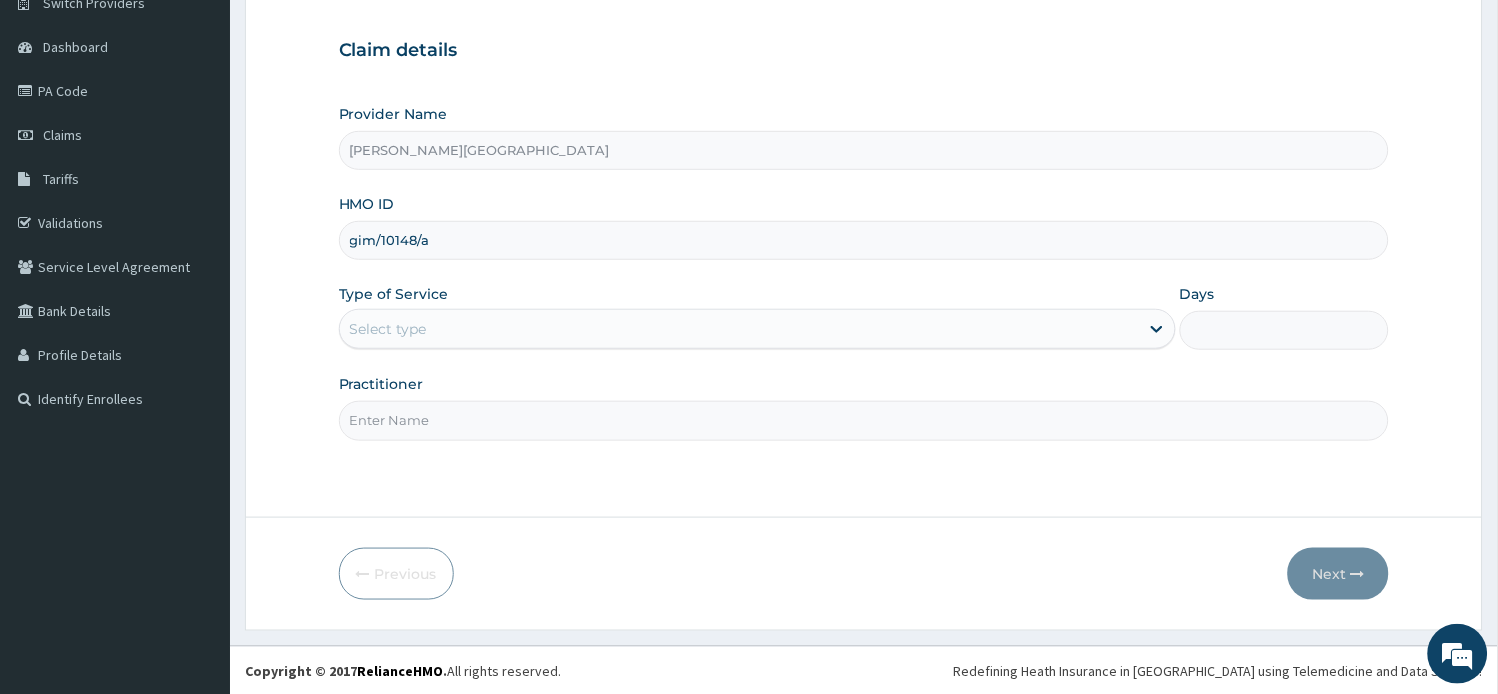 scroll, scrollTop: 174, scrollLeft: 0, axis: vertical 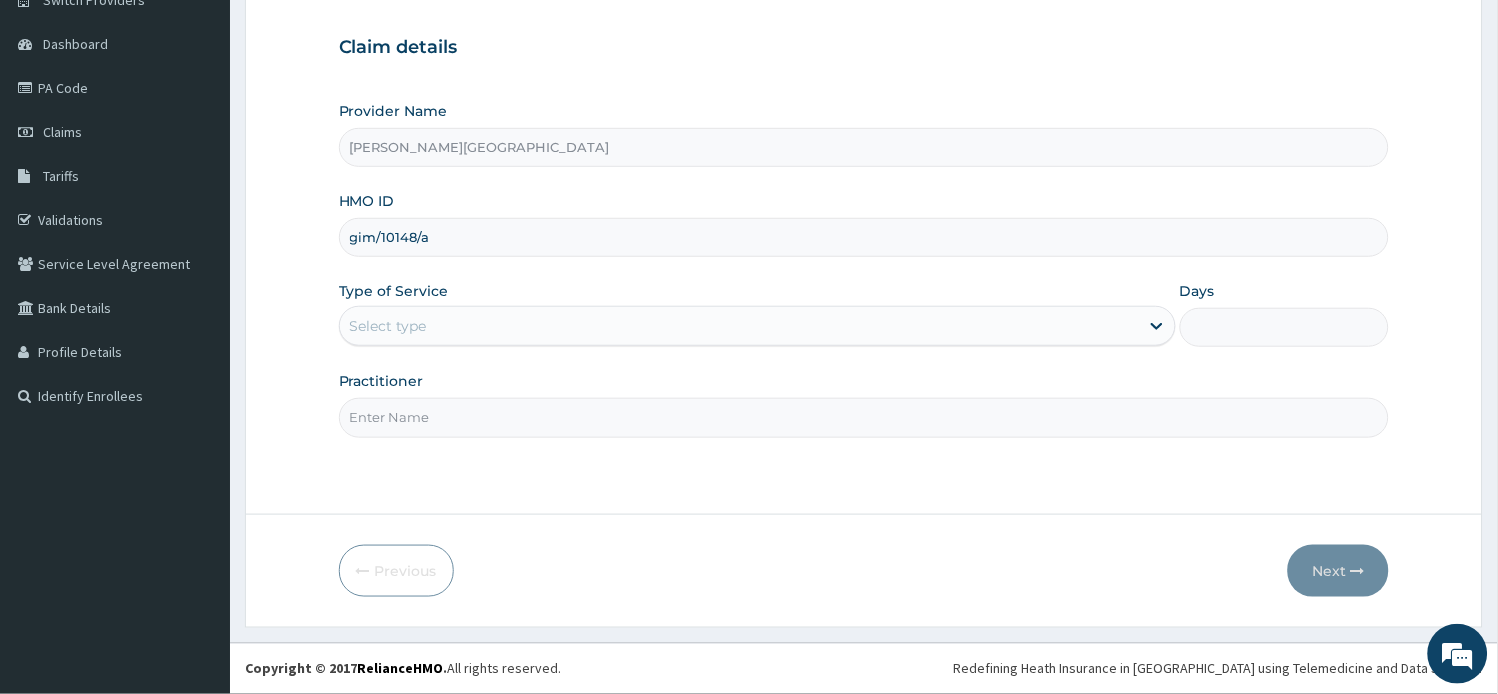 type on "gim/10148/a" 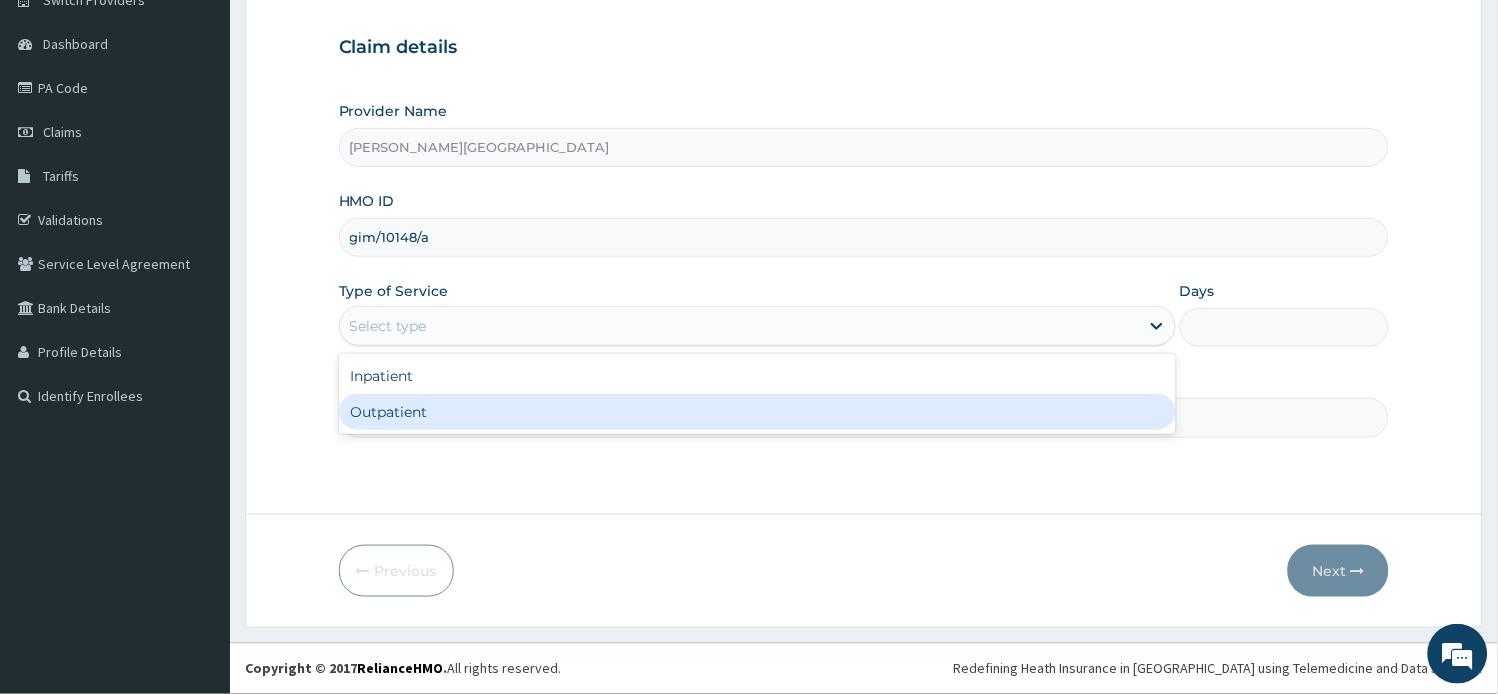 click on "Outpatient" at bounding box center [757, 412] 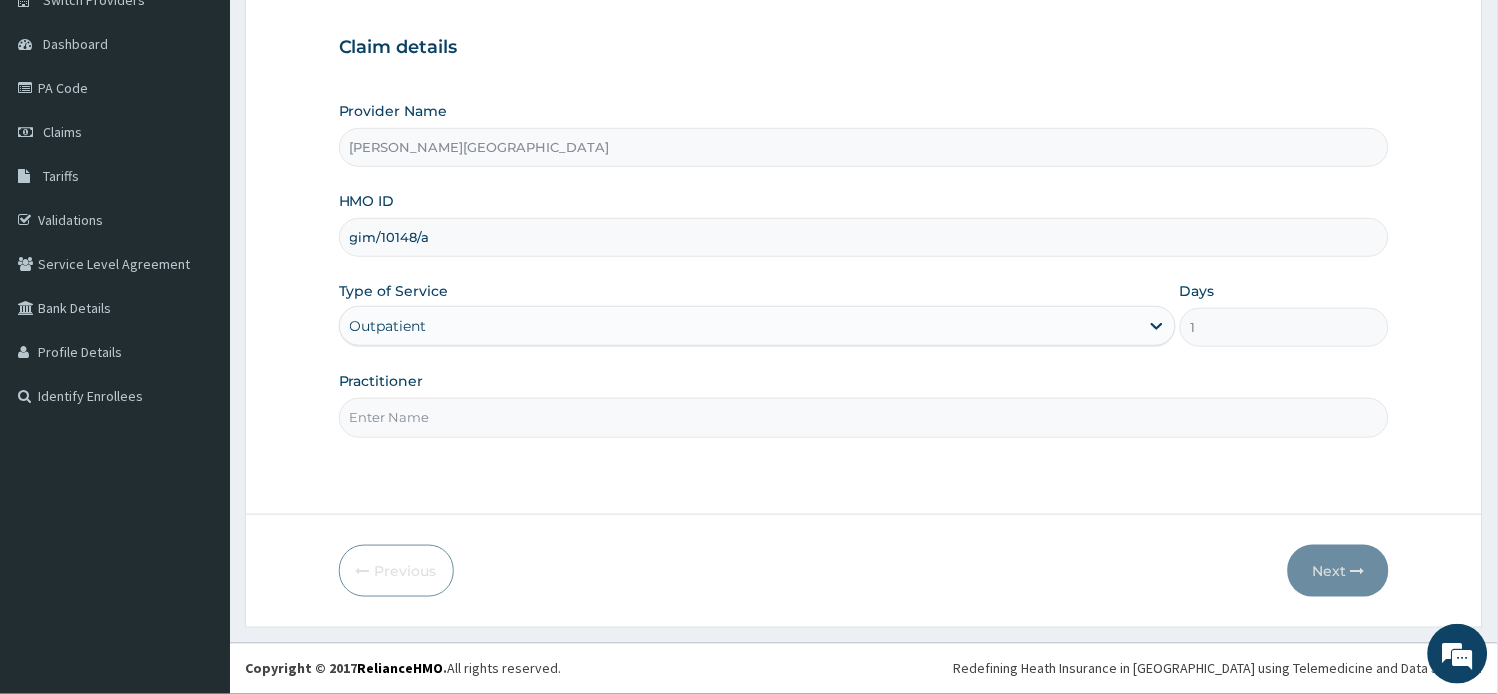 click on "Practitioner" at bounding box center [864, 417] 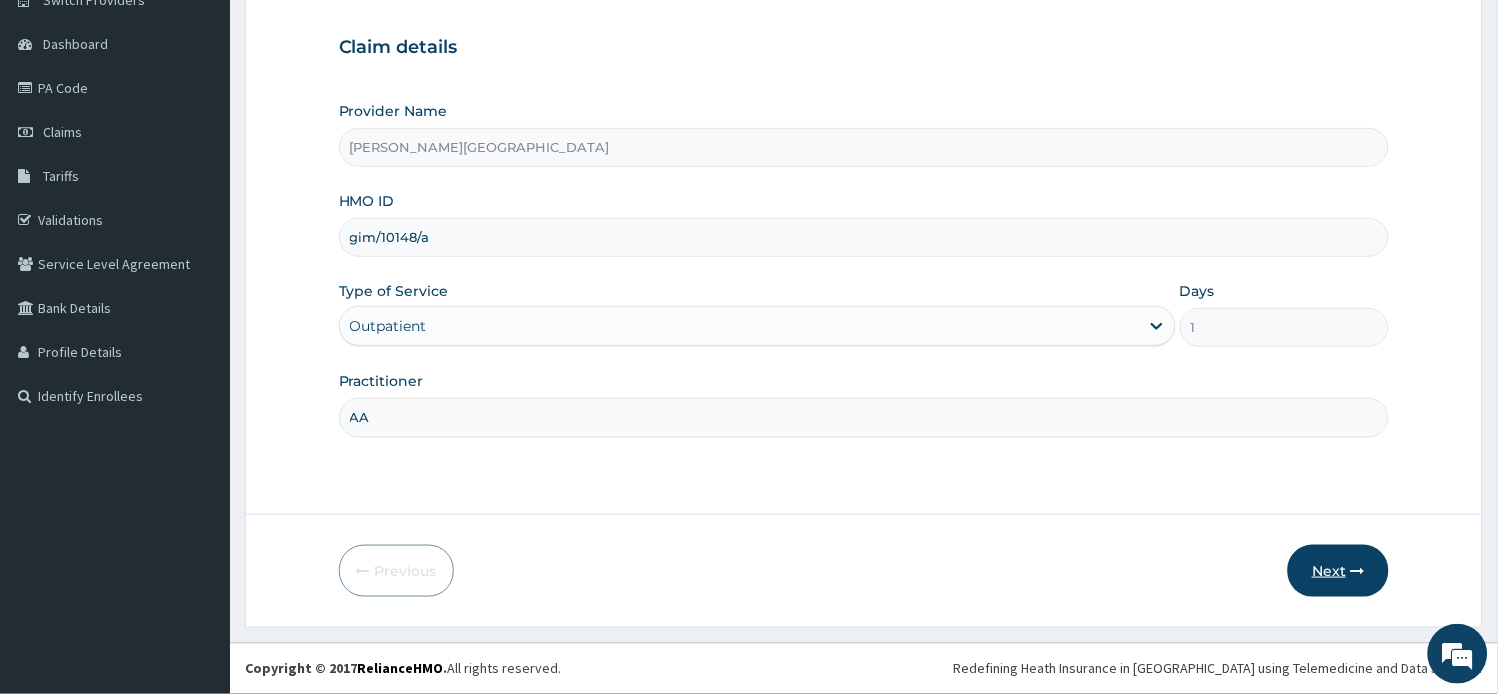 type on "AA" 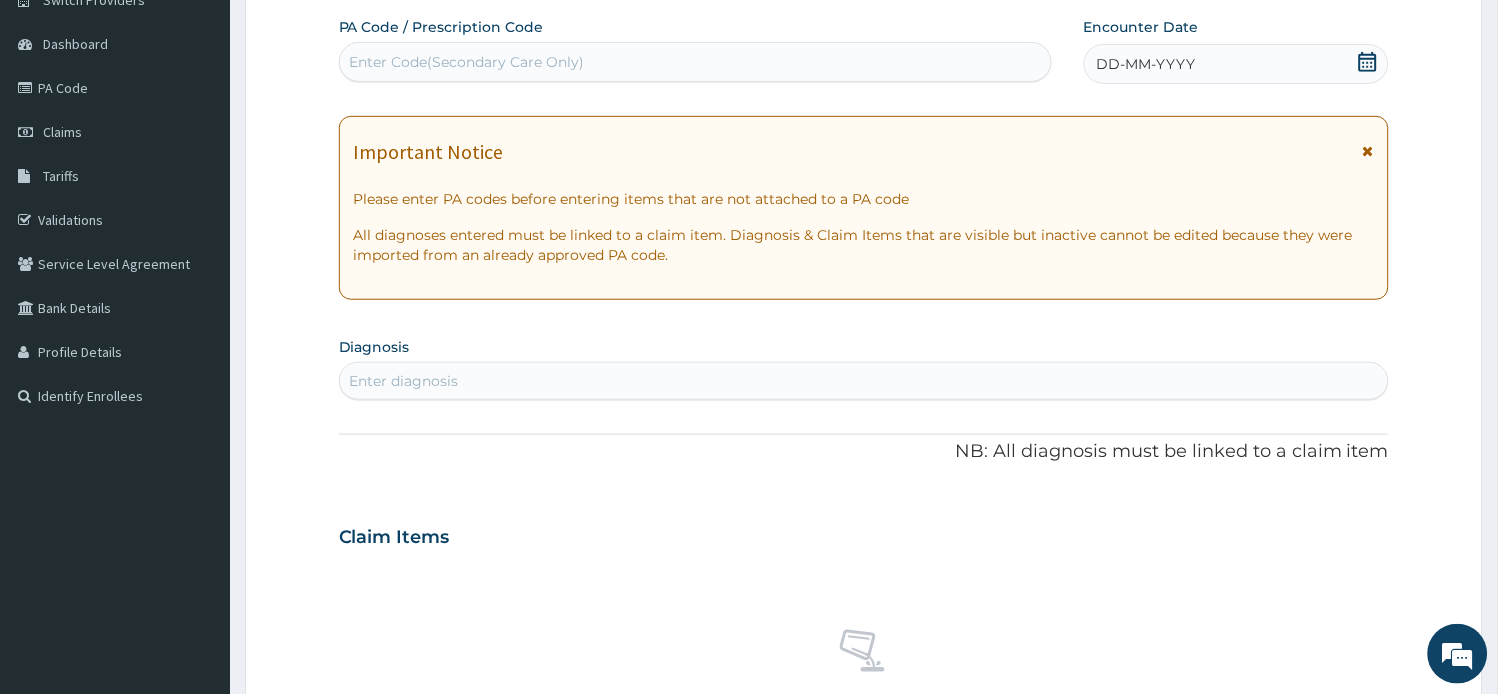 click at bounding box center (1368, 151) 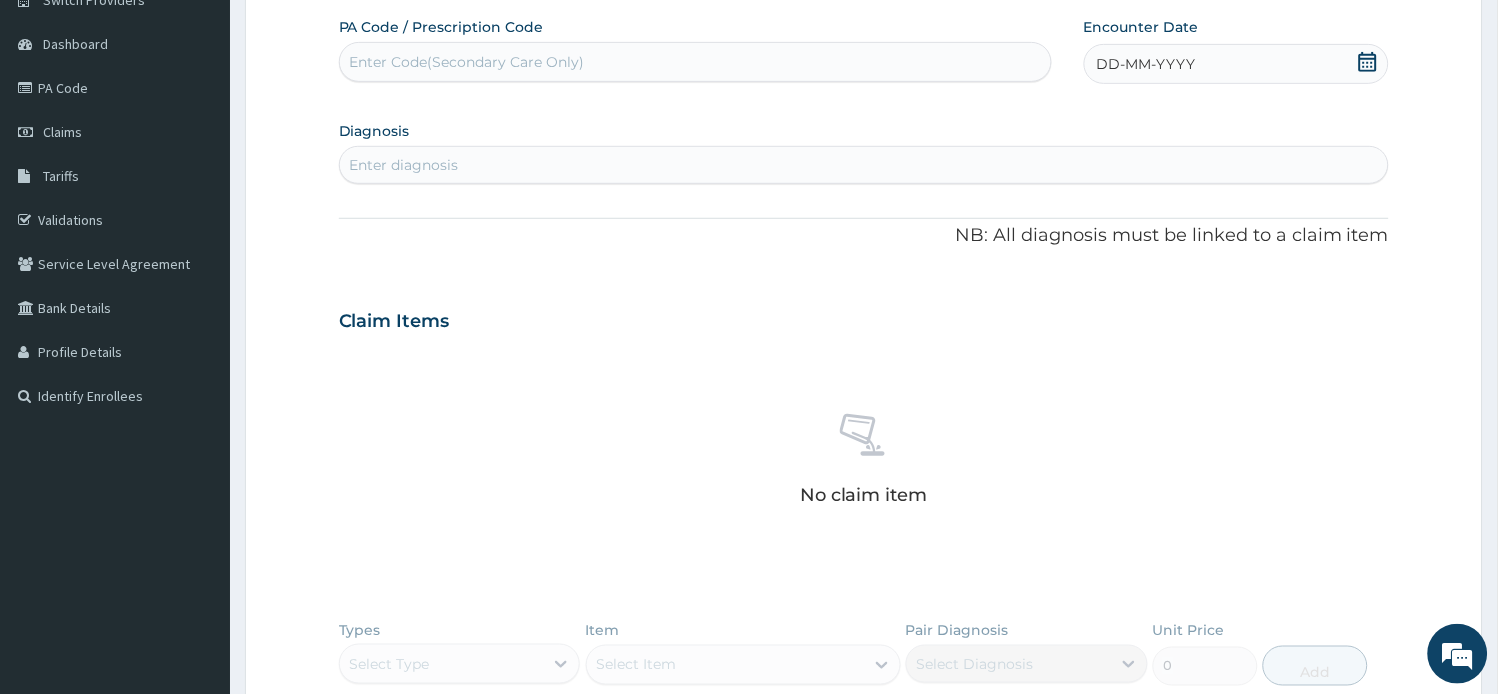 click on "Enter Code(Secondary Care Only)" at bounding box center (695, 62) 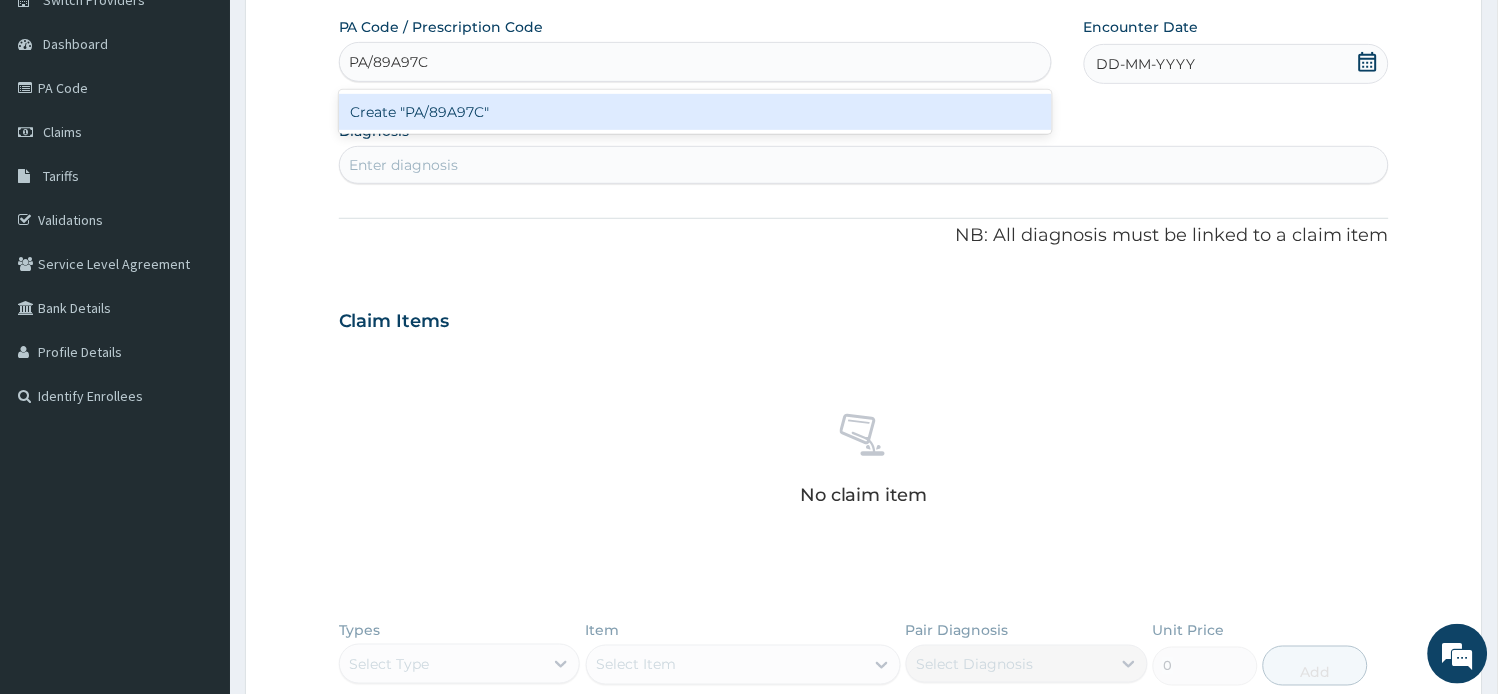 click on "Create "PA/89A97C"" at bounding box center (695, 112) 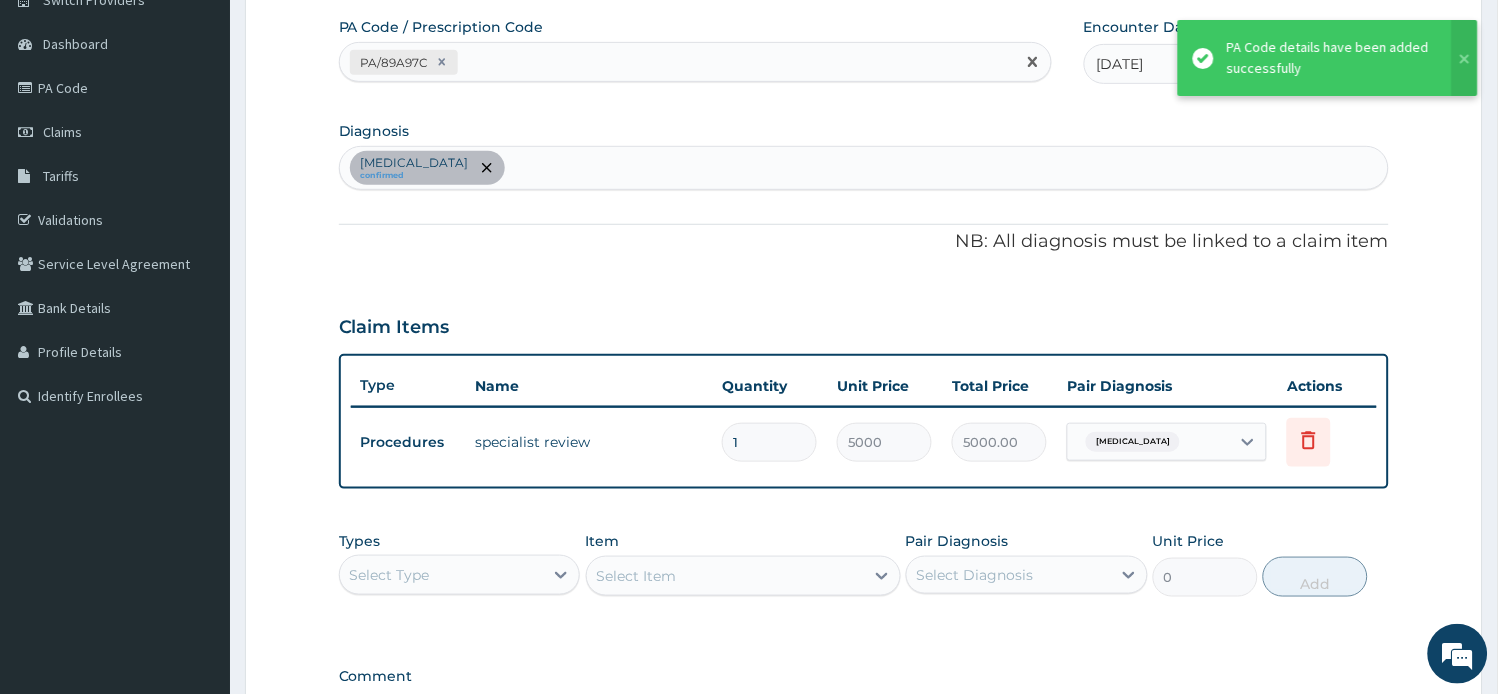 click on "PA/89A97C" at bounding box center [677, 62] 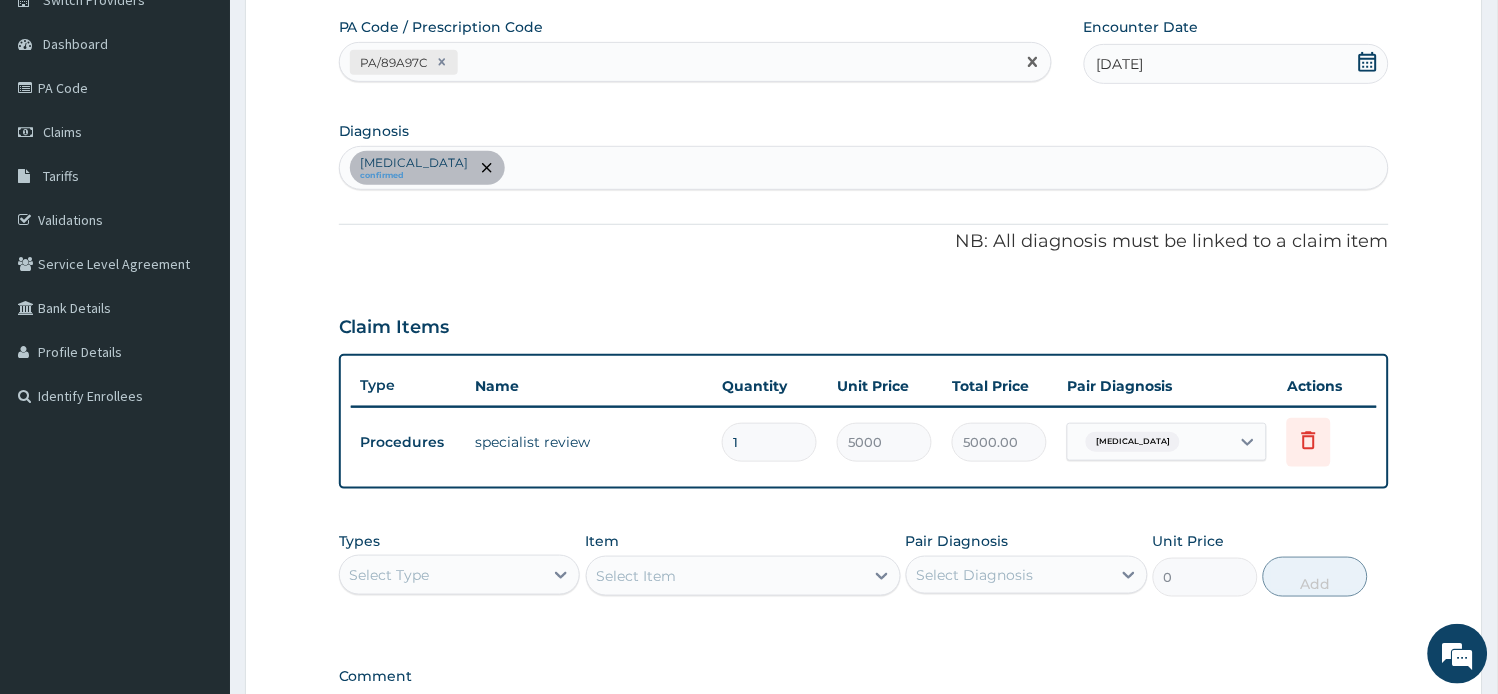 paste on "PA/FD31AF" 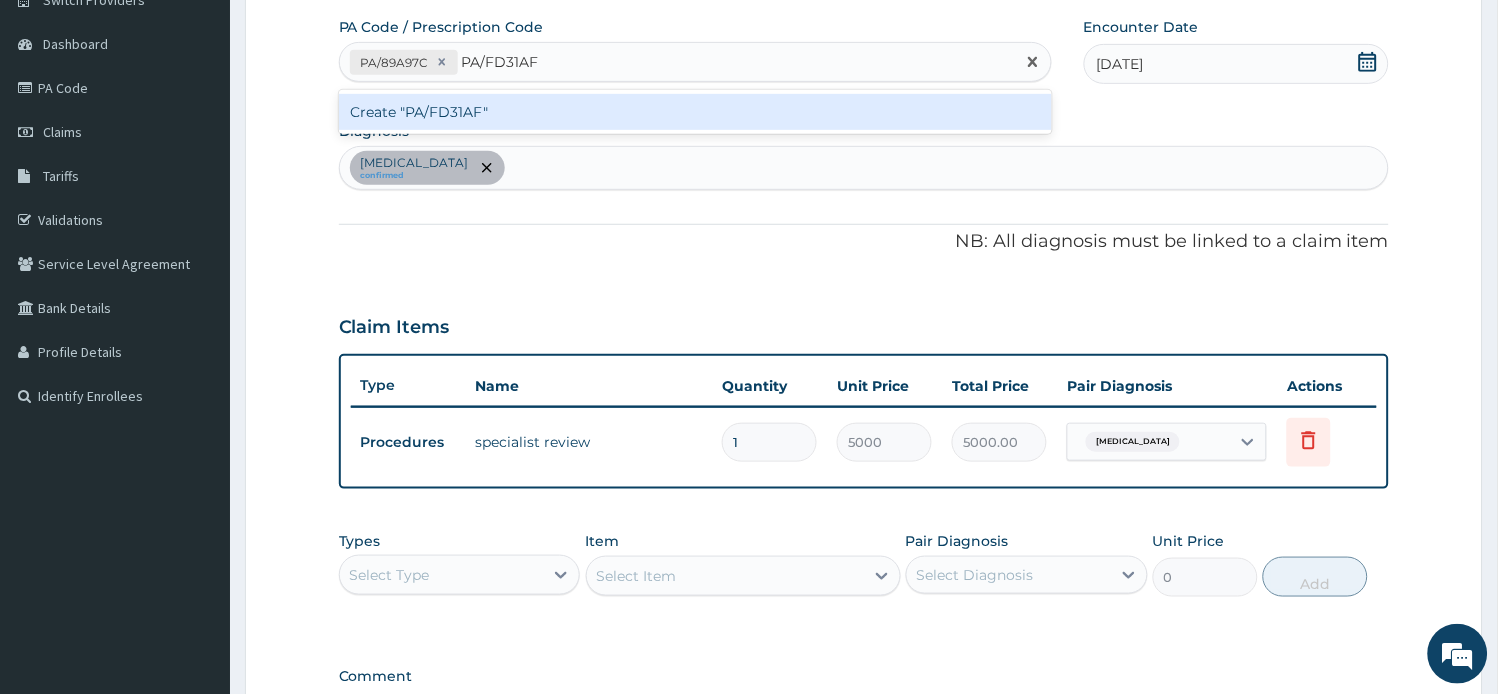 click on "Create "PA/FD31AF"" at bounding box center (695, 112) 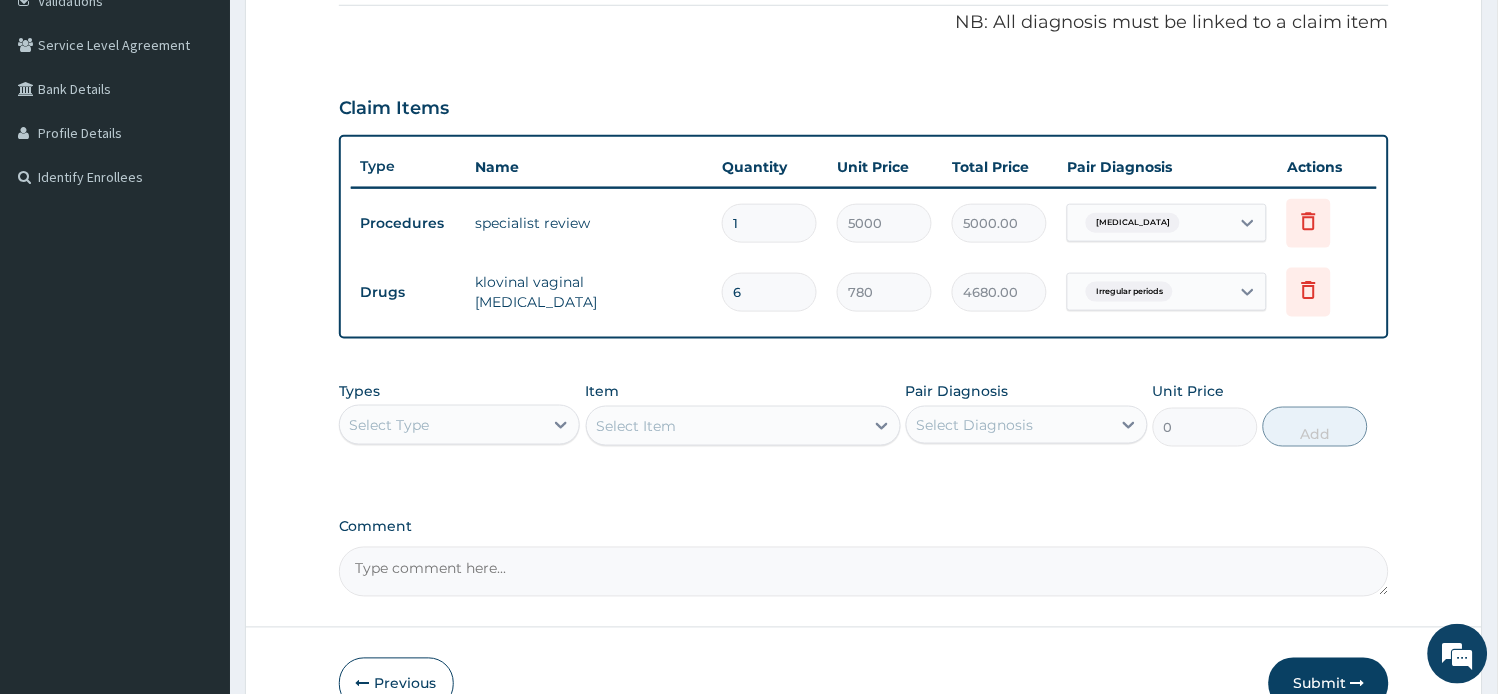 scroll, scrollTop: 396, scrollLeft: 0, axis: vertical 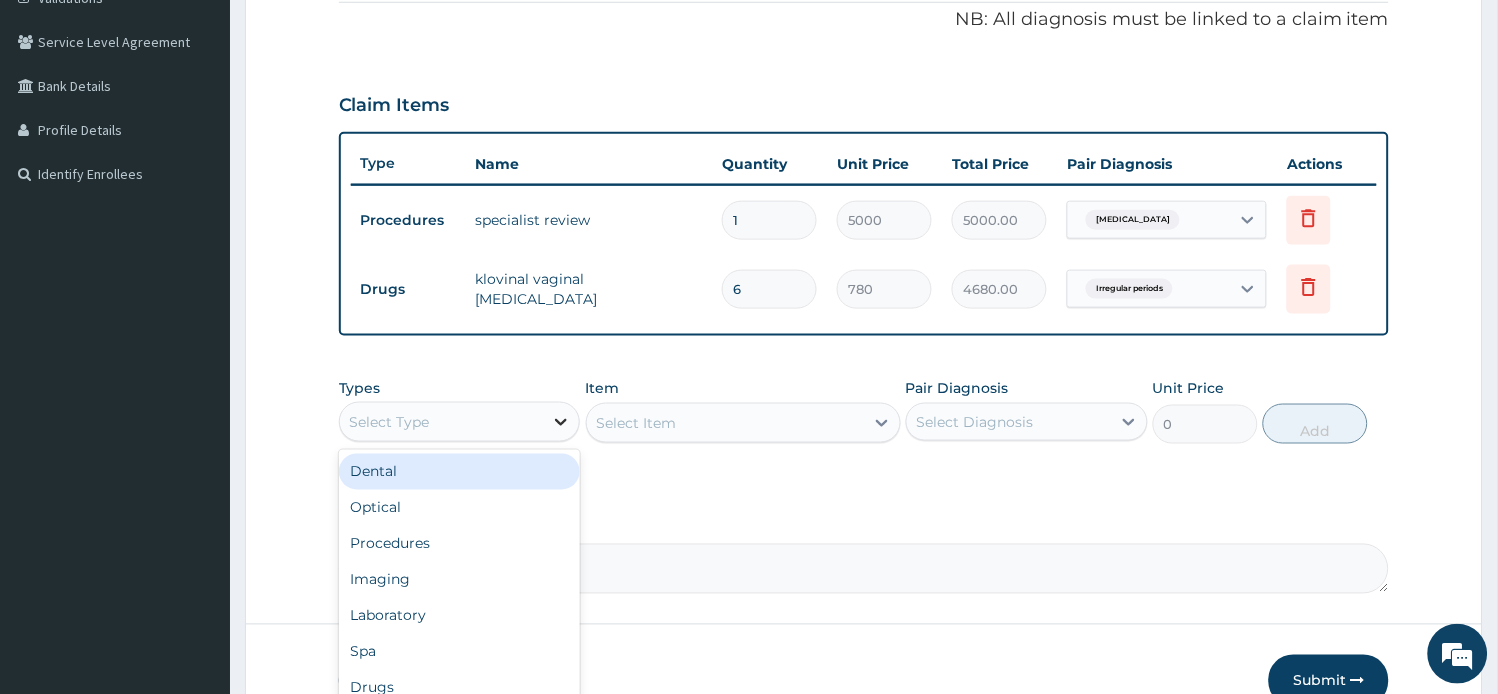 drag, startPoint x: 572, startPoint y: 420, endPoint x: 533, endPoint y: 482, distance: 73.24616 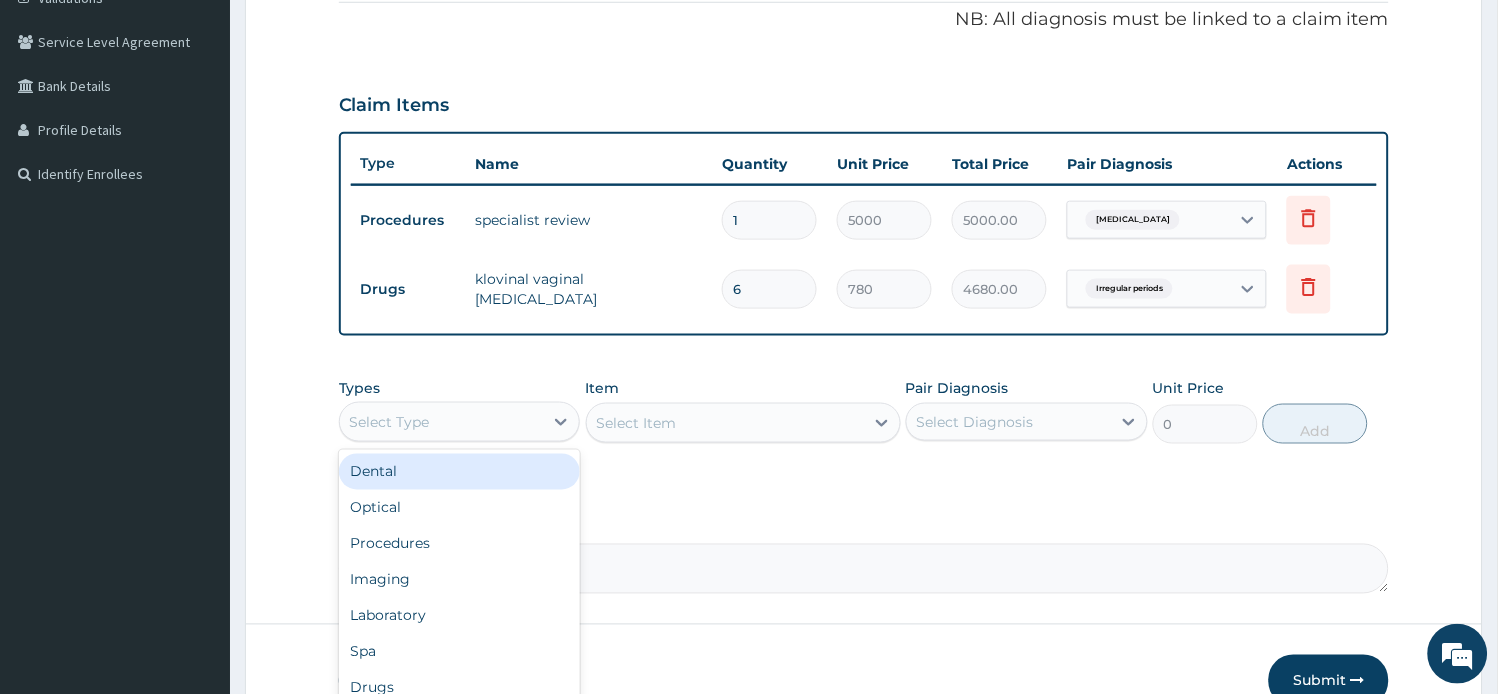 click at bounding box center (561, 422) 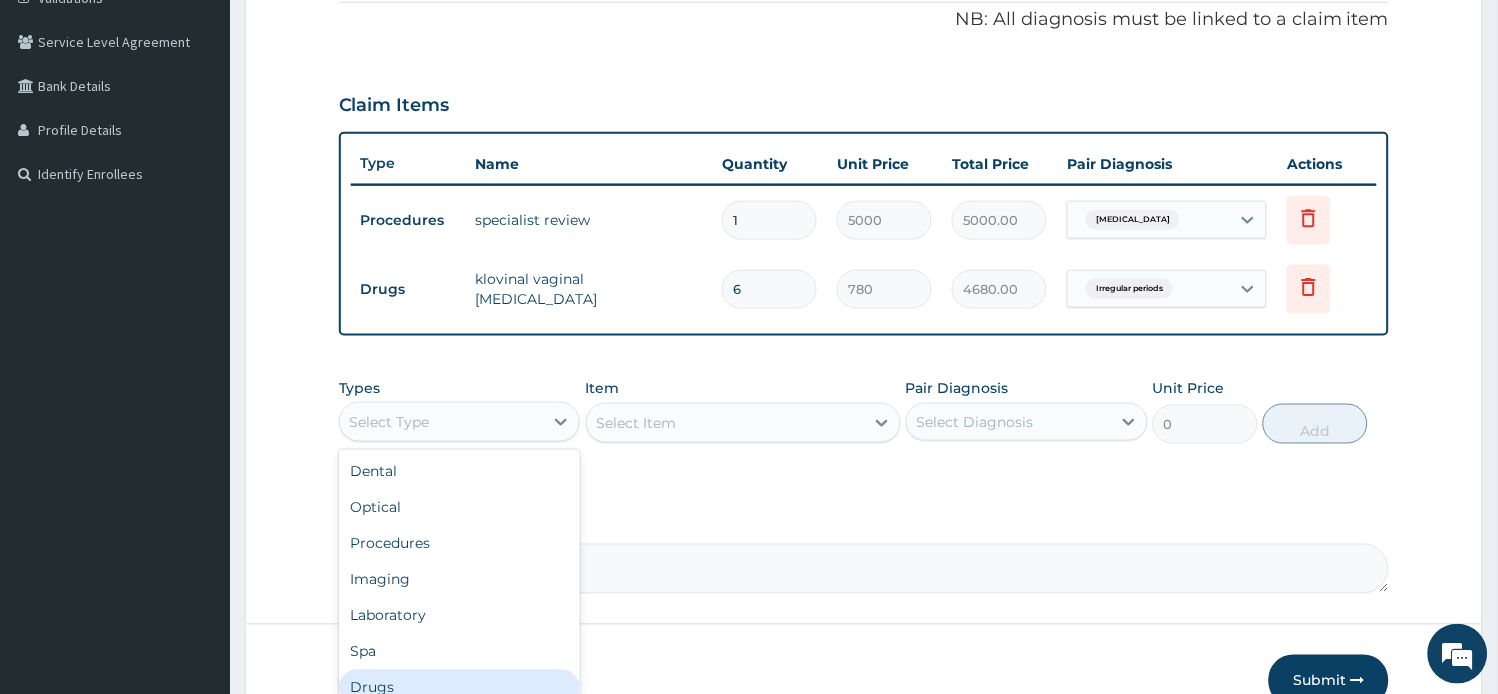 click on "Drugs" at bounding box center (460, 688) 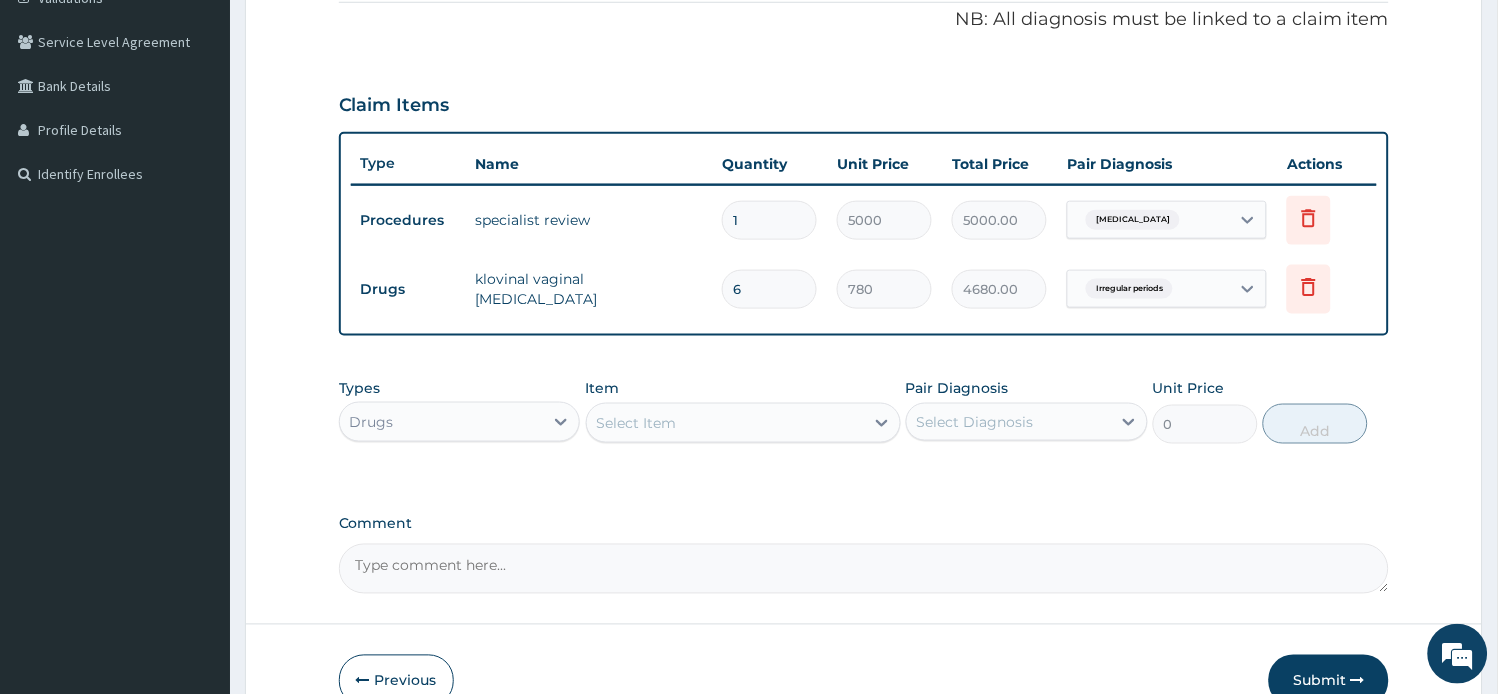 click on "Select Item" at bounding box center [725, 423] 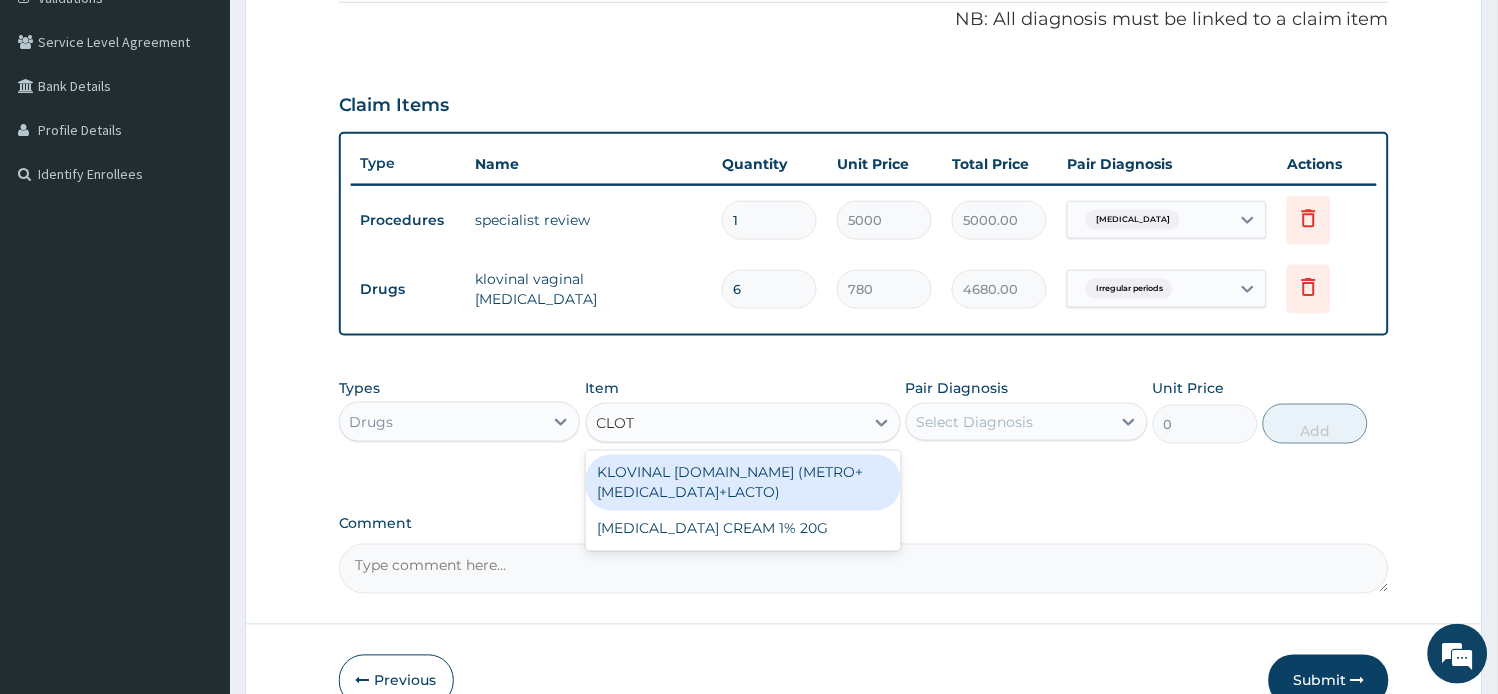 type on "CLOTR" 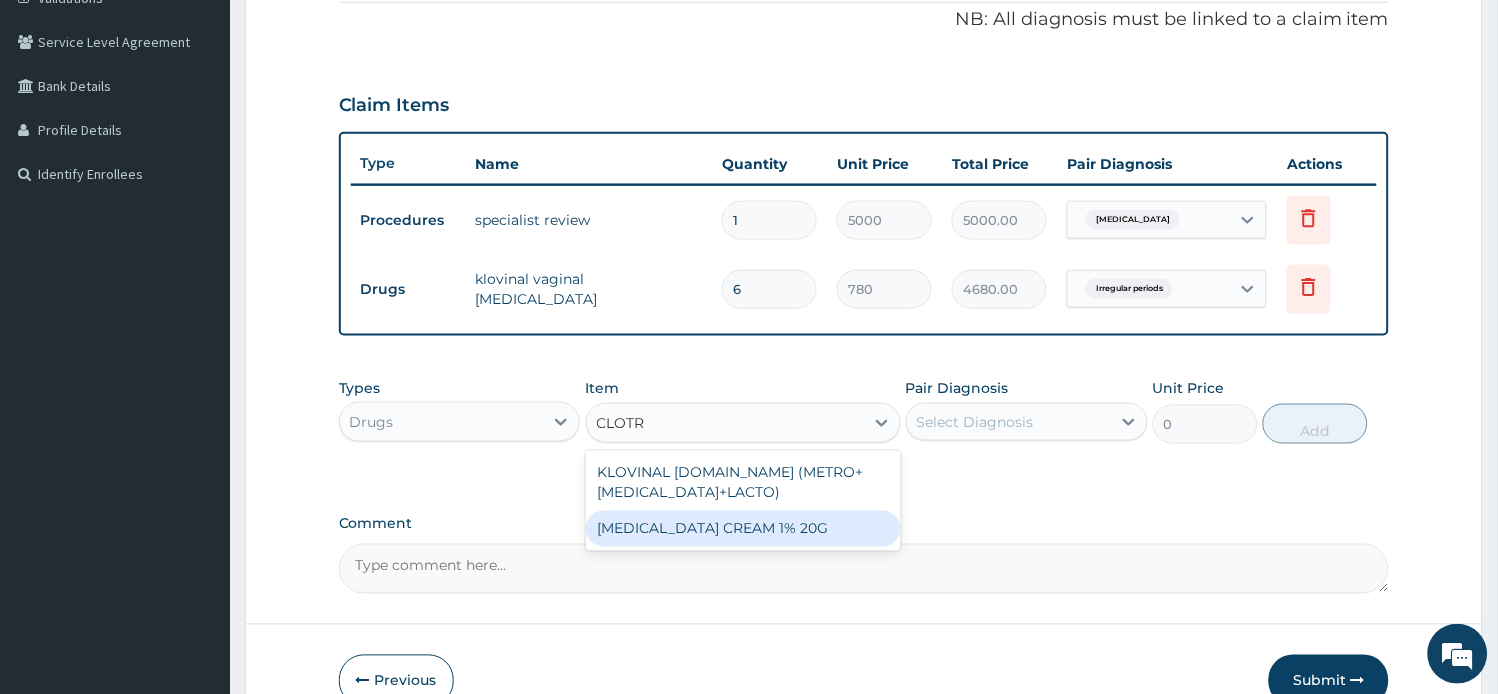 click on "[MEDICAL_DATA] CREAM 1% 20G" at bounding box center (743, 529) 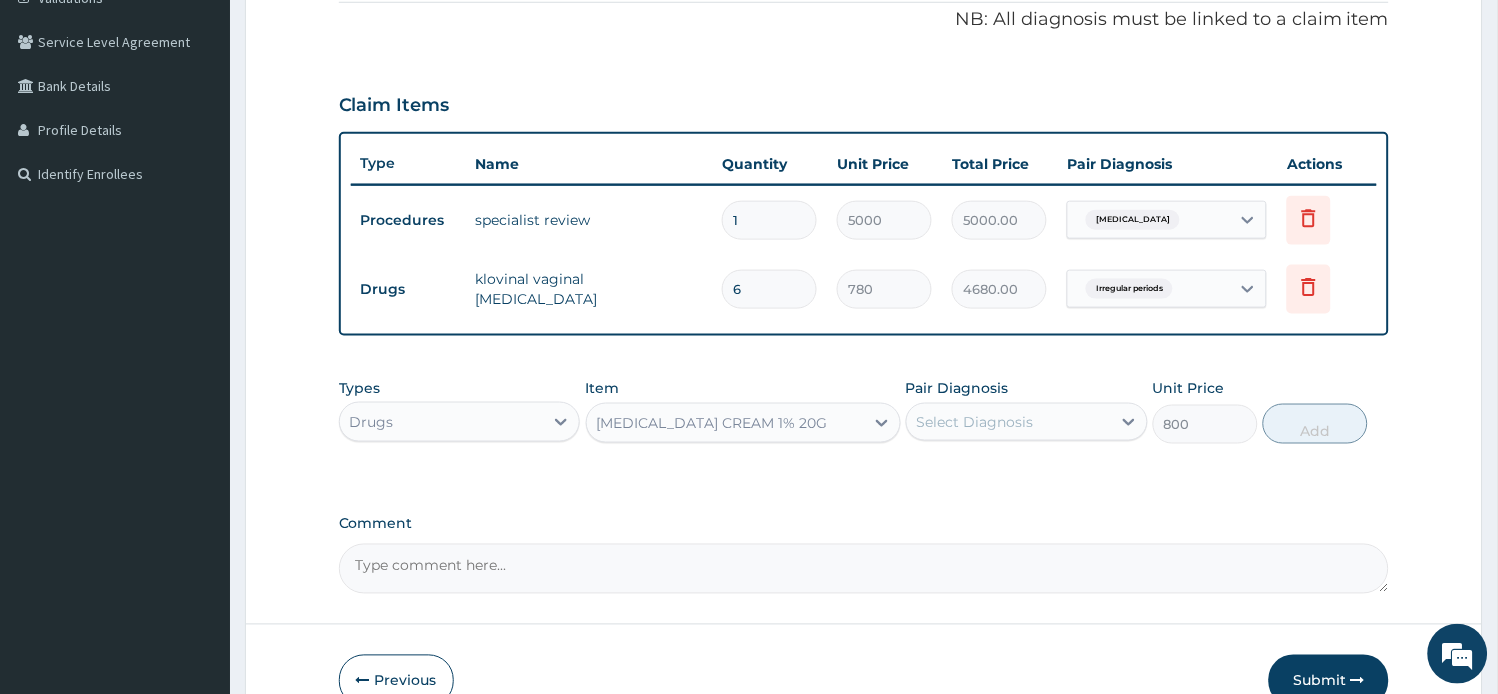 click on "Select Diagnosis" at bounding box center [975, 422] 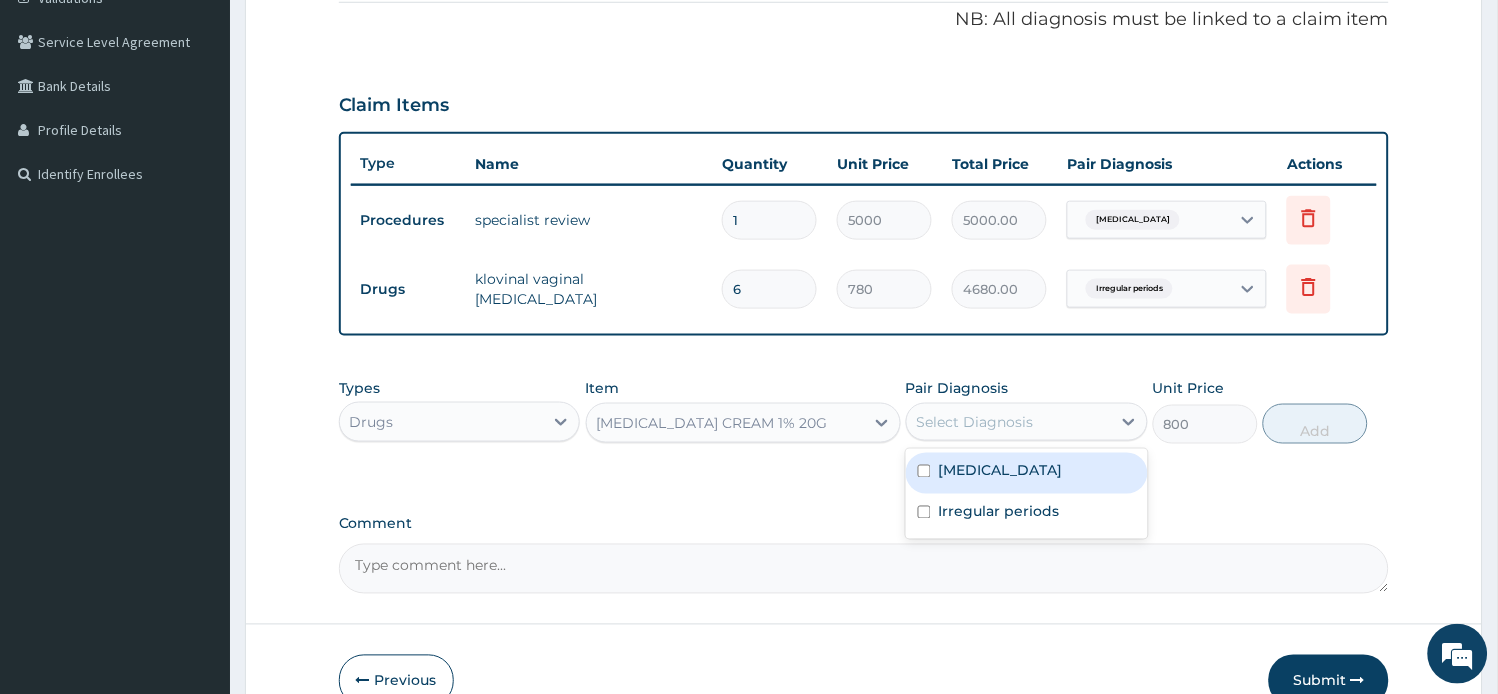 click on "Abnormal uterine bleeding" at bounding box center (1001, 471) 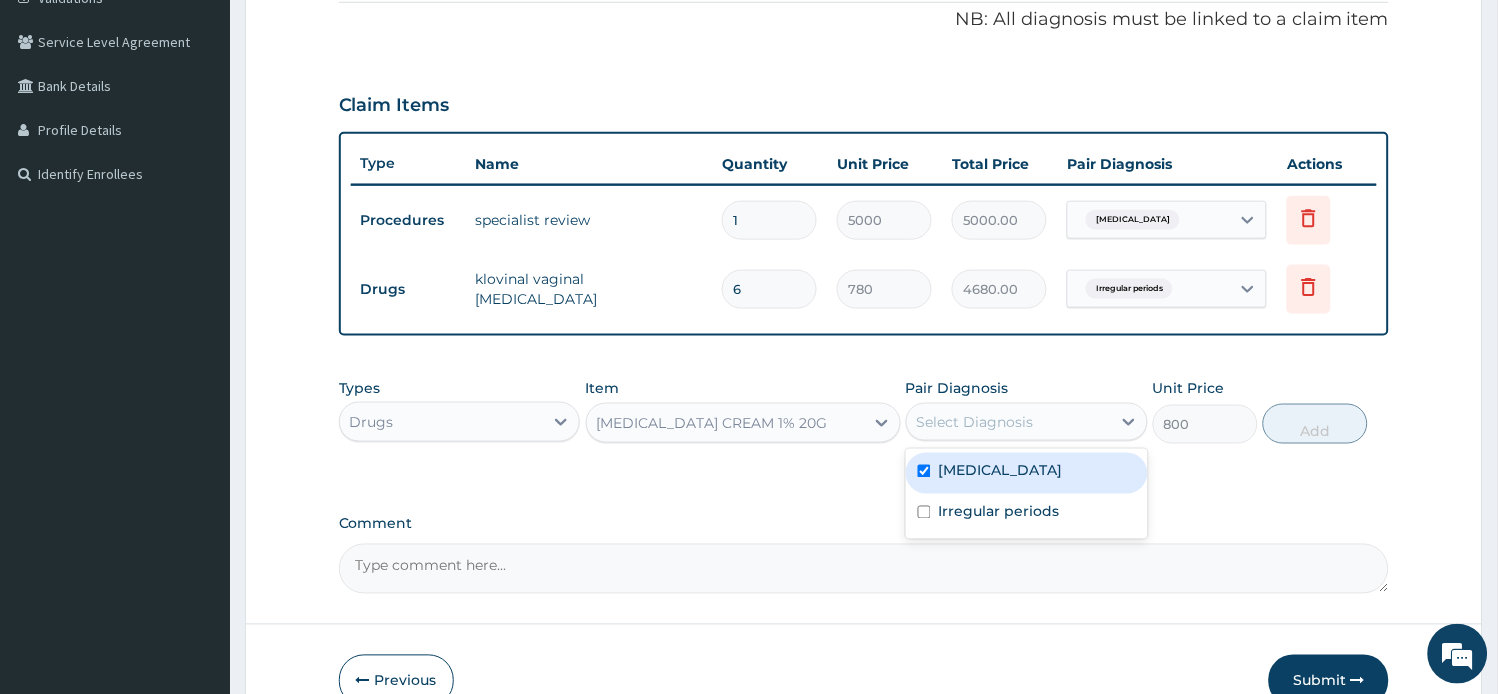 checkbox on "true" 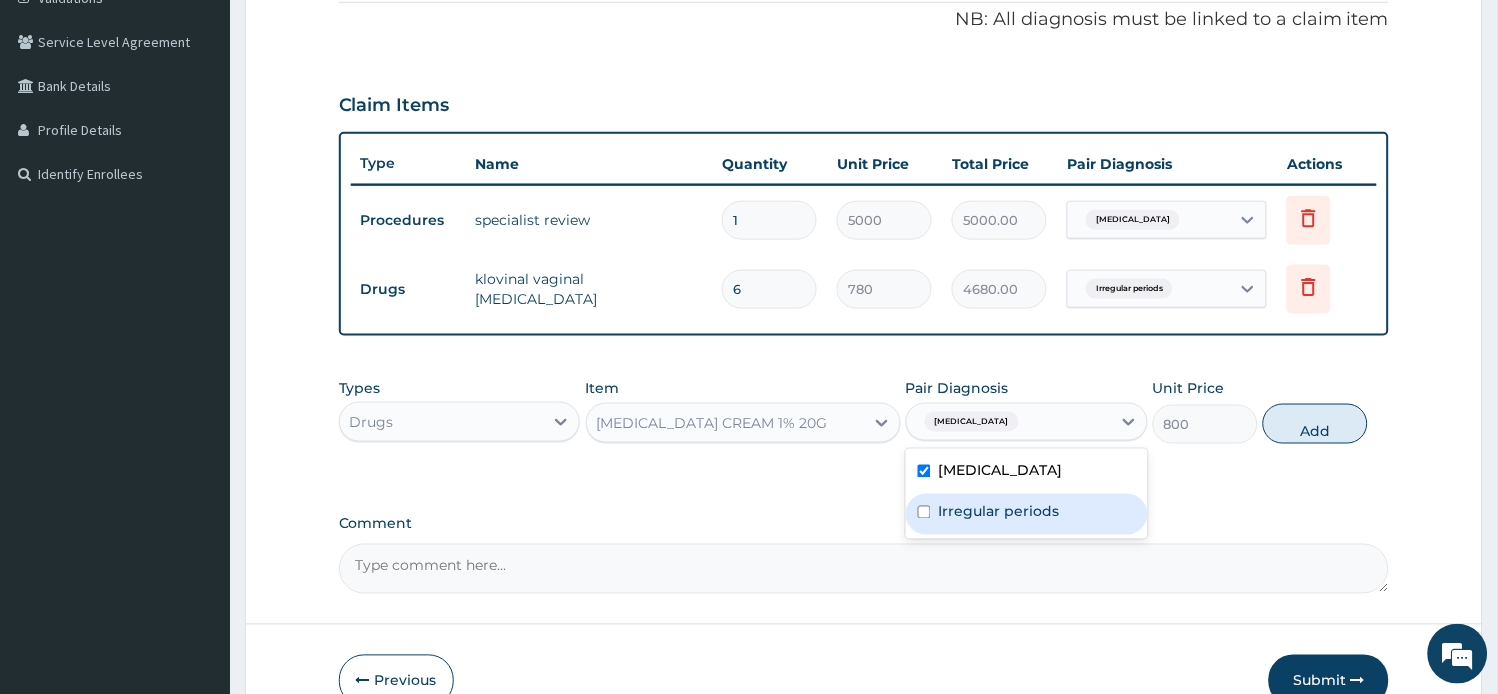 click on "Irregular periods" at bounding box center [999, 512] 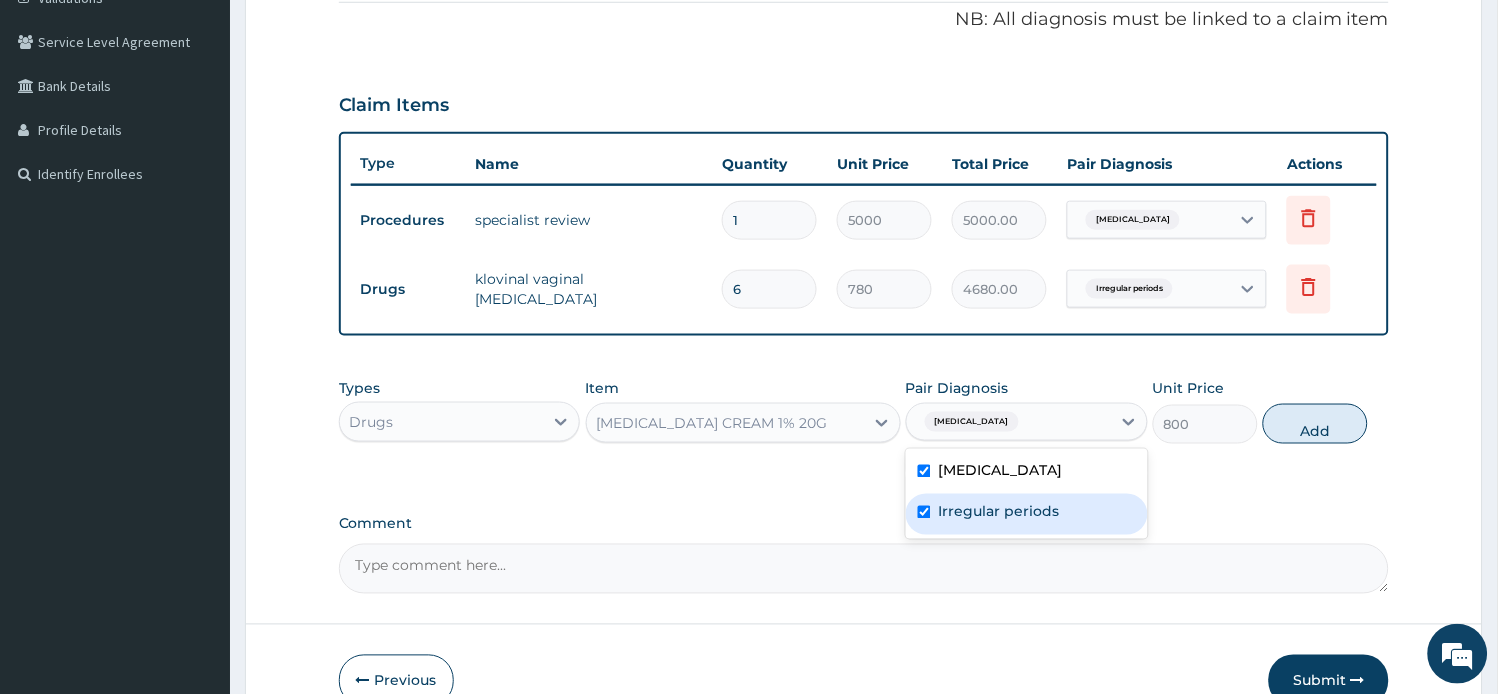 checkbox on "true" 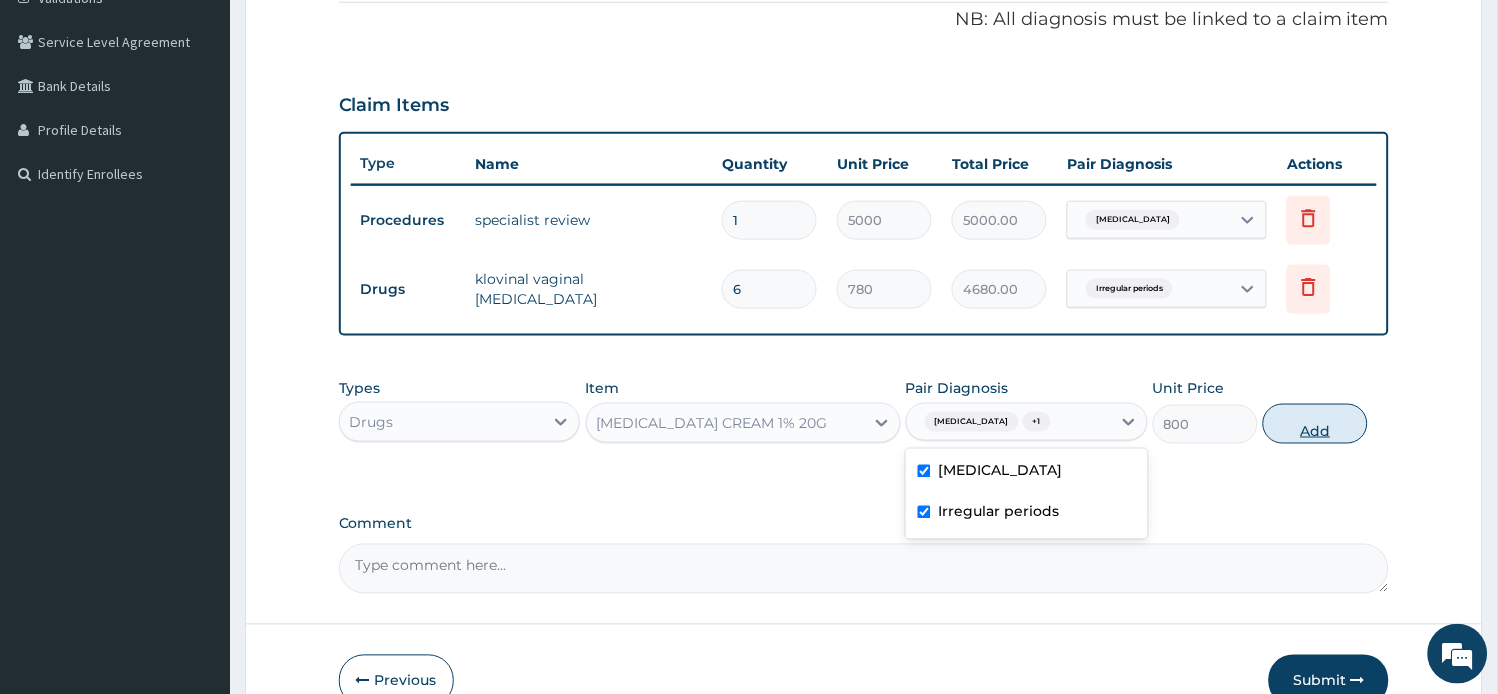 click on "Add" at bounding box center (1315, 424) 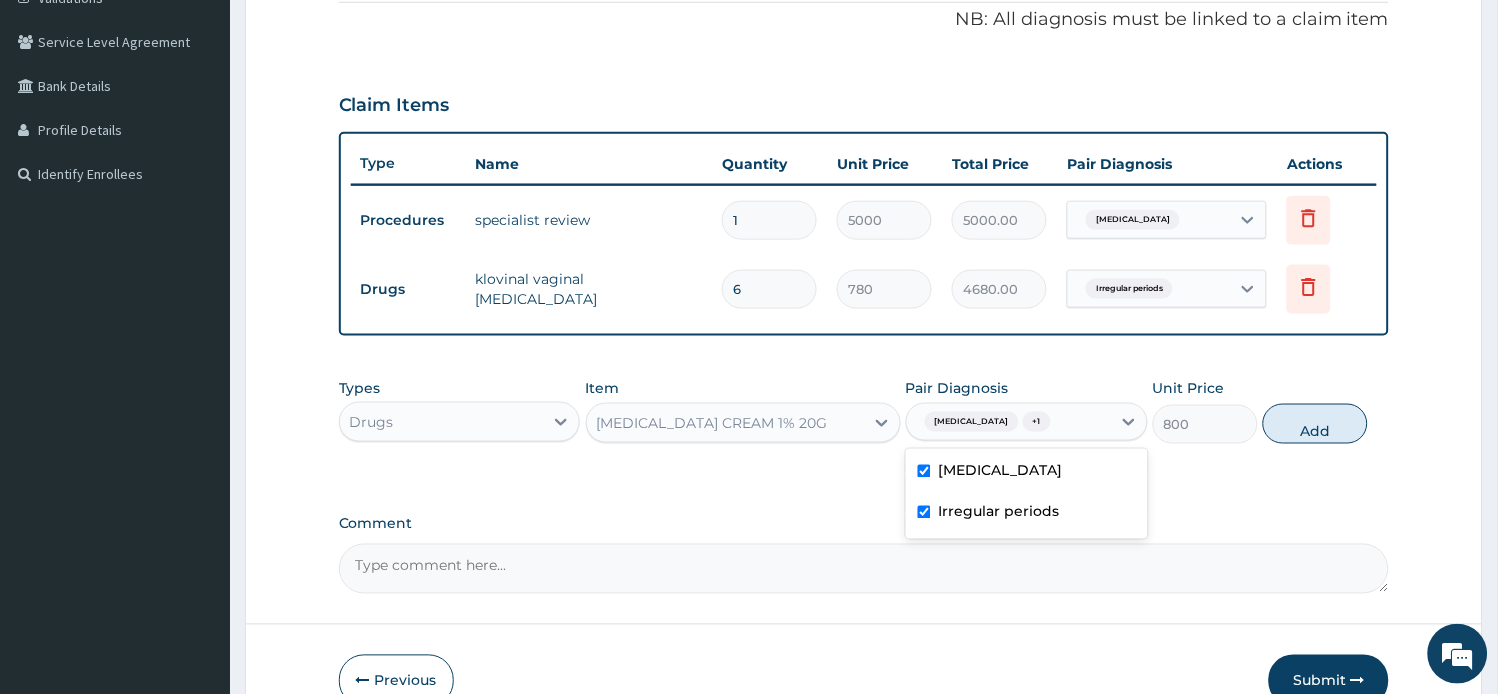 type on "0" 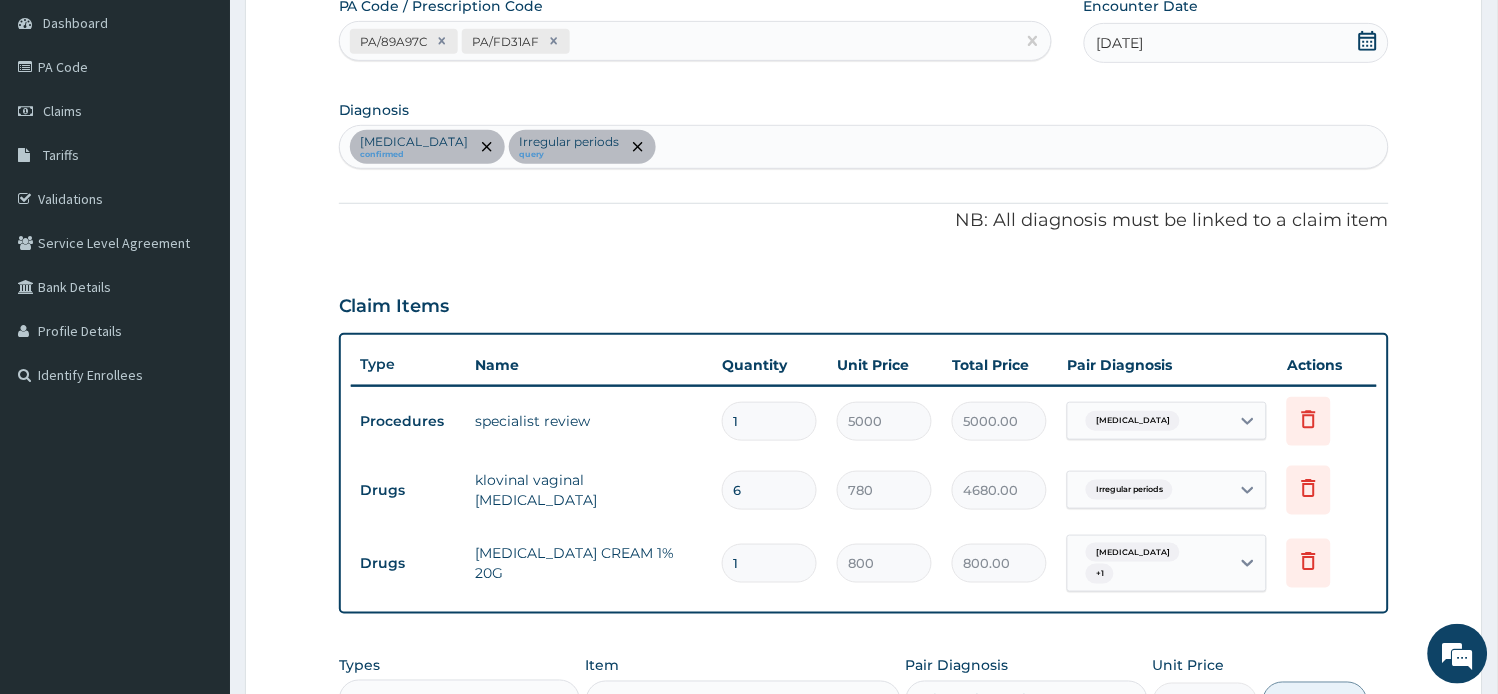 scroll, scrollTop: 174, scrollLeft: 0, axis: vertical 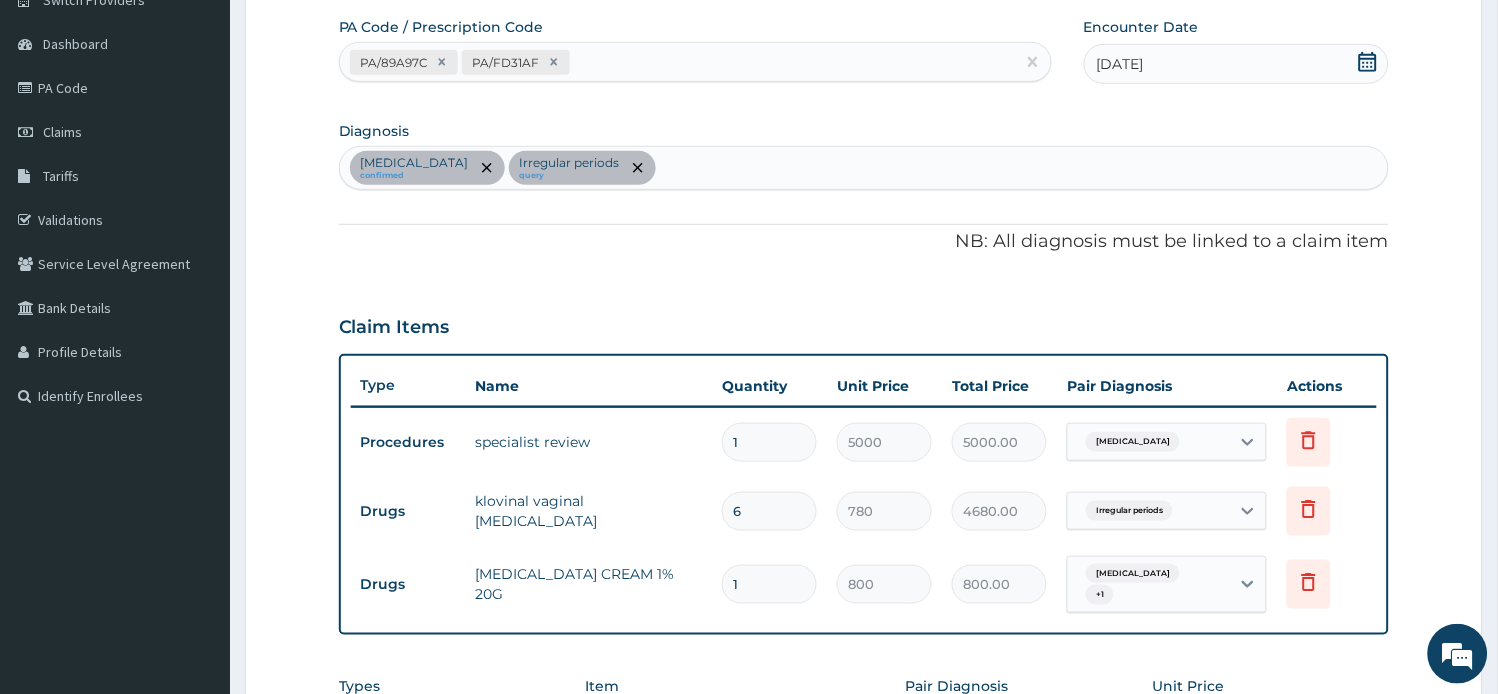 click on "Abnormal uterine bleeding confirmed Irregular periods query" at bounding box center [864, 168] 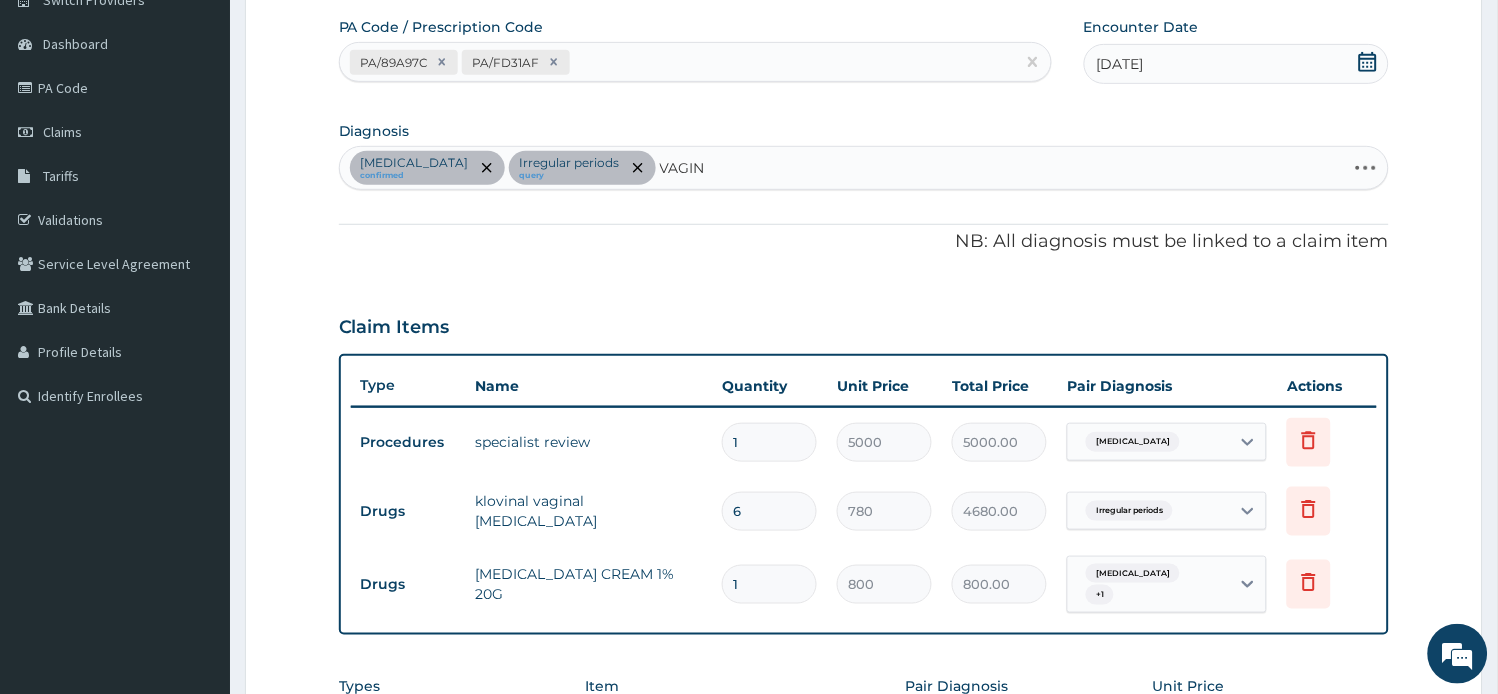 type on "VAGINI" 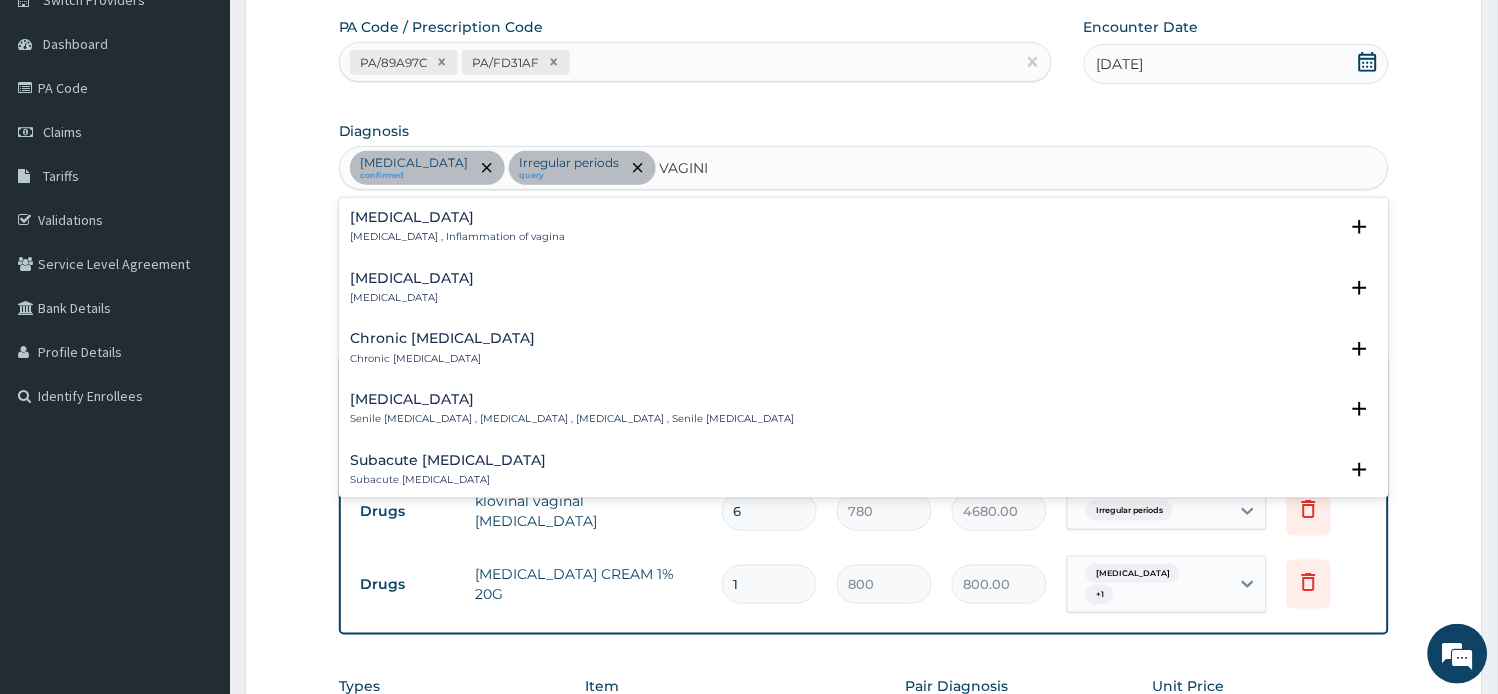 click on "Vaginitis" at bounding box center (458, 217) 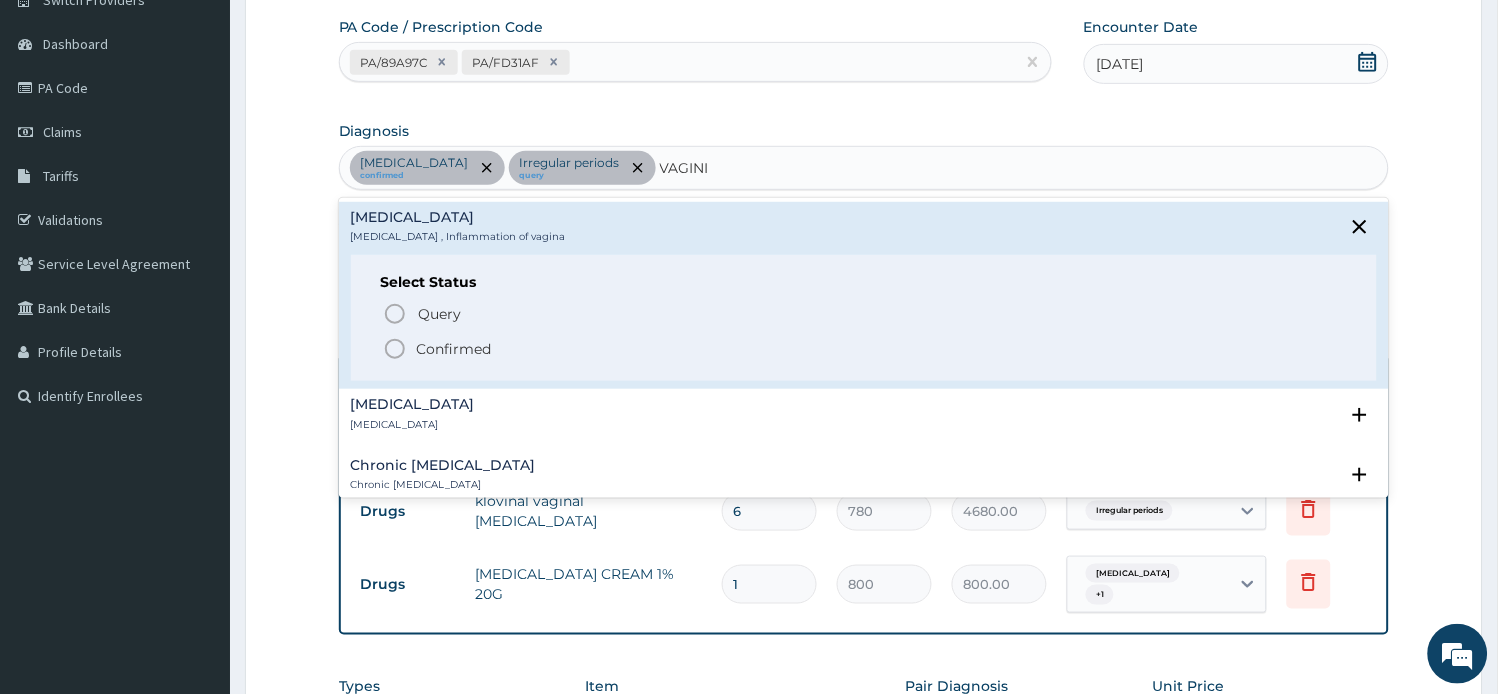 click on "Confirmed" at bounding box center (865, 349) 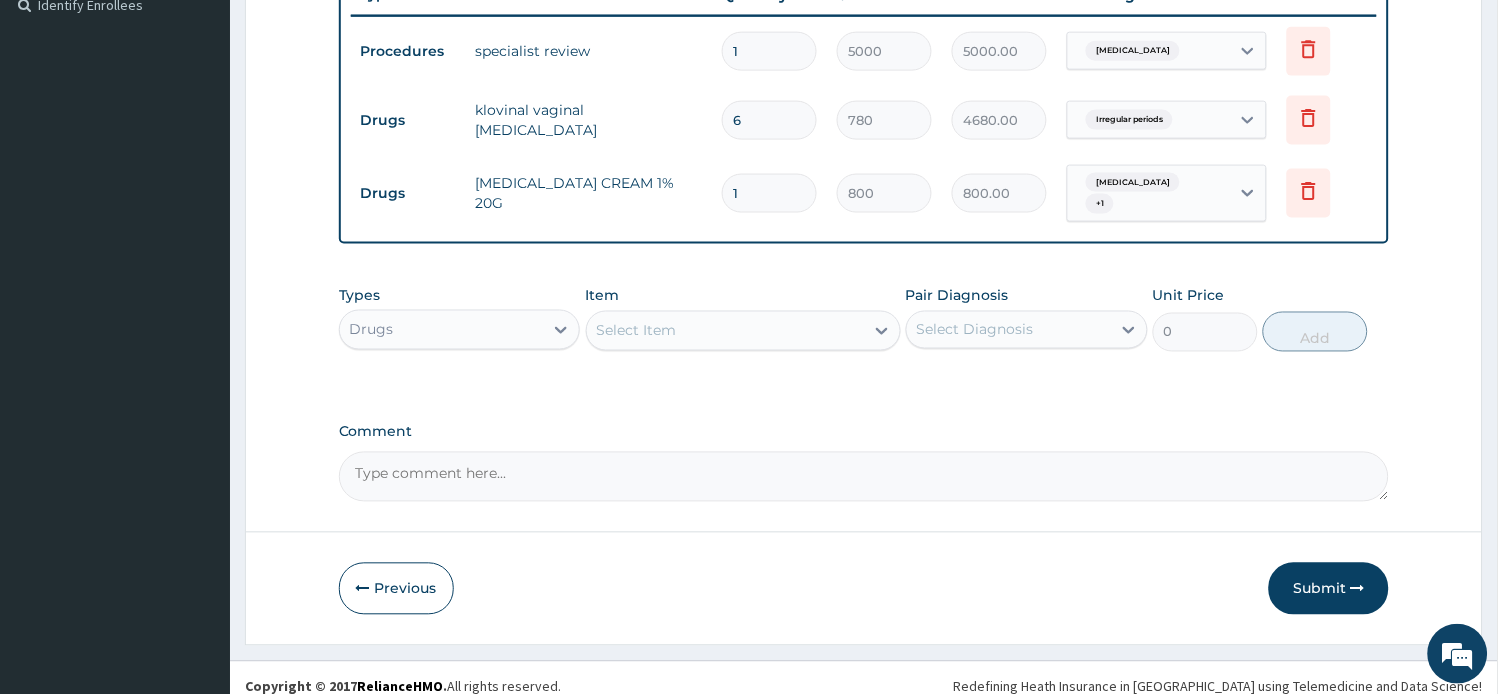 scroll, scrollTop: 582, scrollLeft: 0, axis: vertical 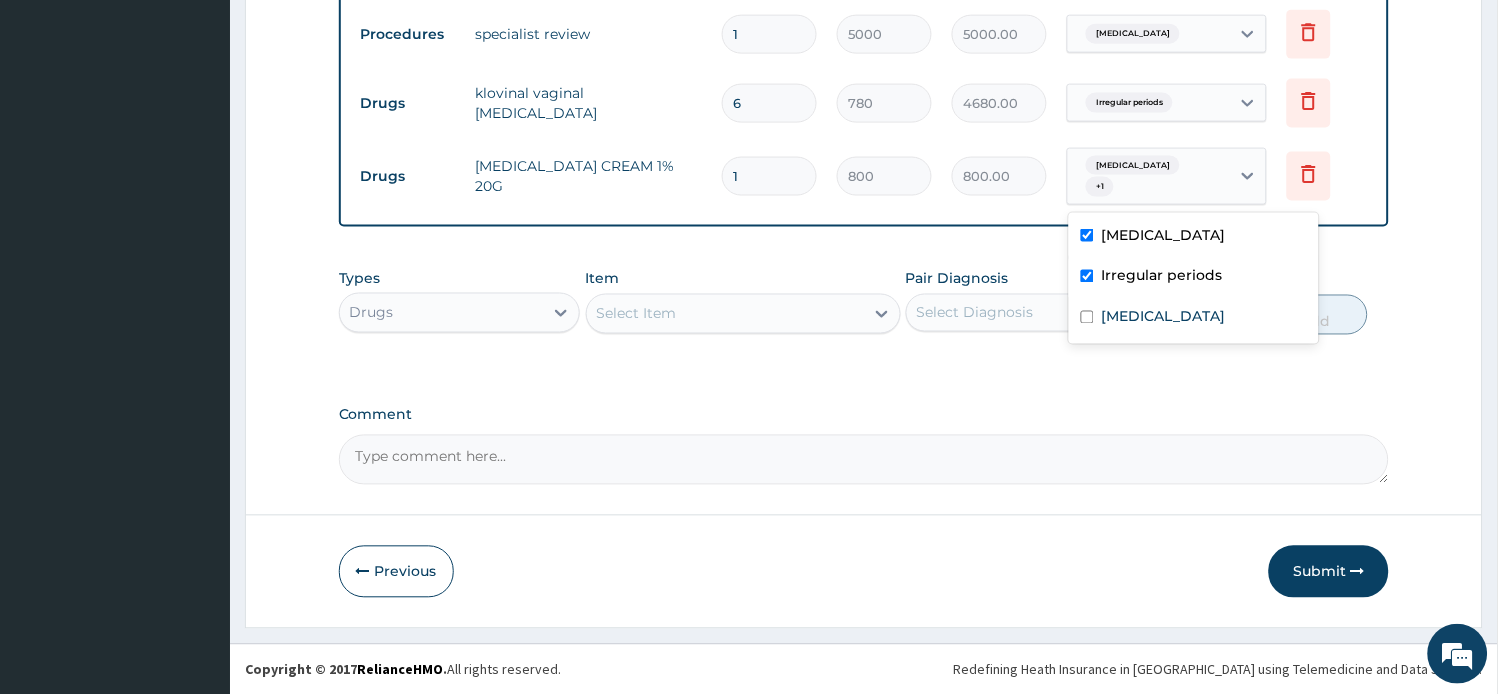 click on "Abnormal uterine bleeding  + 1" at bounding box center [1146, 177] 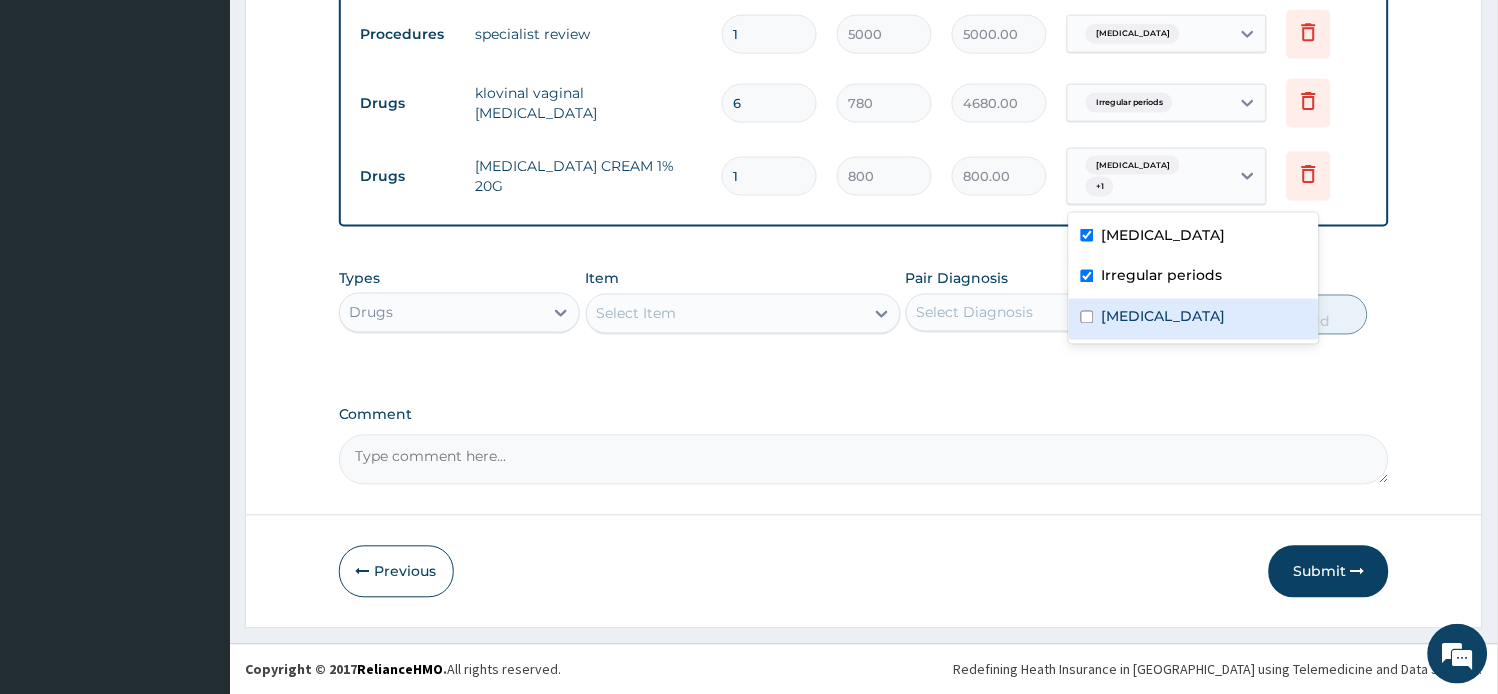 click on "Vaginitis" at bounding box center [1164, 317] 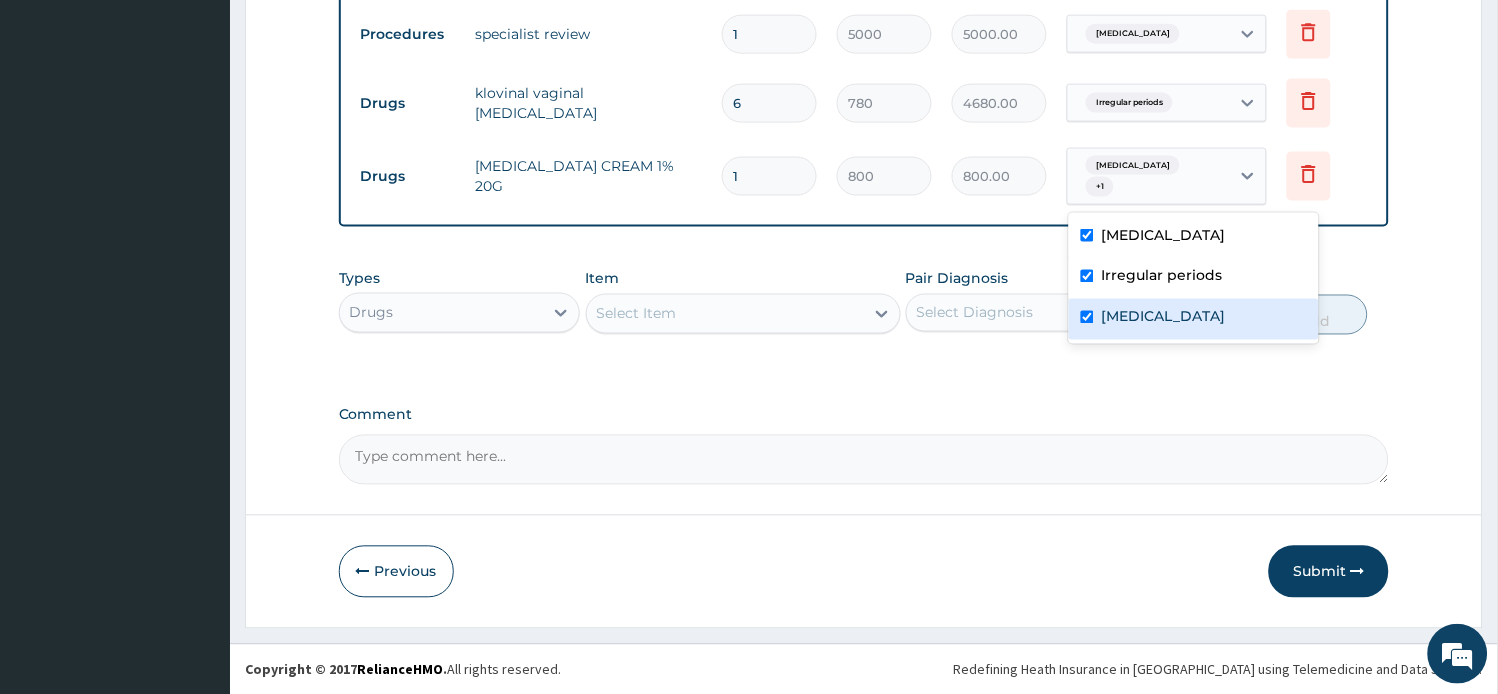 checkbox on "true" 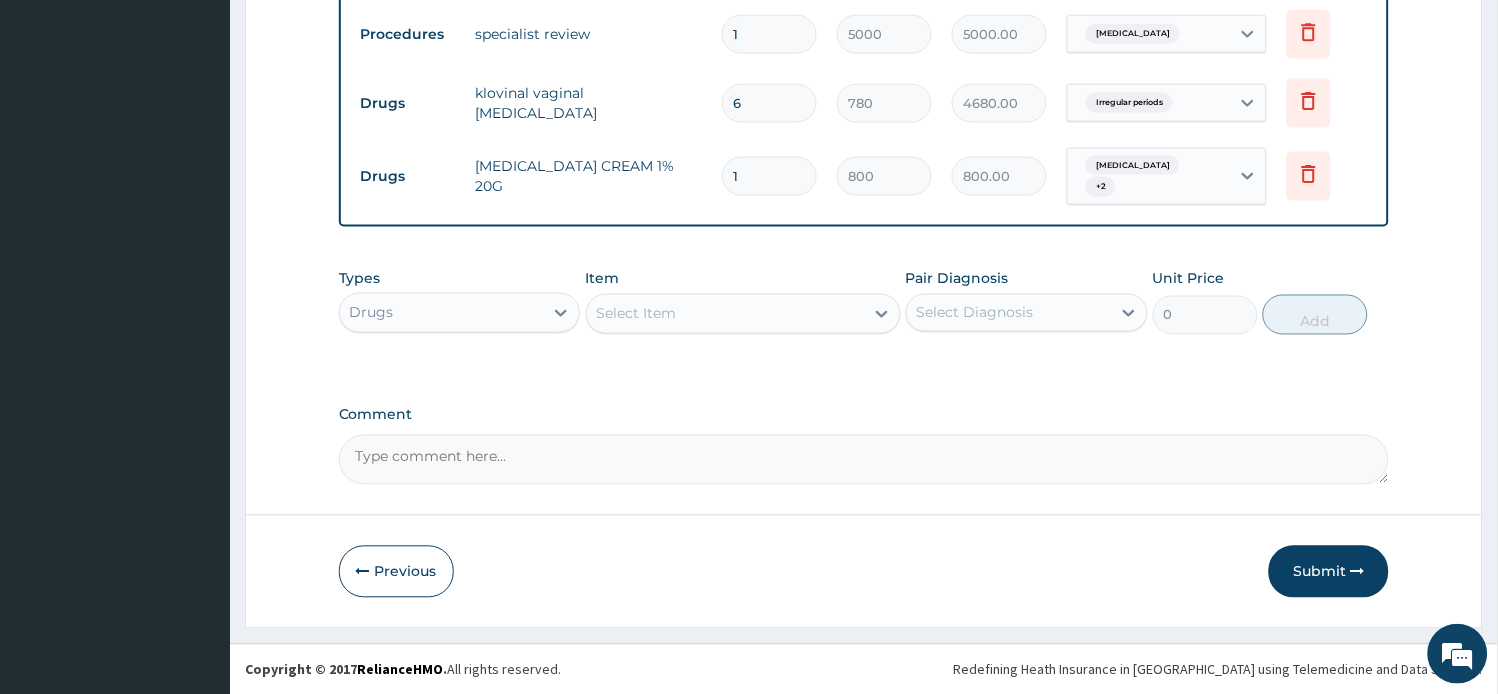 click on "Comment" at bounding box center (864, 415) 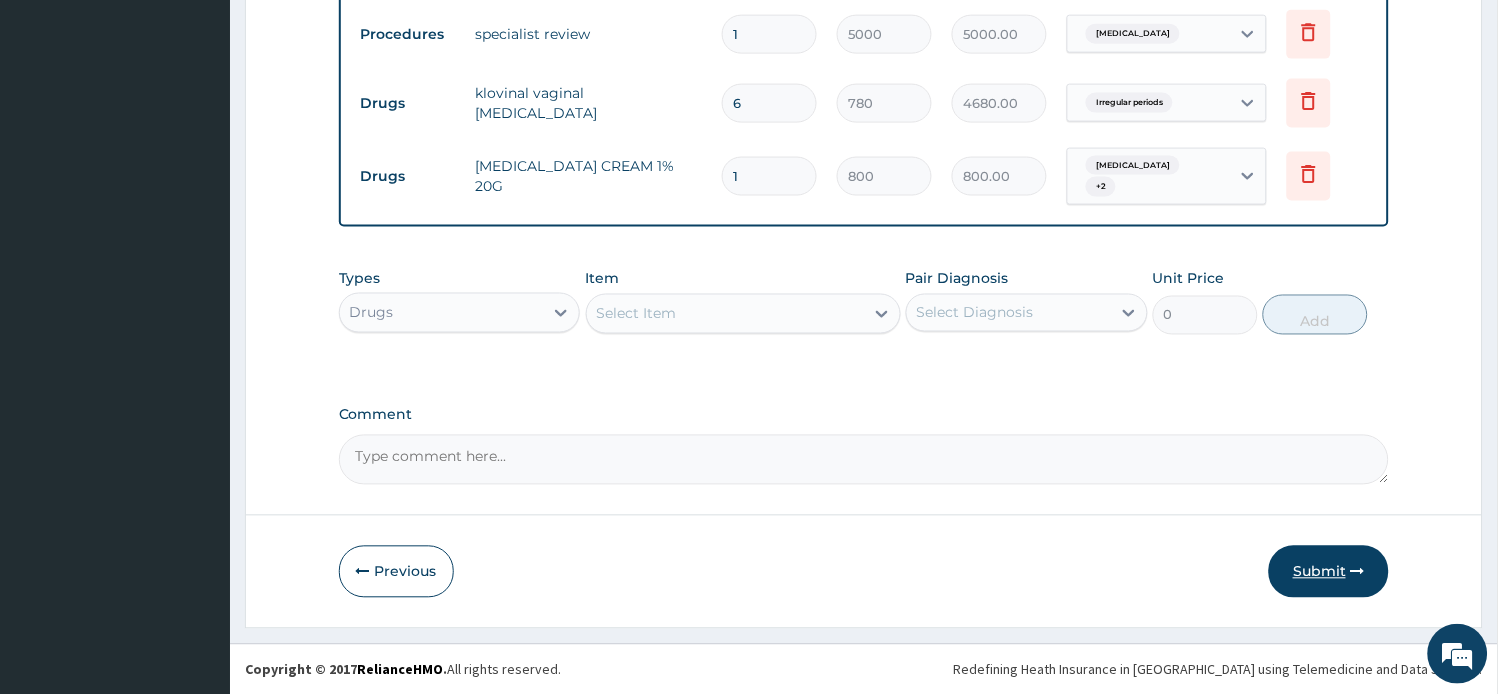 click on "Submit" at bounding box center [1329, 572] 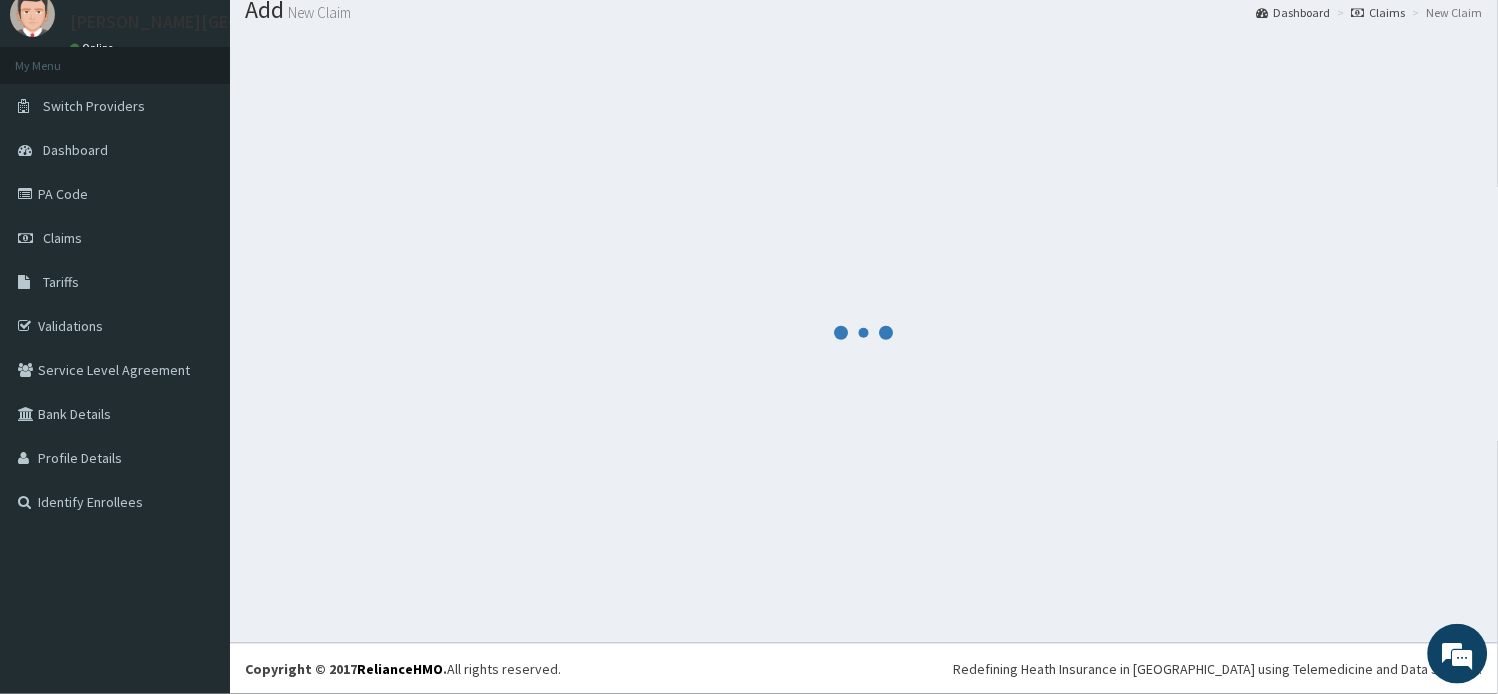 scroll, scrollTop: 67, scrollLeft: 0, axis: vertical 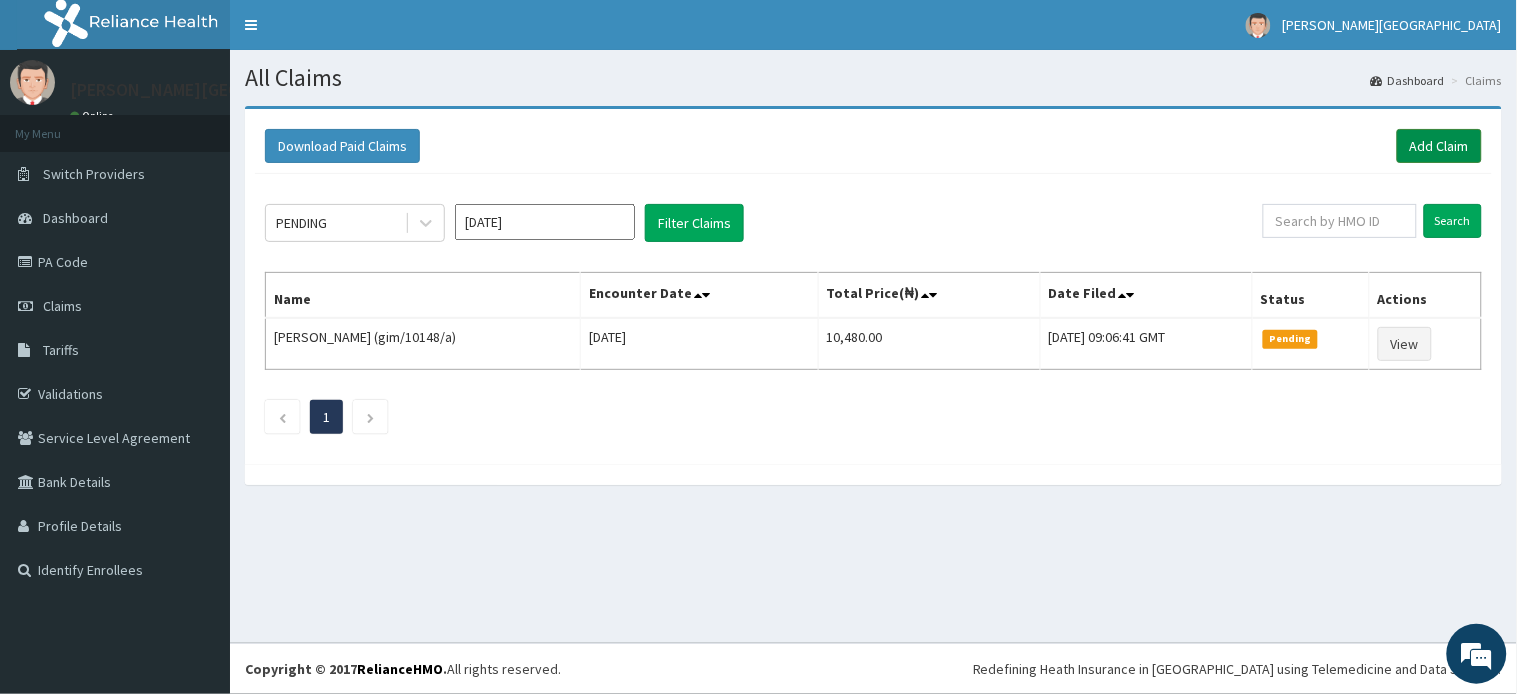 click on "Add Claim" at bounding box center (1439, 146) 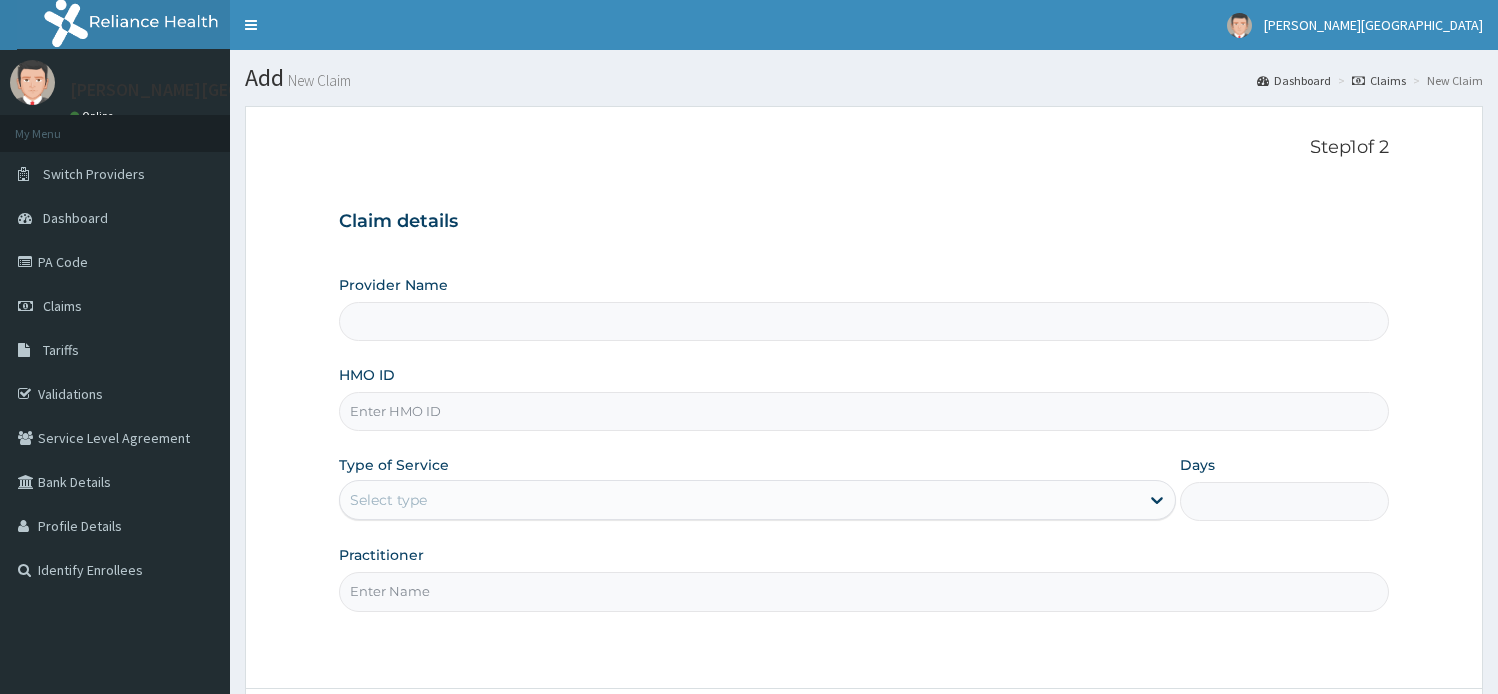scroll, scrollTop: 0, scrollLeft: 0, axis: both 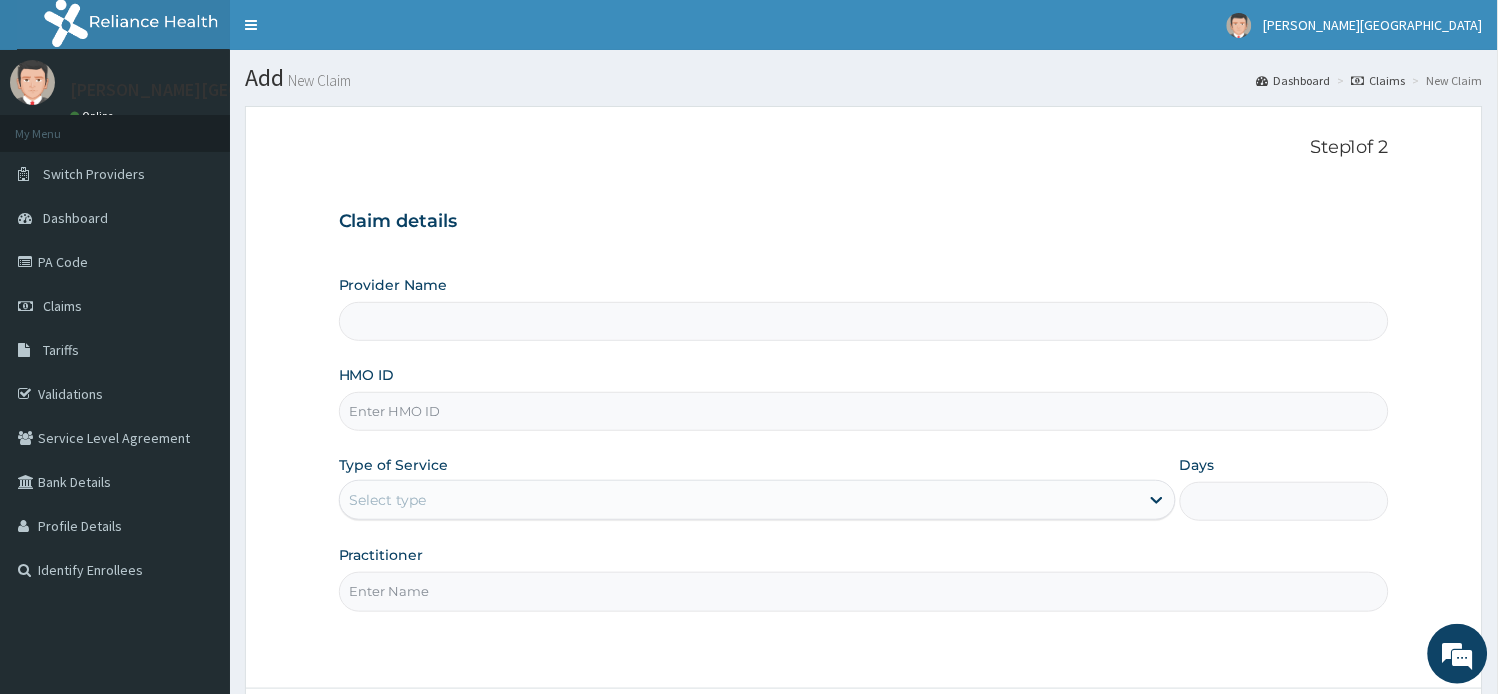click on "HMO ID" at bounding box center [864, 411] 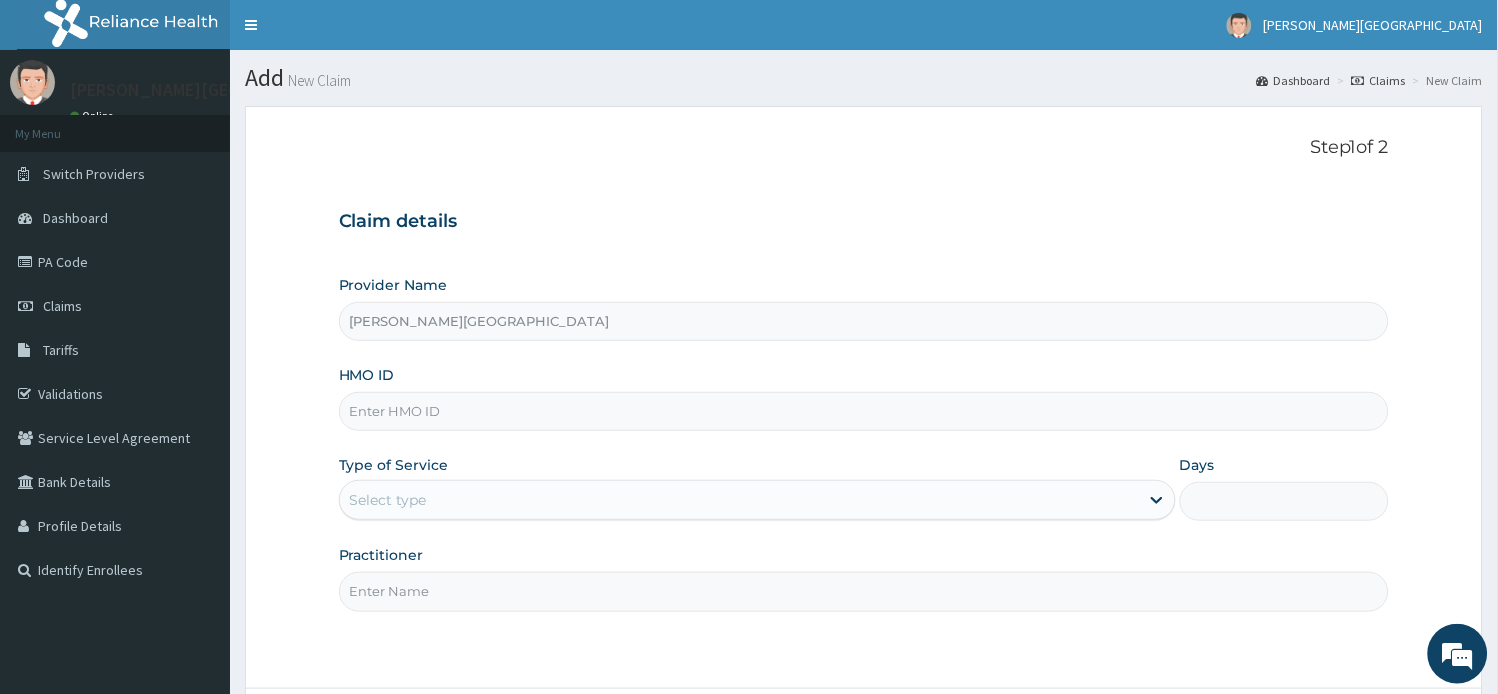paste on "FCC/12306/A" 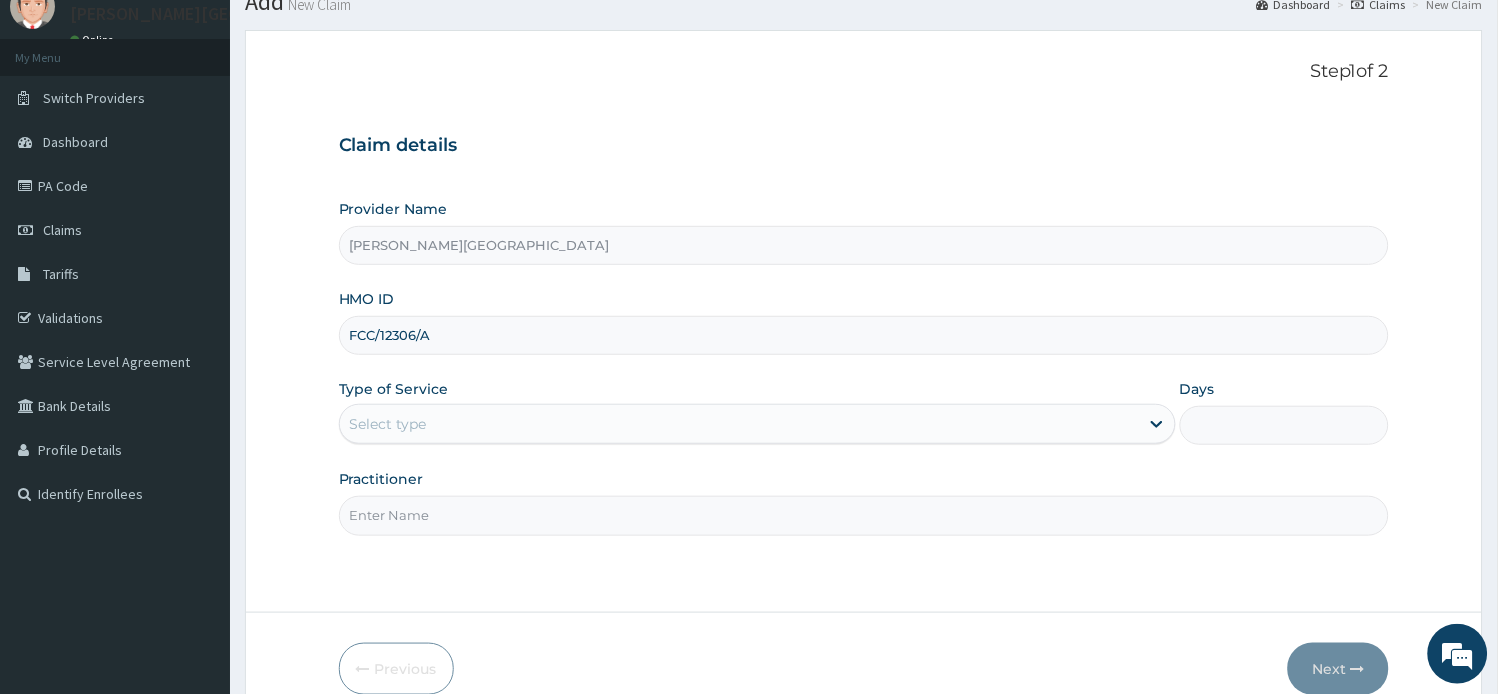 scroll, scrollTop: 174, scrollLeft: 0, axis: vertical 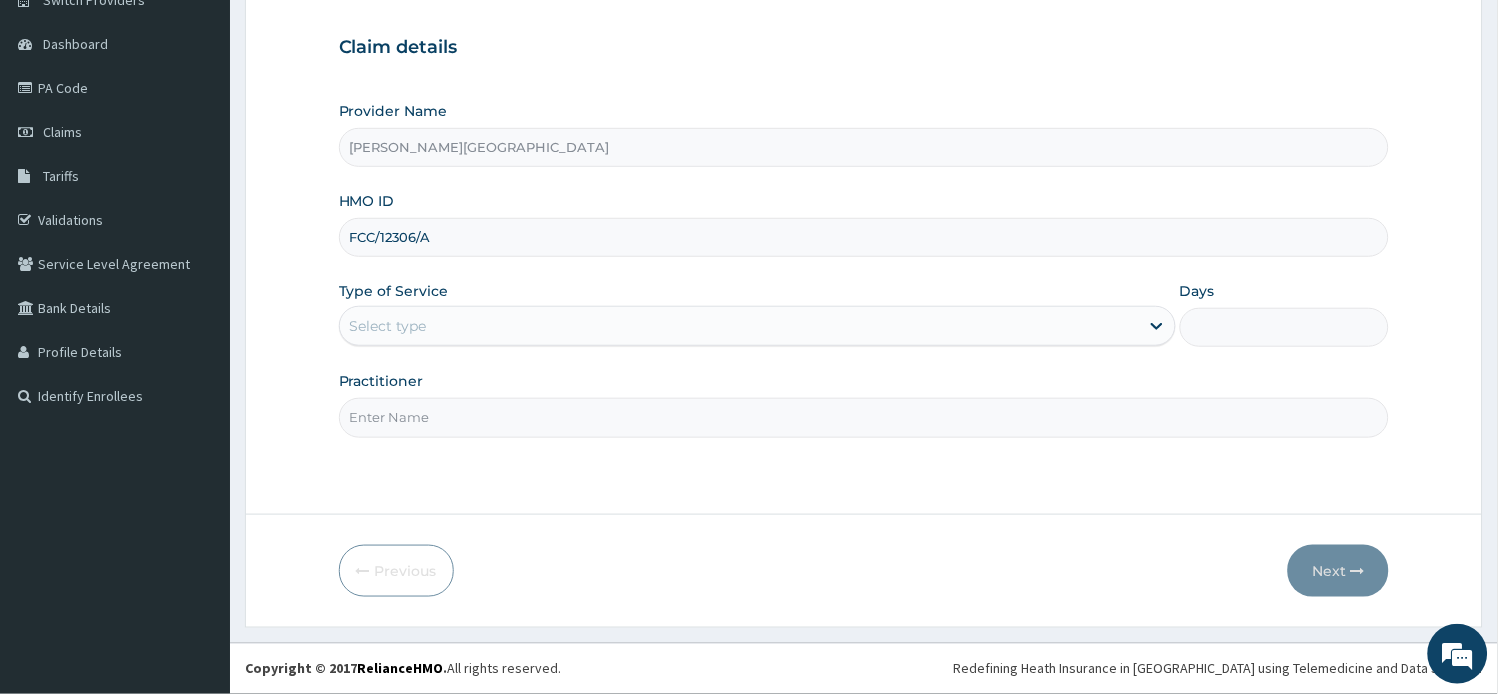 type on "FCC/12306/A" 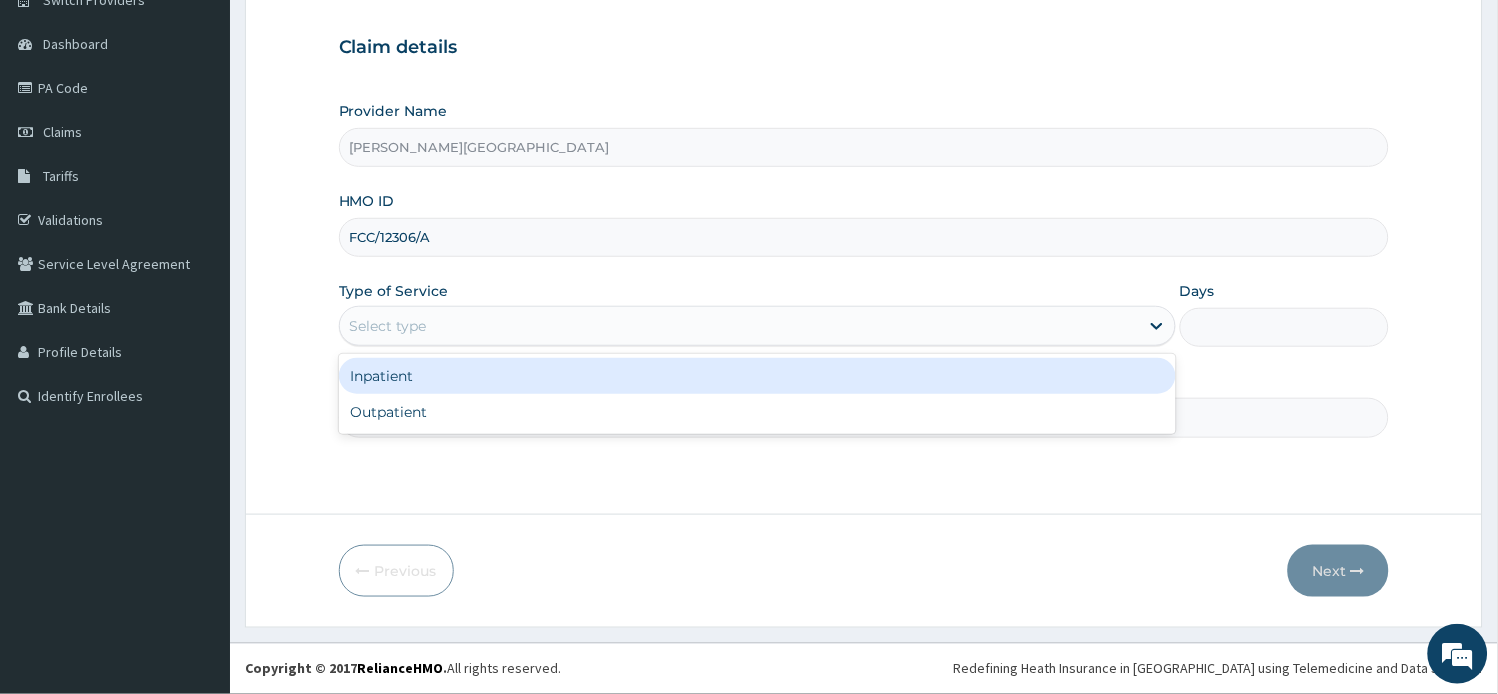 click on "Select type" at bounding box center [739, 326] 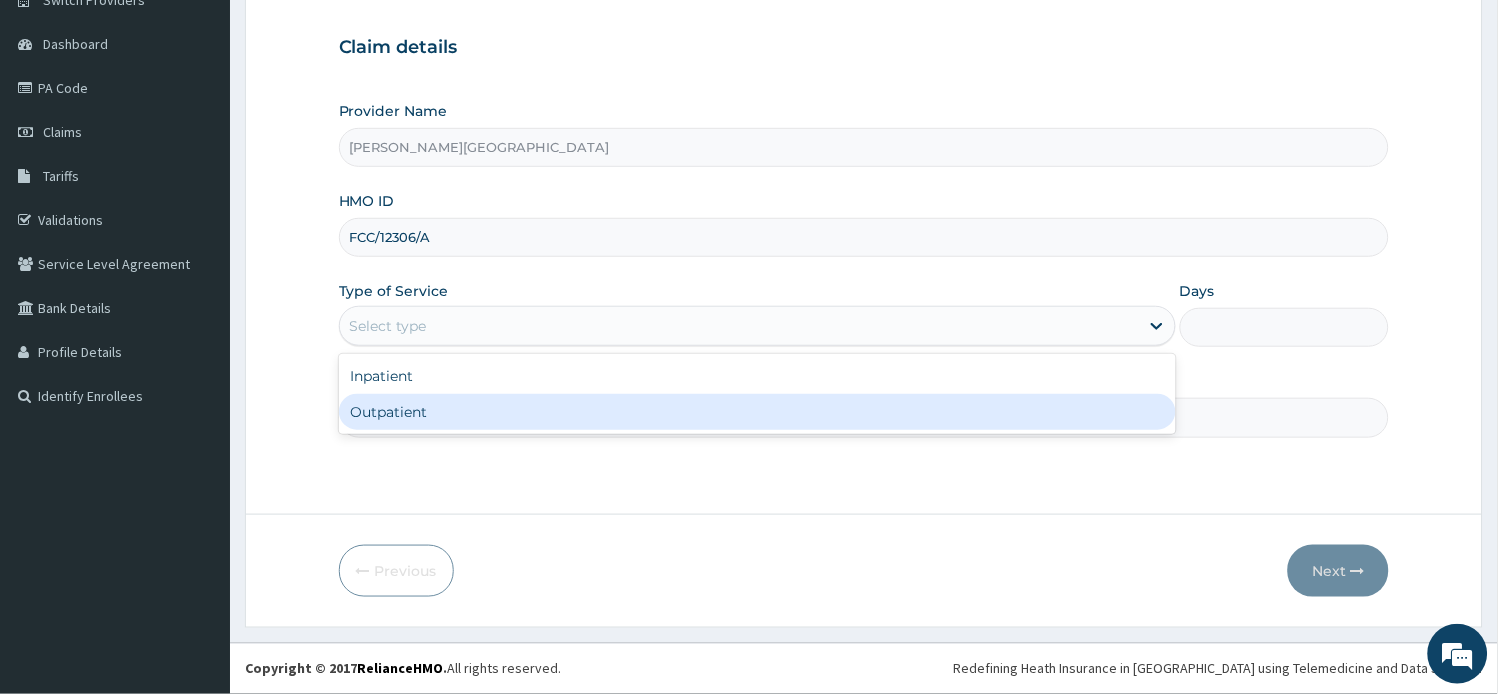 click on "Outpatient" at bounding box center (757, 412) 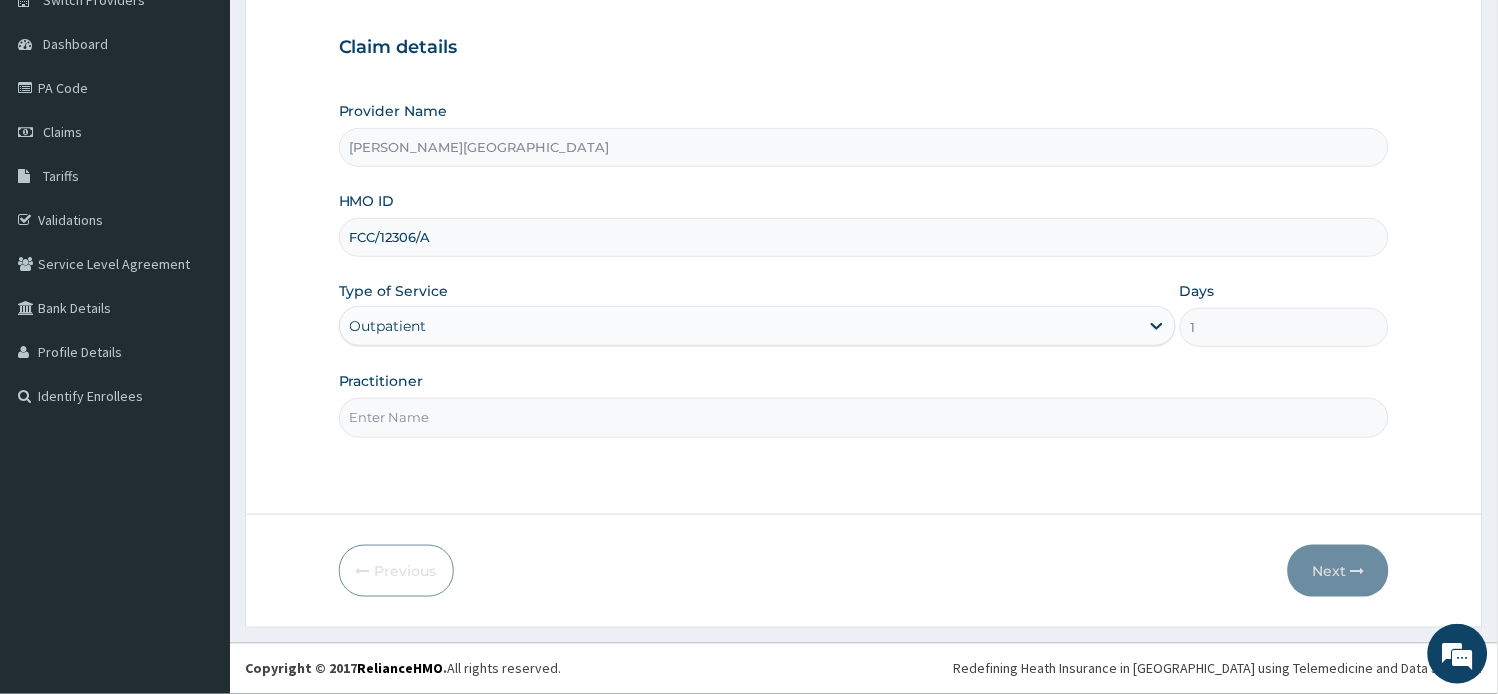 click on "Practitioner" at bounding box center (864, 417) 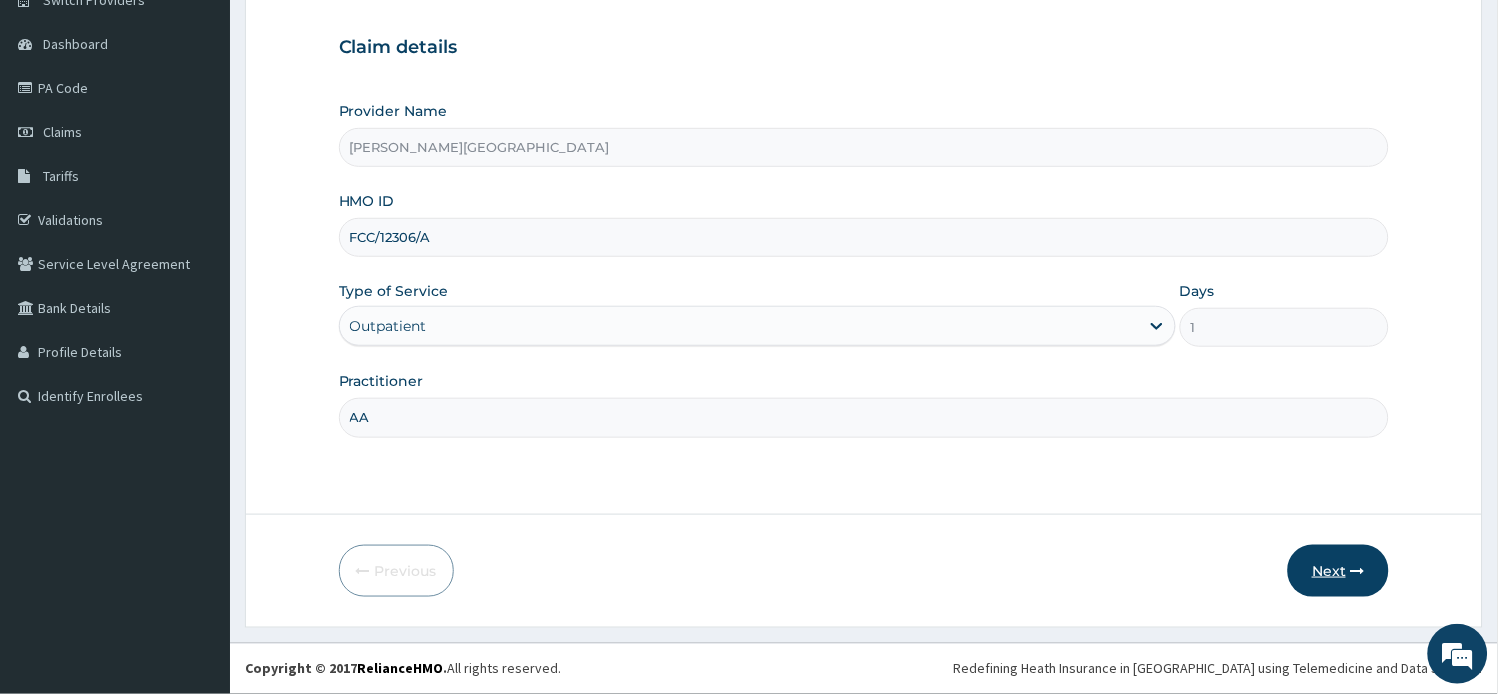 type on "AA" 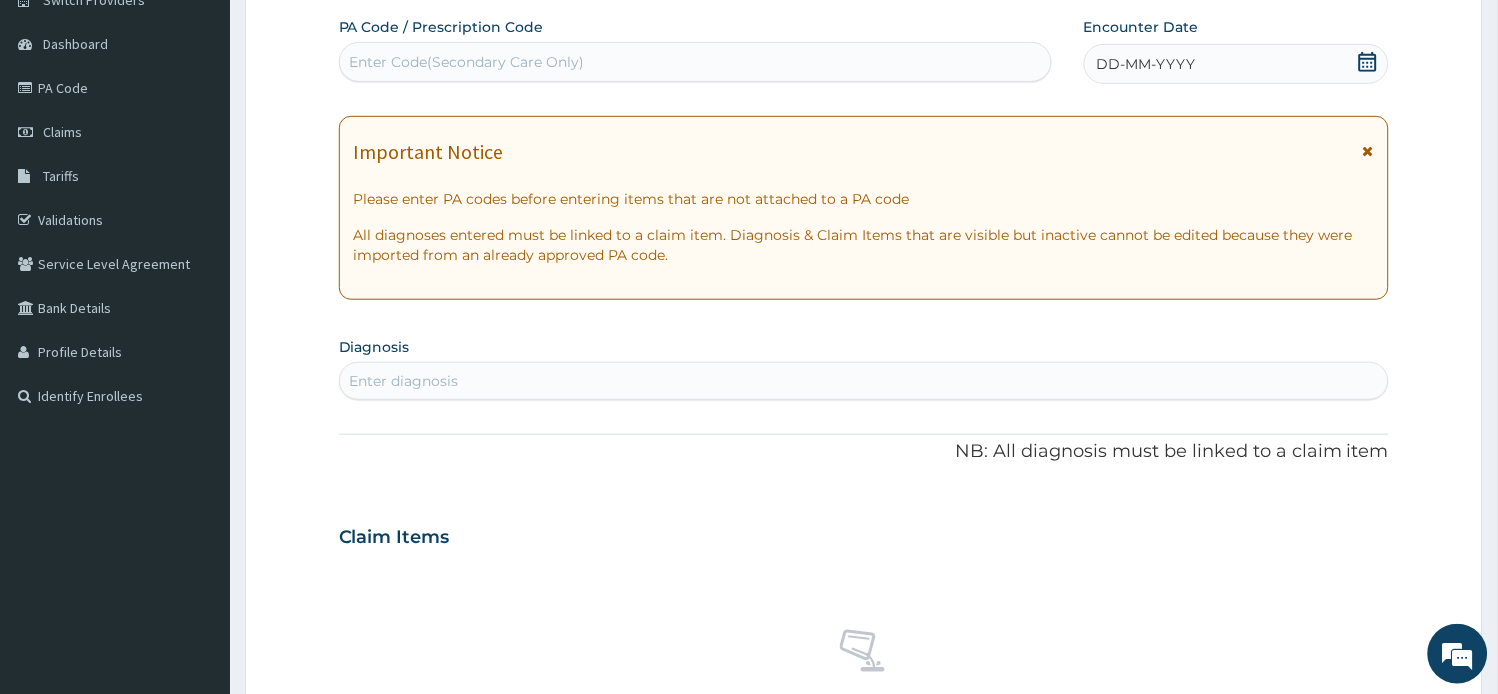 click at bounding box center (1368, 151) 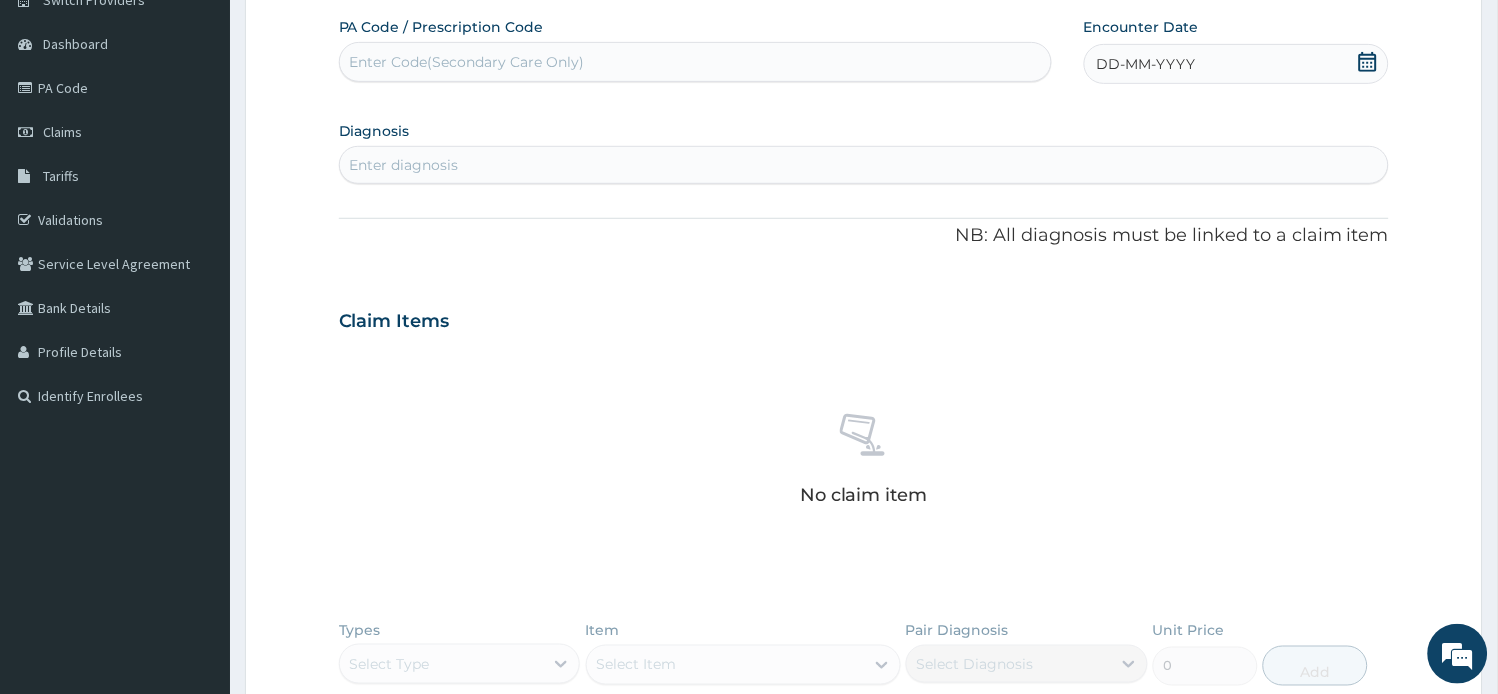 scroll, scrollTop: 0, scrollLeft: 0, axis: both 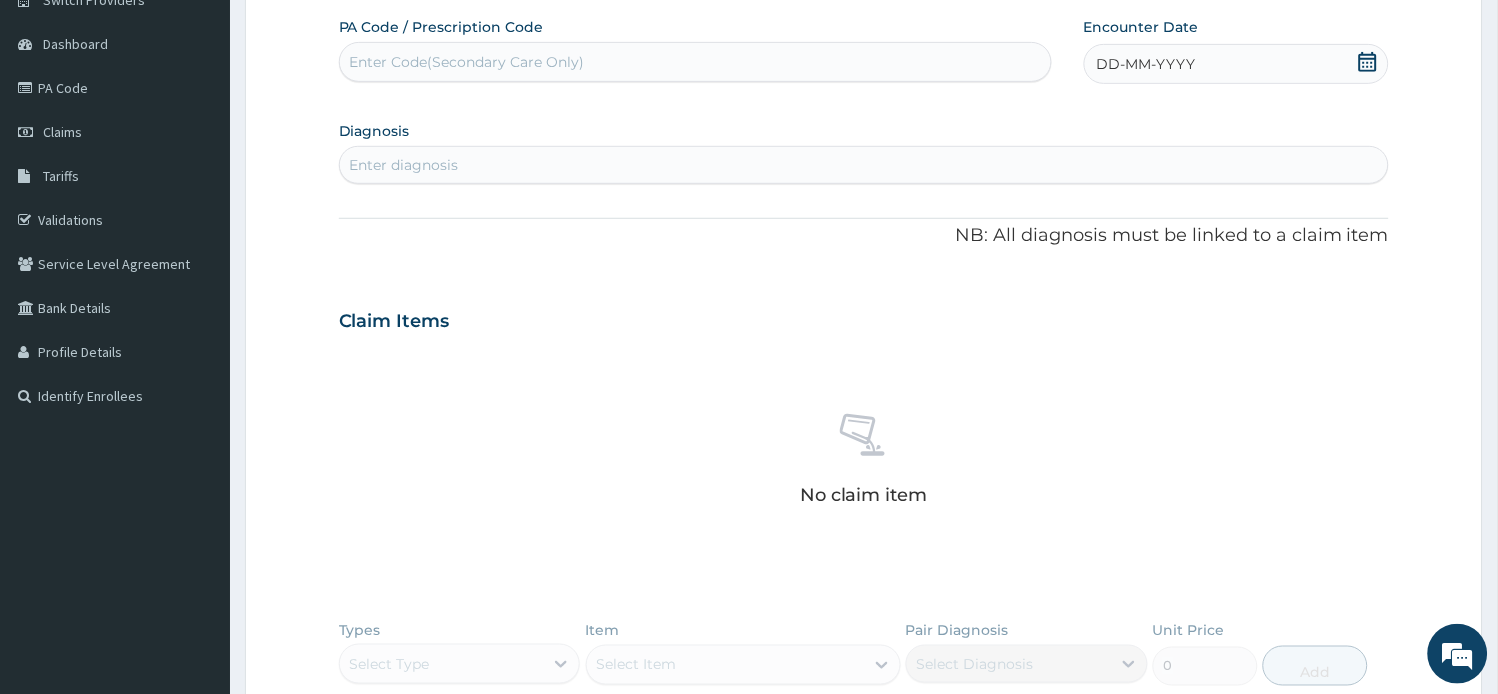 click on "Enter Code(Secondary Care Only)" at bounding box center [467, 62] 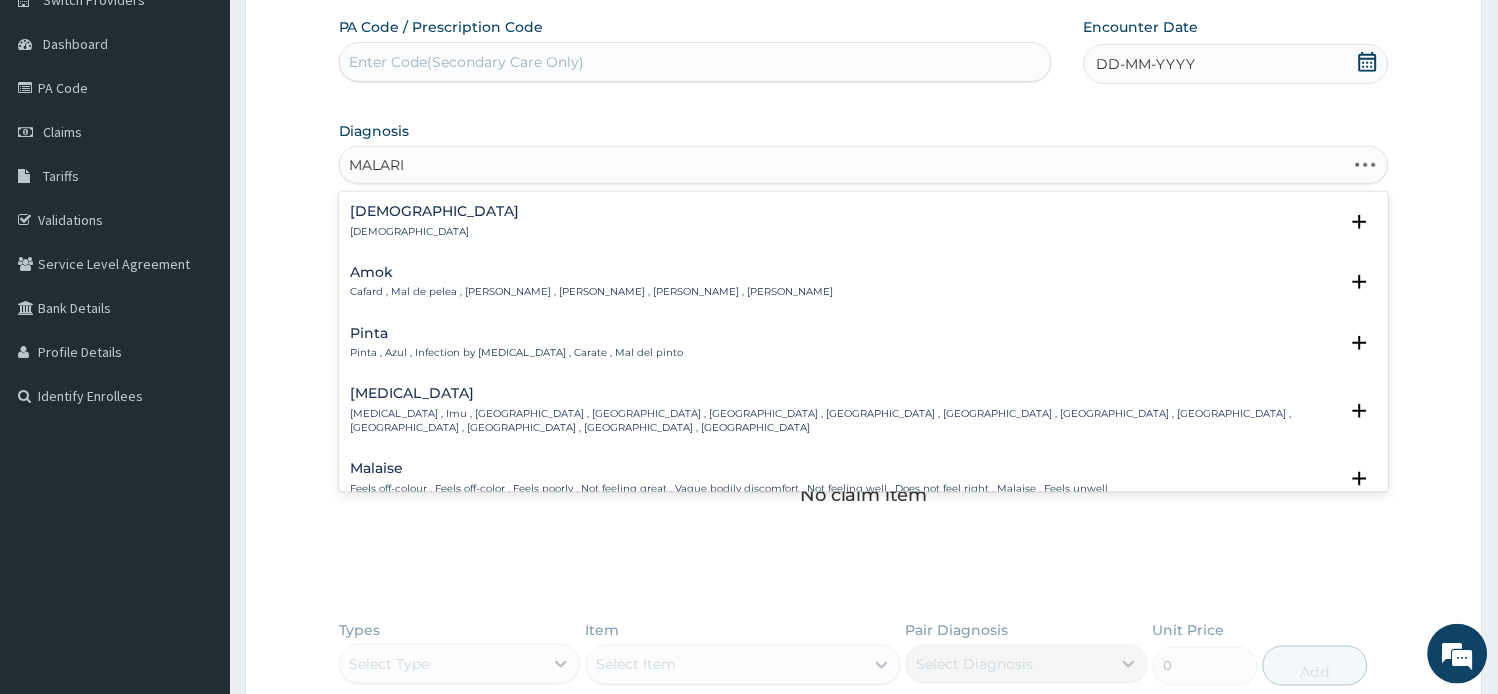 type on "[MEDICAL_DATA]" 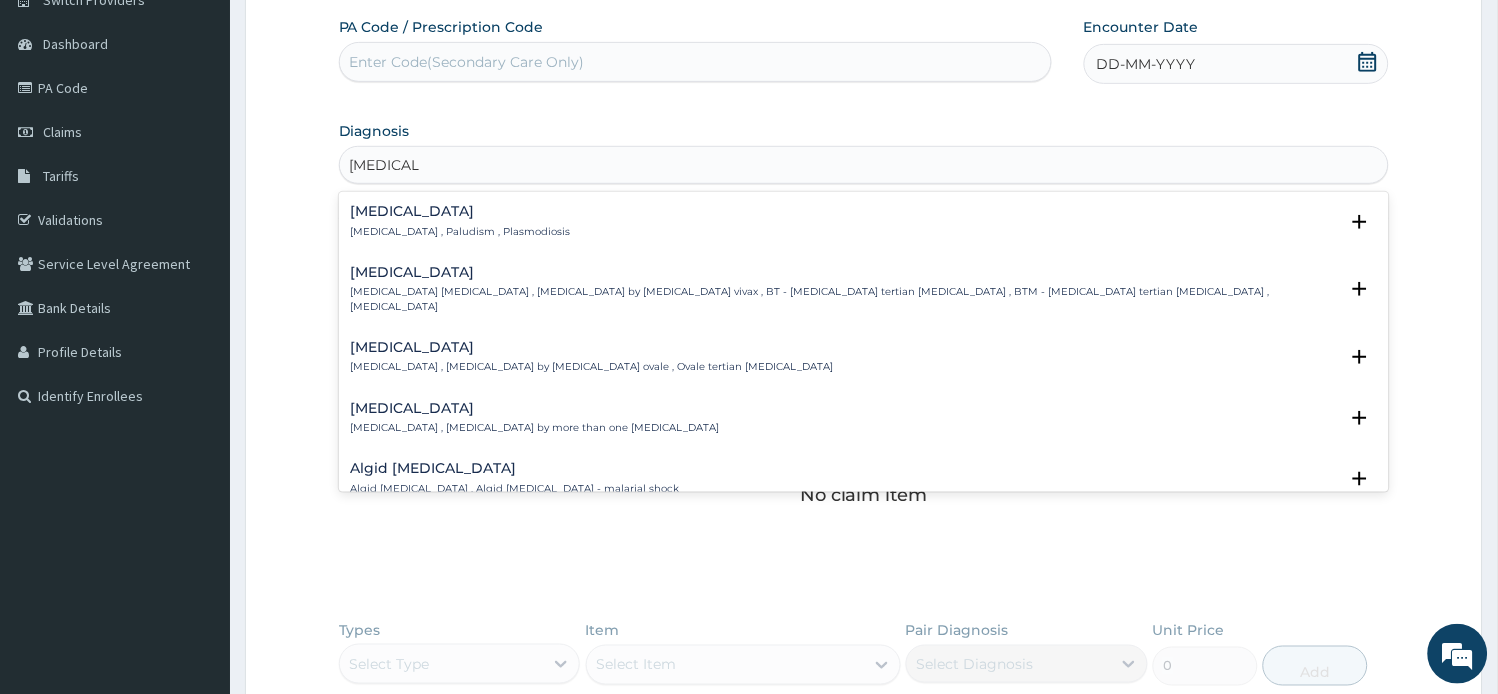 click on "[MEDICAL_DATA] , Paludism , Plasmodiosis" at bounding box center (461, 232) 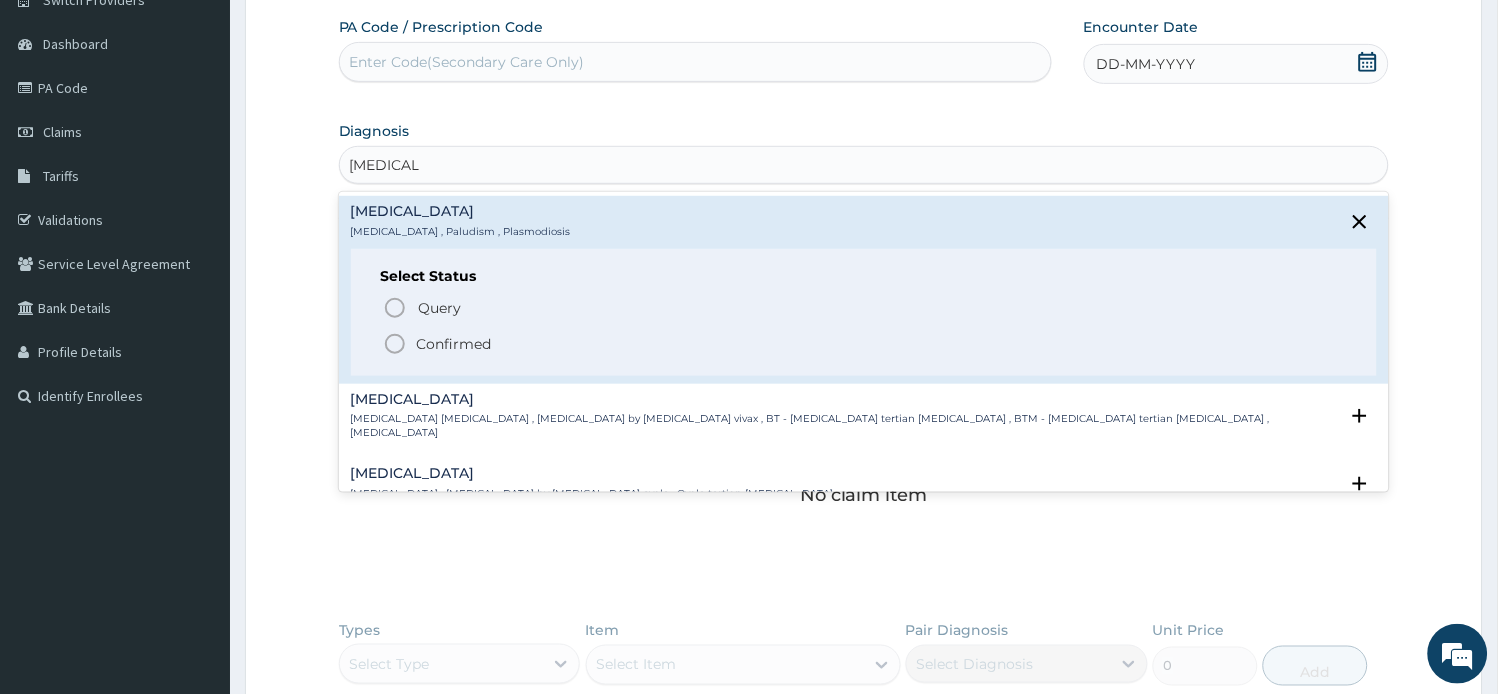 click on "Confirmed" at bounding box center (454, 344) 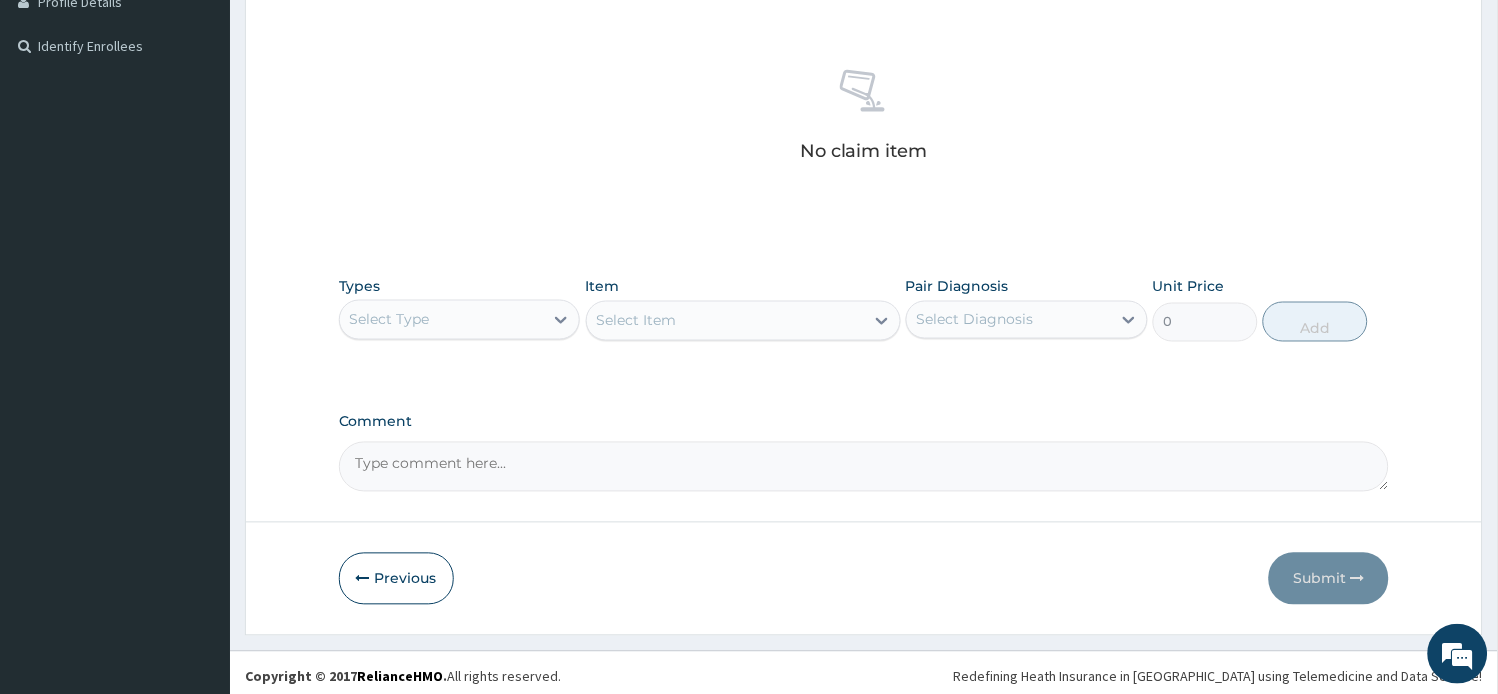 scroll, scrollTop: 532, scrollLeft: 0, axis: vertical 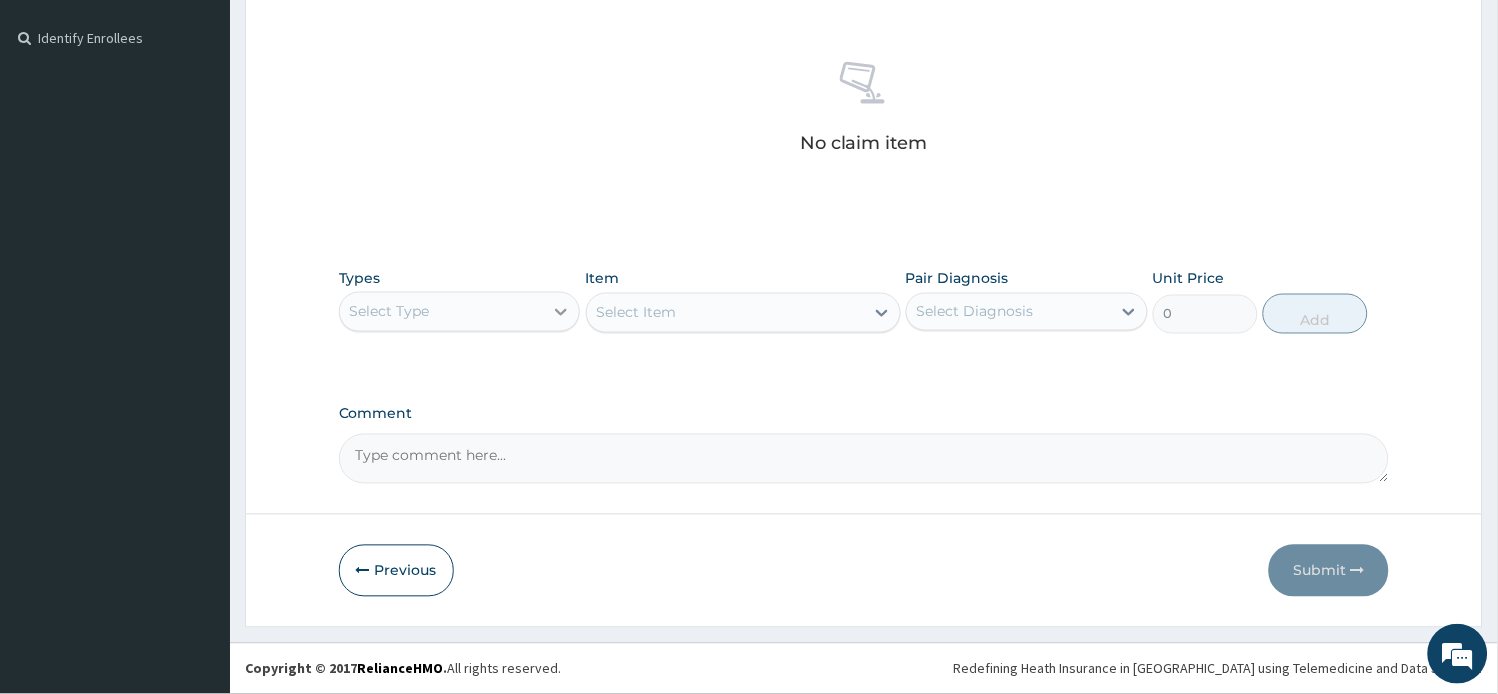 click 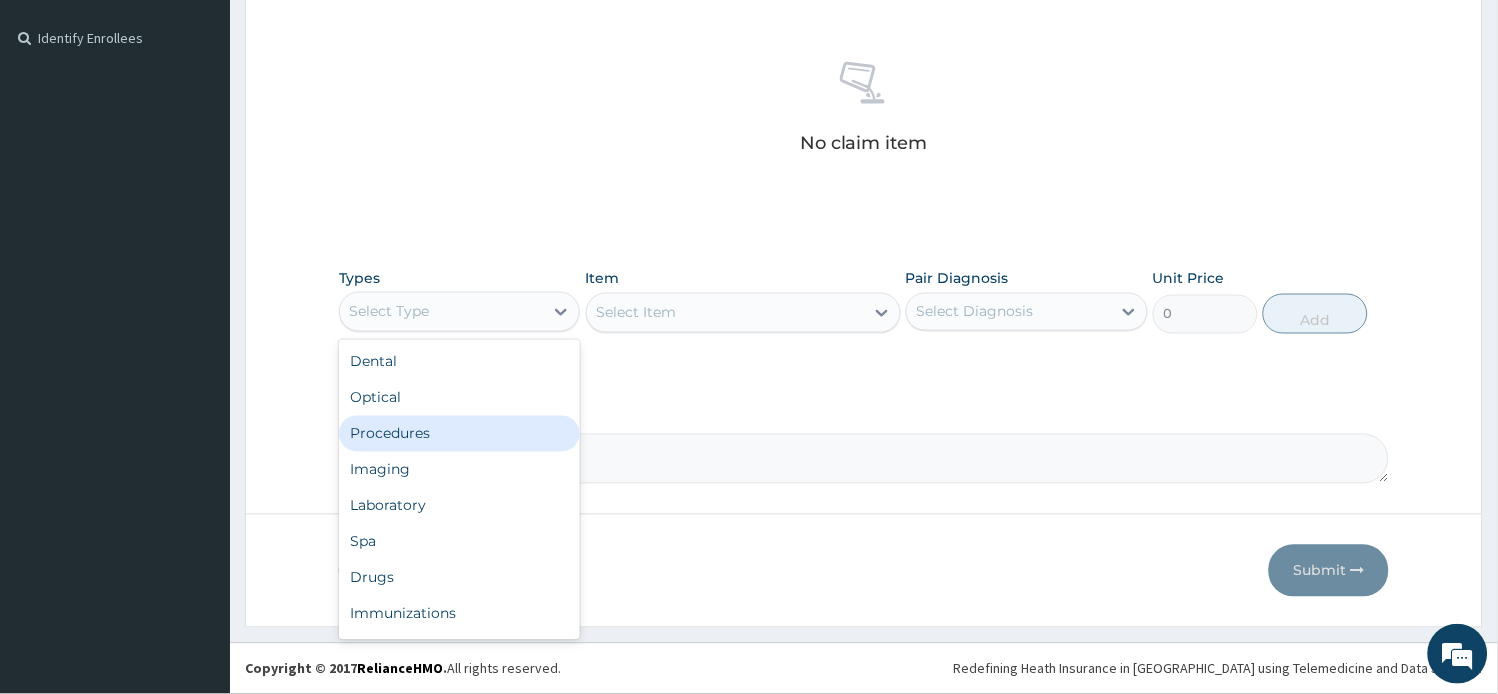click on "Procedures" at bounding box center [460, 434] 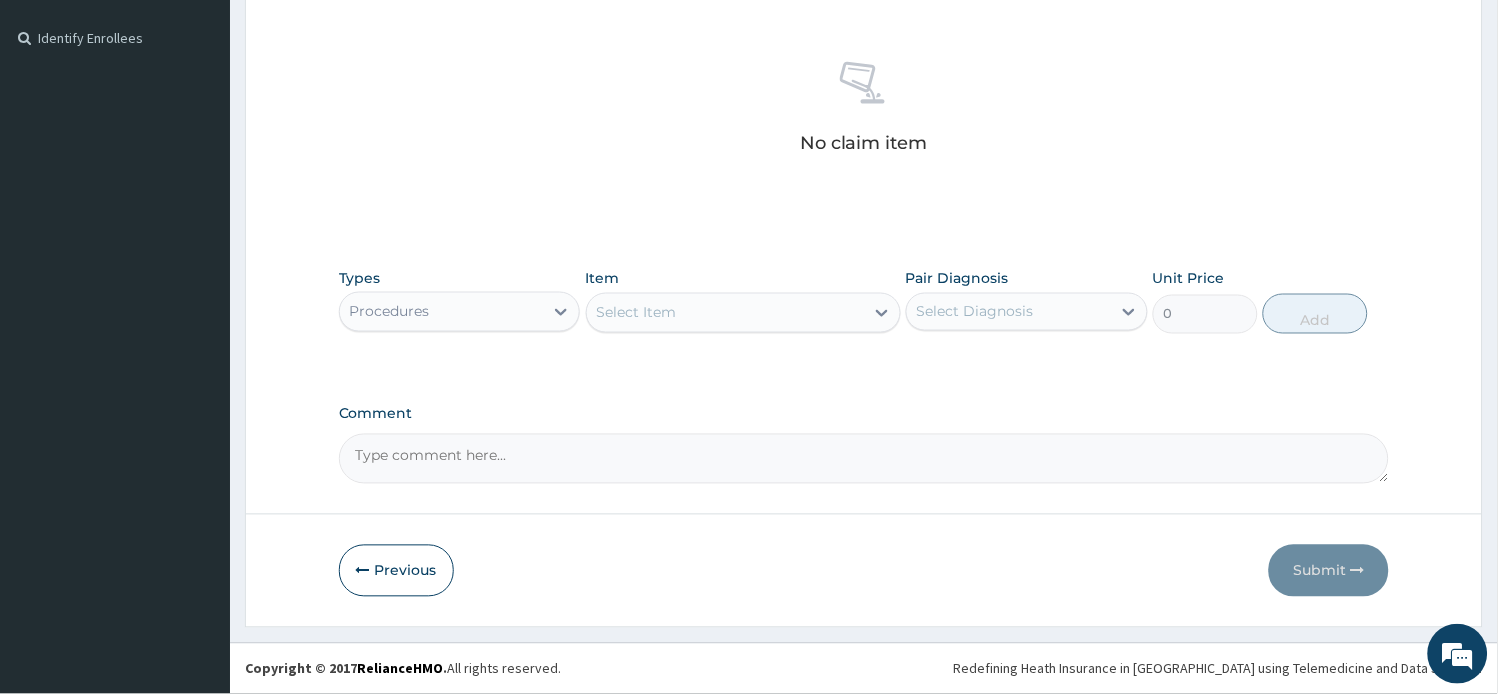 click on "Select Item" at bounding box center (725, 313) 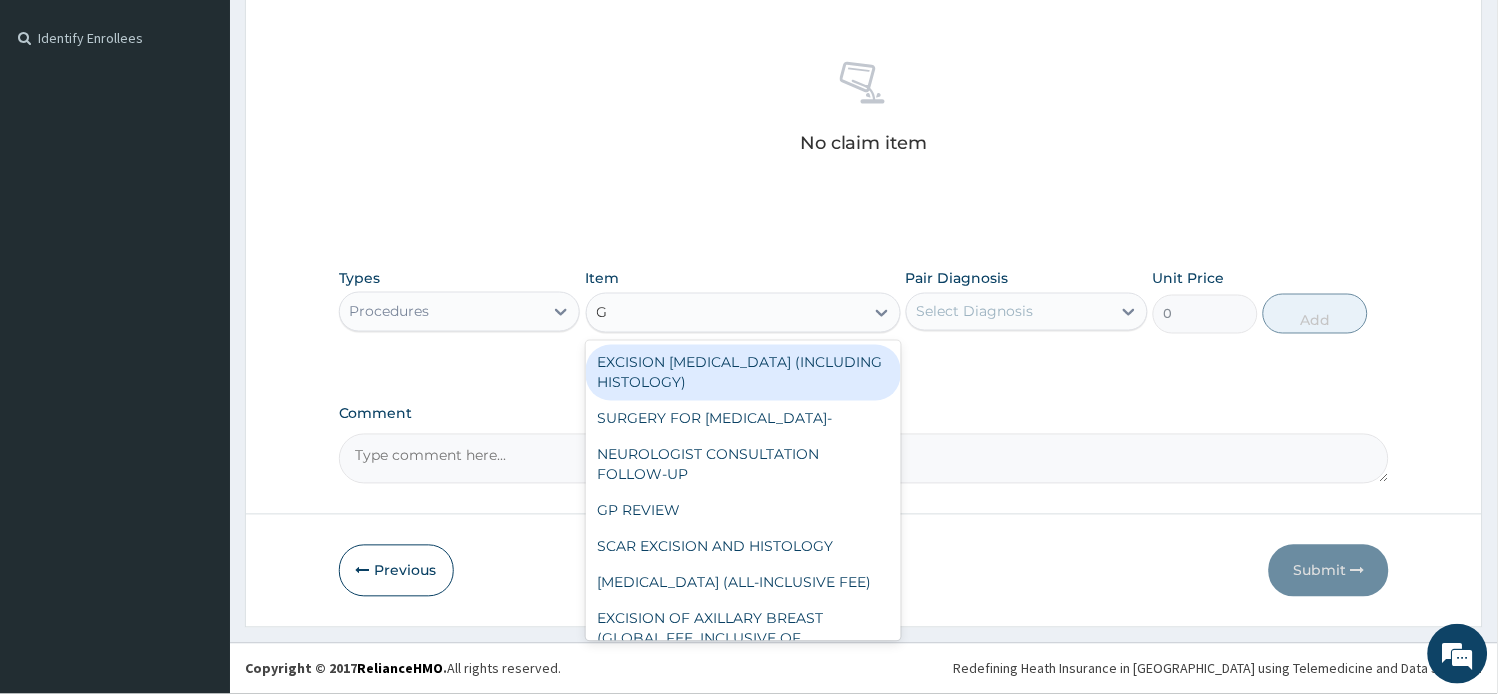 type on "GP" 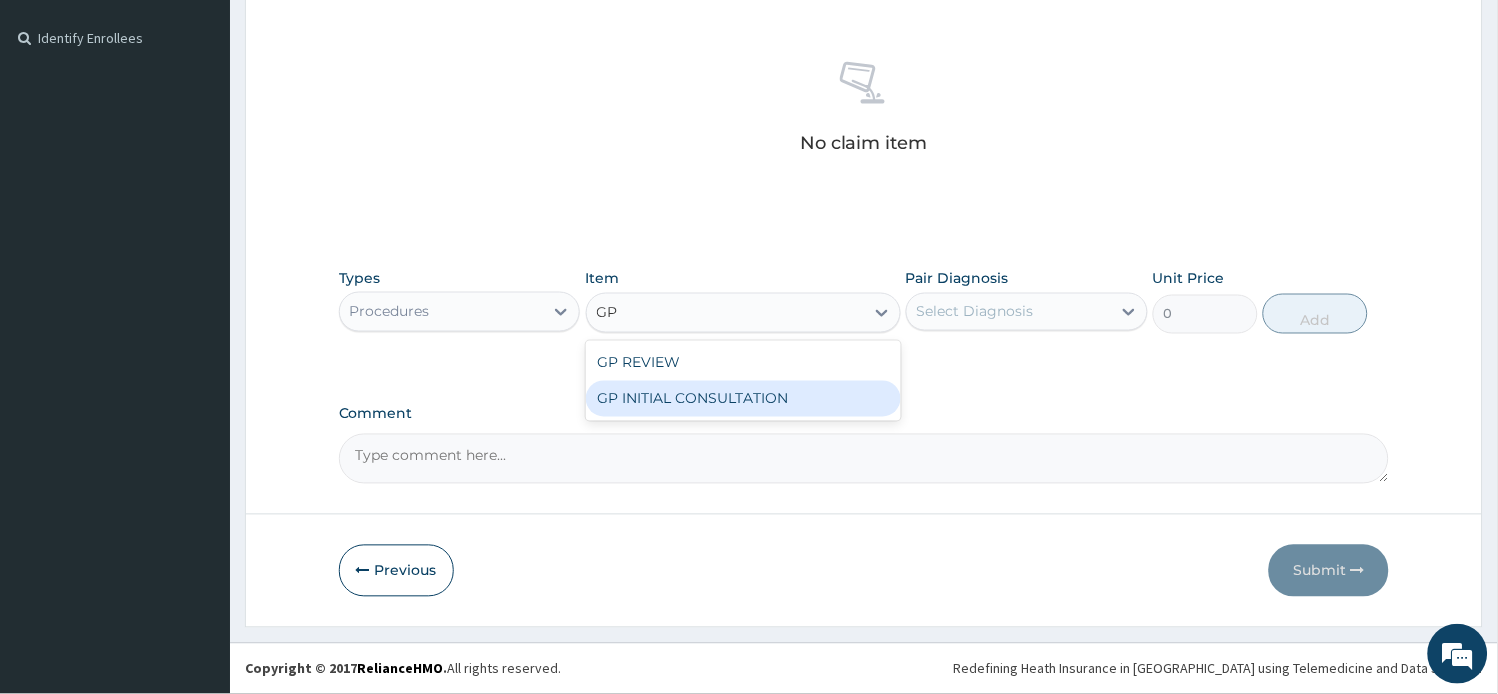 click on "GP INITIAL CONSULTATION" at bounding box center (743, 399) 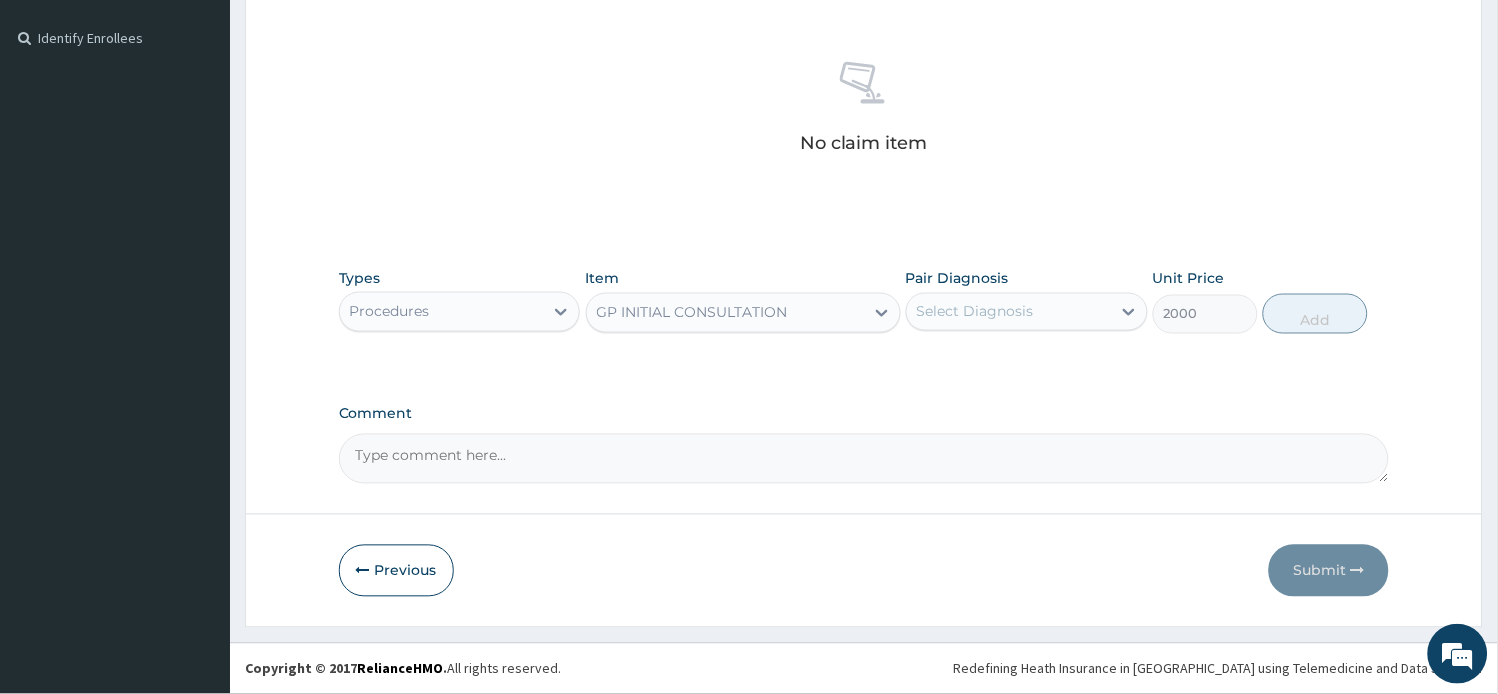 click on "Select Diagnosis" at bounding box center (975, 312) 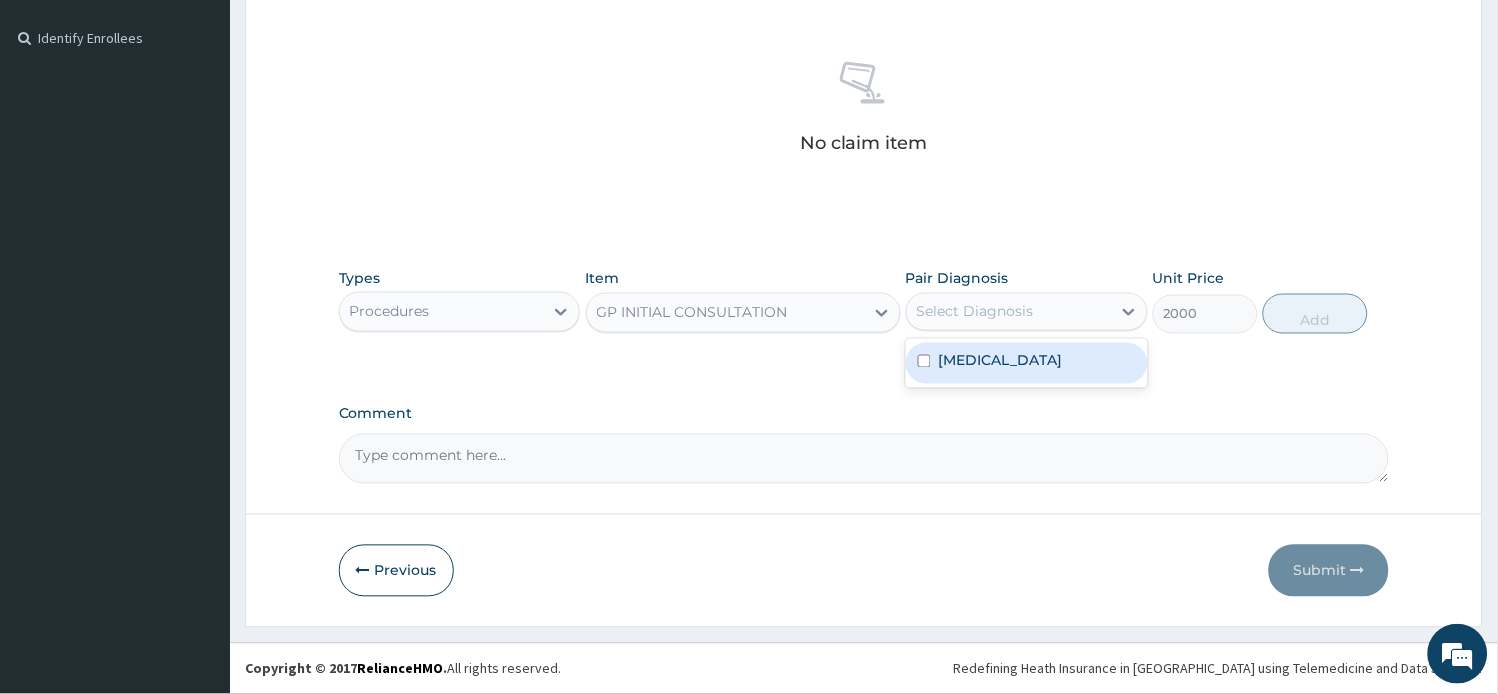 click on "[MEDICAL_DATA]" at bounding box center (1027, 363) 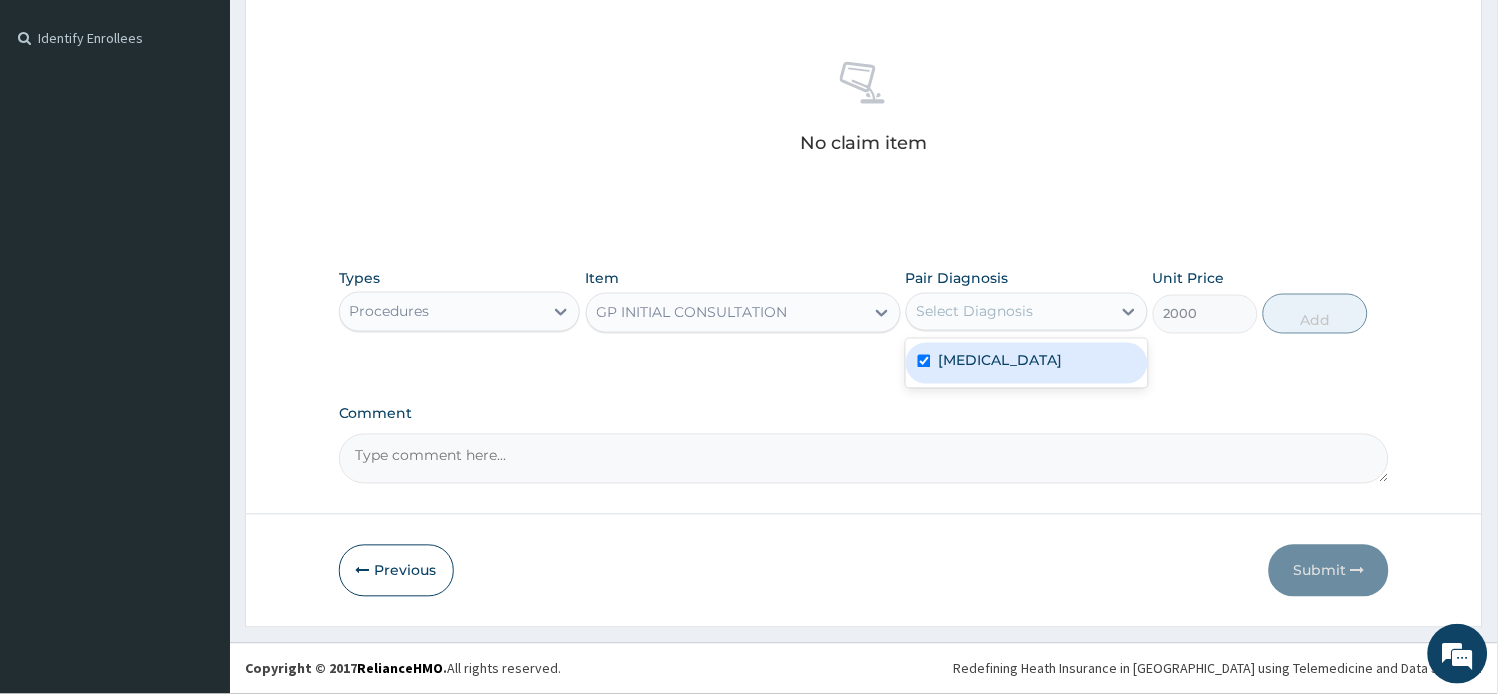 checkbox on "true" 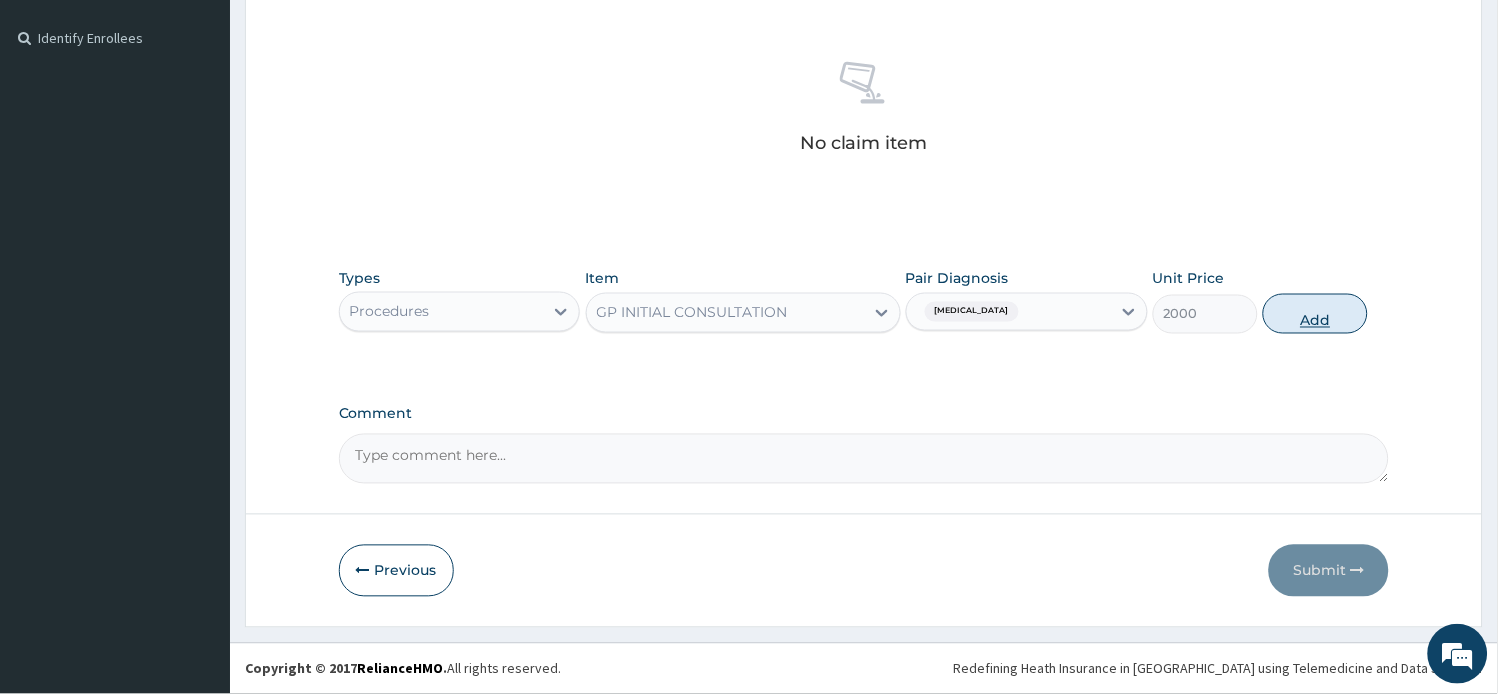 click on "Add" at bounding box center (1315, 314) 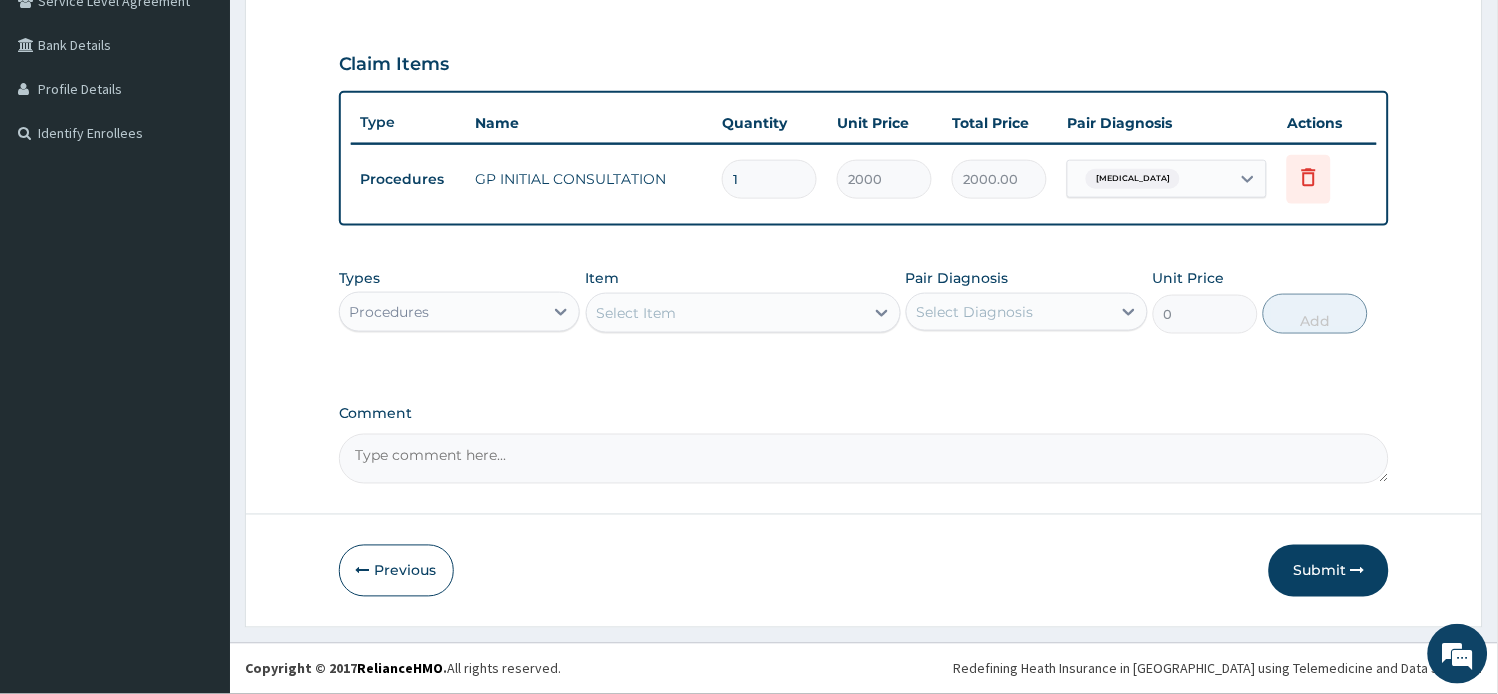 scroll, scrollTop: 434, scrollLeft: 0, axis: vertical 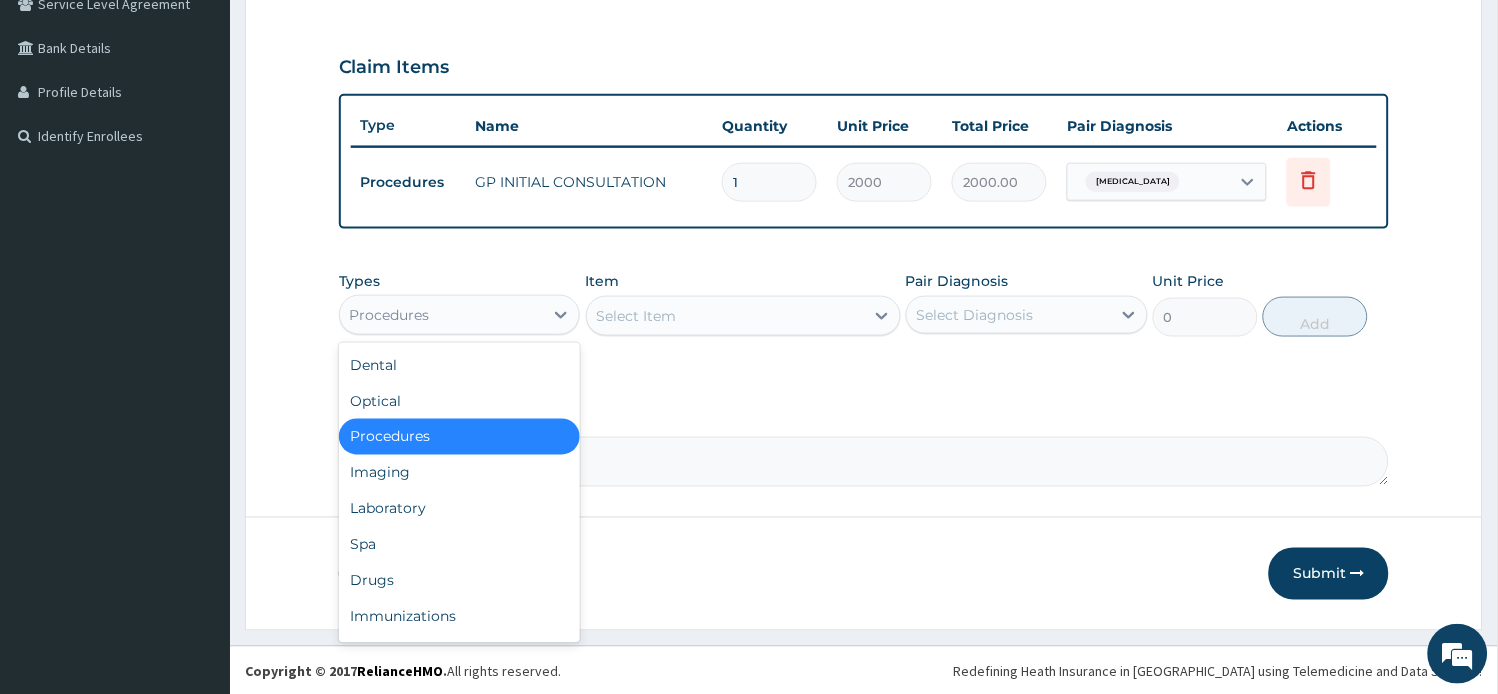 click on "Procedures" at bounding box center [442, 315] 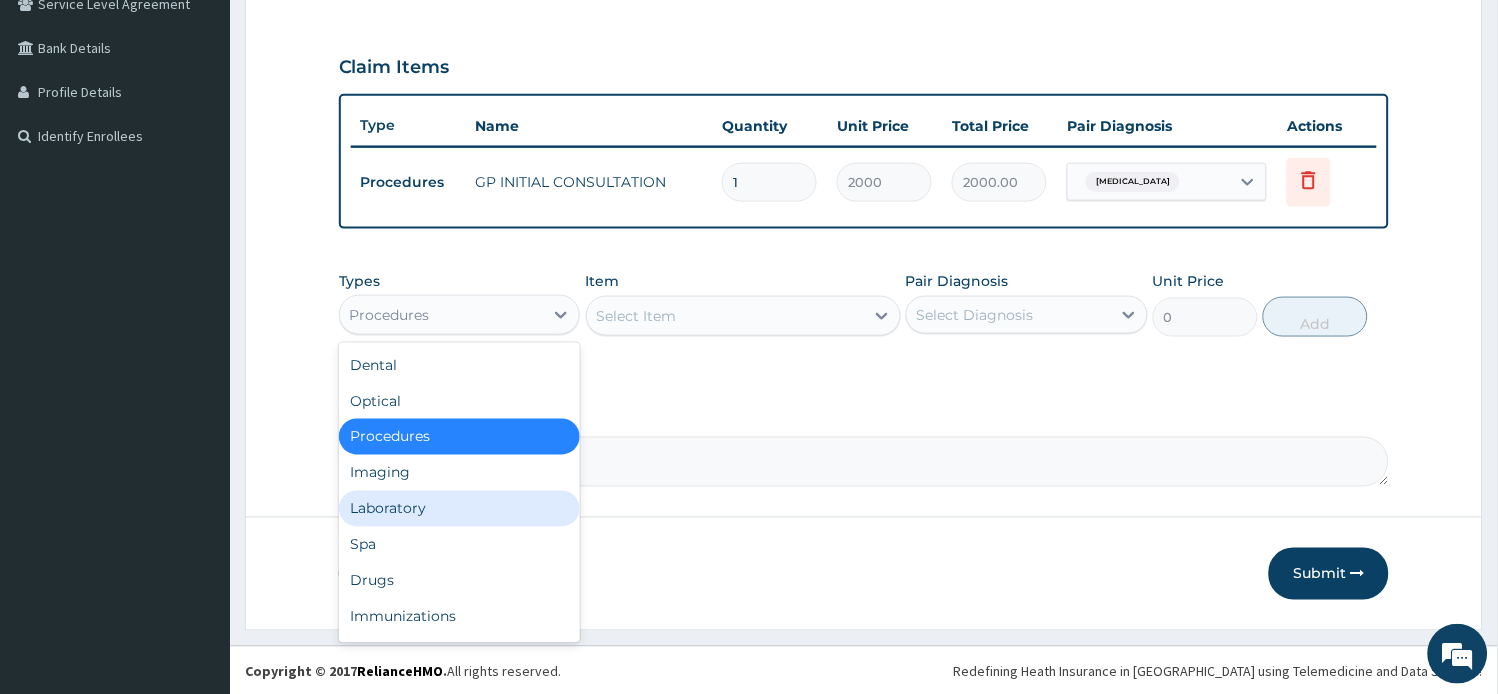 click on "Laboratory" at bounding box center (460, 509) 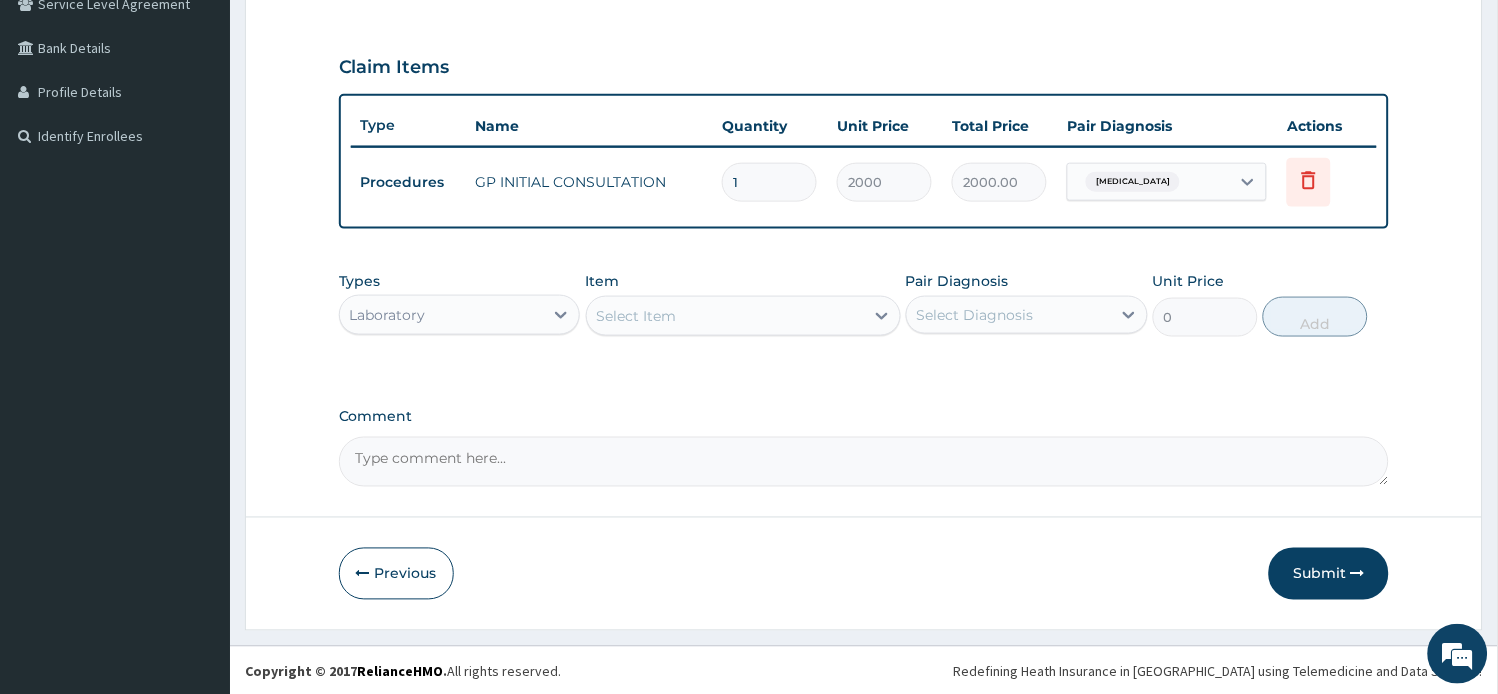 click on "Select Item" at bounding box center [725, 316] 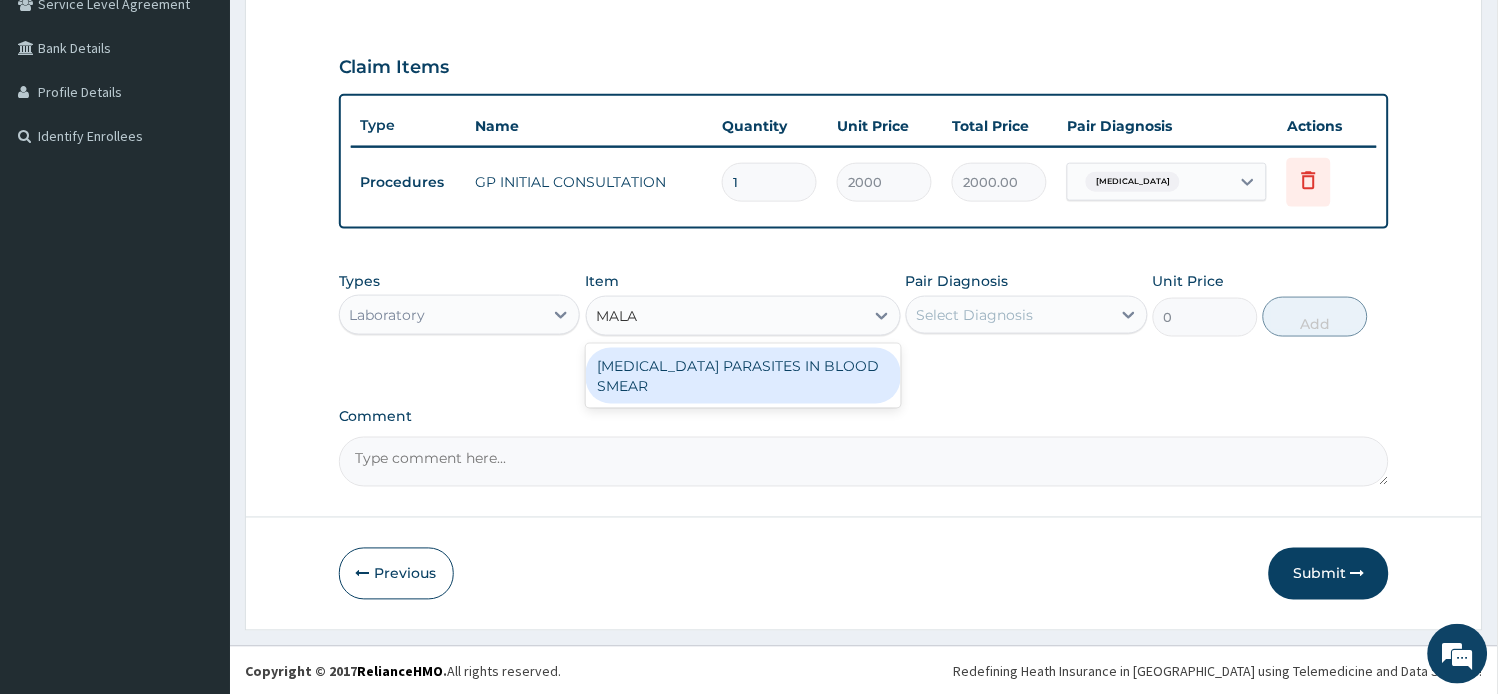 type on "MALAR" 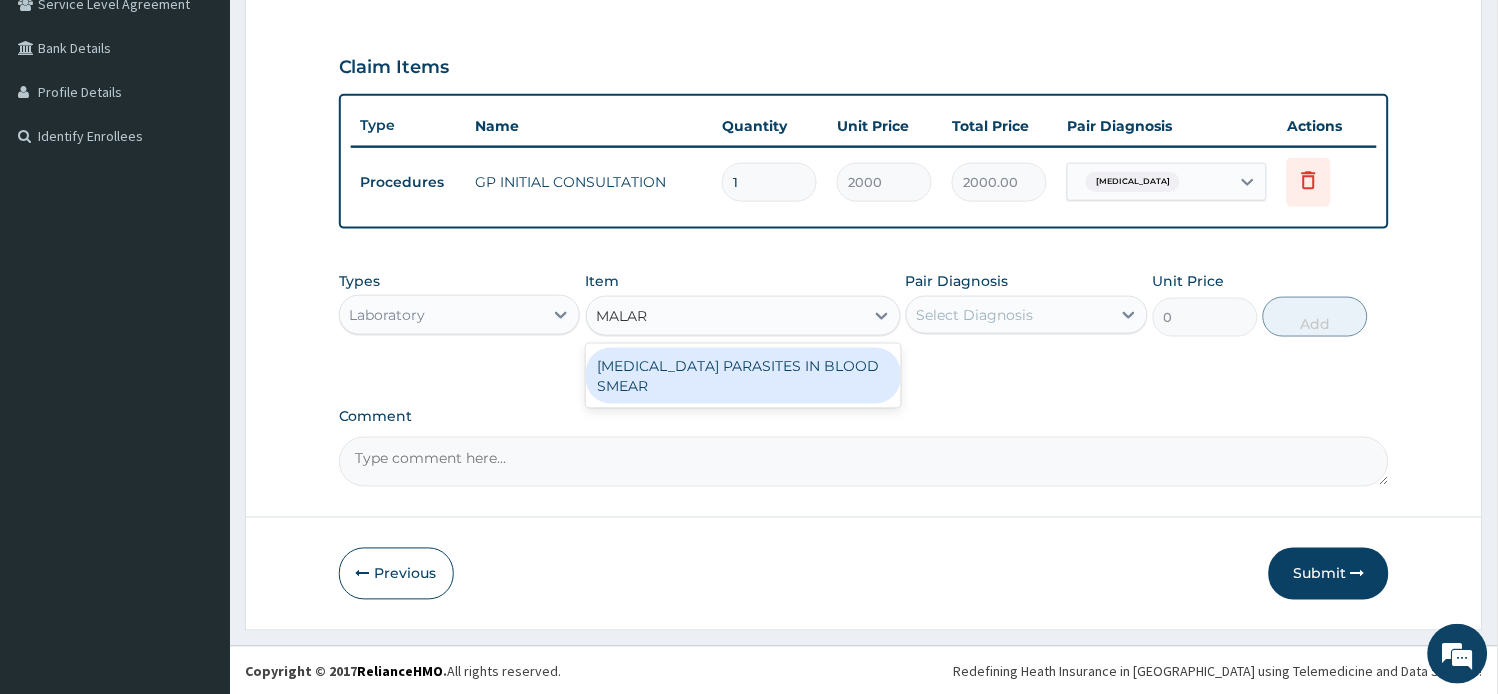 click on "[MEDICAL_DATA] PARASITES IN BLOOD SMEAR" at bounding box center [743, 376] 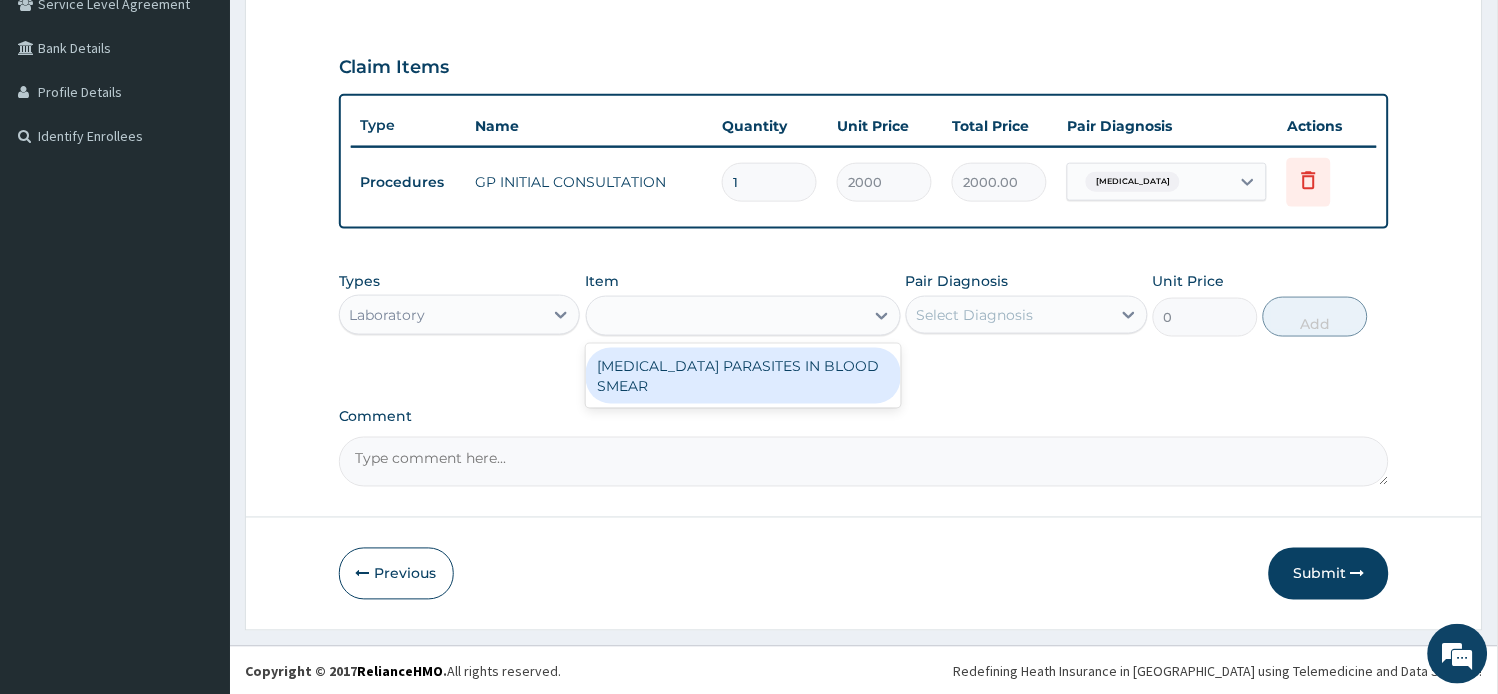type on "1000" 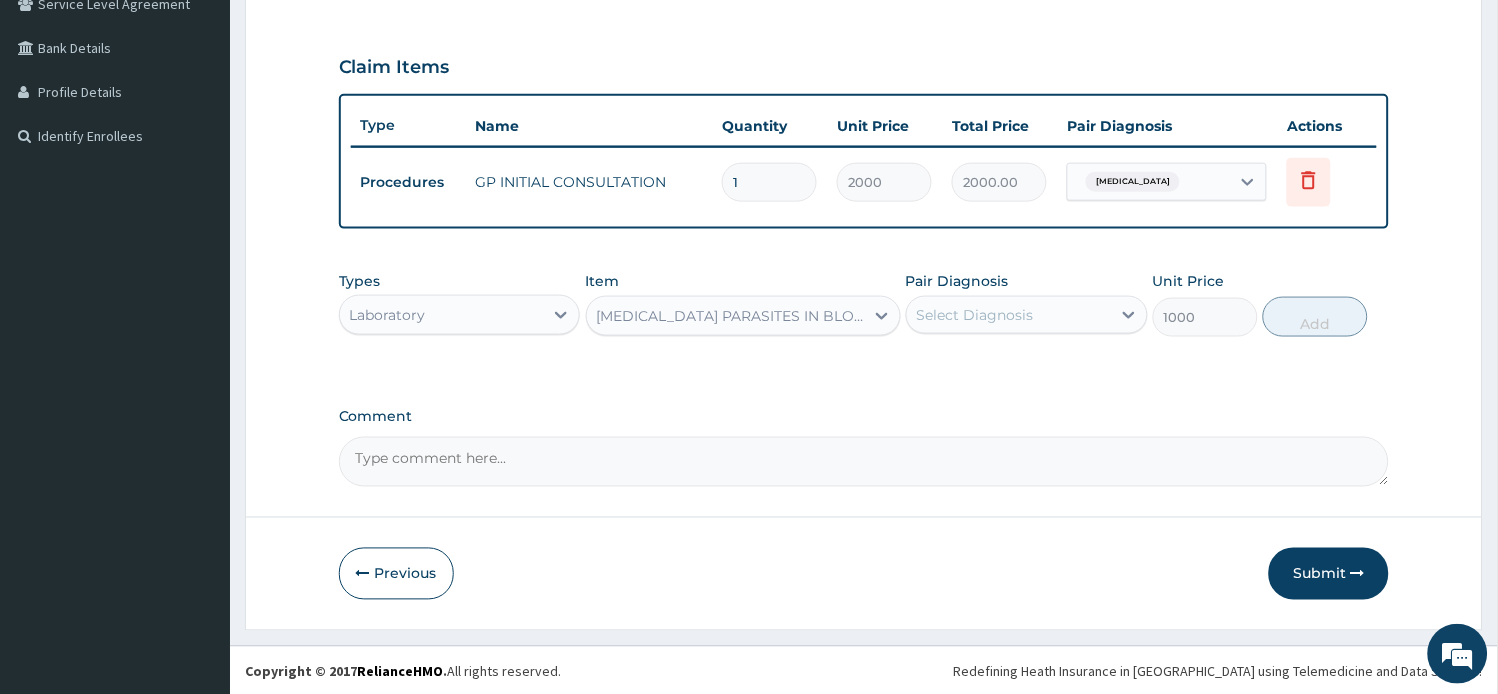 click on "Select Diagnosis" at bounding box center [975, 315] 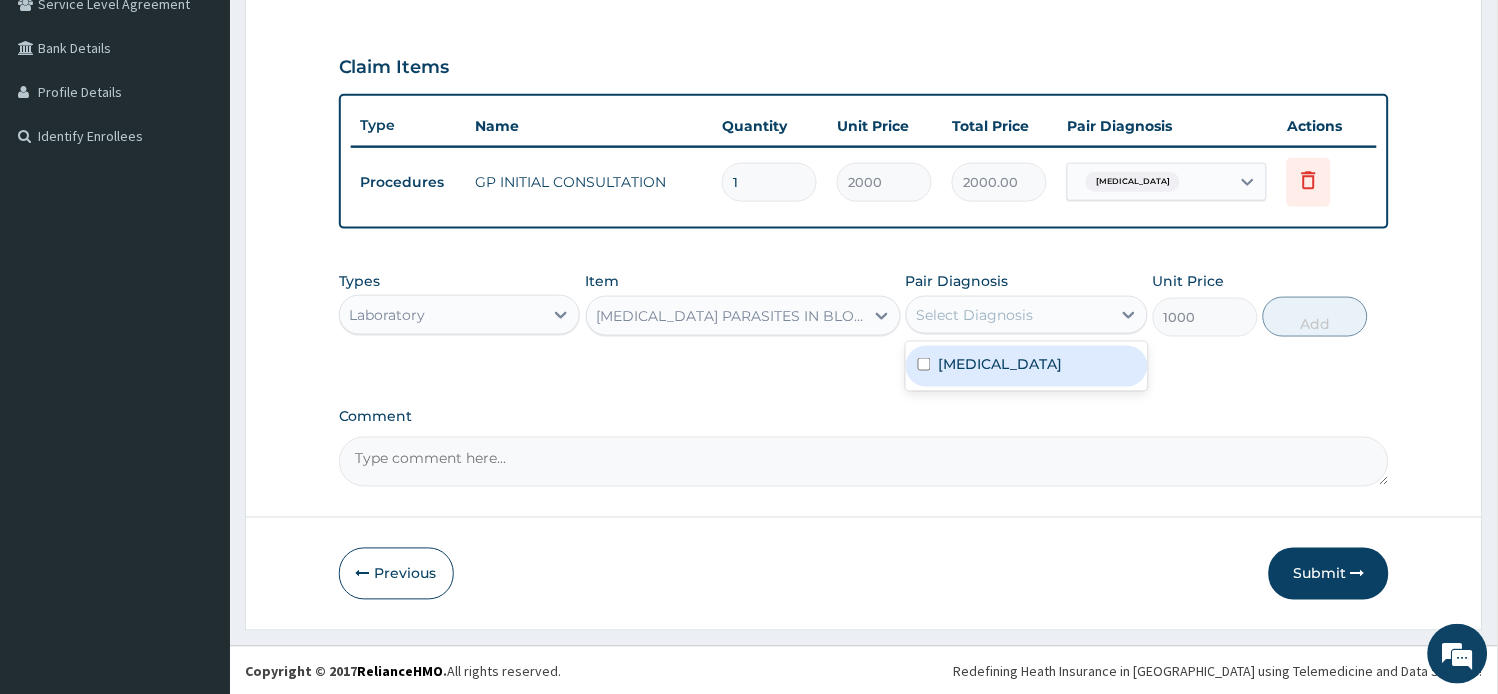 click on "Malaria" at bounding box center (1001, 364) 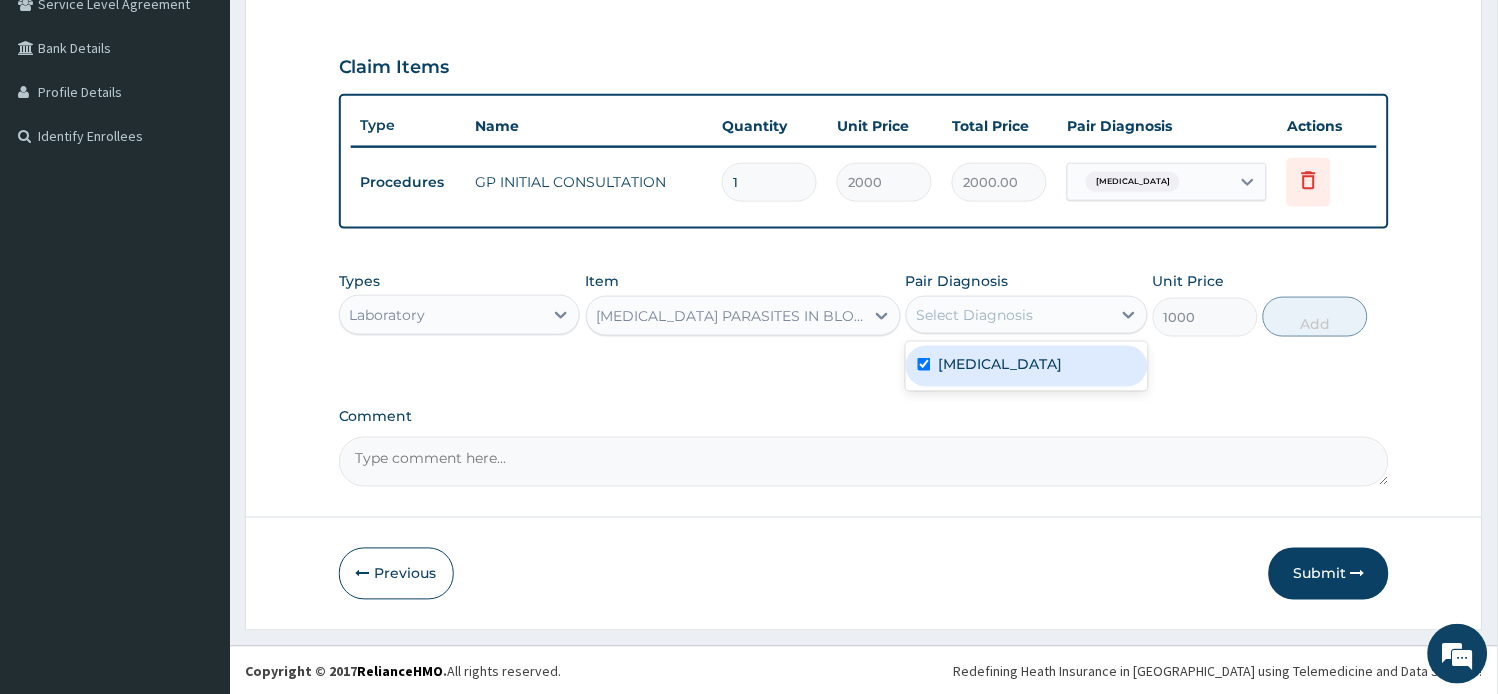 checkbox on "true" 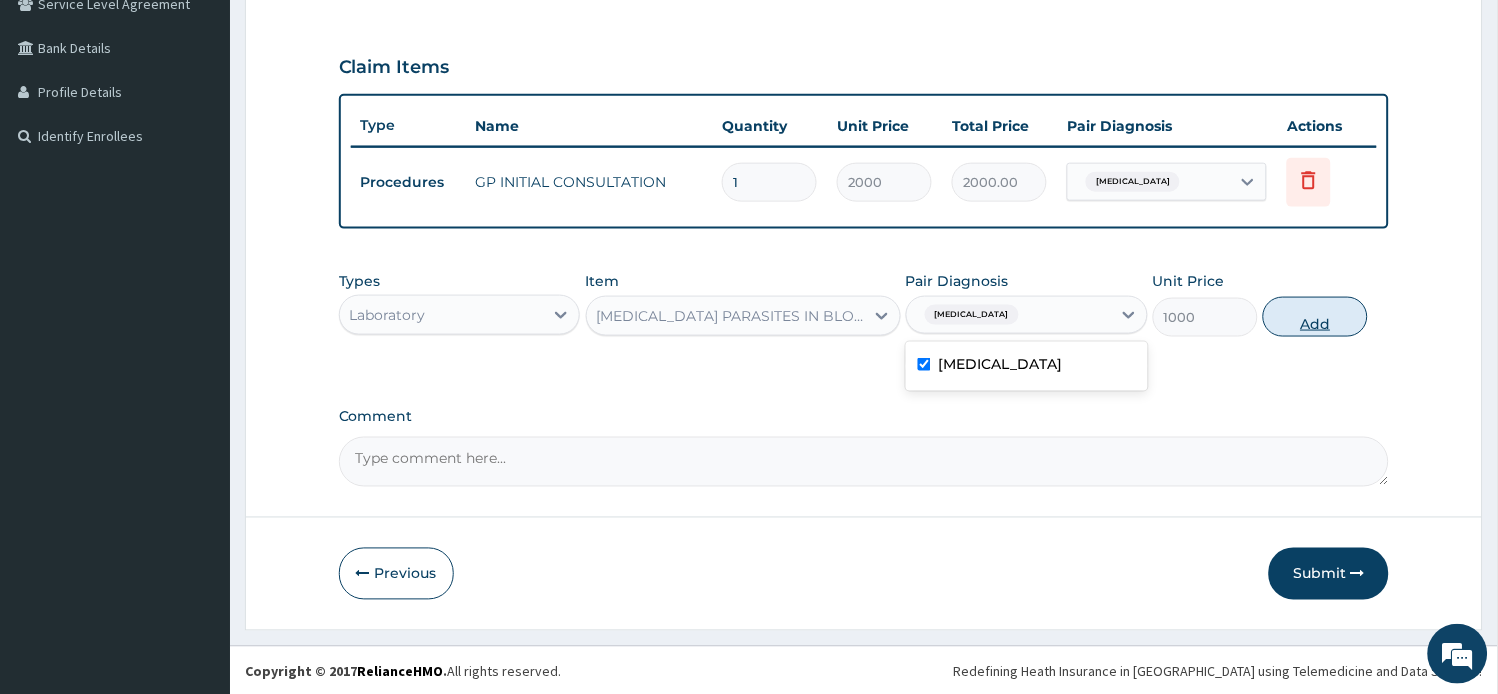 click on "Add" at bounding box center [1315, 317] 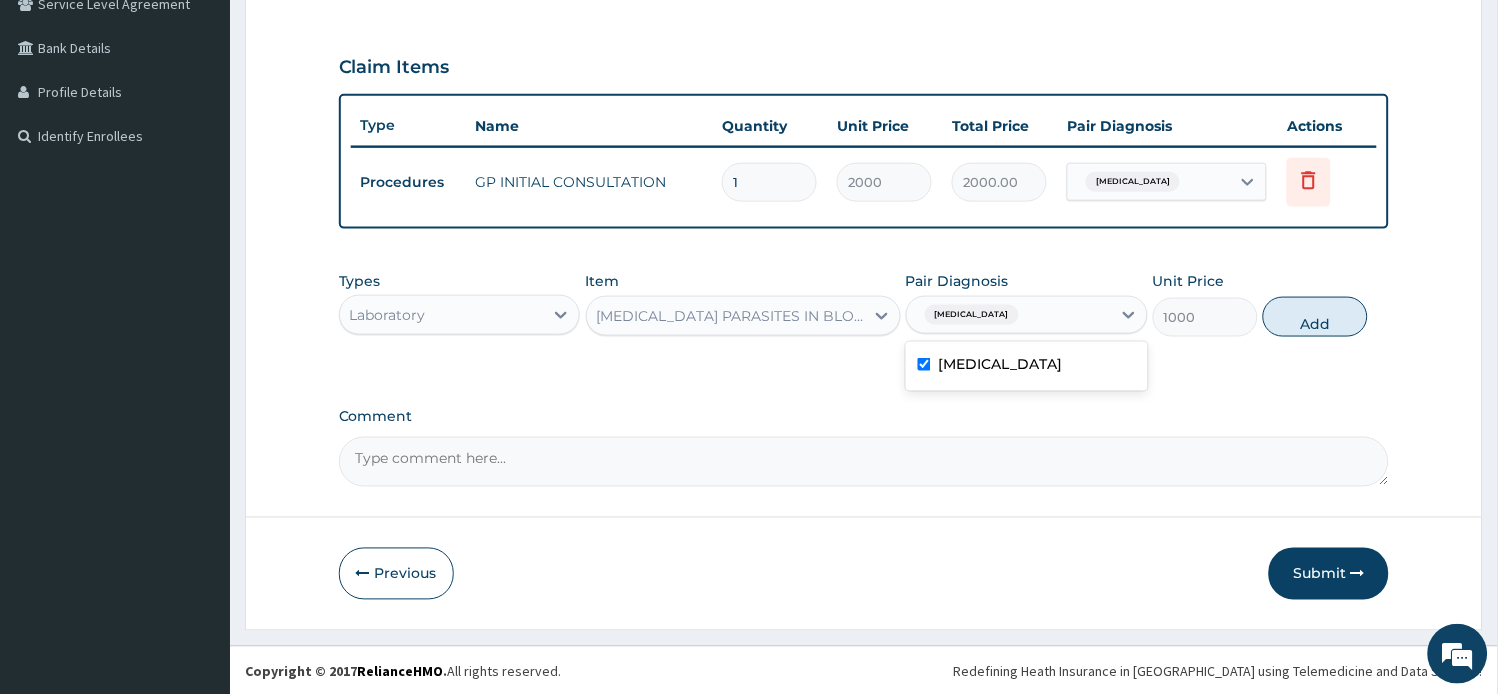type on "0" 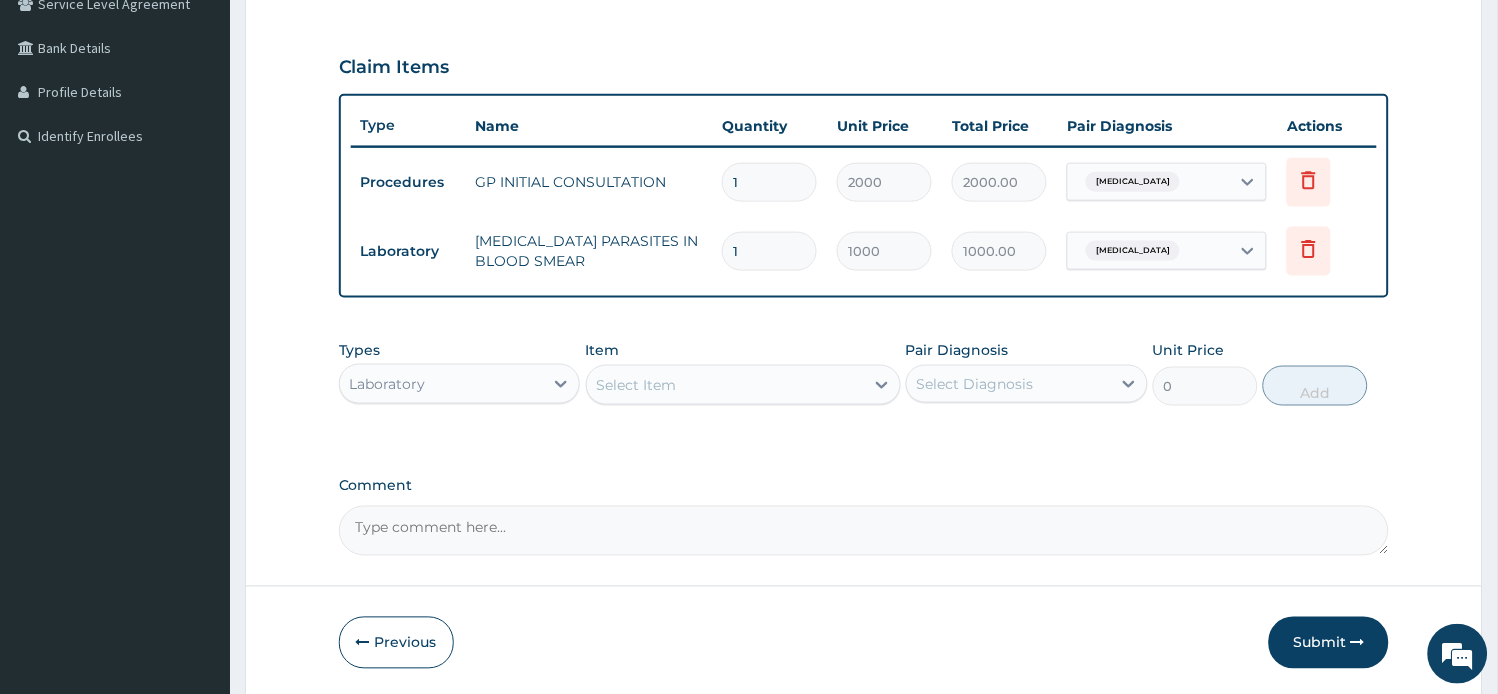 click on "Select Item" at bounding box center [743, 385] 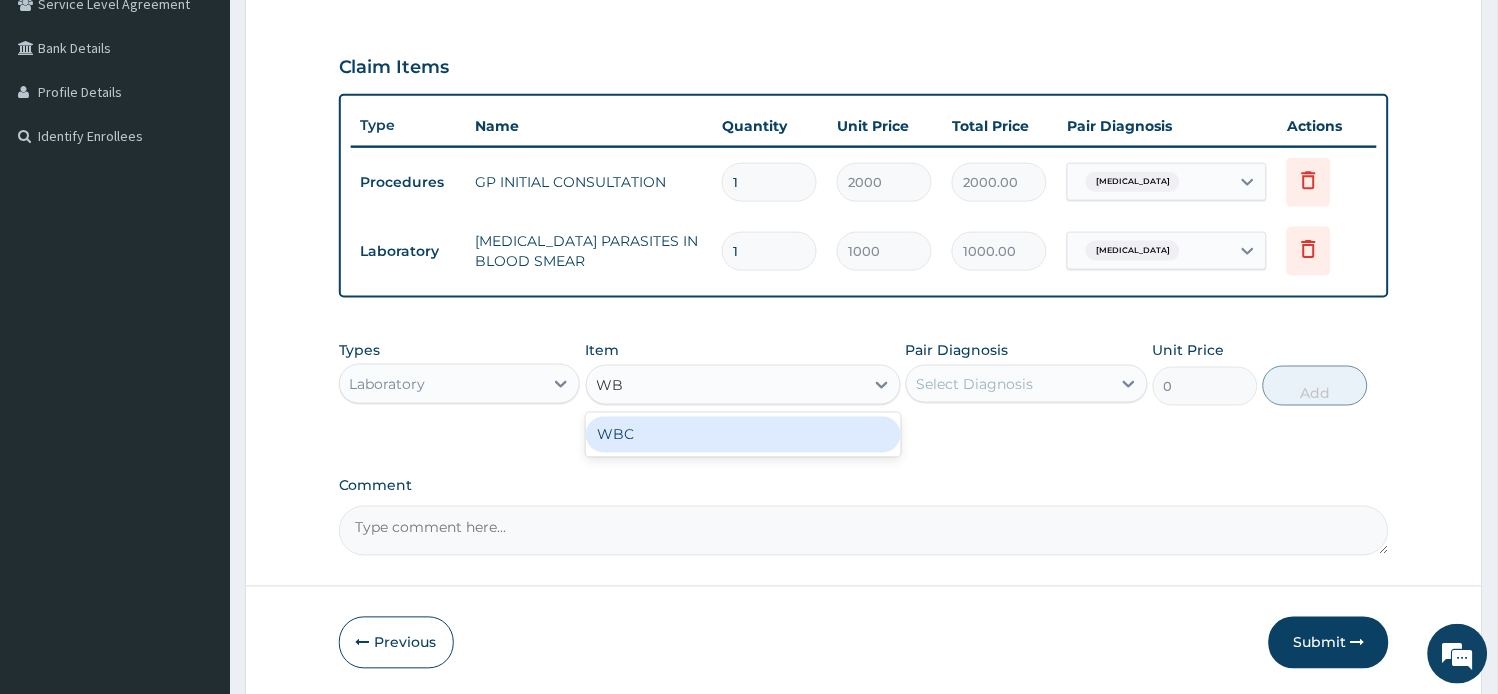 type on "WBC" 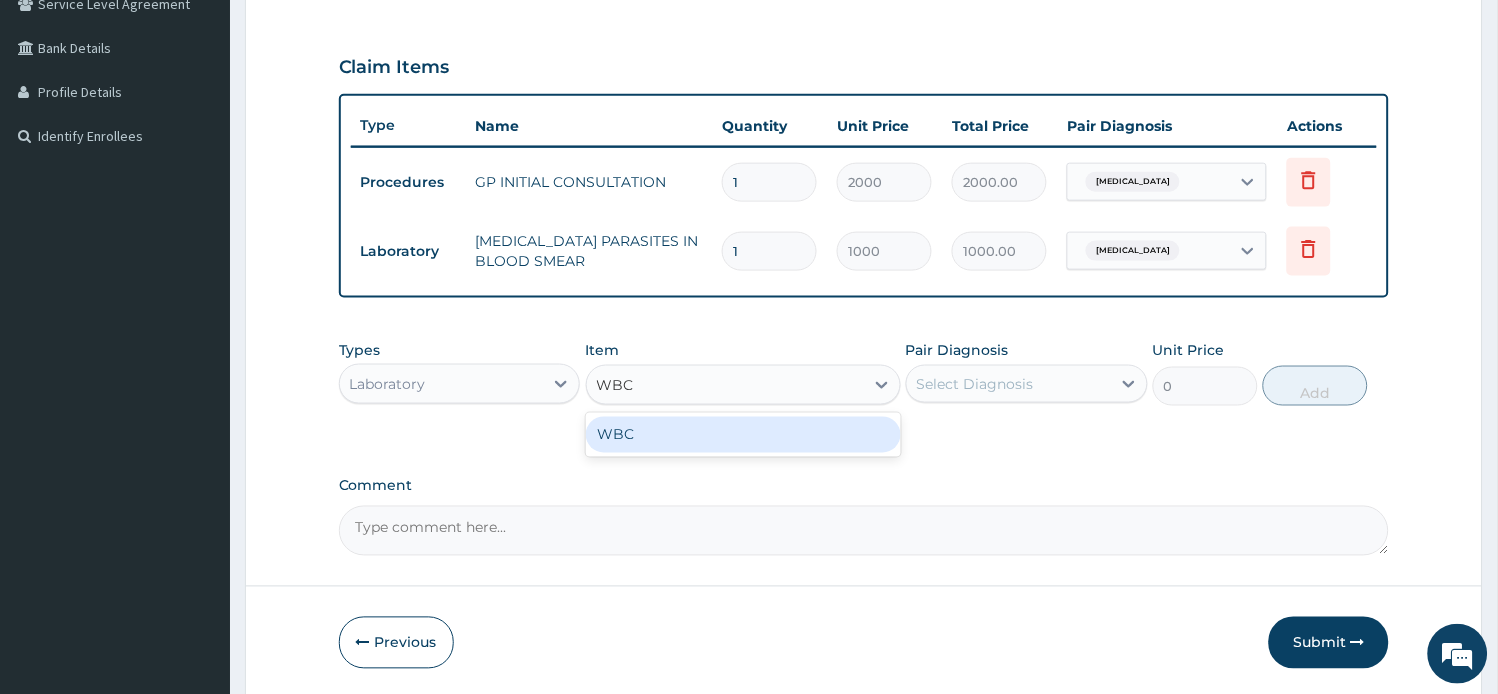 click on "WBC" at bounding box center [743, 435] 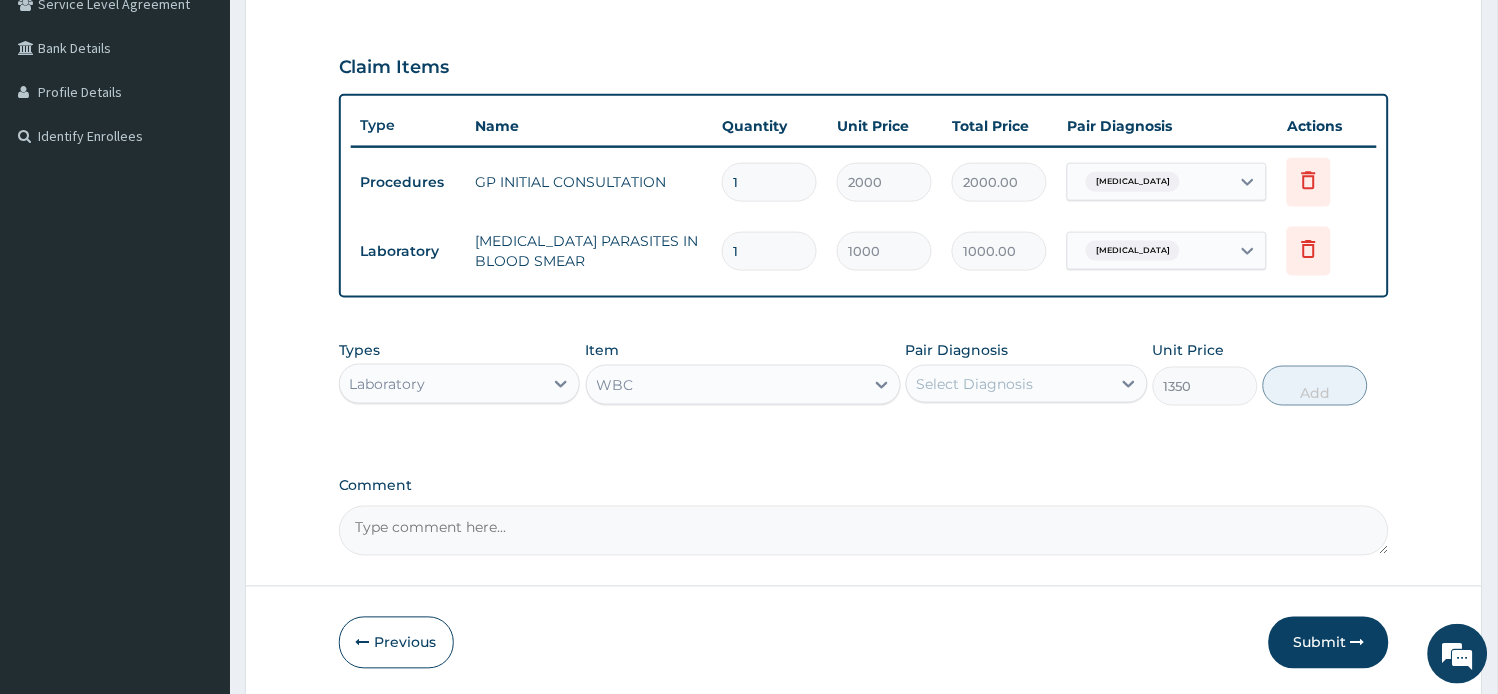 click on "Select Diagnosis" at bounding box center [975, 384] 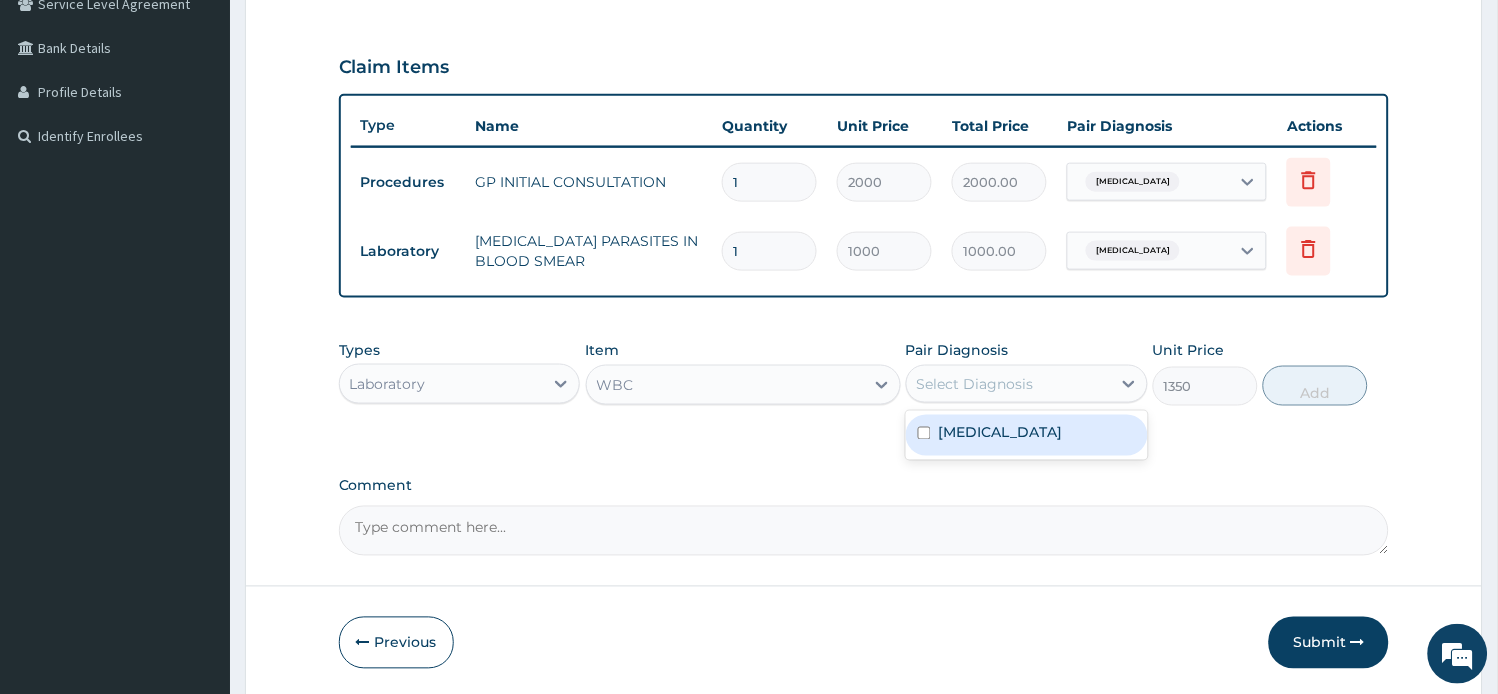 click on "Malaria" at bounding box center (1001, 433) 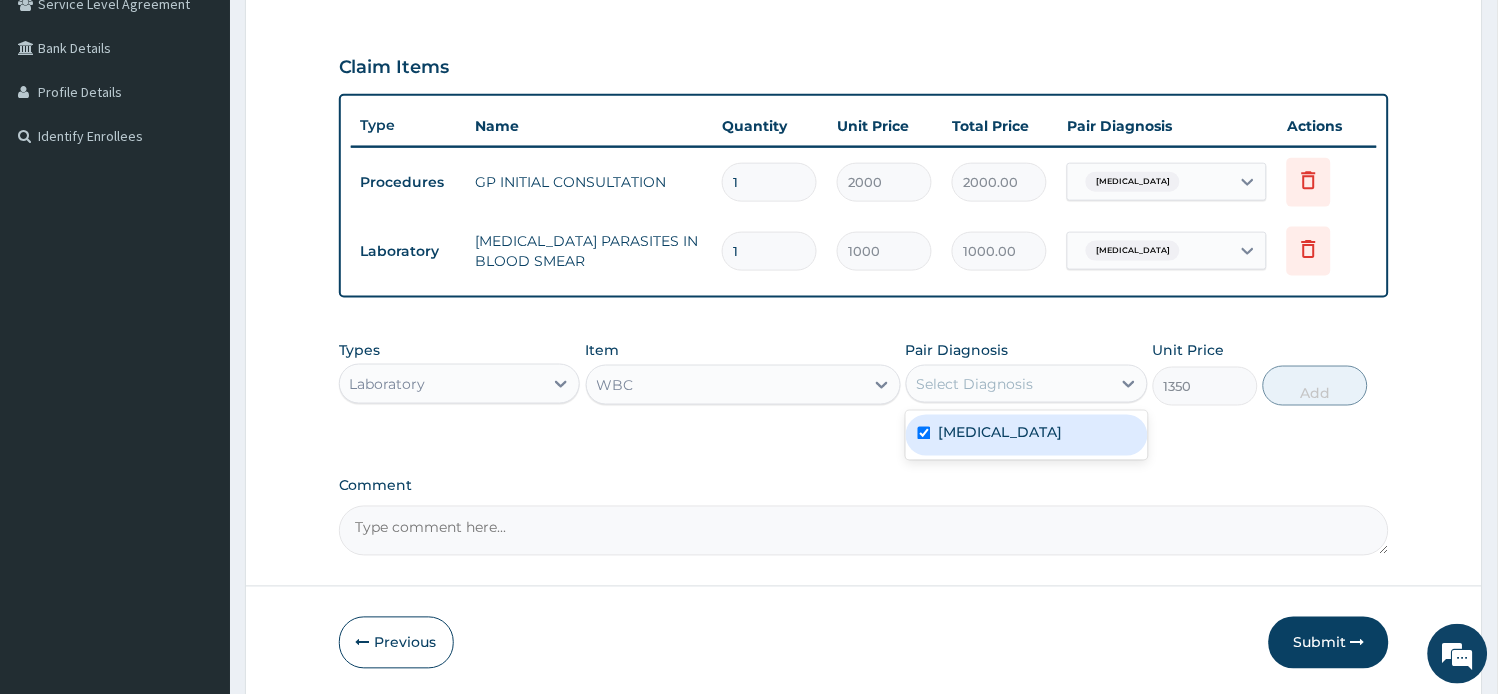 checkbox on "true" 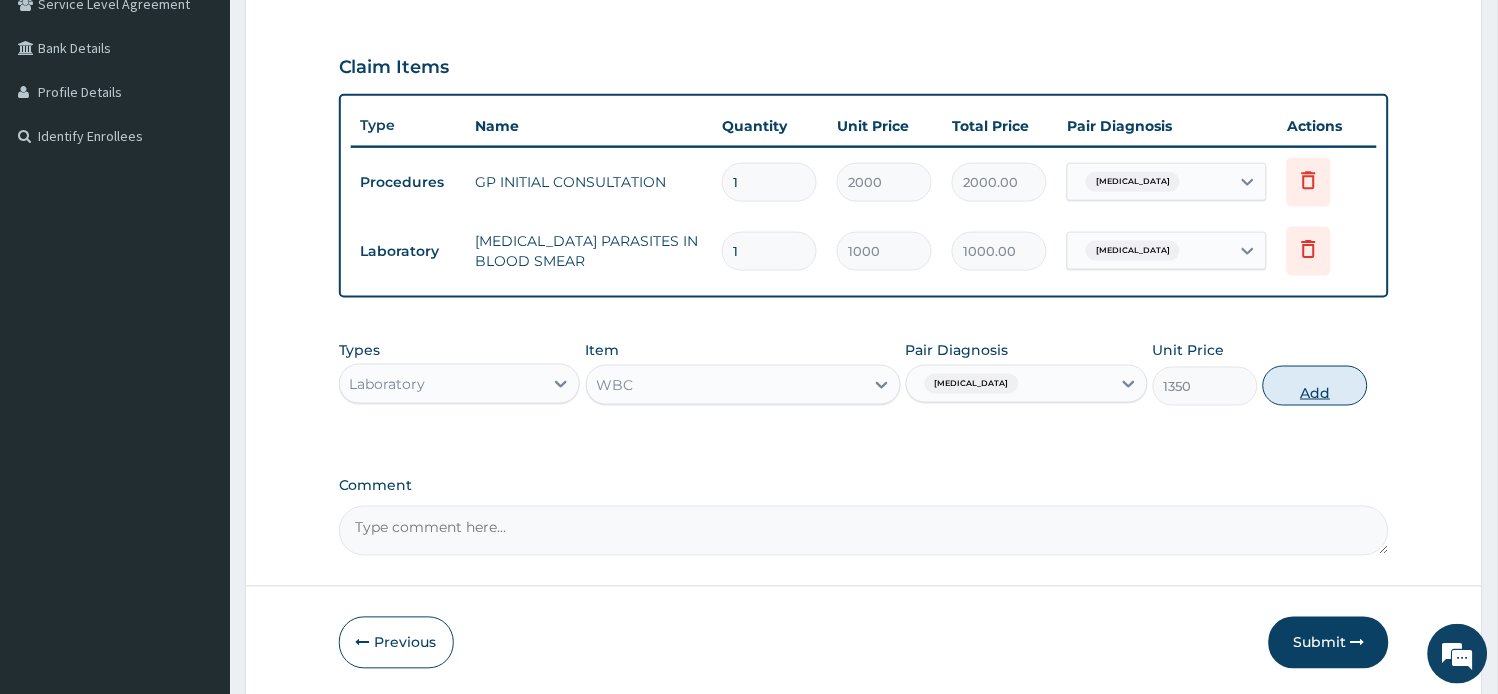 click on "Add" at bounding box center (1315, 386) 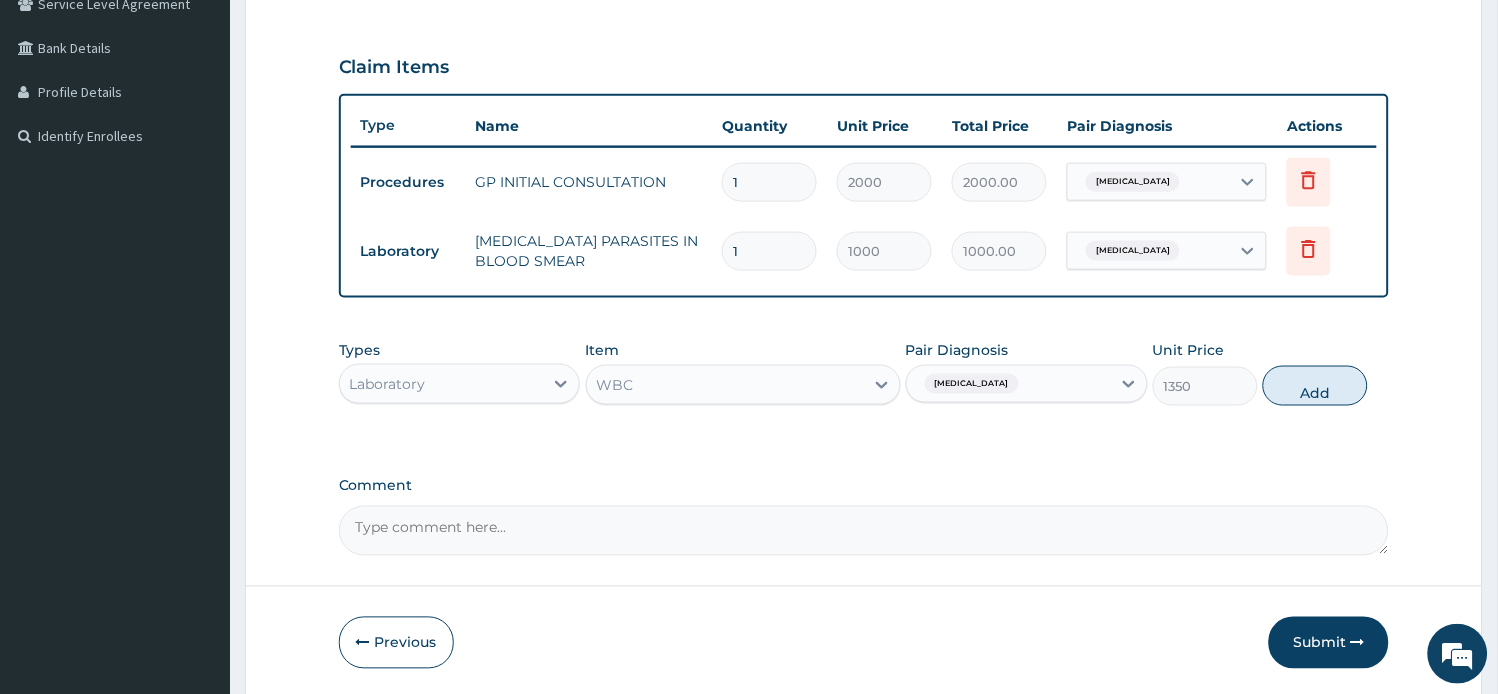 type on "0" 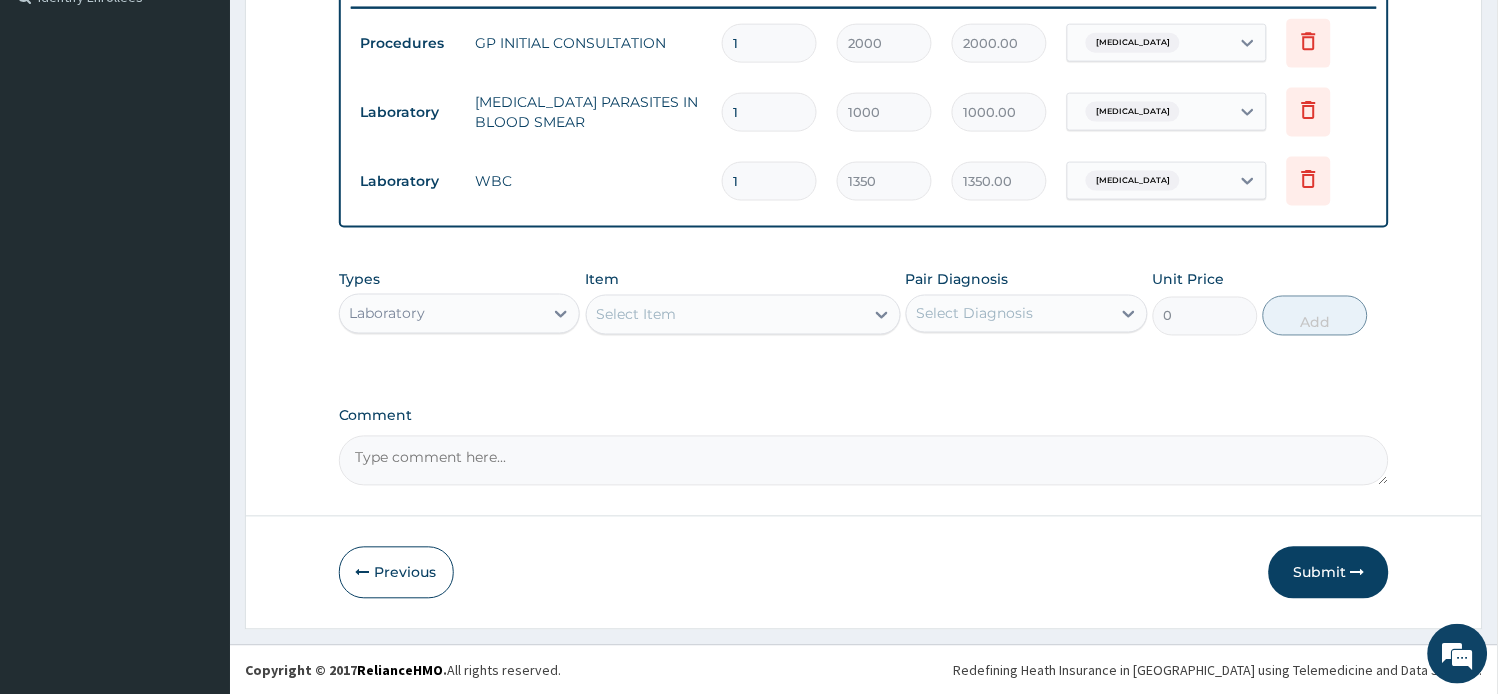 scroll, scrollTop: 574, scrollLeft: 0, axis: vertical 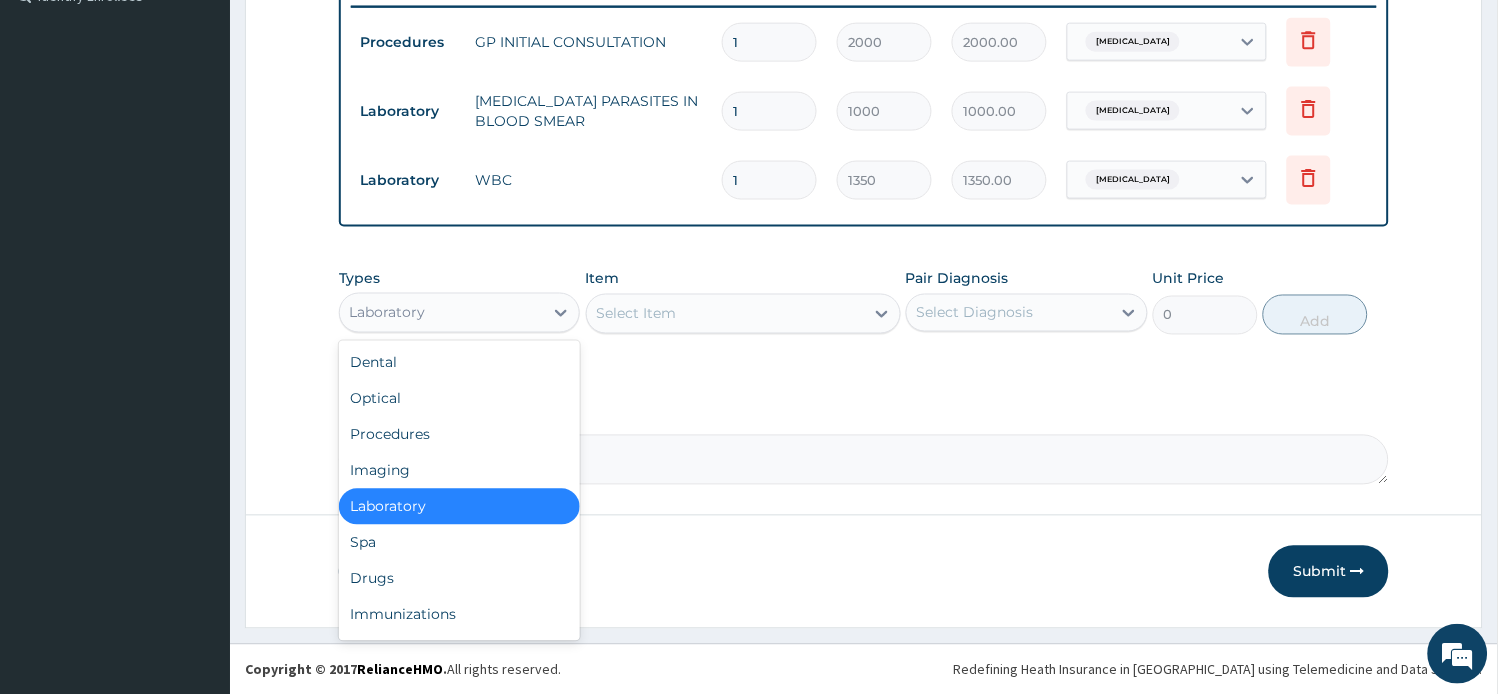 click on "Laboratory" at bounding box center (442, 313) 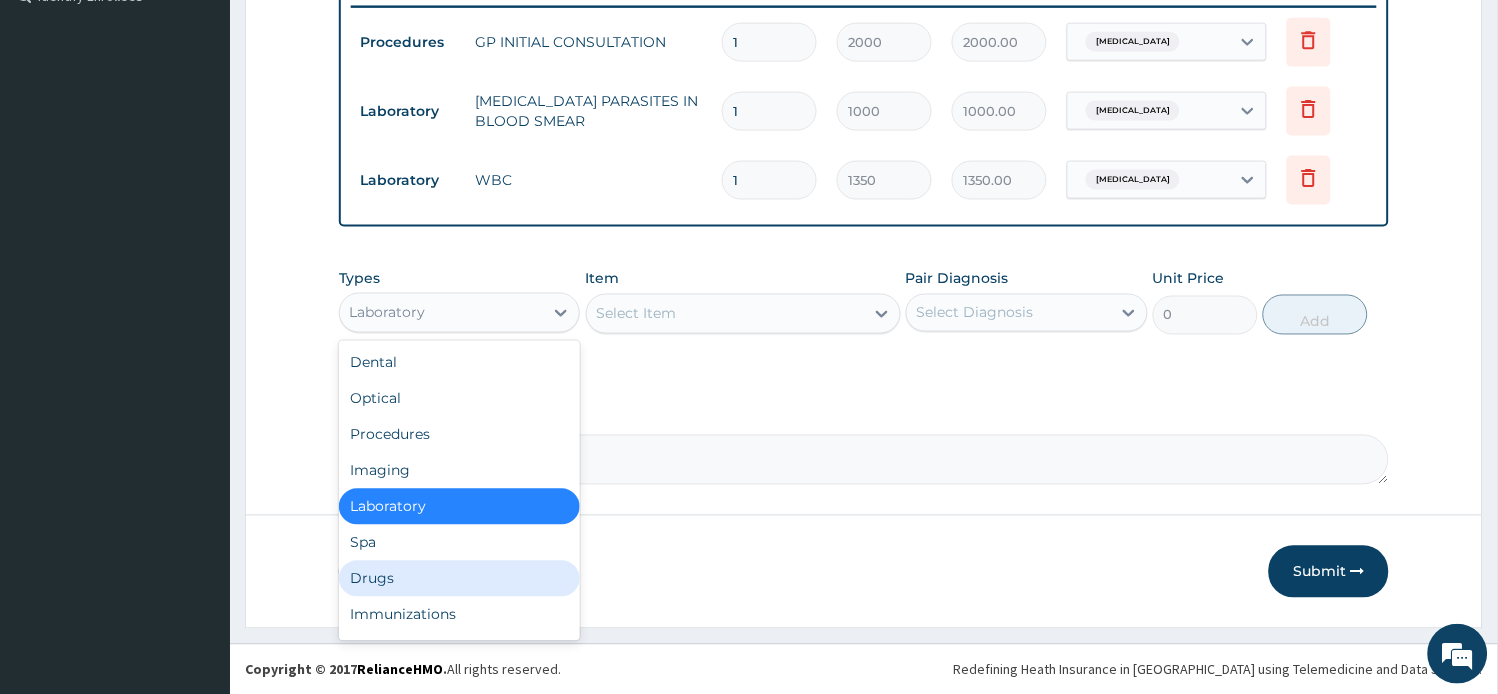 click on "Drugs" at bounding box center (460, 579) 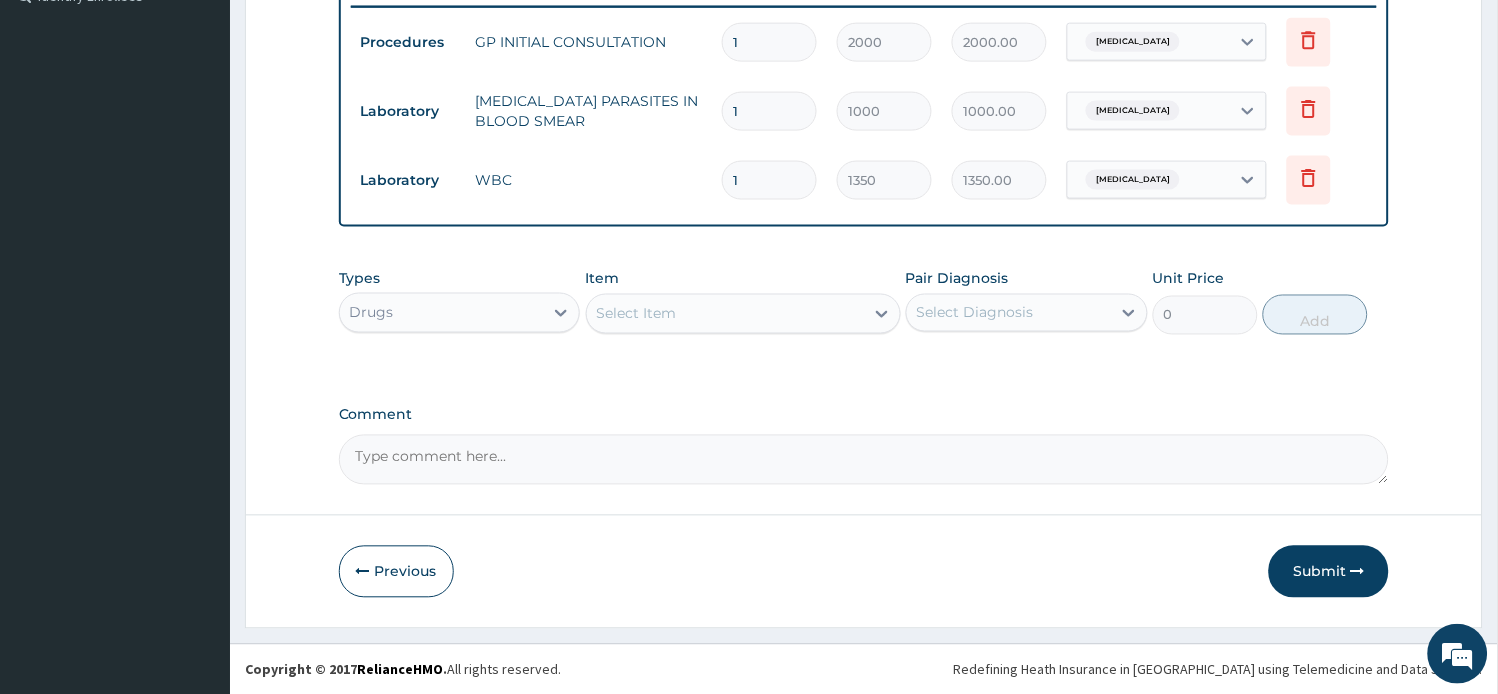 click on "Select Item" at bounding box center [637, 314] 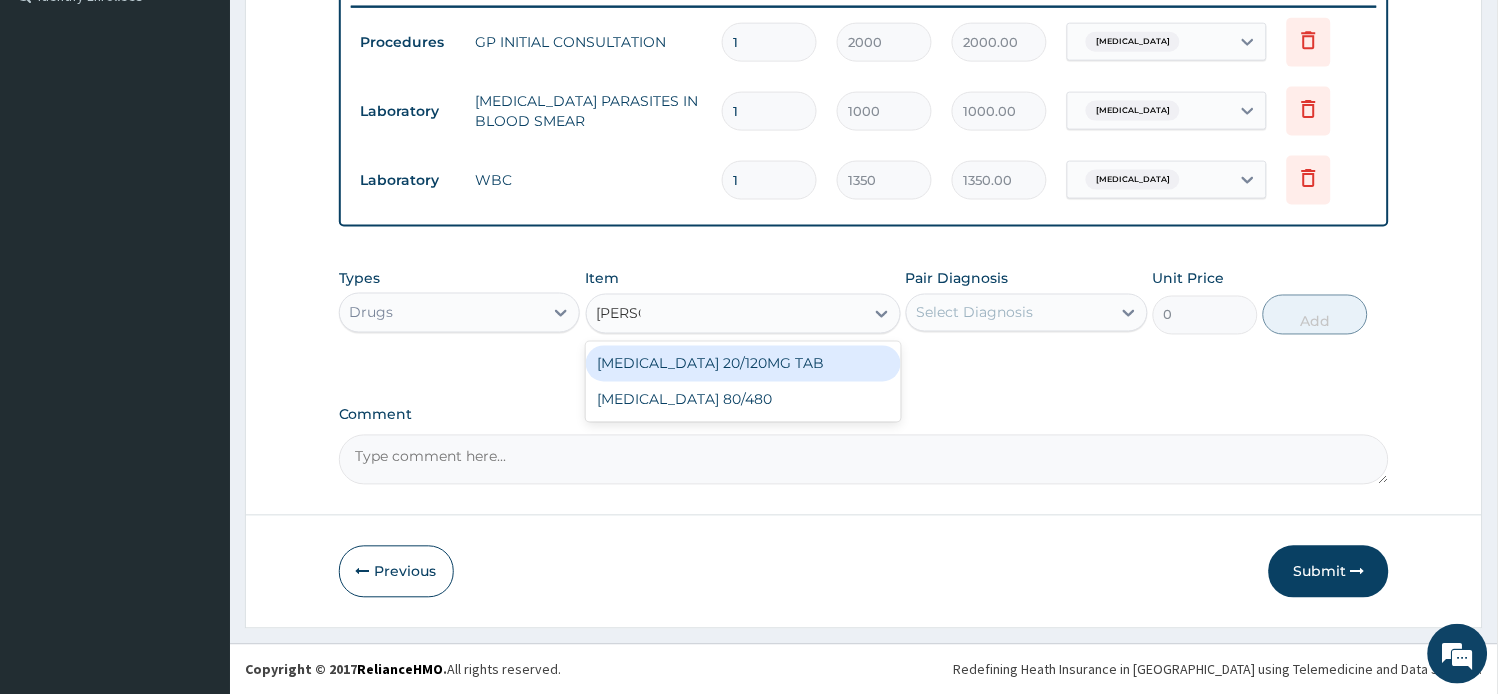 type on "COART" 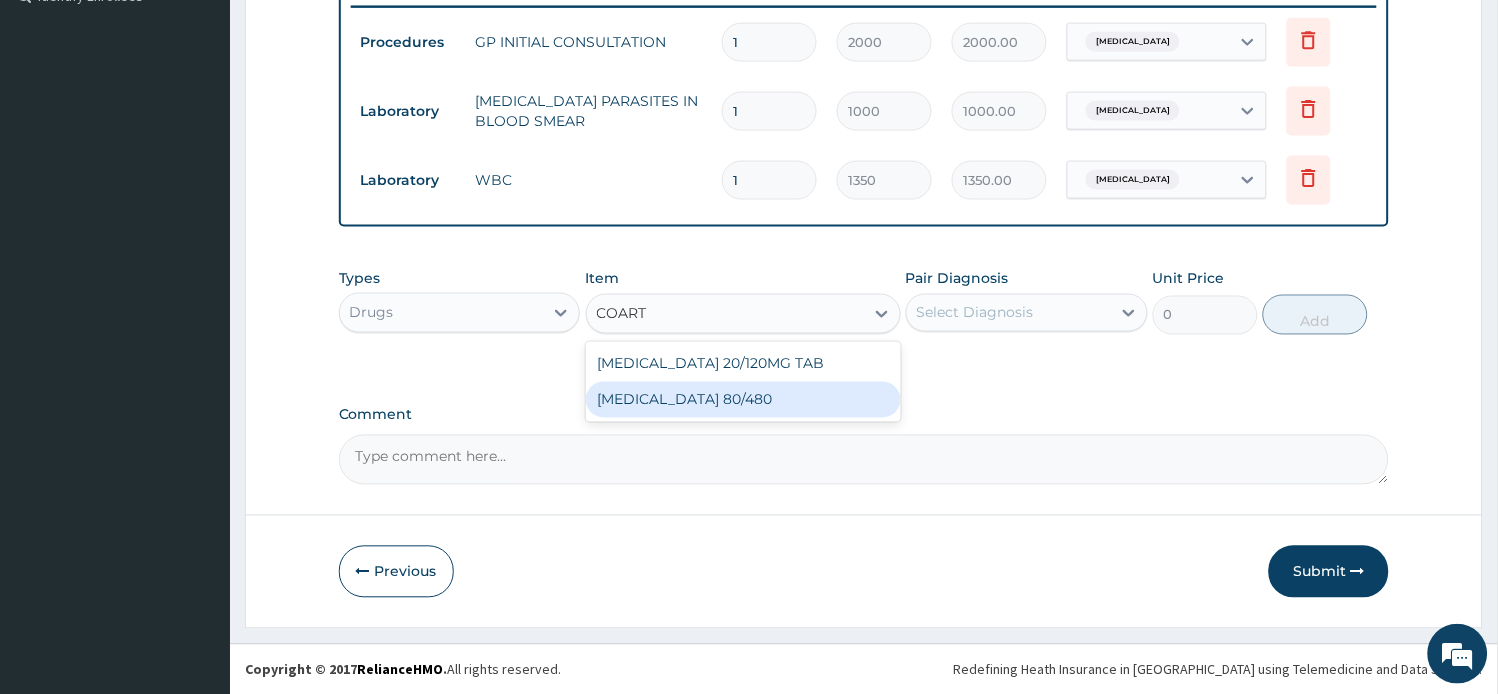 click on "COARTEM 80/480" at bounding box center (743, 400) 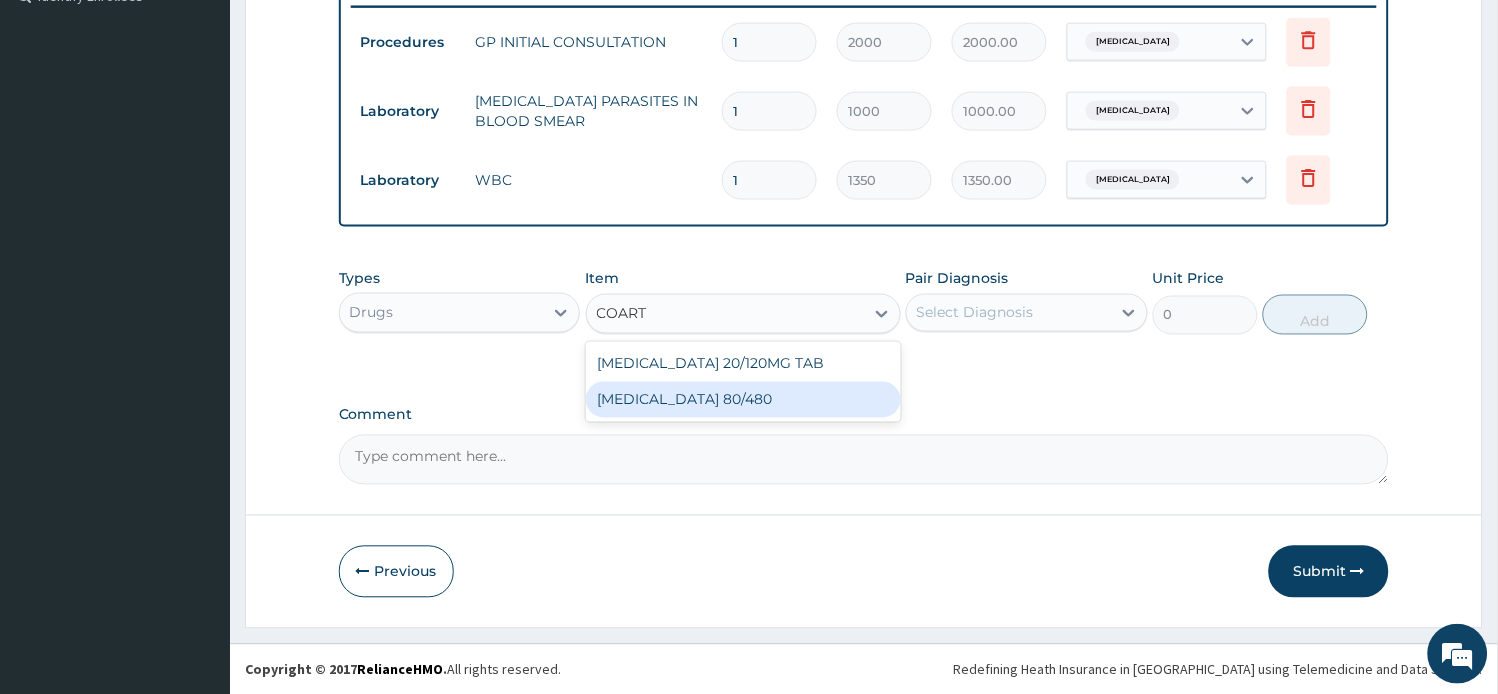 type 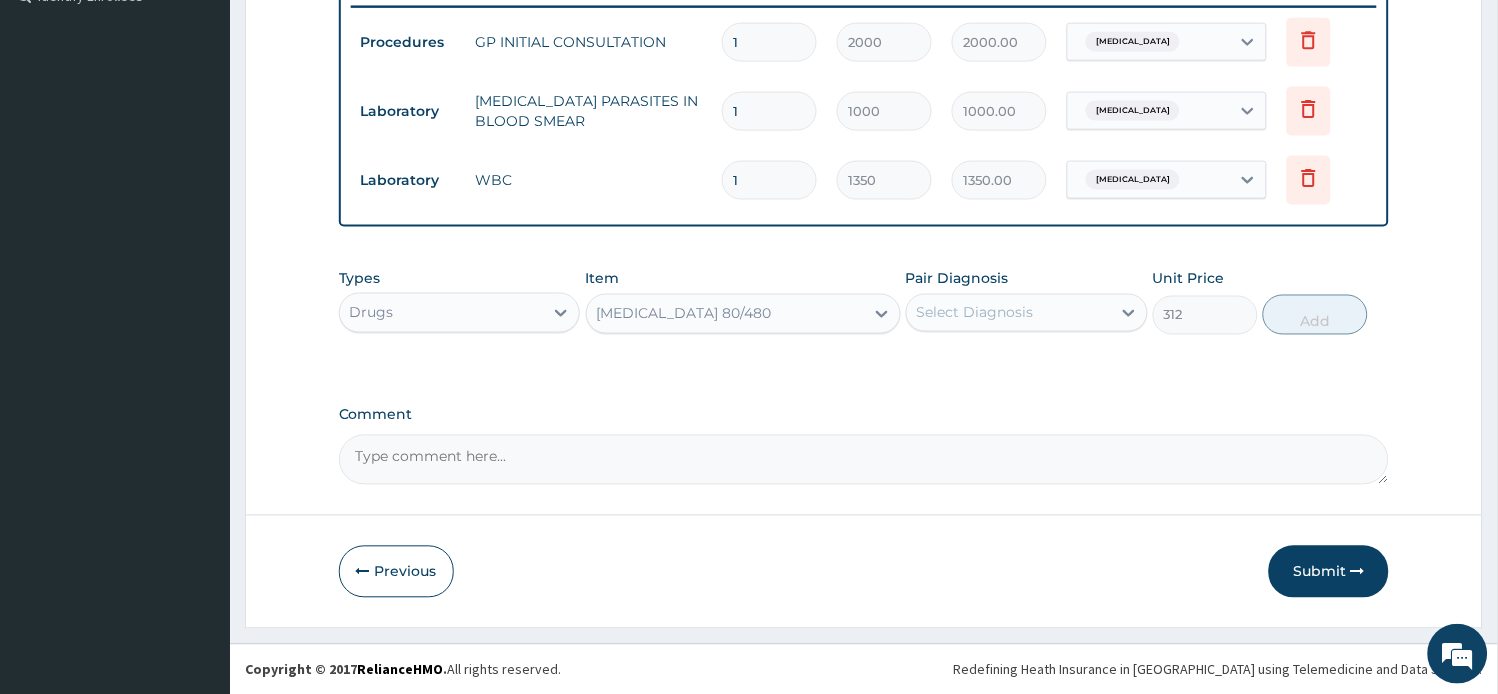 drag, startPoint x: 988, startPoint y: 313, endPoint x: 991, endPoint y: 332, distance: 19.235384 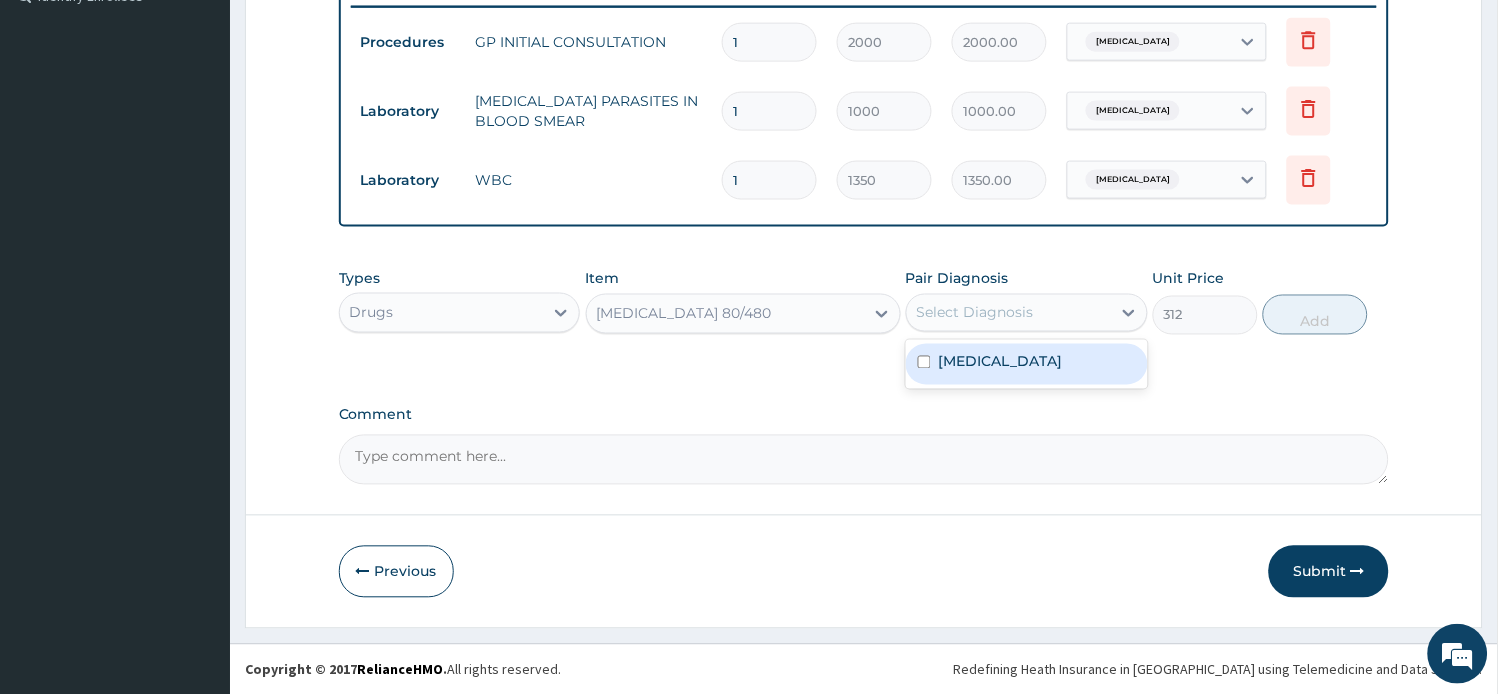 click on "Malaria" at bounding box center [1001, 362] 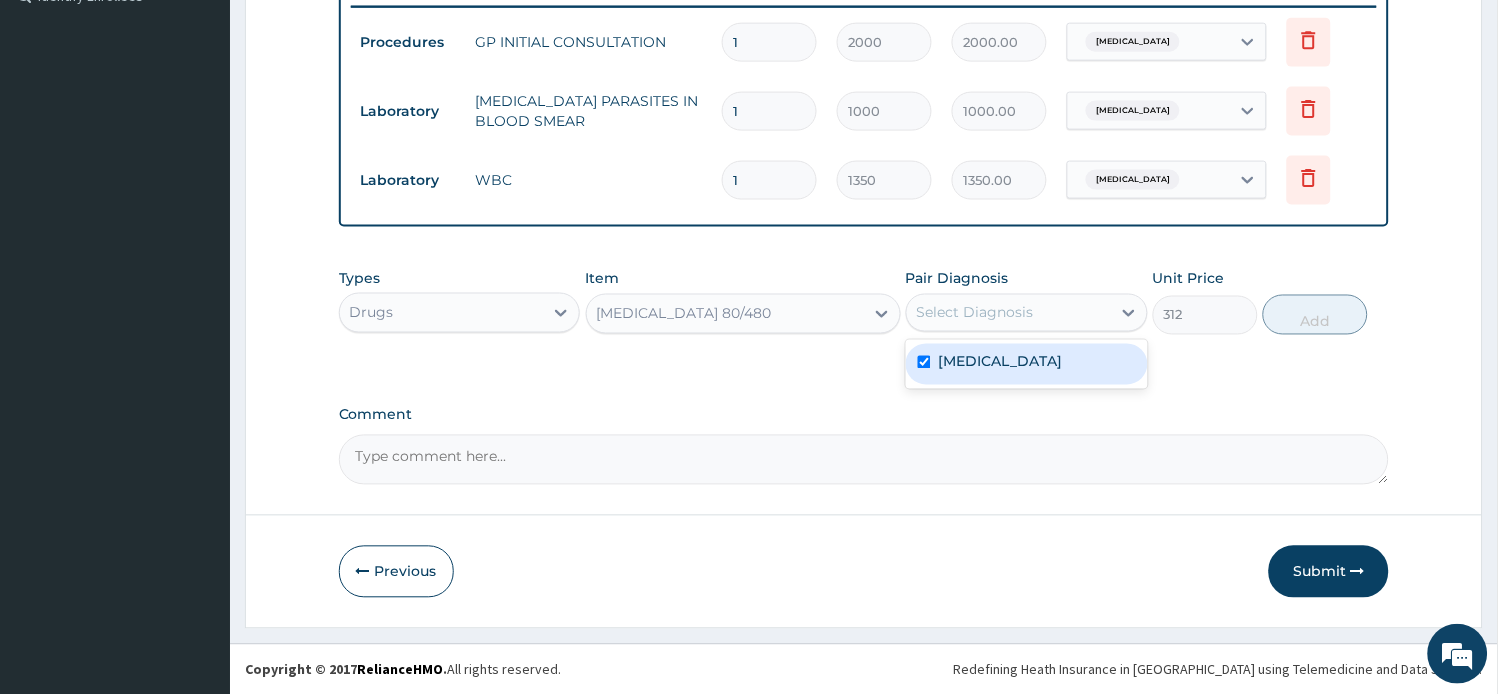 checkbox on "true" 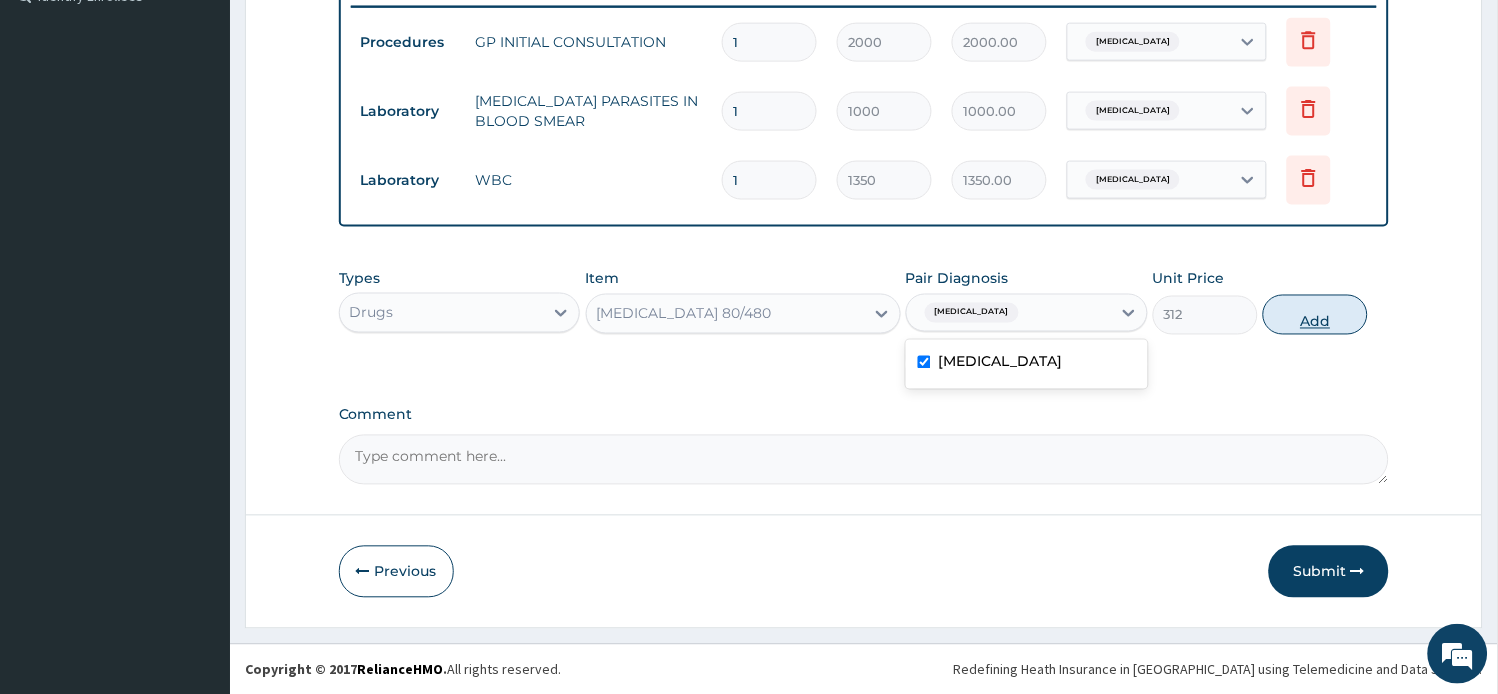 click on "Add" at bounding box center (1315, 315) 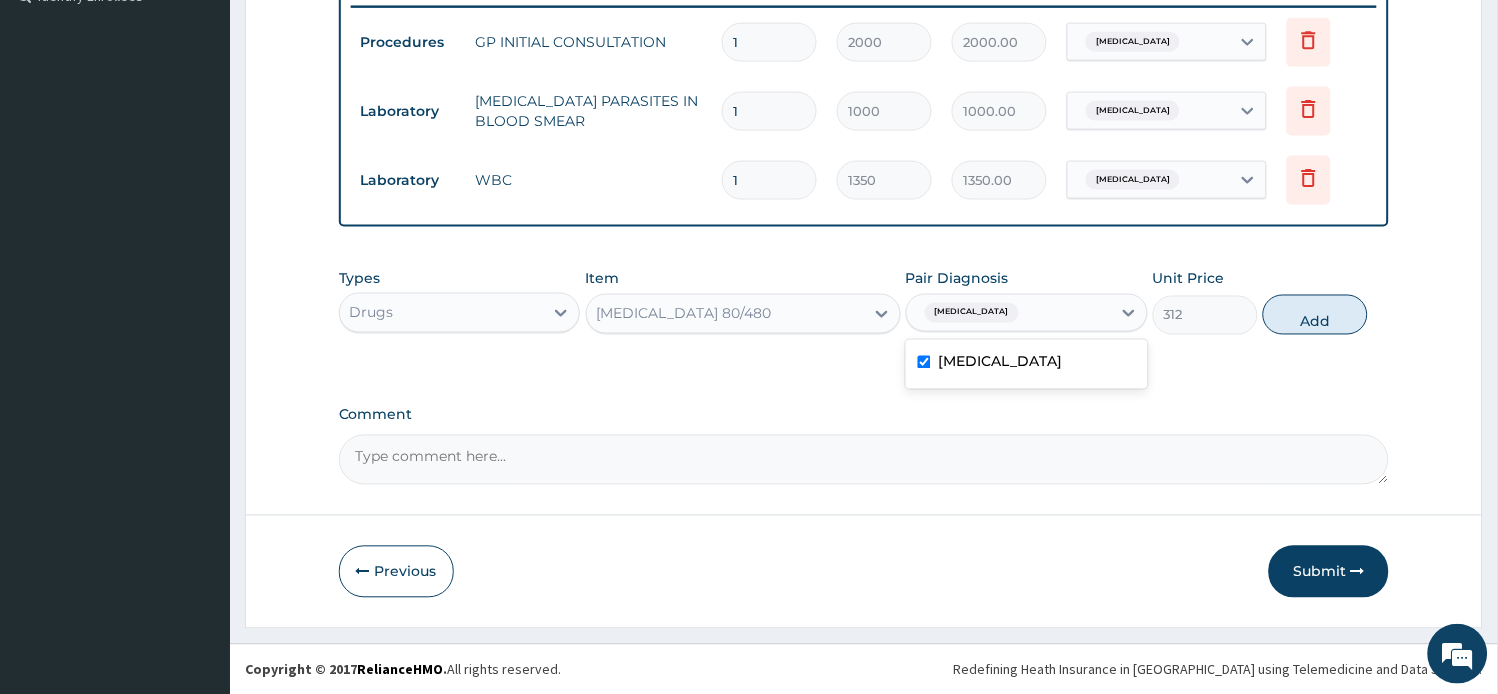 type on "0" 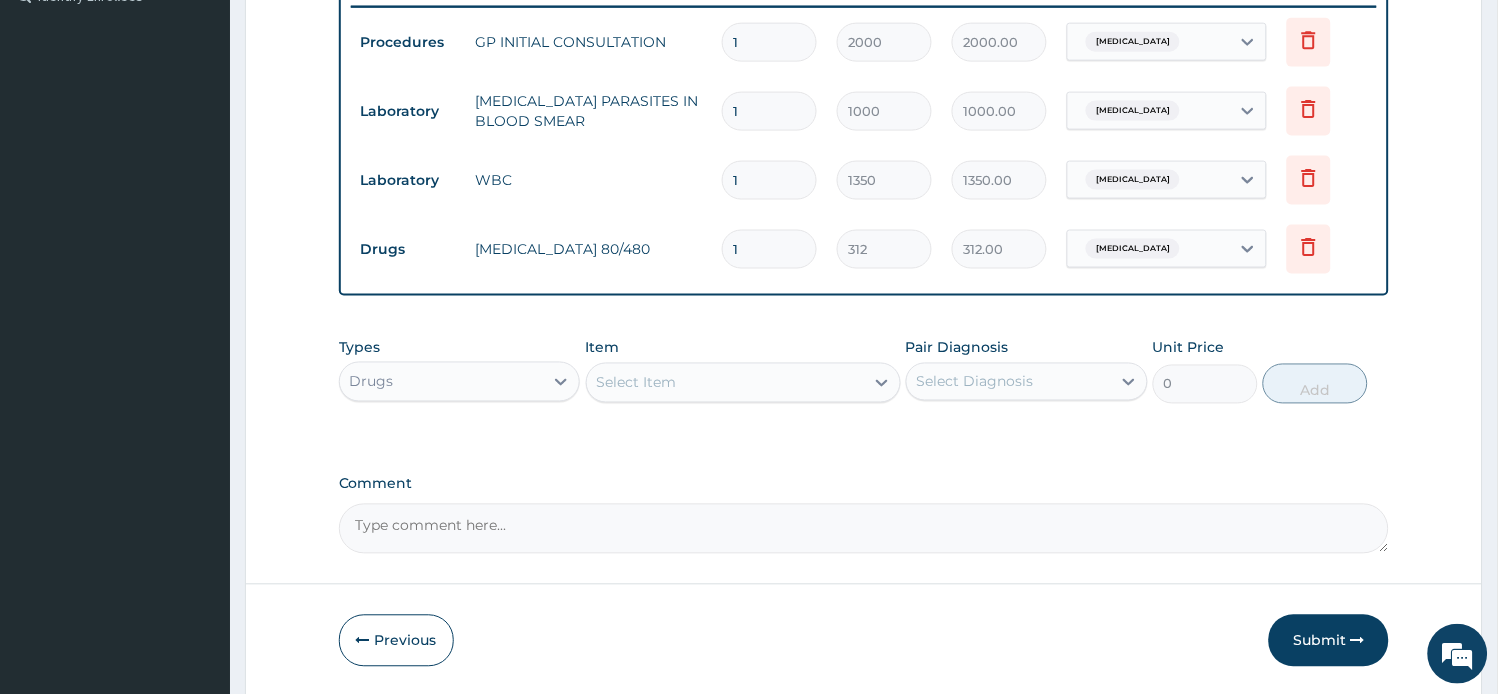 drag, startPoint x: 702, startPoint y: 237, endPoint x: 675, endPoint y: 251, distance: 30.413813 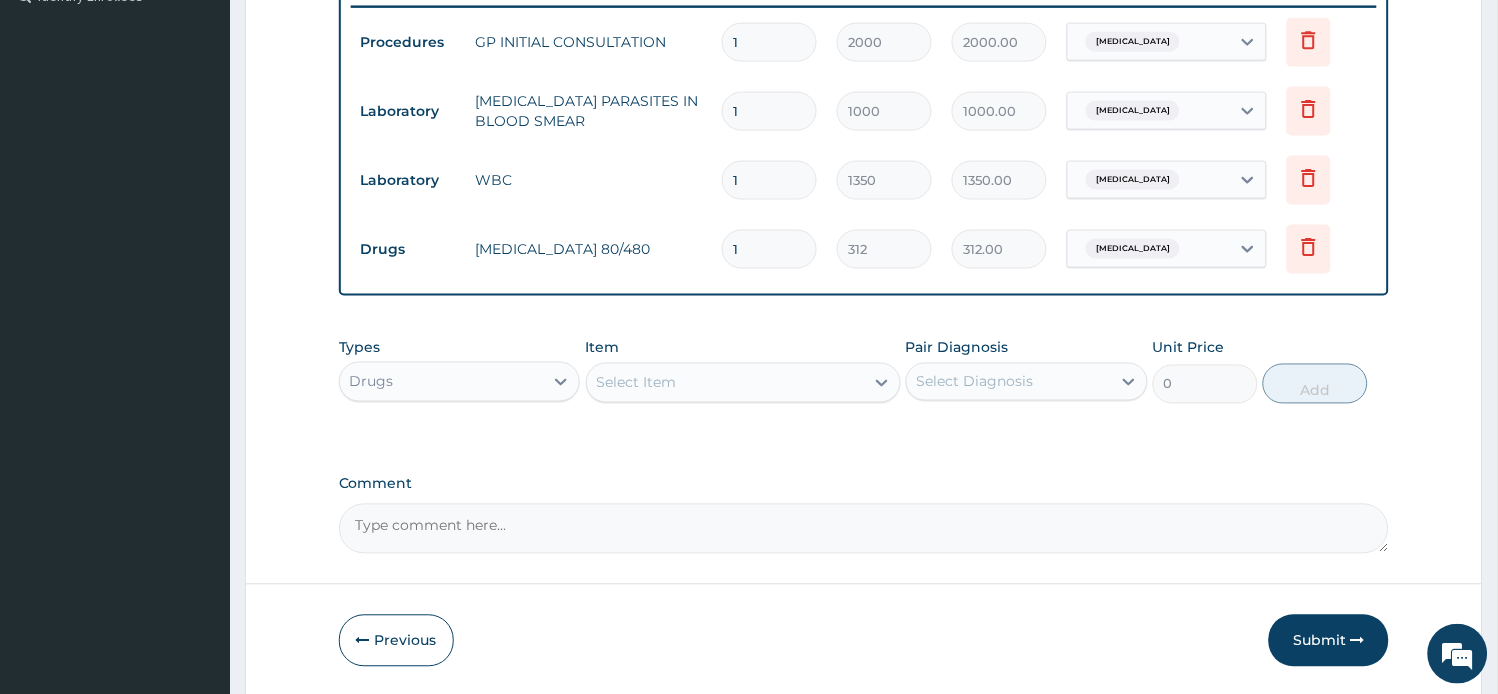 click on "Drugs COARTEM 80/480 1 312 312.00 Malaria Delete" at bounding box center [864, 249] 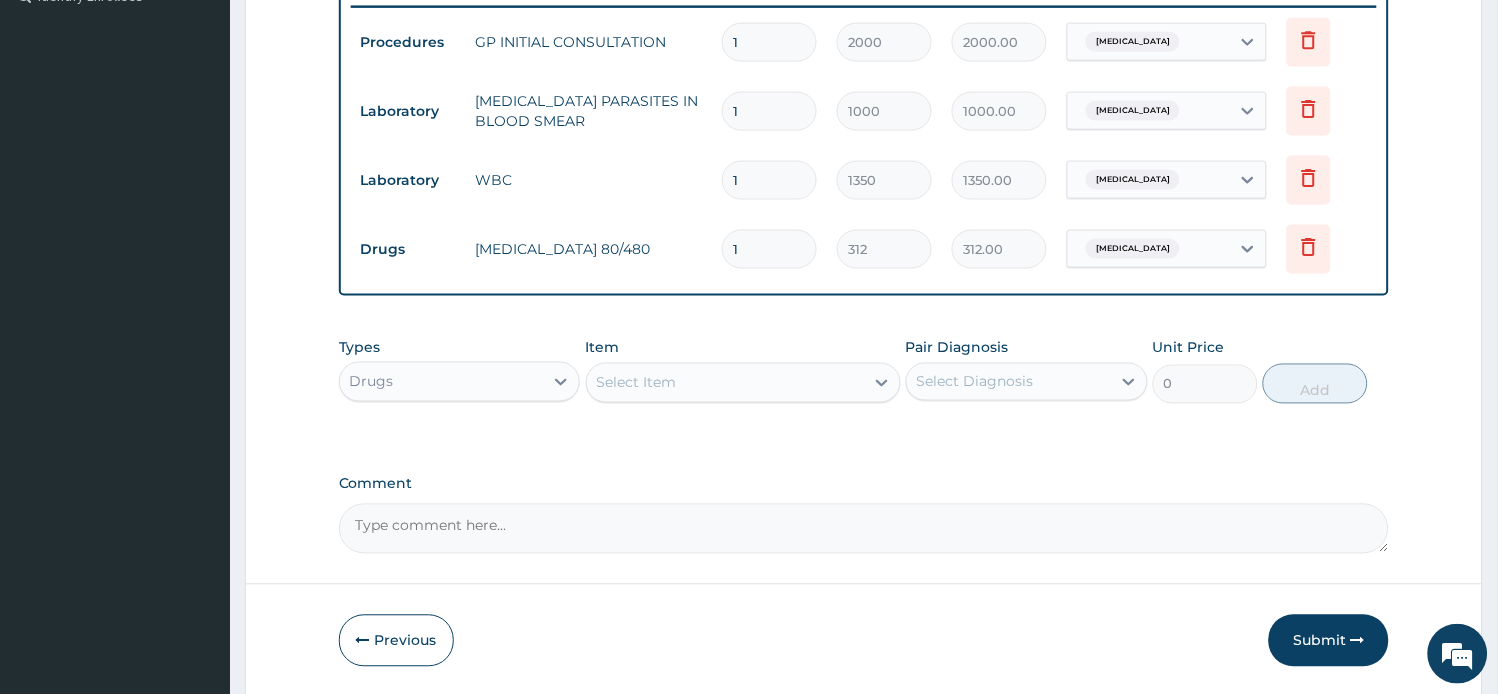 type on "6" 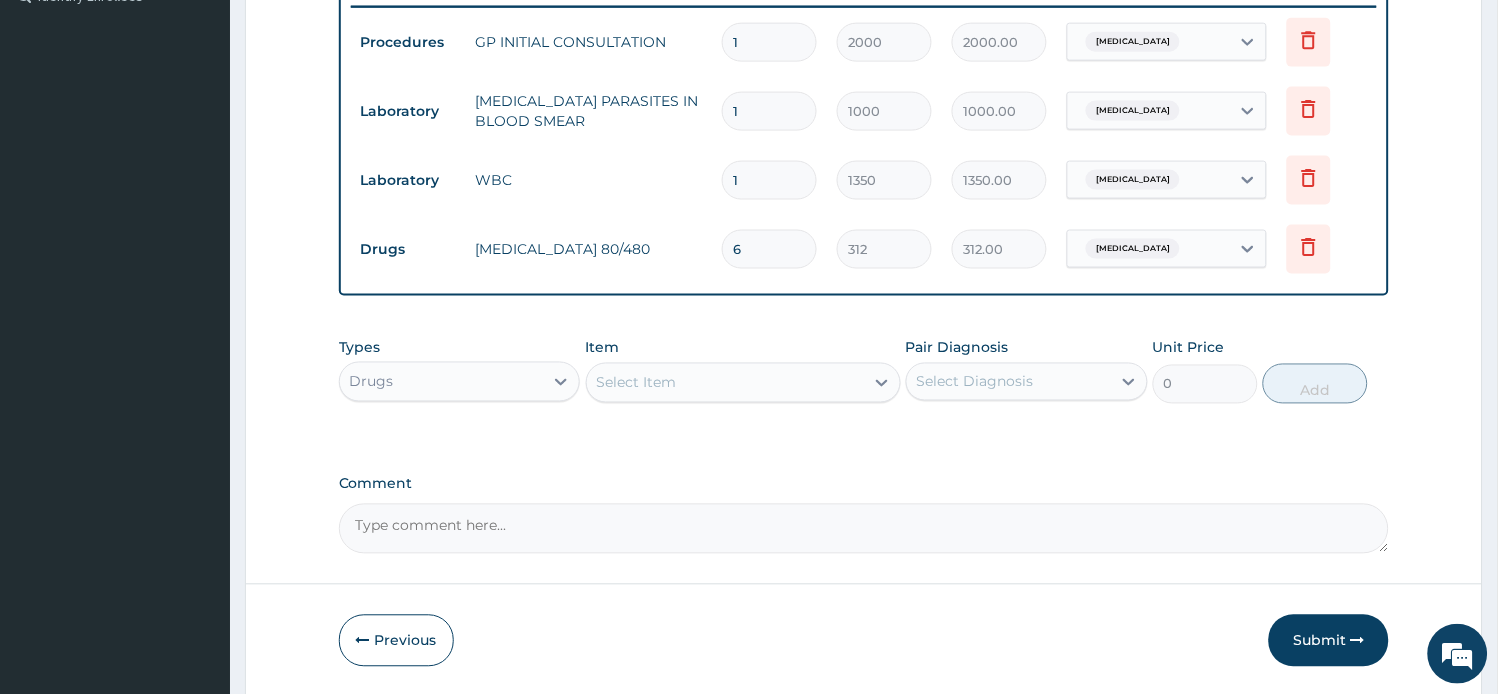 type on "1872.00" 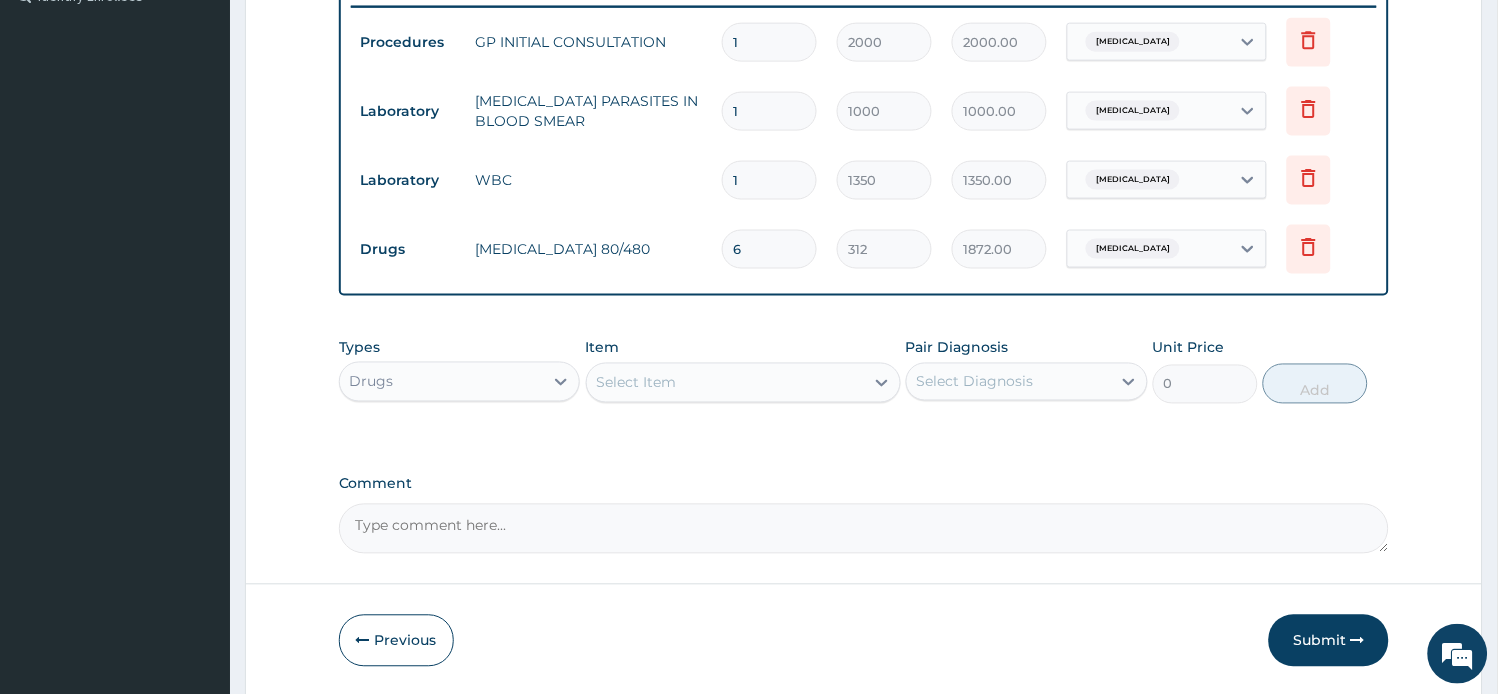 type on "6" 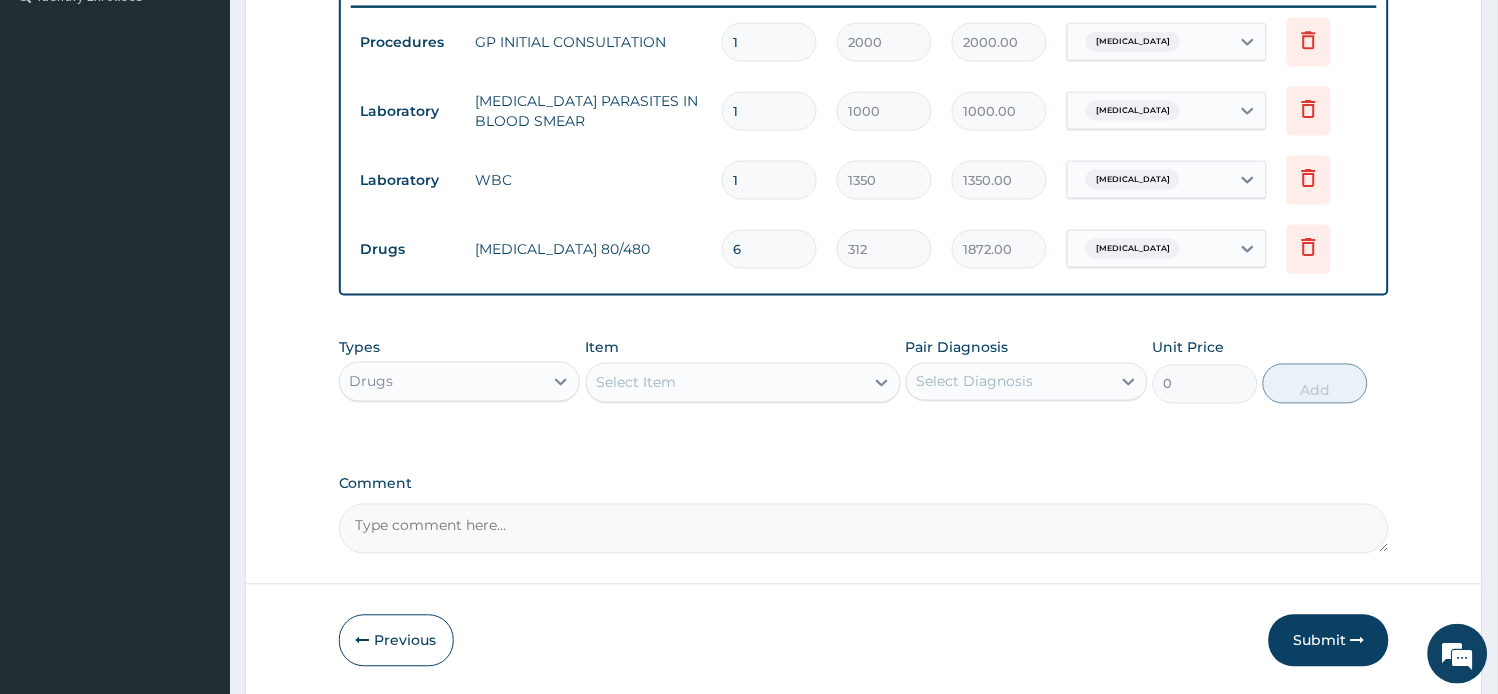 click on "Select Item" at bounding box center (637, 383) 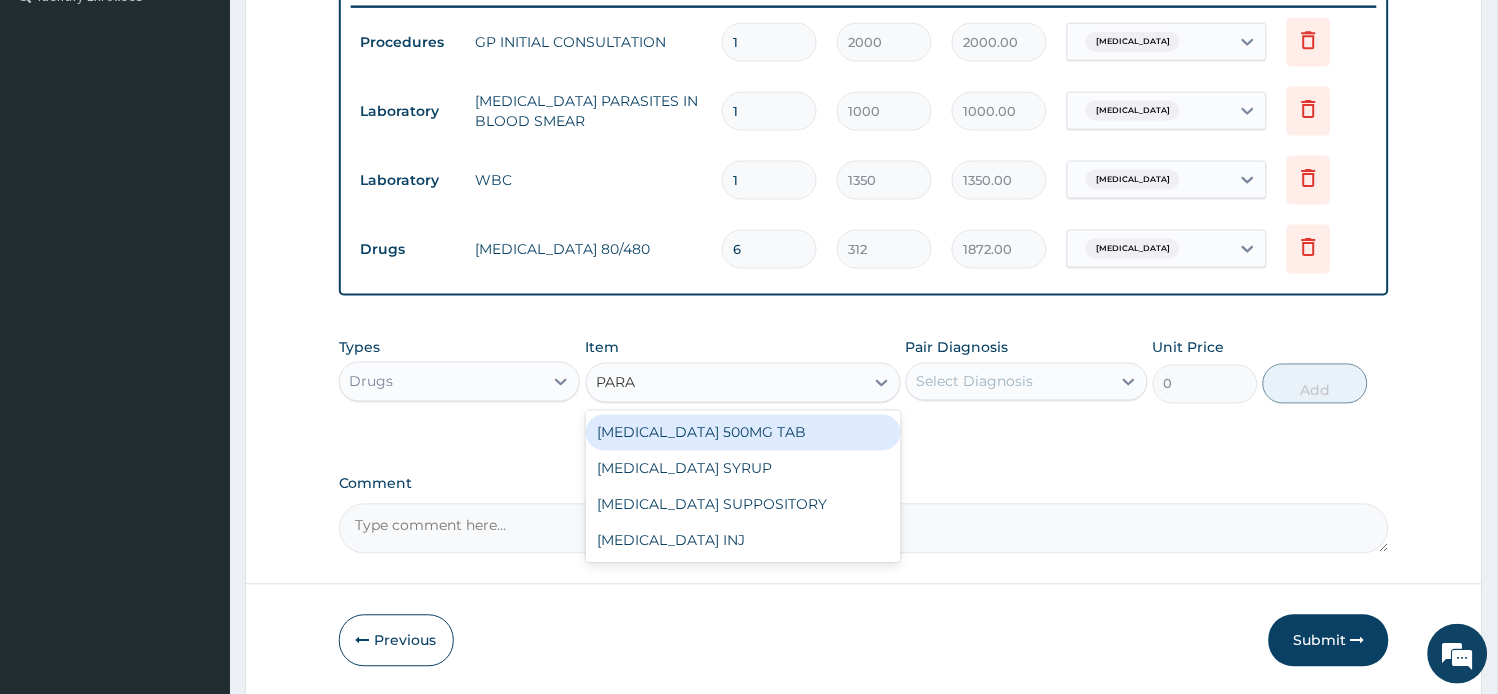 type on "PARAC" 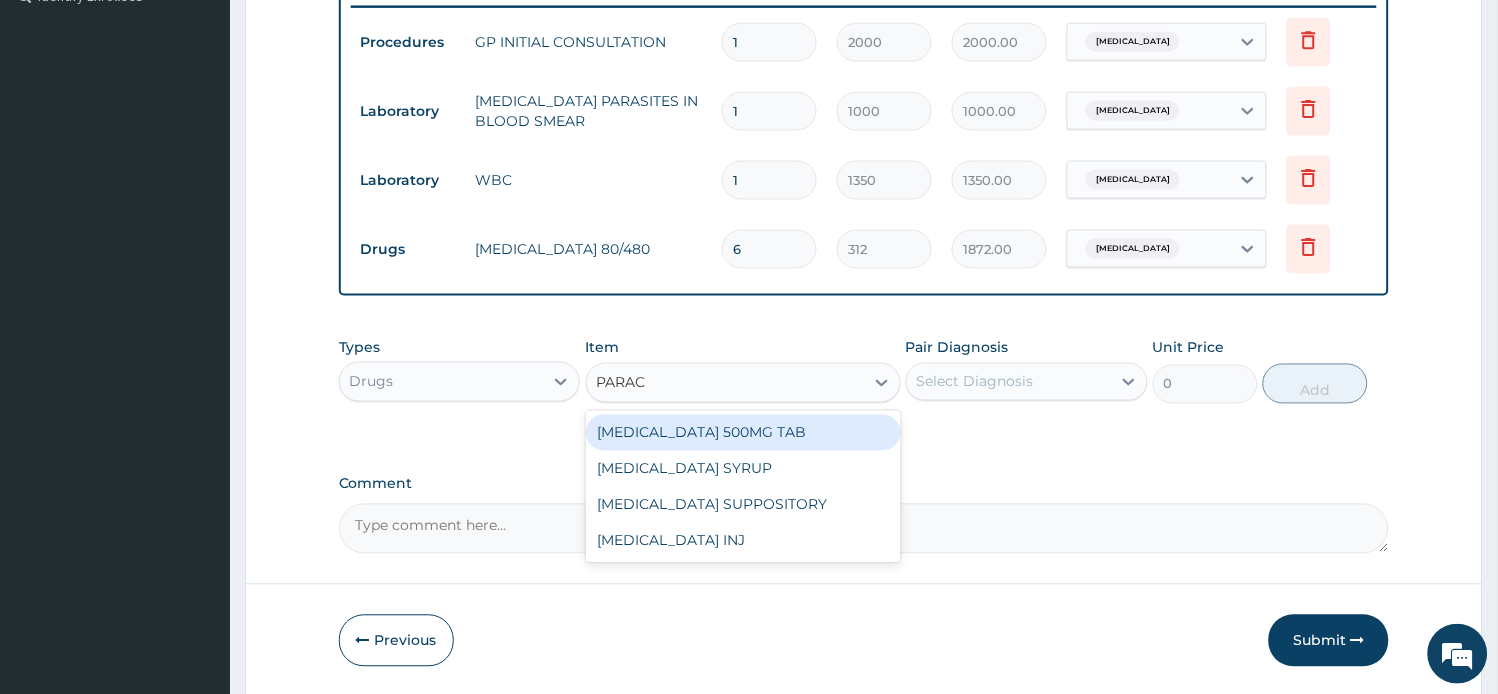 click on "PARACETAMOL 500MG TAB" at bounding box center [743, 433] 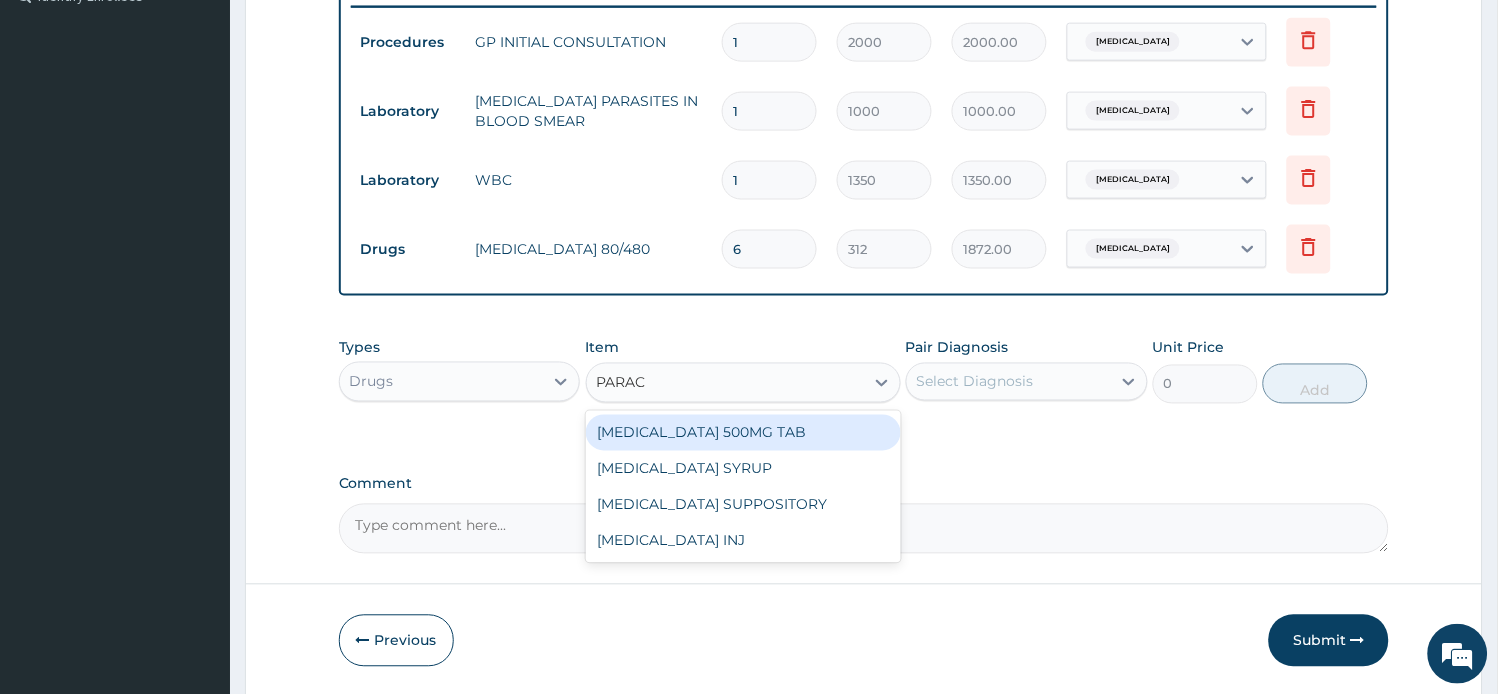 type 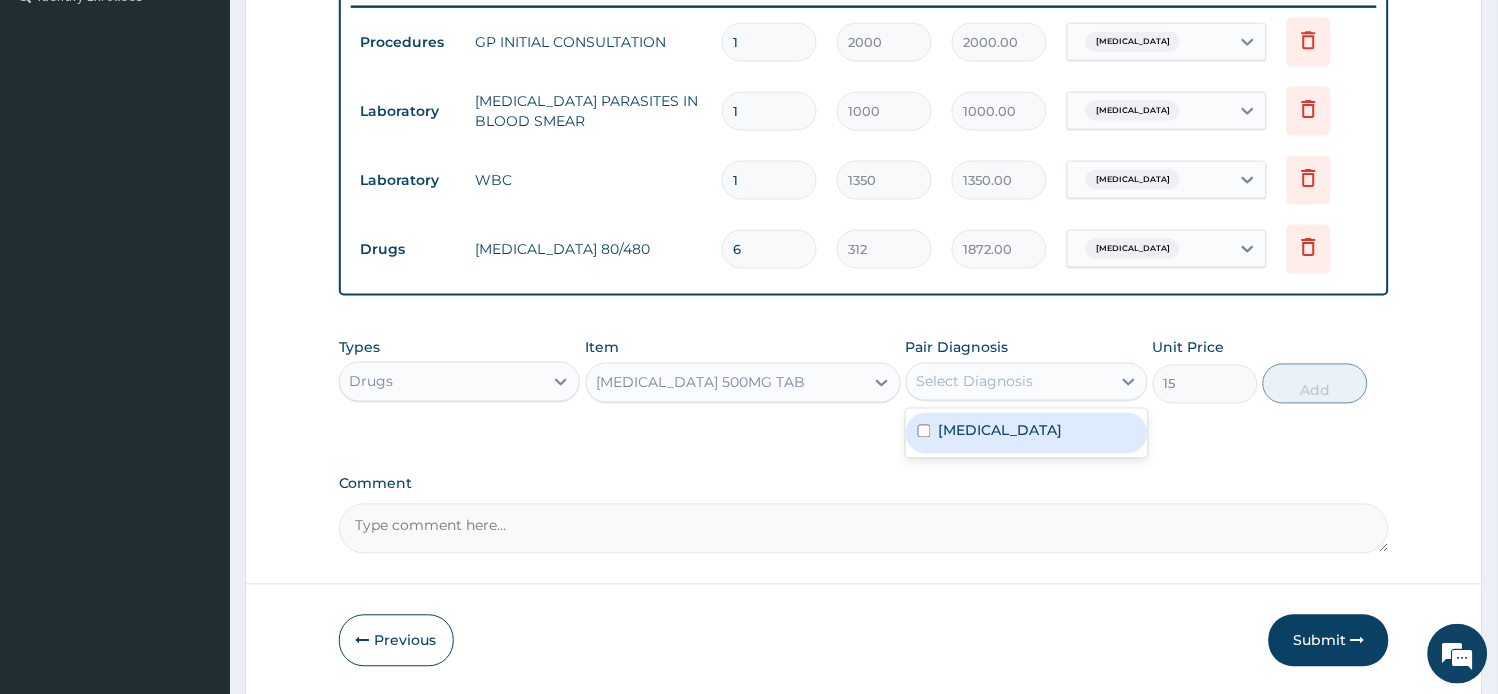 click on "Select Diagnosis" at bounding box center (975, 382) 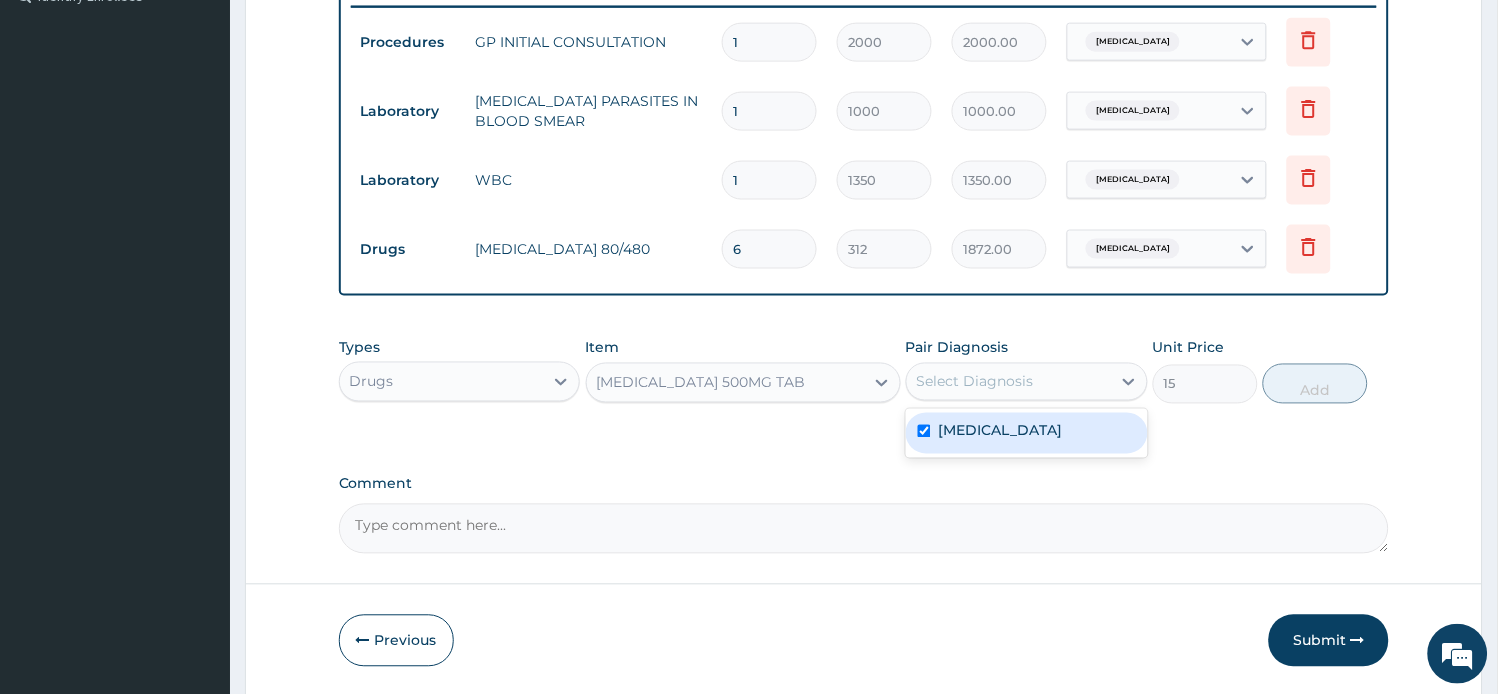 checkbox on "true" 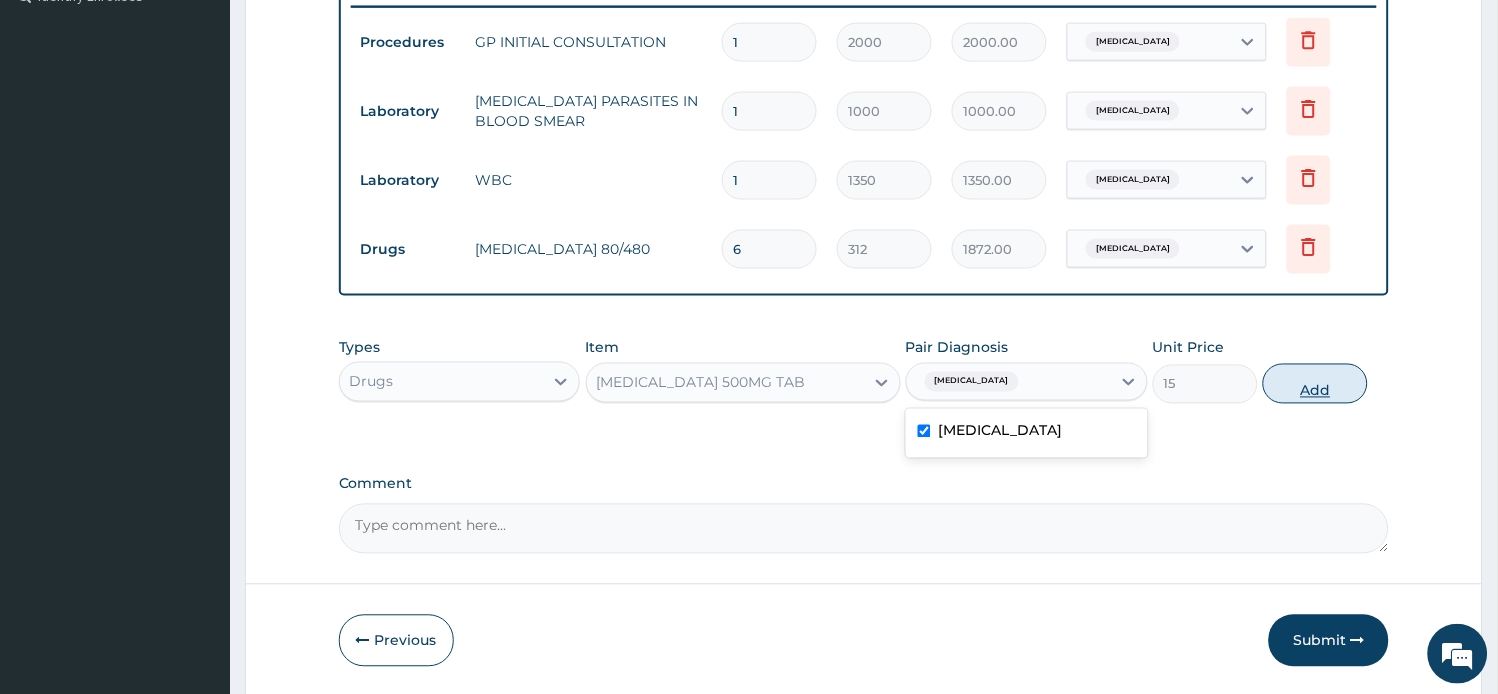 click on "Add" at bounding box center (1315, 384) 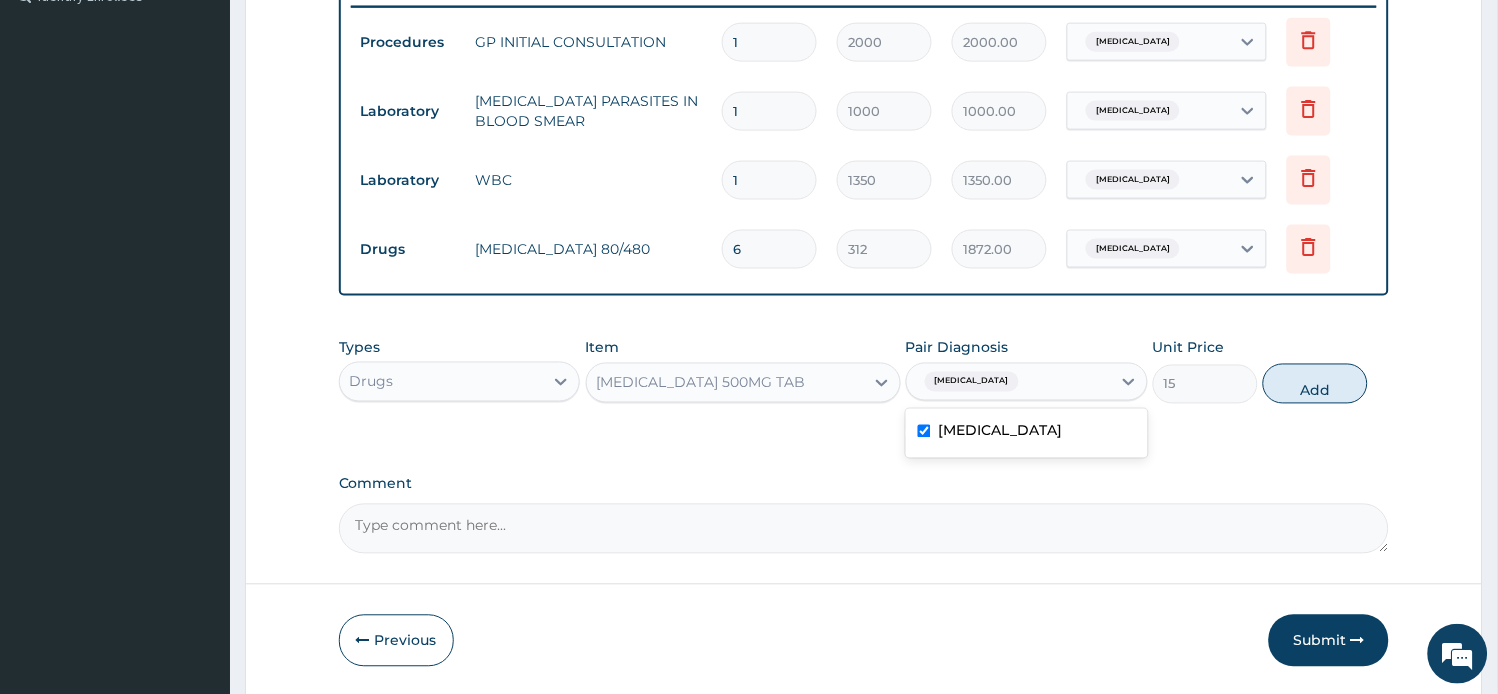 type on "0" 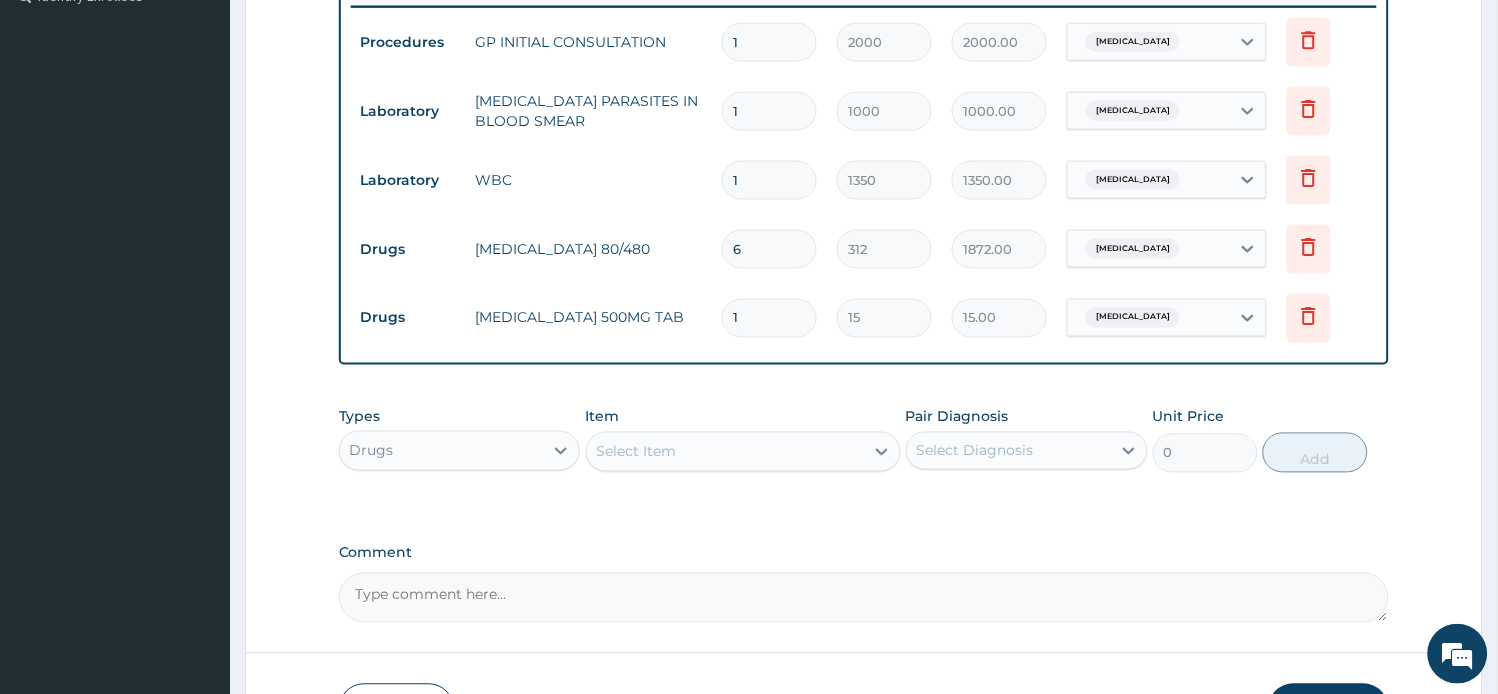 type on "18" 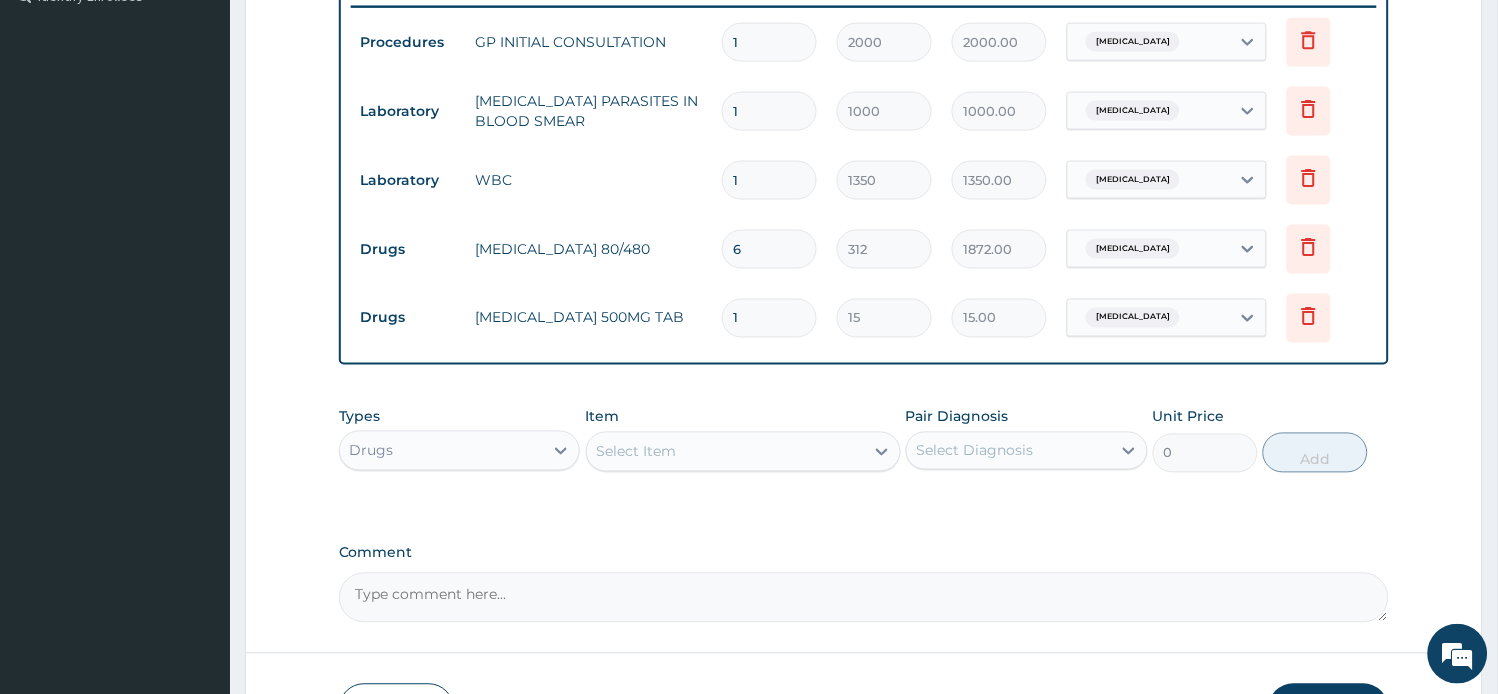type on "270.00" 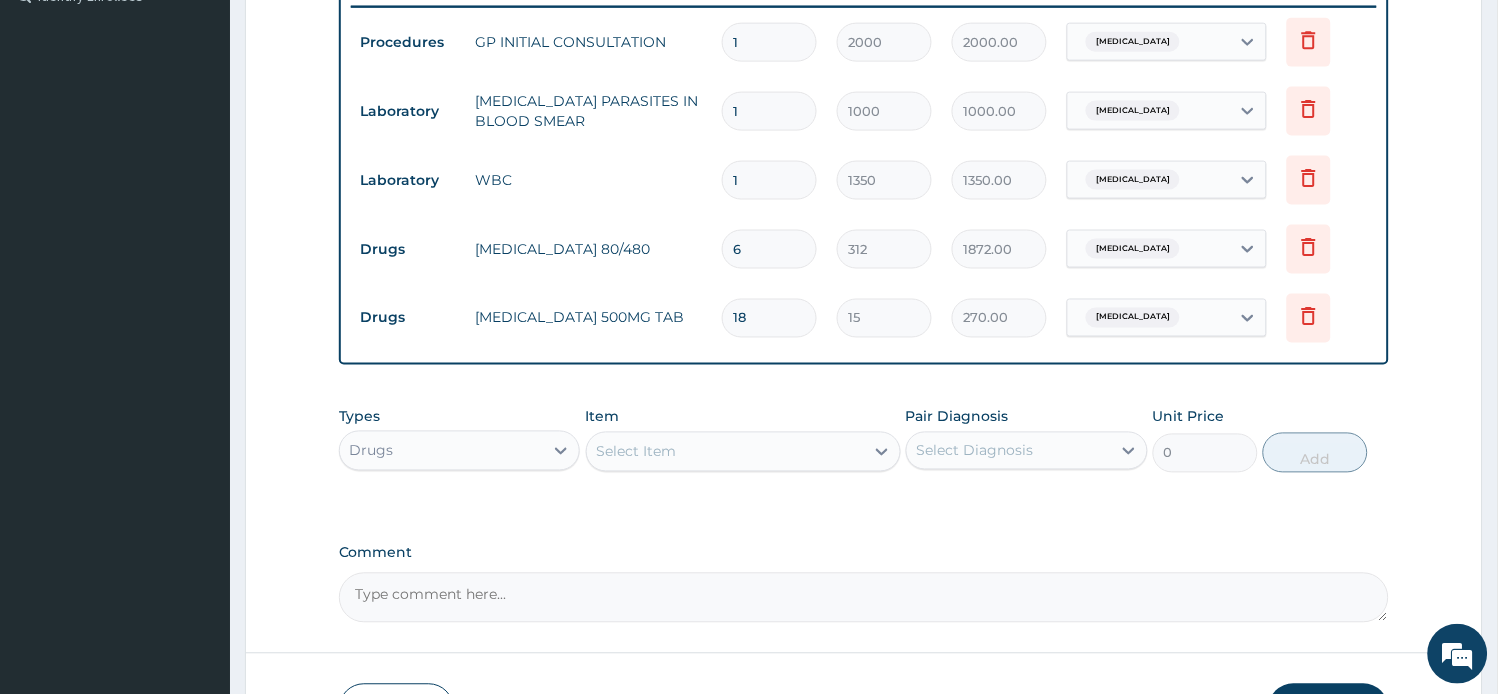 type on "18" 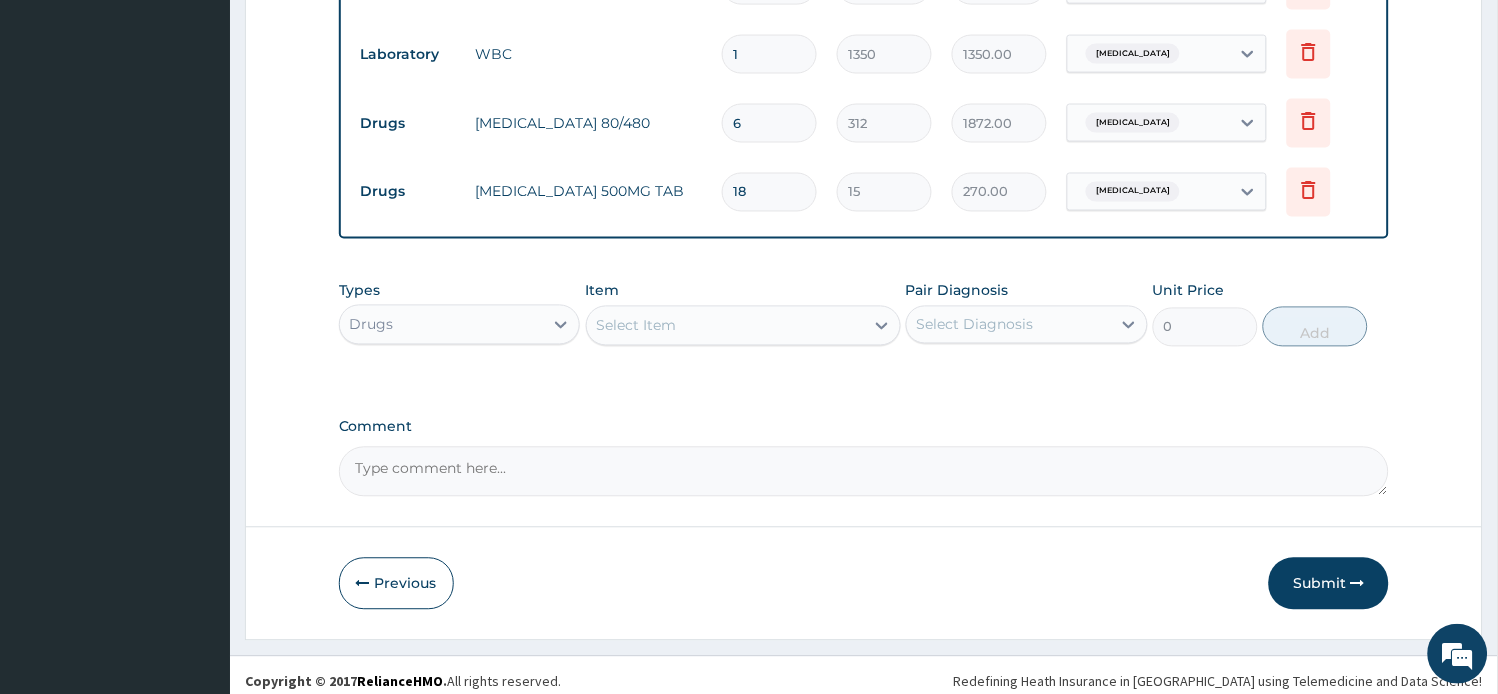 scroll, scrollTop: 713, scrollLeft: 0, axis: vertical 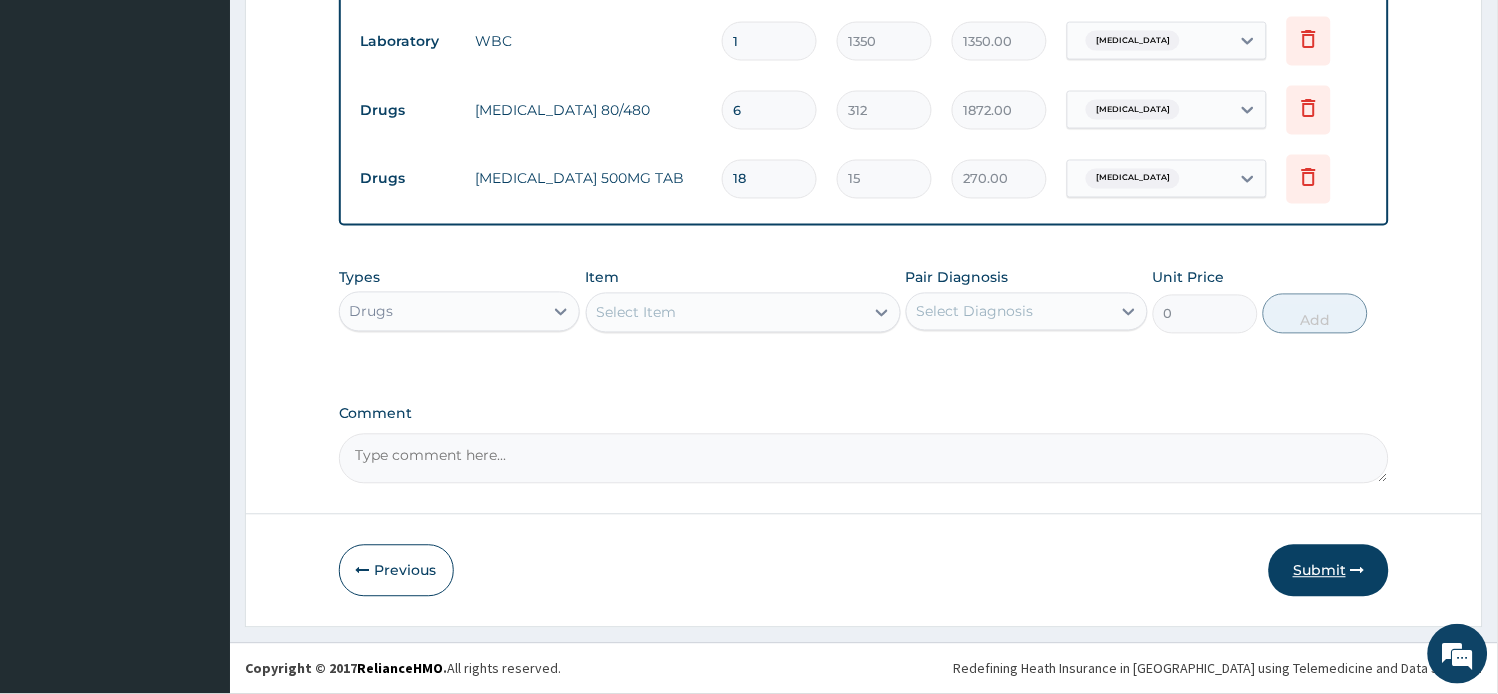 click on "Submit" at bounding box center (1329, 571) 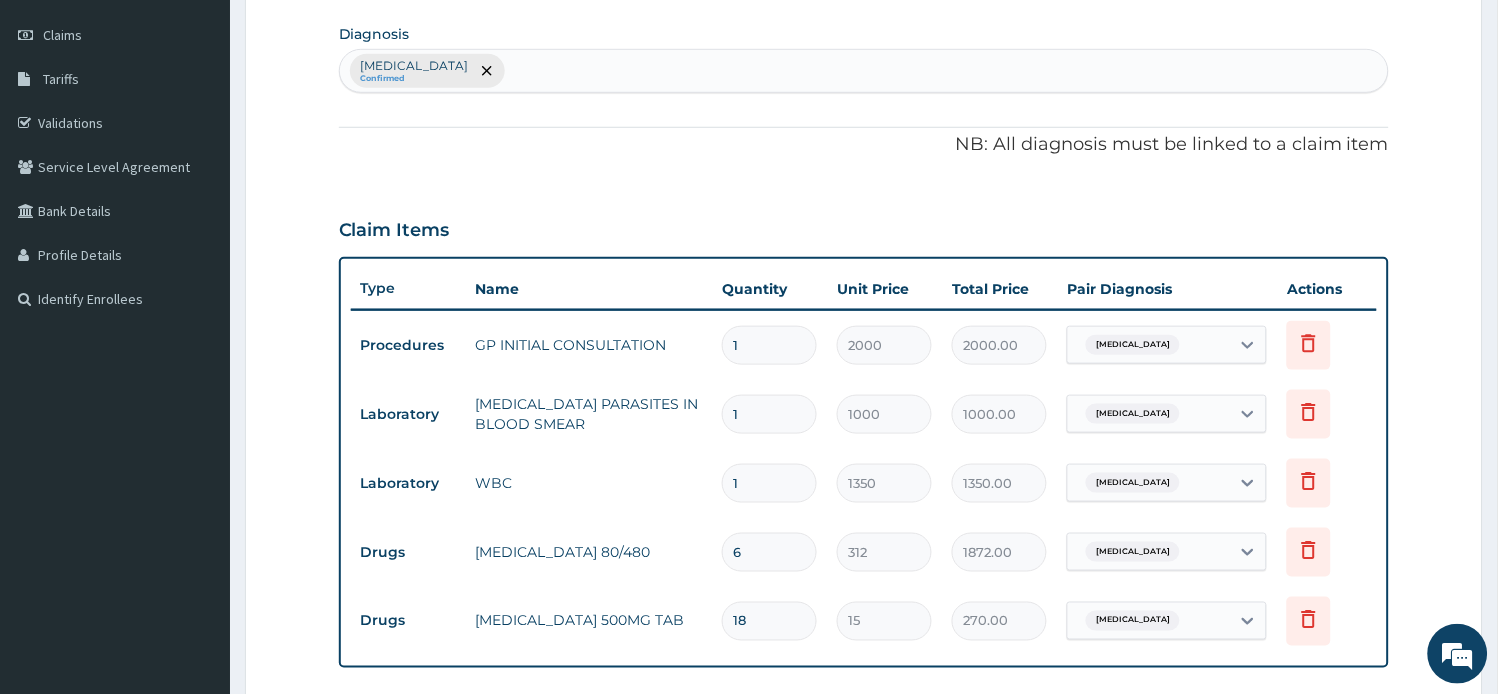 scroll, scrollTop: 157, scrollLeft: 0, axis: vertical 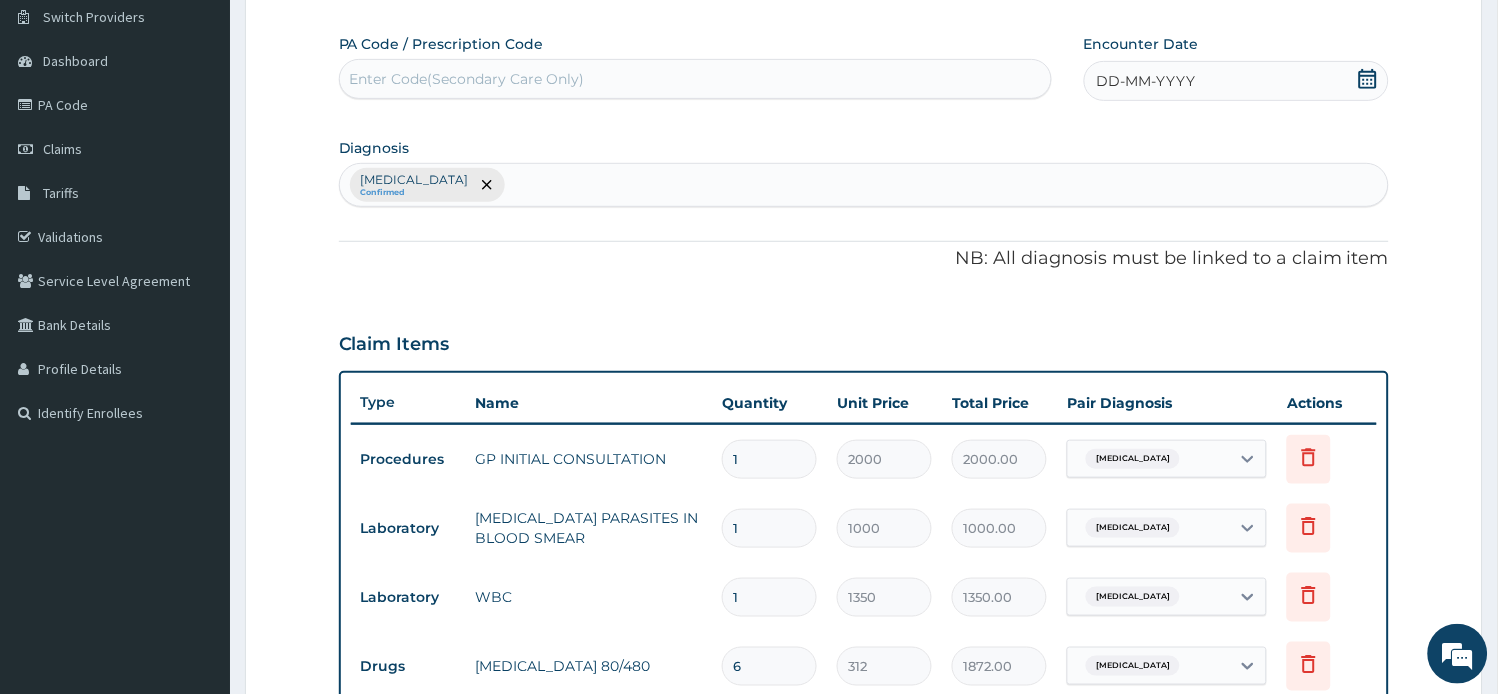 click 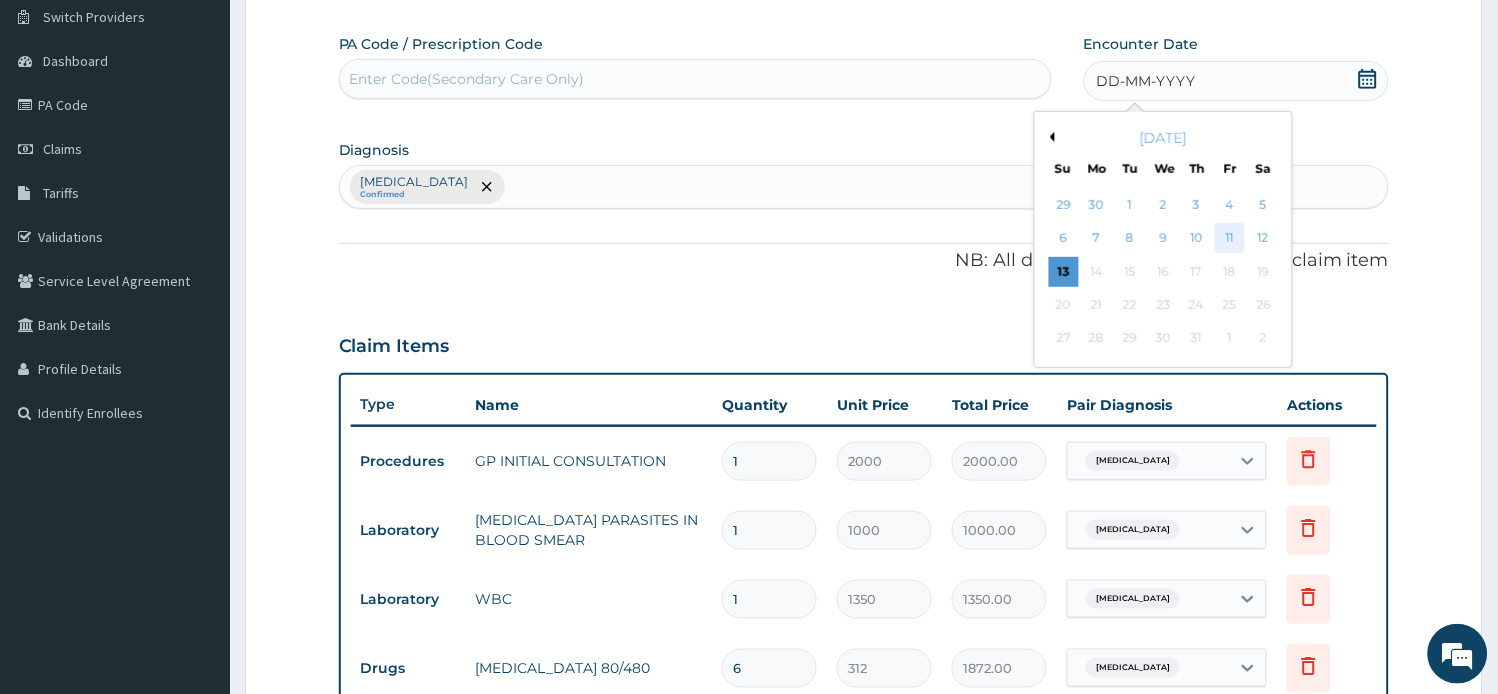 click on "11" at bounding box center [1230, 239] 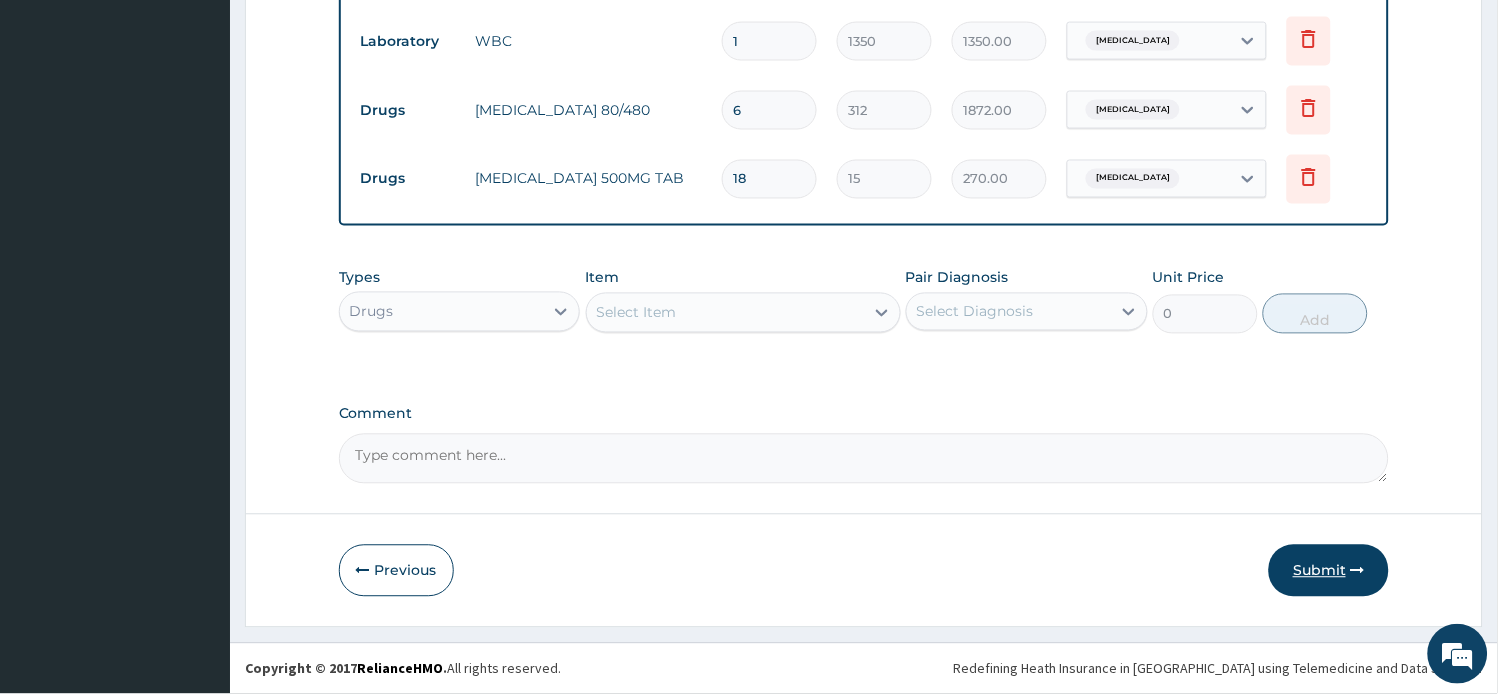 click on "Submit" at bounding box center [1329, 571] 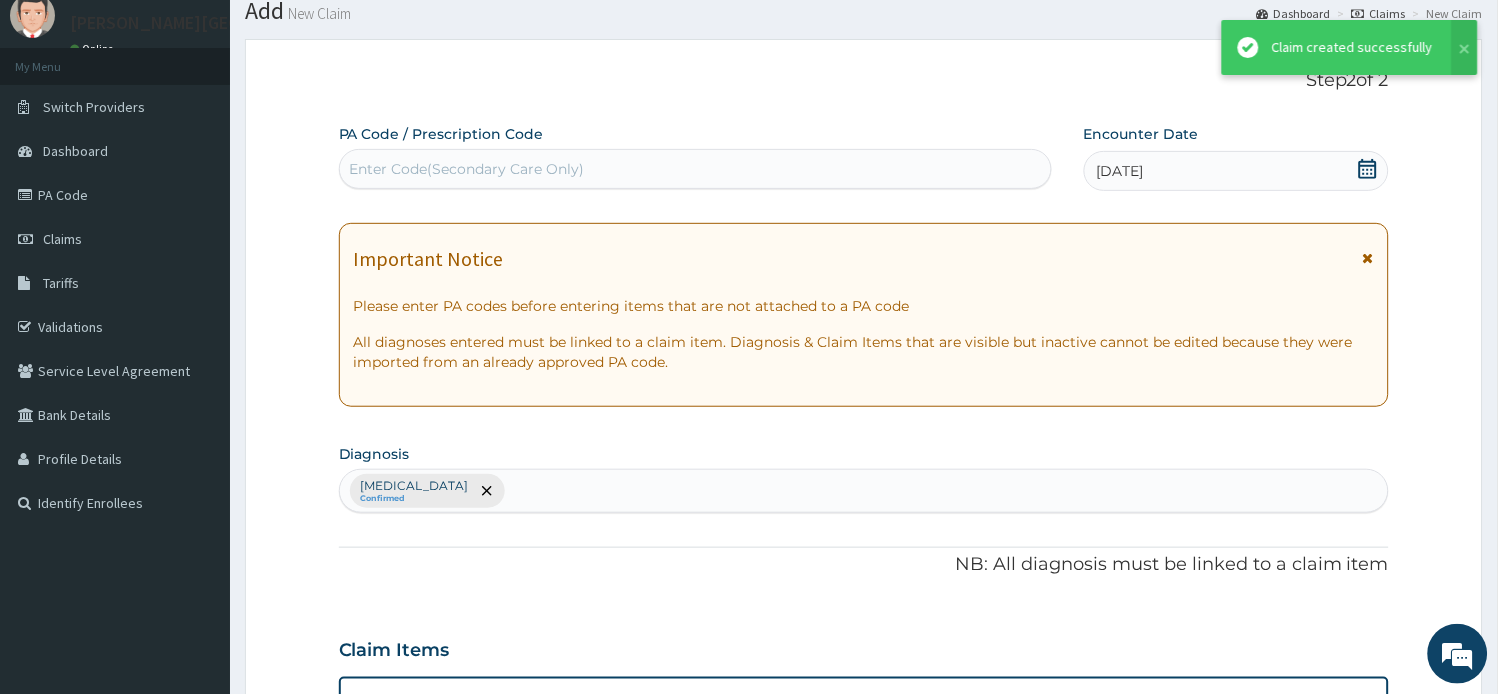 scroll, scrollTop: 713, scrollLeft: 0, axis: vertical 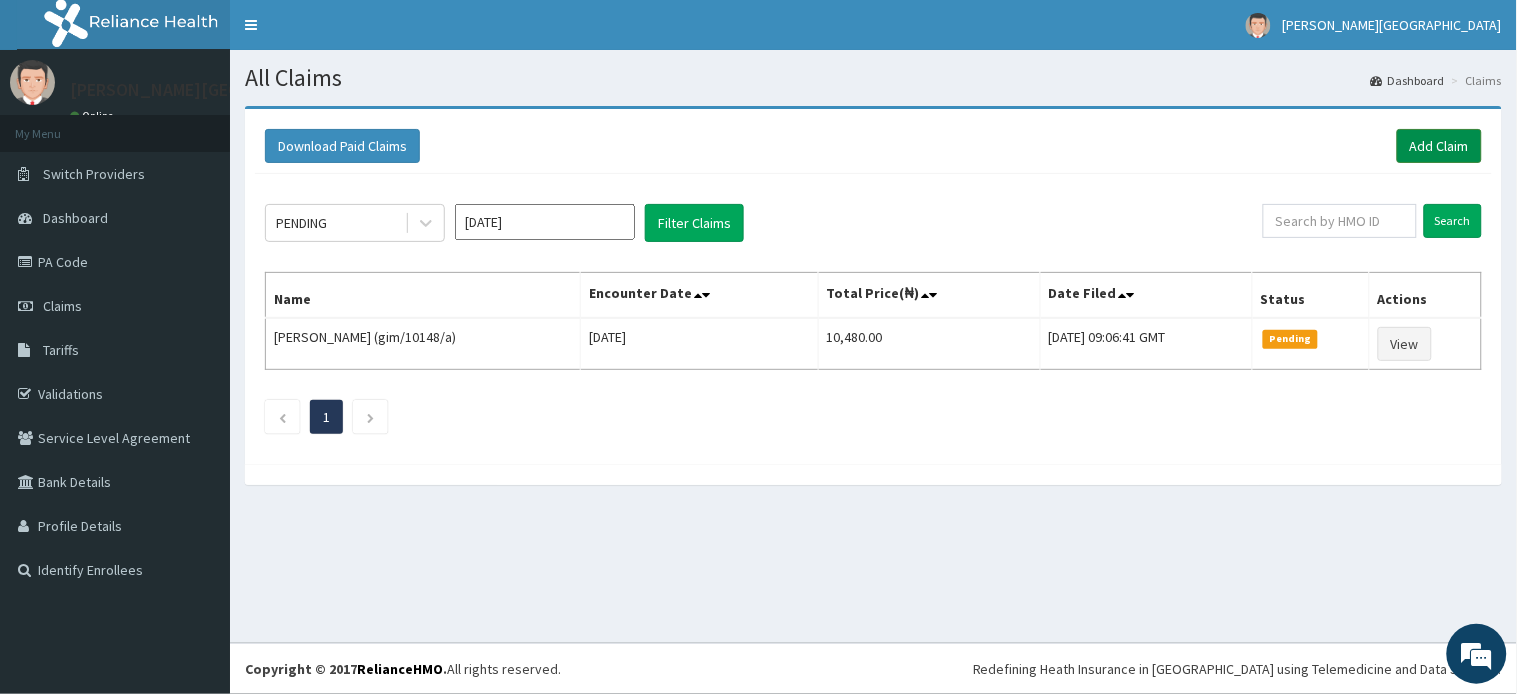 click on "Add Claim" at bounding box center [1439, 146] 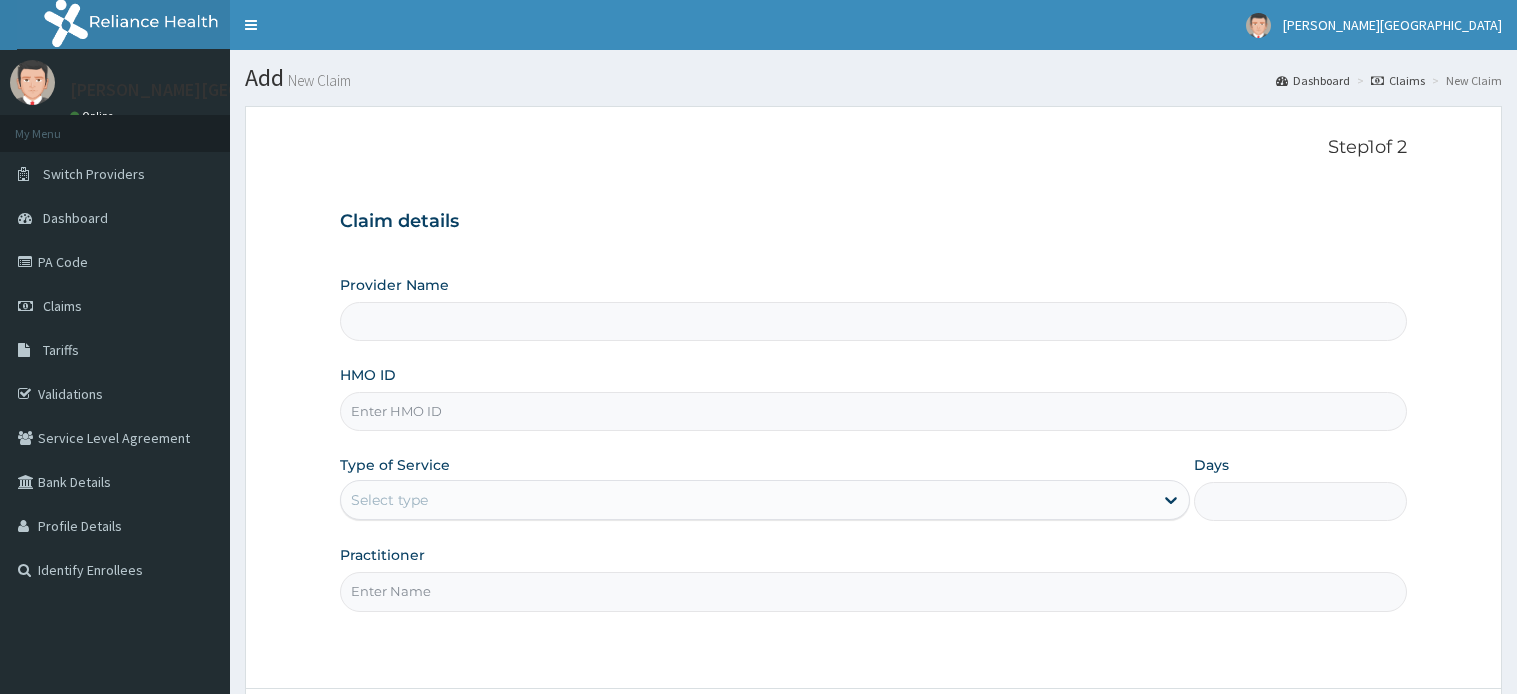 click on "HMO ID" at bounding box center [873, 411] 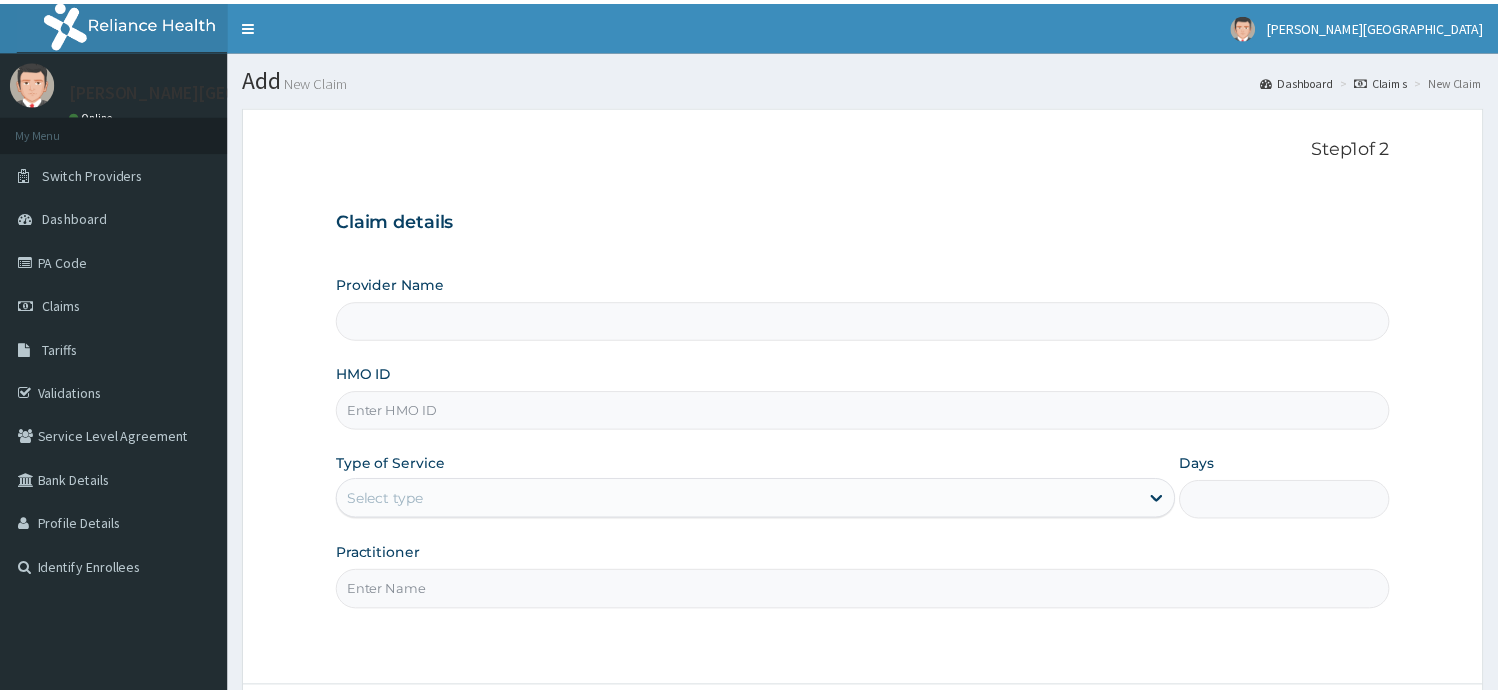 scroll, scrollTop: 0, scrollLeft: 0, axis: both 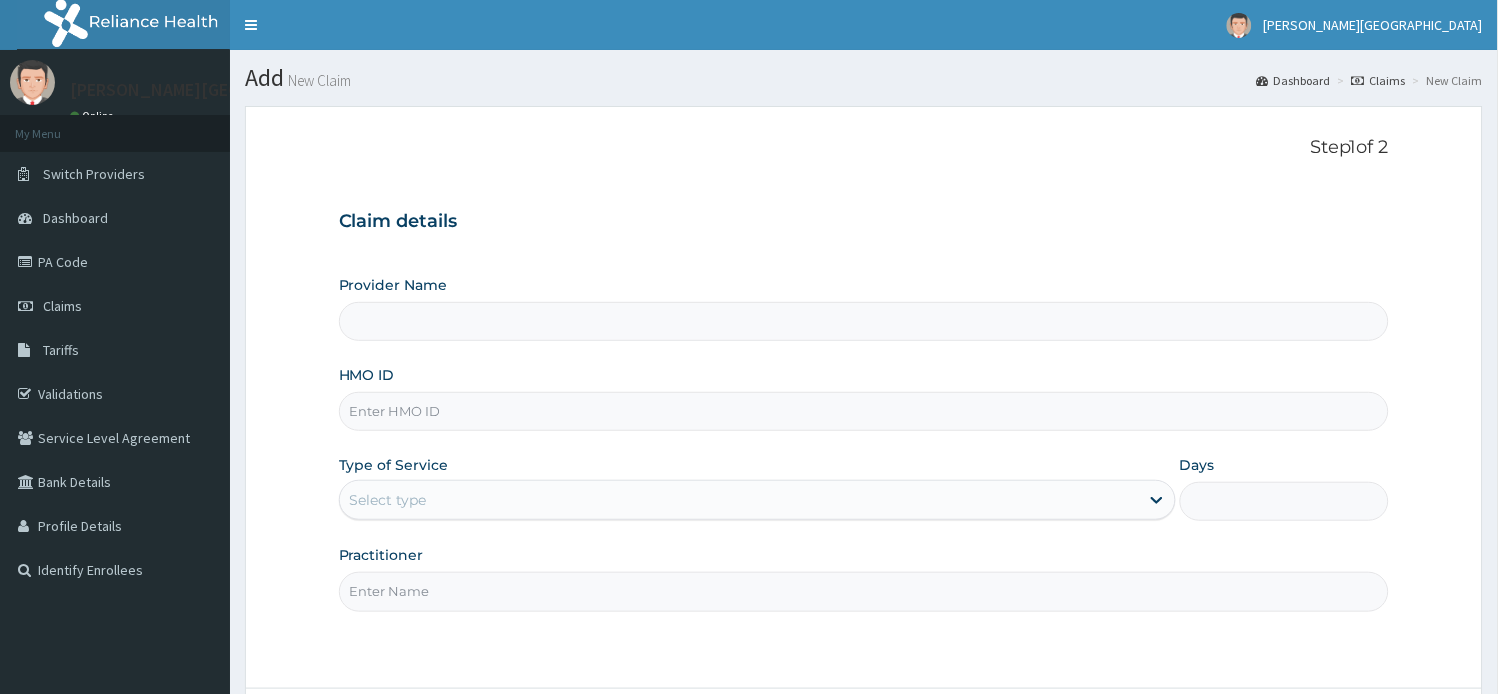 paste on "FCC/15884/A" 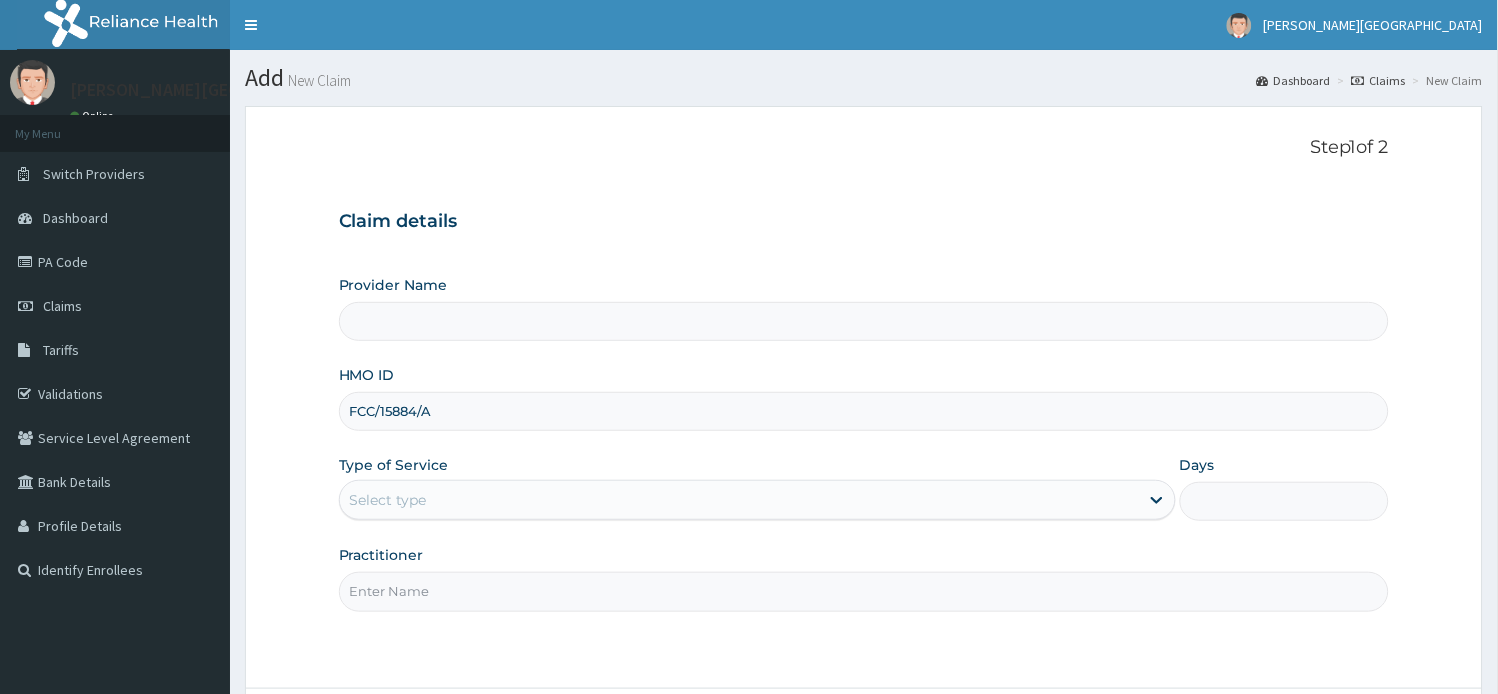 type on "[PERSON_NAME][GEOGRAPHIC_DATA]" 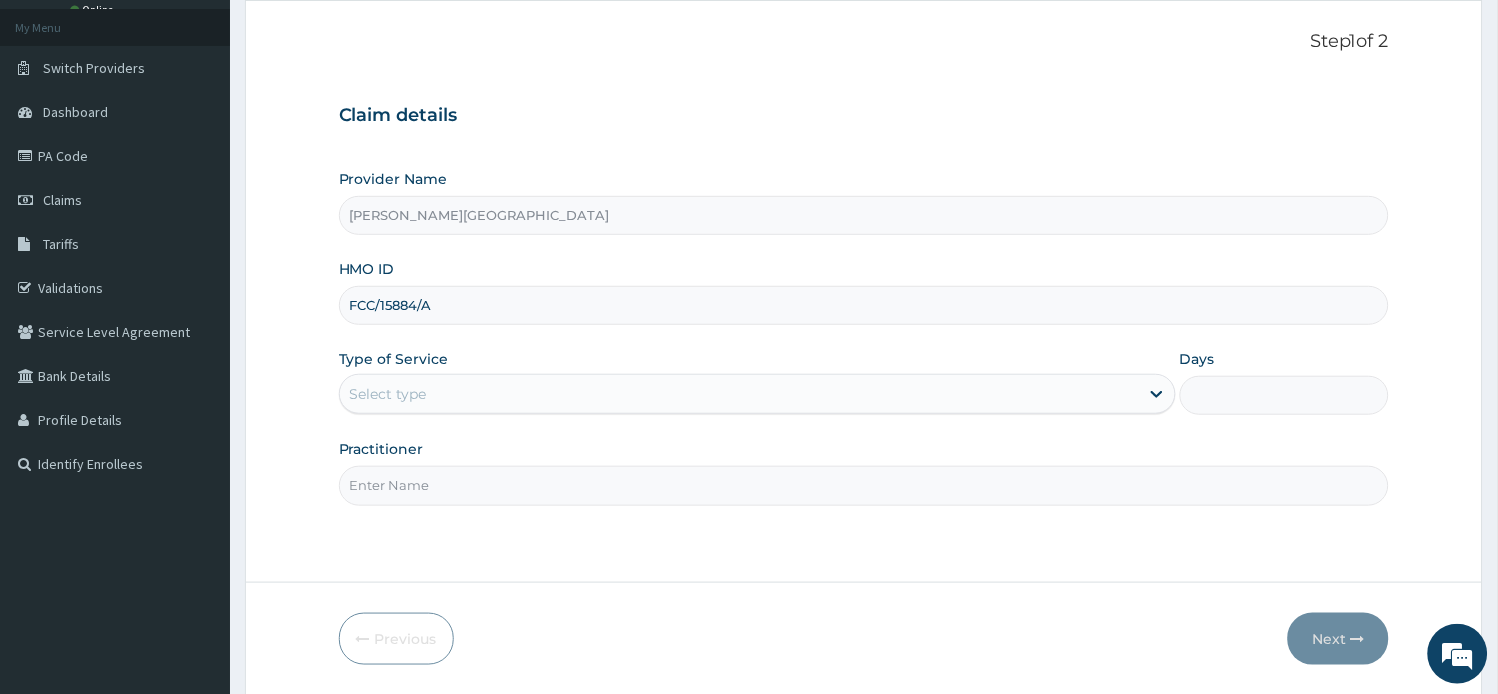 scroll, scrollTop: 174, scrollLeft: 0, axis: vertical 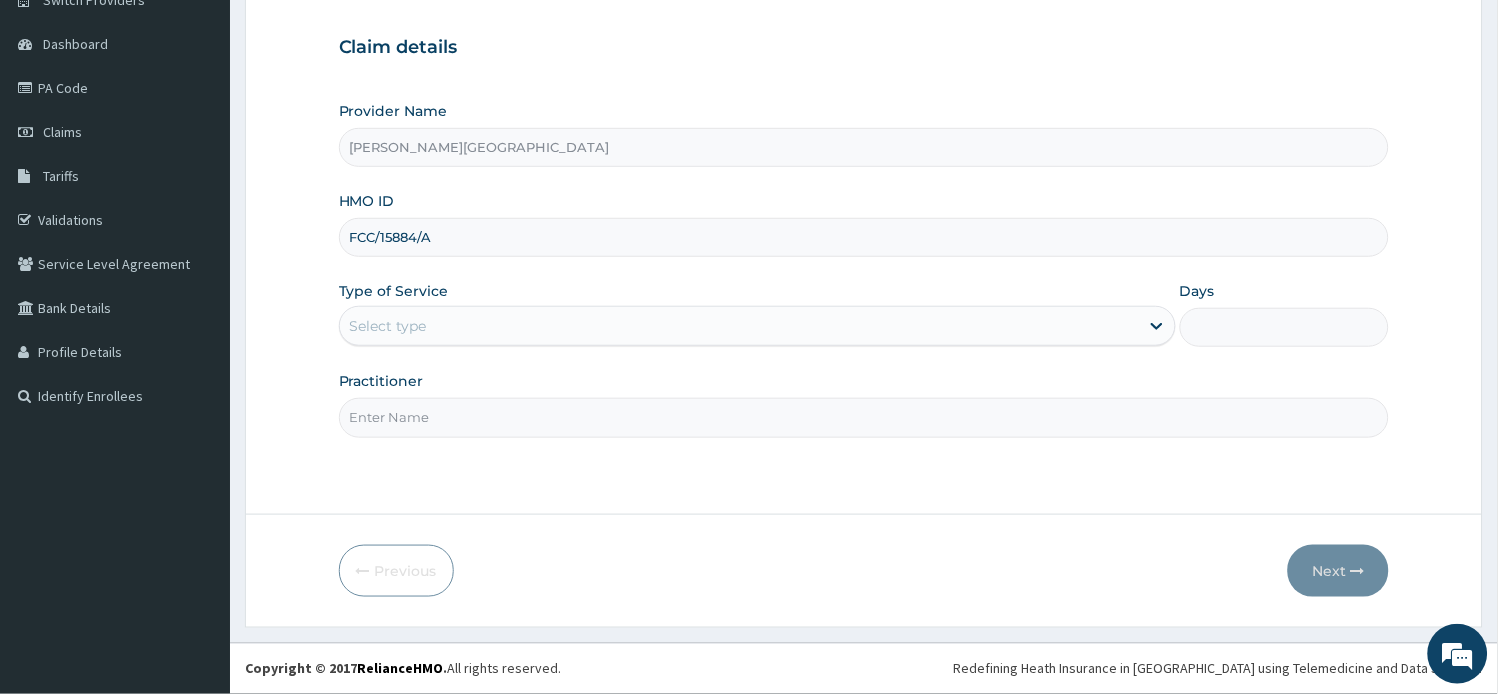 type on "FCC/15884/A" 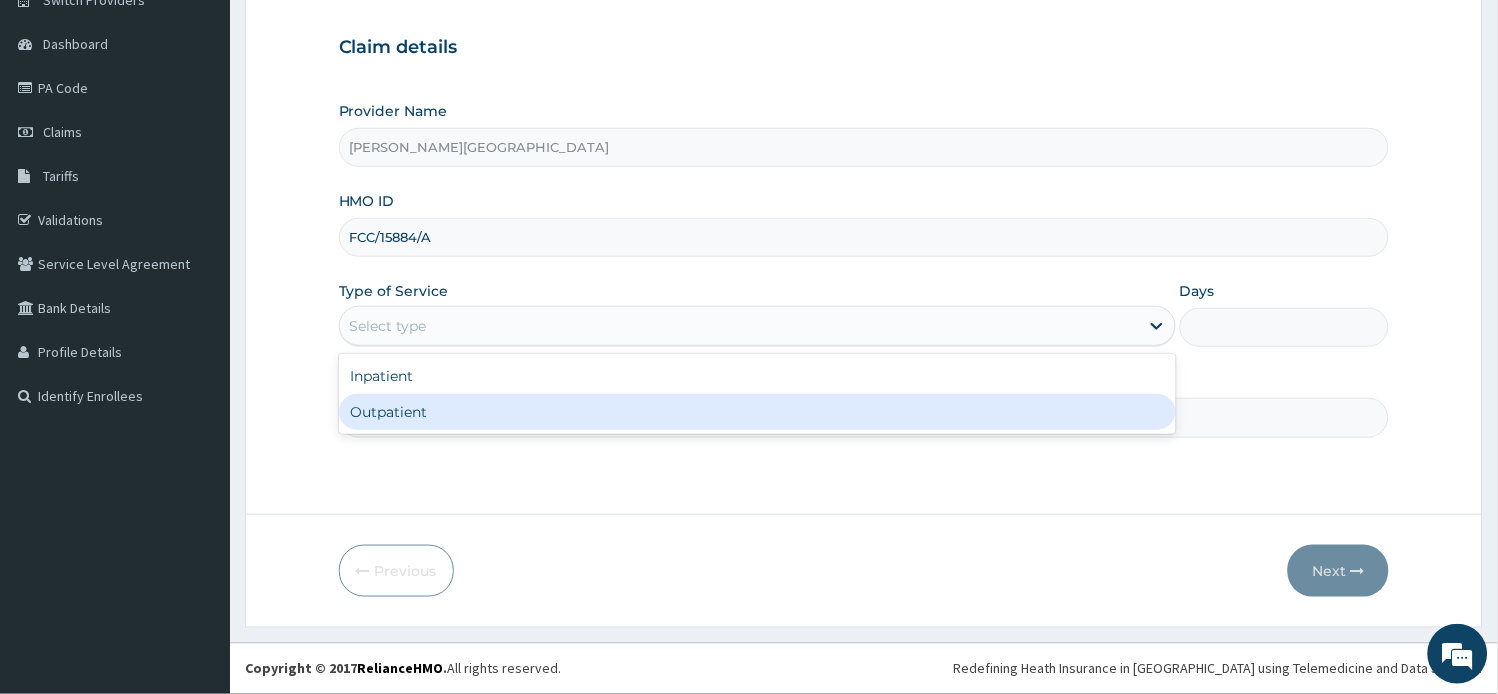 click on "Outpatient" at bounding box center [757, 412] 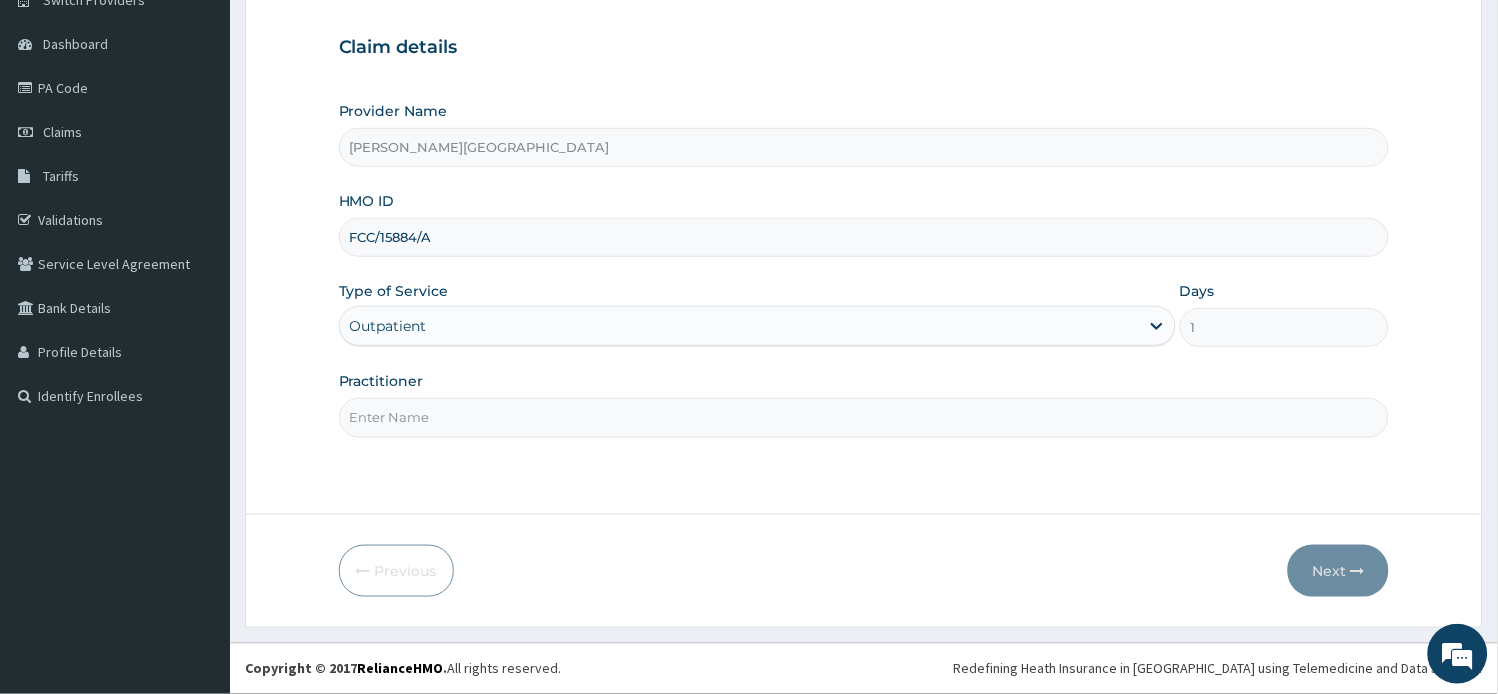 click on "Practitioner" at bounding box center [864, 417] 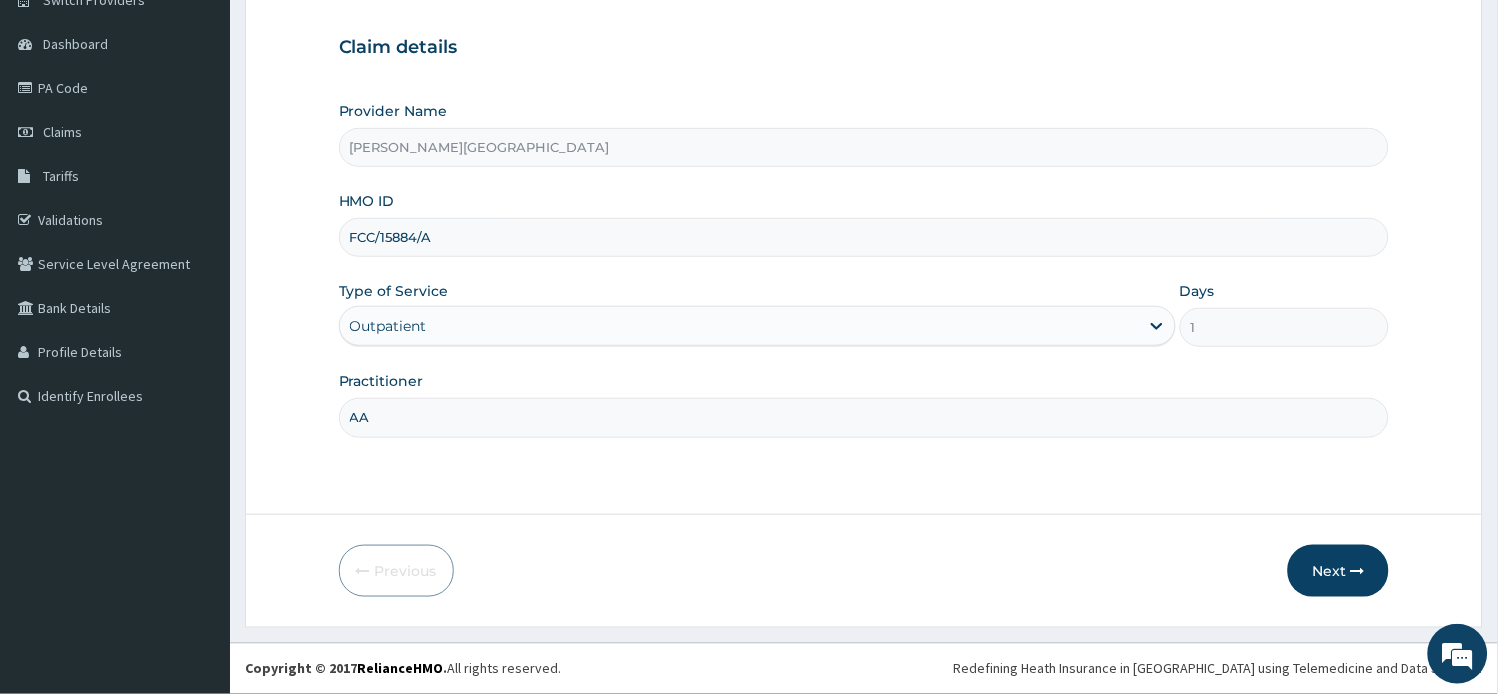 type on "AA" 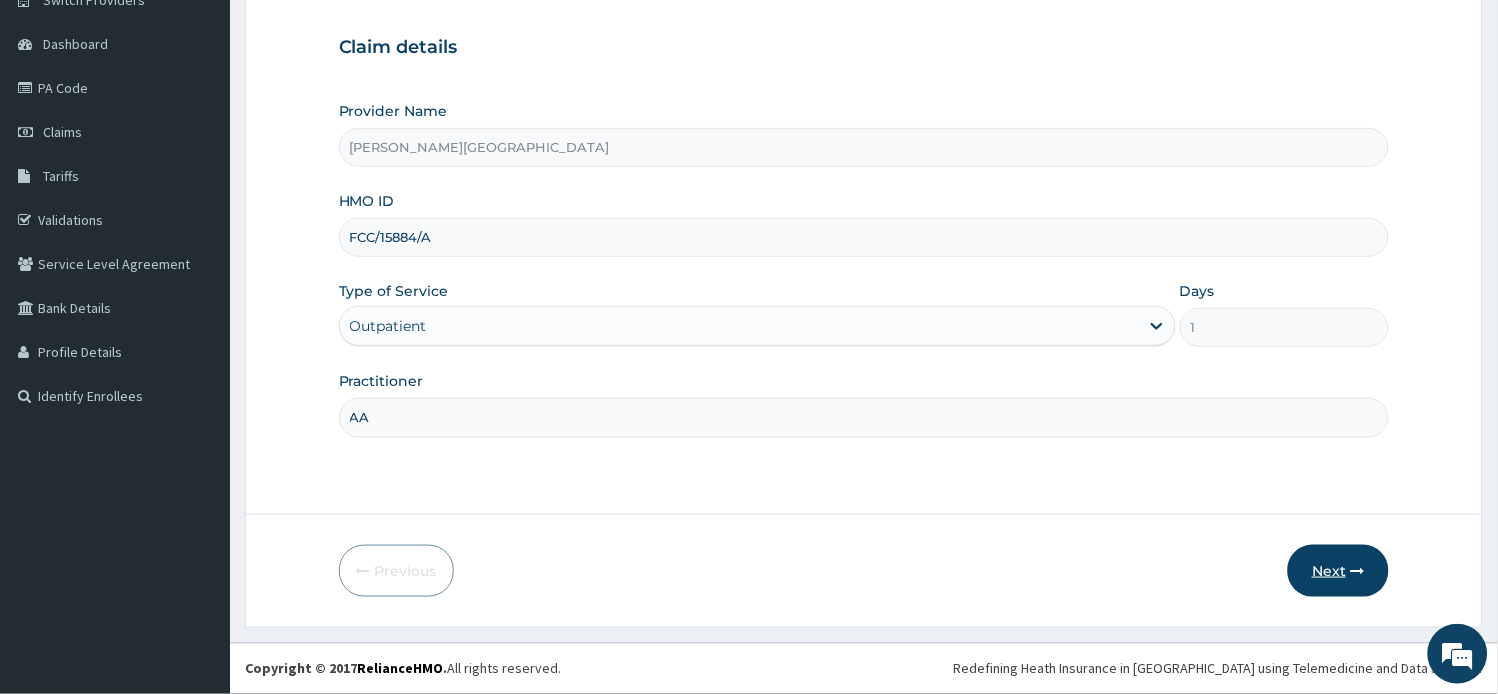 drag, startPoint x: 1258, startPoint y: 538, endPoint x: 1336, endPoint y: 581, distance: 89.06739 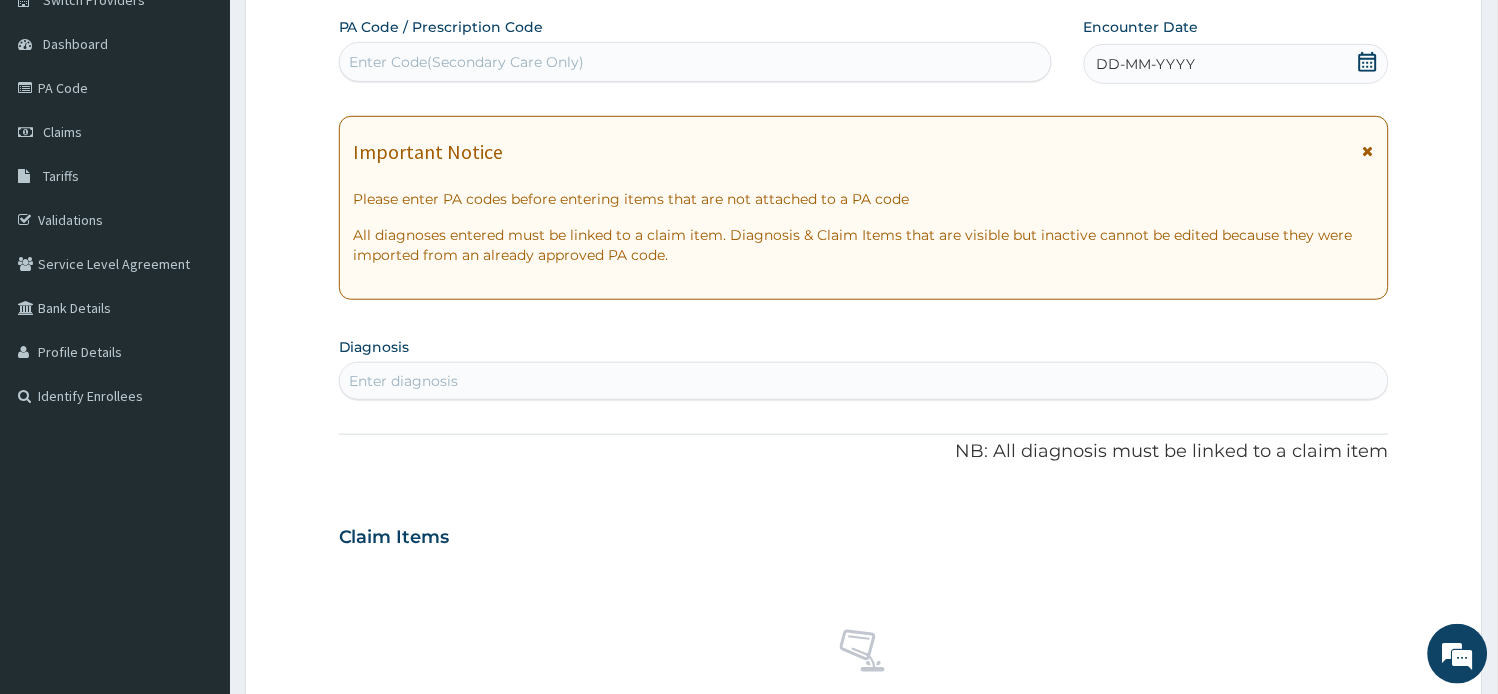 click at bounding box center [1368, 157] 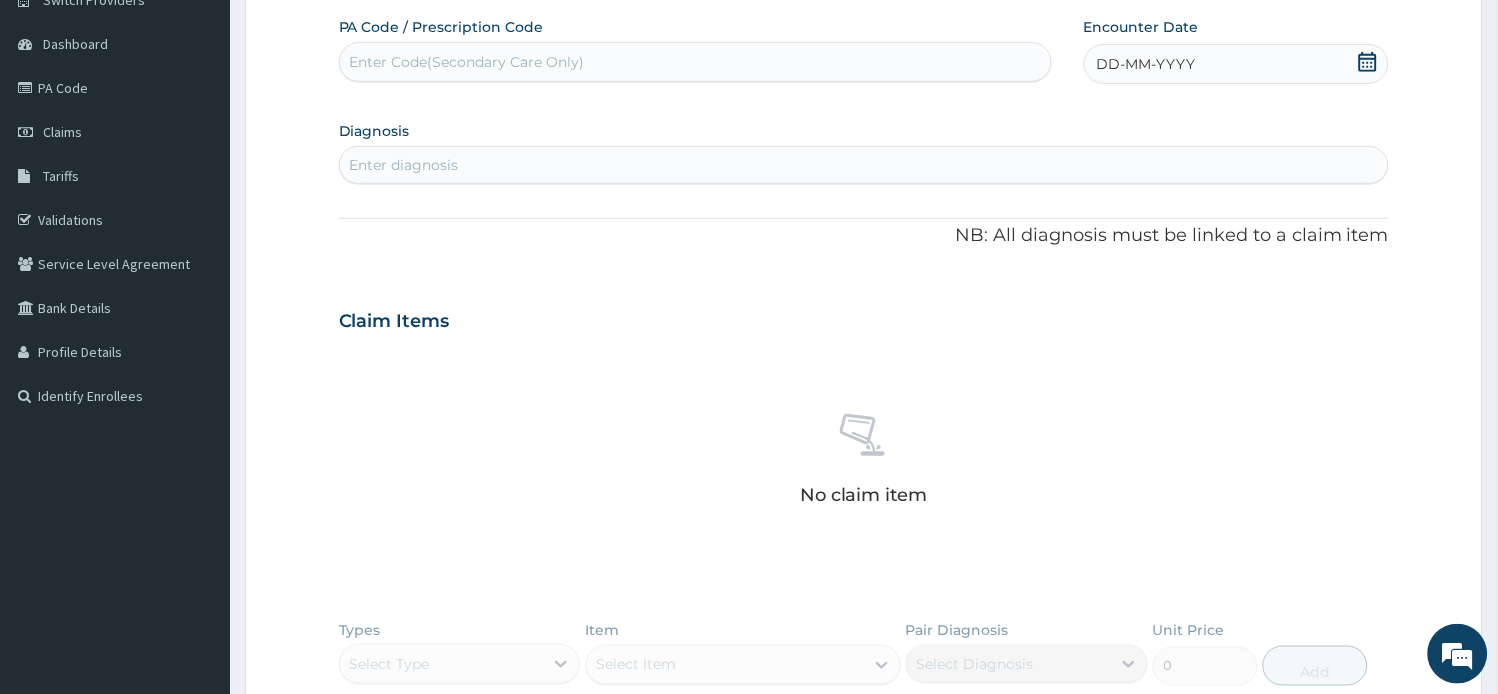 scroll, scrollTop: 0, scrollLeft: 0, axis: both 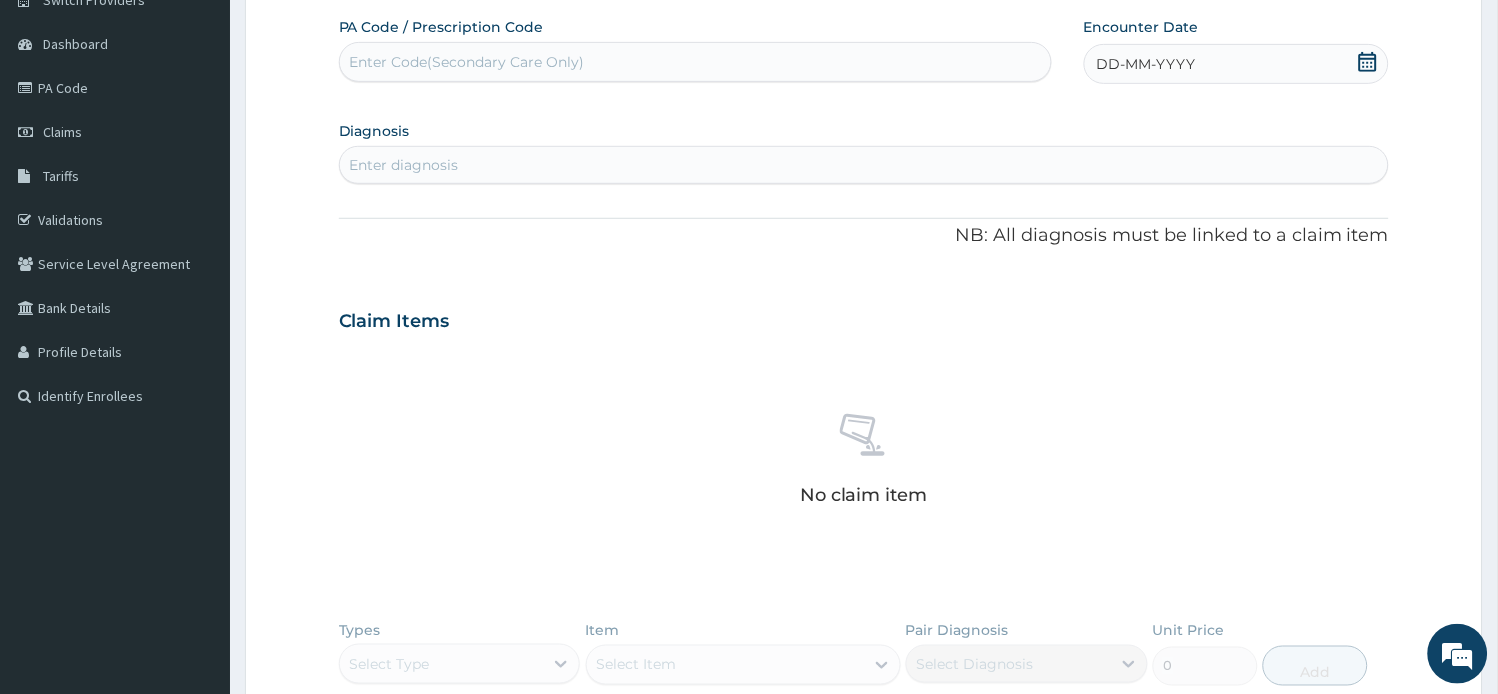 click 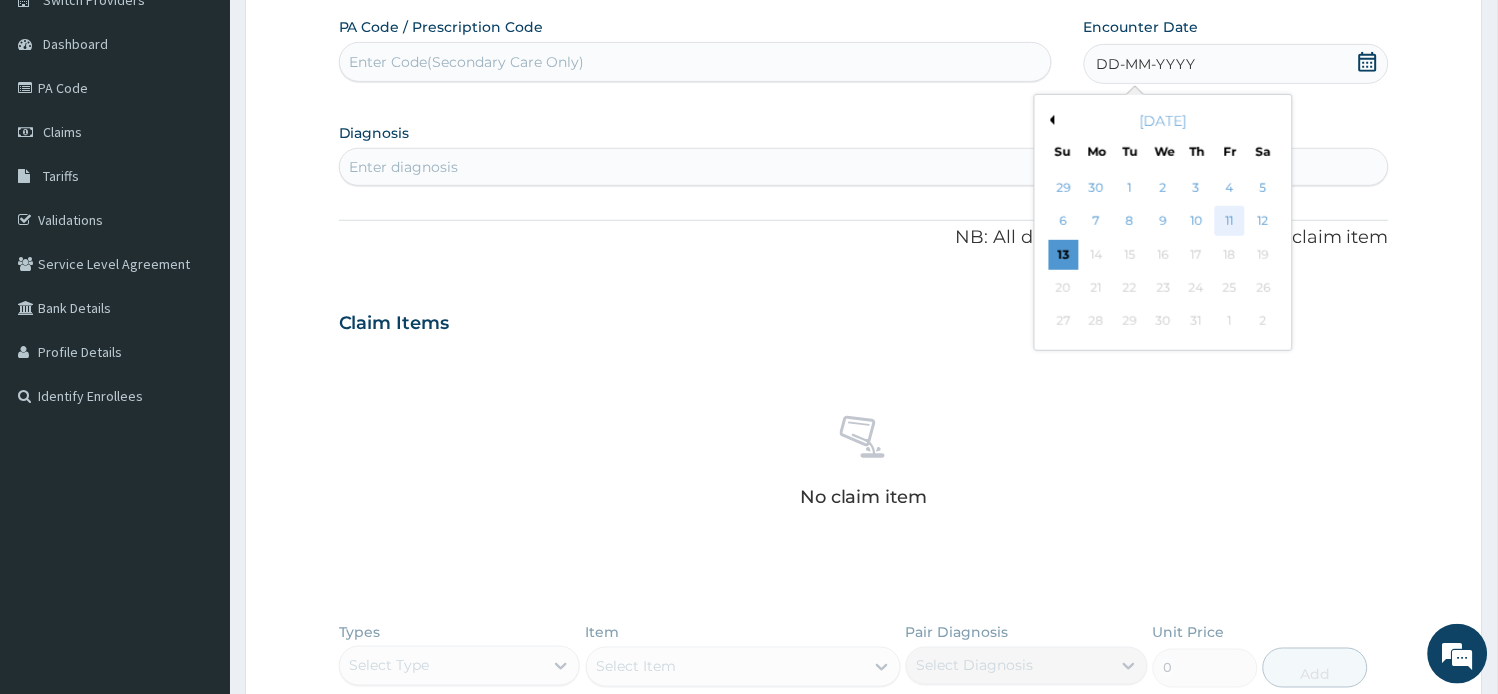 click on "11" at bounding box center [1230, 222] 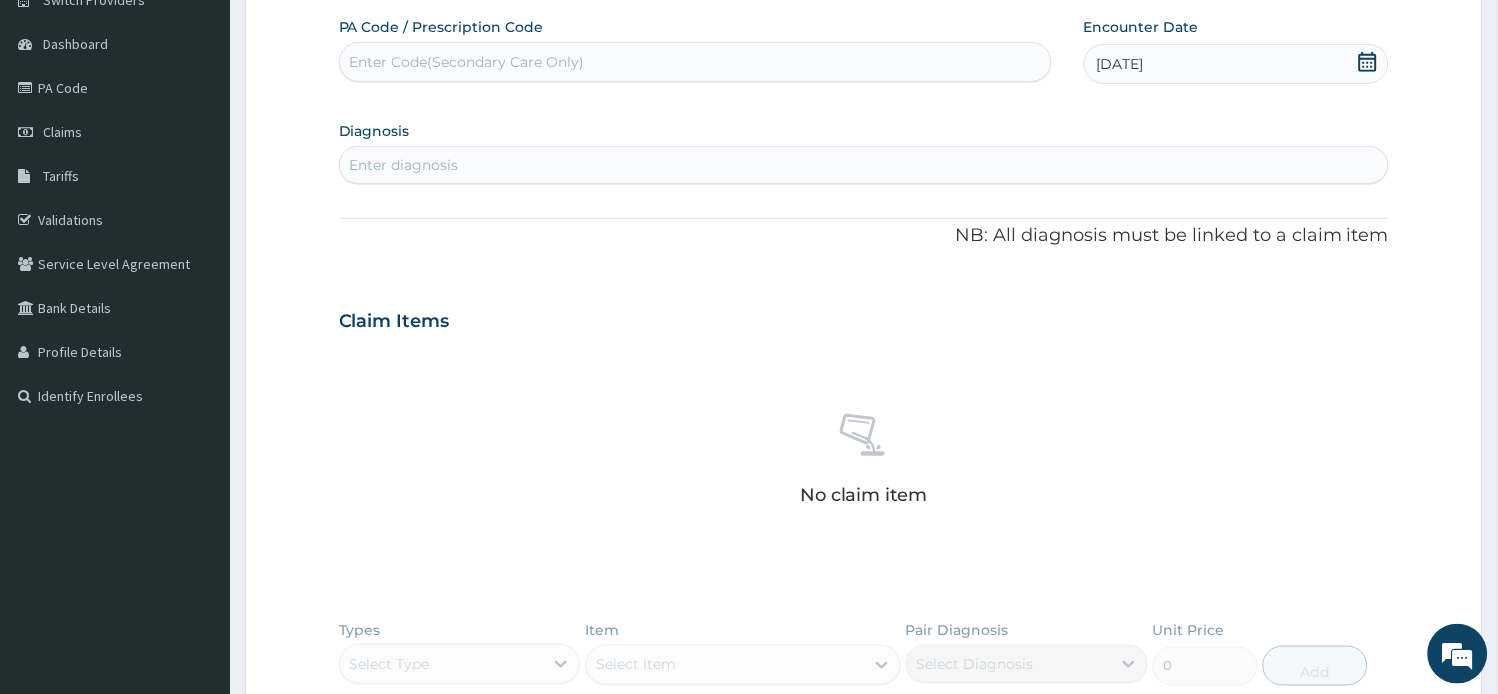 click on "Enter Code(Secondary Care Only)" at bounding box center (467, 62) 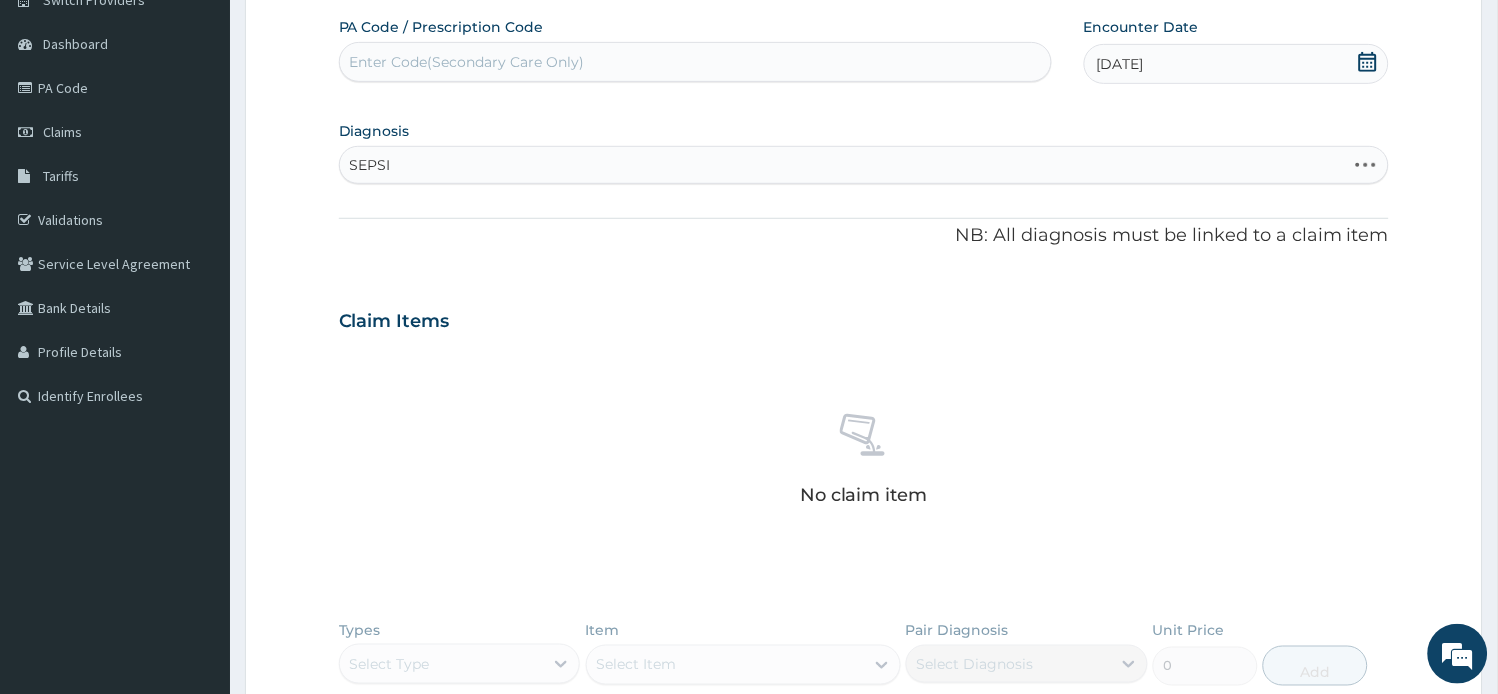type on "SEPSIS" 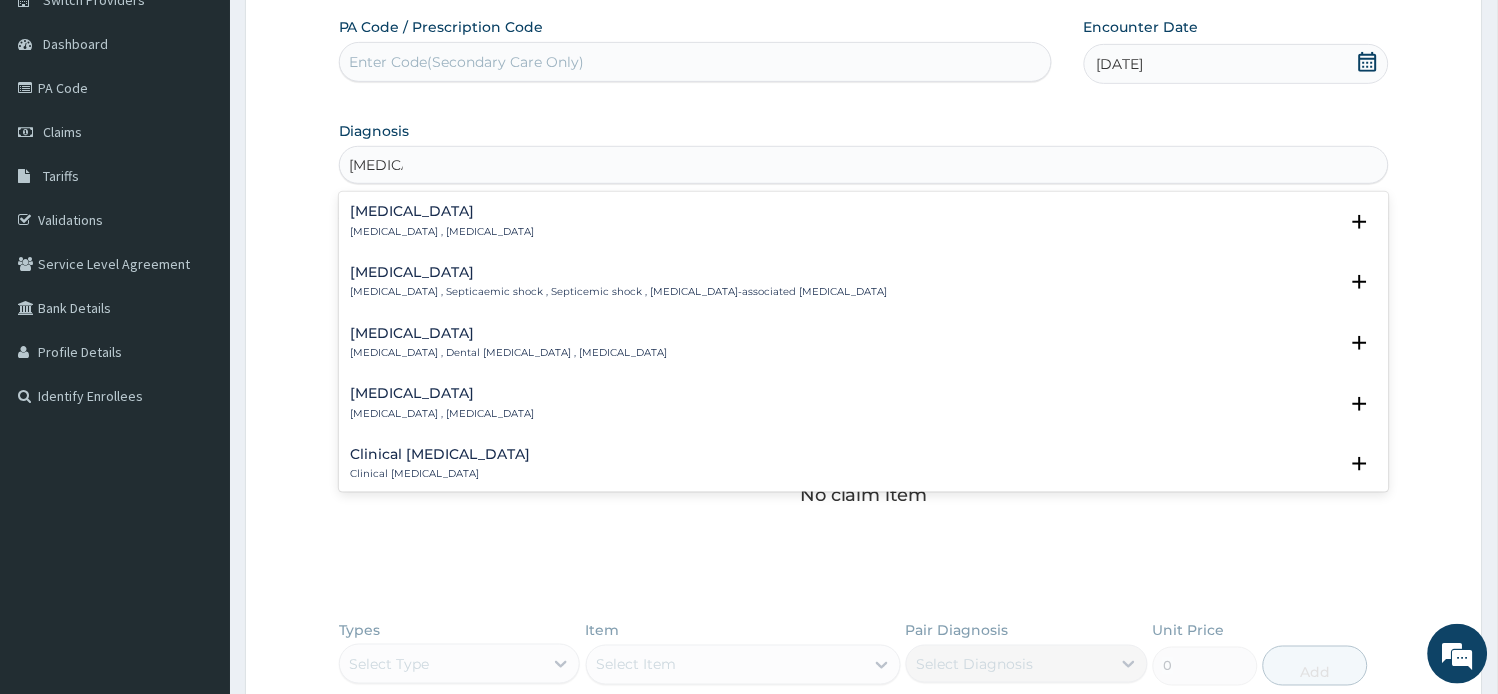 click on "Sepsis" at bounding box center [443, 211] 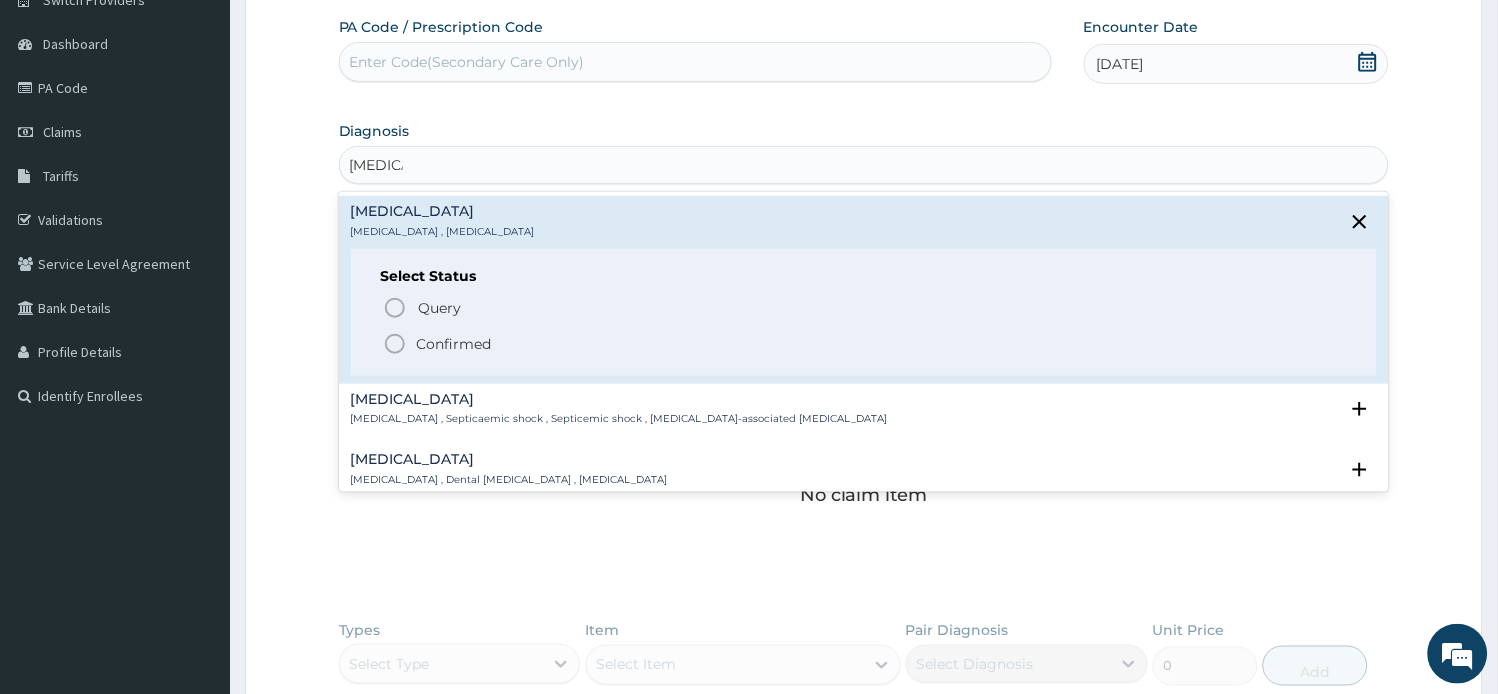 click on "Confirmed" at bounding box center (865, 344) 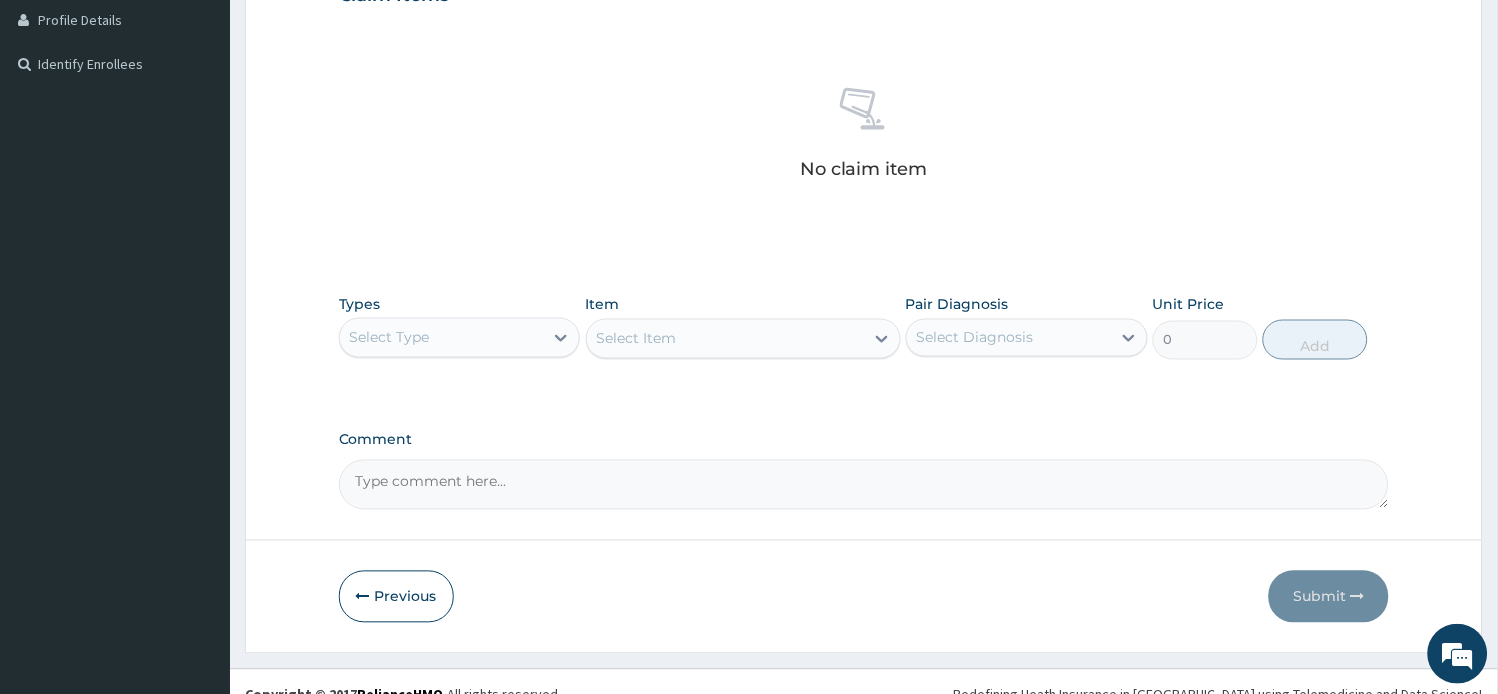 scroll, scrollTop: 507, scrollLeft: 0, axis: vertical 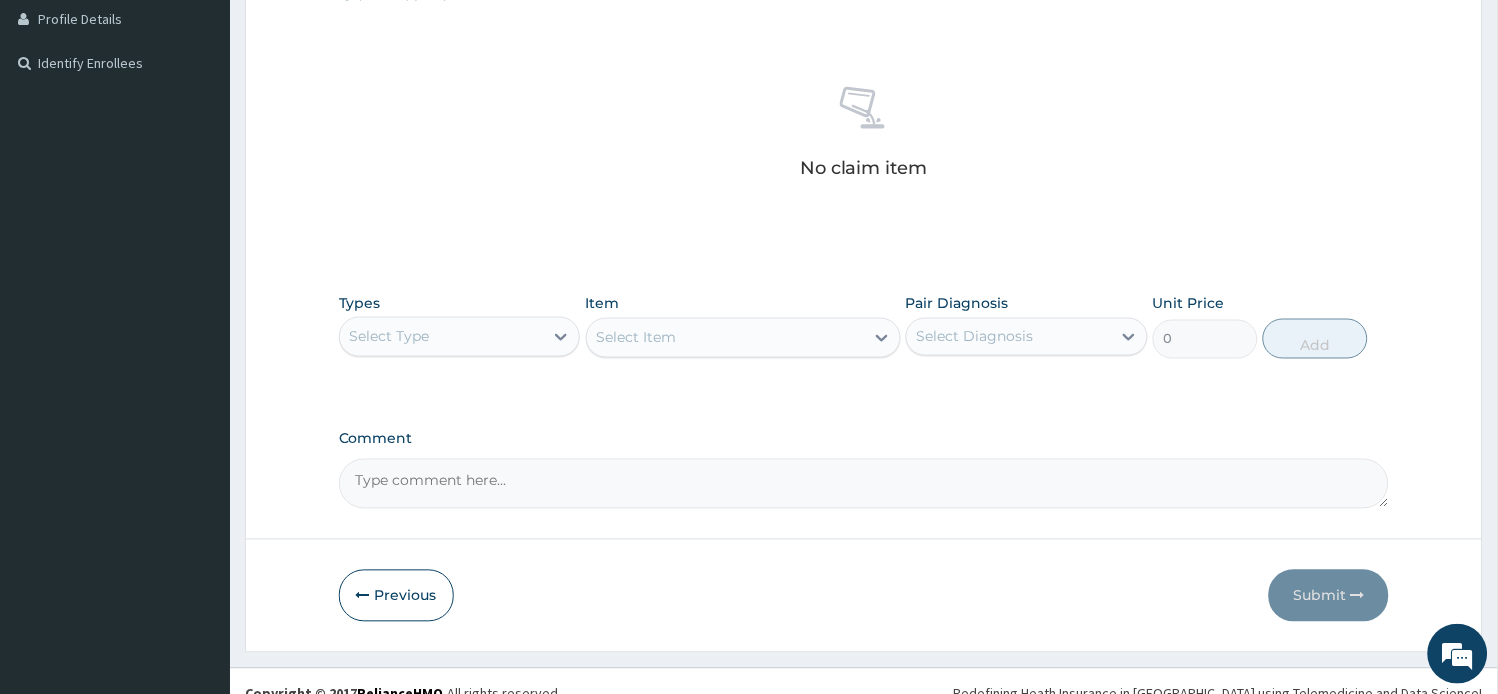 click on "Select Type" at bounding box center [442, 337] 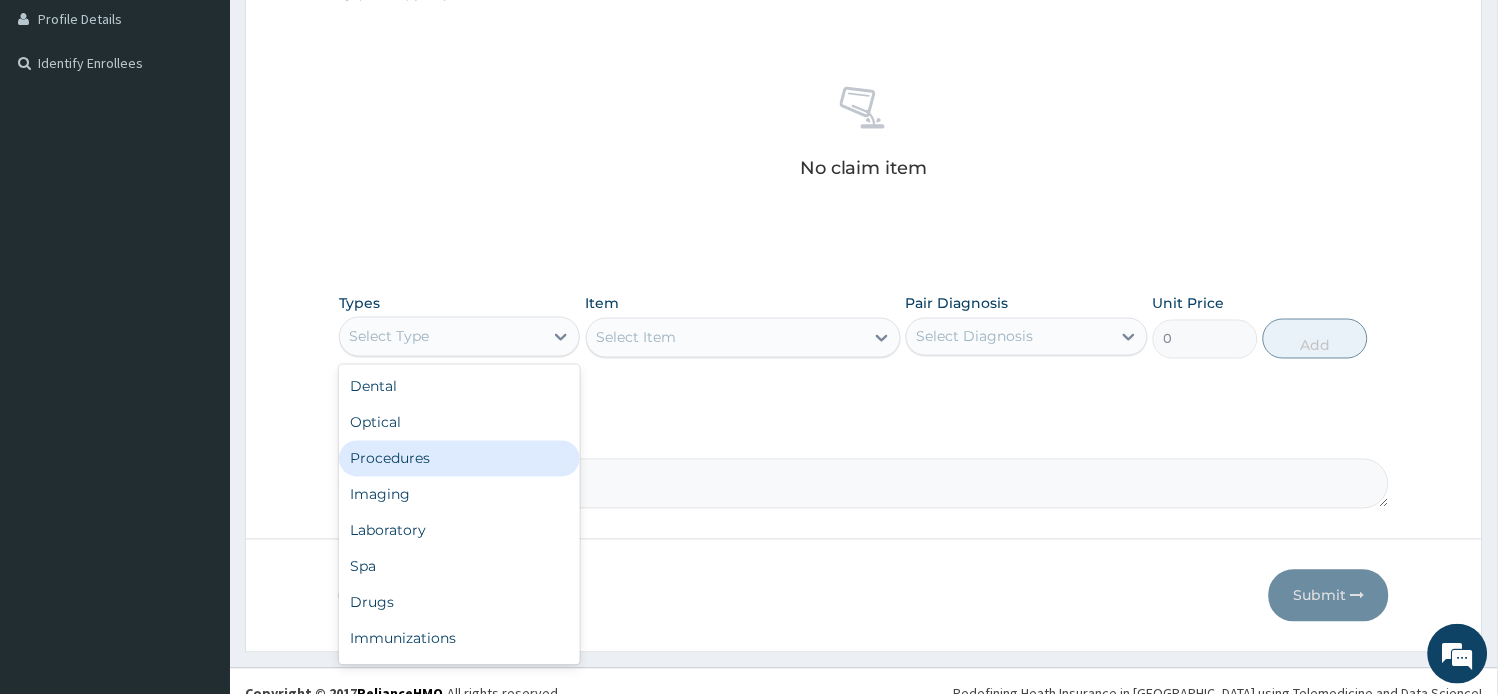 click on "Procedures" at bounding box center (460, 459) 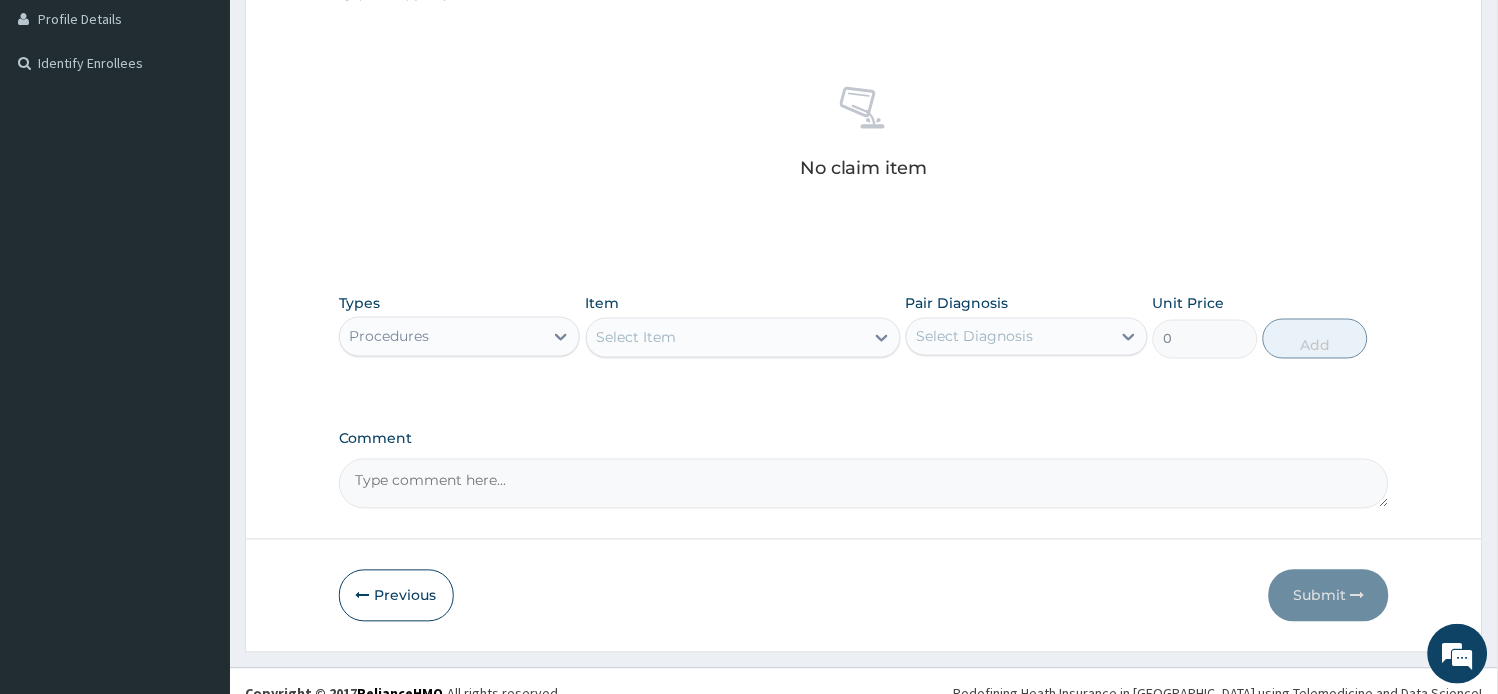 click on "Select Item" at bounding box center (725, 338) 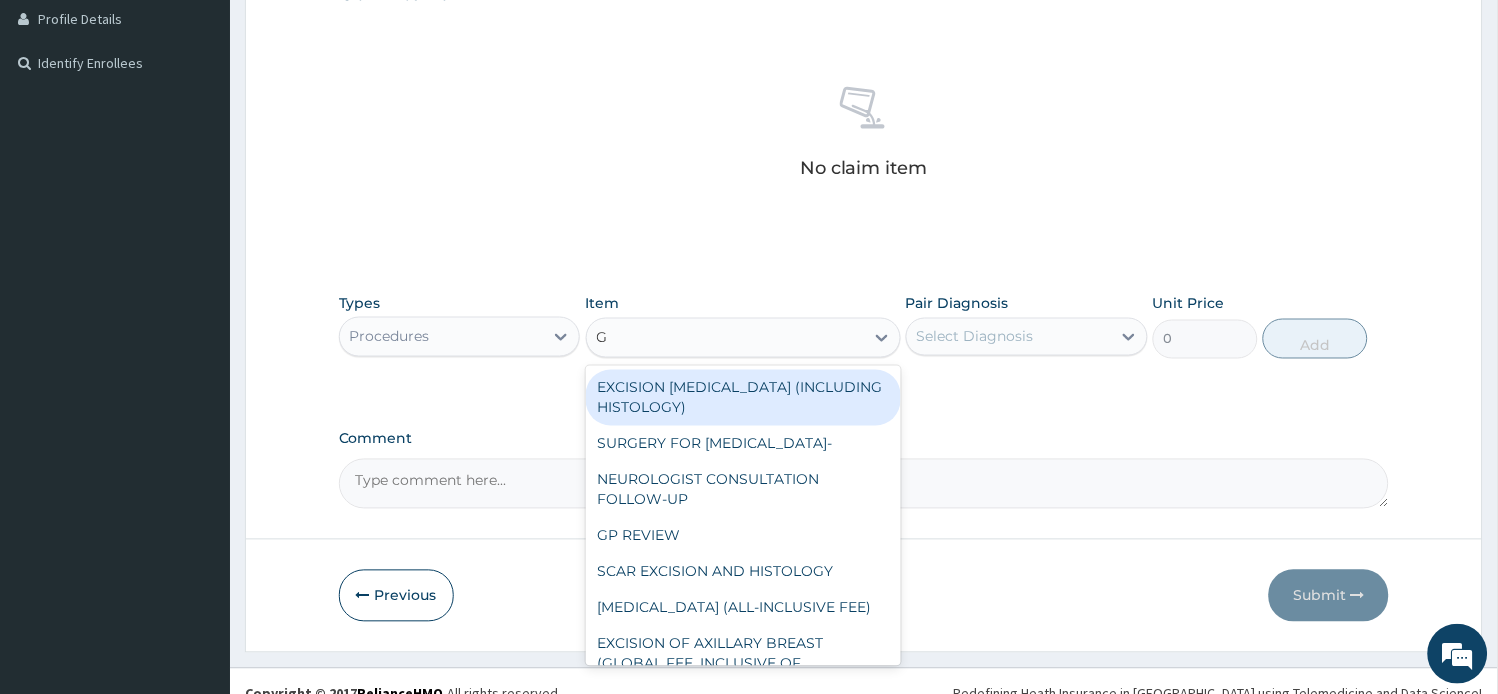 type on "GP" 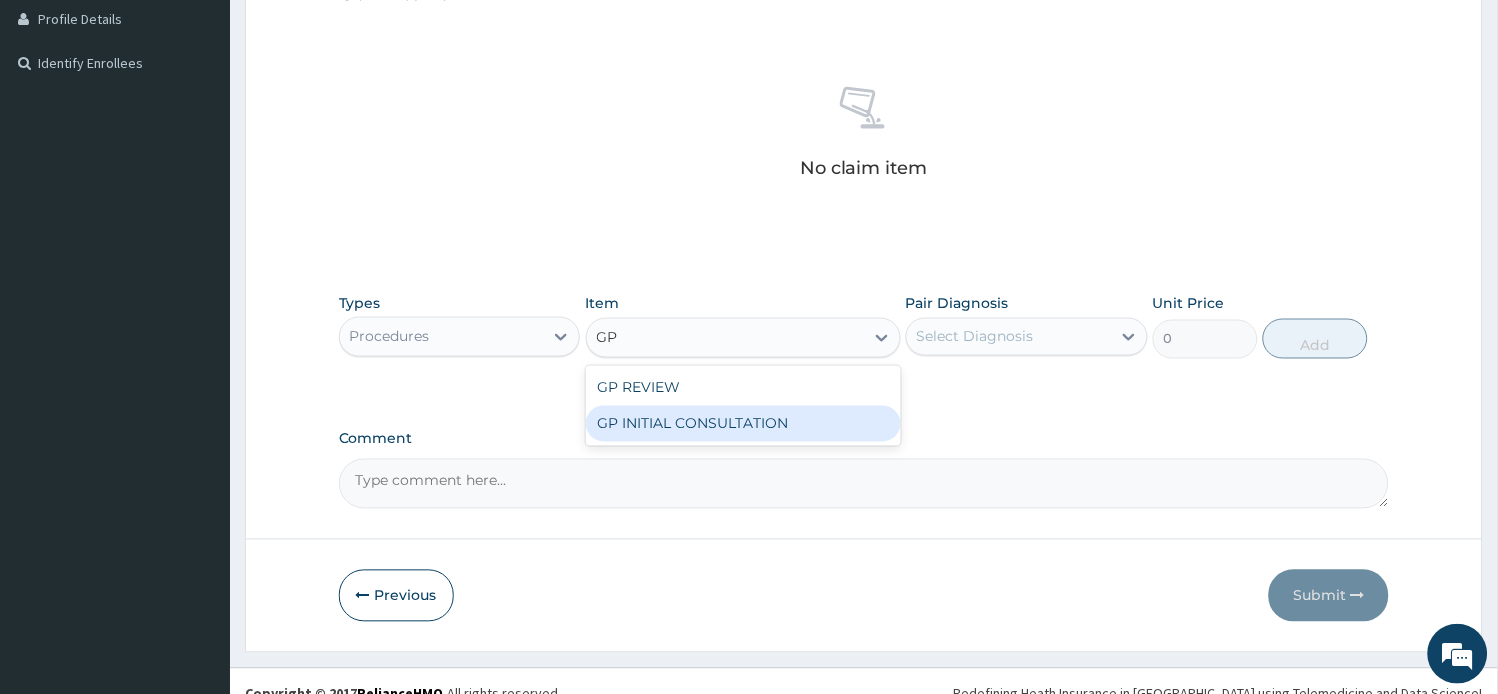 click on "GP INITIAL CONSULTATION" at bounding box center [743, 424] 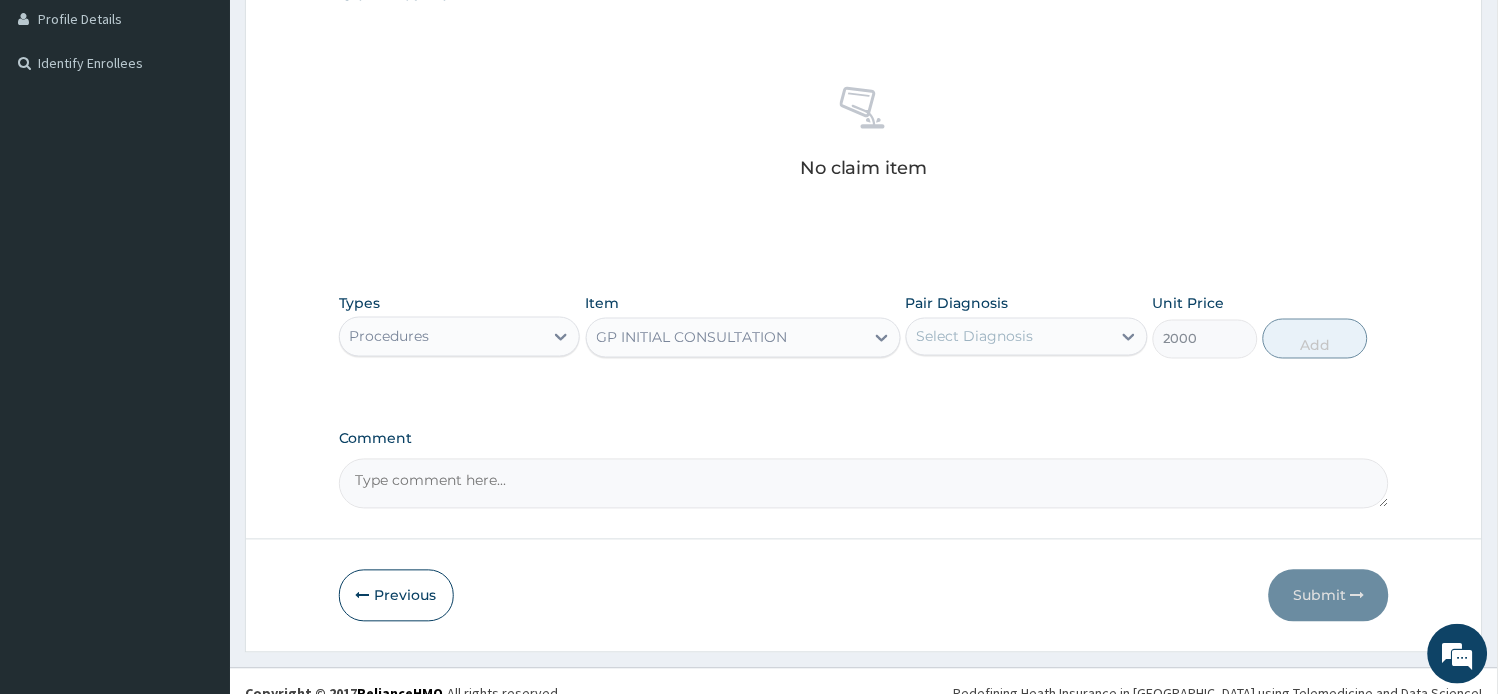 click on "Select Diagnosis" at bounding box center (975, 337) 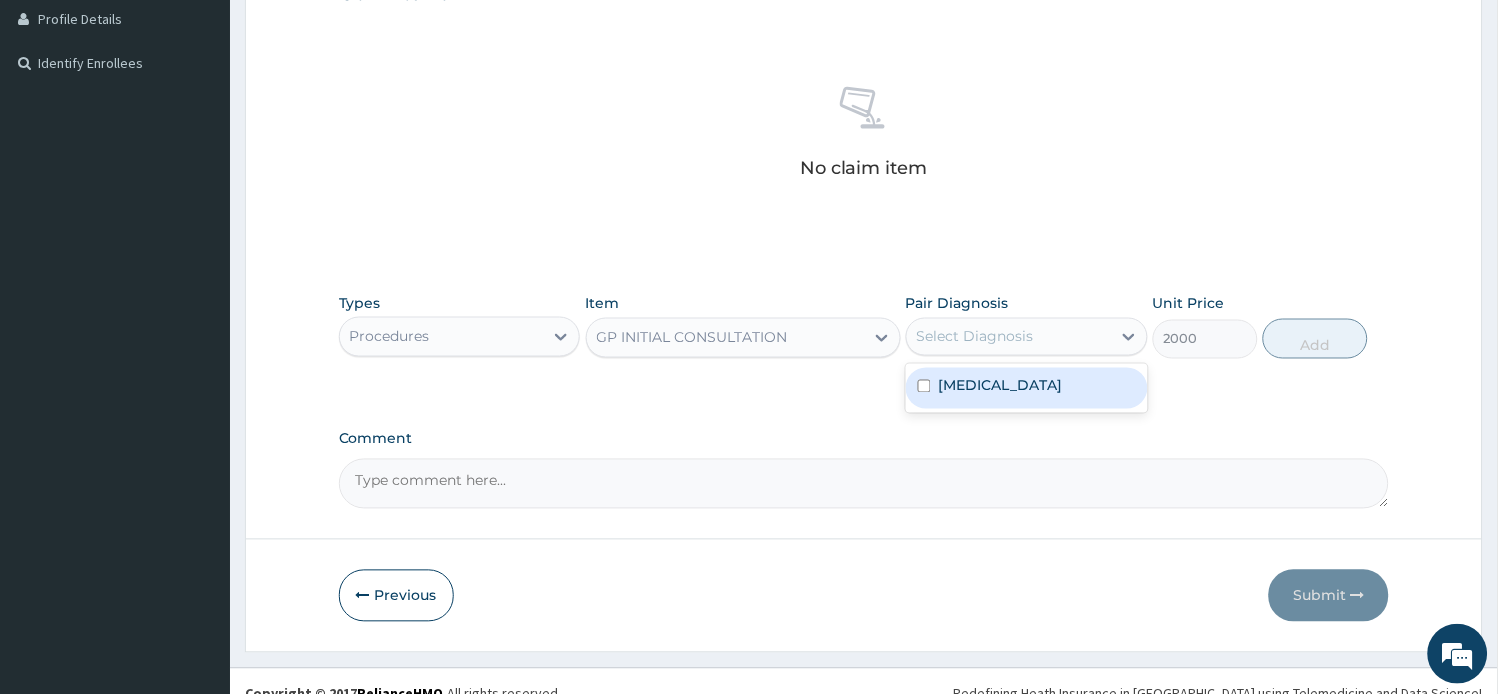 click on "Sepsis" at bounding box center (1027, 388) 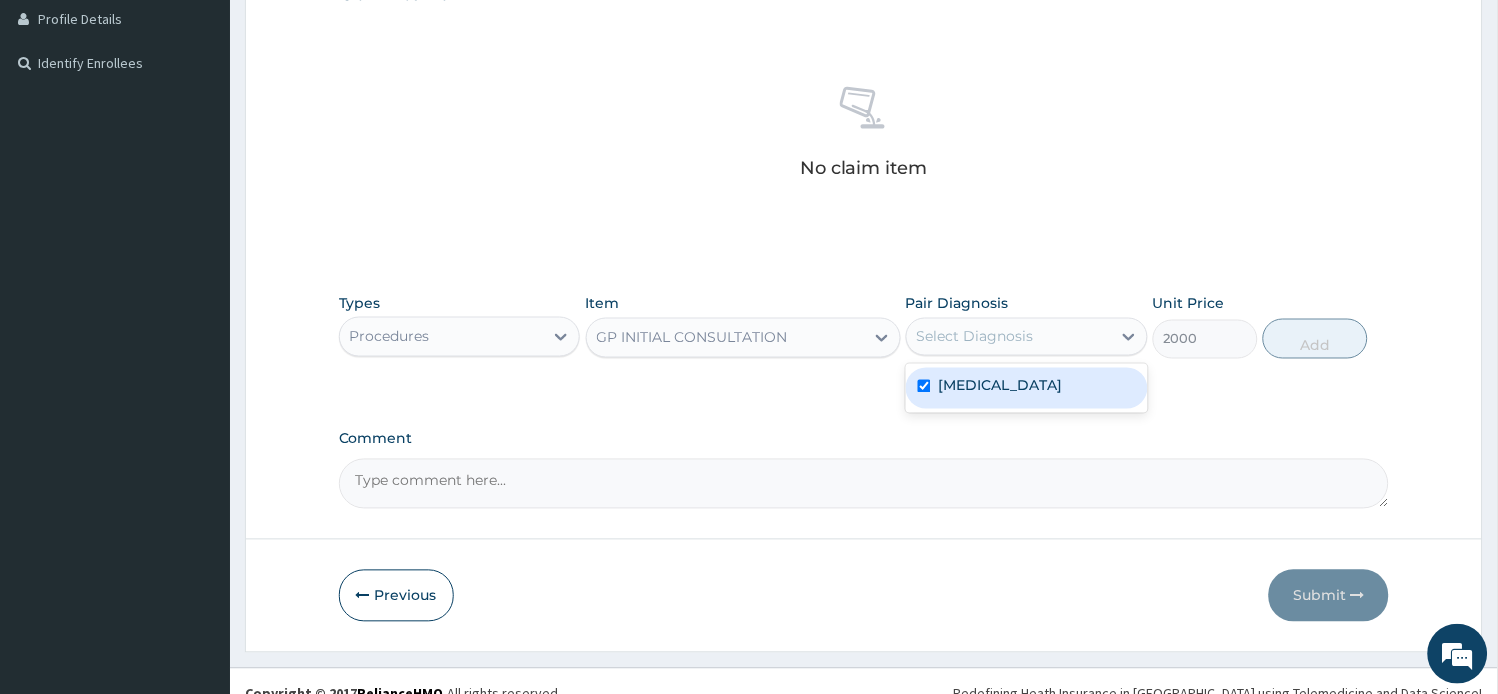 checkbox on "true" 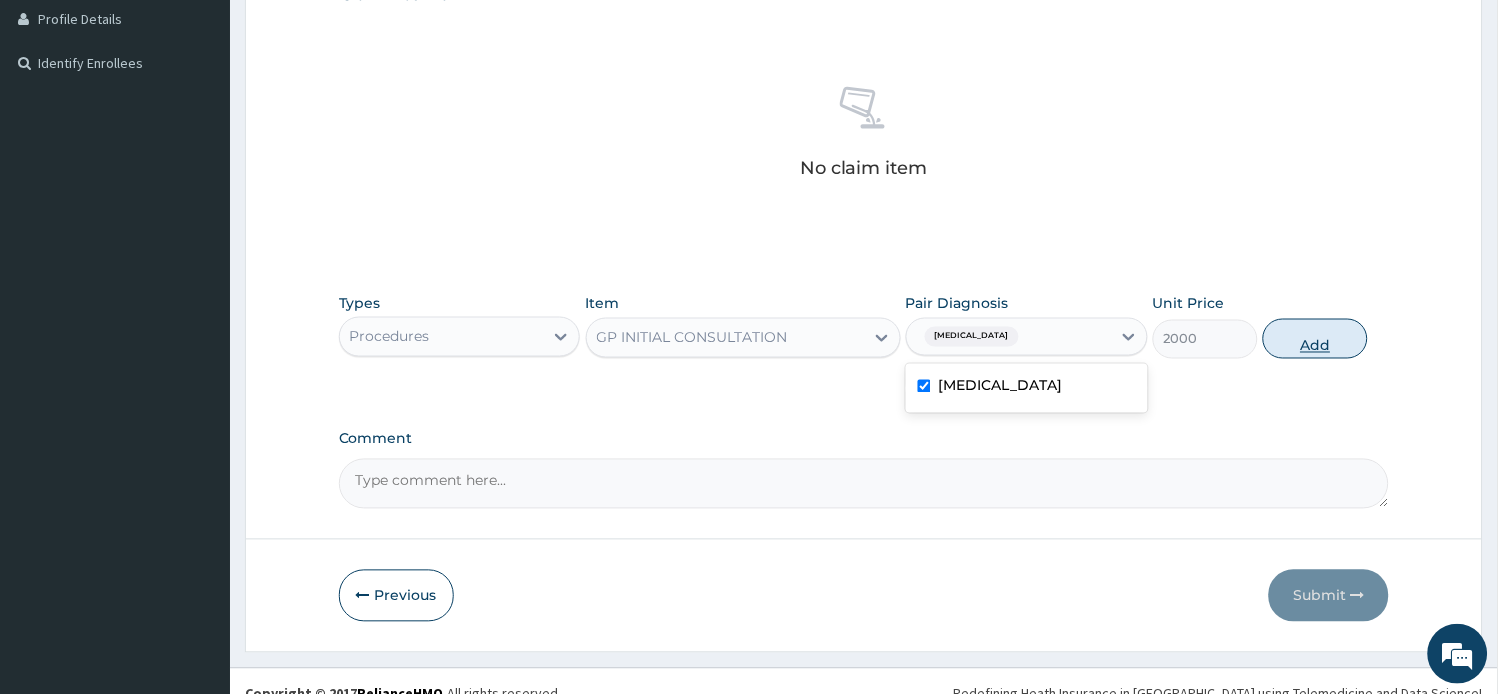click on "Add" at bounding box center (1315, 339) 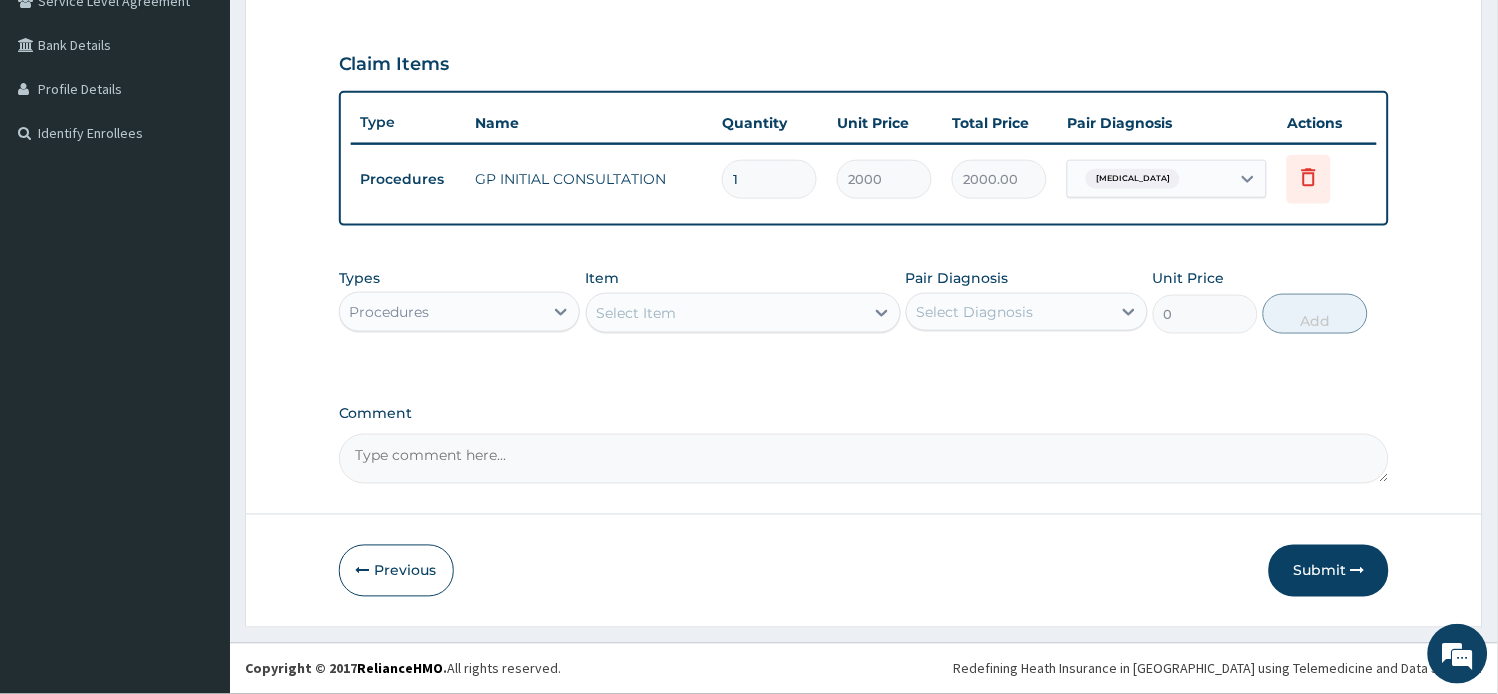 scroll, scrollTop: 434, scrollLeft: 0, axis: vertical 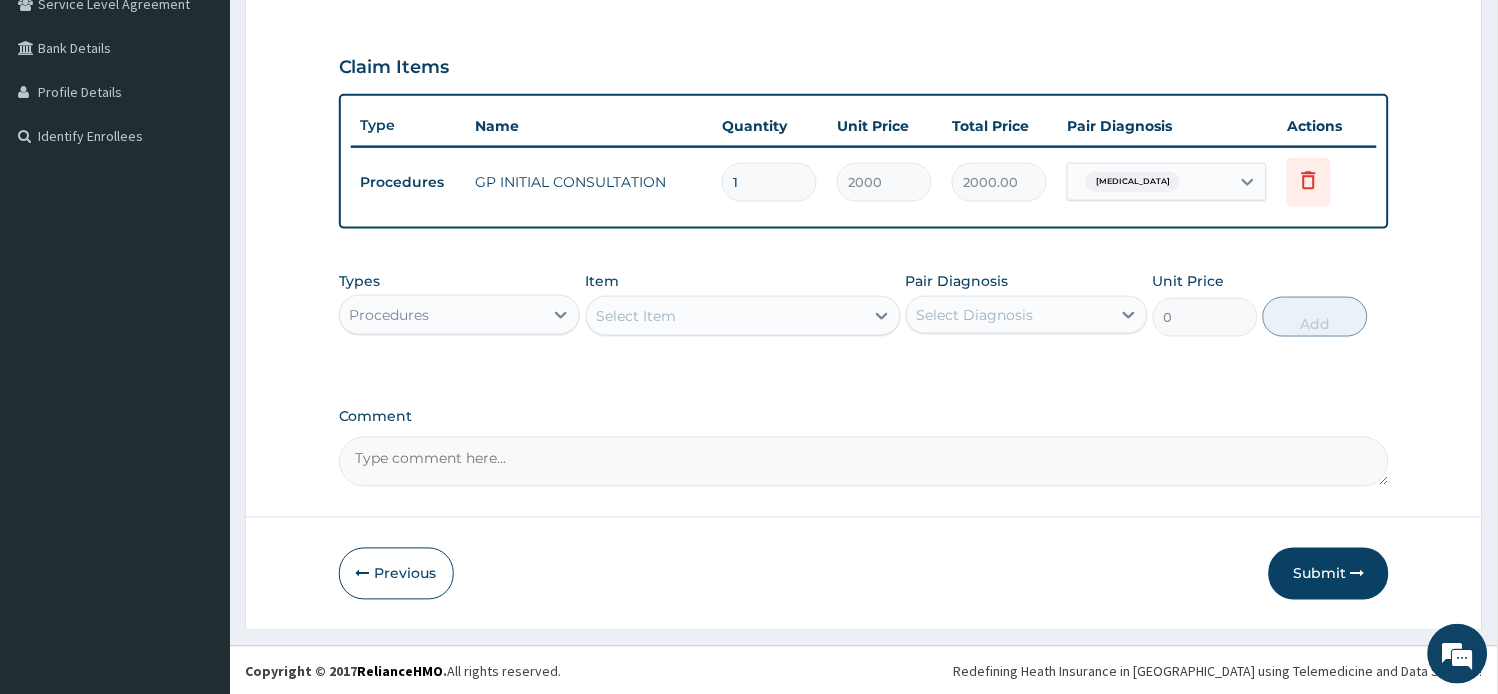 click on "Procedures" at bounding box center (442, 315) 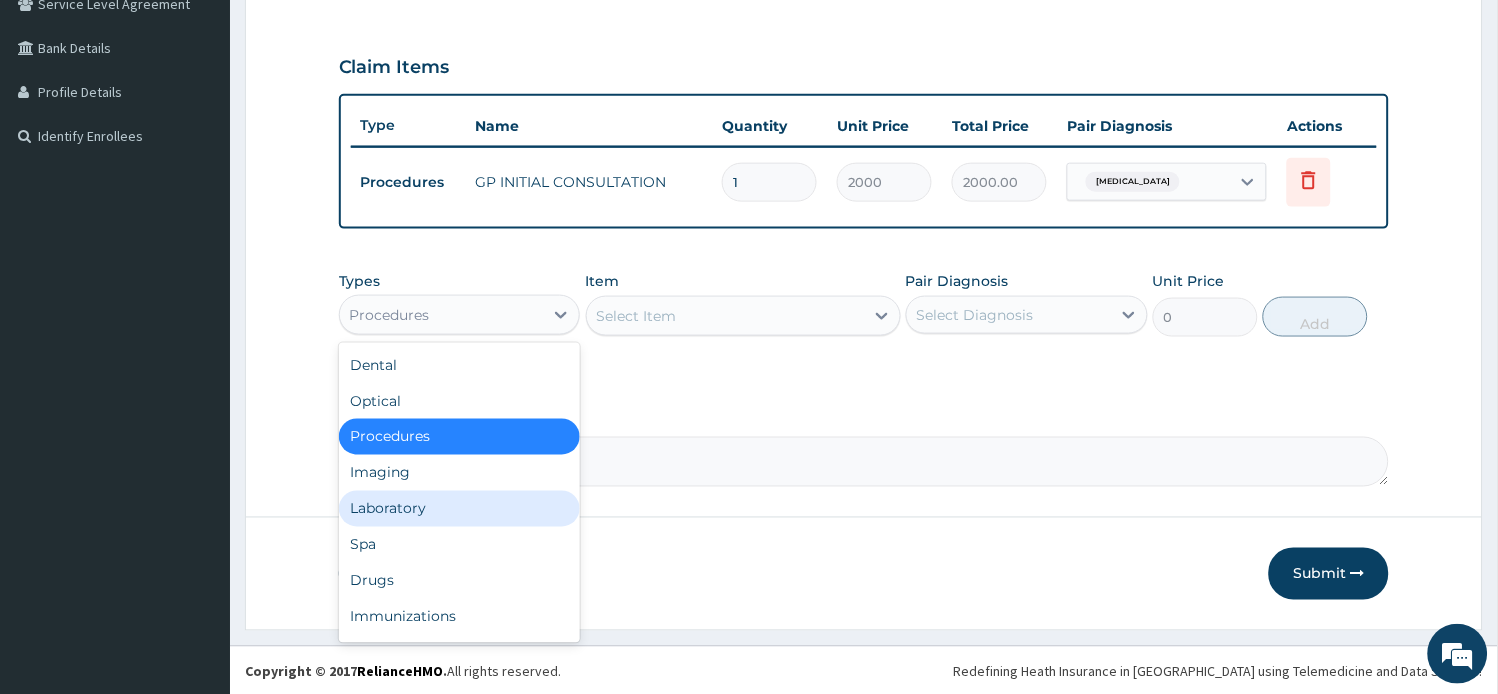 click on "Laboratory" at bounding box center (460, 509) 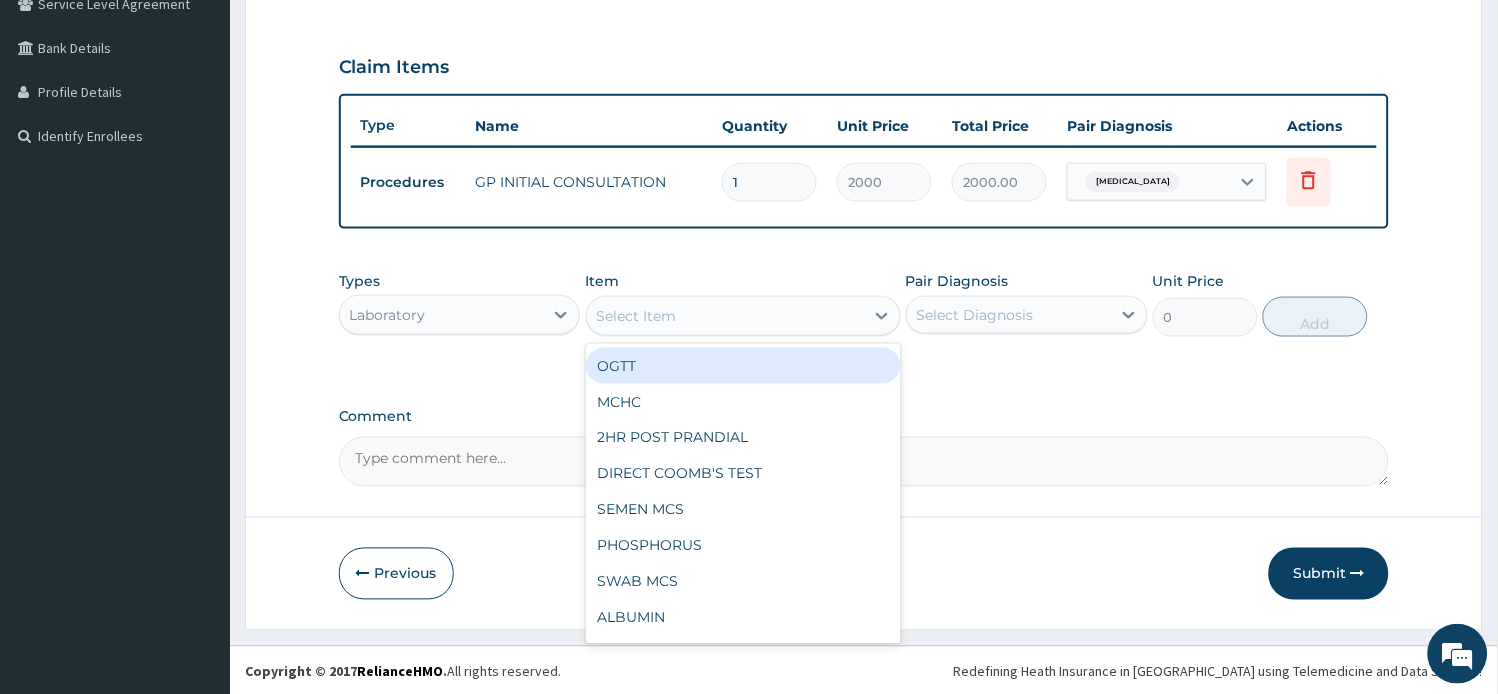 click on "Select Item" at bounding box center (637, 316) 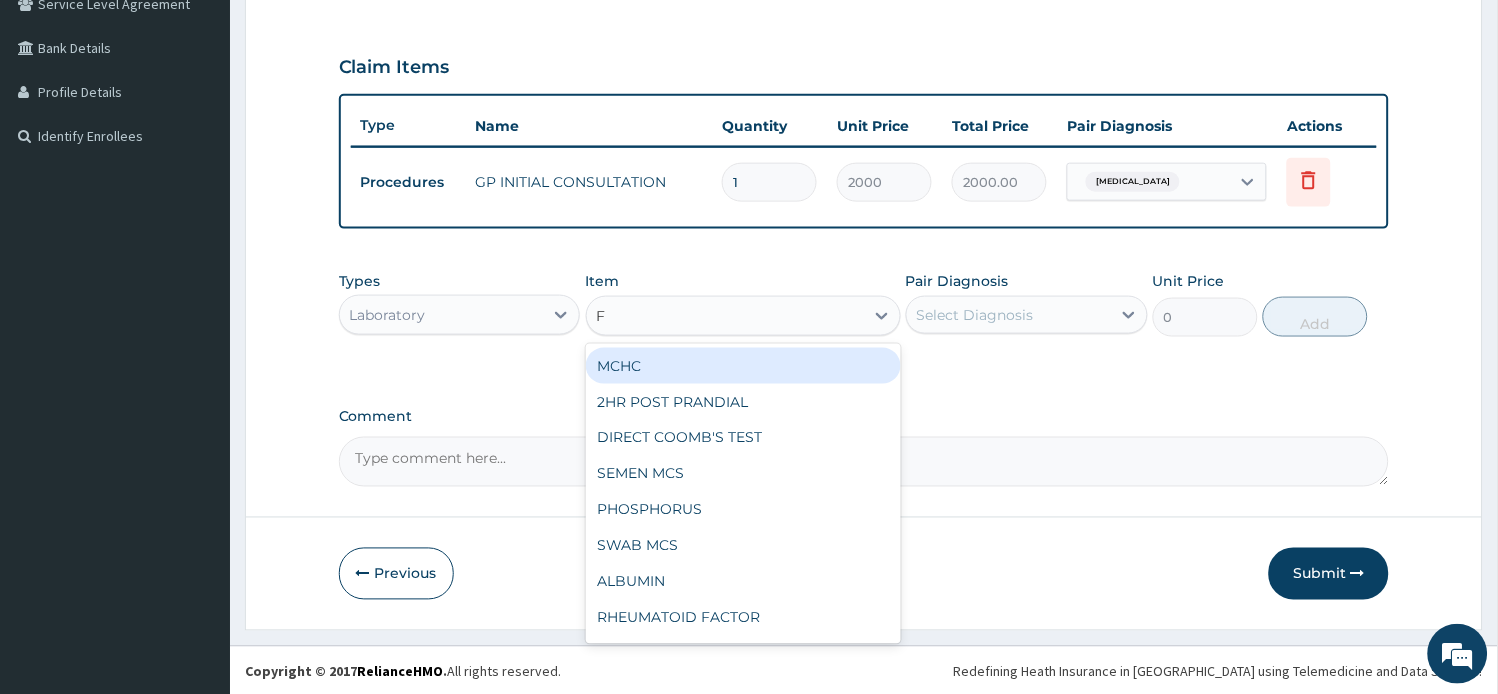 type on "FB" 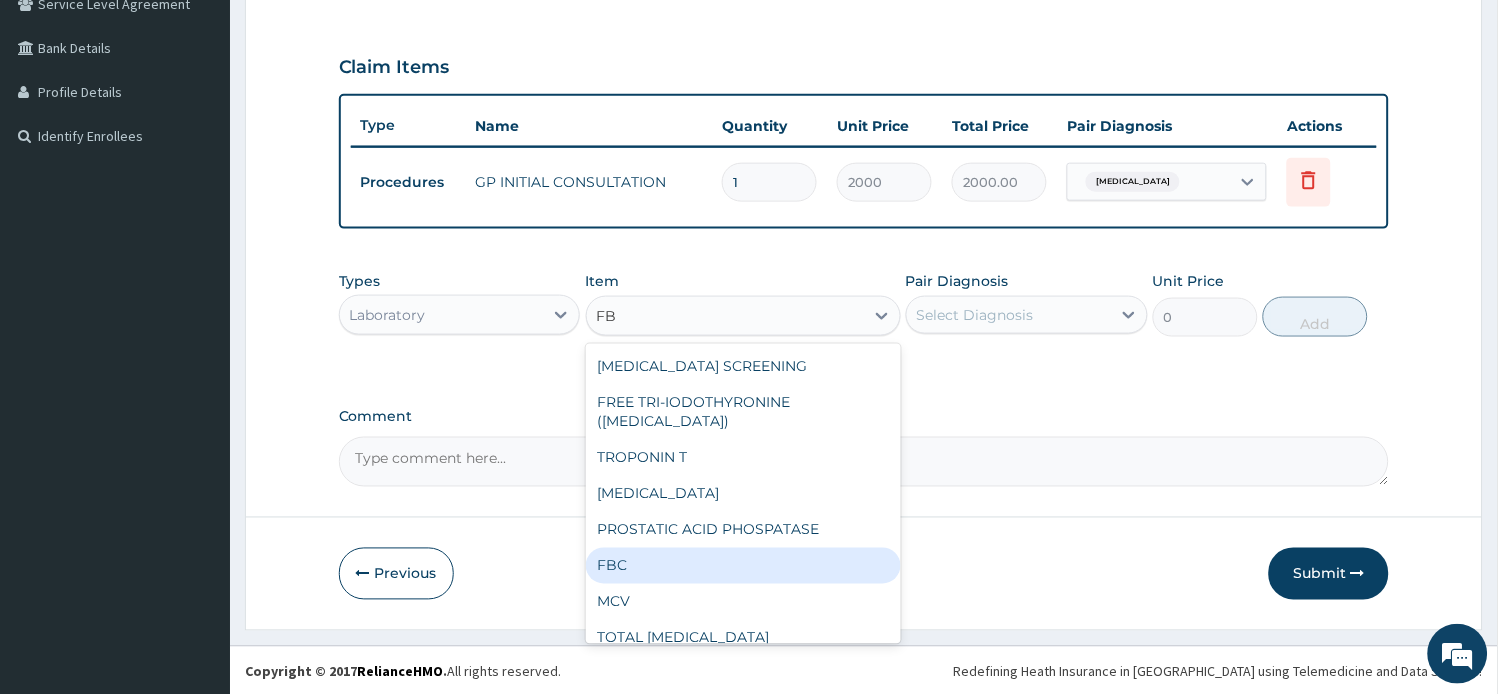click on "FBC" at bounding box center (743, 566) 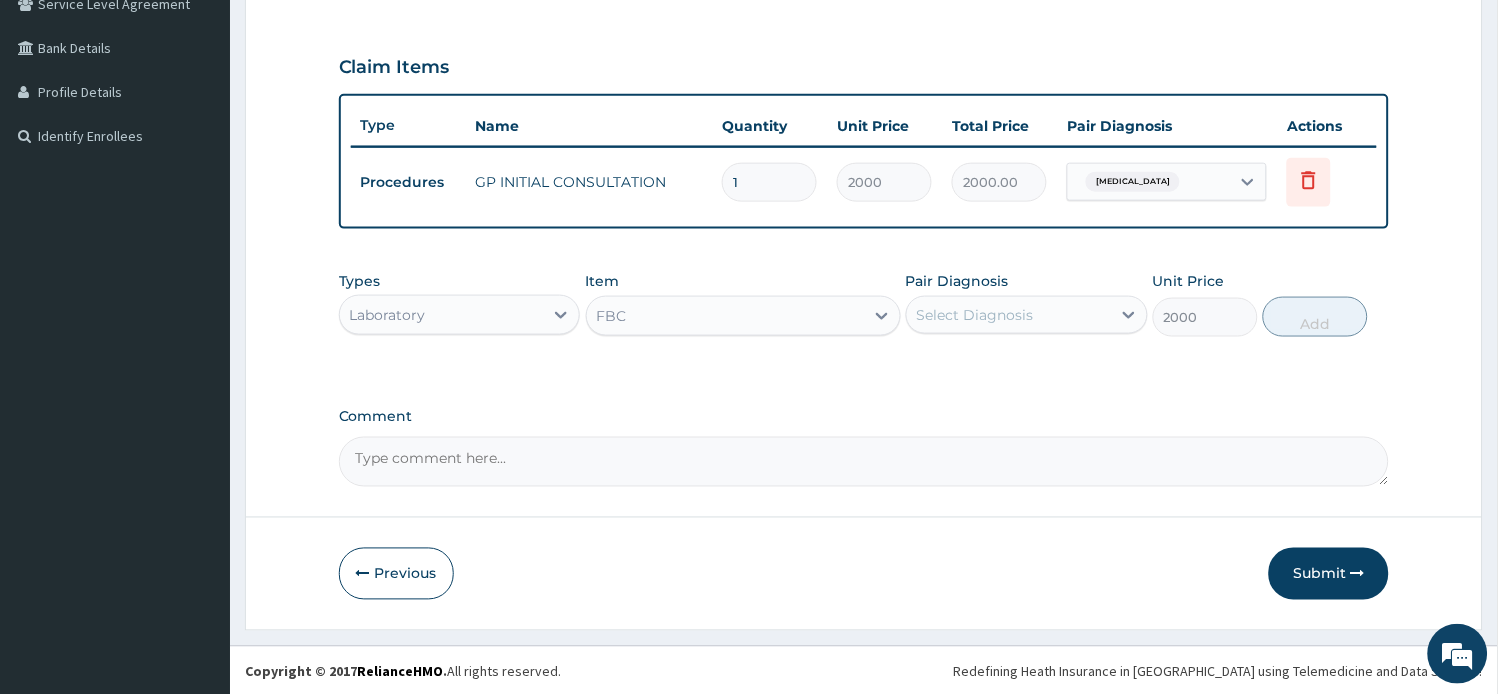 click on "Select Diagnosis" at bounding box center (975, 315) 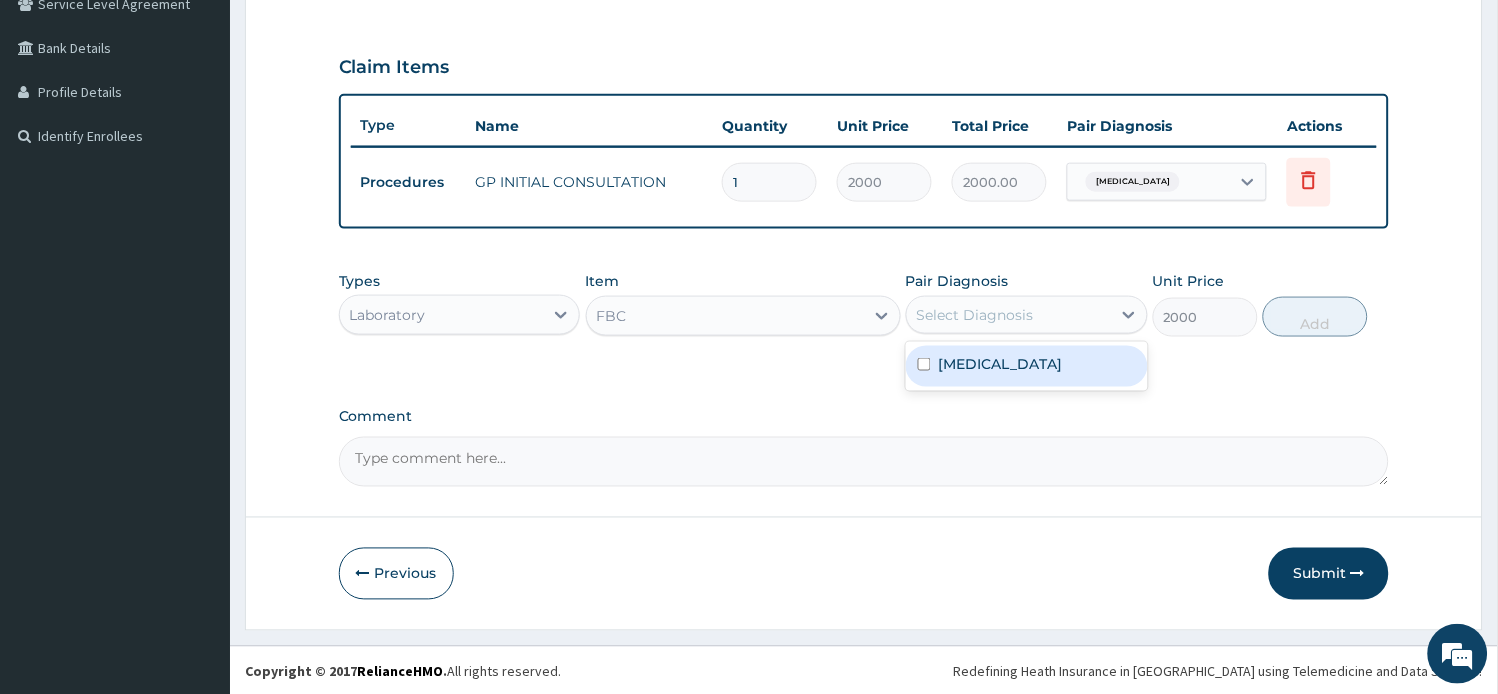 click on "Sepsis" at bounding box center [1027, 366] 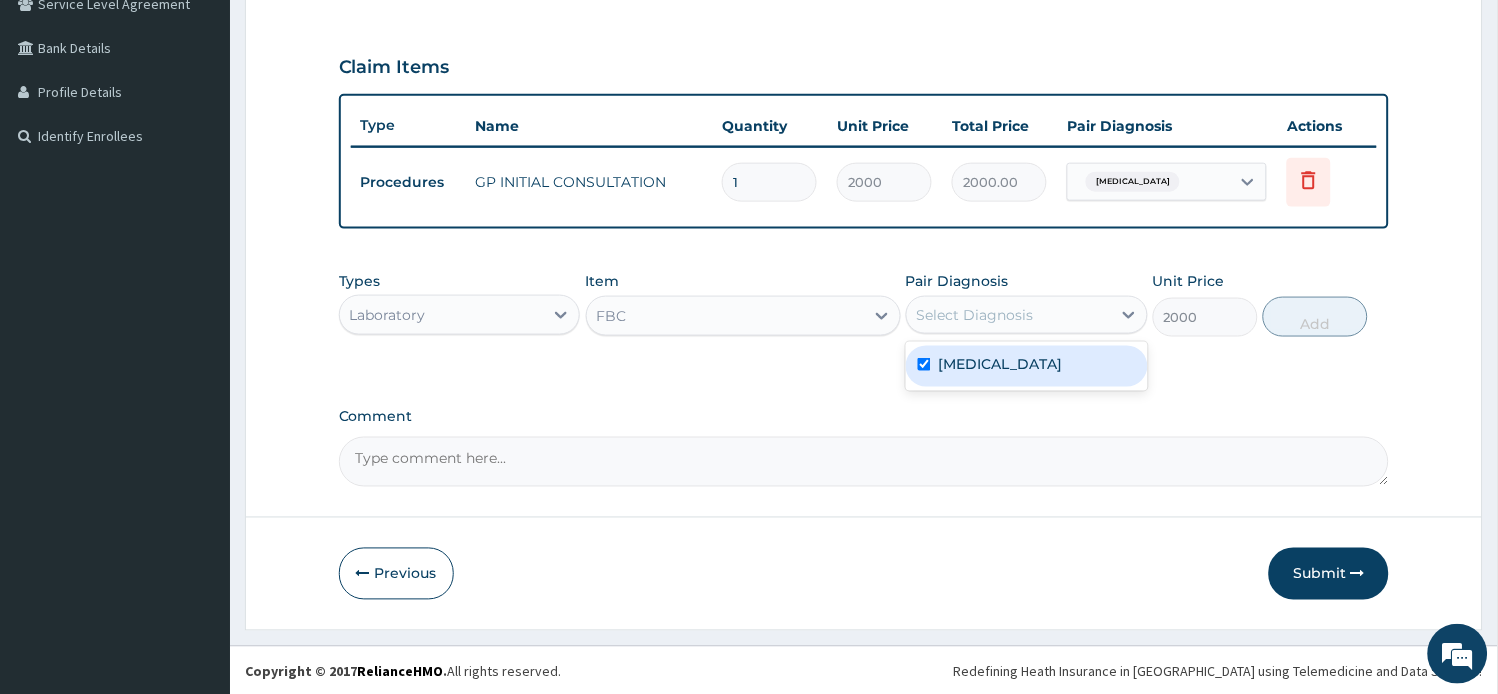 checkbox on "true" 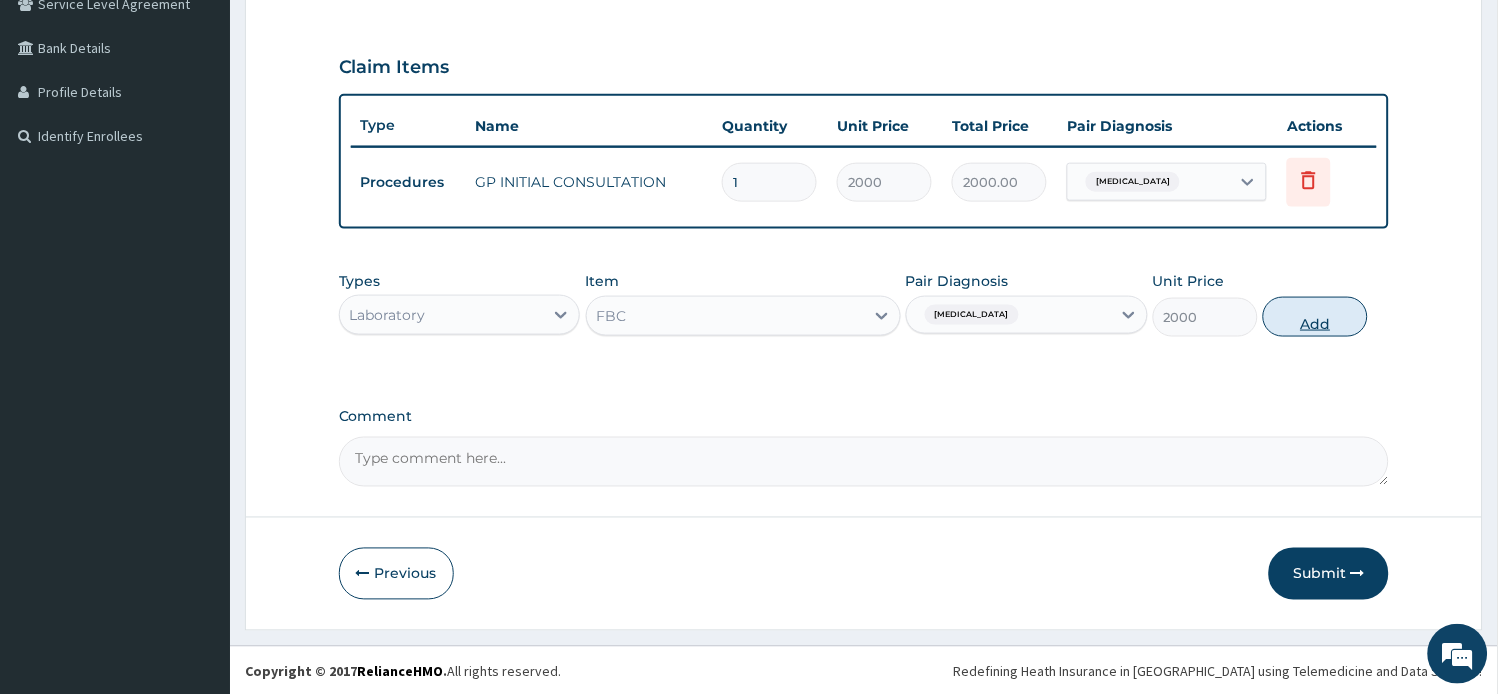 click on "Add" at bounding box center (1315, 317) 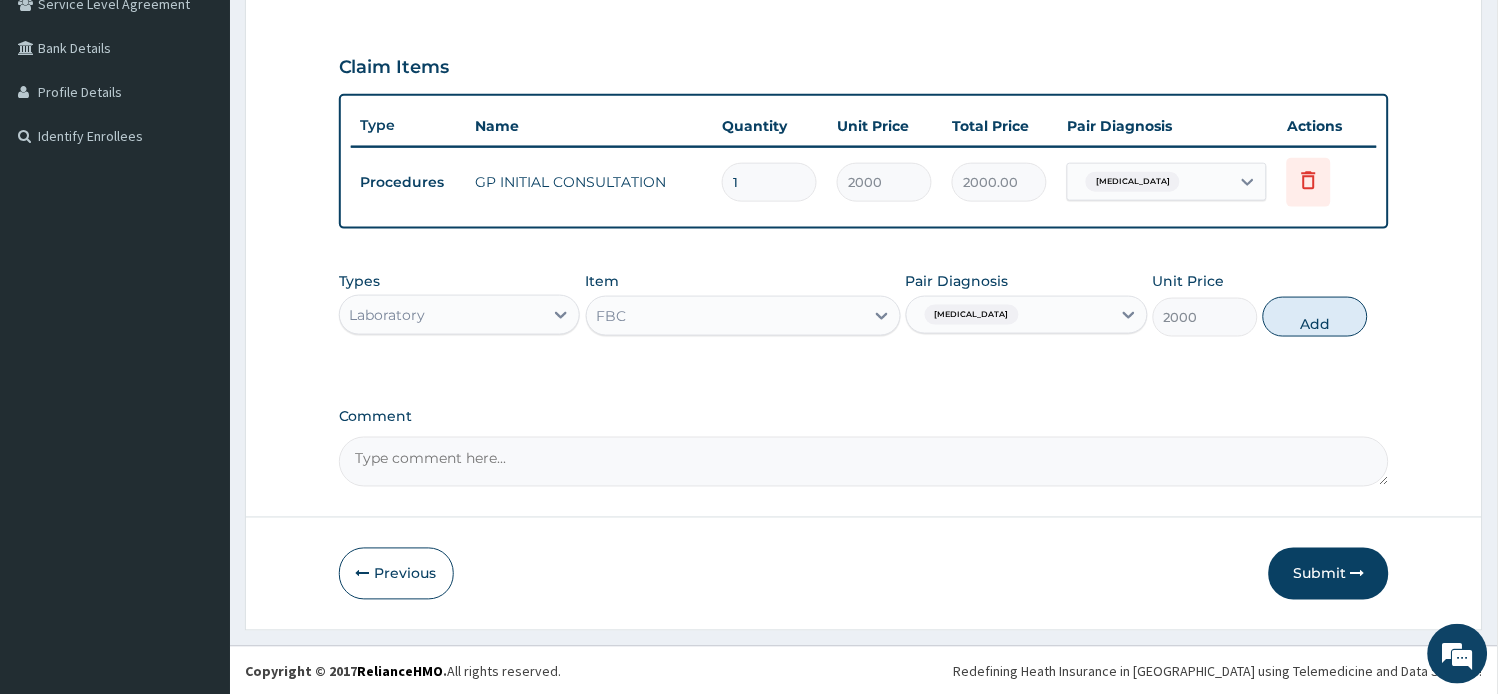 type on "0" 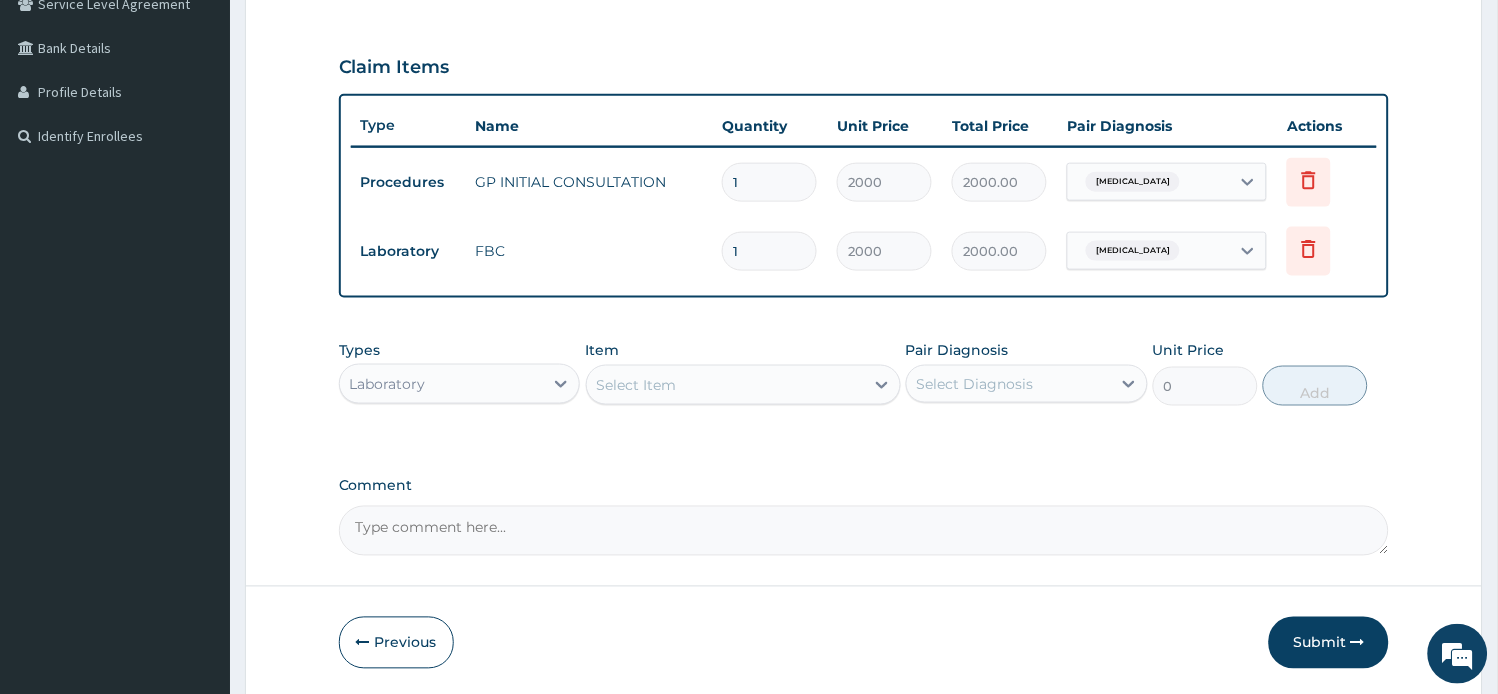 click on "Select Item" at bounding box center [725, 385] 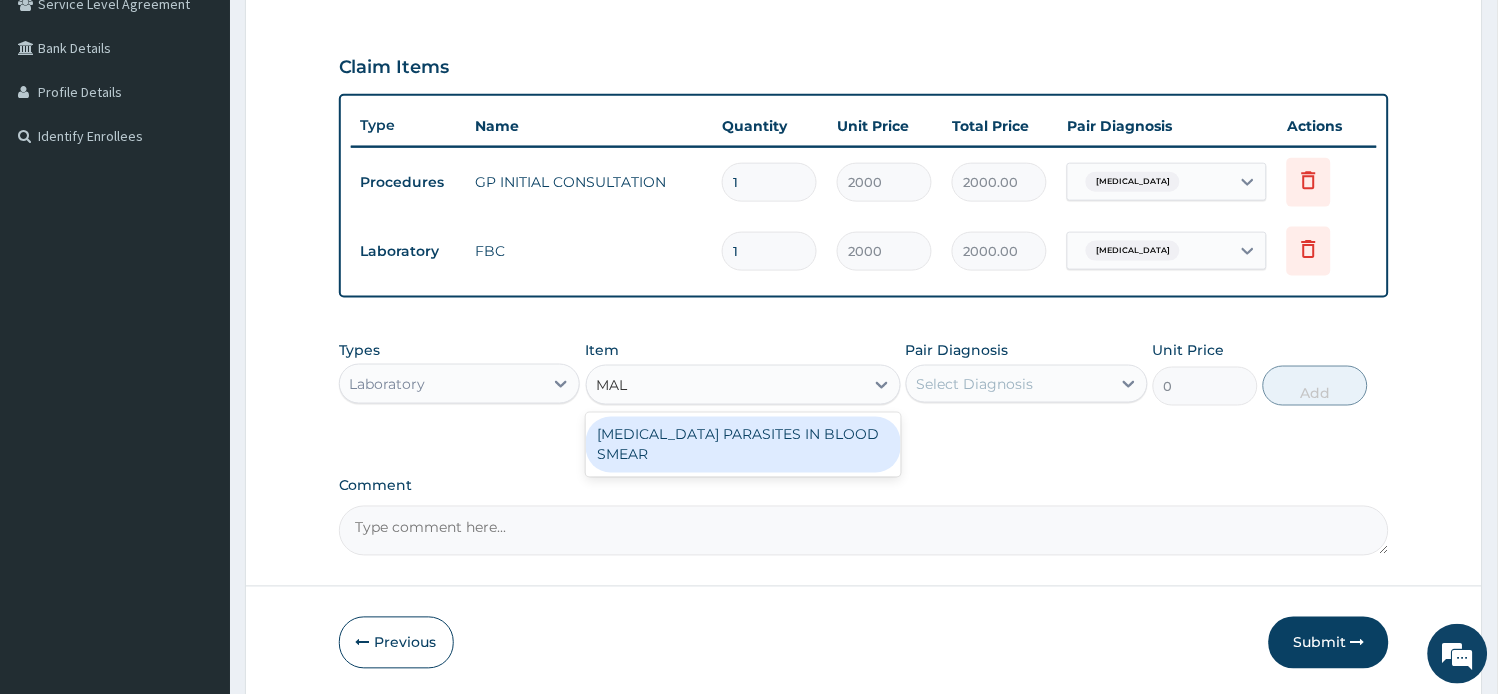 type on "MALA" 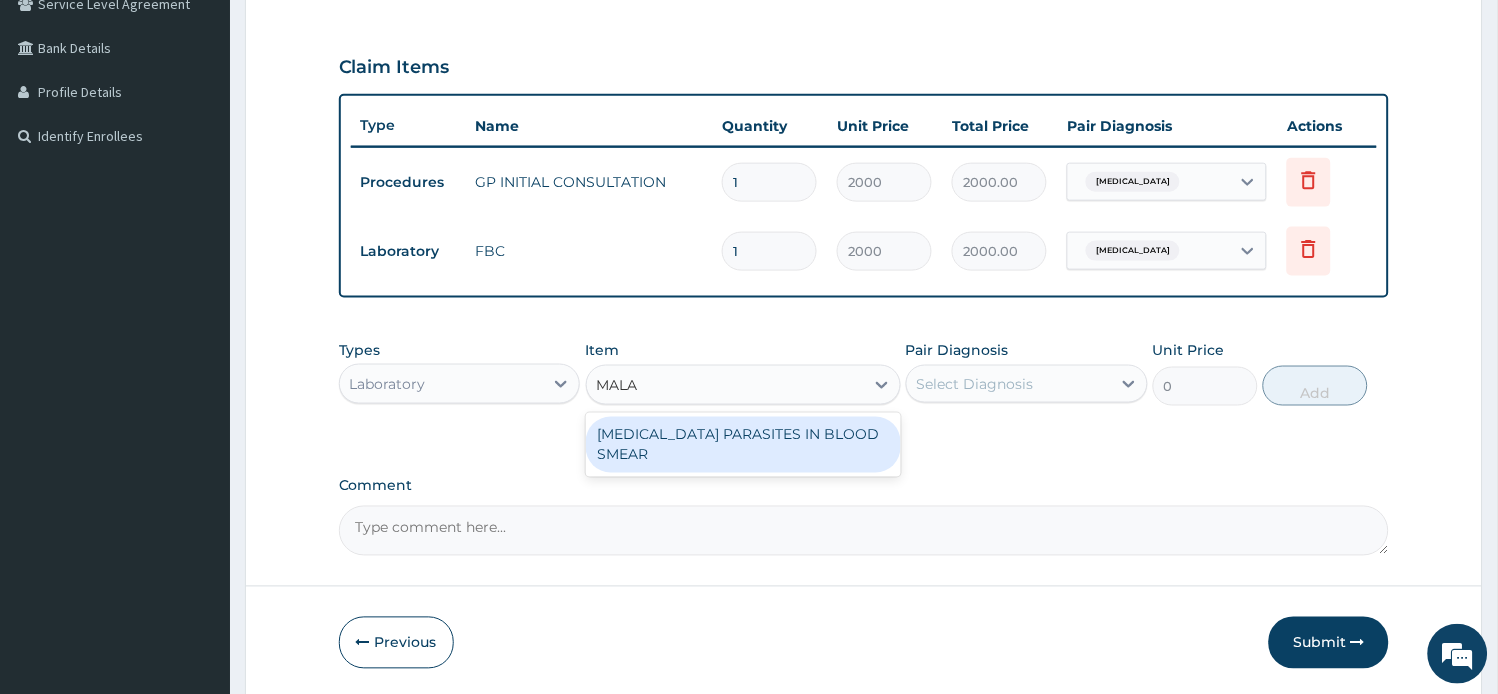 click on "MALARIA PARASITES IN BLOOD SMEAR" at bounding box center [743, 445] 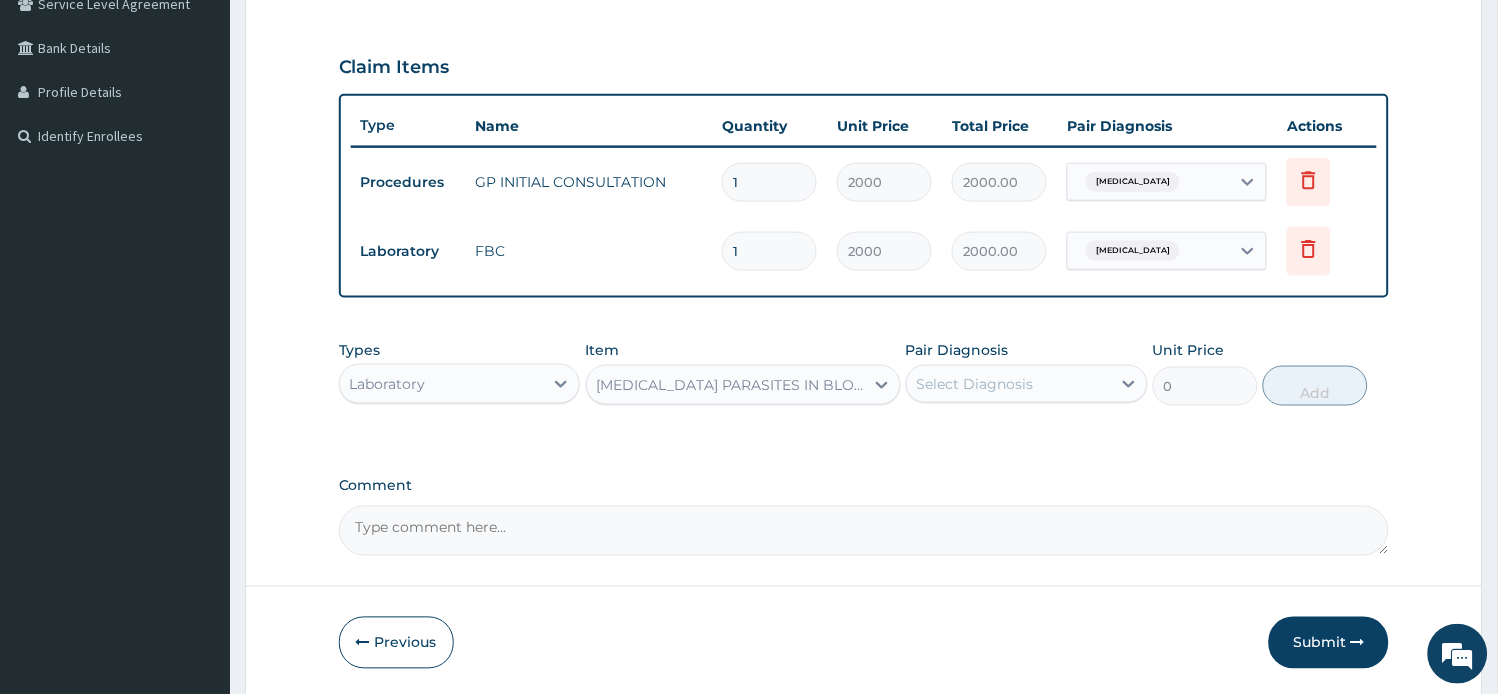 type 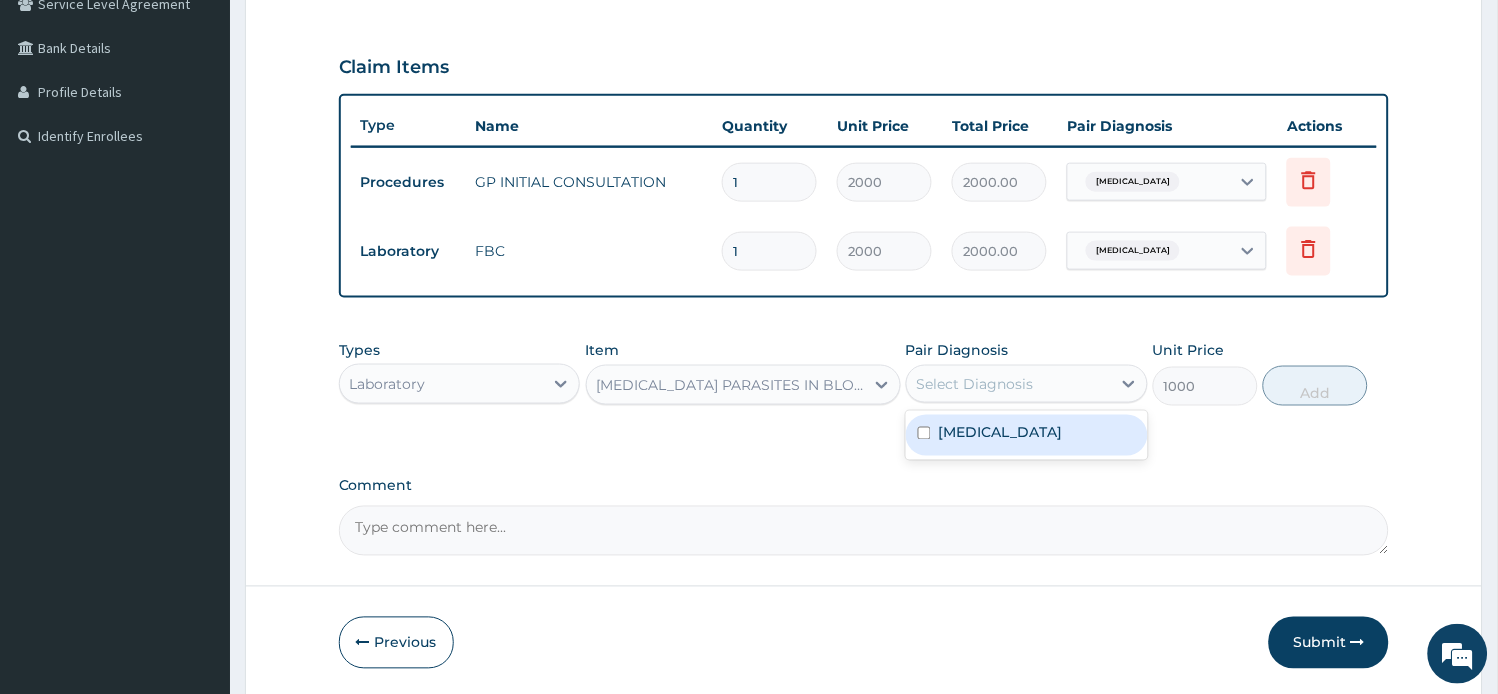 click on "Select Diagnosis" at bounding box center (1009, 384) 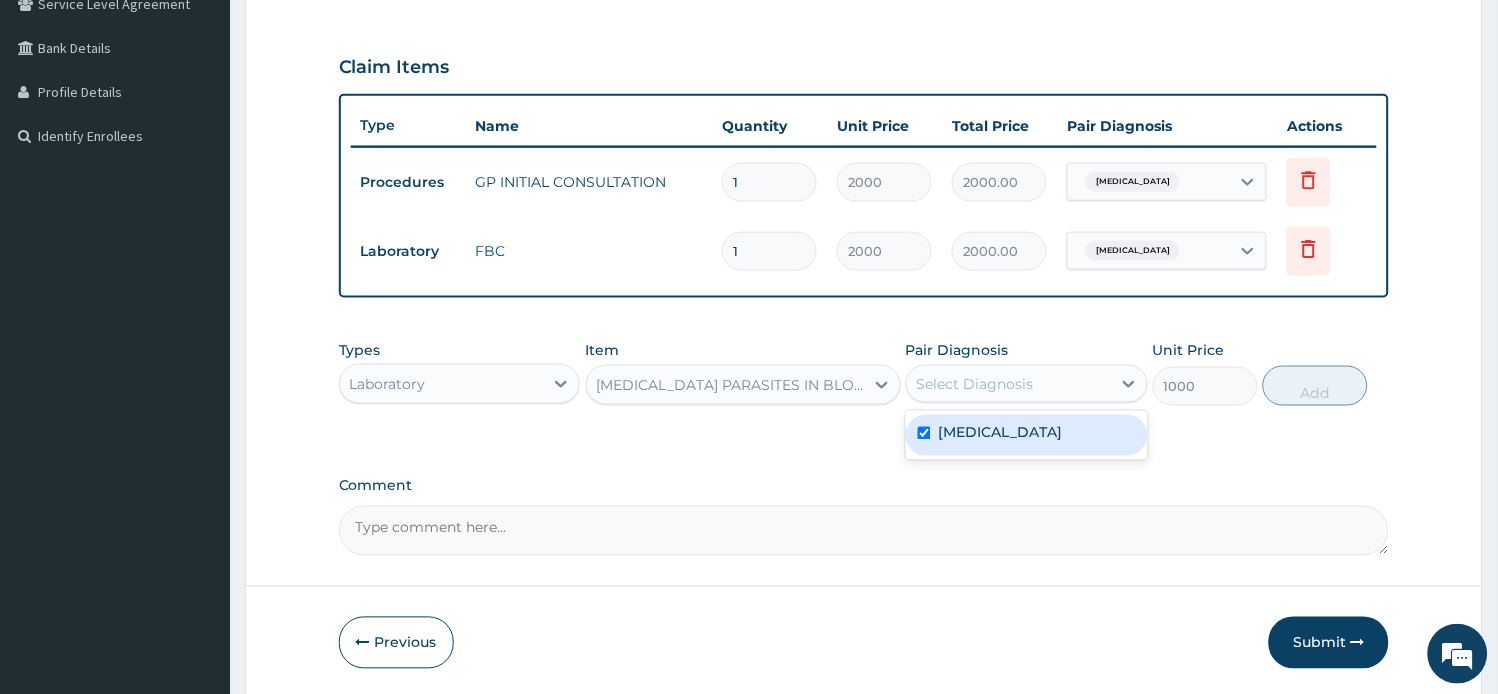 checkbox on "true" 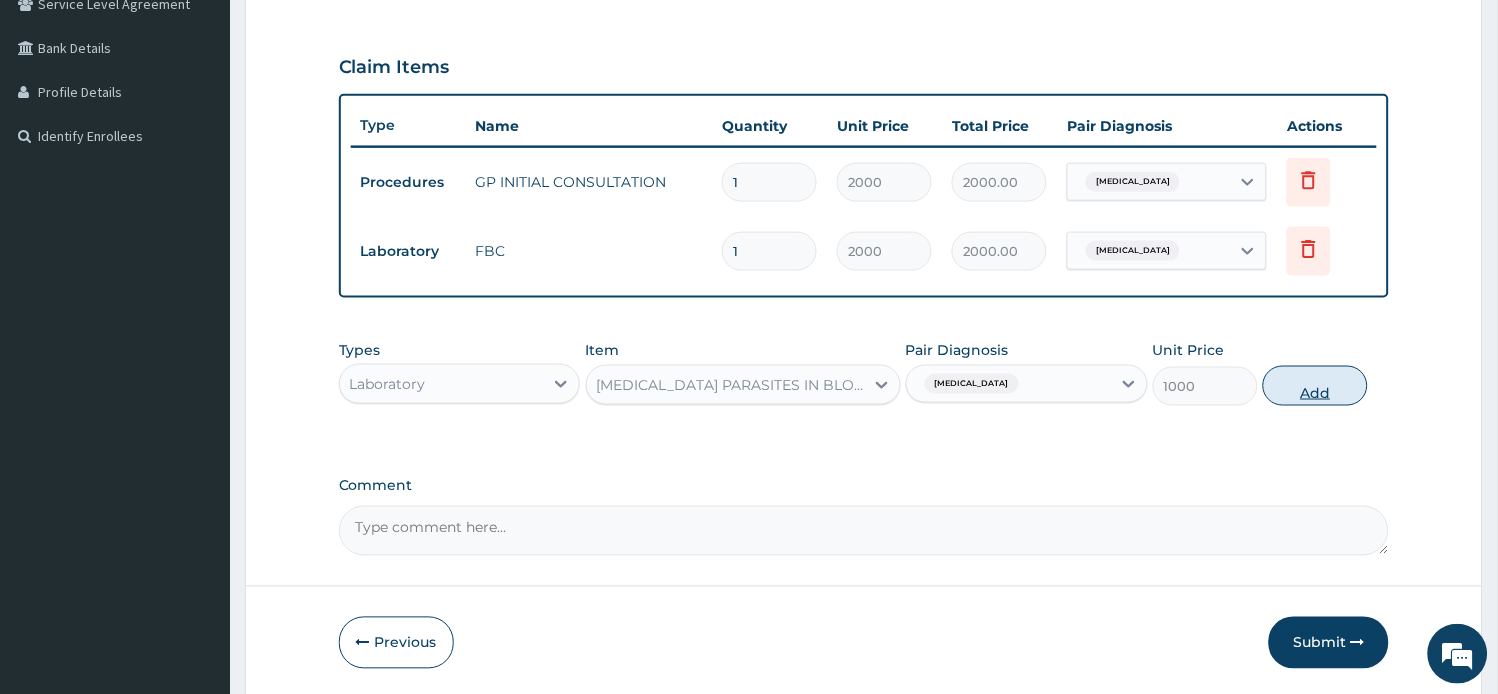 click on "Add" at bounding box center (1315, 386) 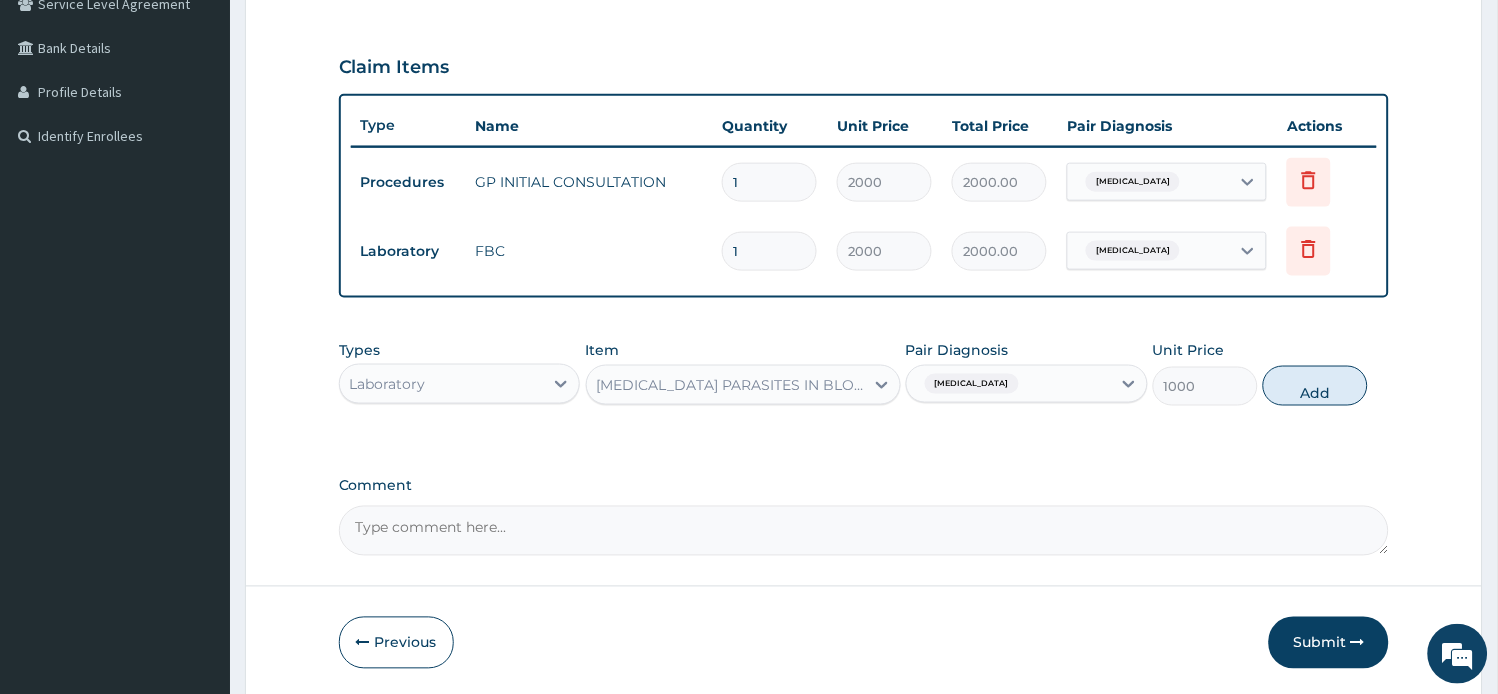 type on "0" 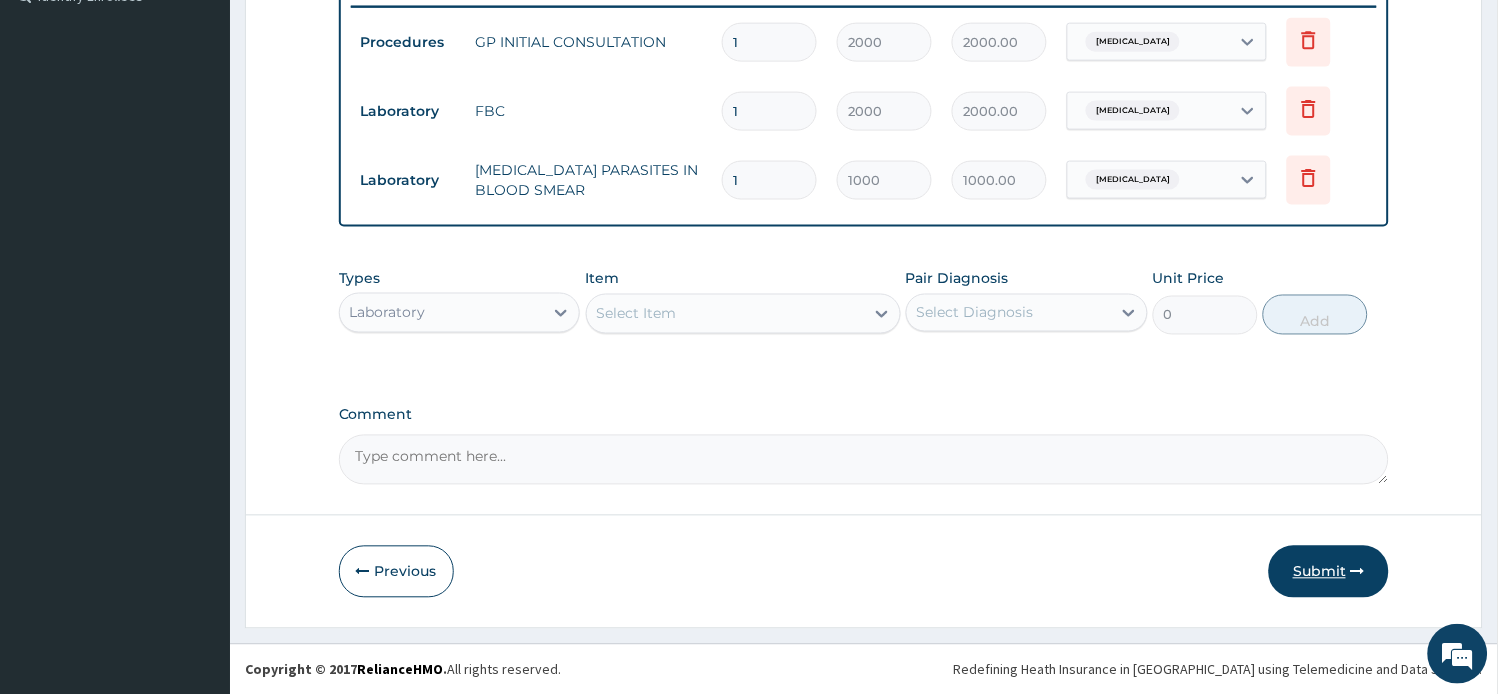 click on "Submit" at bounding box center (1329, 572) 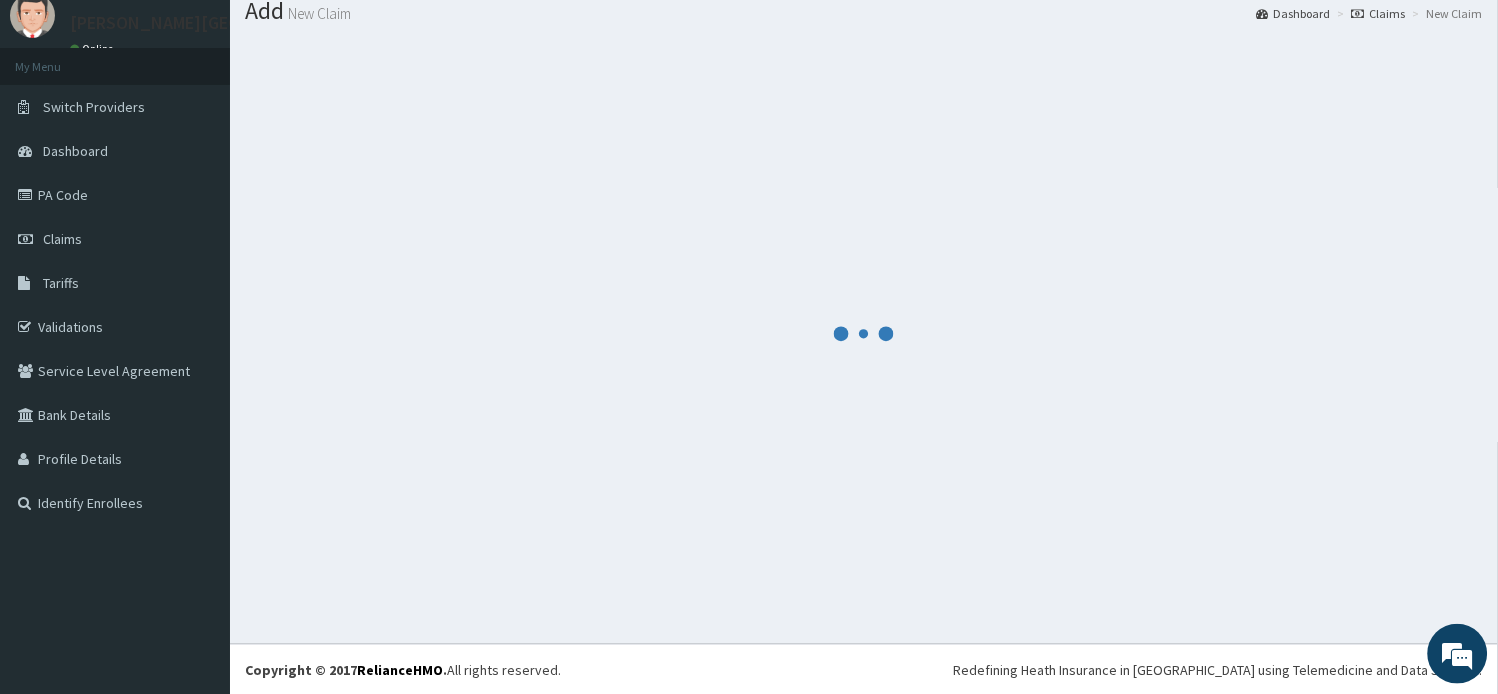 scroll, scrollTop: 574, scrollLeft: 0, axis: vertical 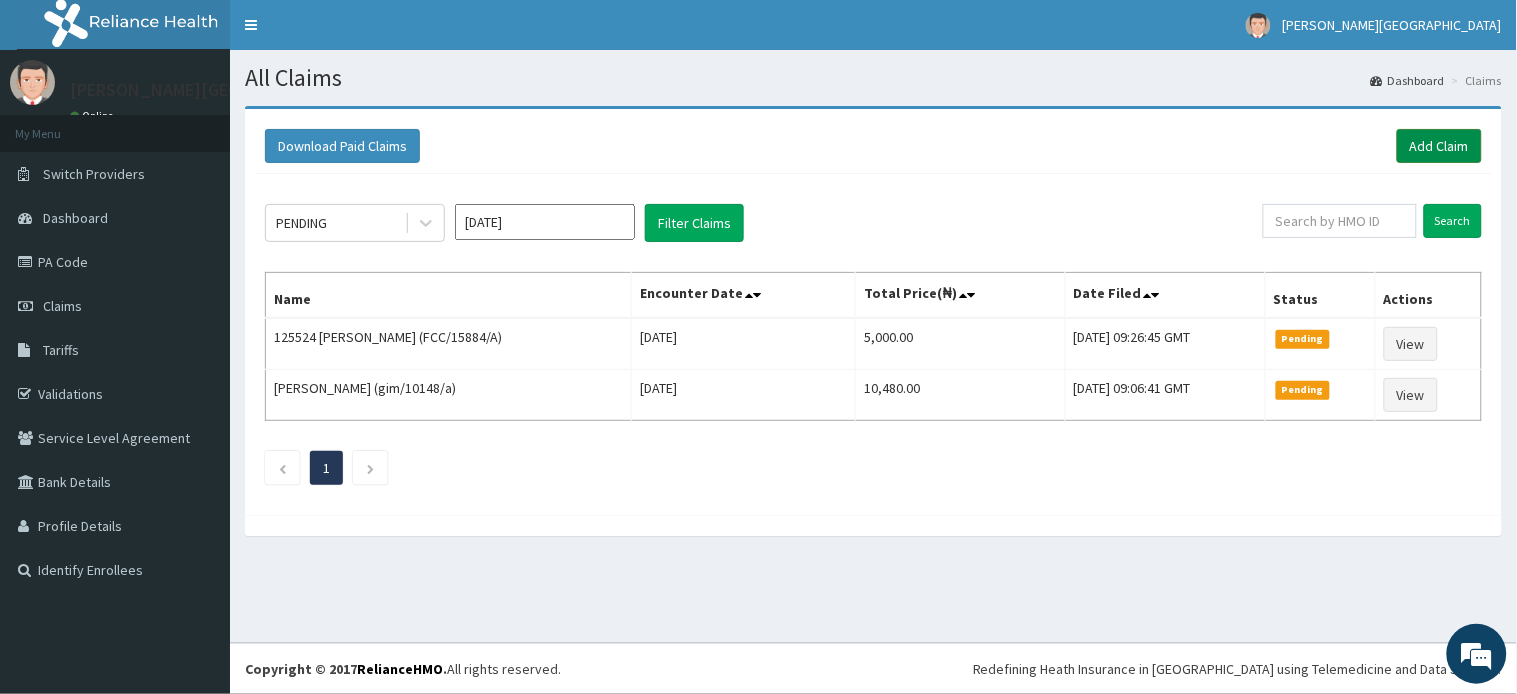 click on "Add Claim" at bounding box center (1439, 146) 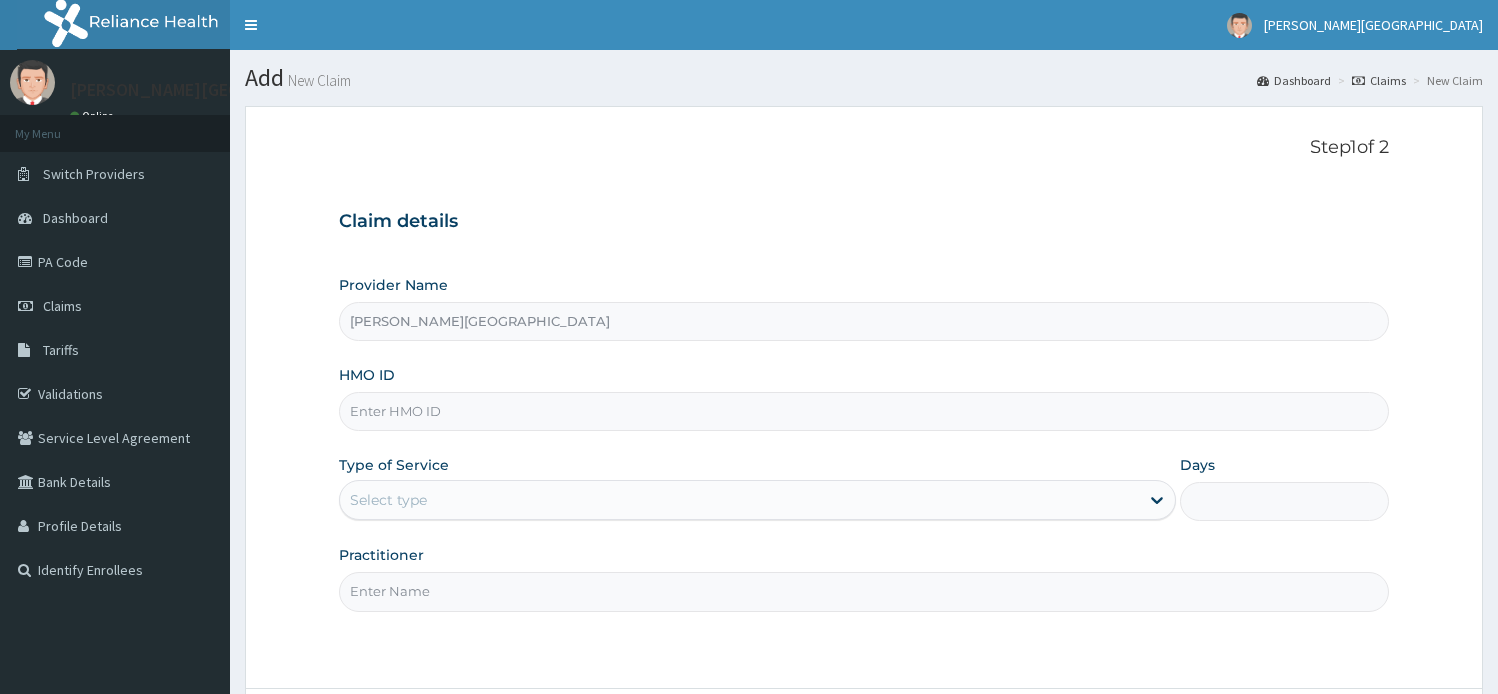 scroll, scrollTop: 0, scrollLeft: 0, axis: both 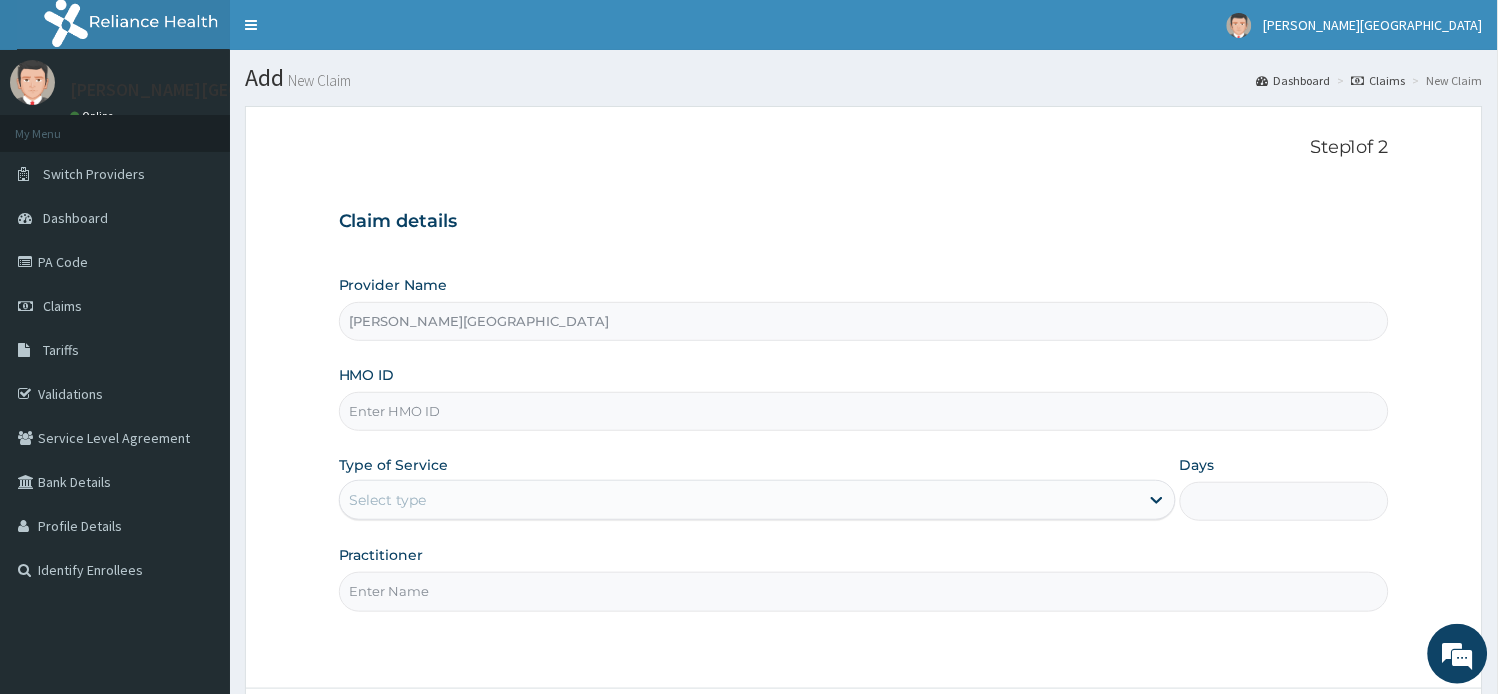 click on "HMO ID" at bounding box center (864, 411) 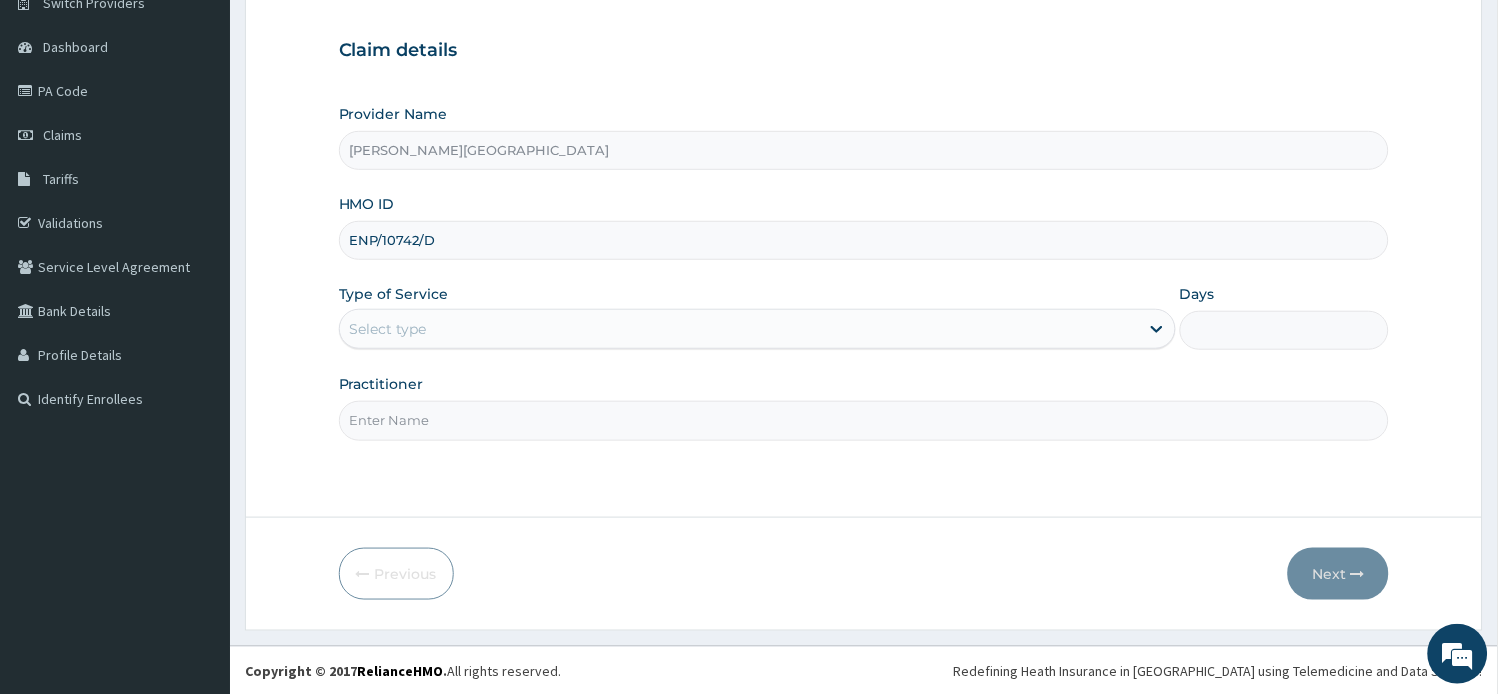 scroll, scrollTop: 174, scrollLeft: 0, axis: vertical 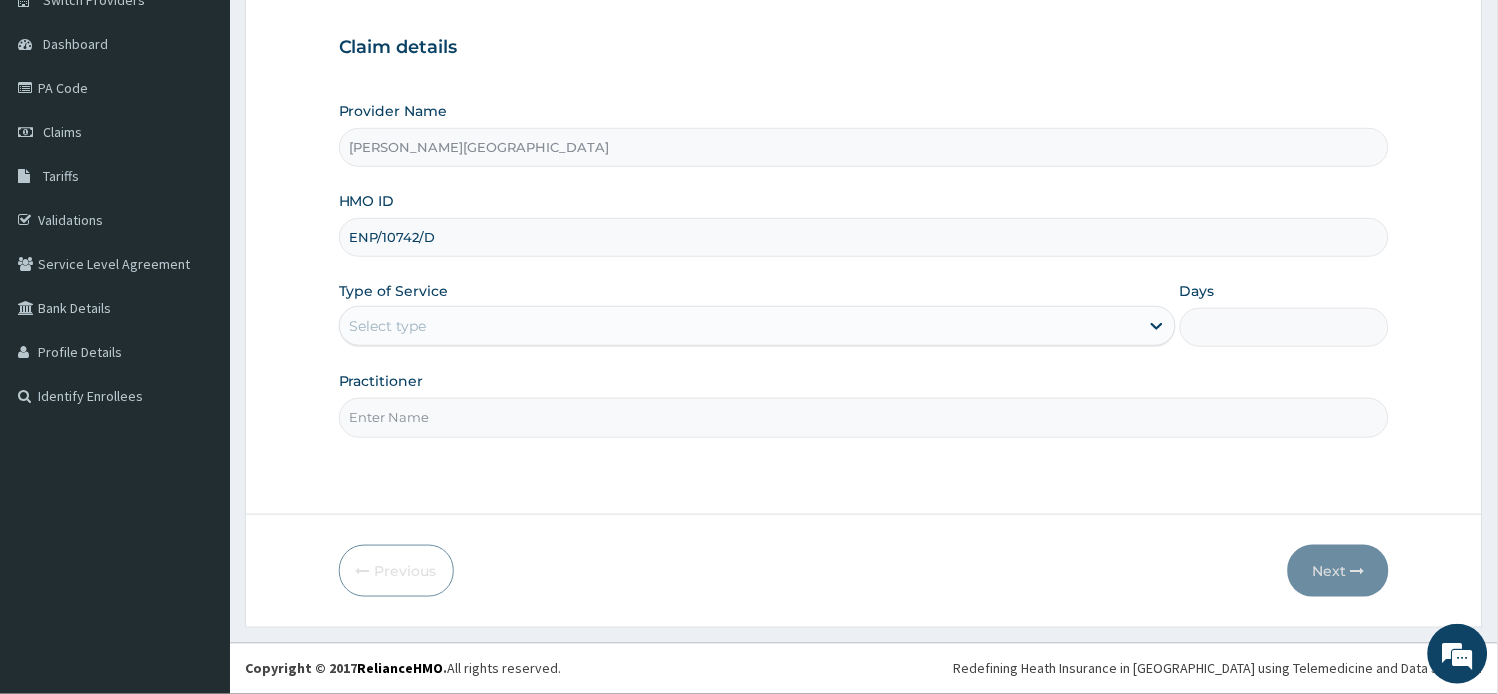 type on "ENP/10742/D" 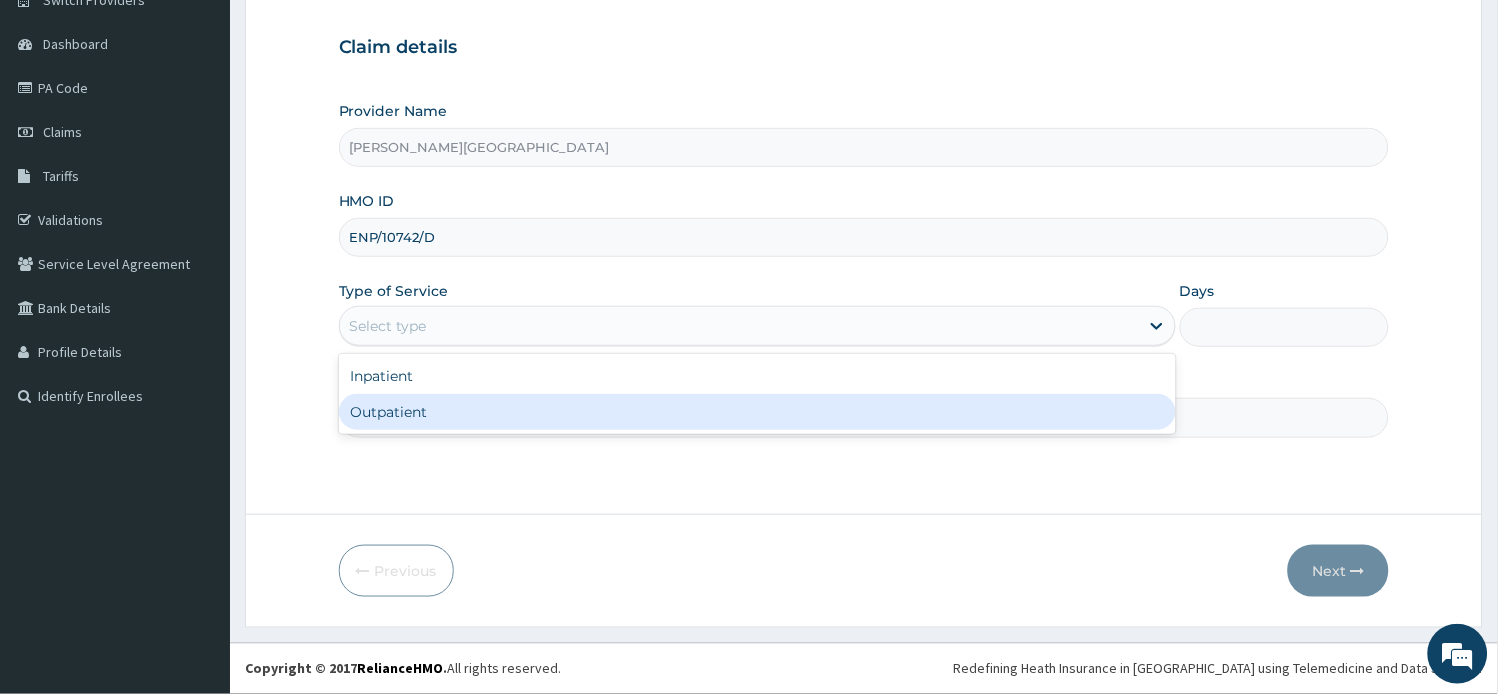 click on "Outpatient" at bounding box center [757, 412] 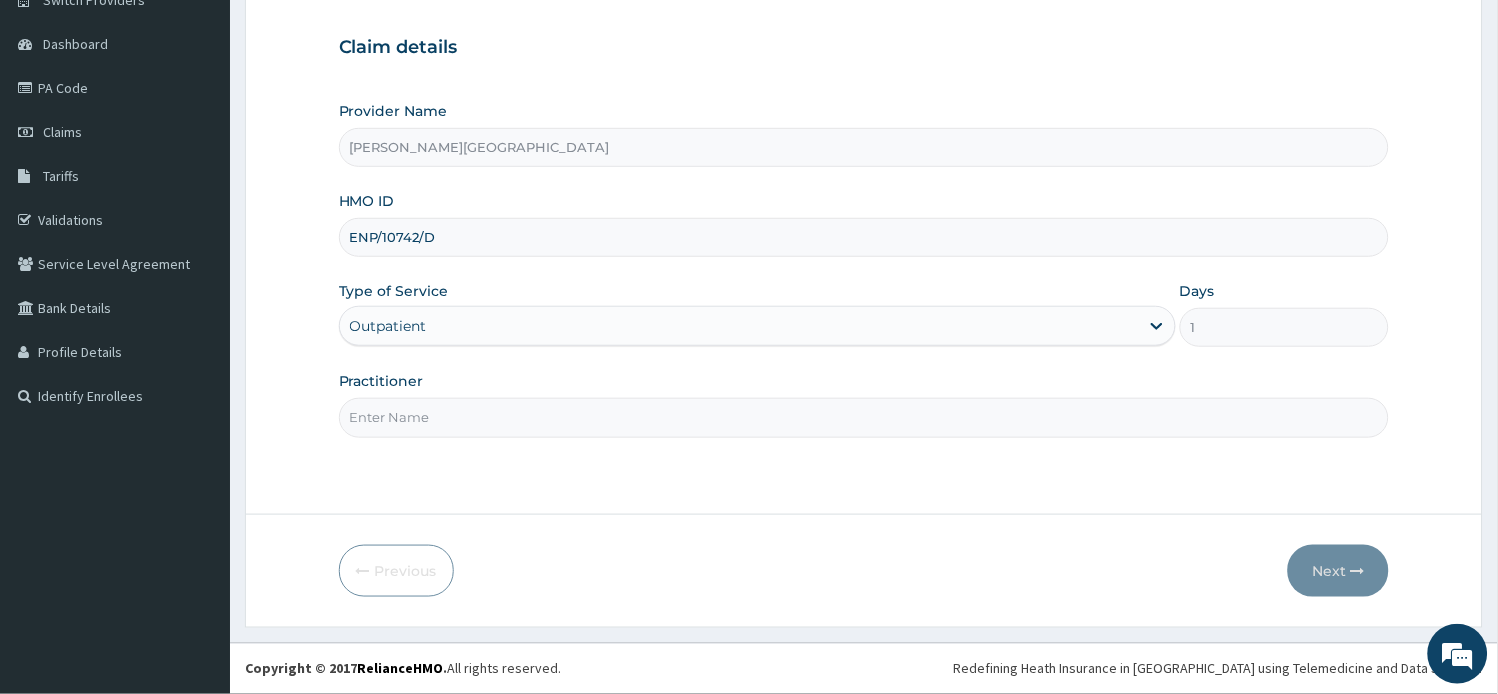 click on "Practitioner" at bounding box center [864, 417] 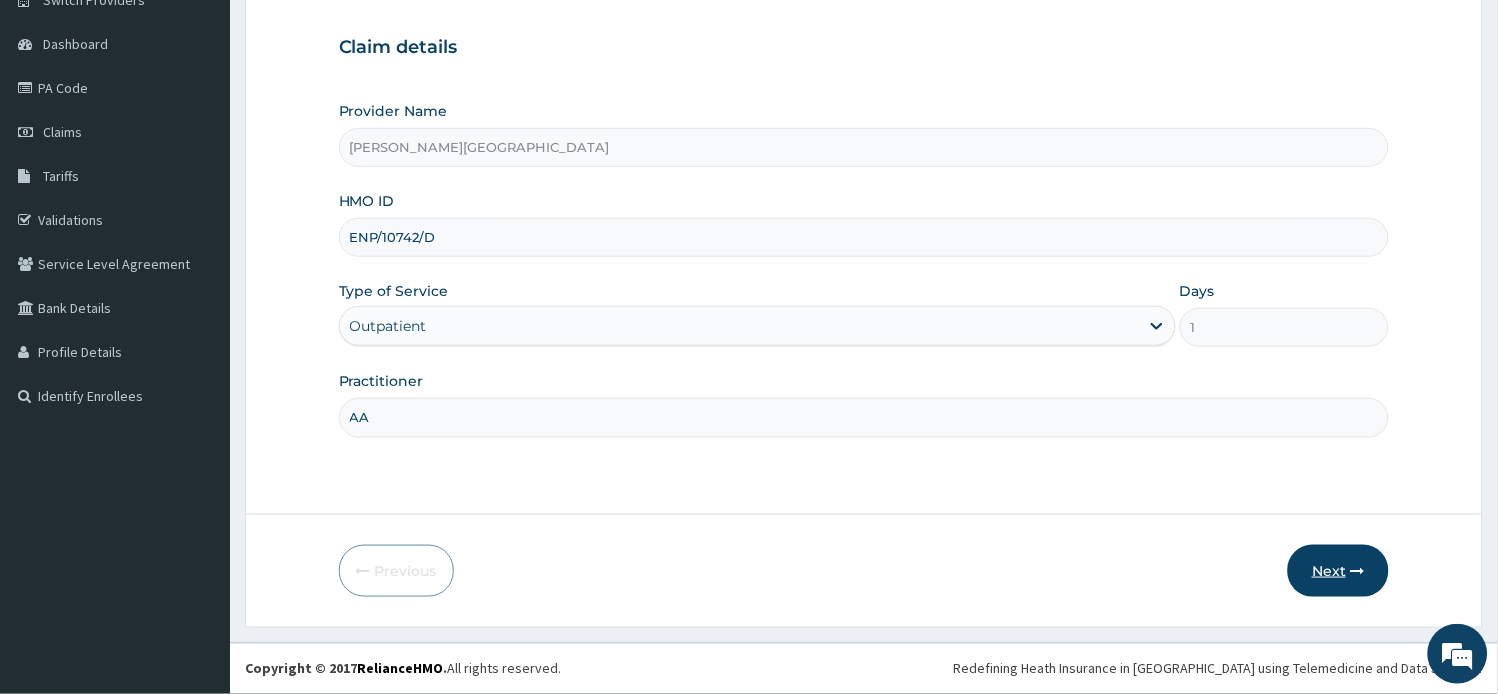 type on "AA" 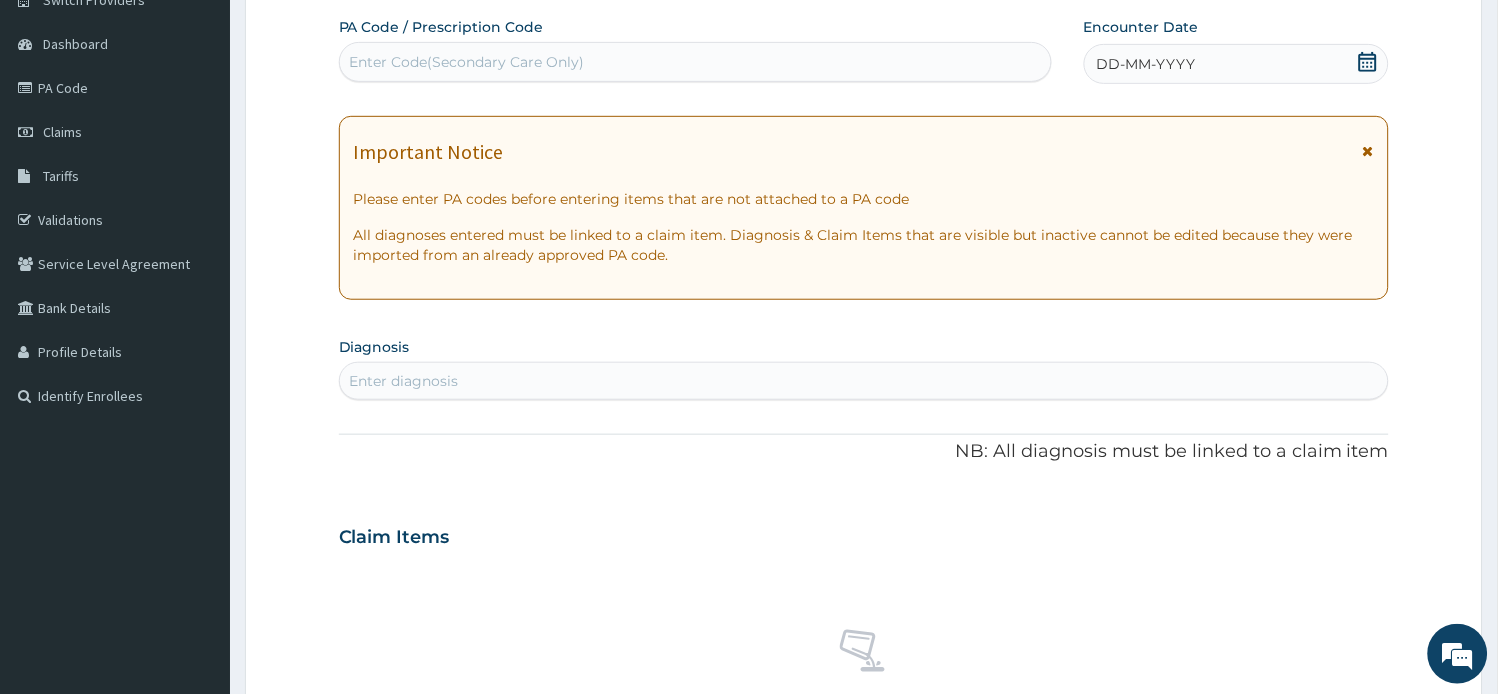 click at bounding box center [1368, 151] 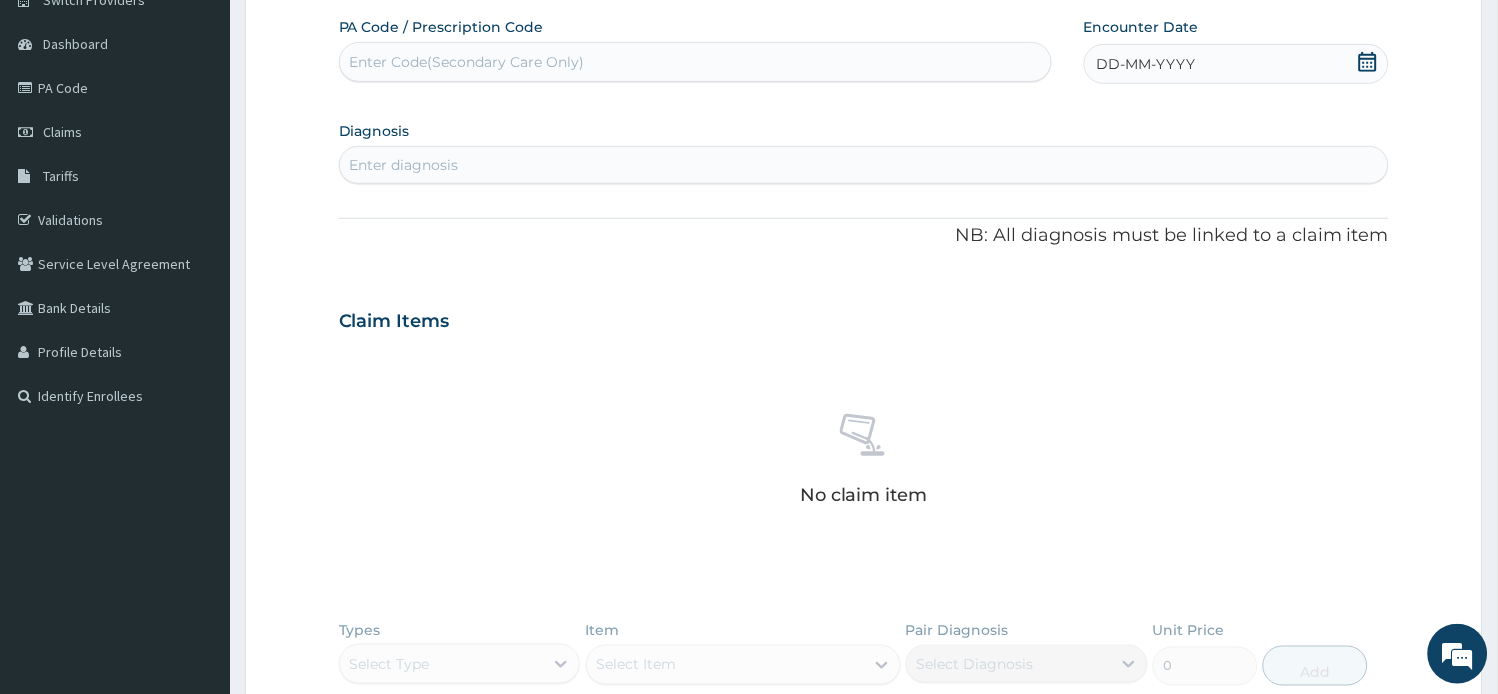 click on "DD-MM-YYYY" at bounding box center [1237, 64] 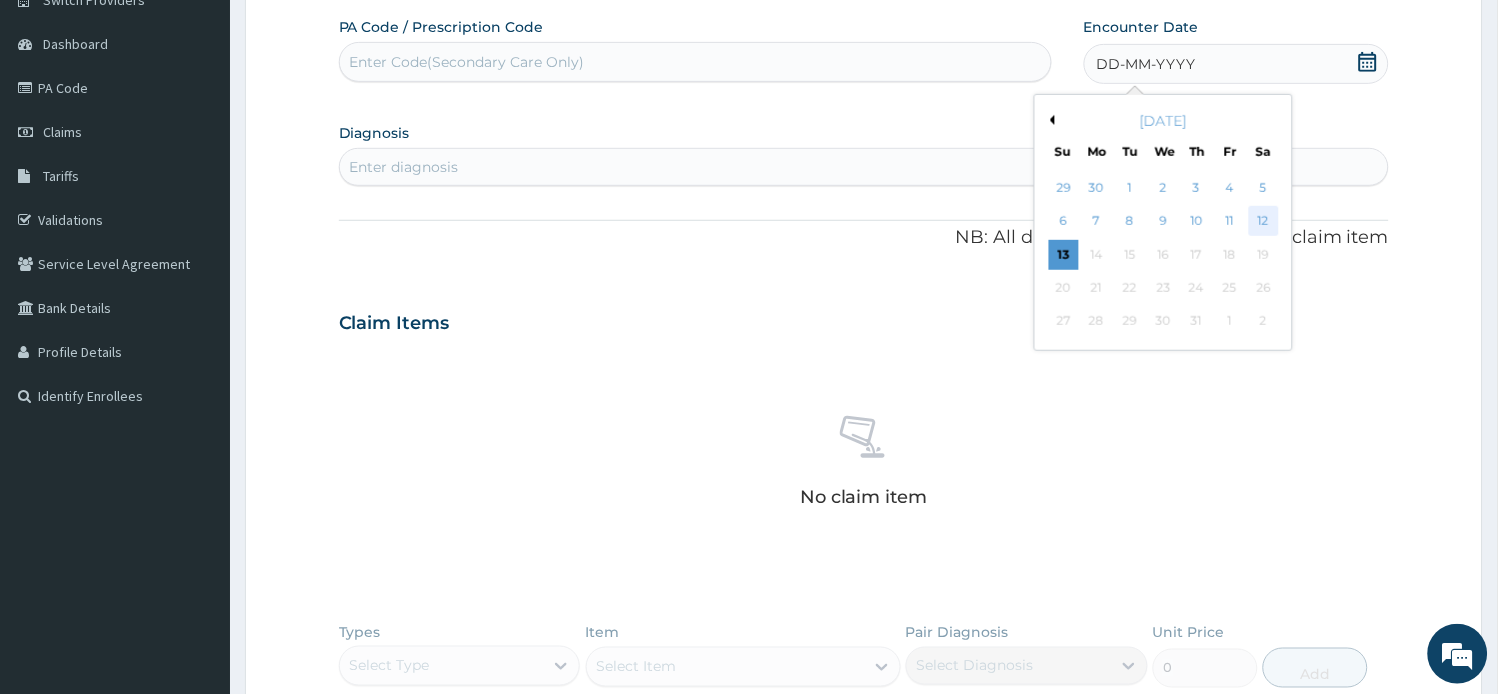 click on "12" at bounding box center (1263, 222) 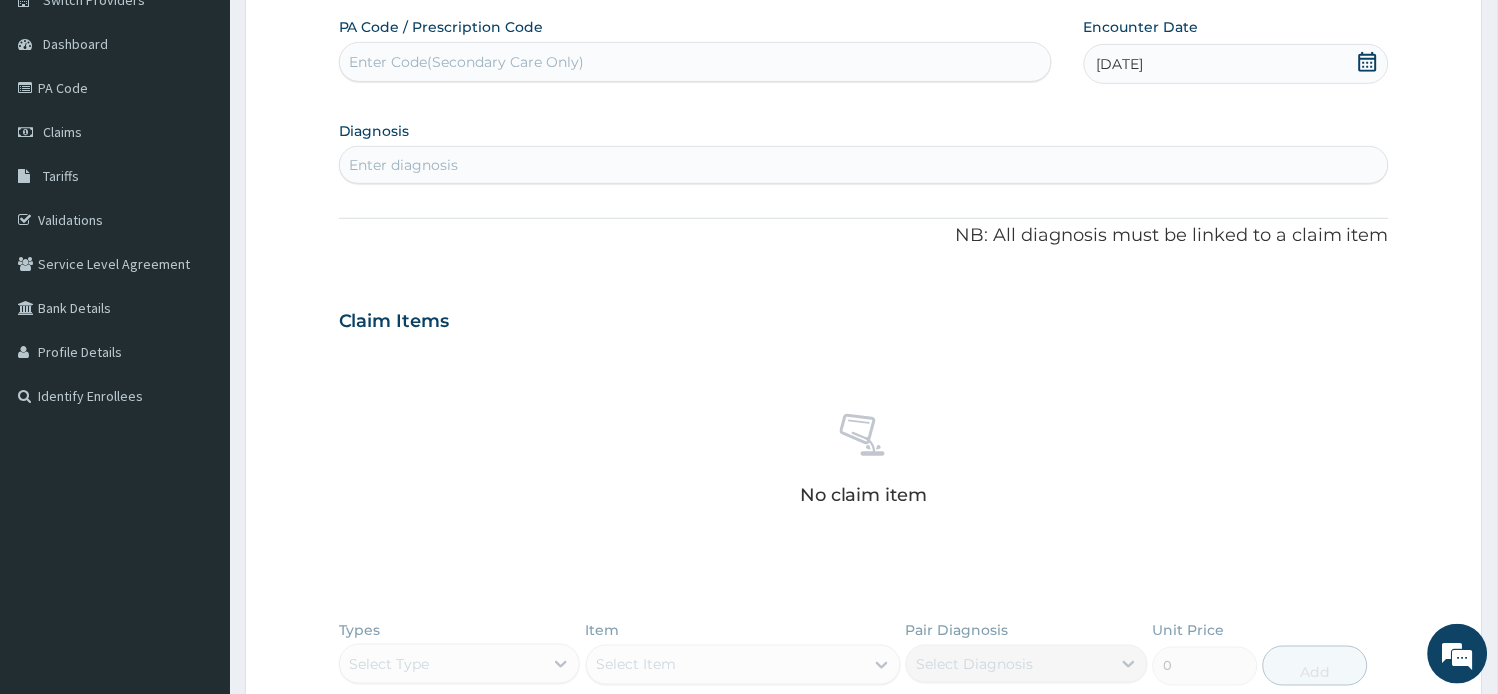 scroll, scrollTop: 0, scrollLeft: 0, axis: both 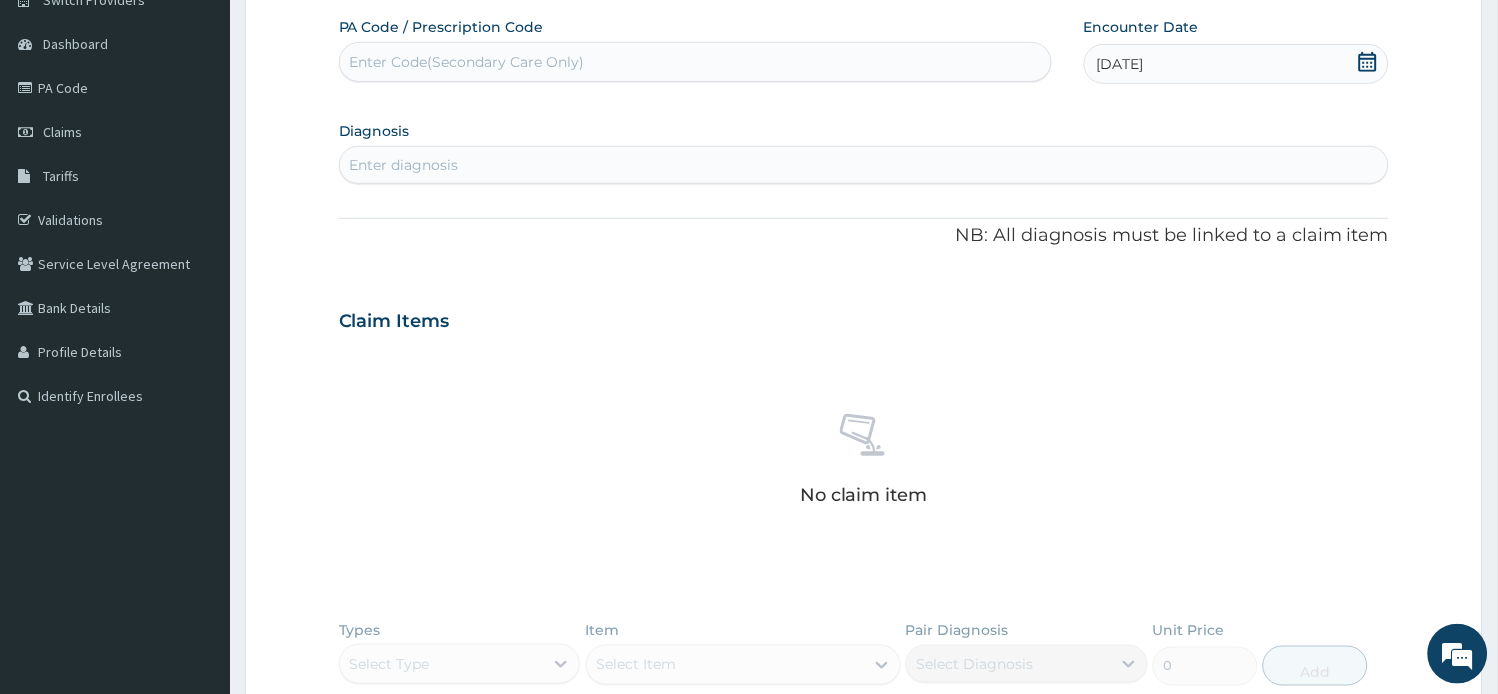 click on "Enter diagnosis" at bounding box center [864, 165] 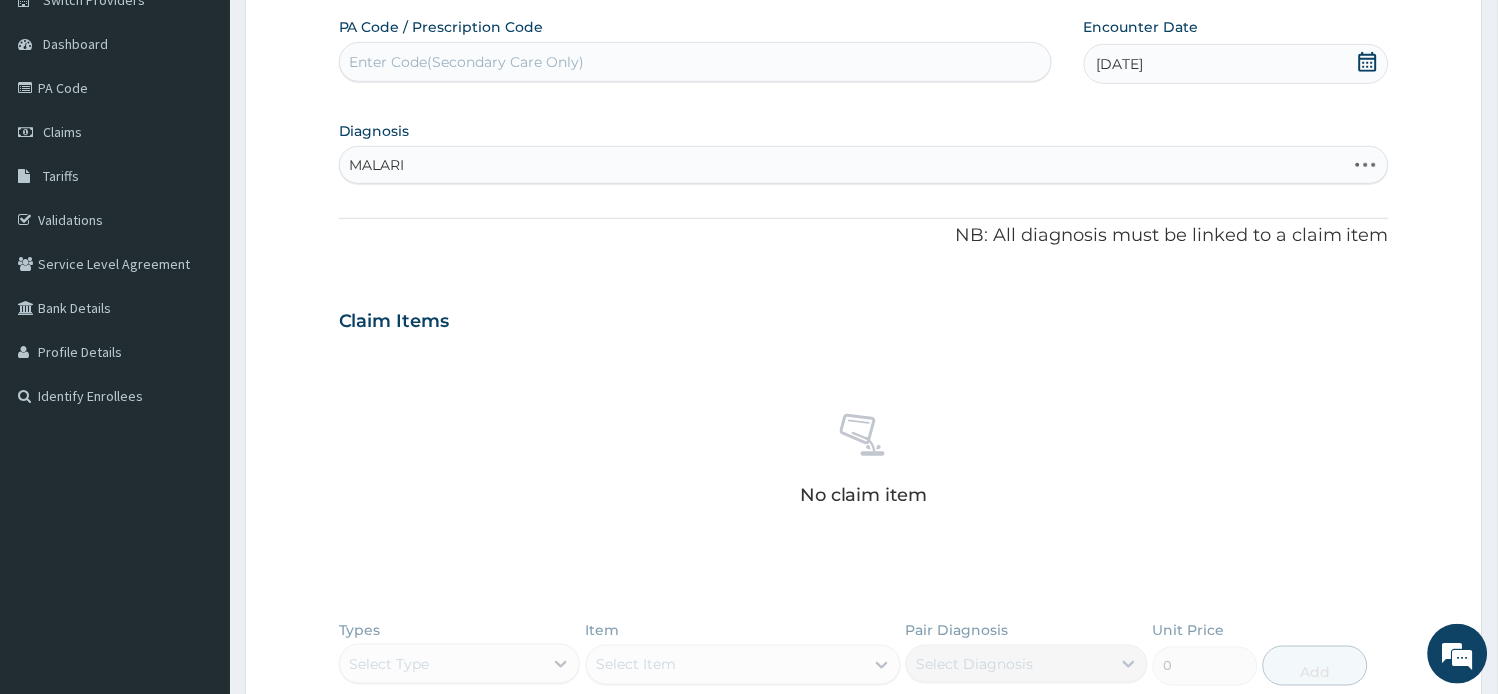 type on "MALARIA" 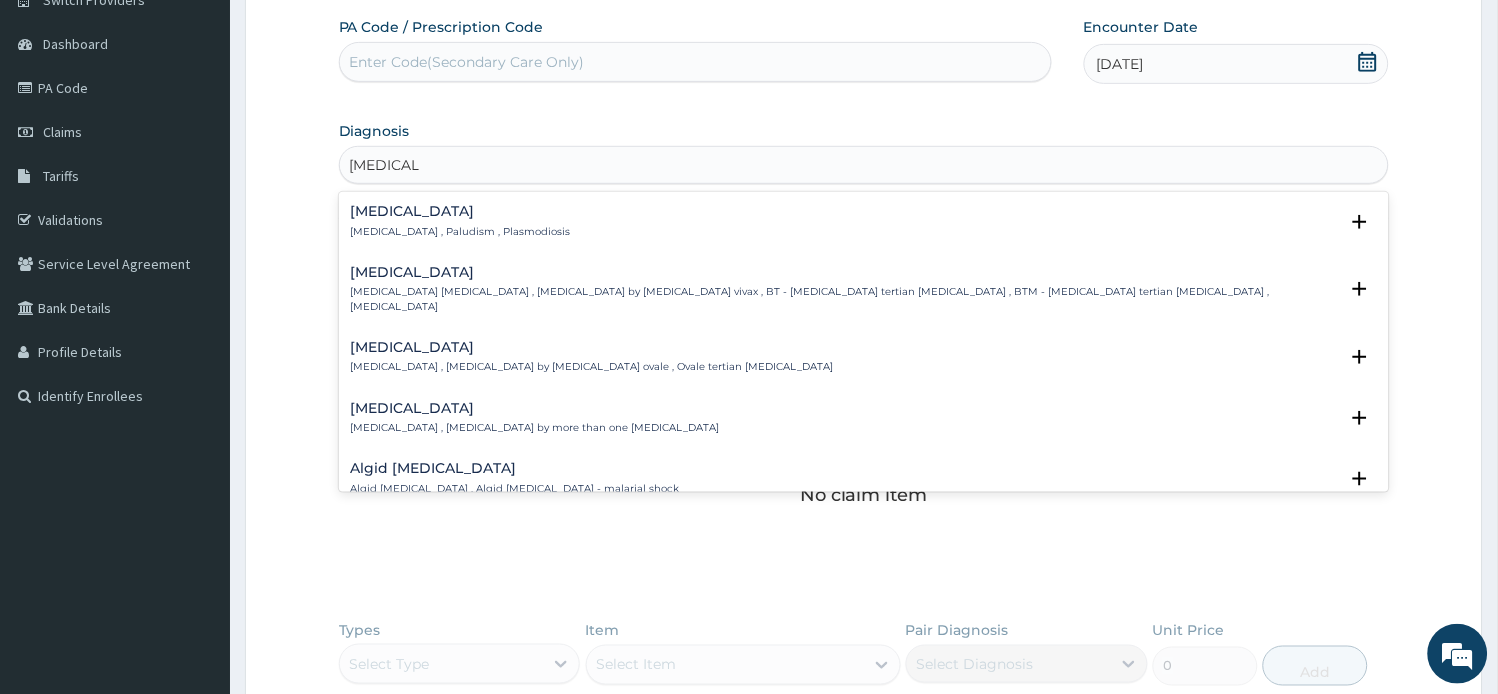 click on "Malaria" at bounding box center (461, 211) 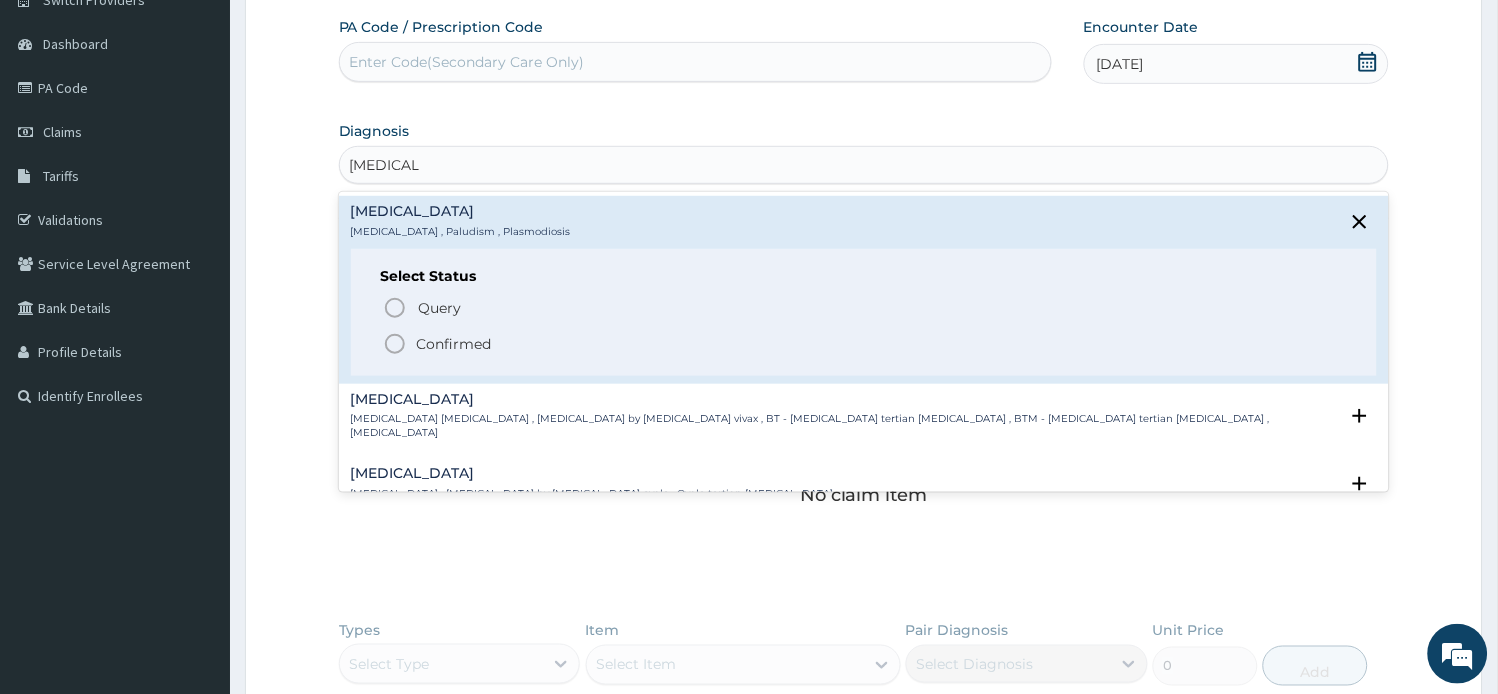 click on "Confirmed" at bounding box center (454, 344) 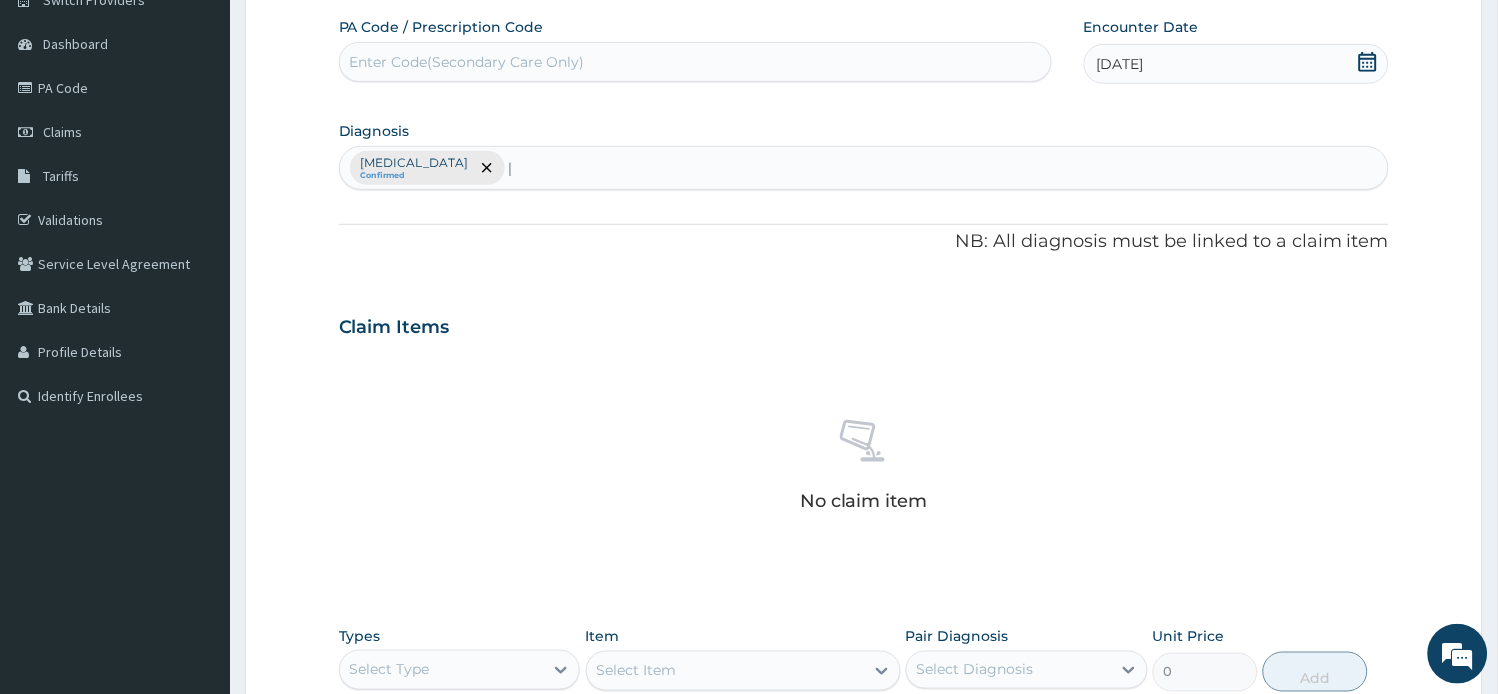 type 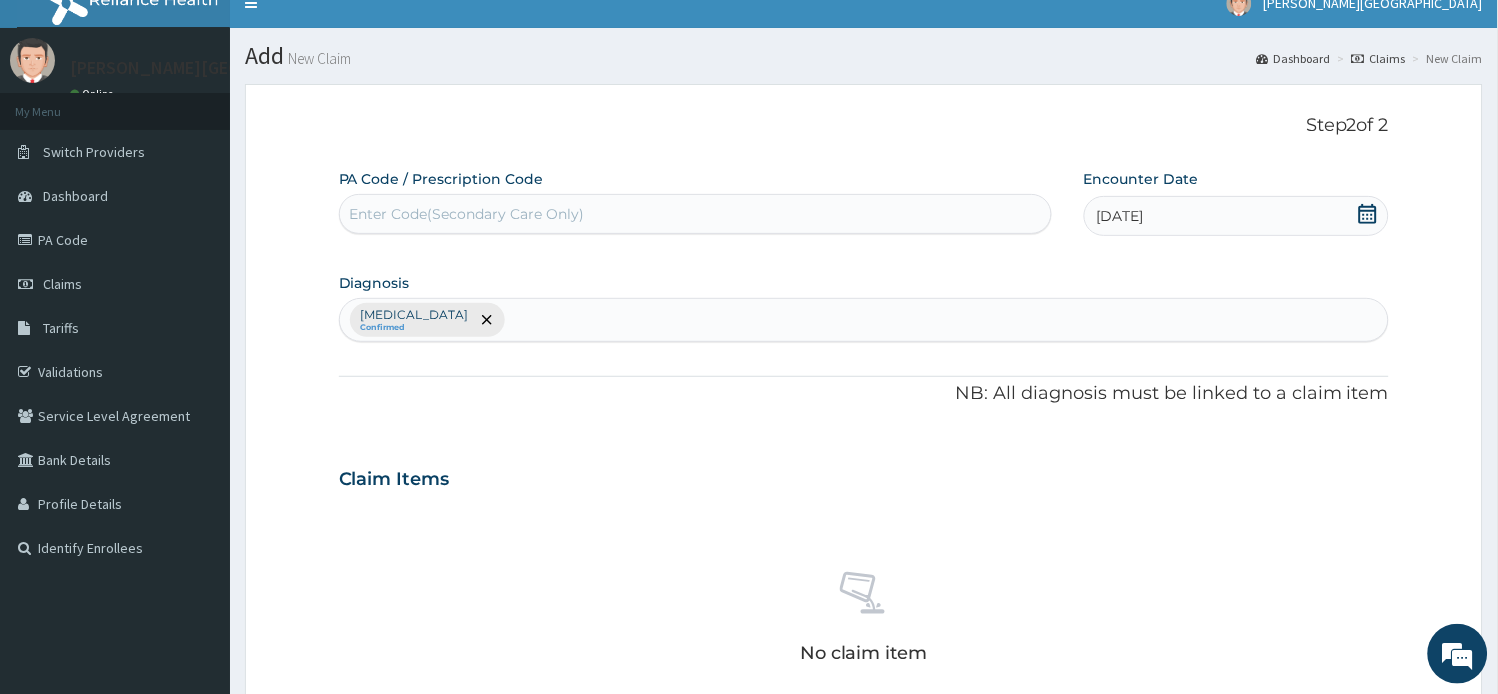 scroll, scrollTop: 0, scrollLeft: 0, axis: both 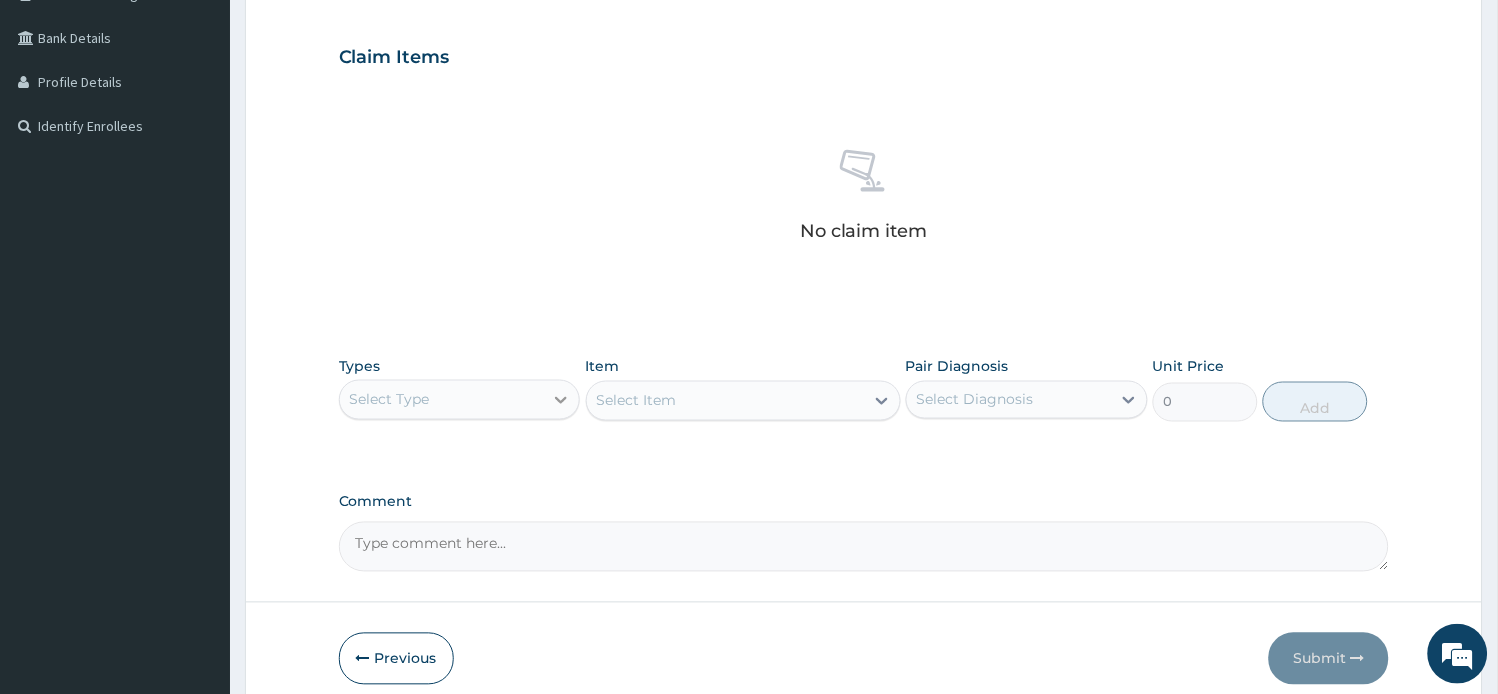click at bounding box center (561, 400) 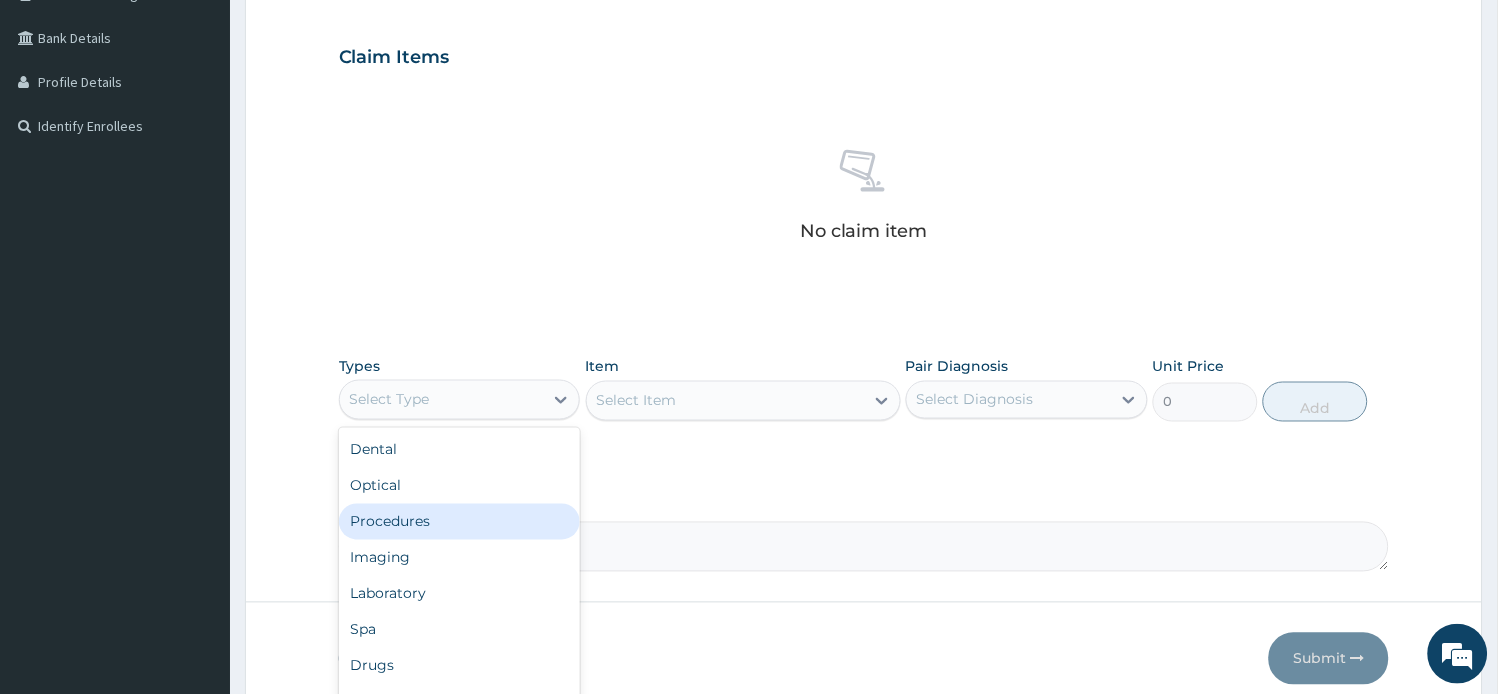 click on "Procedures" at bounding box center (460, 522) 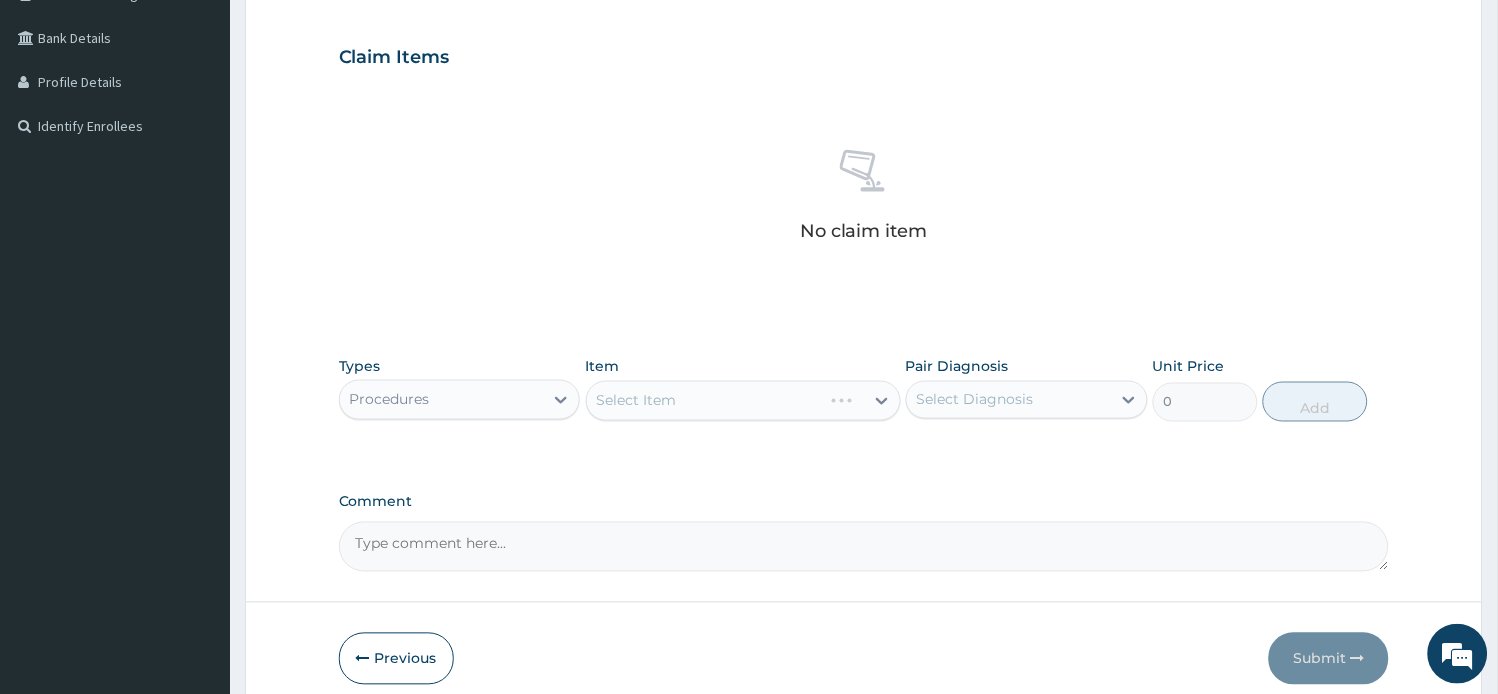 click on "Select Item" at bounding box center [743, 401] 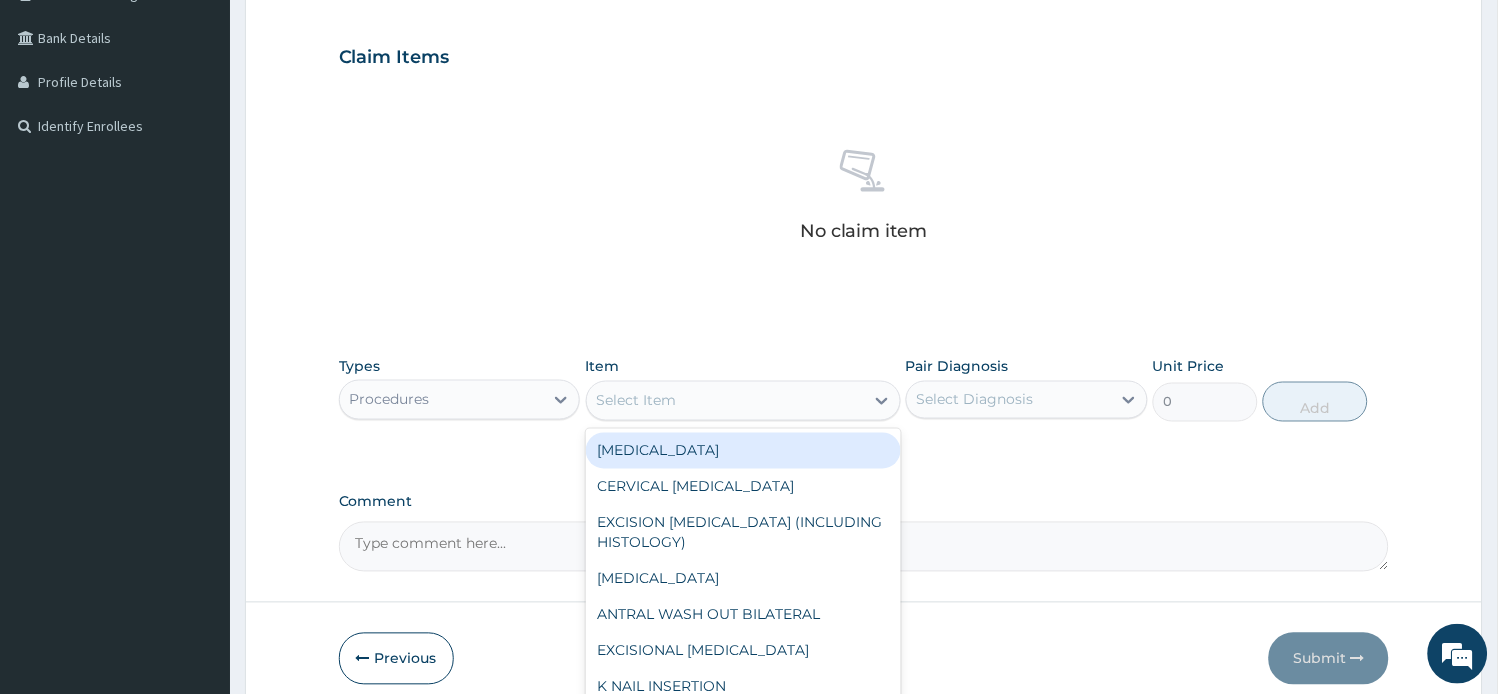 click on "Select Item" at bounding box center [725, 401] 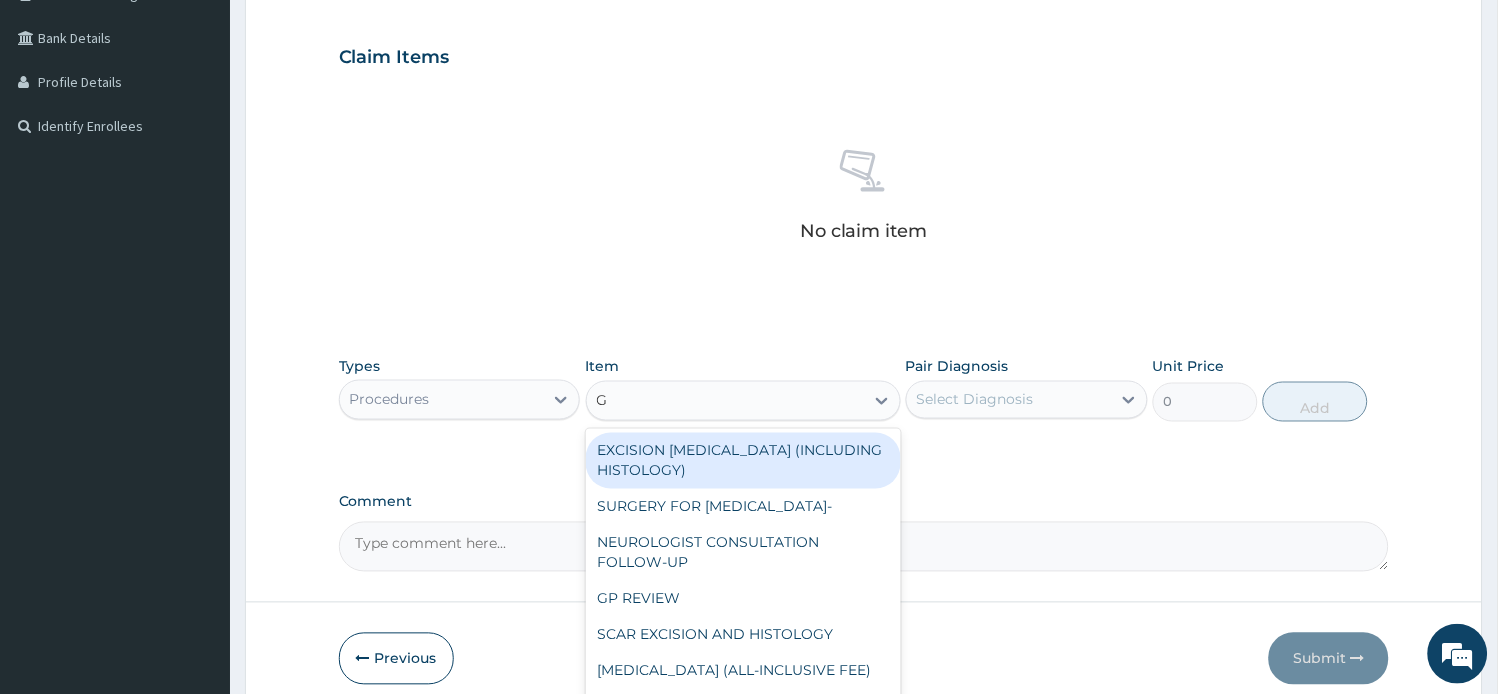 type on "GP" 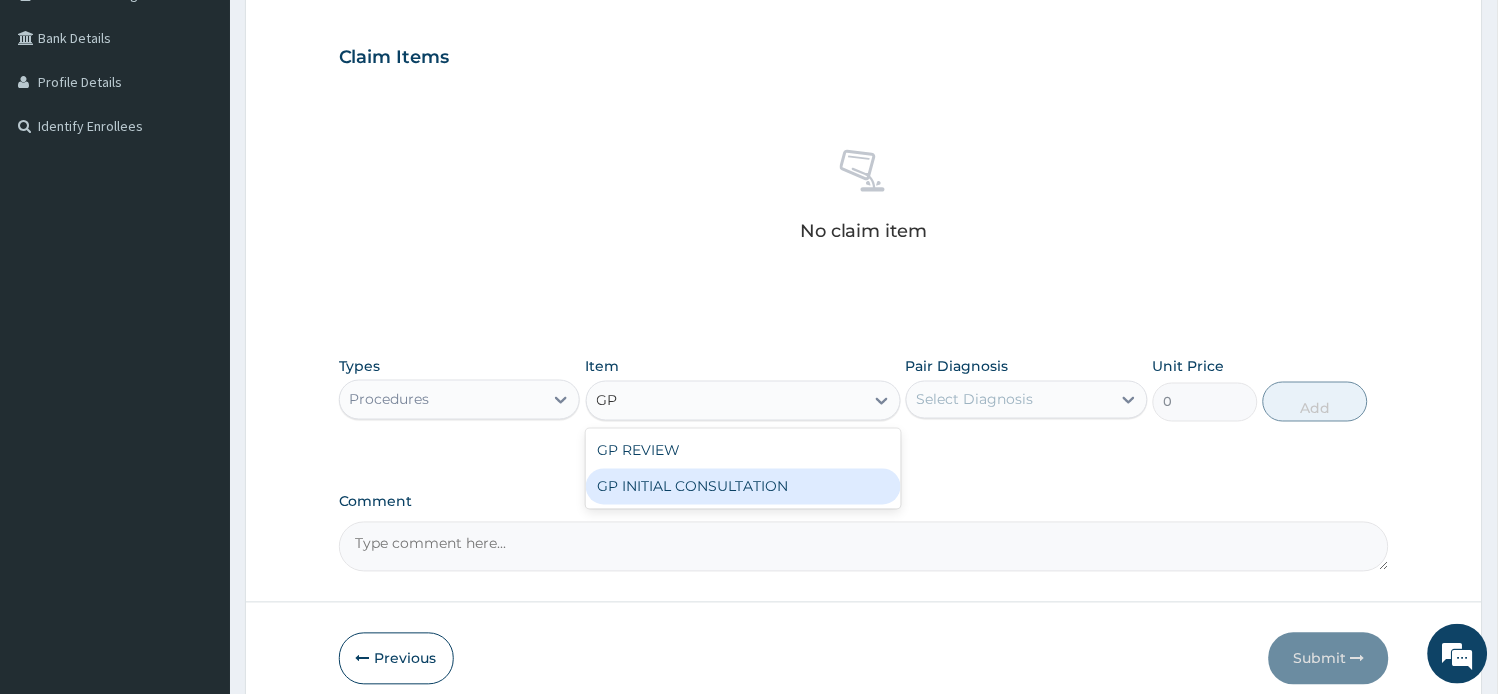 click on "GP INITIAL CONSULTATION" at bounding box center (743, 487) 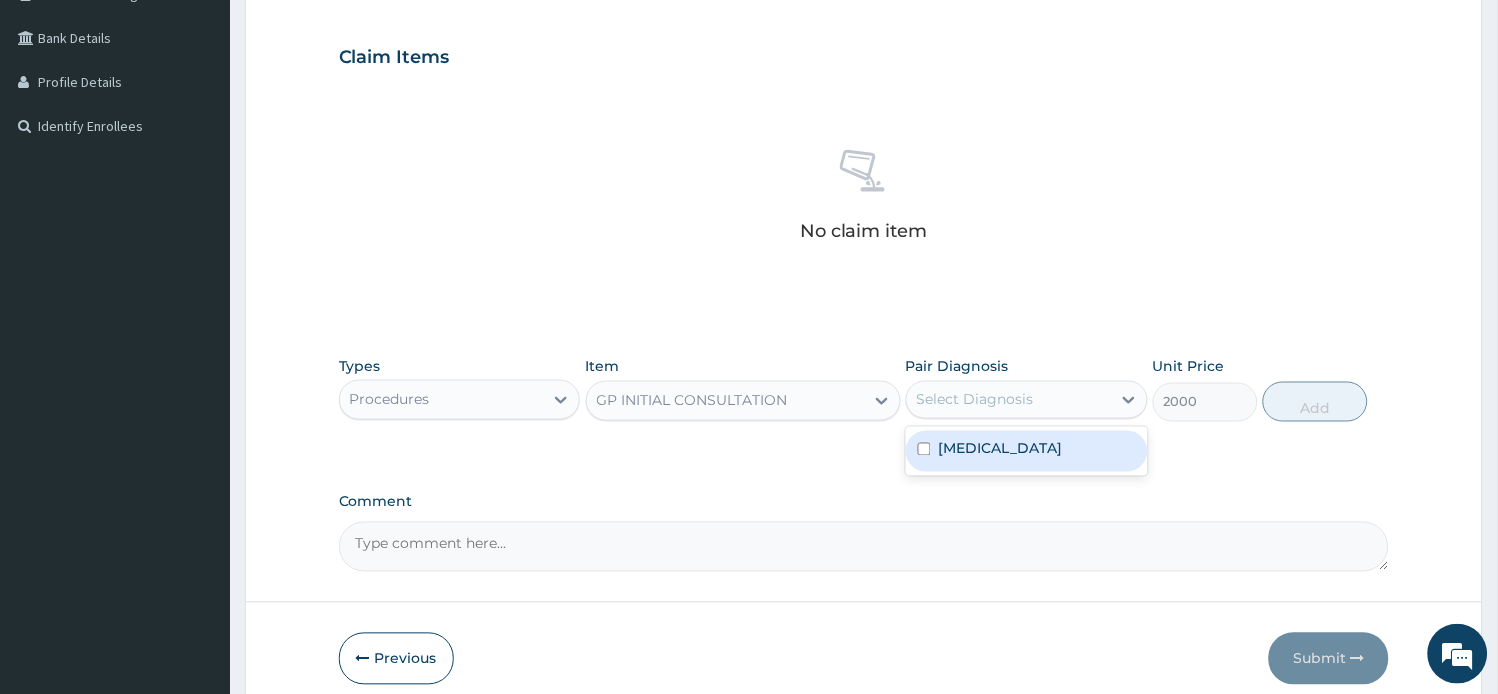click on "Select Diagnosis" at bounding box center [975, 400] 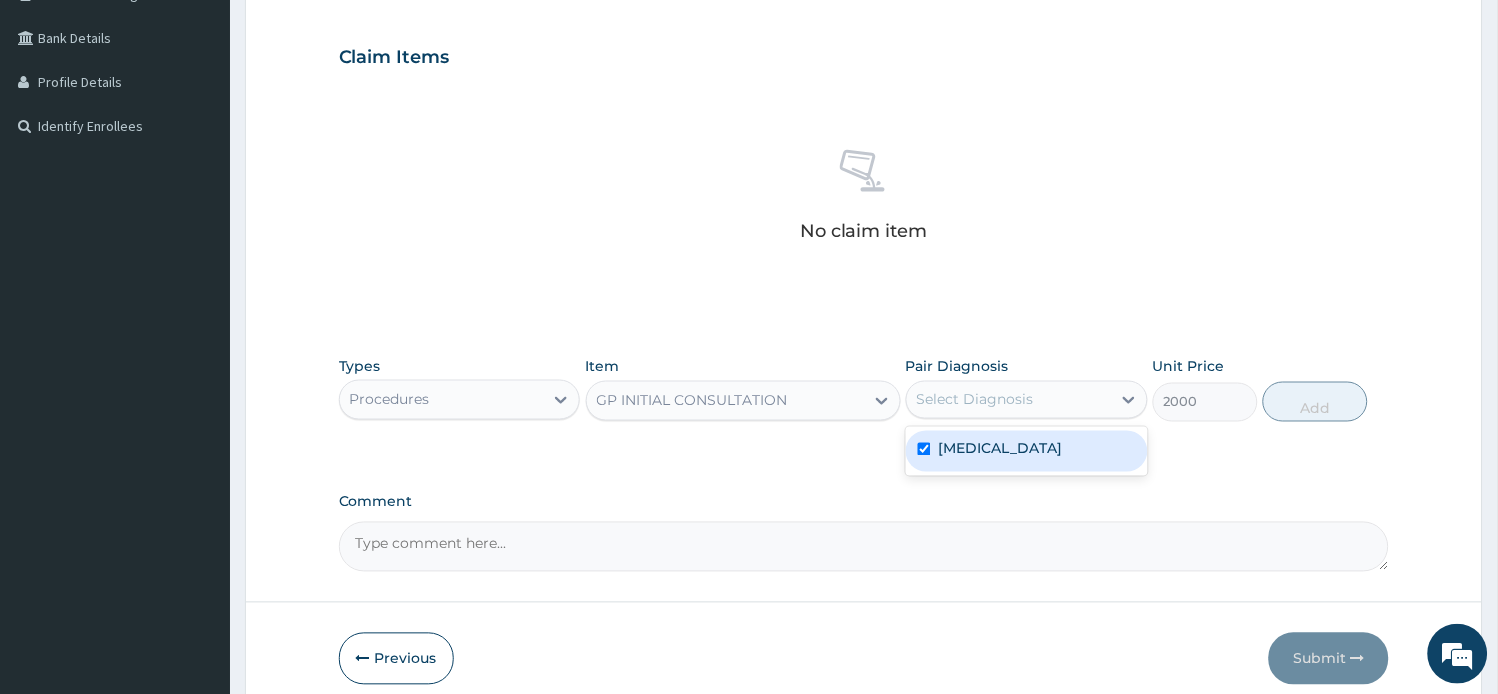 checkbox on "true" 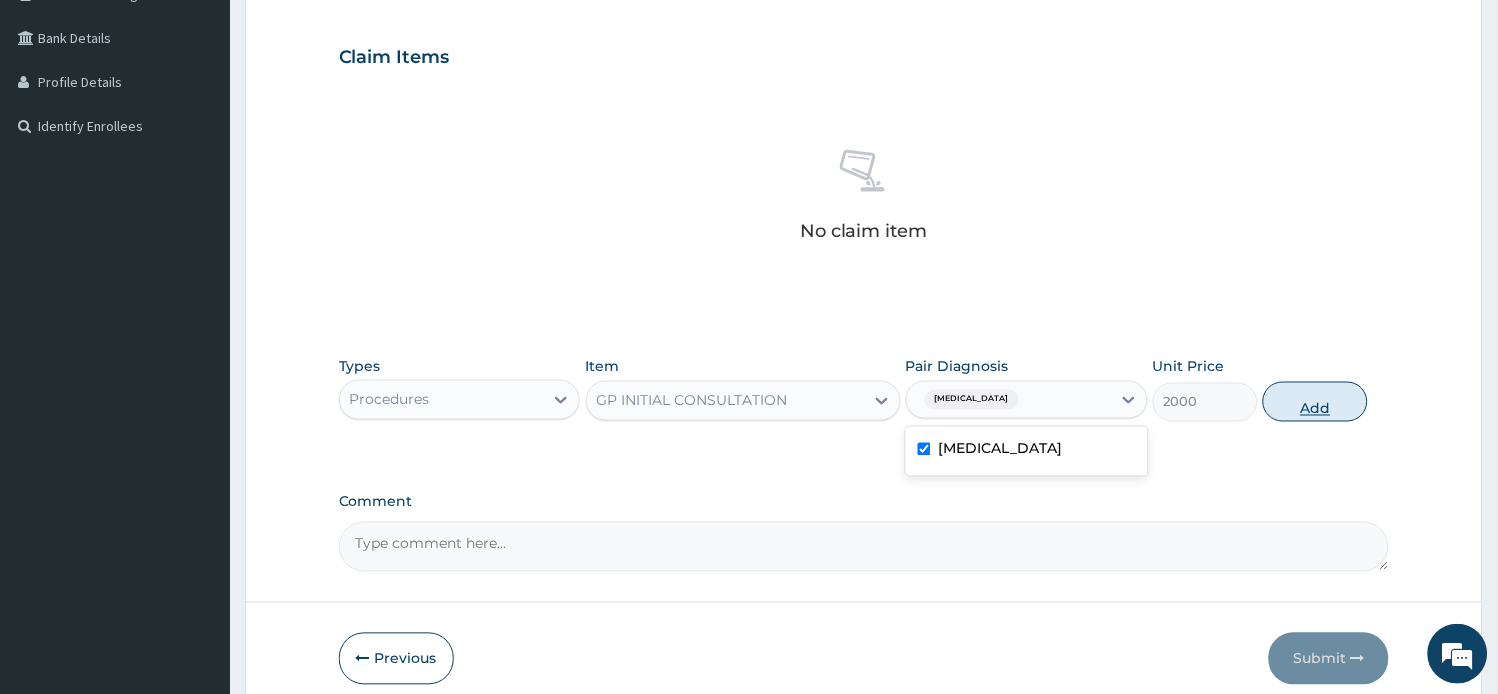 click on "Add" at bounding box center [1315, 402] 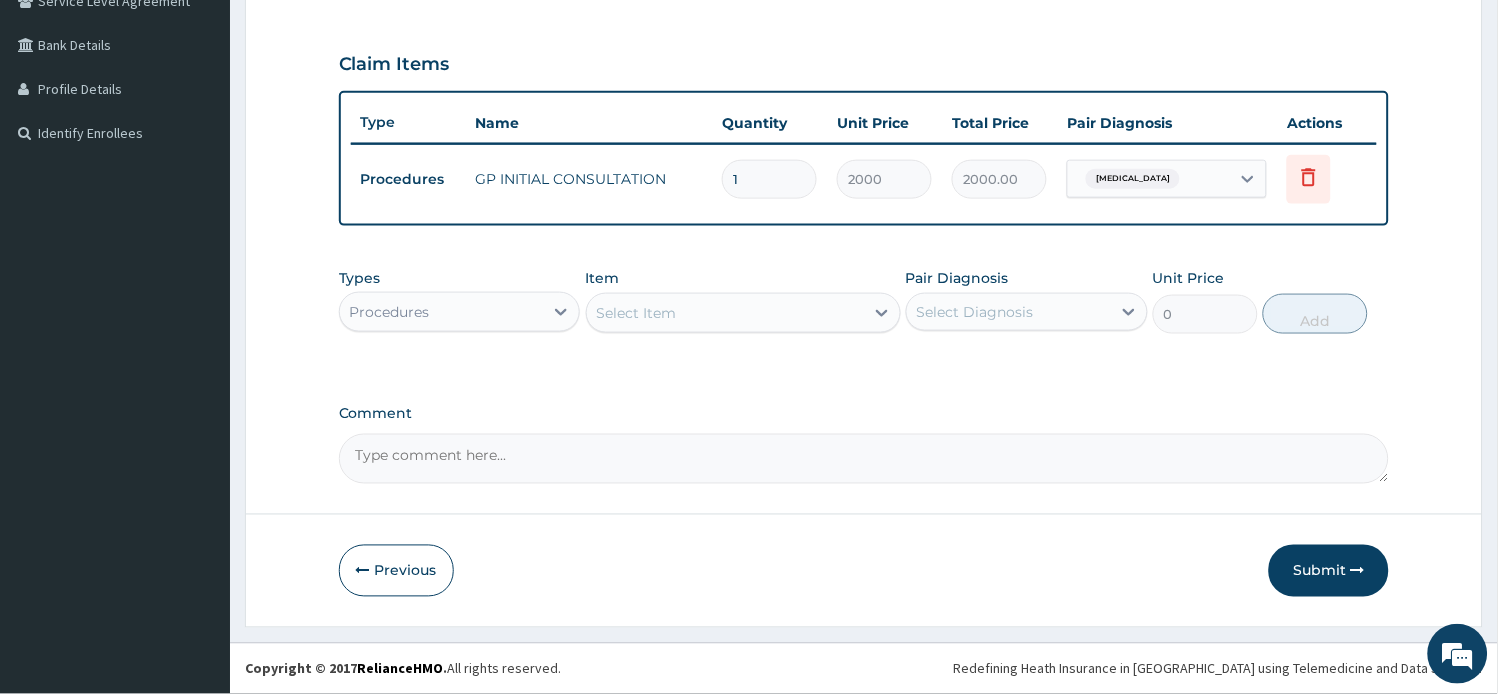 scroll, scrollTop: 434, scrollLeft: 0, axis: vertical 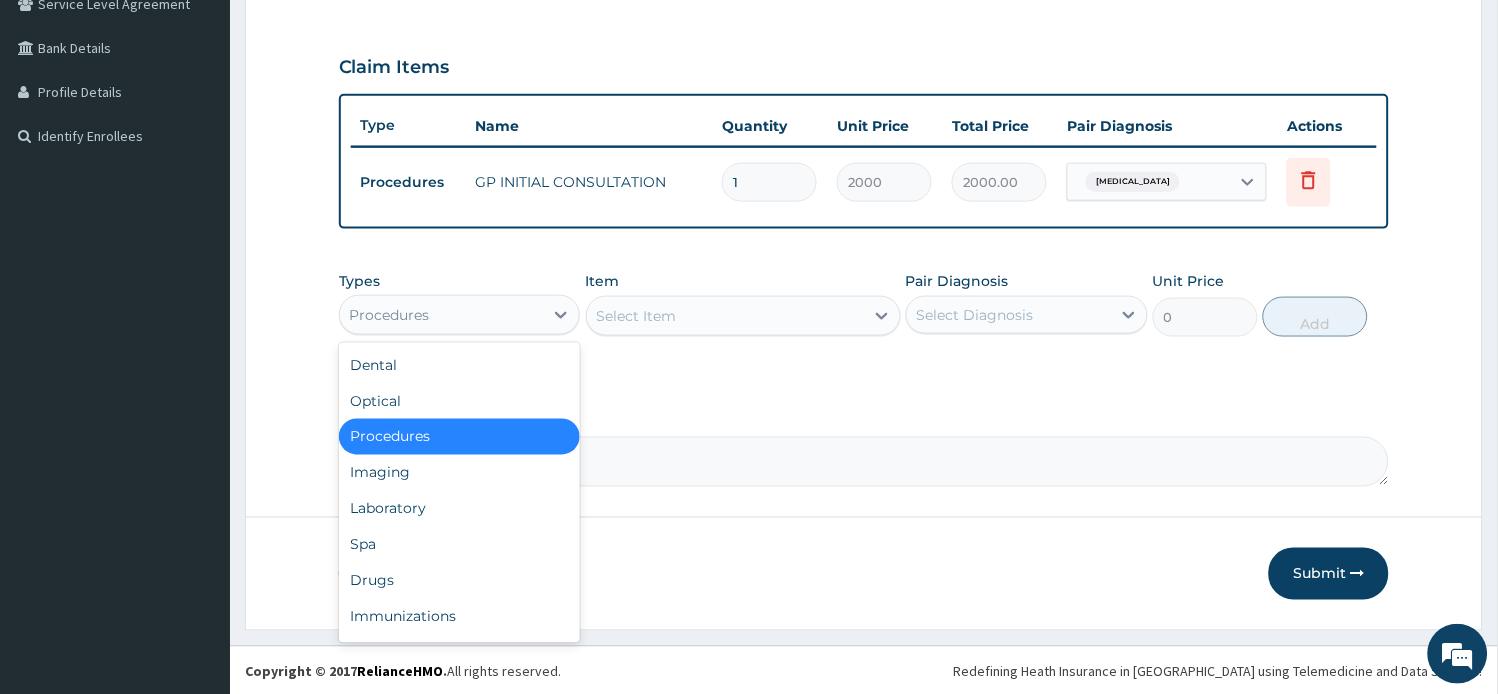 click on "Procedures" at bounding box center [442, 315] 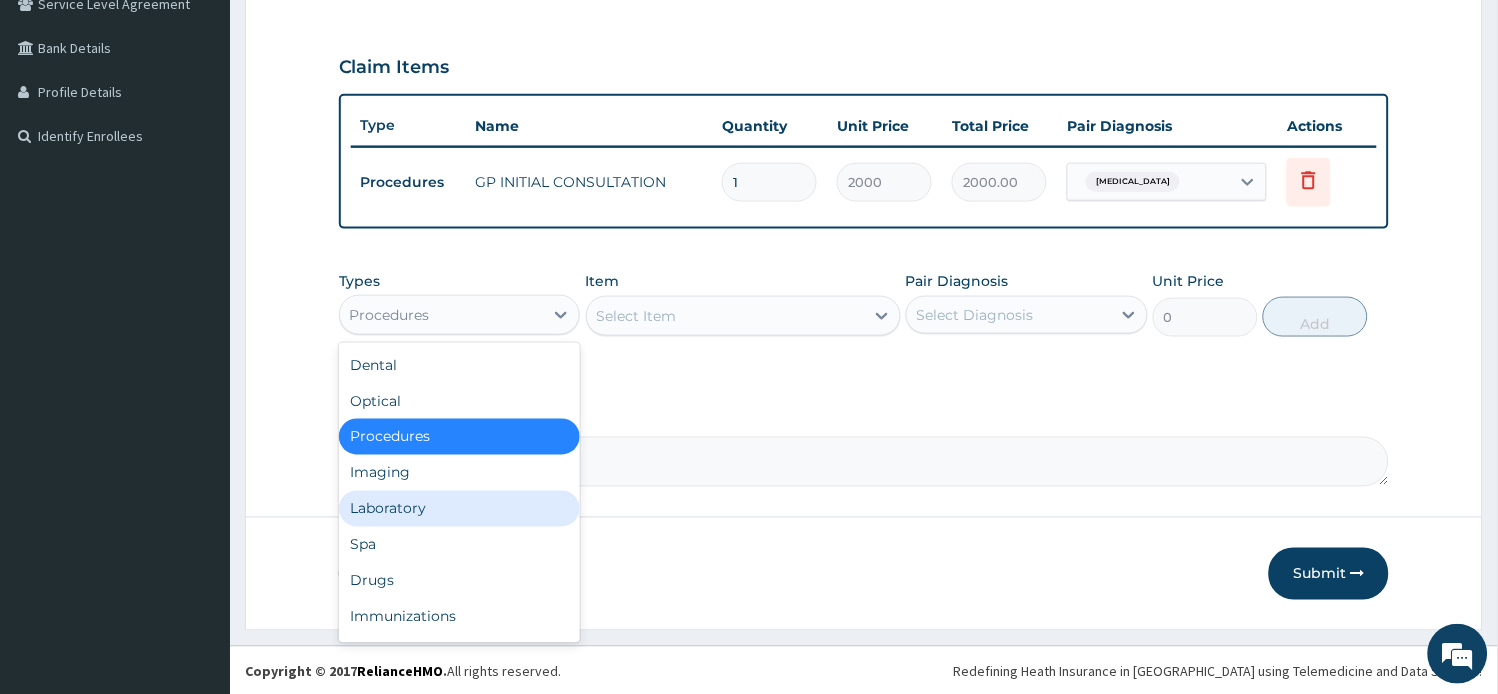 click on "Laboratory" at bounding box center [460, 509] 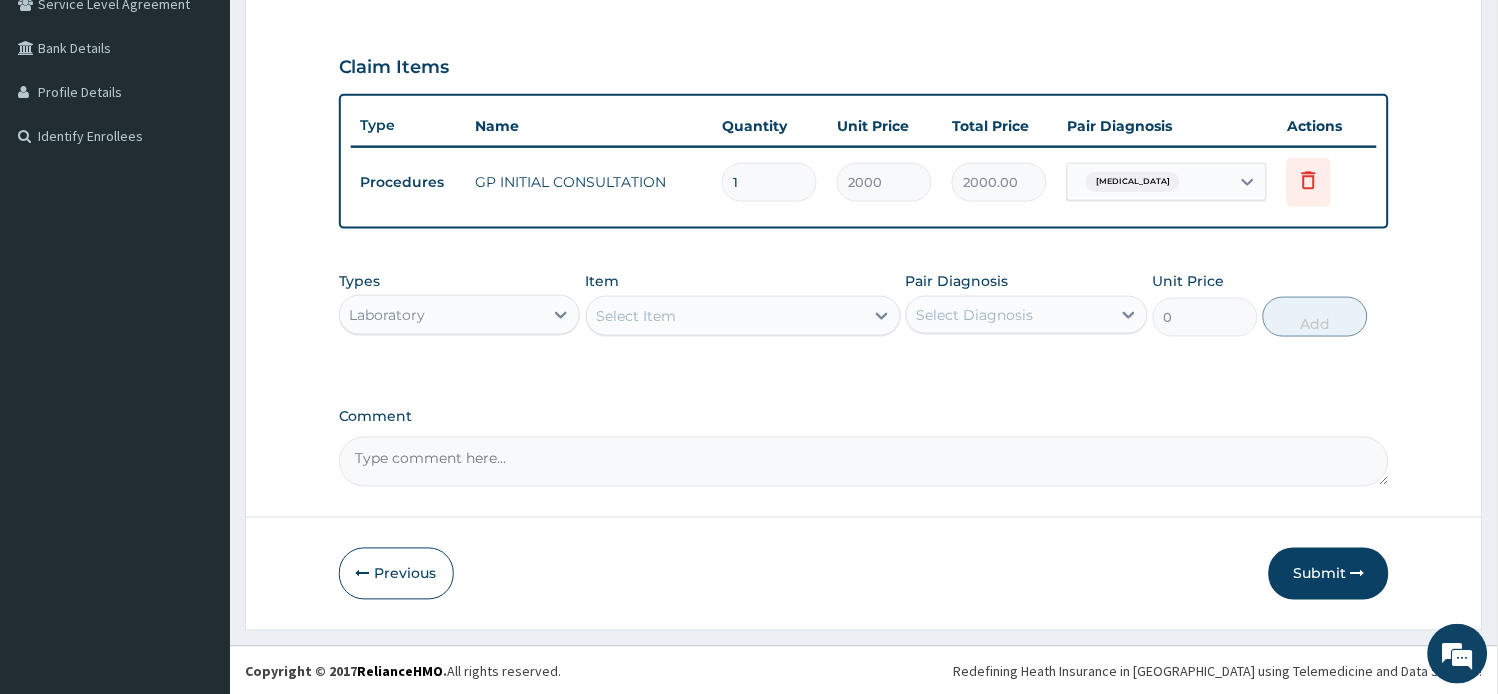 click on "Select Item" at bounding box center (637, 316) 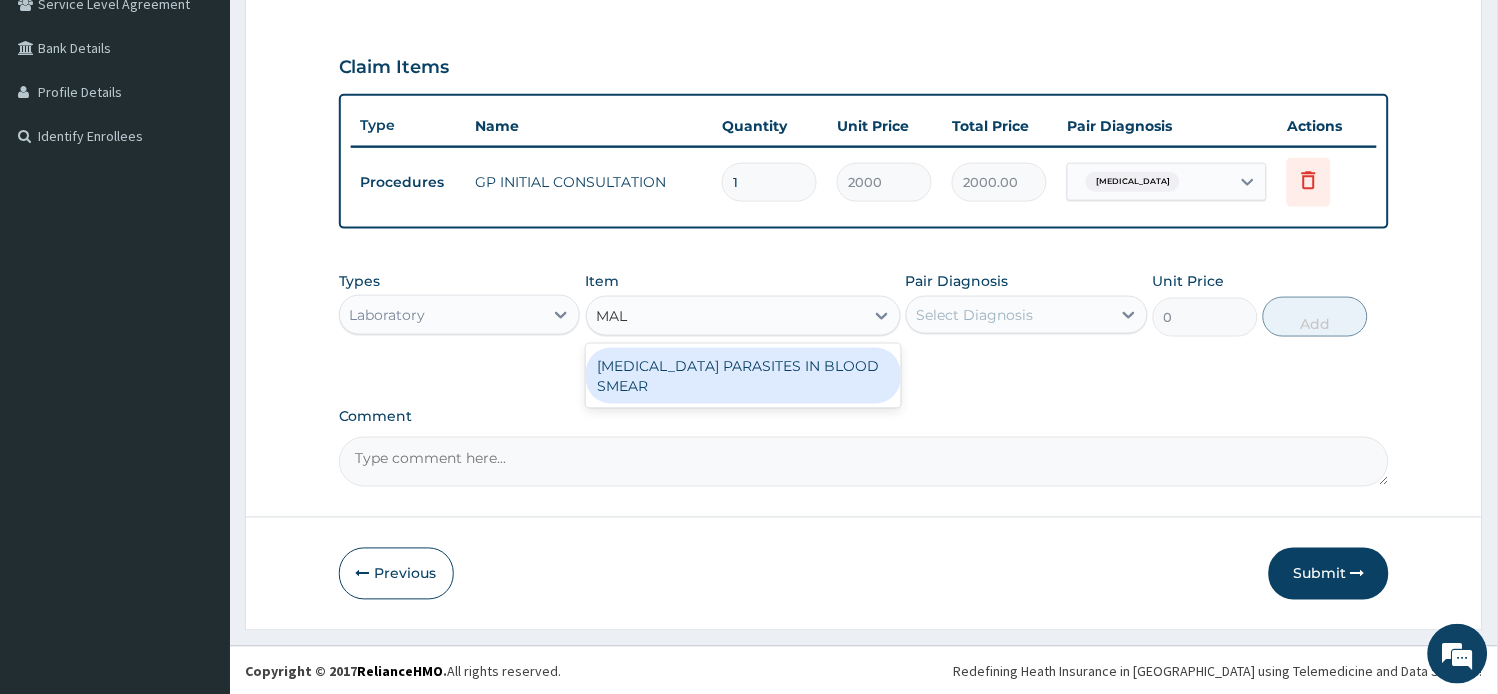 type on "MALA" 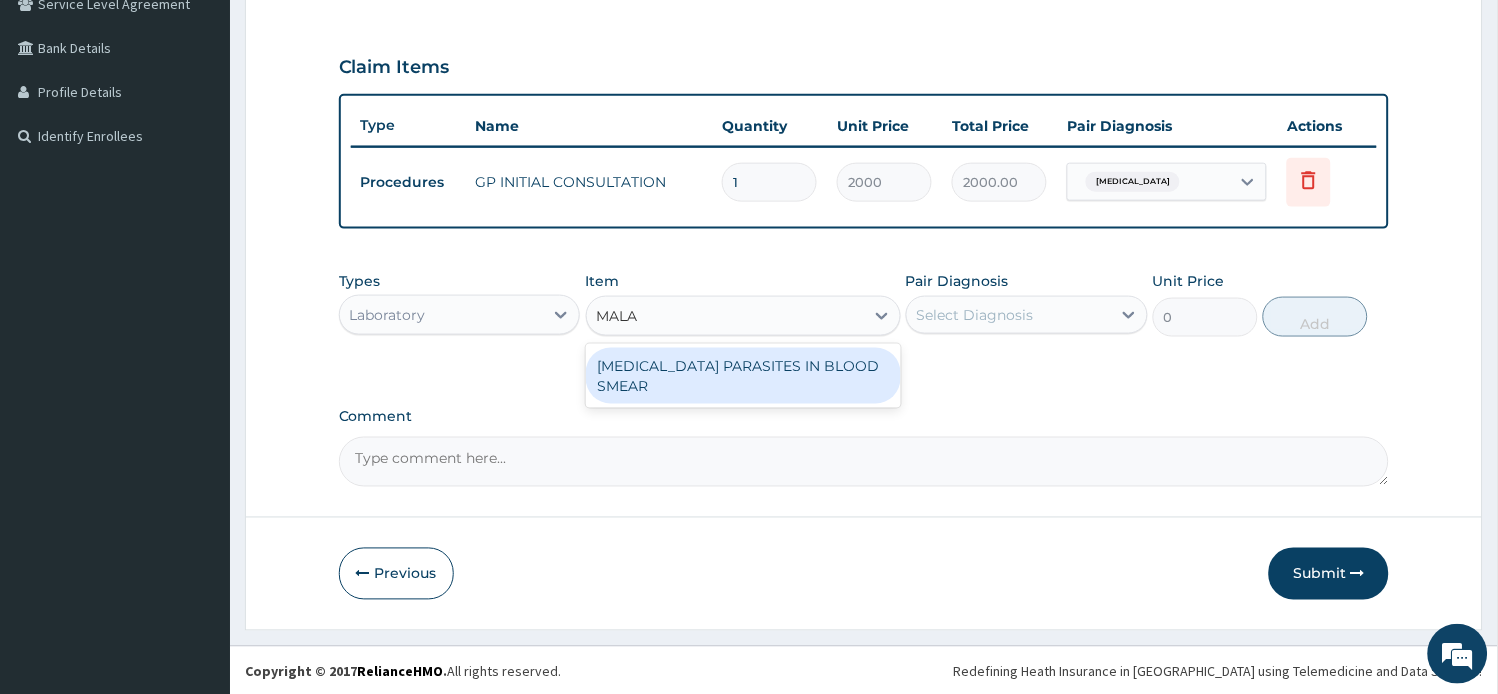 click on "MALARIA PARASITES IN BLOOD SMEAR" at bounding box center [743, 376] 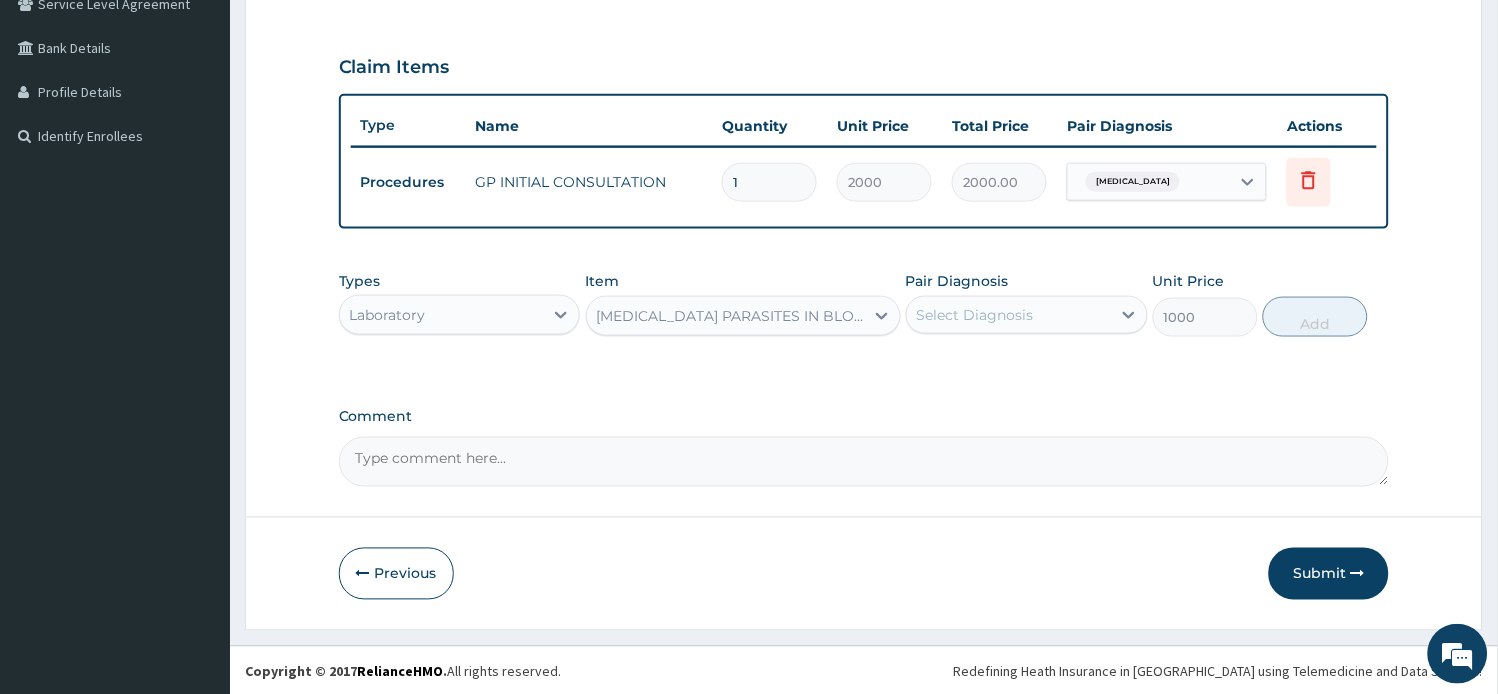 drag, startPoint x: 998, startPoint y: 334, endPoint x: 1000, endPoint y: 322, distance: 12.165525 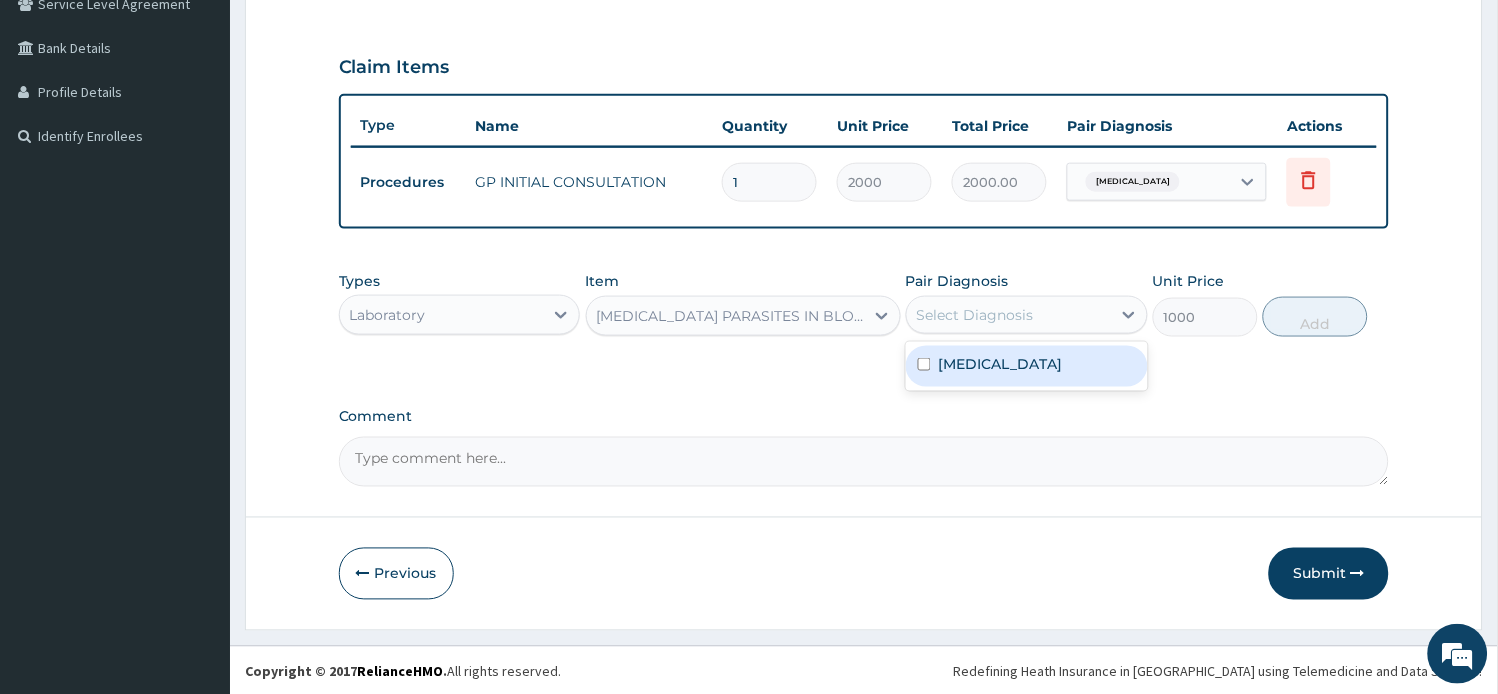 drag, startPoint x: 981, startPoint y: 370, endPoint x: 991, endPoint y: 366, distance: 10.770329 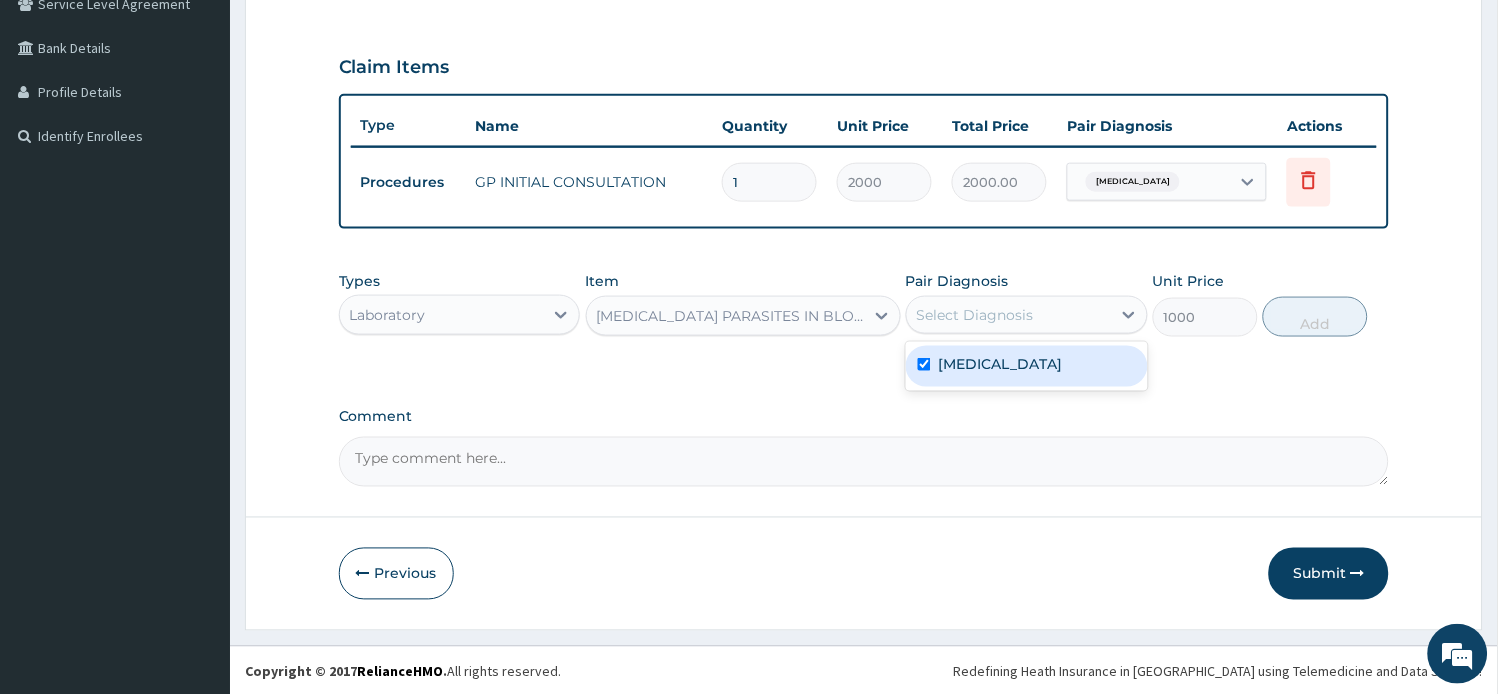 checkbox on "true" 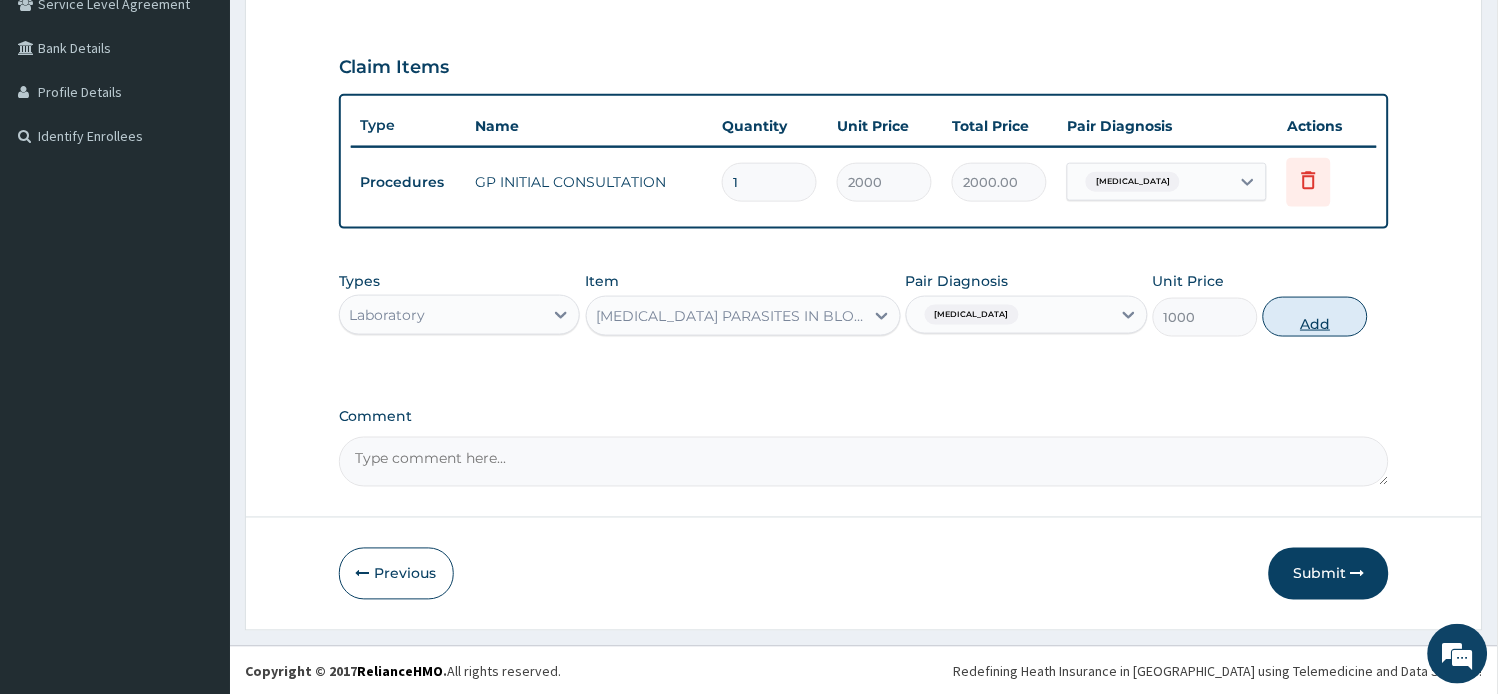 click on "Add" at bounding box center [1315, 317] 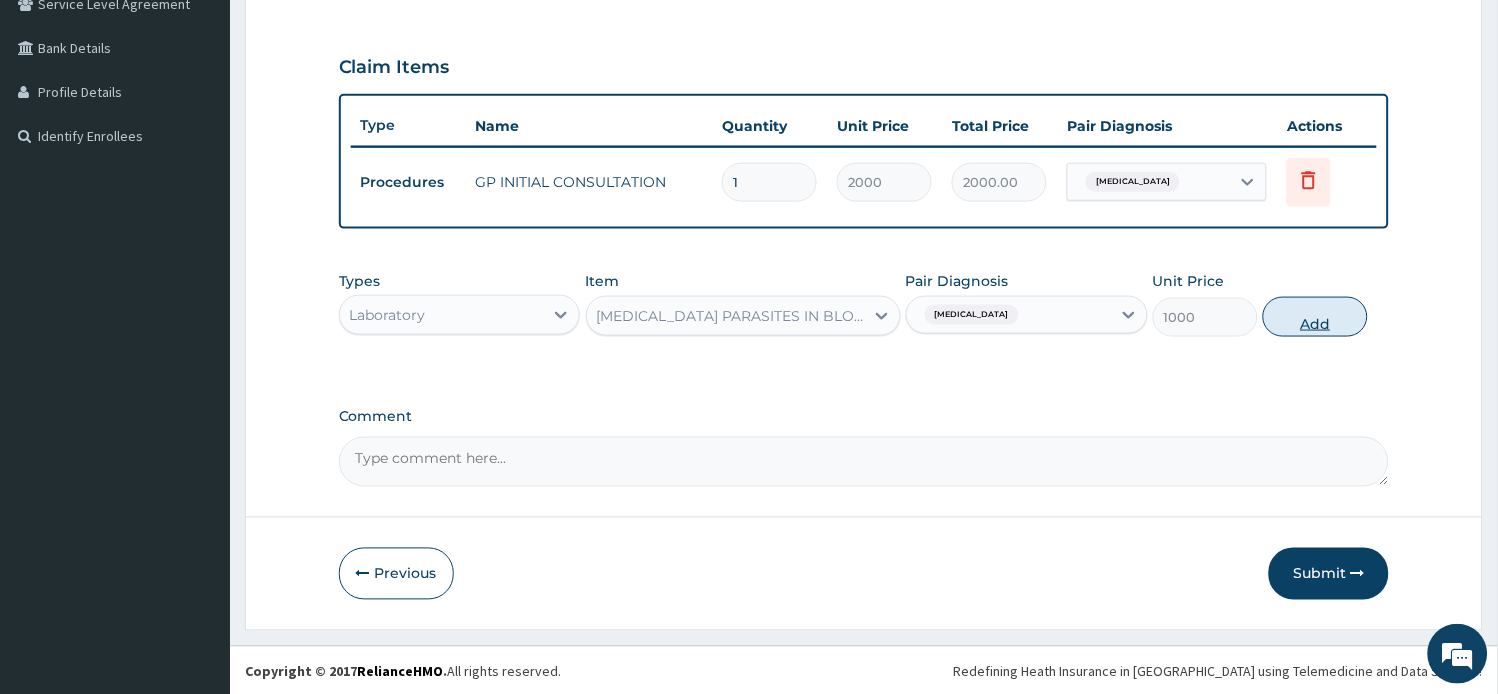 type on "0" 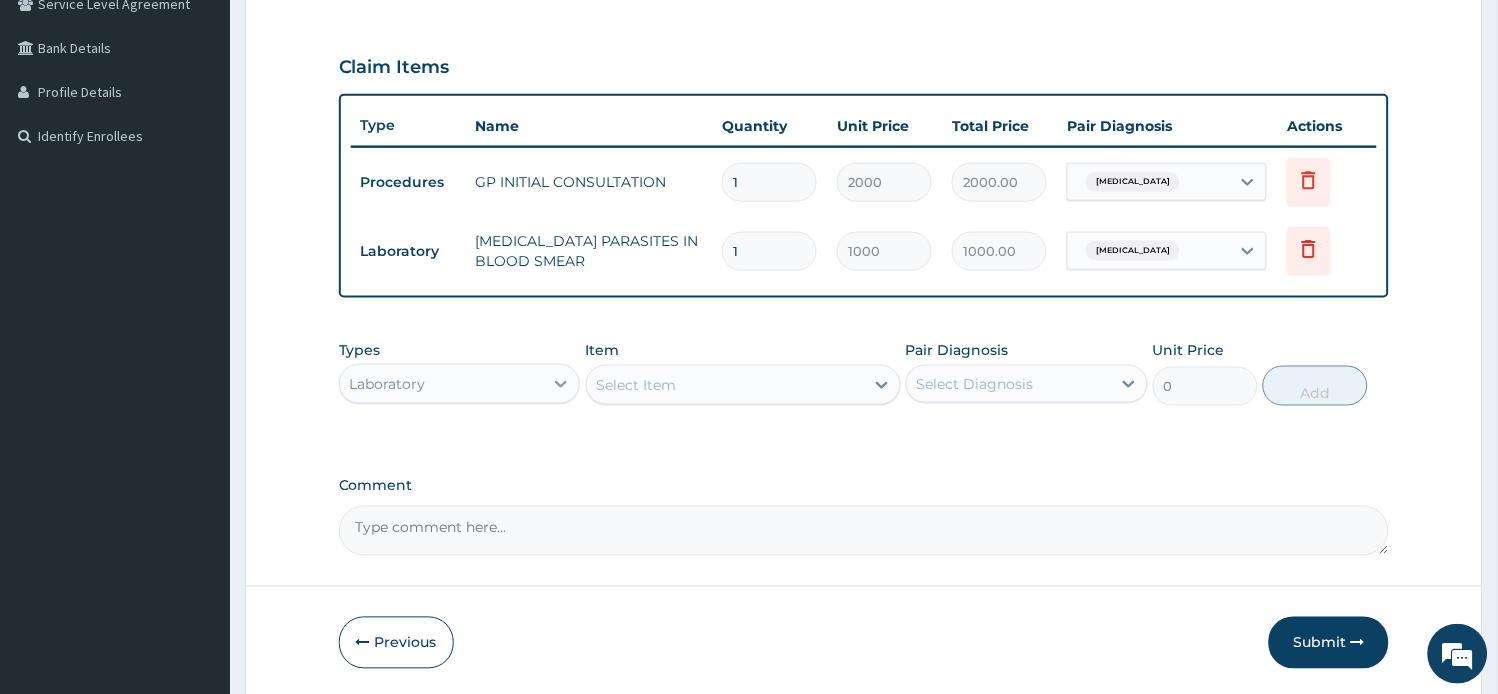 click at bounding box center (561, 384) 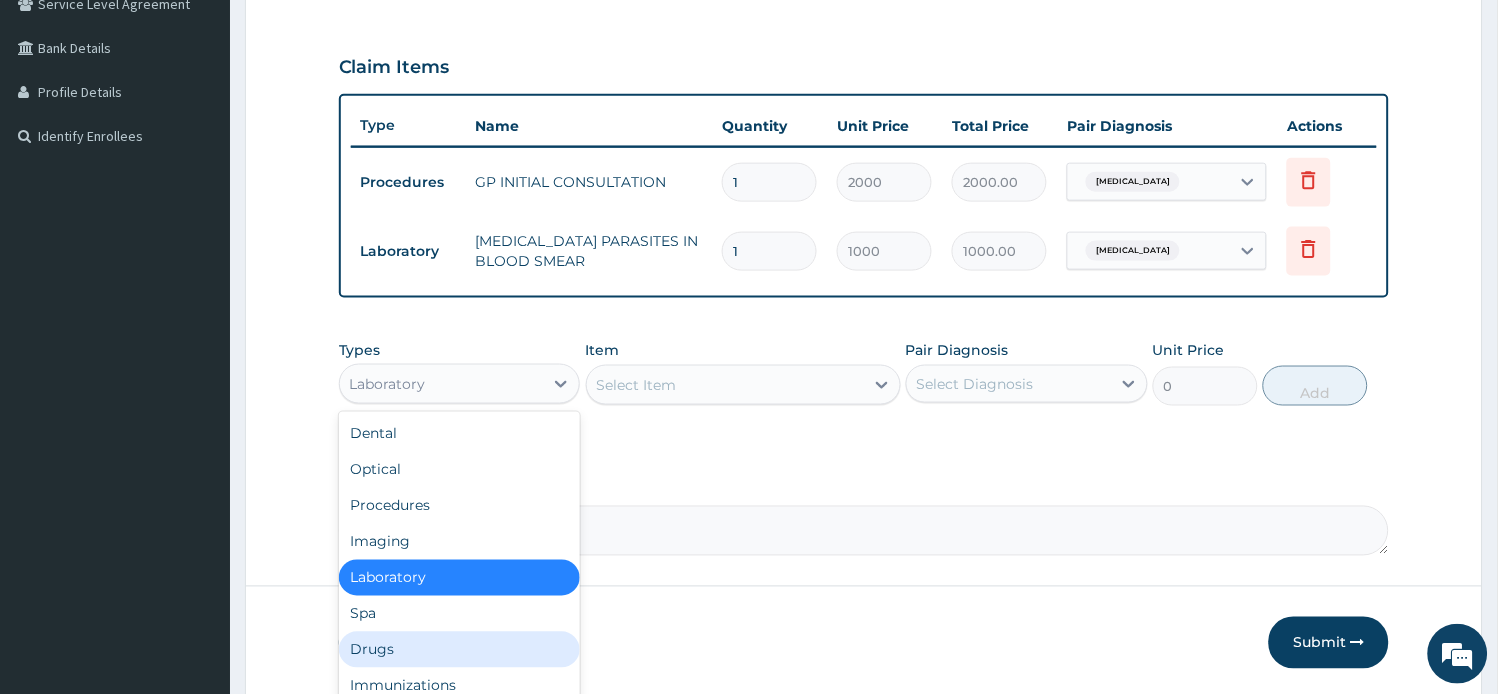 click on "Drugs" at bounding box center (460, 650) 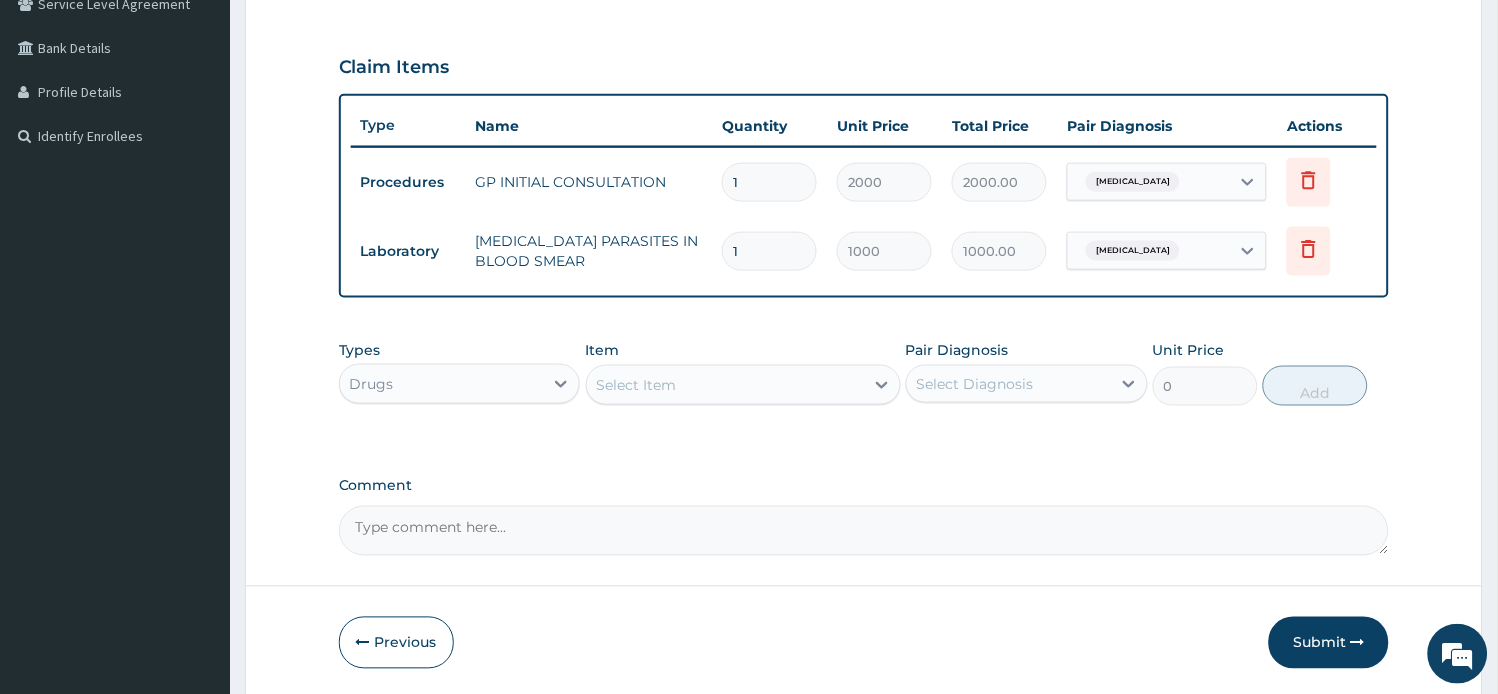 click on "Select Item" at bounding box center [725, 385] 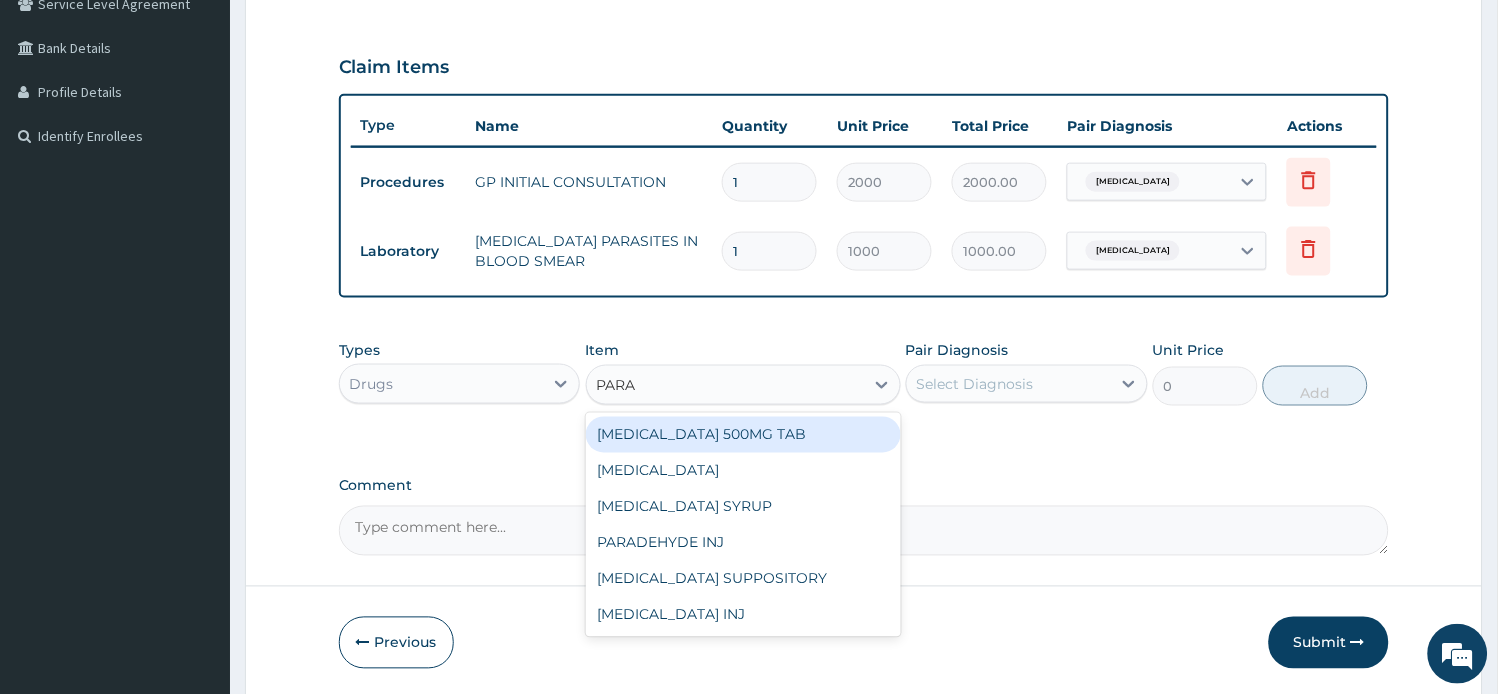 type on "PARAC" 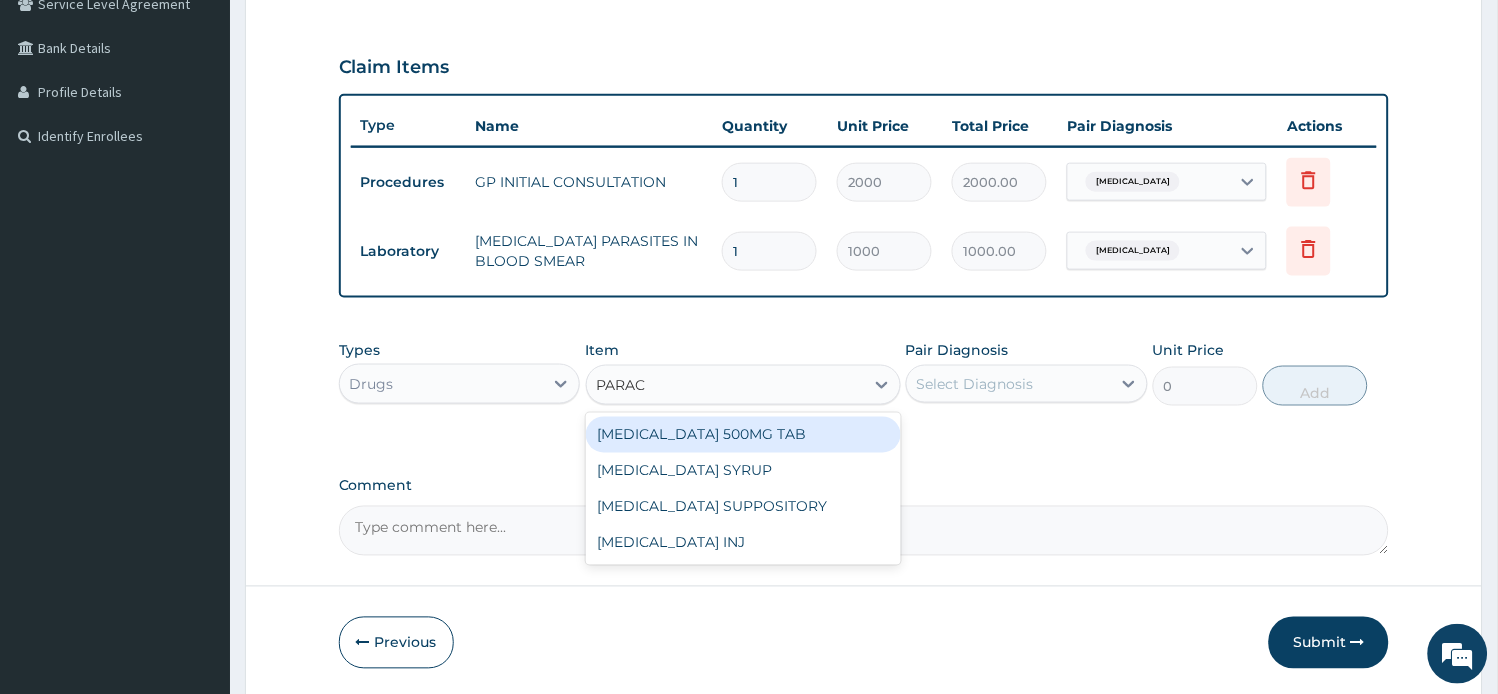 click on "[MEDICAL_DATA] 500MG TAB" at bounding box center (743, 435) 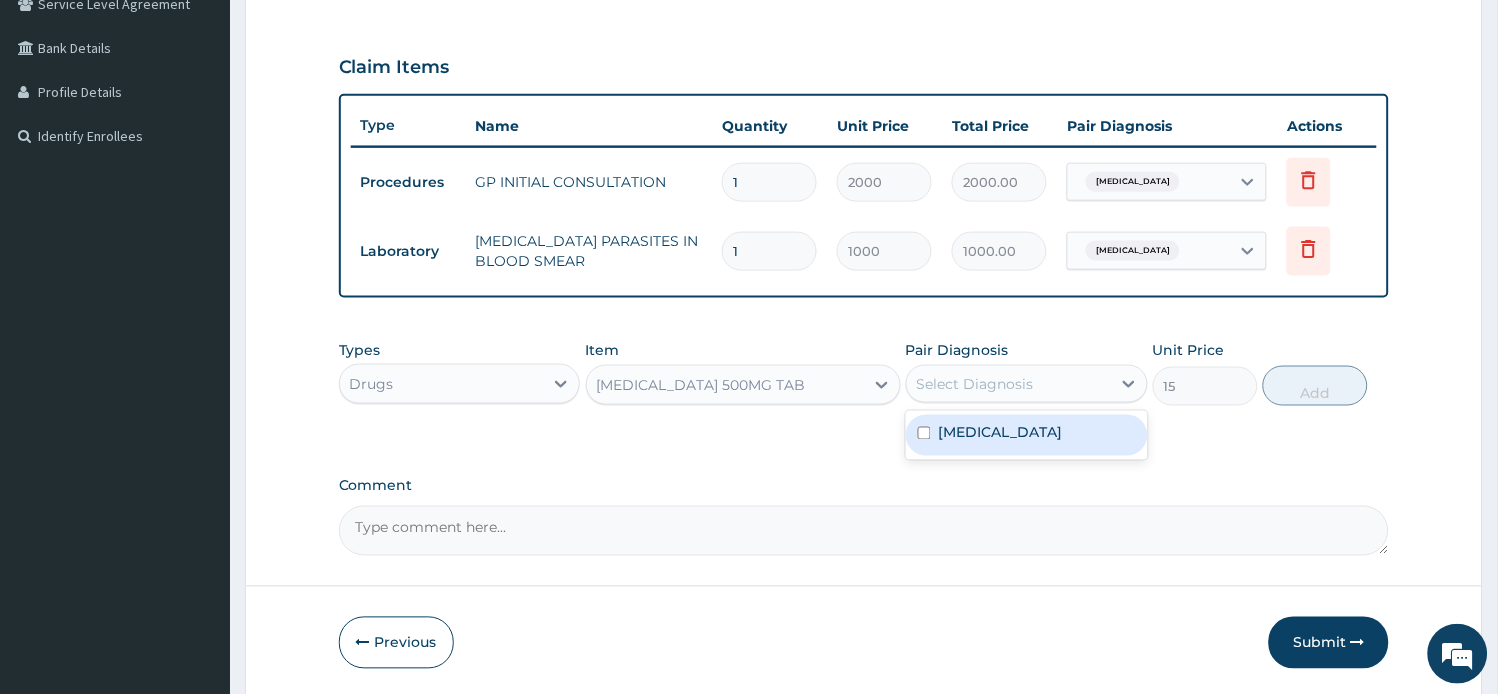 click on "Select Diagnosis" at bounding box center [975, 384] 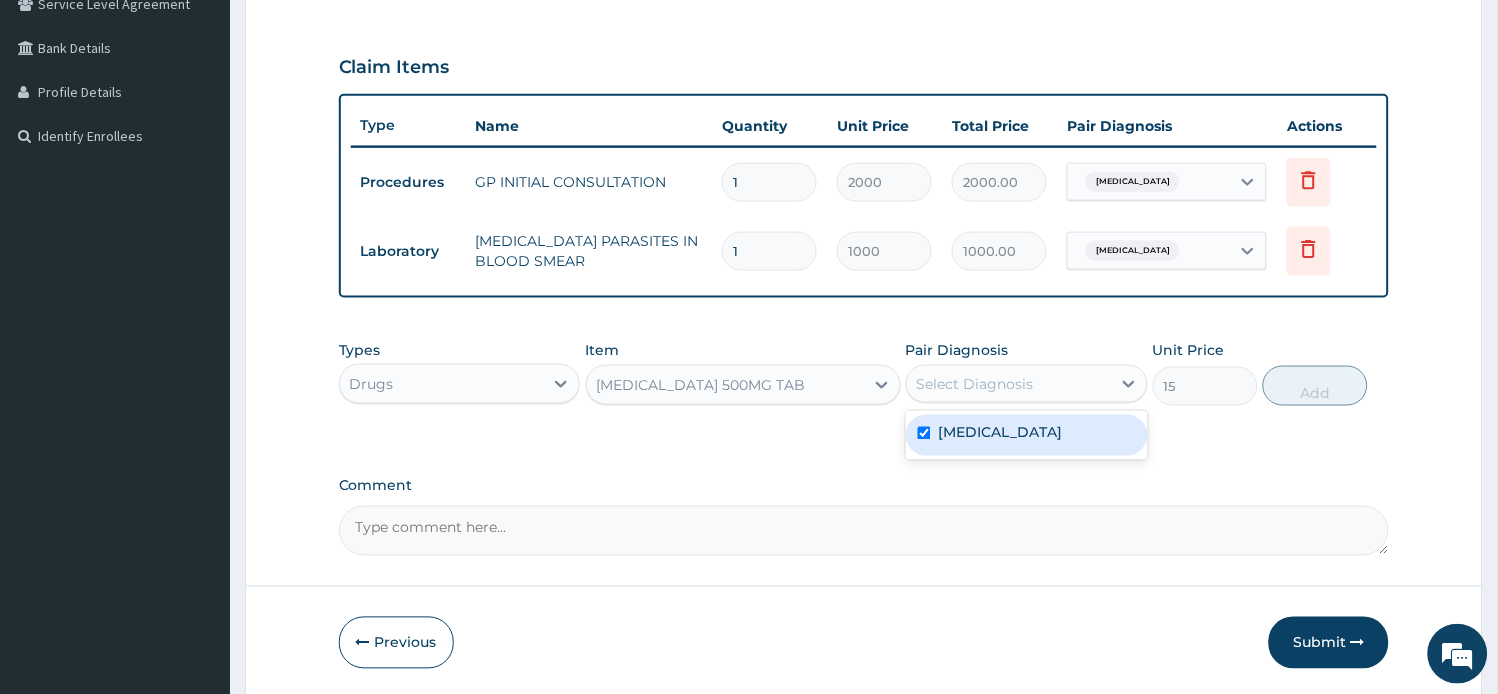 checkbox on "true" 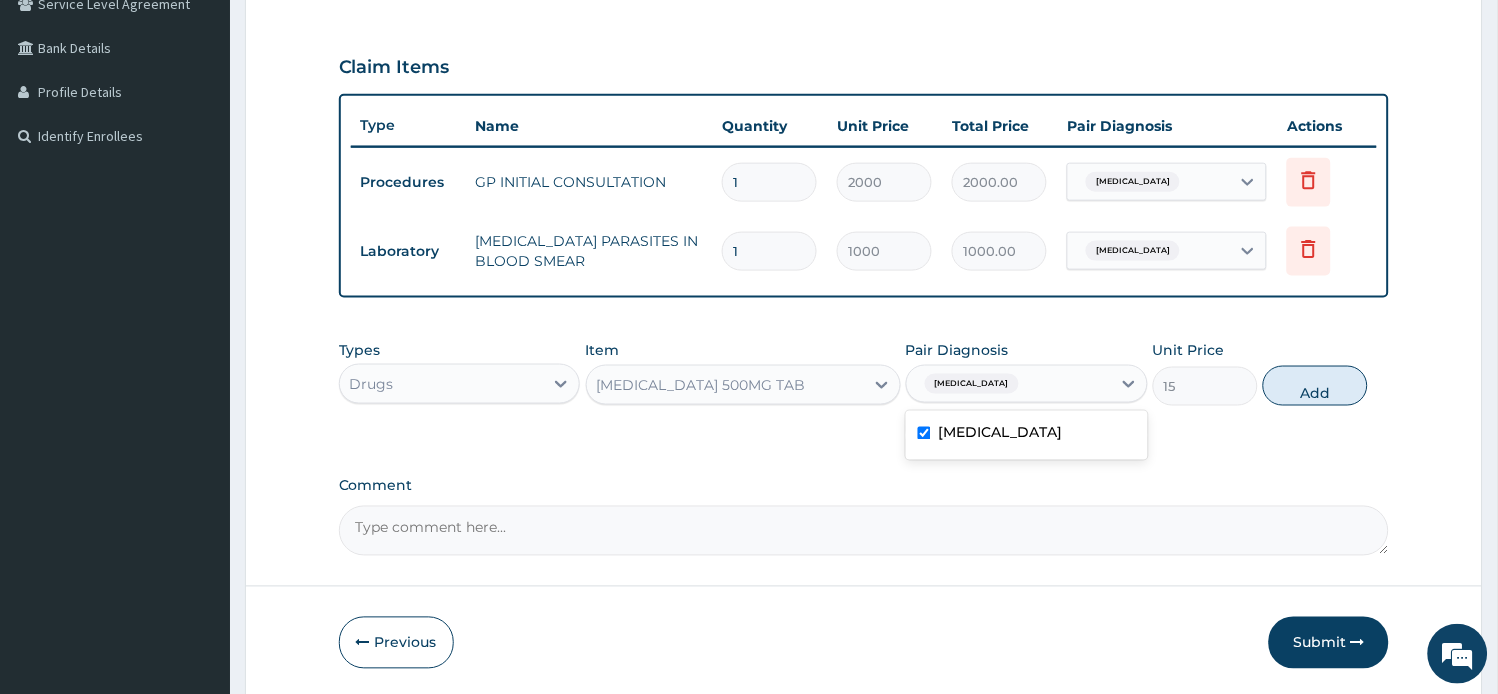 click on "Add" at bounding box center (1315, 386) 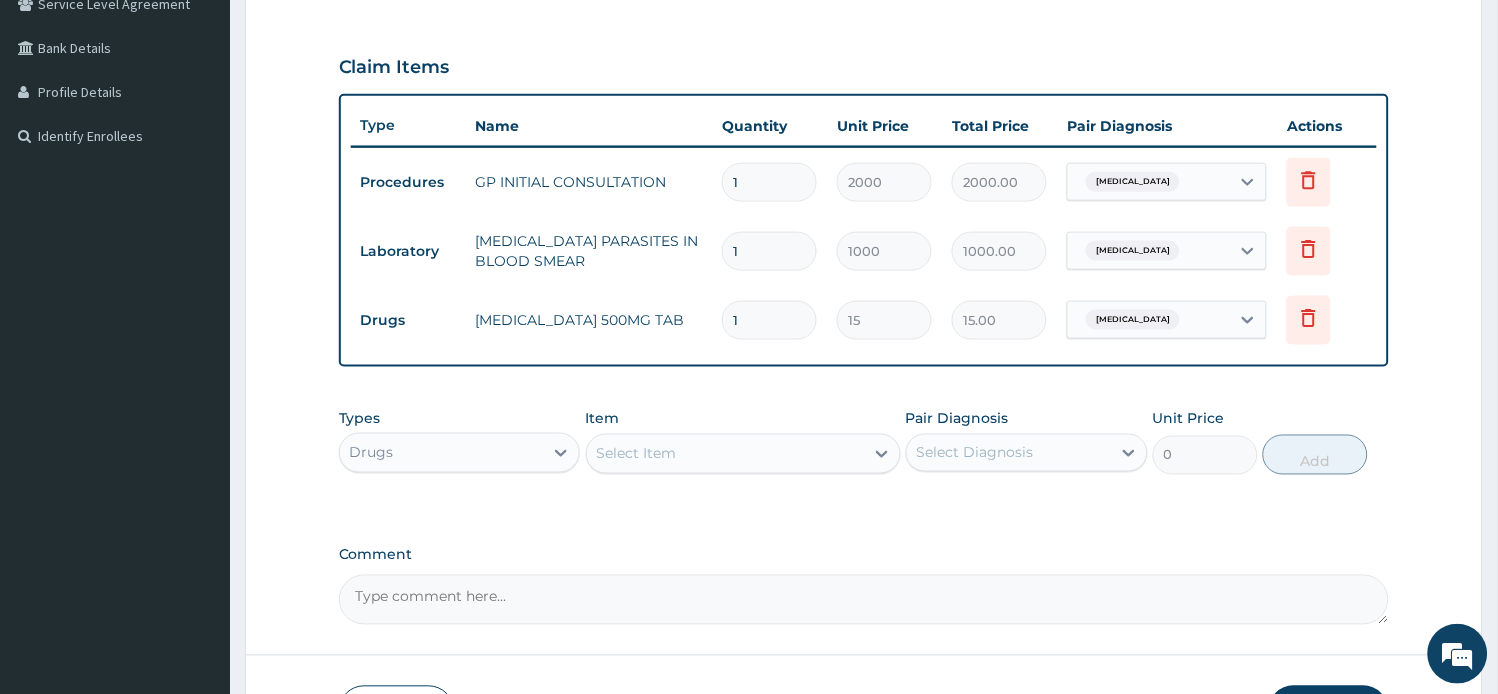 click on "Select Item" at bounding box center [725, 454] 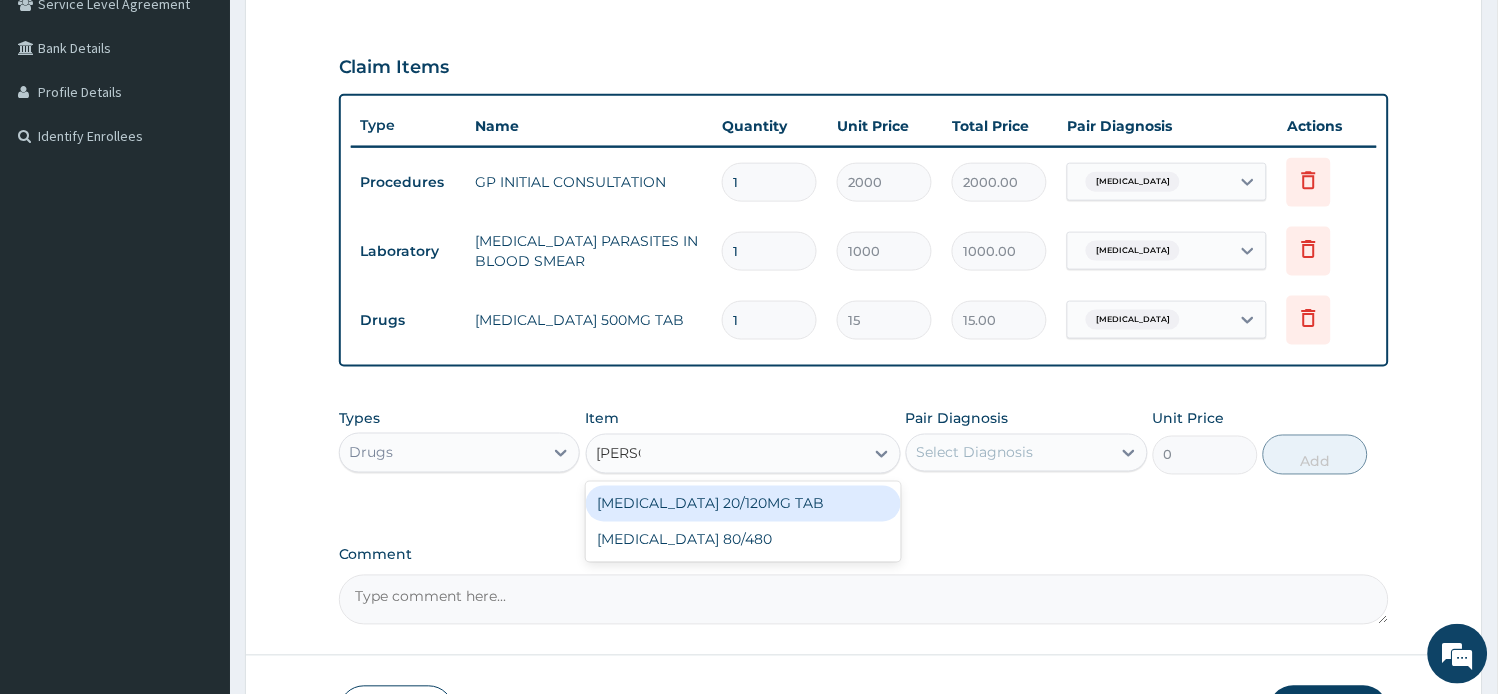 type on "COART" 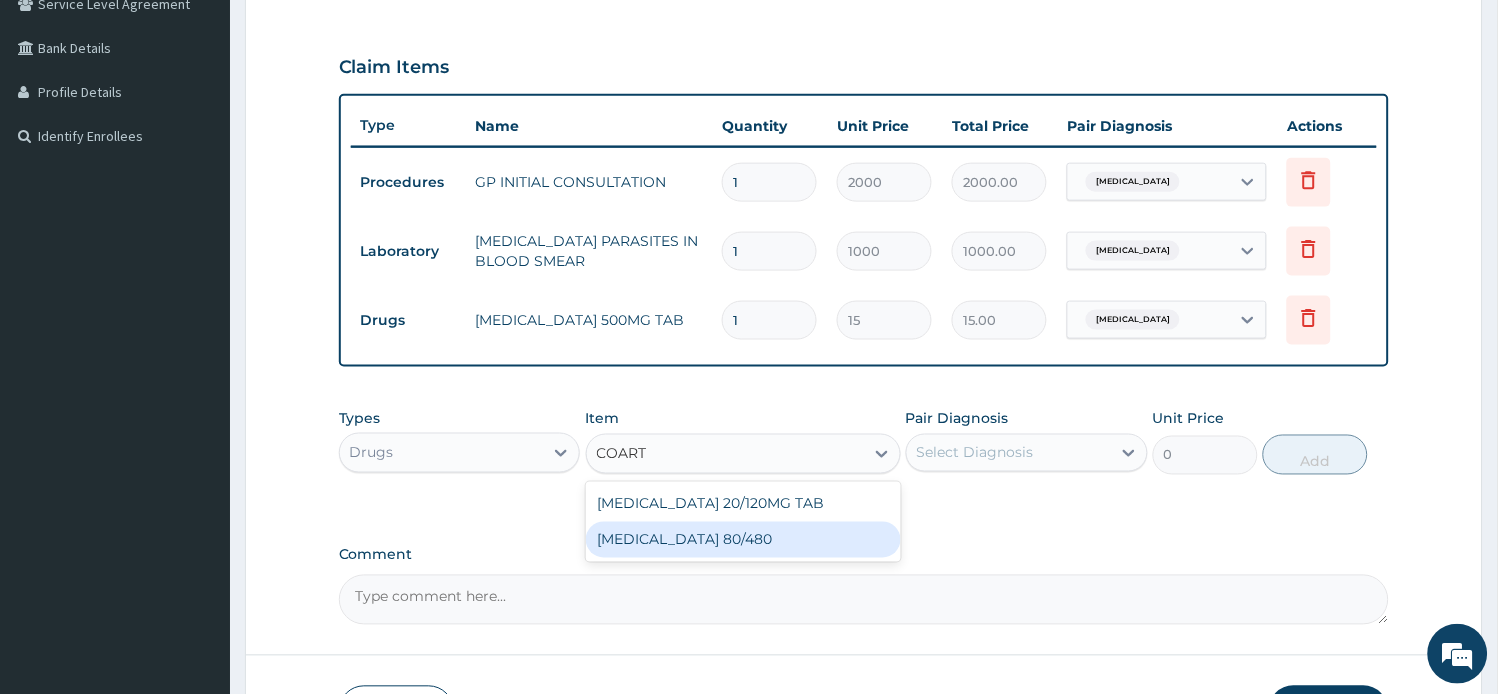 click on "COARTEM 80/480" at bounding box center [743, 540] 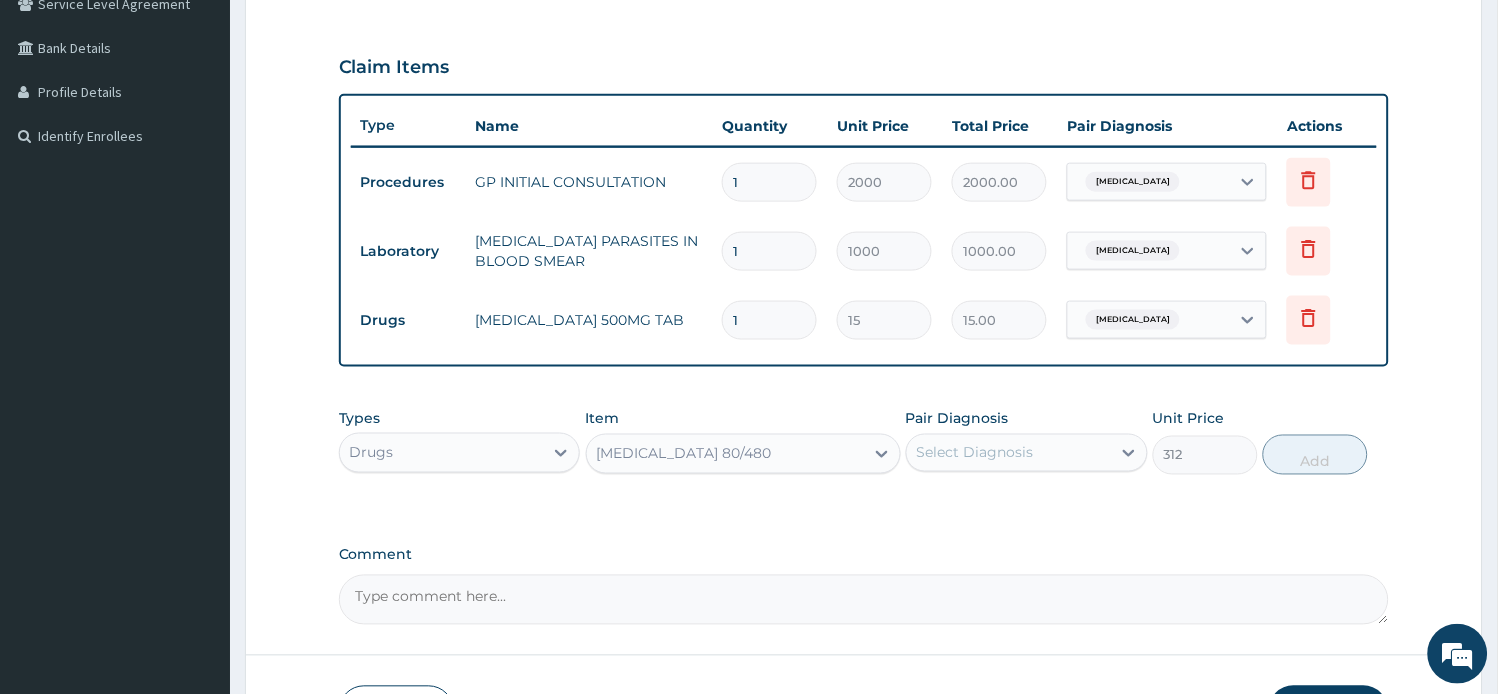 click on "Select Diagnosis" at bounding box center (975, 453) 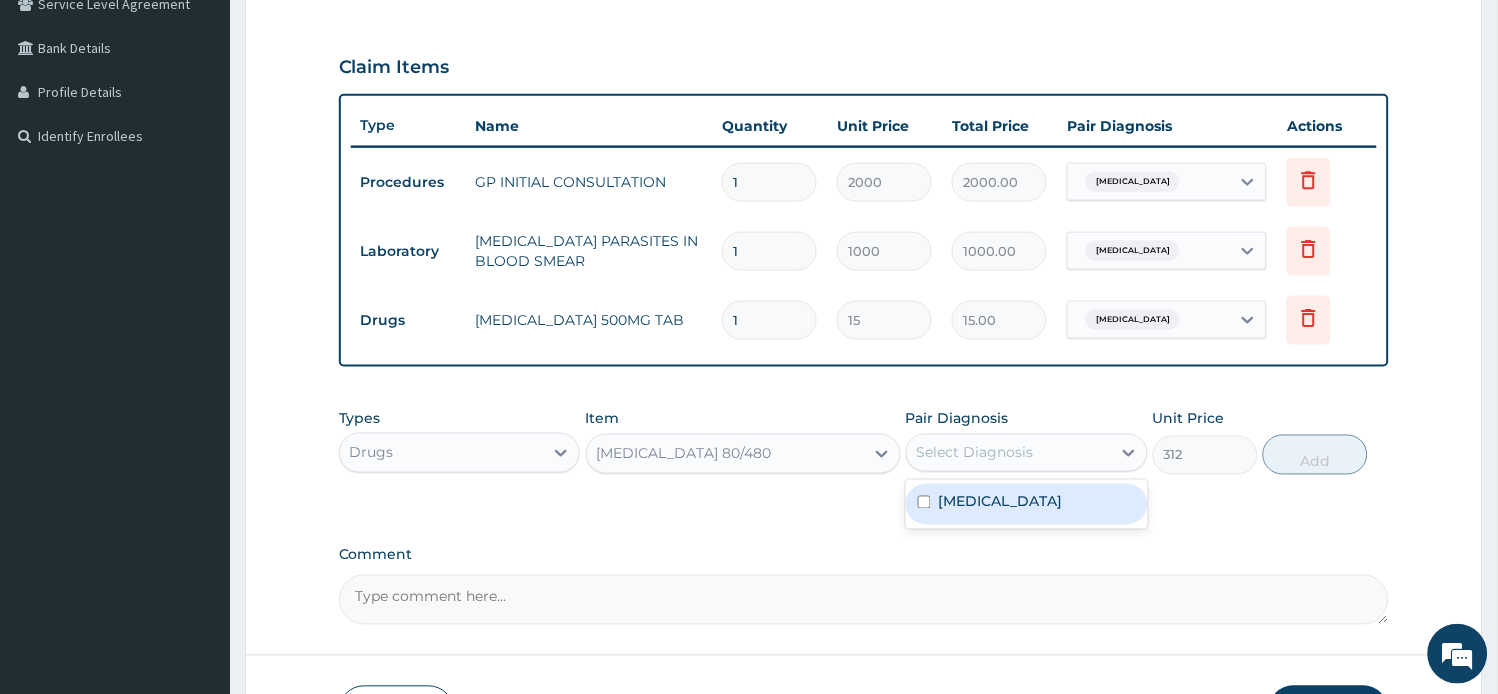 click on "Malaria" at bounding box center (1027, 504) 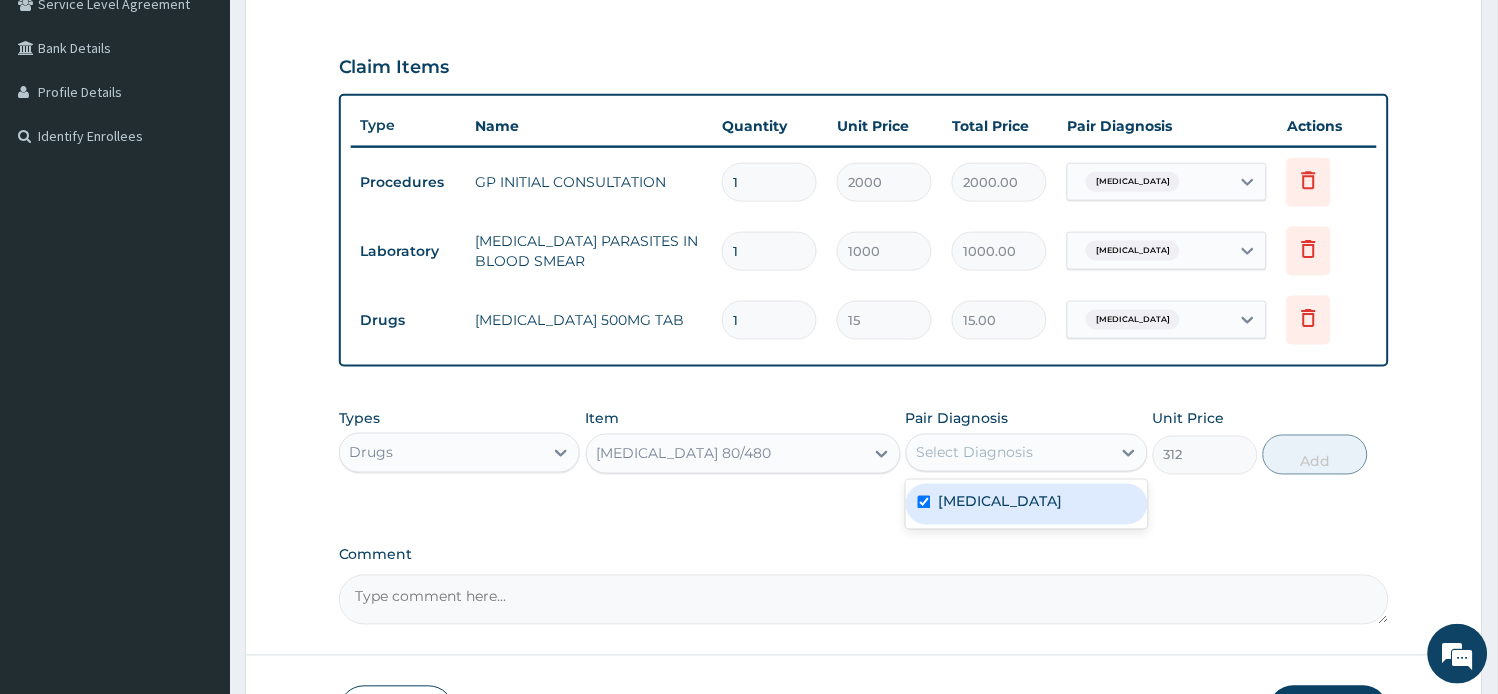 checkbox on "true" 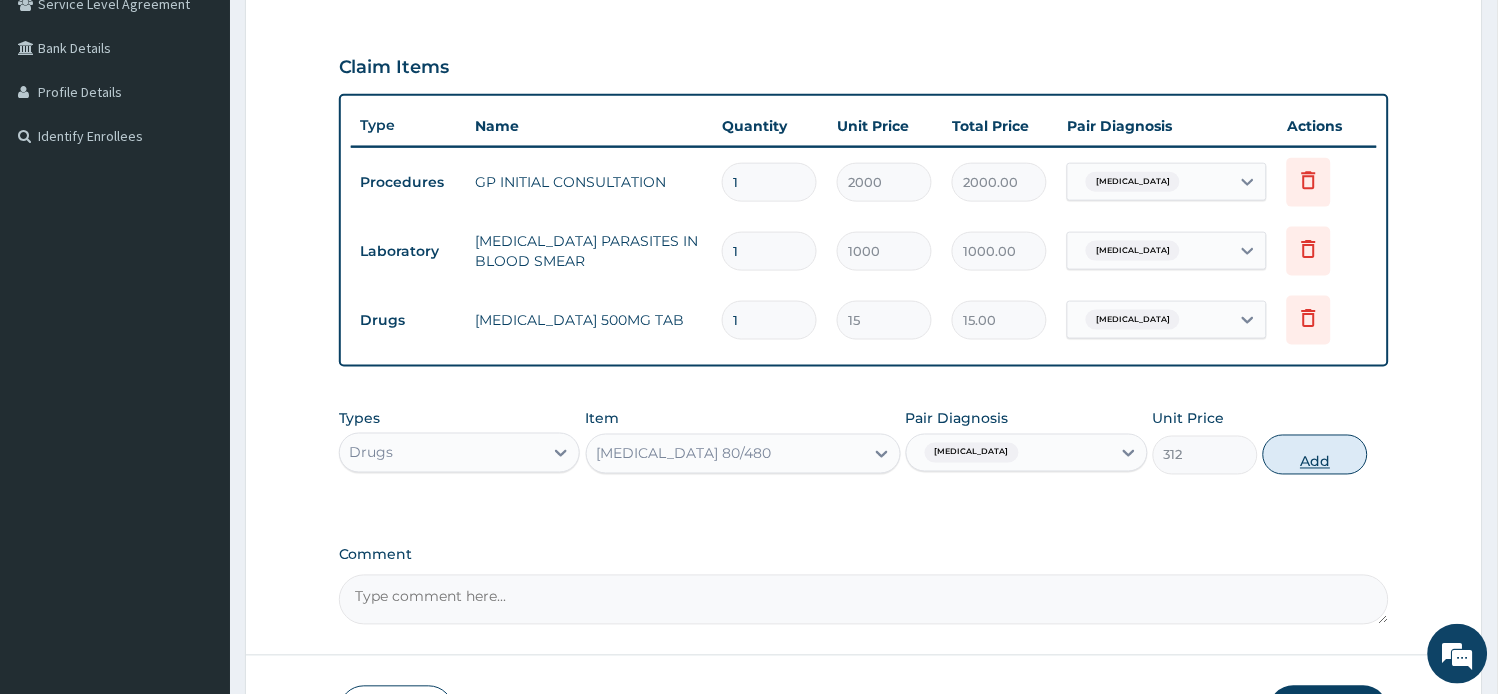click on "Add" at bounding box center (1315, 455) 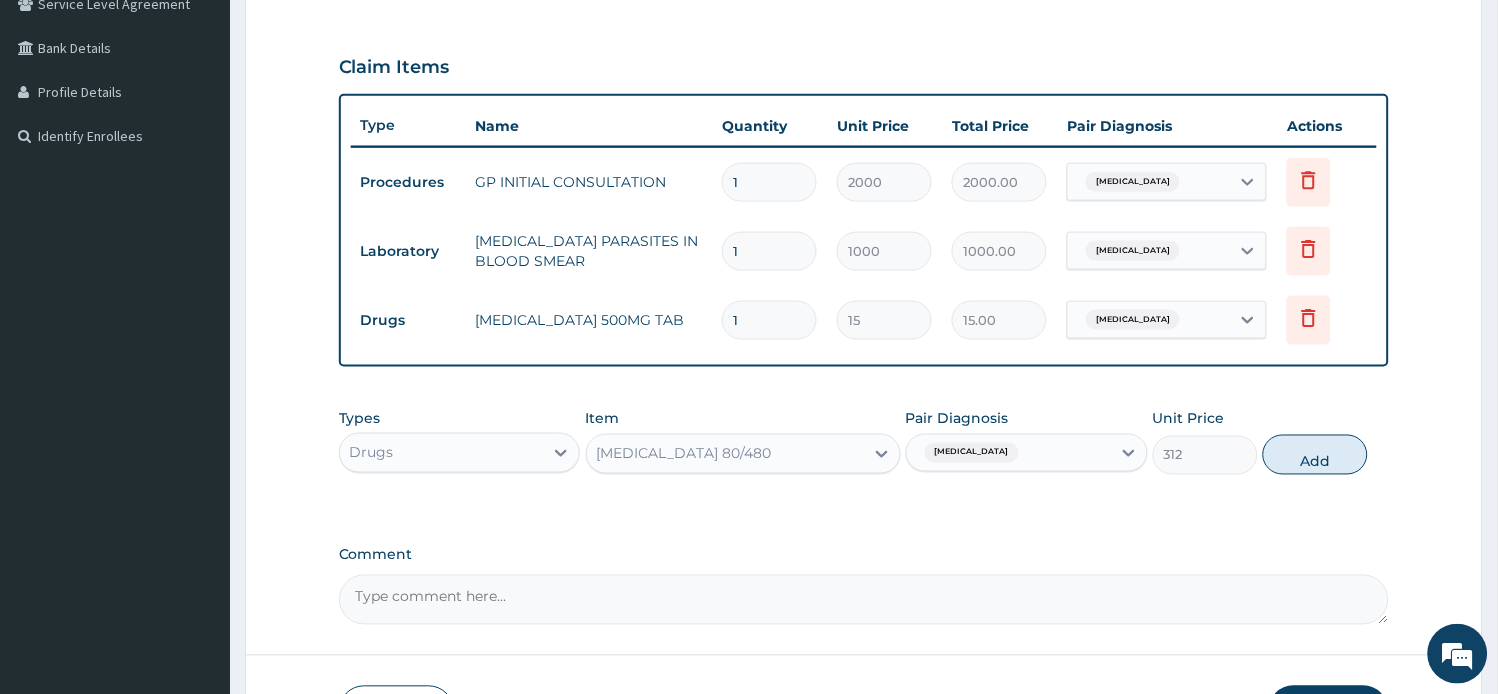 type on "0" 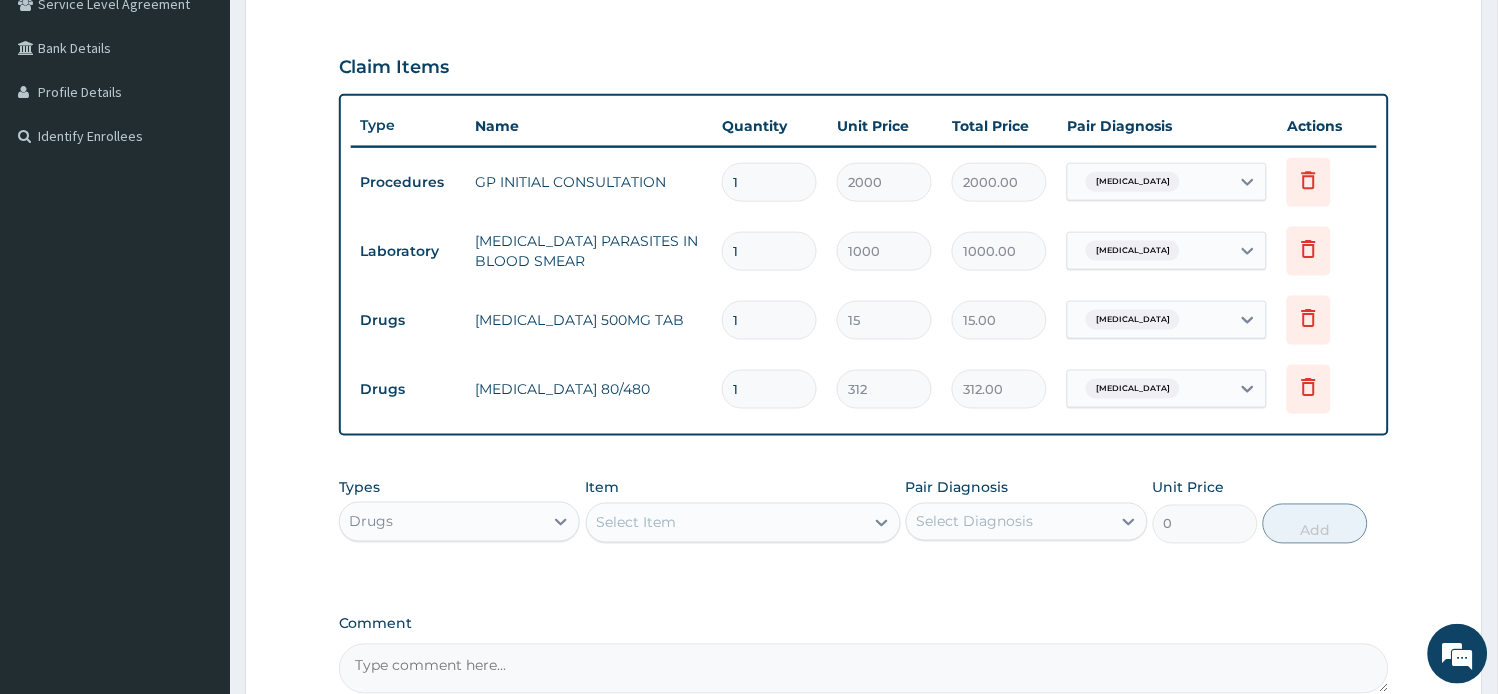 drag, startPoint x: 702, startPoint y: 372, endPoint x: 657, endPoint y: 372, distance: 45 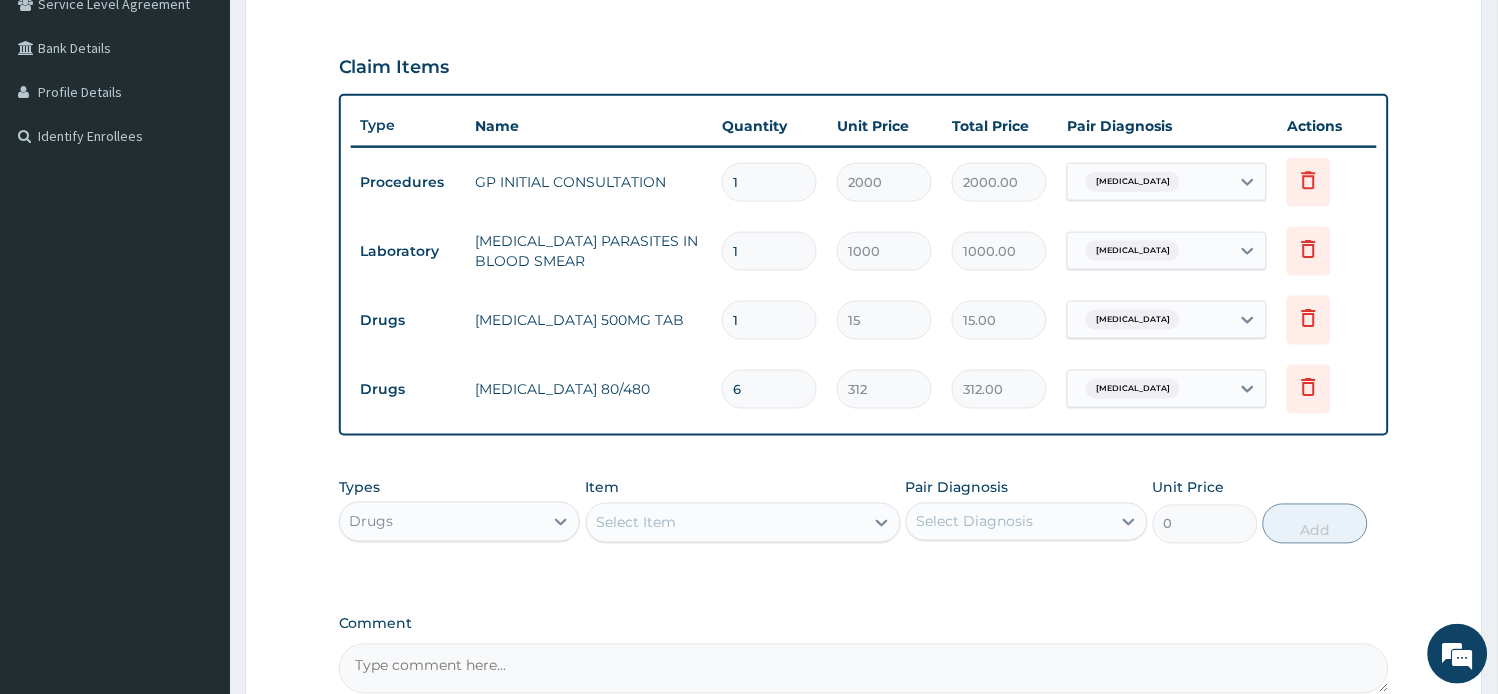 type on "1872.00" 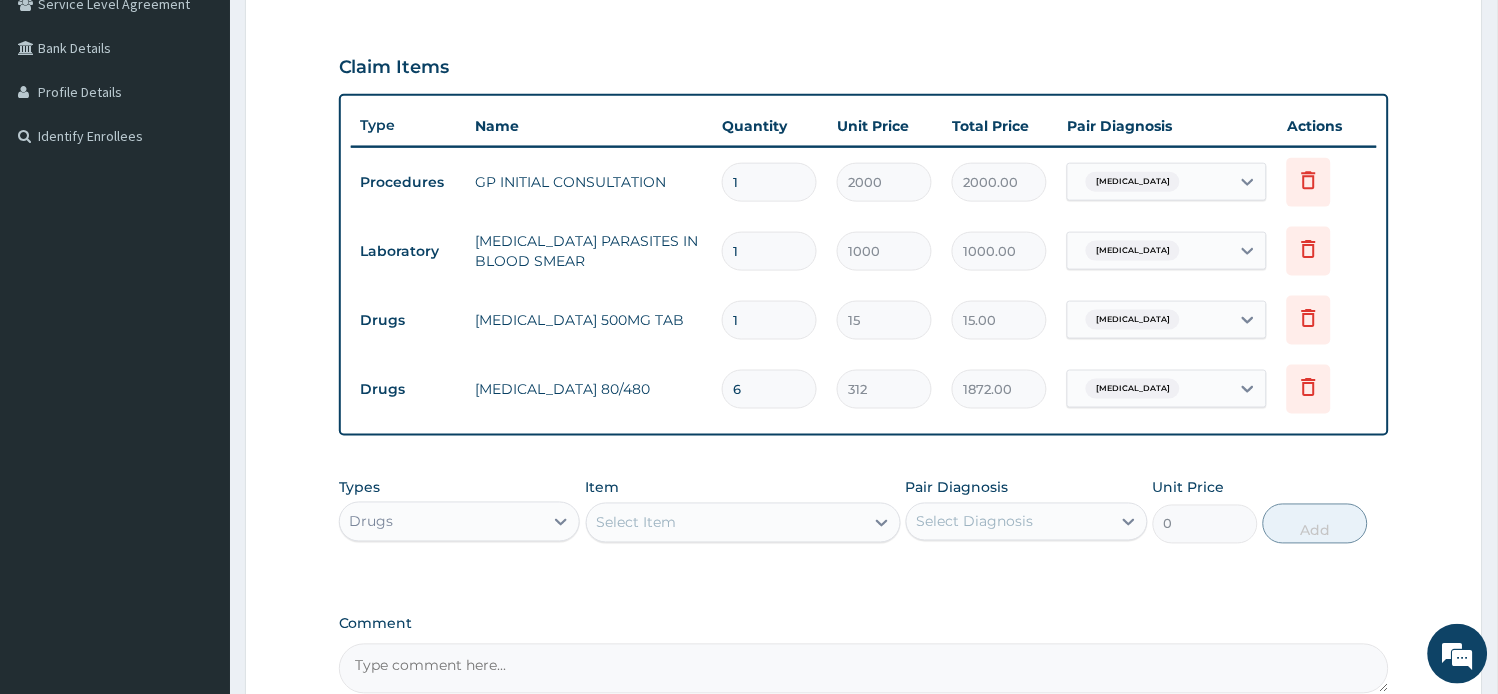 type on "6" 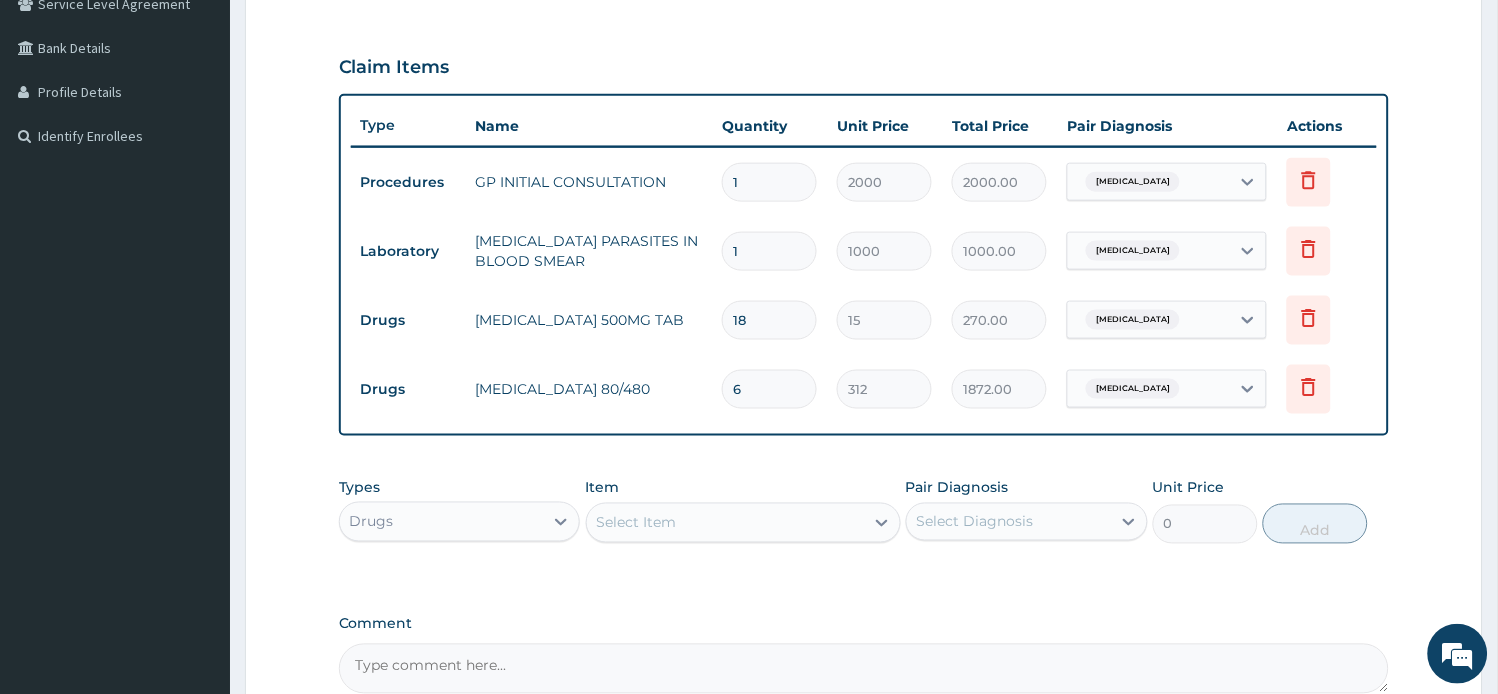 type on "18" 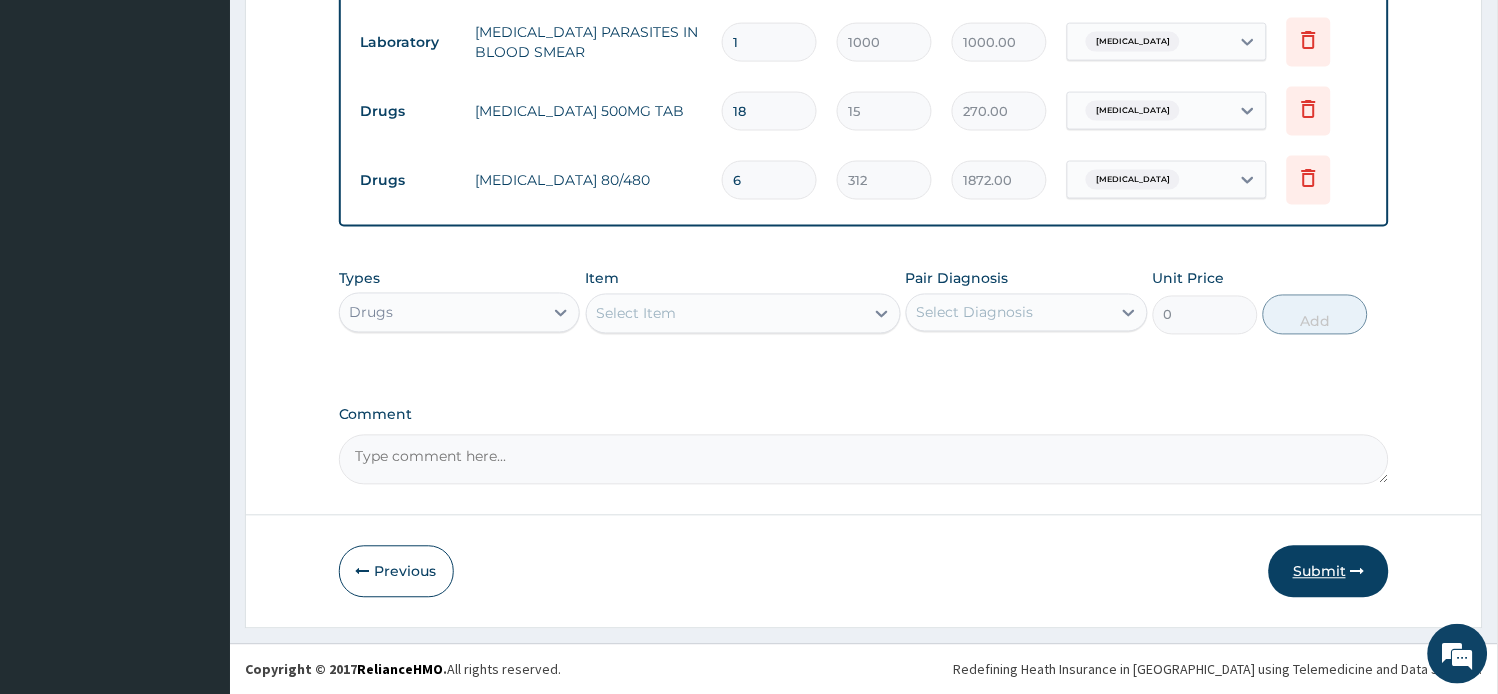 click on "Submit" at bounding box center (1329, 572) 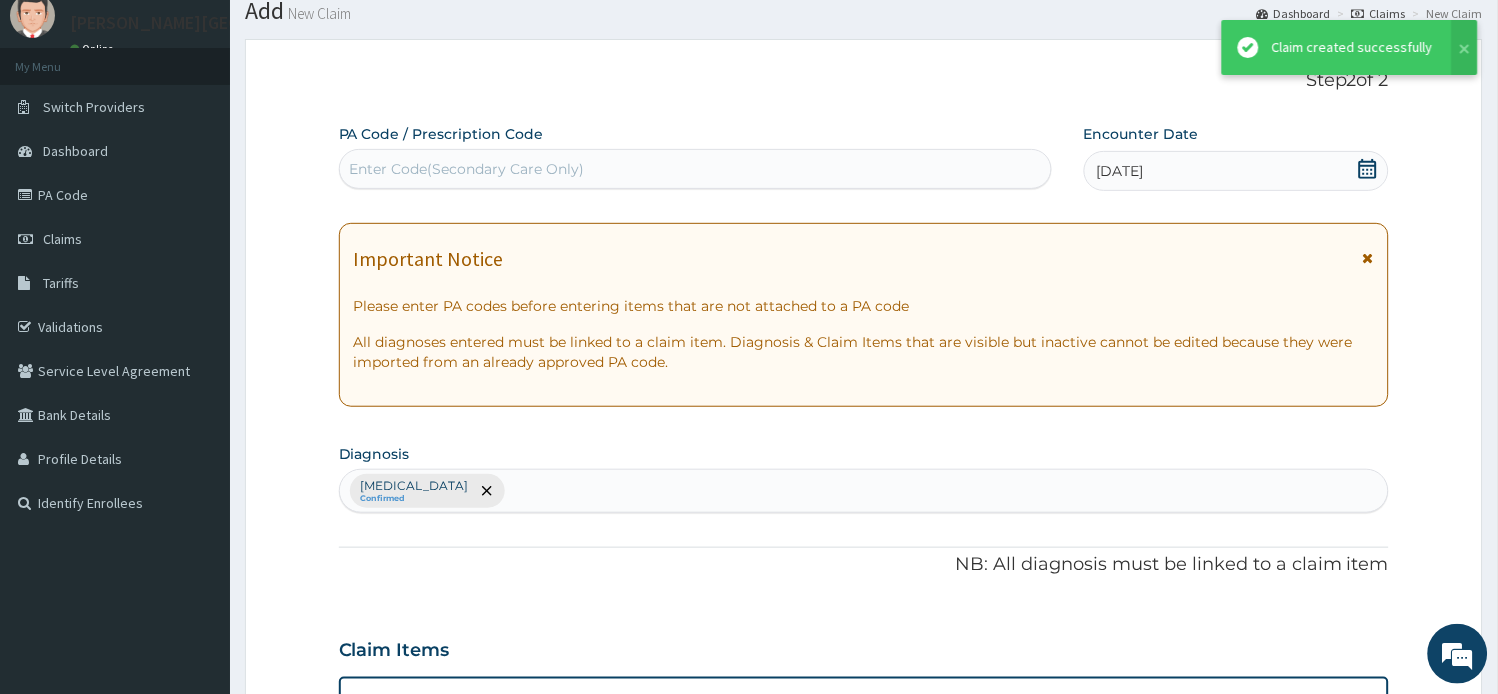 scroll, scrollTop: 643, scrollLeft: 0, axis: vertical 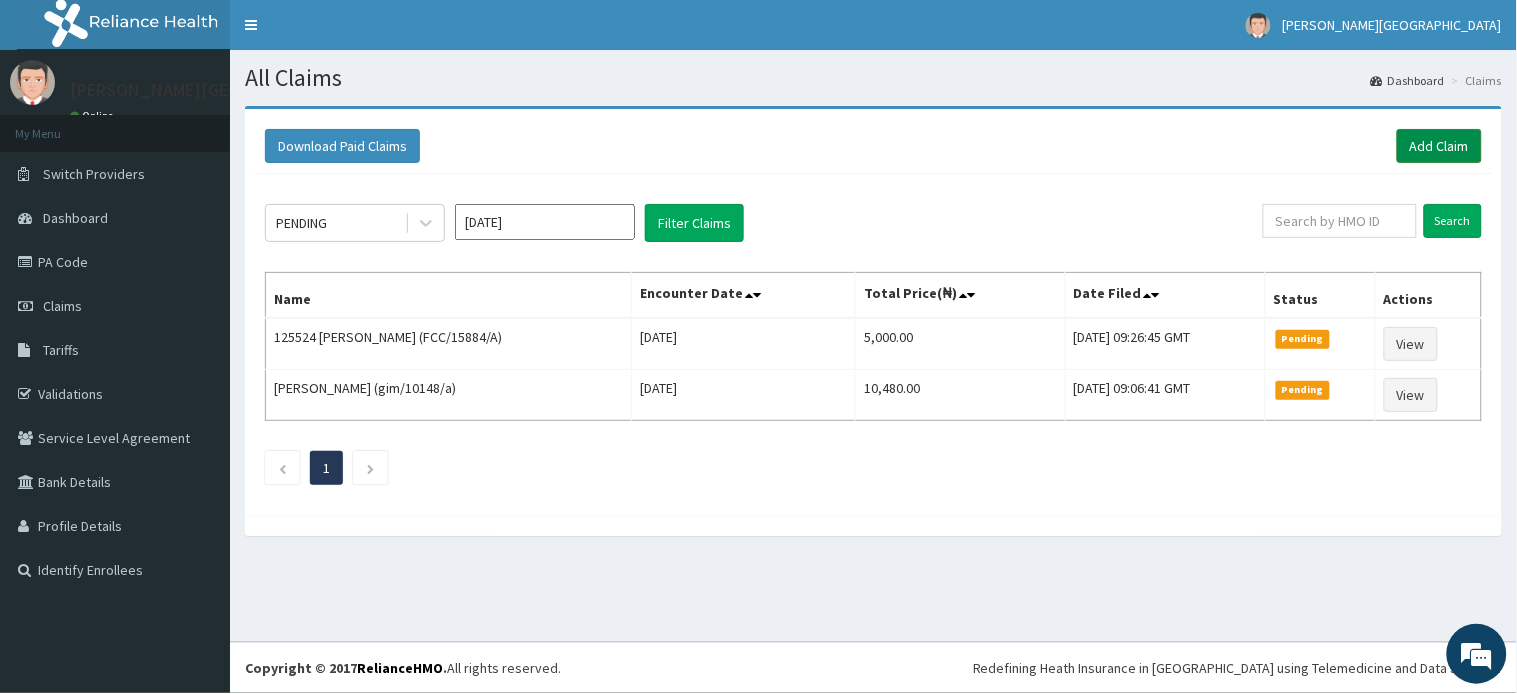 click on "Add Claim" at bounding box center (1439, 146) 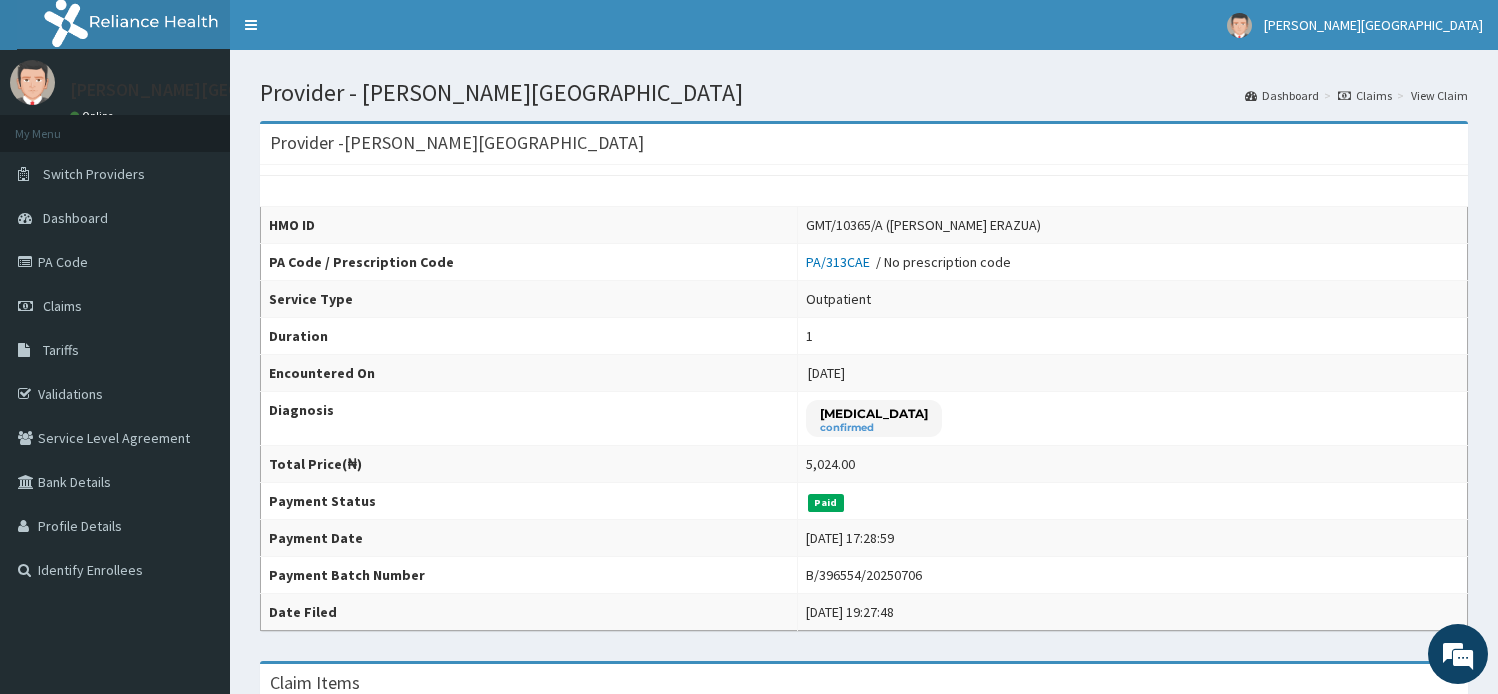 scroll, scrollTop: 0, scrollLeft: 0, axis: both 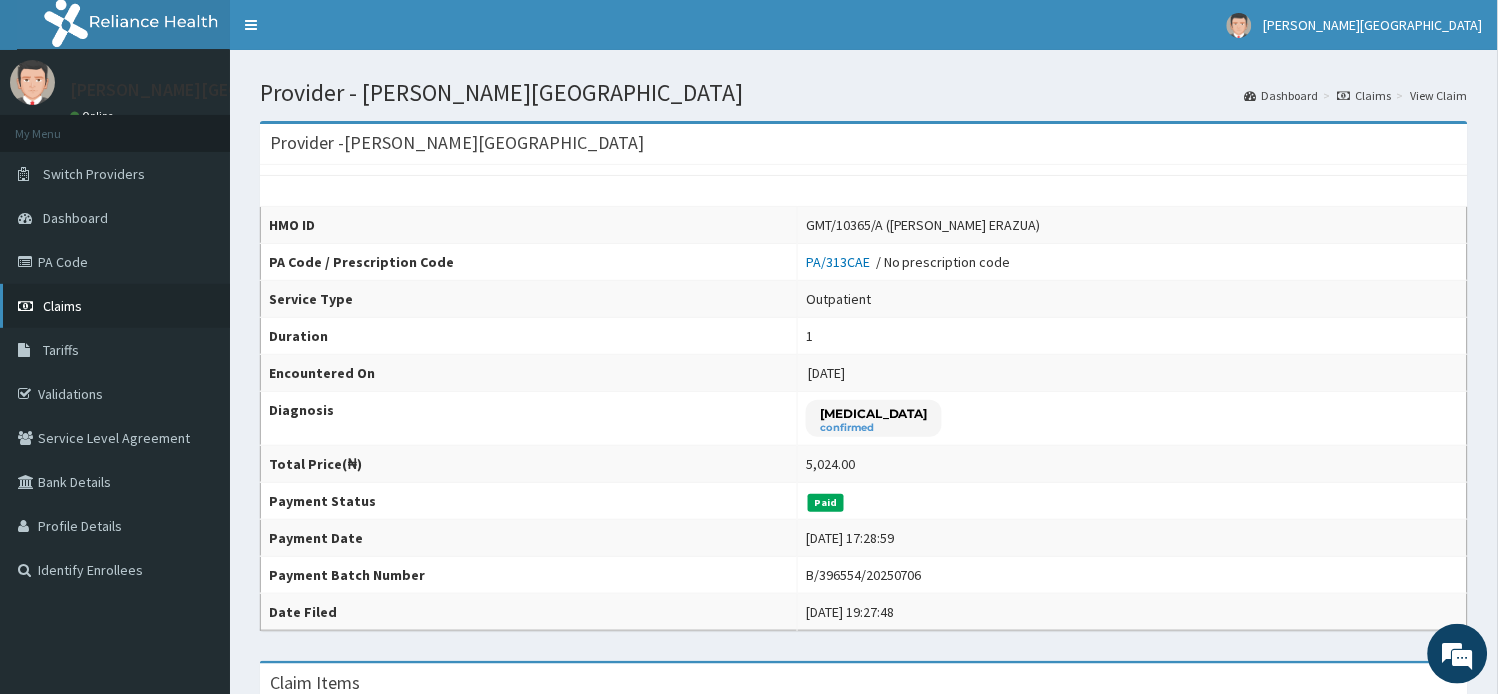 click on "Claims" at bounding box center [62, 306] 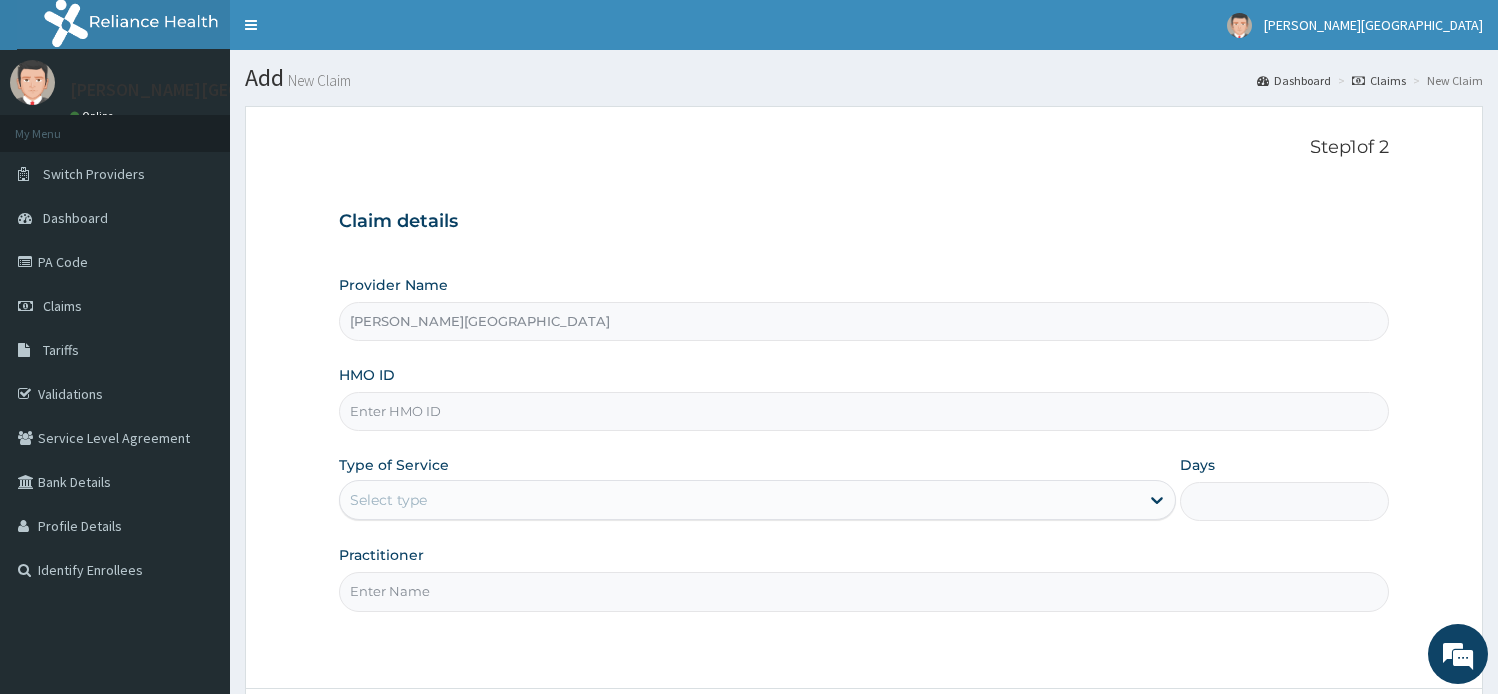 scroll, scrollTop: 0, scrollLeft: 0, axis: both 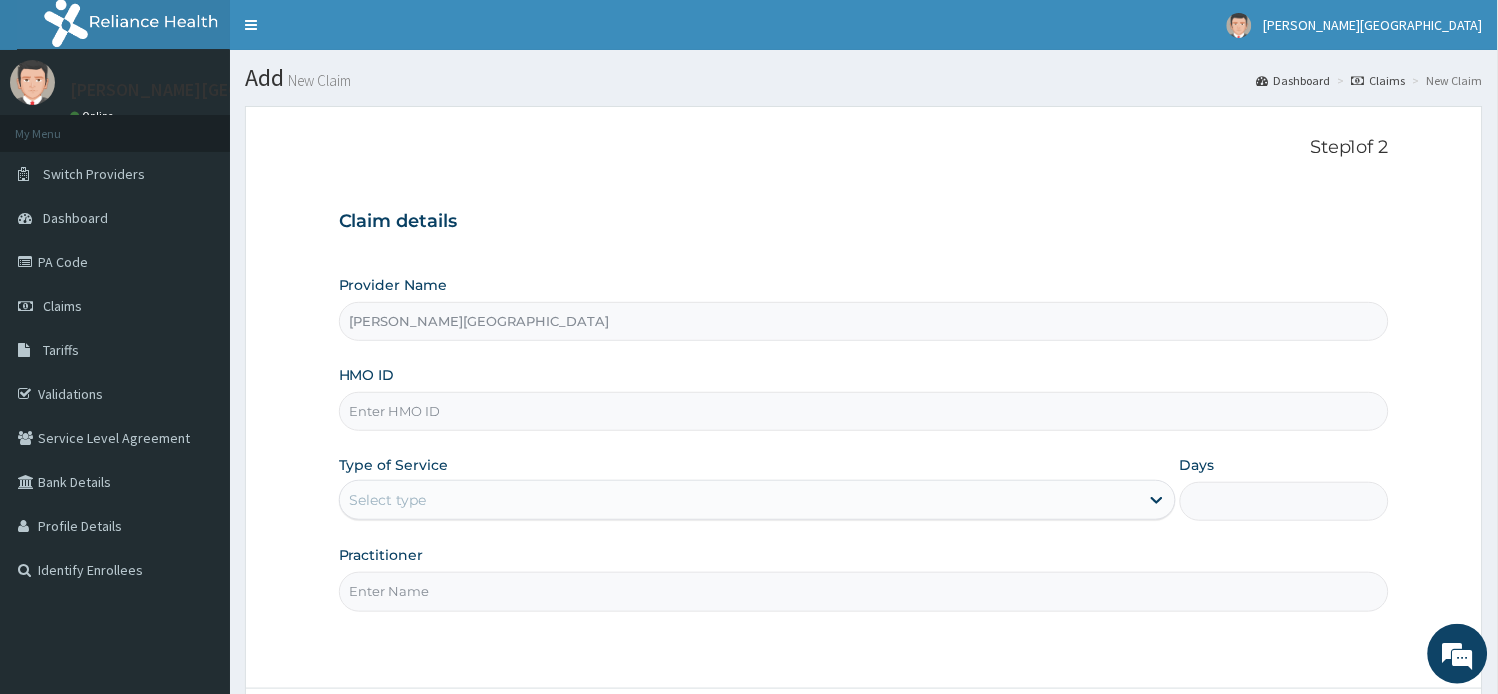 click on "HMO ID" at bounding box center (864, 411) 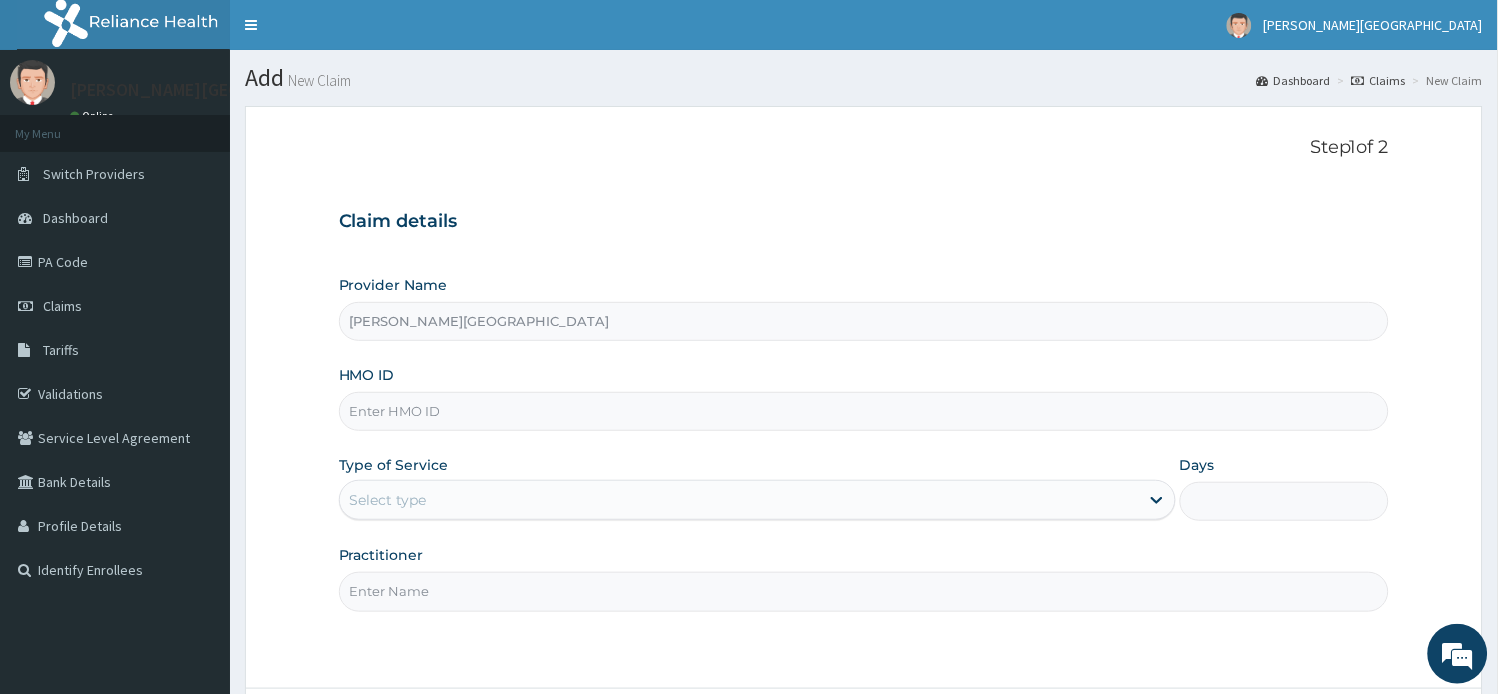 paste on "GMT/10365/A" 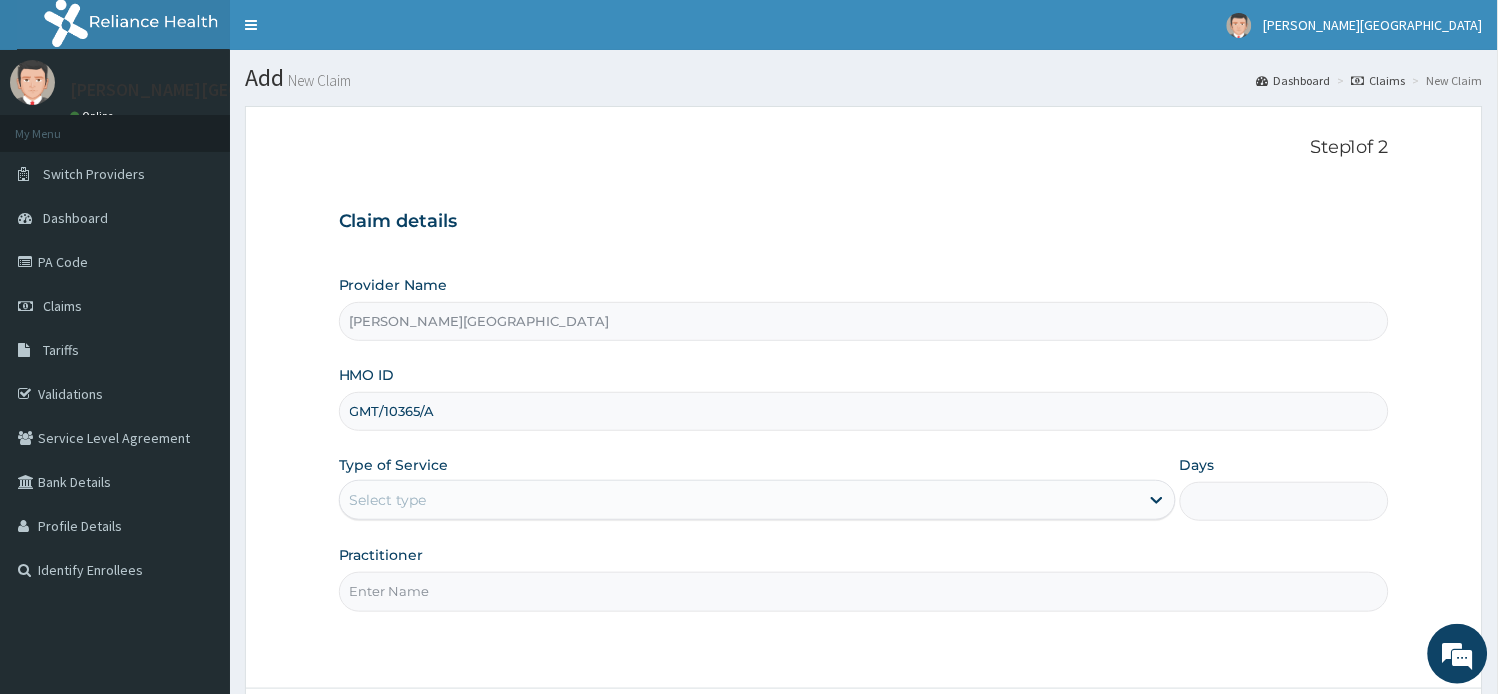 scroll, scrollTop: 111, scrollLeft: 0, axis: vertical 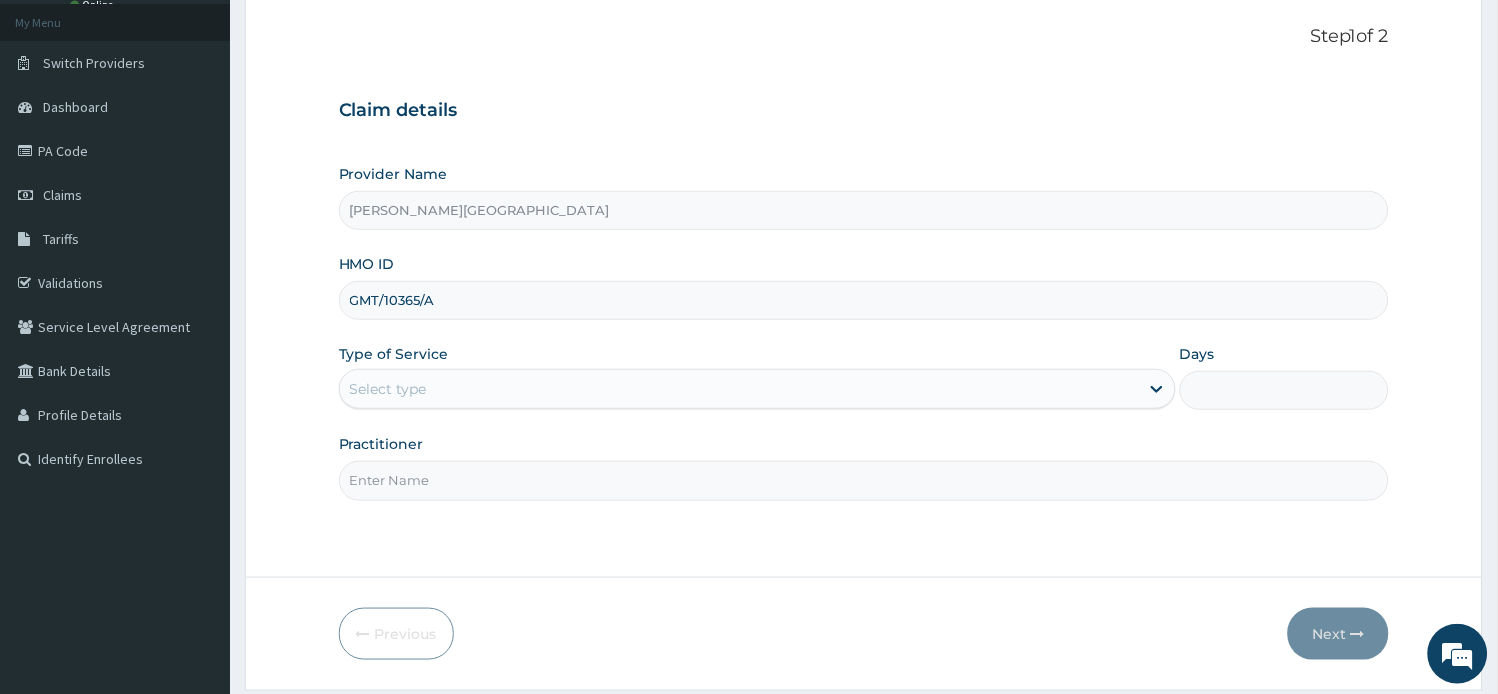 type on "GMT/10365/A" 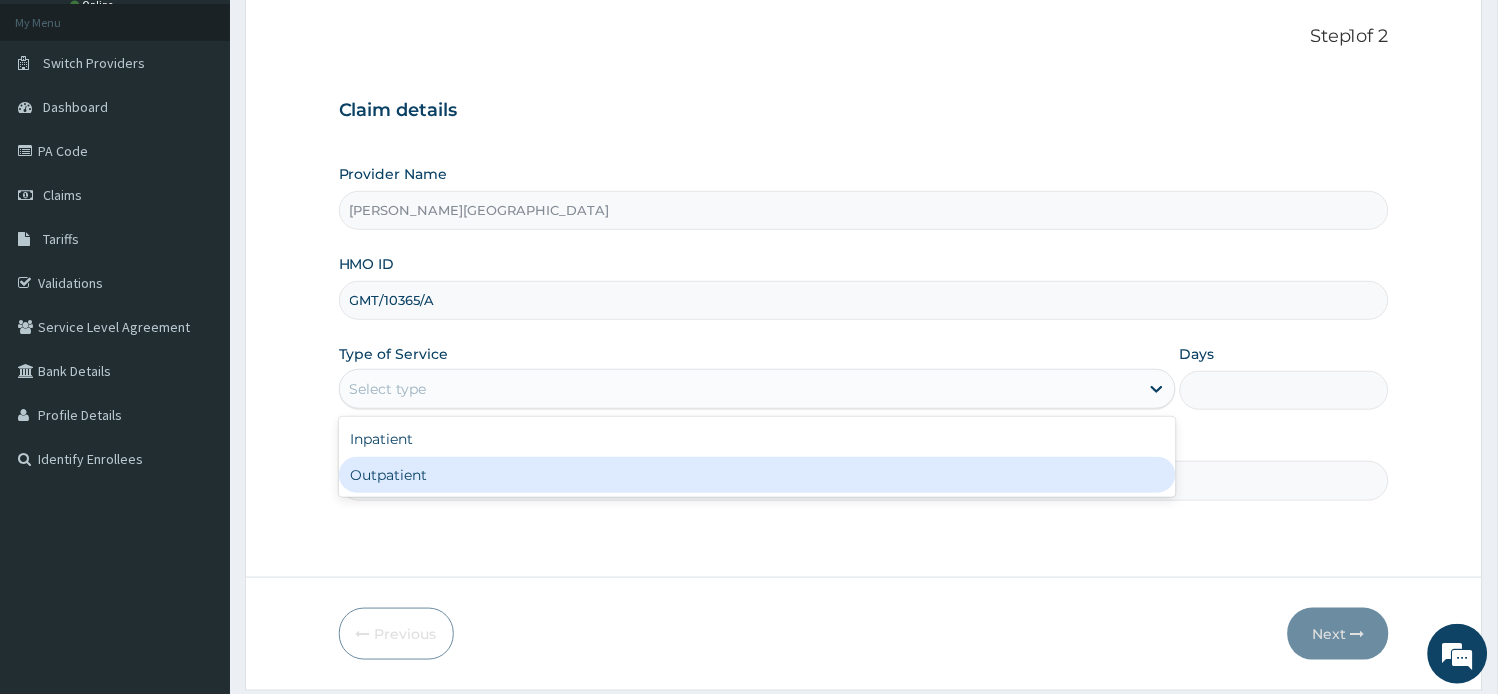 click on "Outpatient" at bounding box center (757, 475) 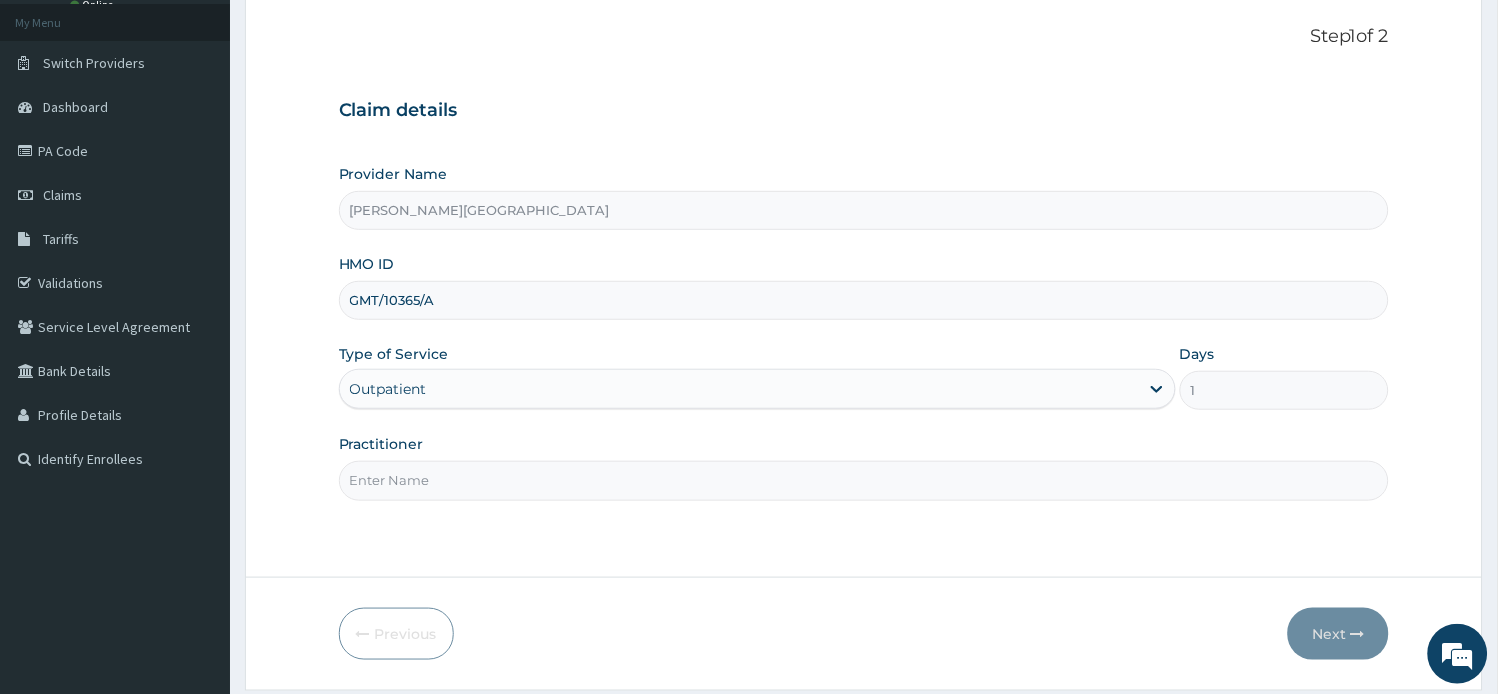 click on "Practitioner" at bounding box center (864, 480) 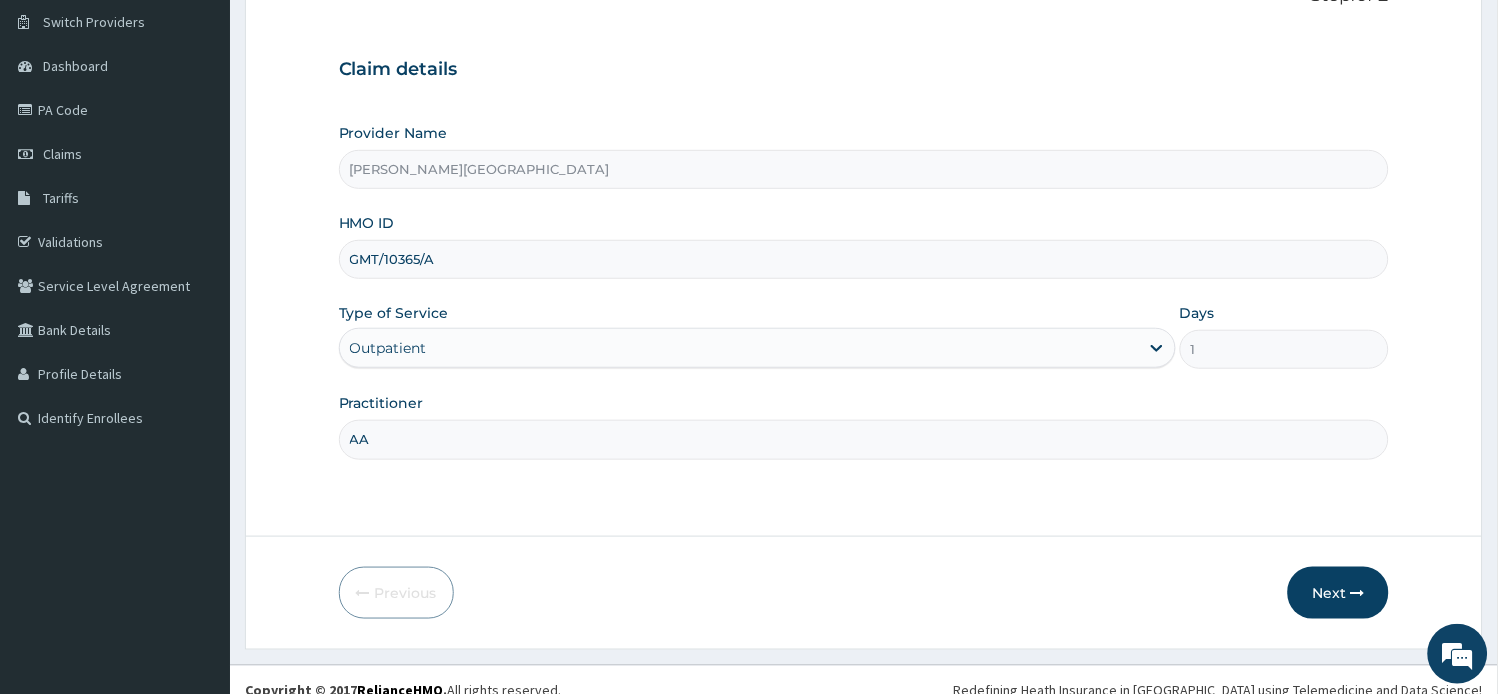 scroll, scrollTop: 174, scrollLeft: 0, axis: vertical 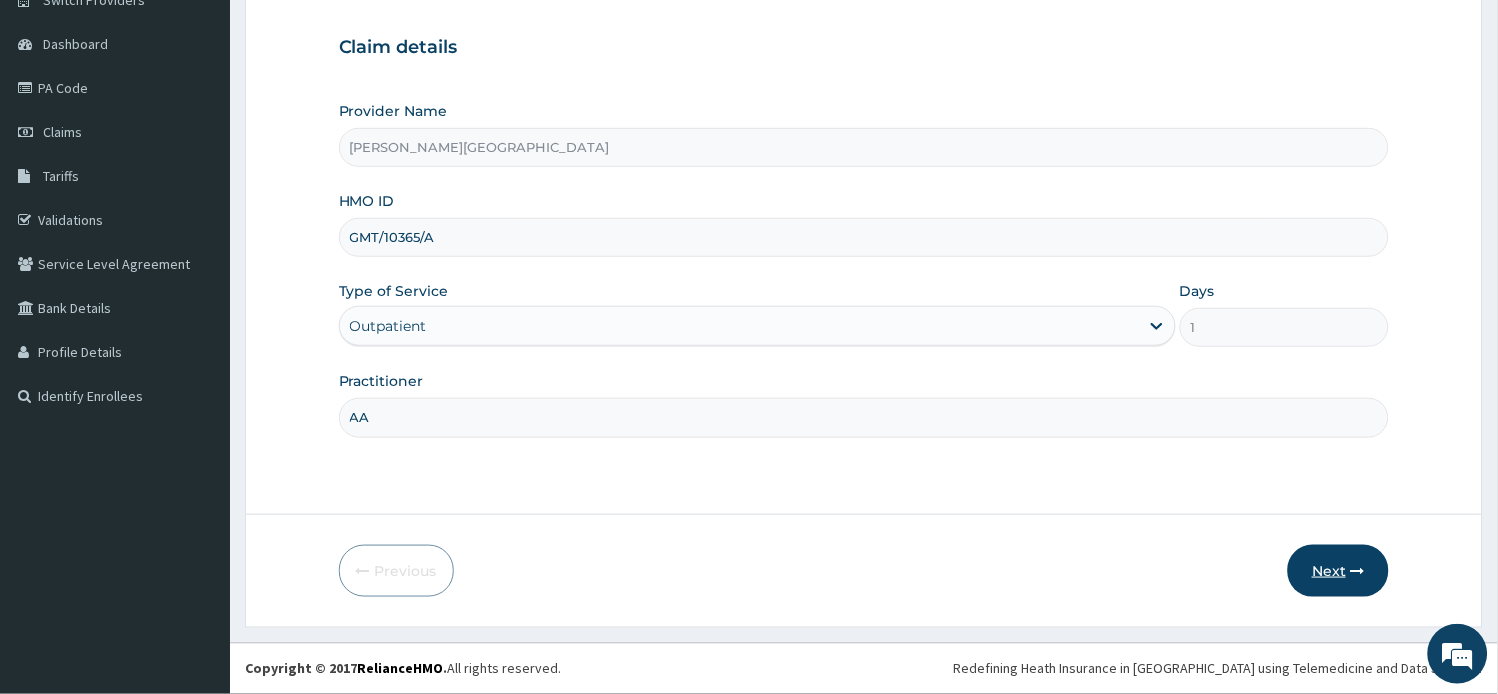 type on "AA" 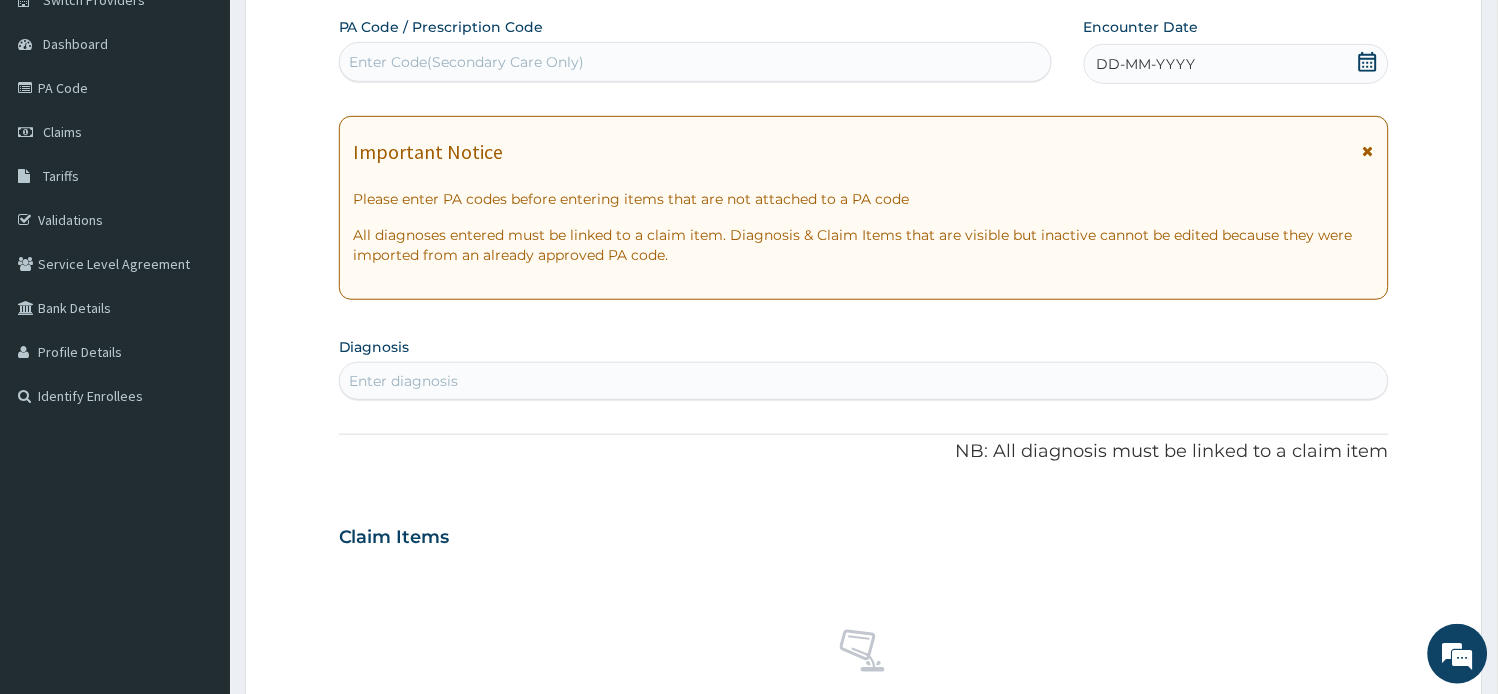 click at bounding box center (1368, 151) 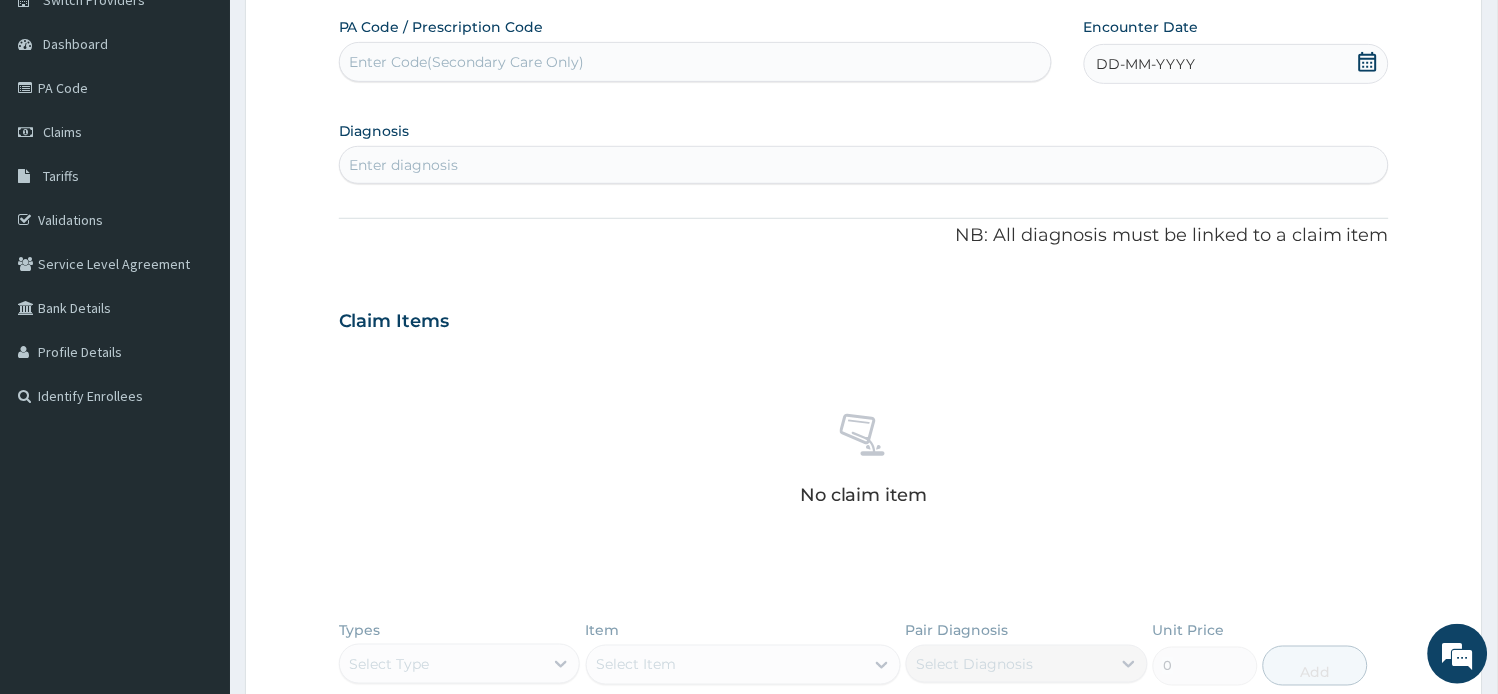 click 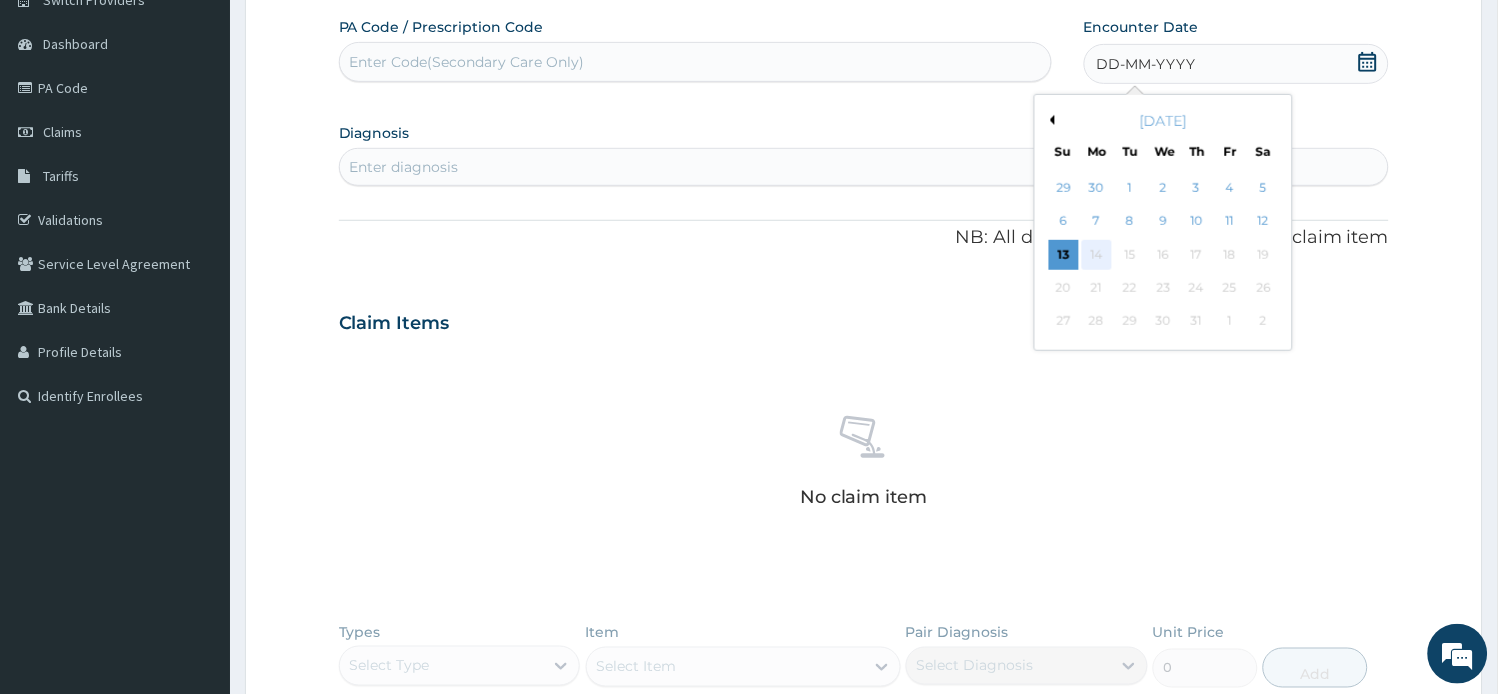 scroll, scrollTop: 0, scrollLeft: 0, axis: both 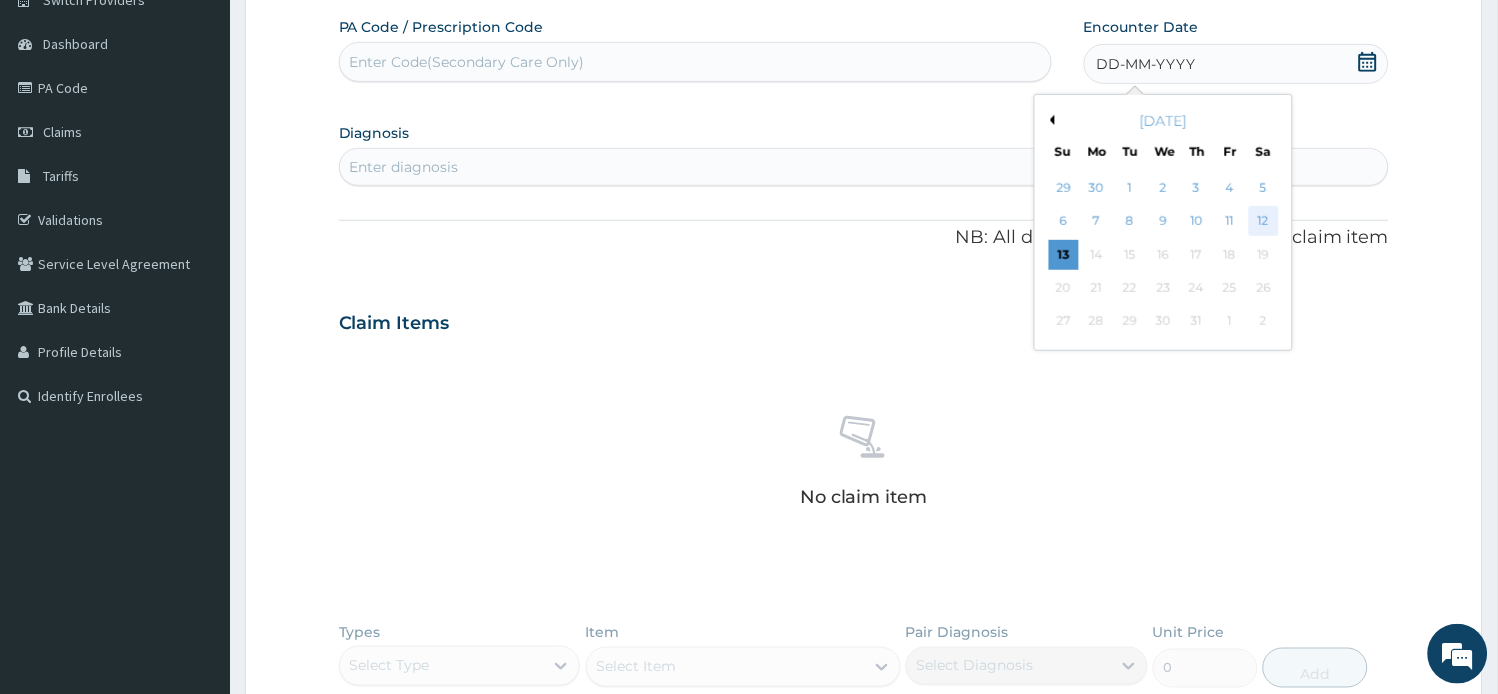 click on "12" at bounding box center [1263, 222] 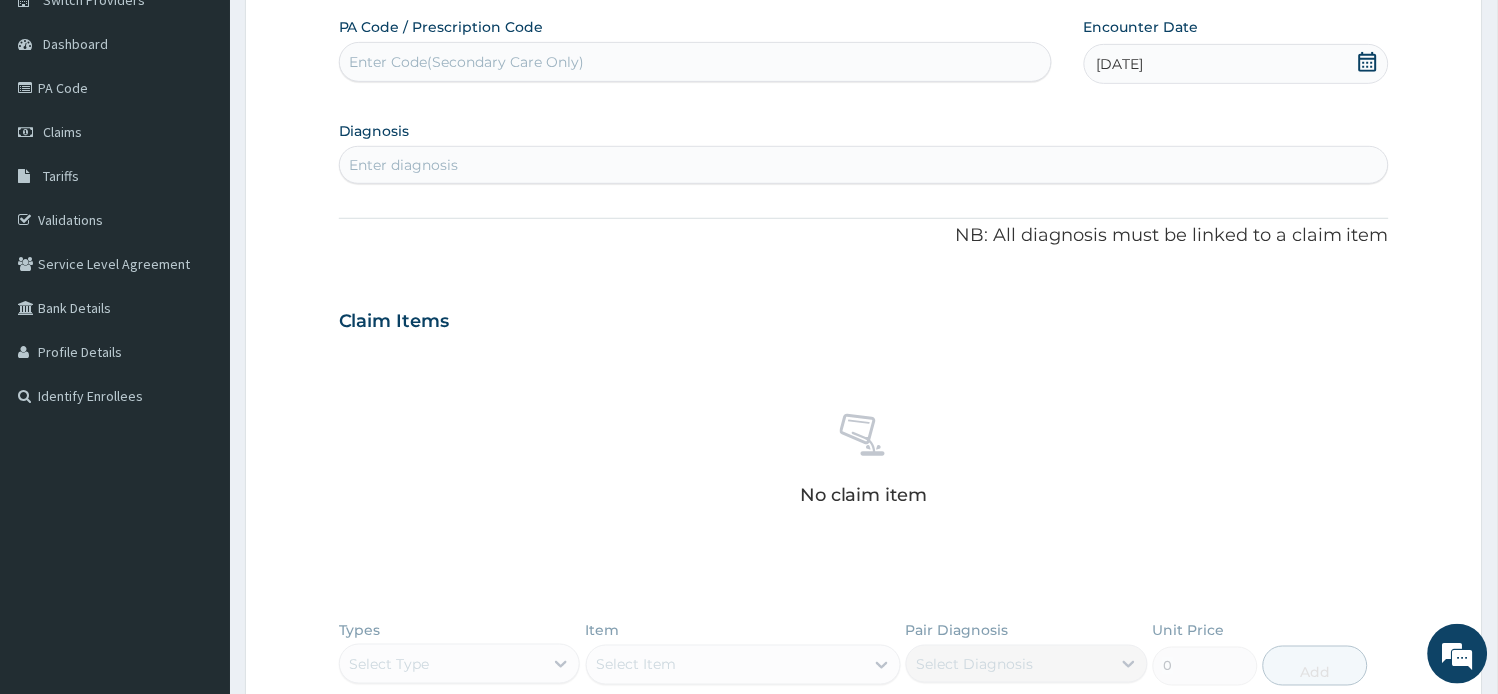 click on "Enter diagnosis" at bounding box center (864, 165) 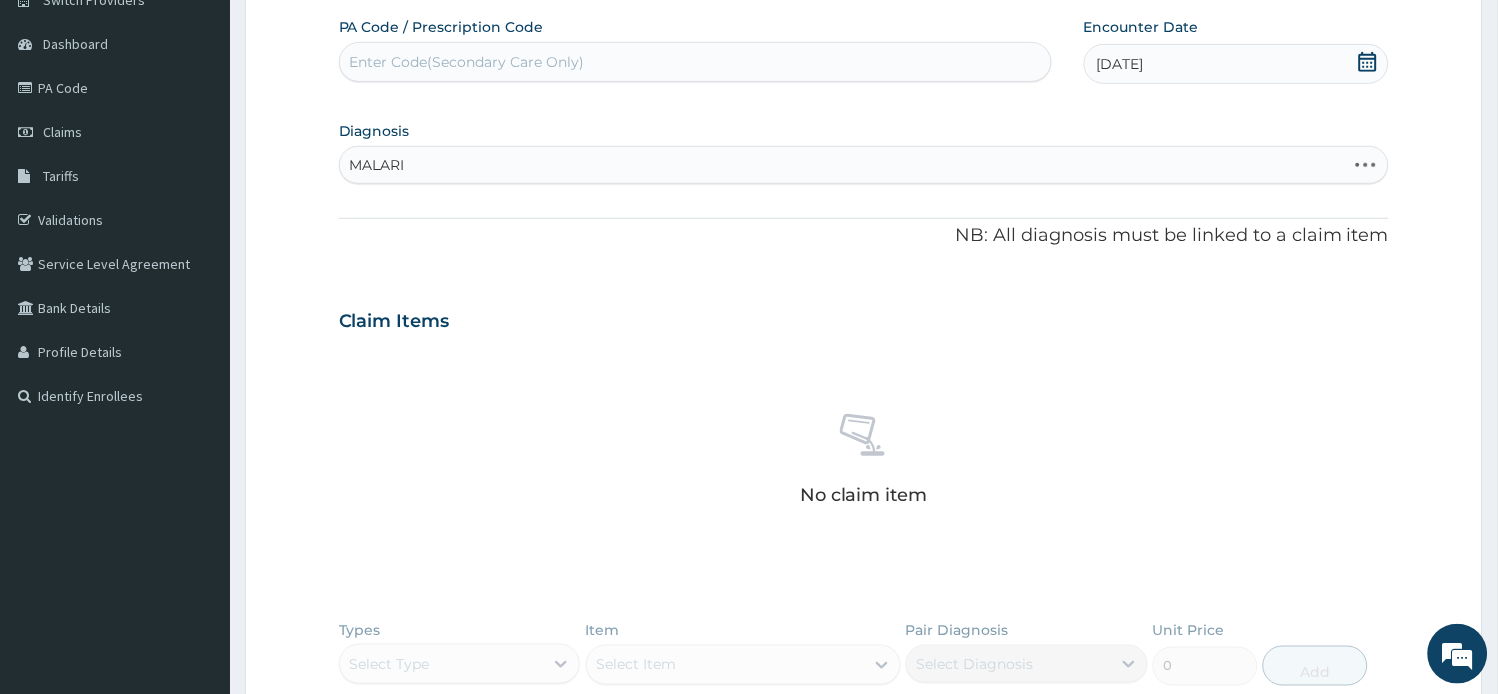 type on "MALARIA" 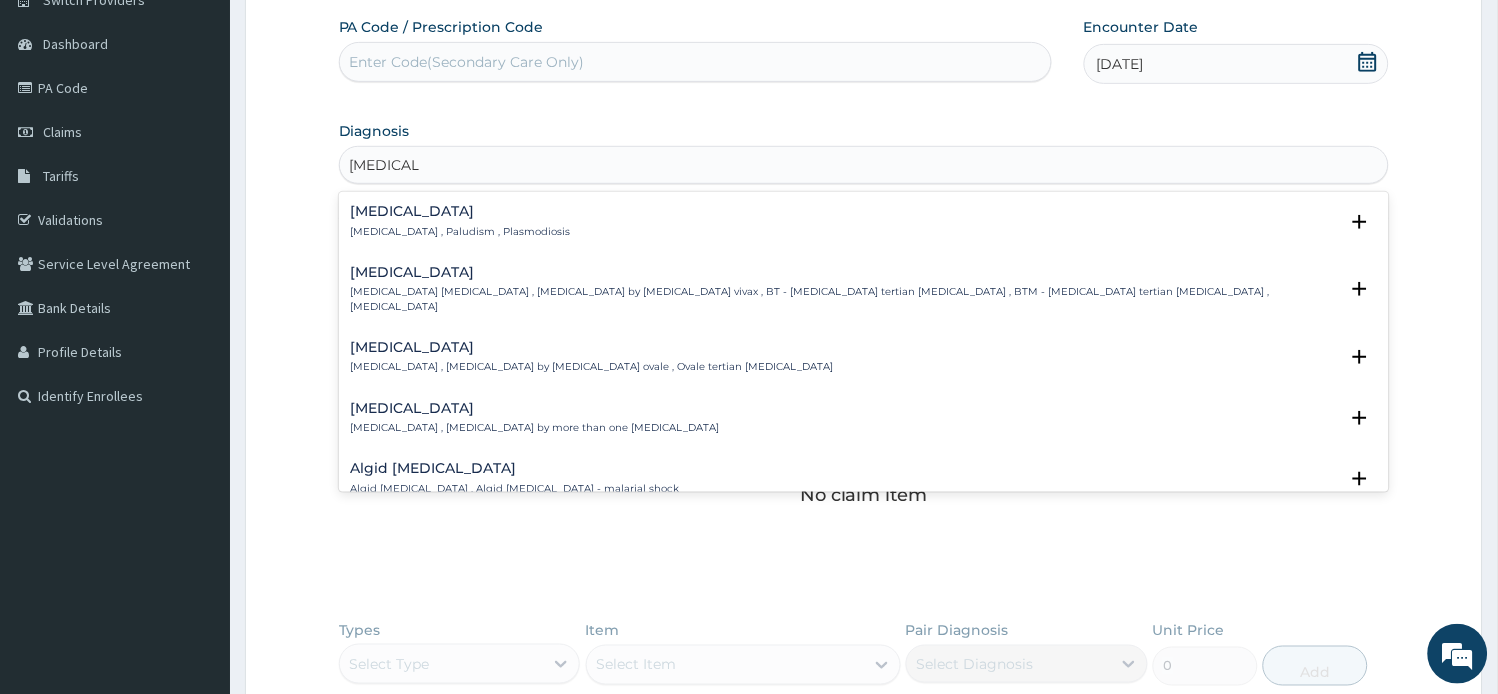 click on "Malaria , Paludism , Plasmodiosis" at bounding box center [461, 232] 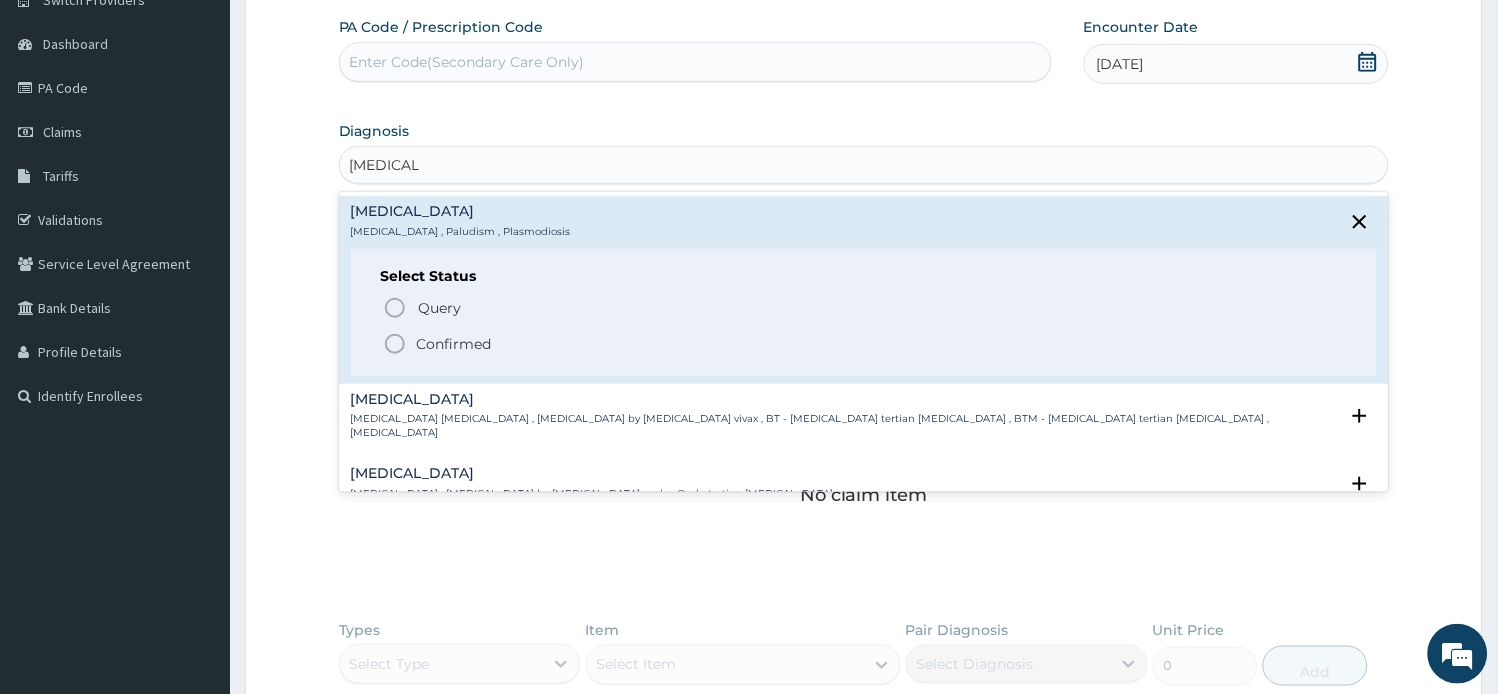 click on "Confirmed" at bounding box center (454, 344) 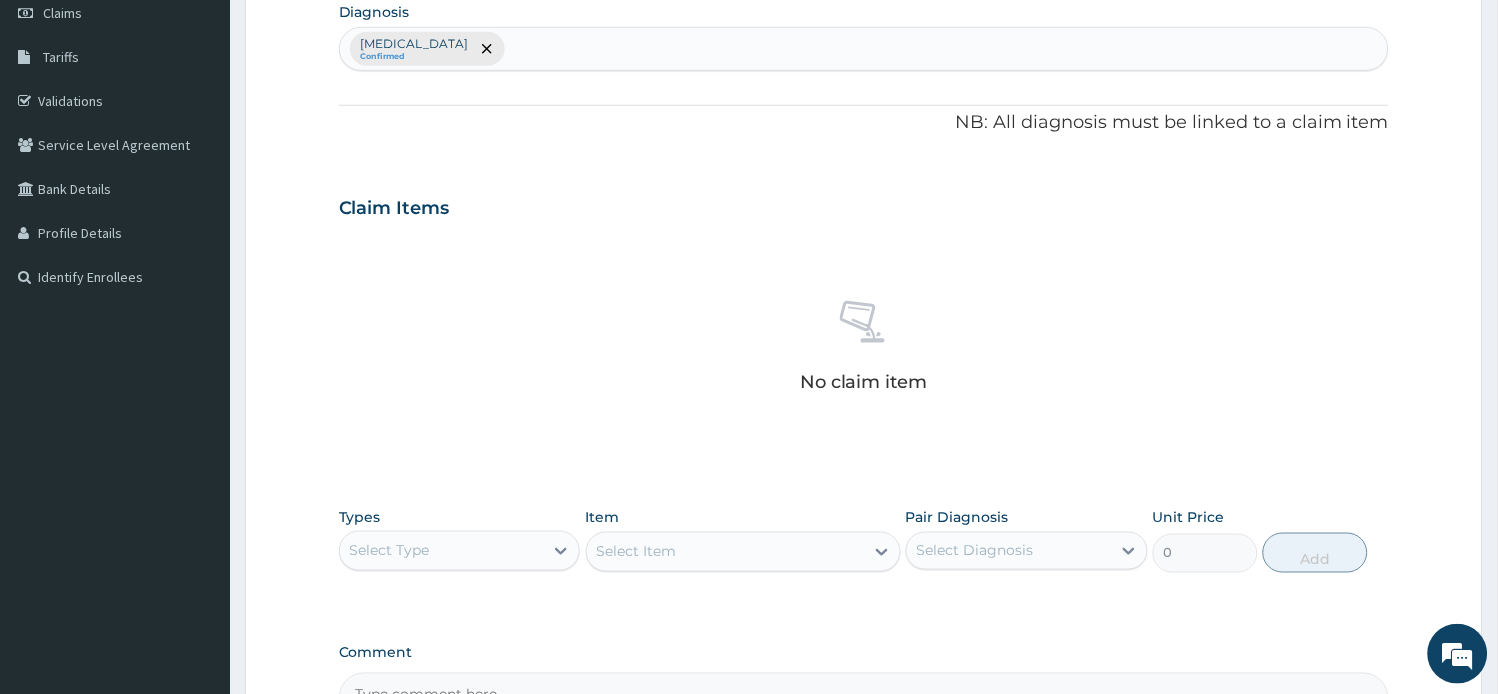 scroll, scrollTop: 532, scrollLeft: 0, axis: vertical 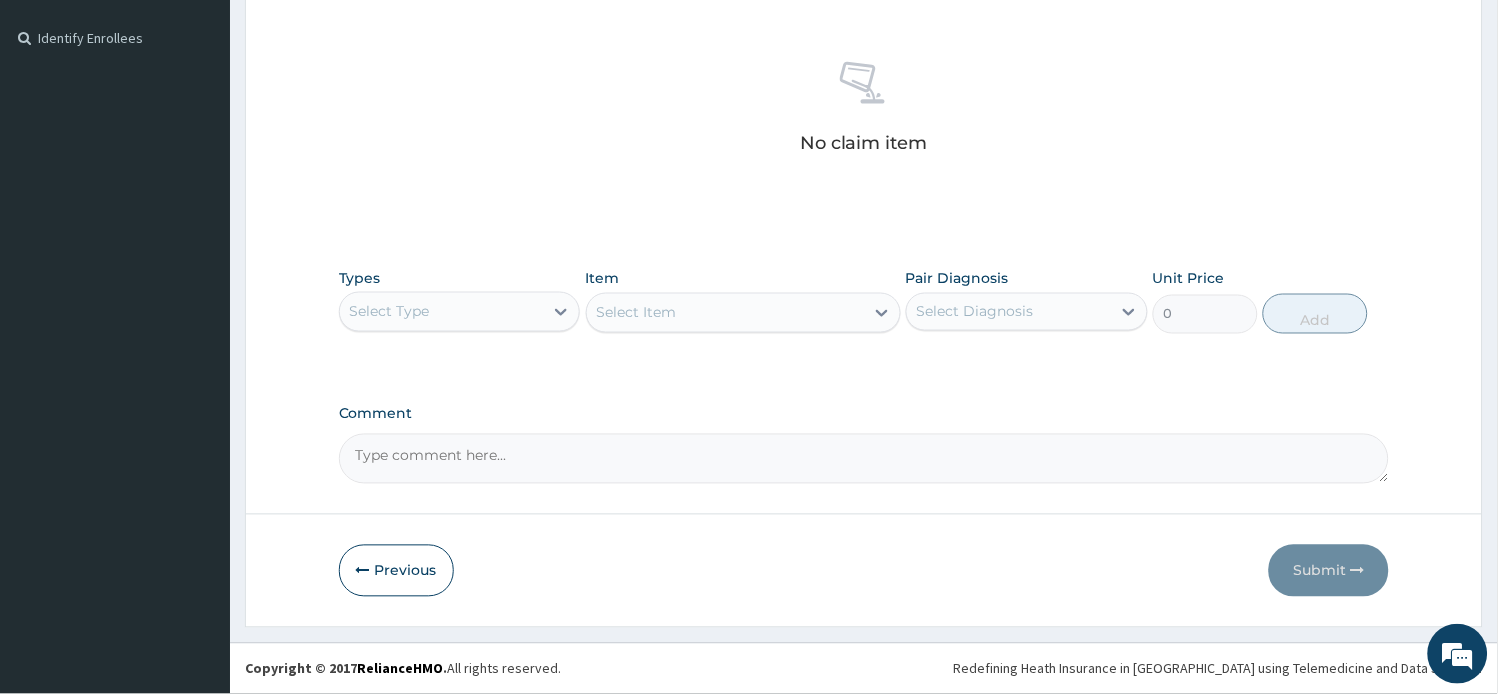 click on "Select Type" at bounding box center [460, 312] 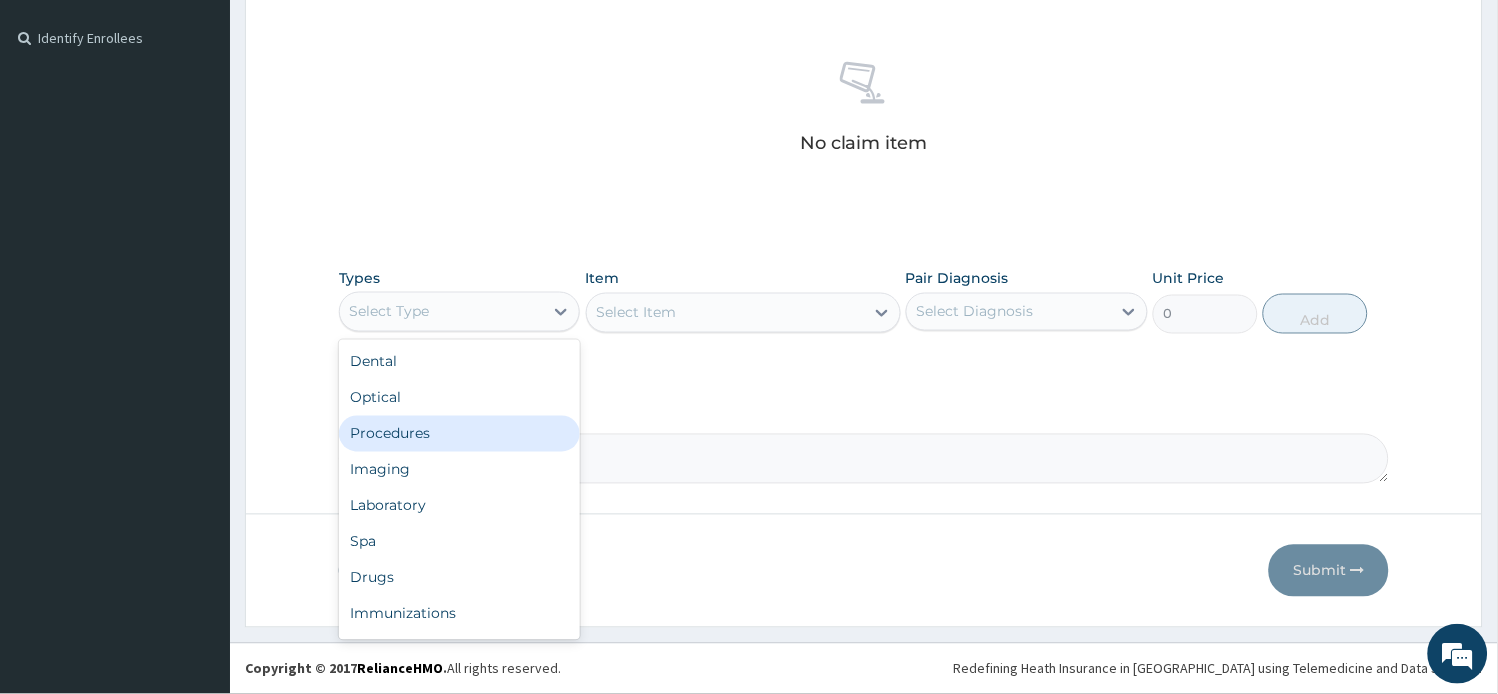 click on "Procedures" at bounding box center (460, 434) 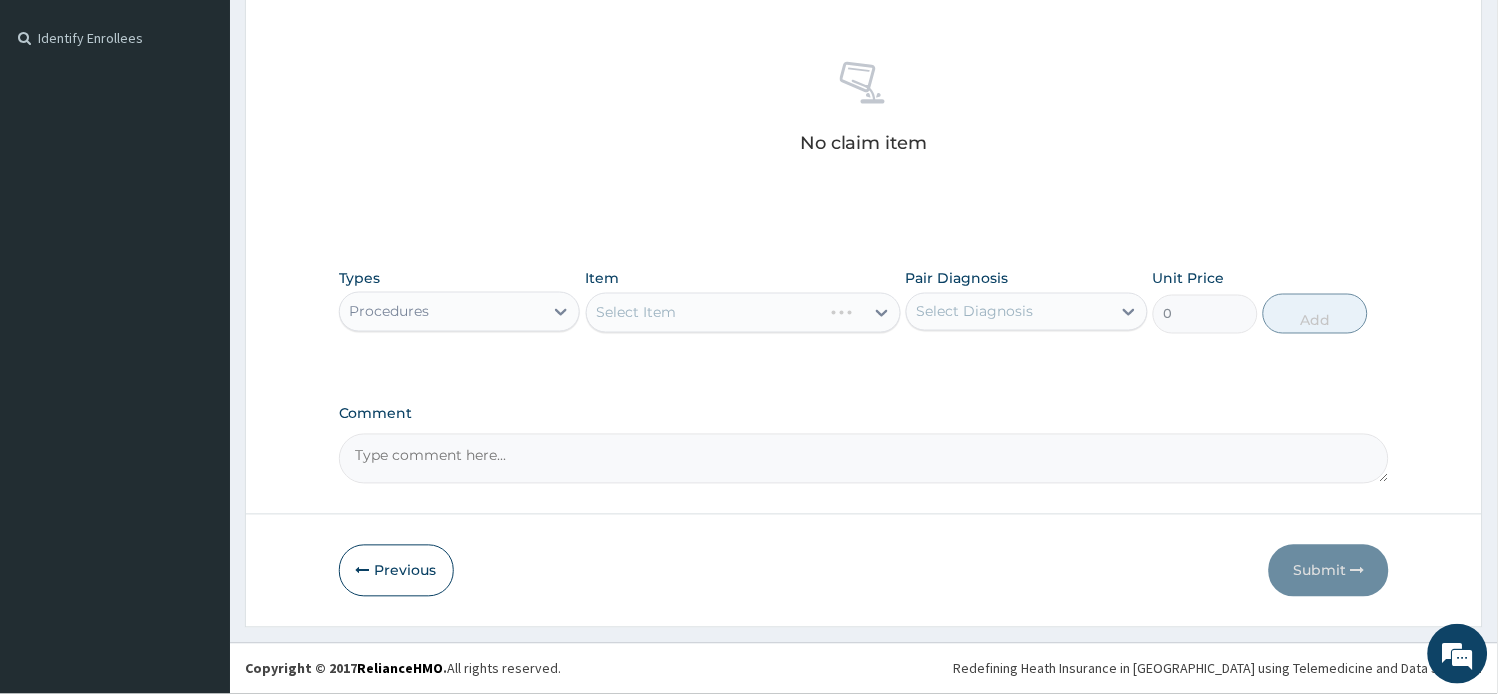 click on "Select Item" at bounding box center [743, 313] 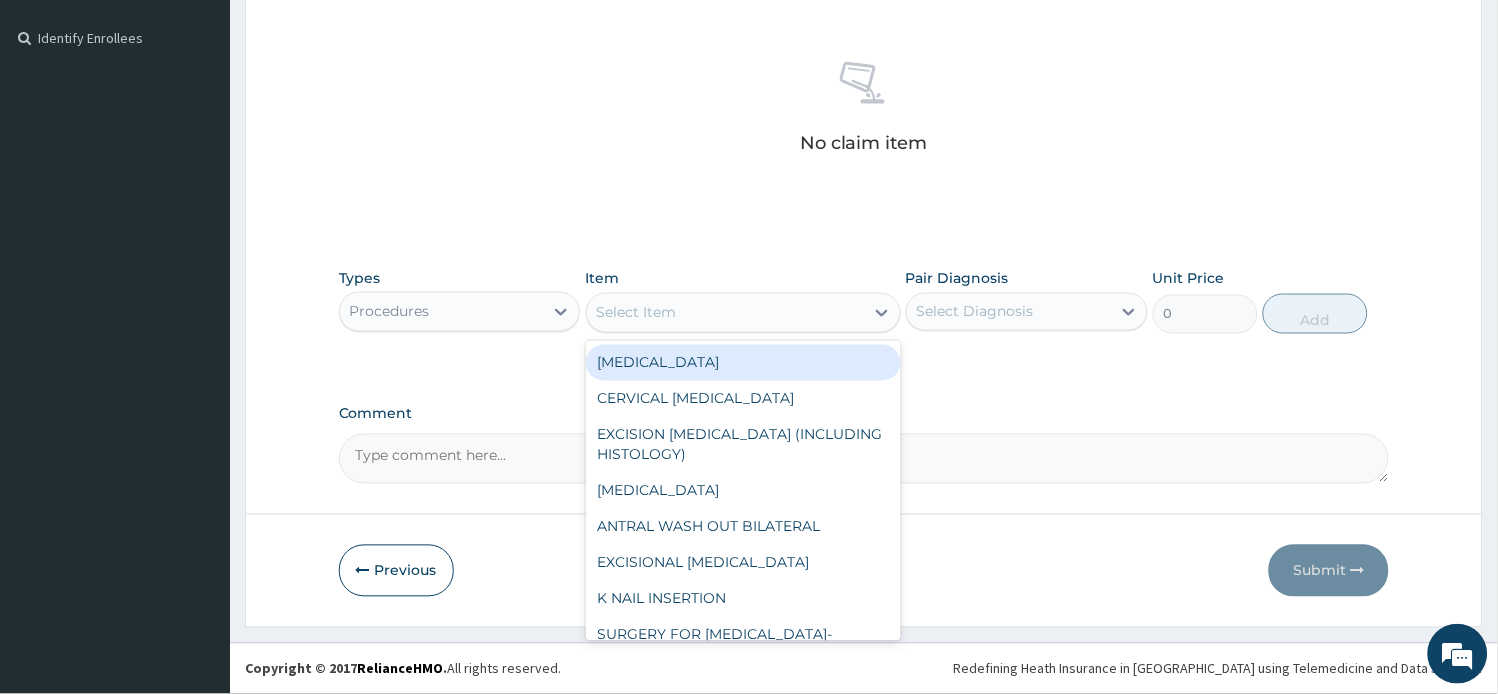 click on "Select Item" at bounding box center [725, 313] 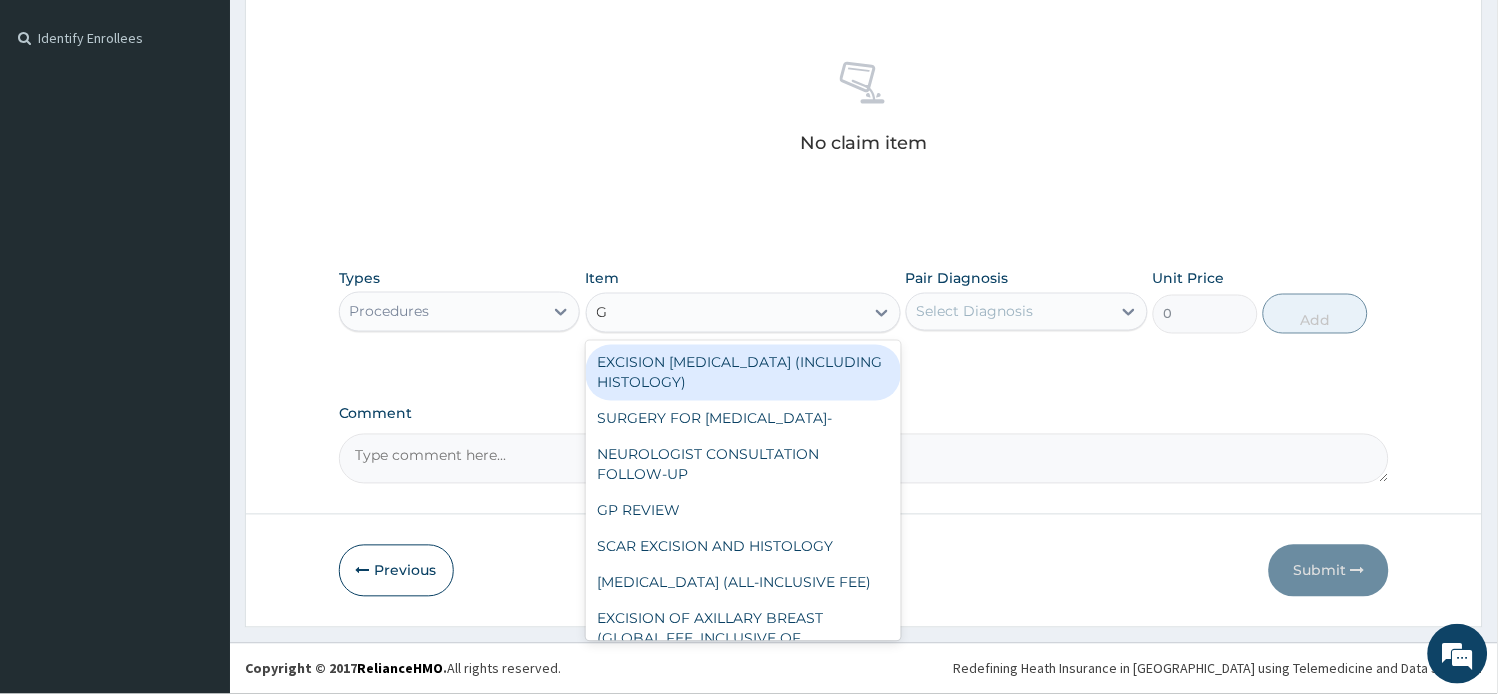 type on "GP" 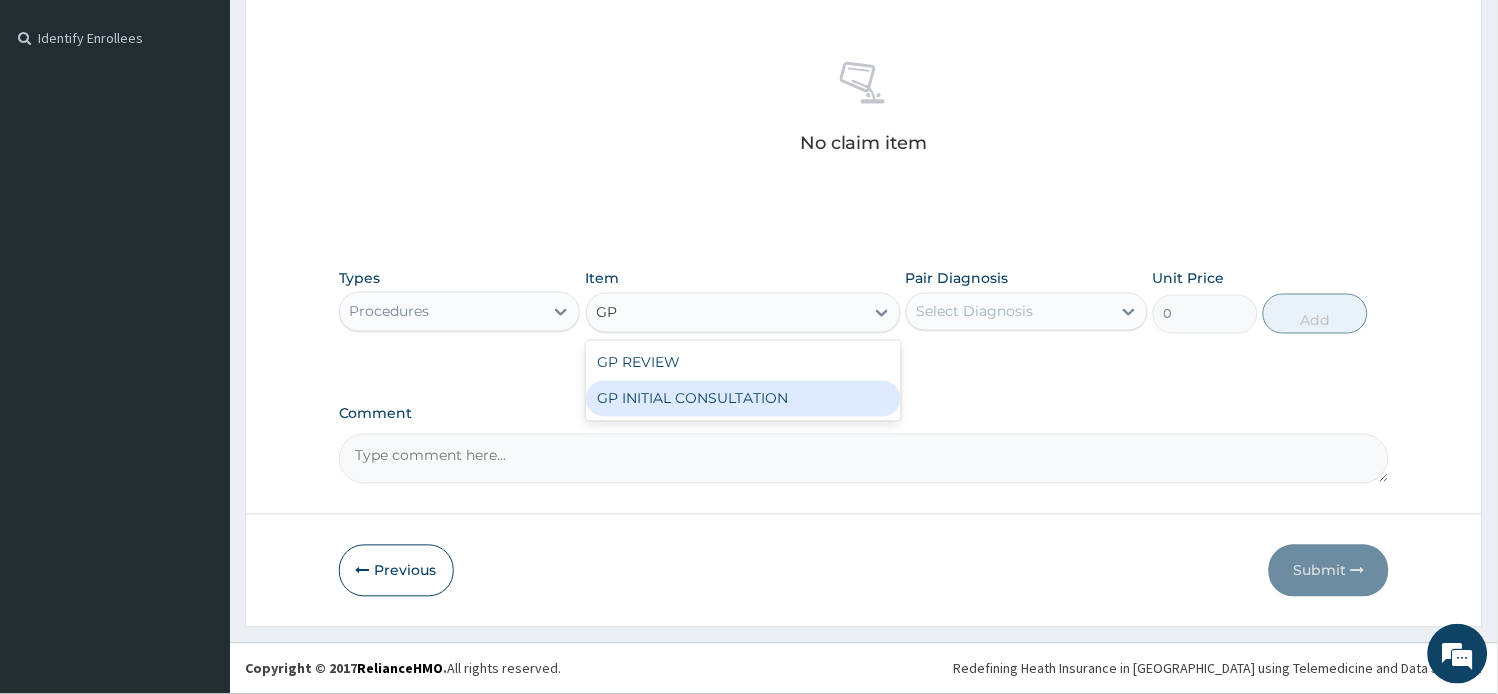 click on "GP INITIAL CONSULTATION" at bounding box center [743, 399] 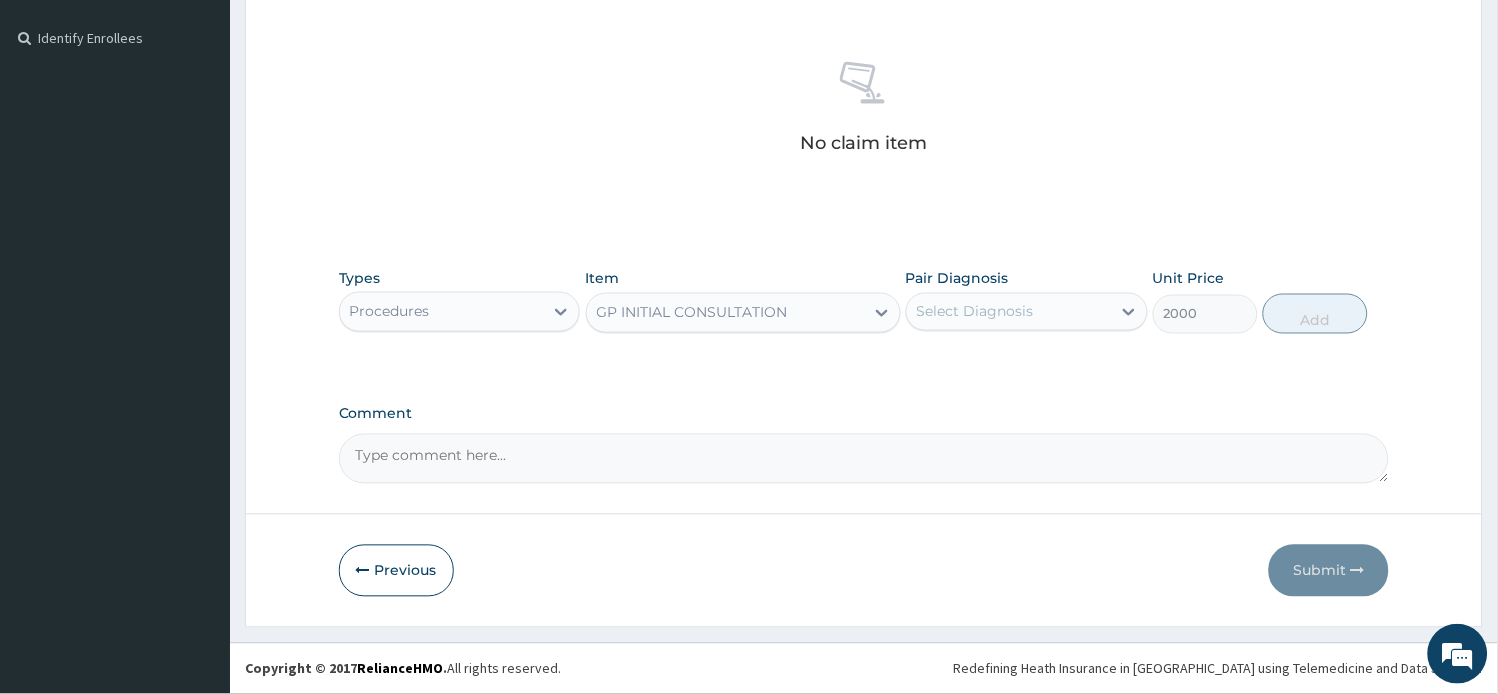 click on "Select Diagnosis" at bounding box center [975, 312] 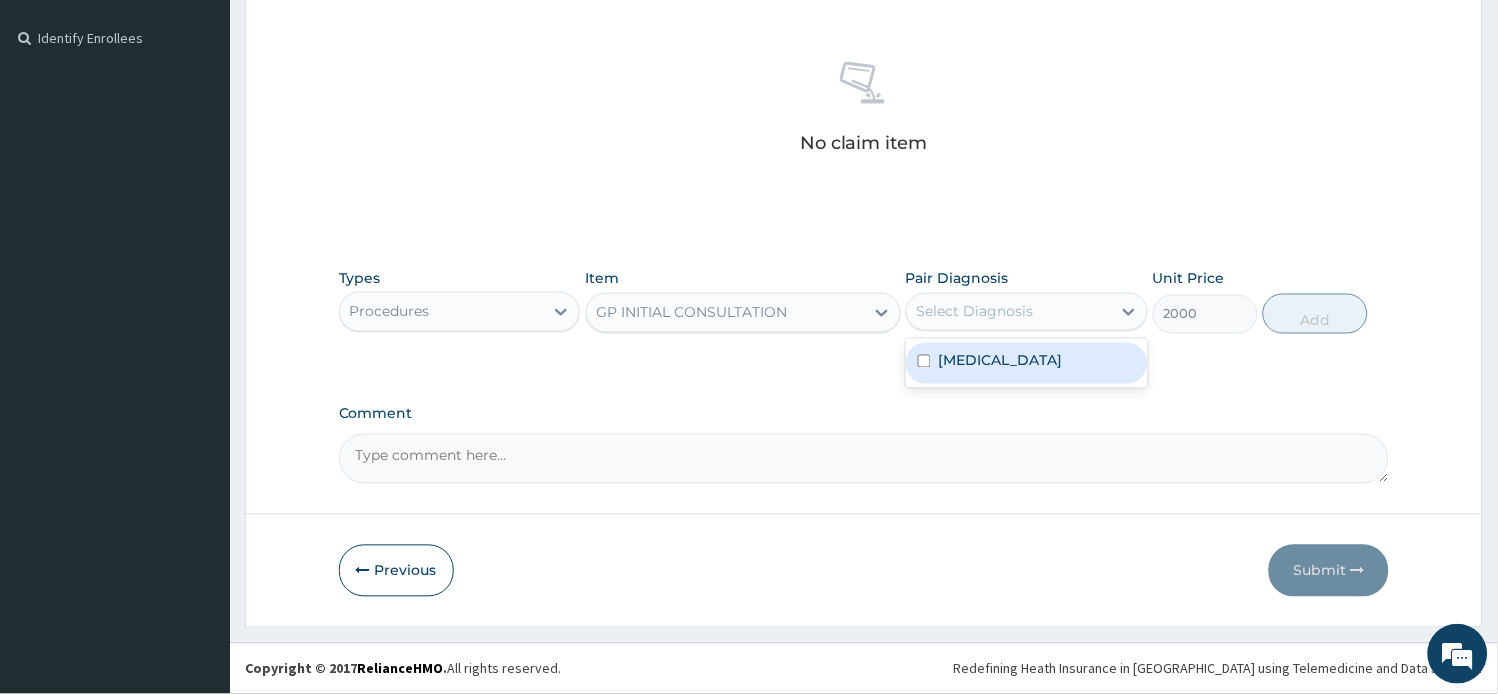 click on "GP INITIAL CONSULTATION" at bounding box center (725, 313) 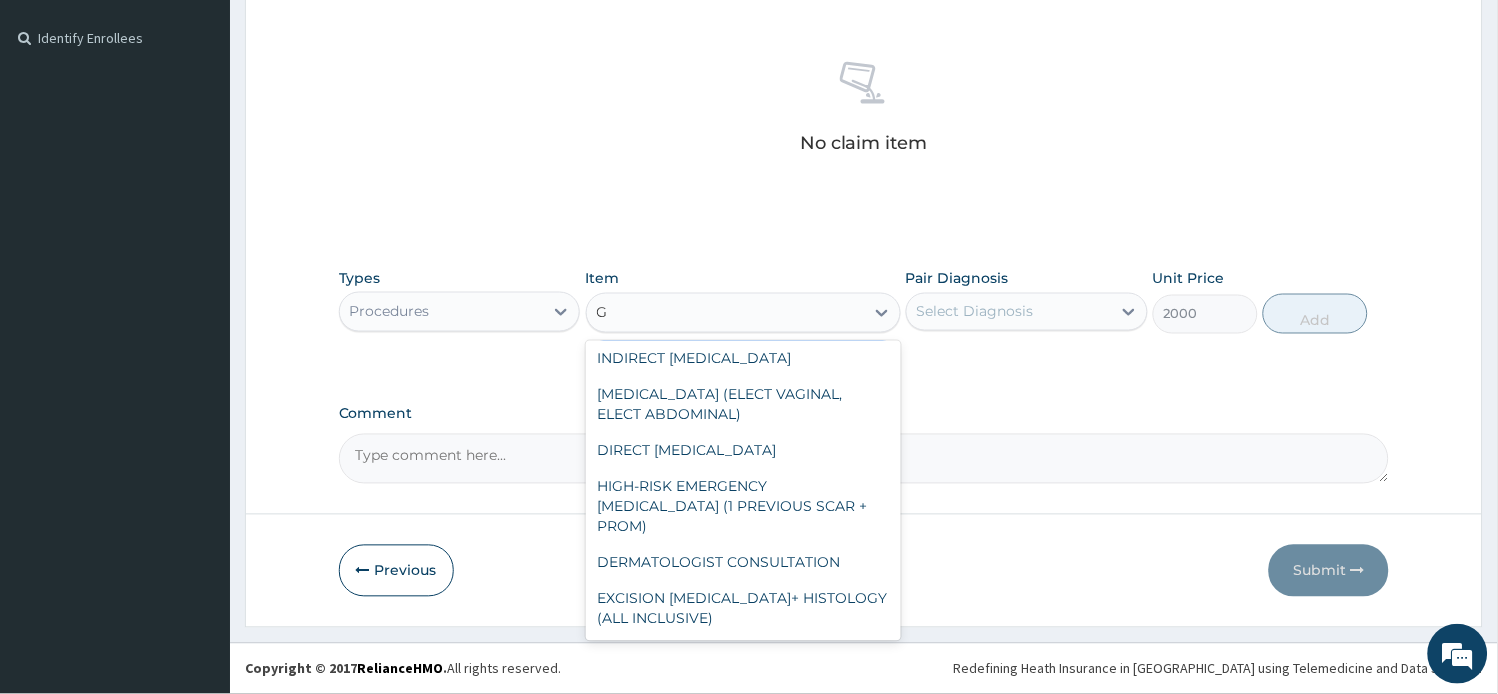 scroll, scrollTop: 5173, scrollLeft: 0, axis: vertical 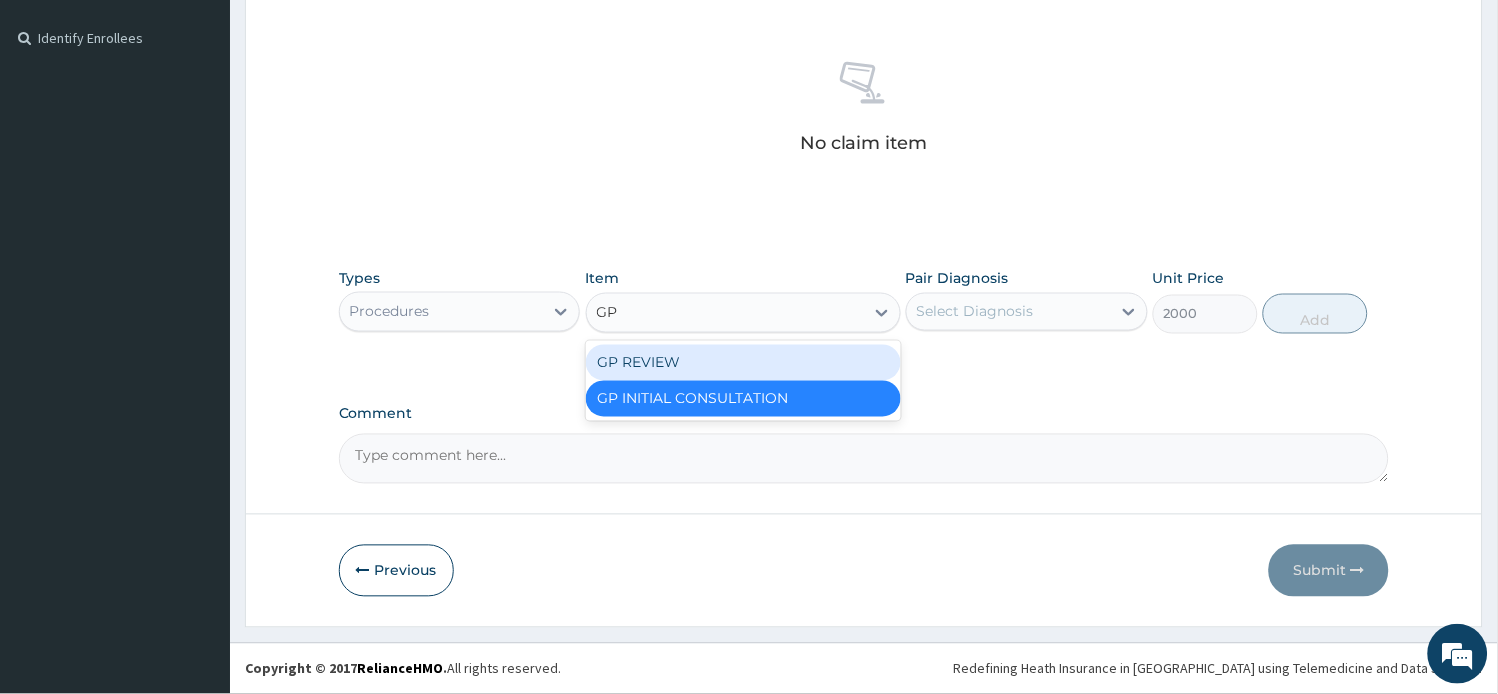 click on "GP REVIEW" at bounding box center [743, 363] 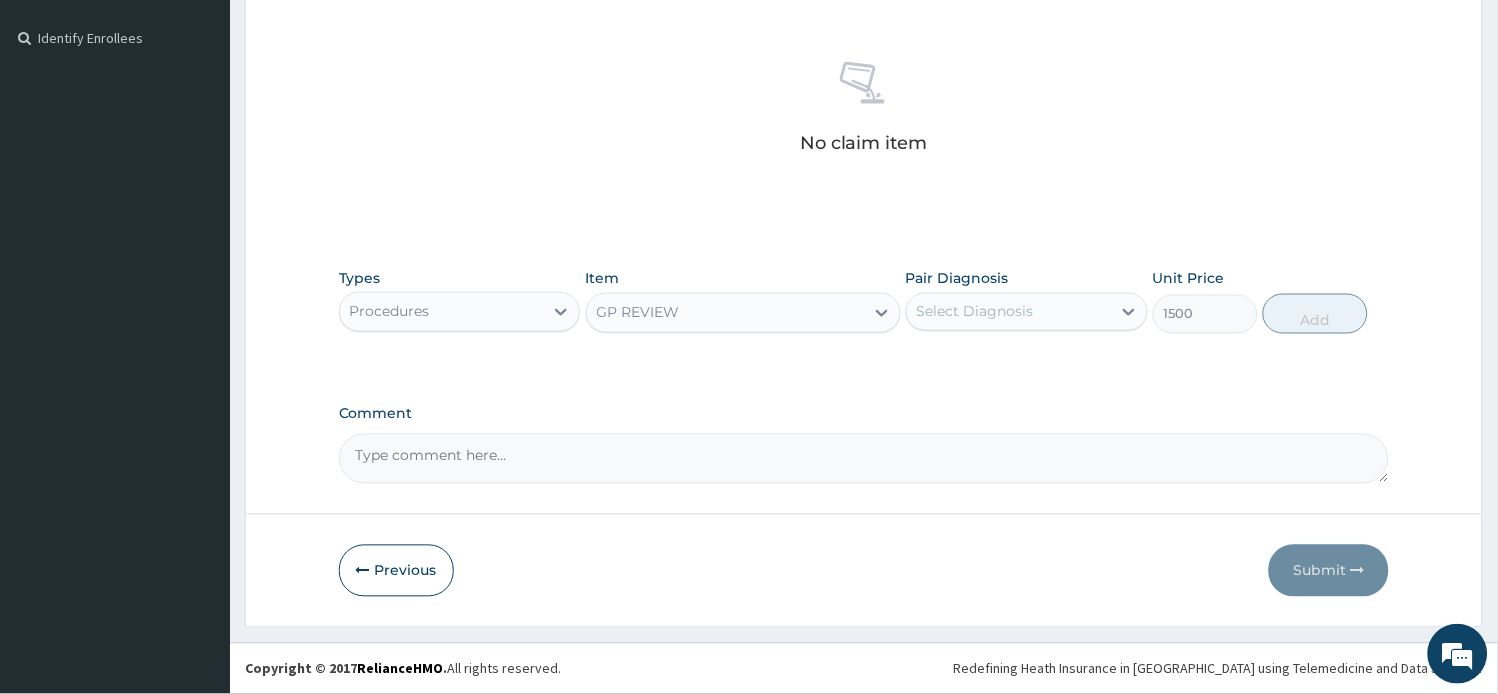 click on "Pair Diagnosis Select Diagnosis" at bounding box center [1027, 301] 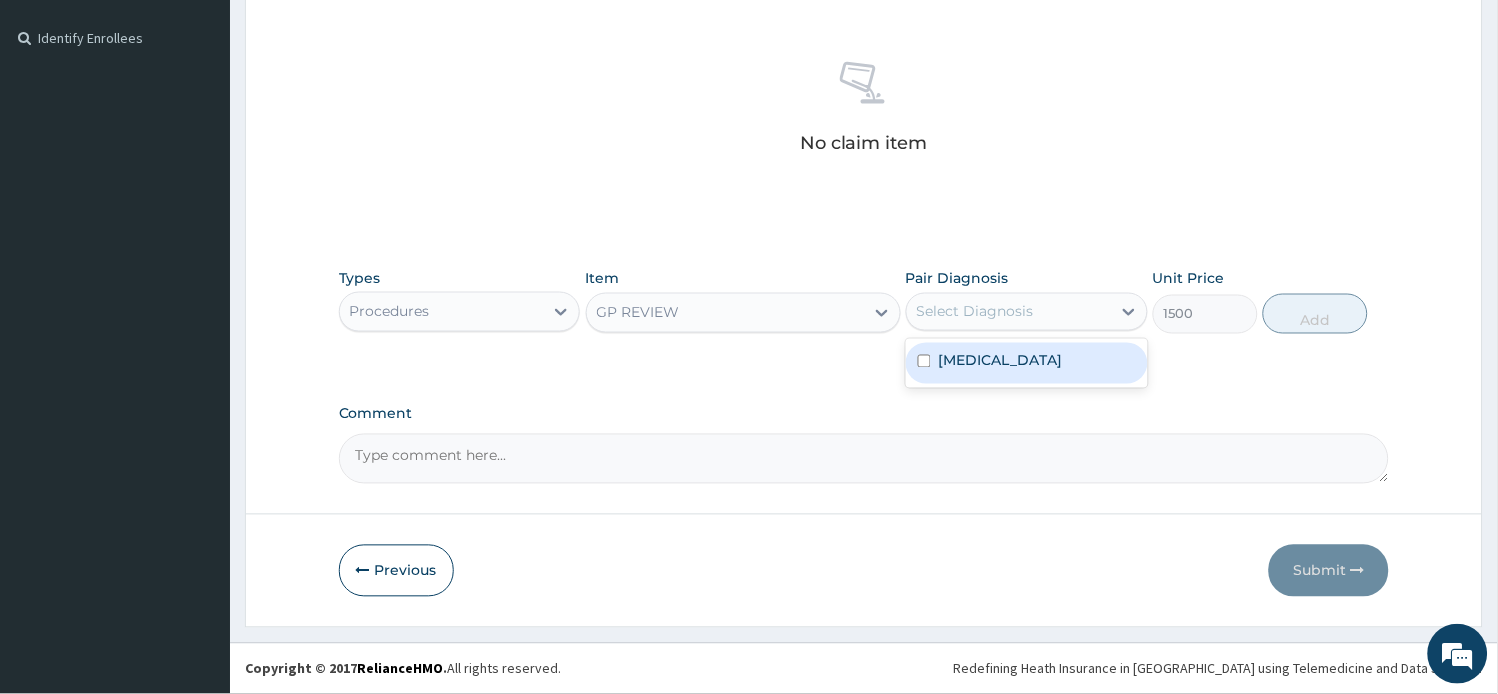 click on "Select Diagnosis" at bounding box center [975, 312] 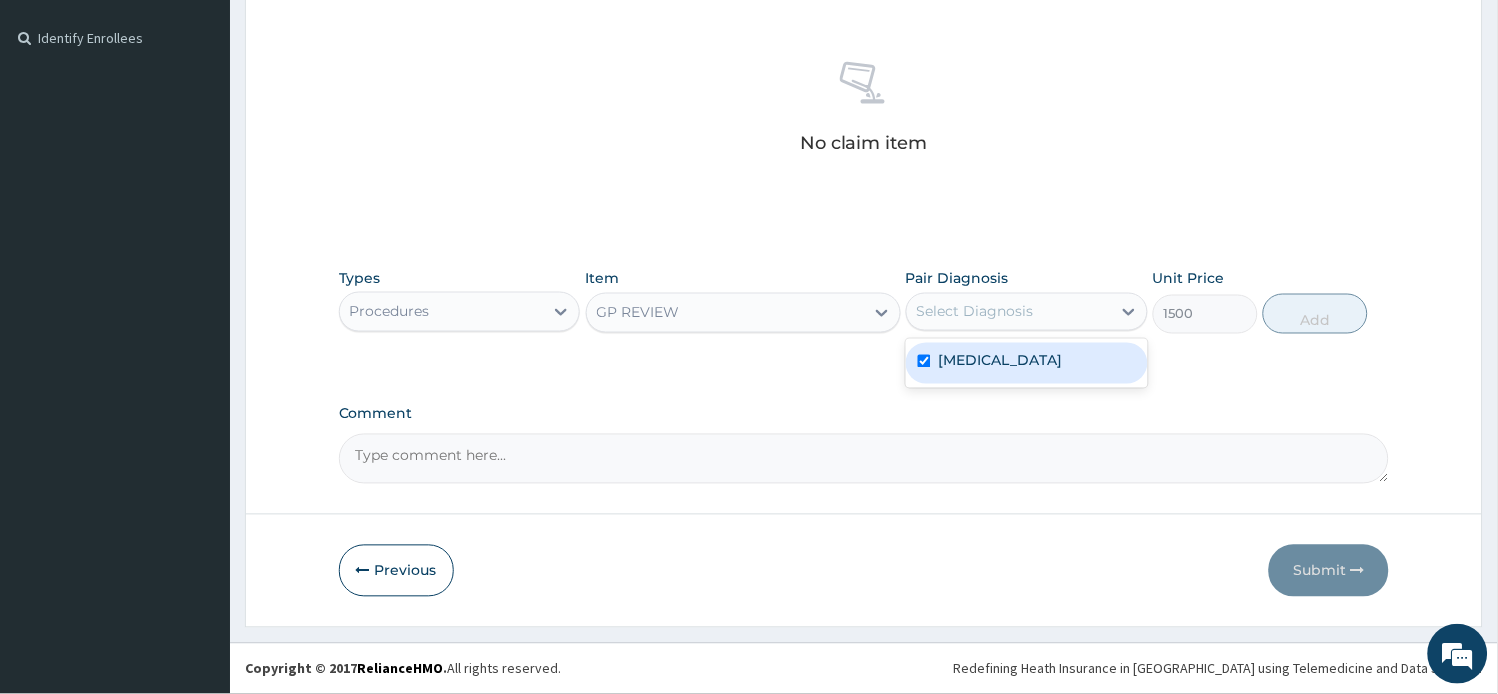 checkbox on "true" 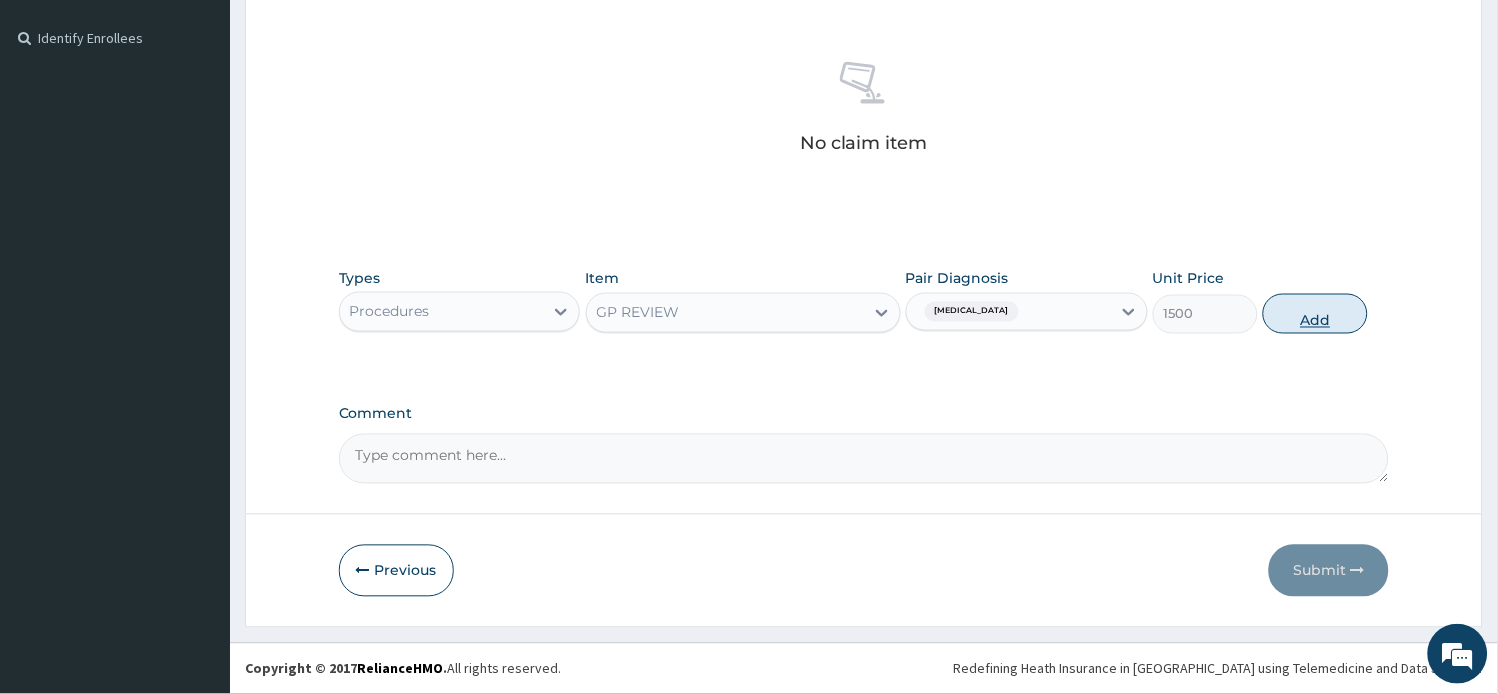 drag, startPoint x: 1315, startPoint y: 321, endPoint x: 1310, endPoint y: 292, distance: 29.427877 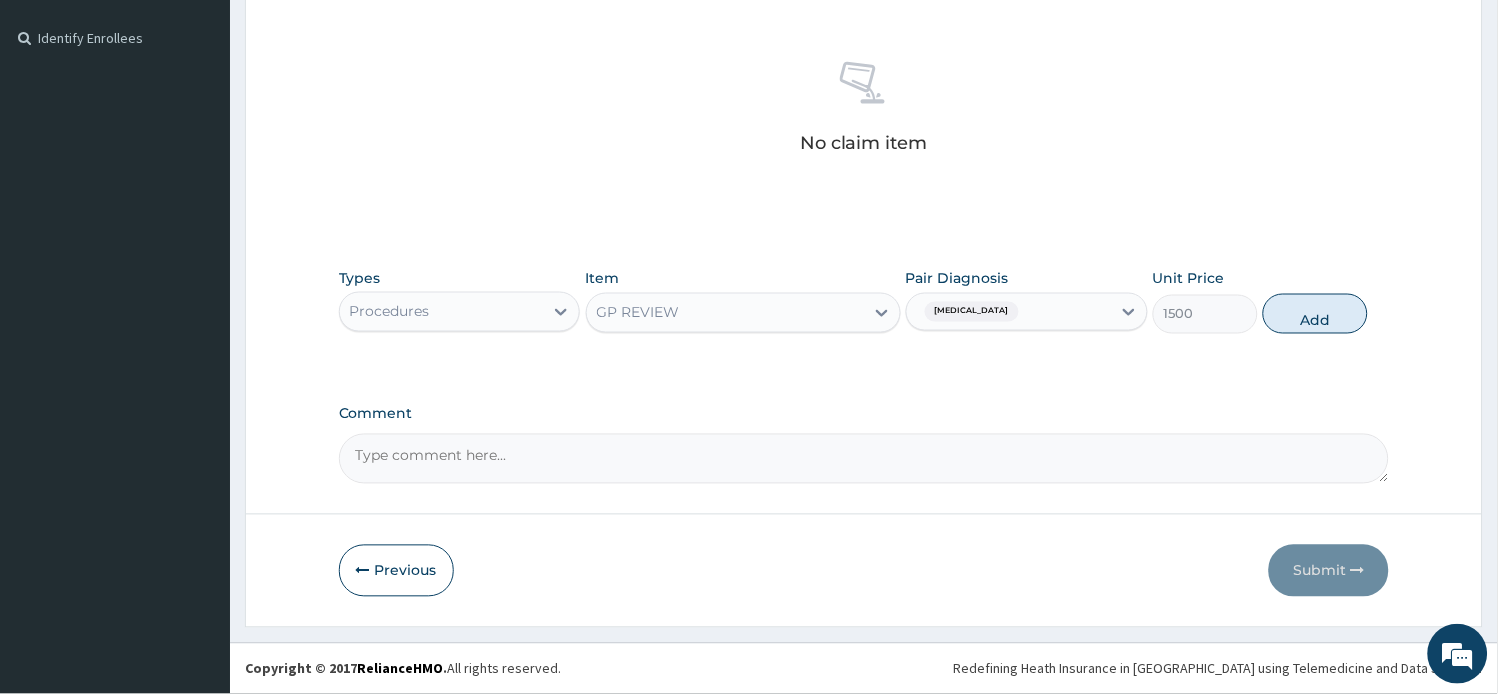 click on "Add" at bounding box center (1315, 314) 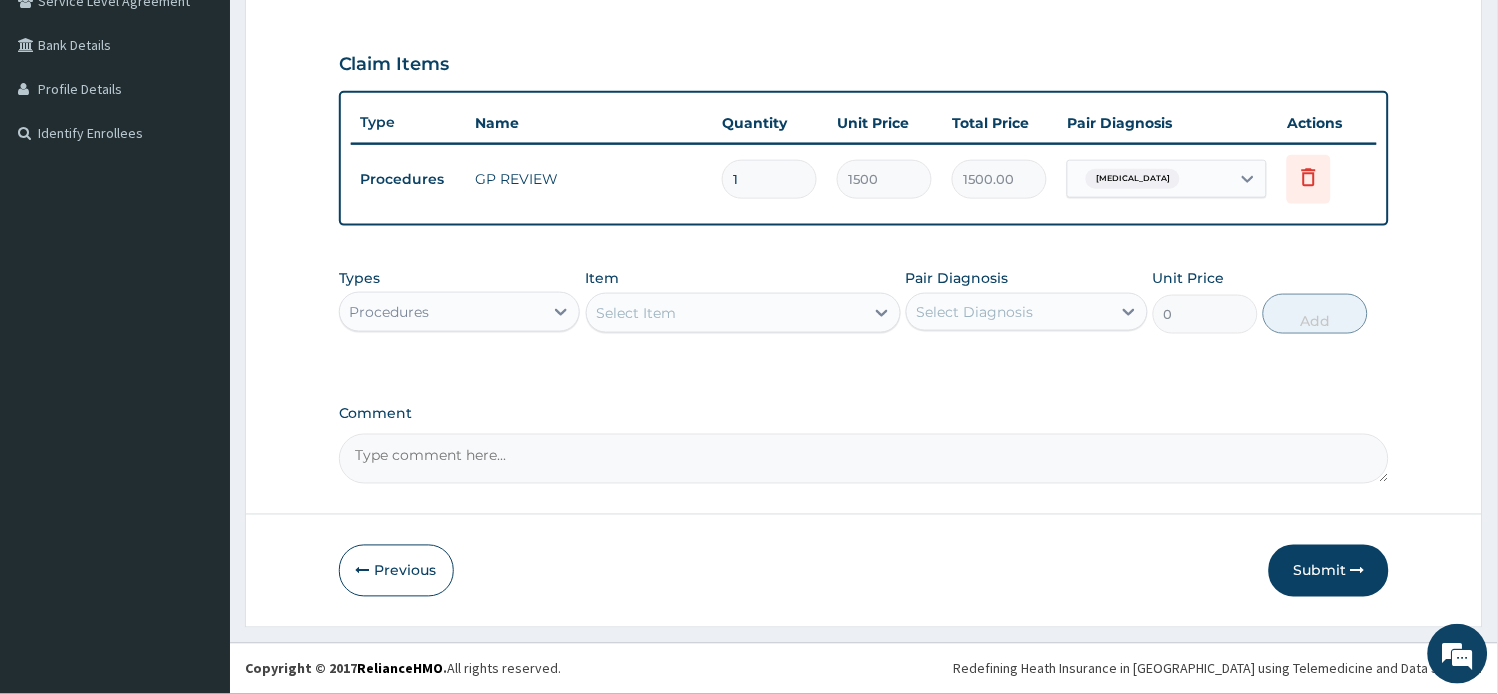 scroll, scrollTop: 434, scrollLeft: 0, axis: vertical 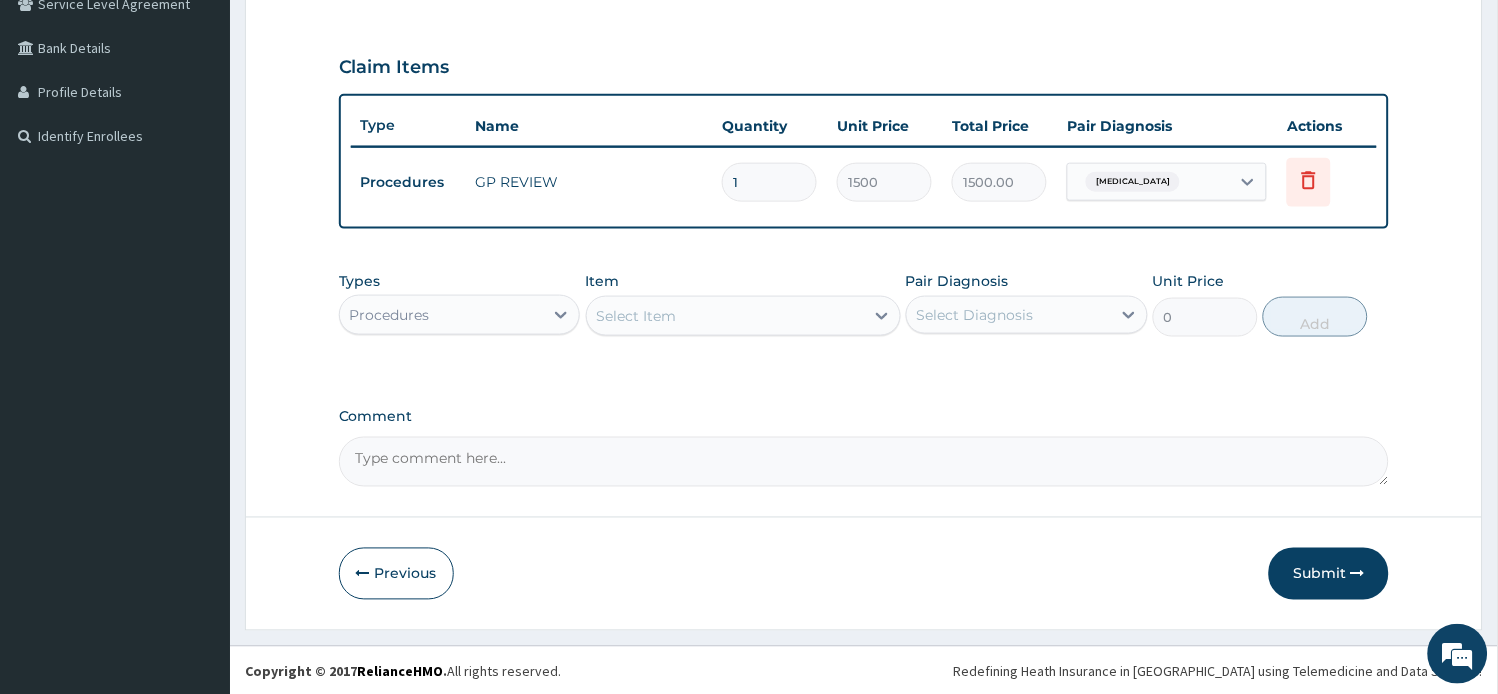 click on "Procedures" at bounding box center (390, 315) 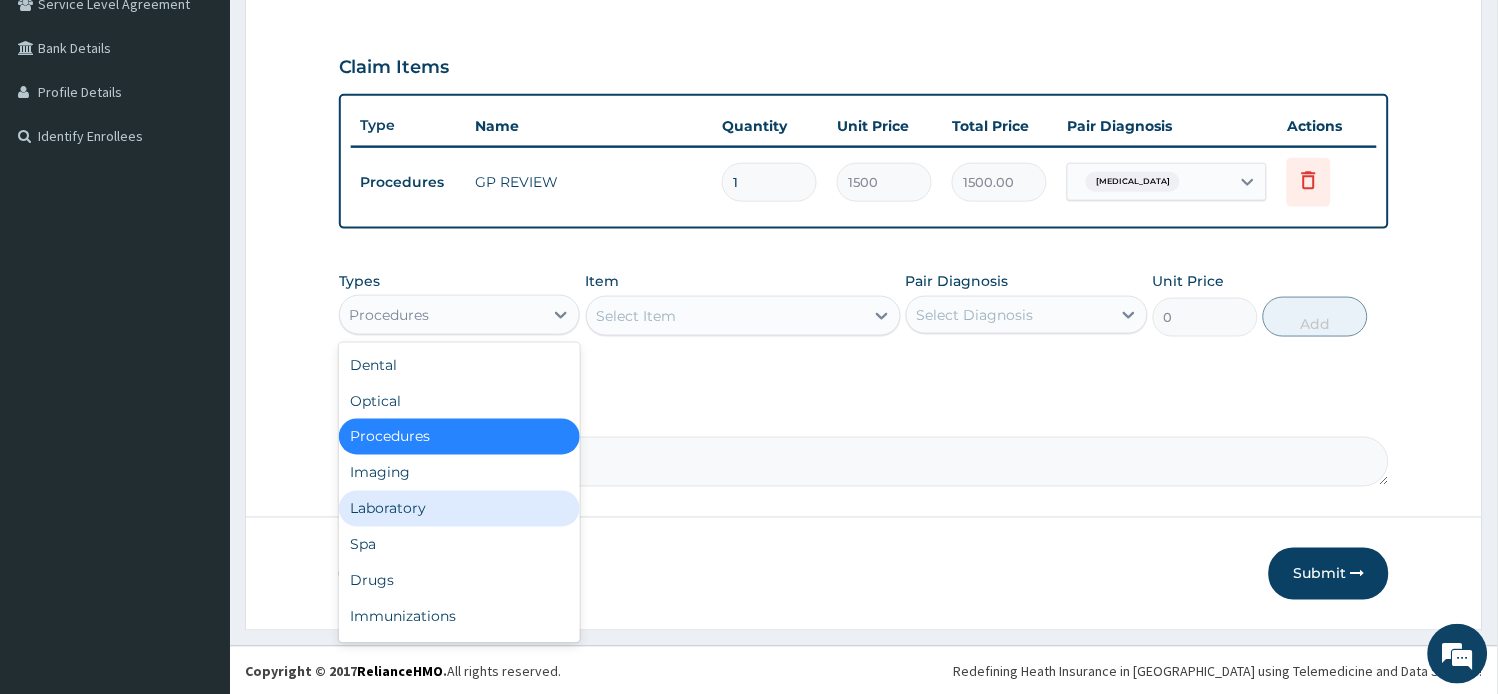 click on "Laboratory" at bounding box center (460, 509) 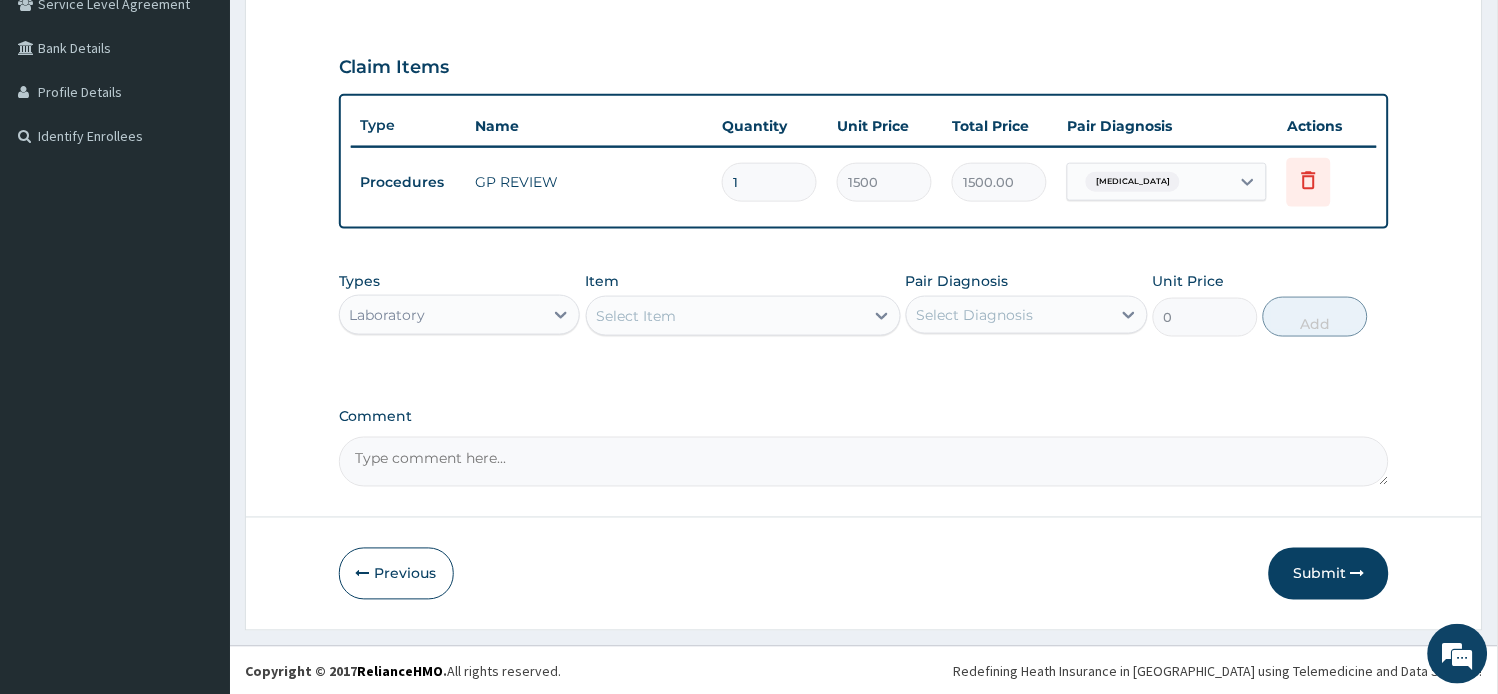 click on "Laboratory" at bounding box center (442, 315) 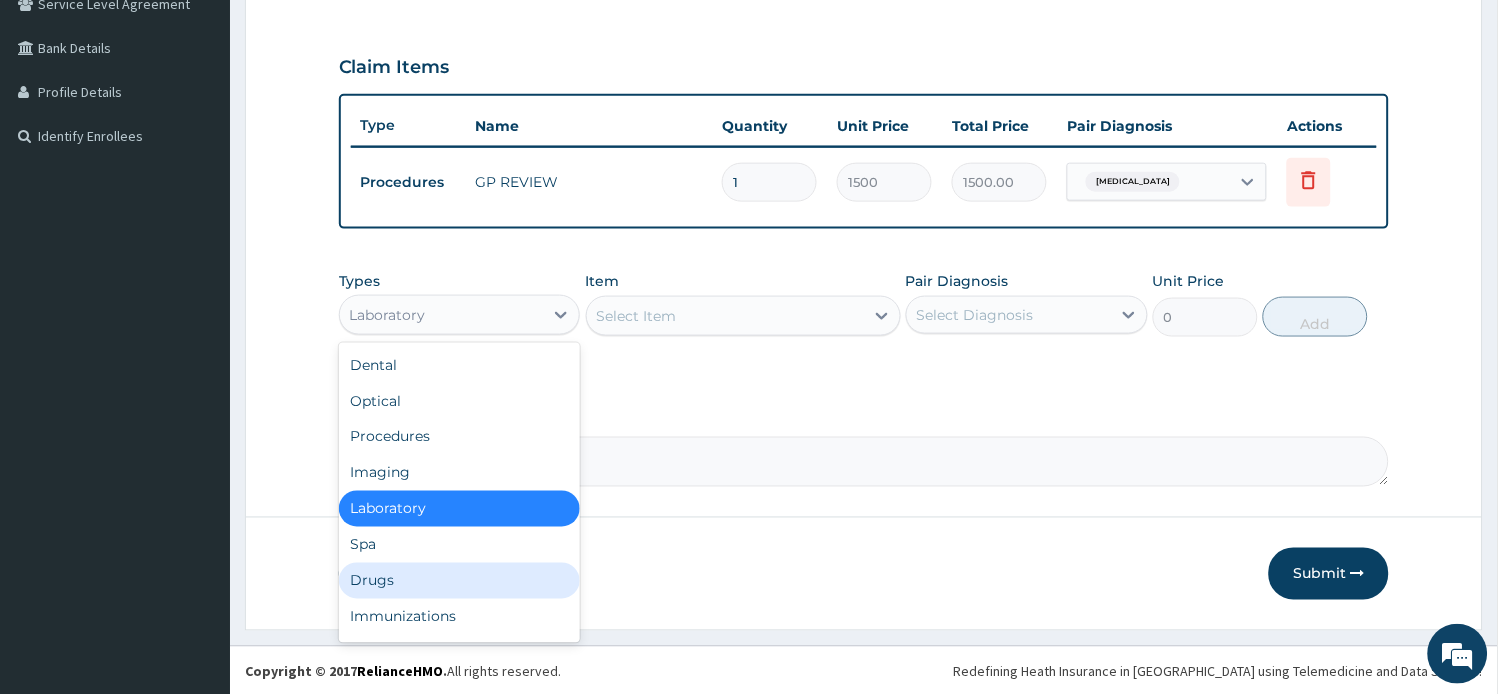 click on "Drugs" at bounding box center [460, 581] 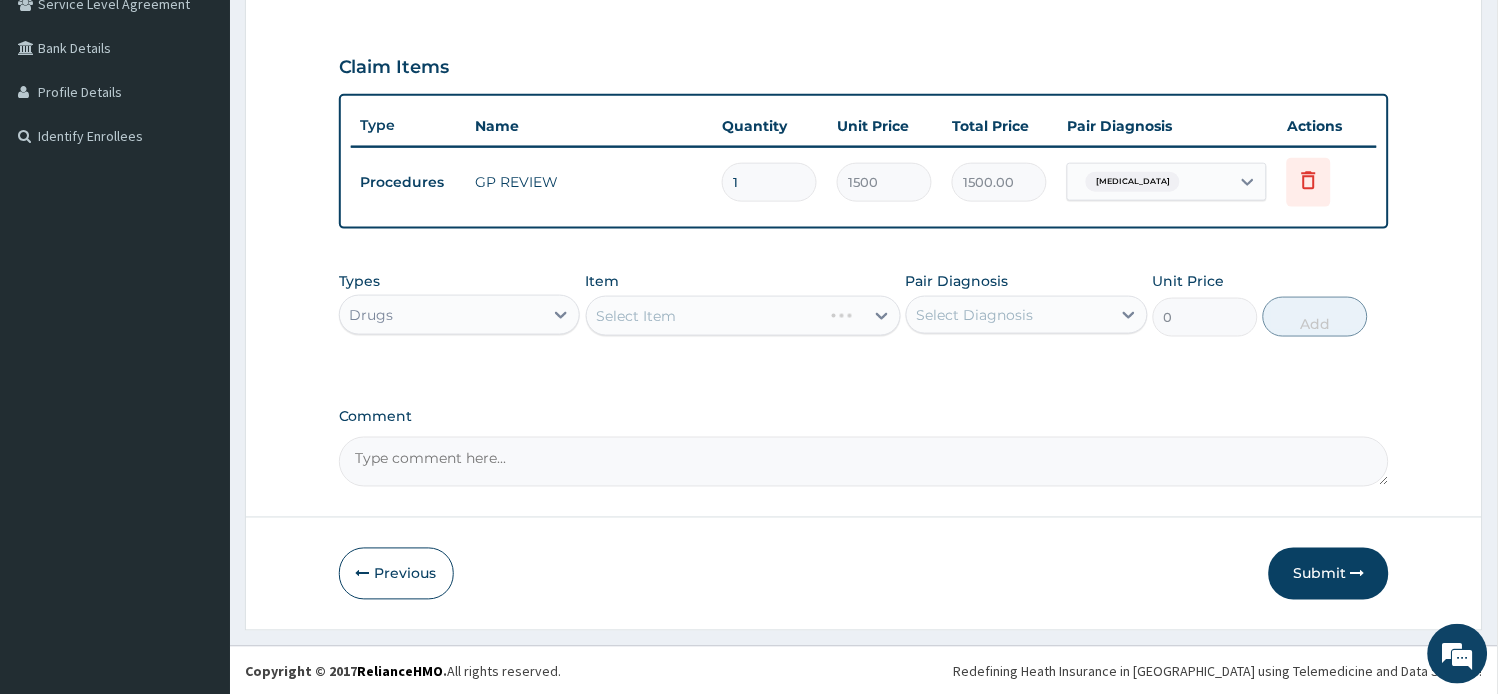 click on "Select Item" at bounding box center (743, 316) 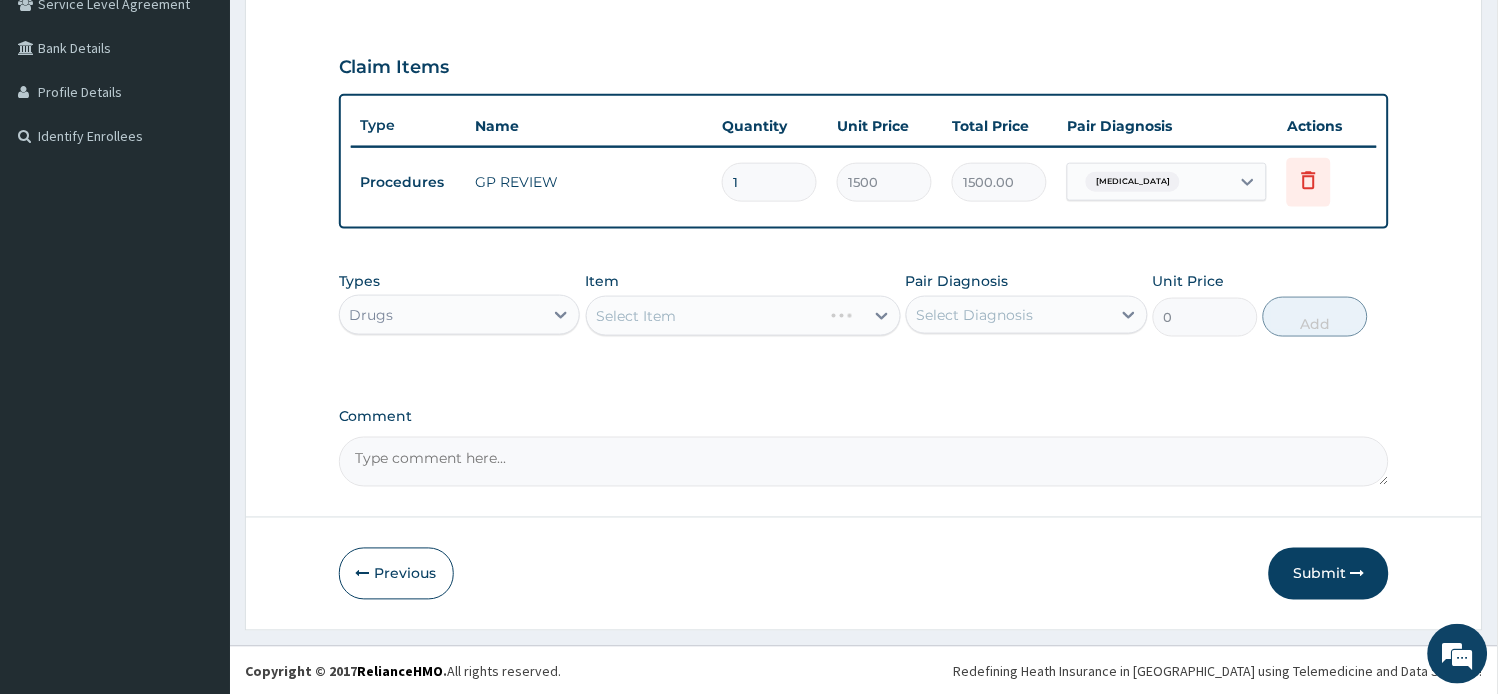 click on "Select Item" at bounding box center [743, 316] 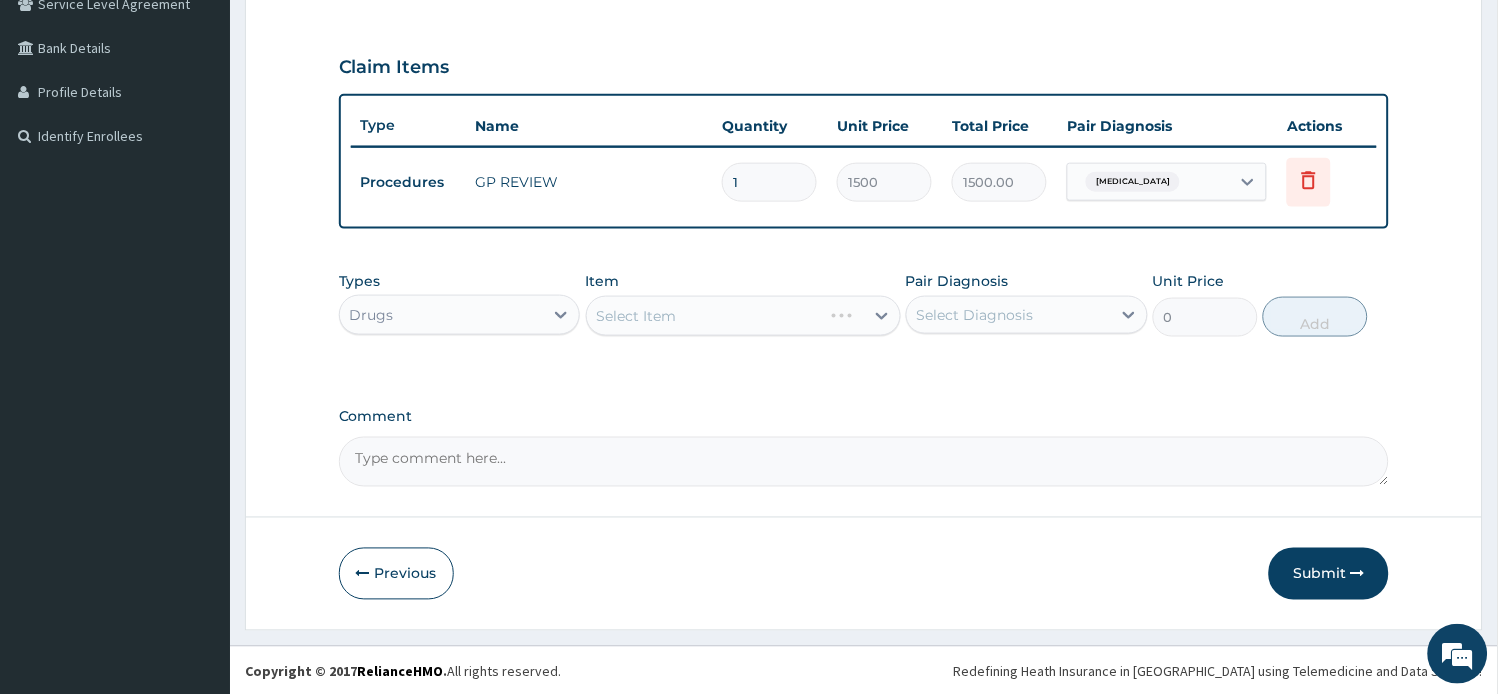 click on "Select Item" at bounding box center (743, 316) 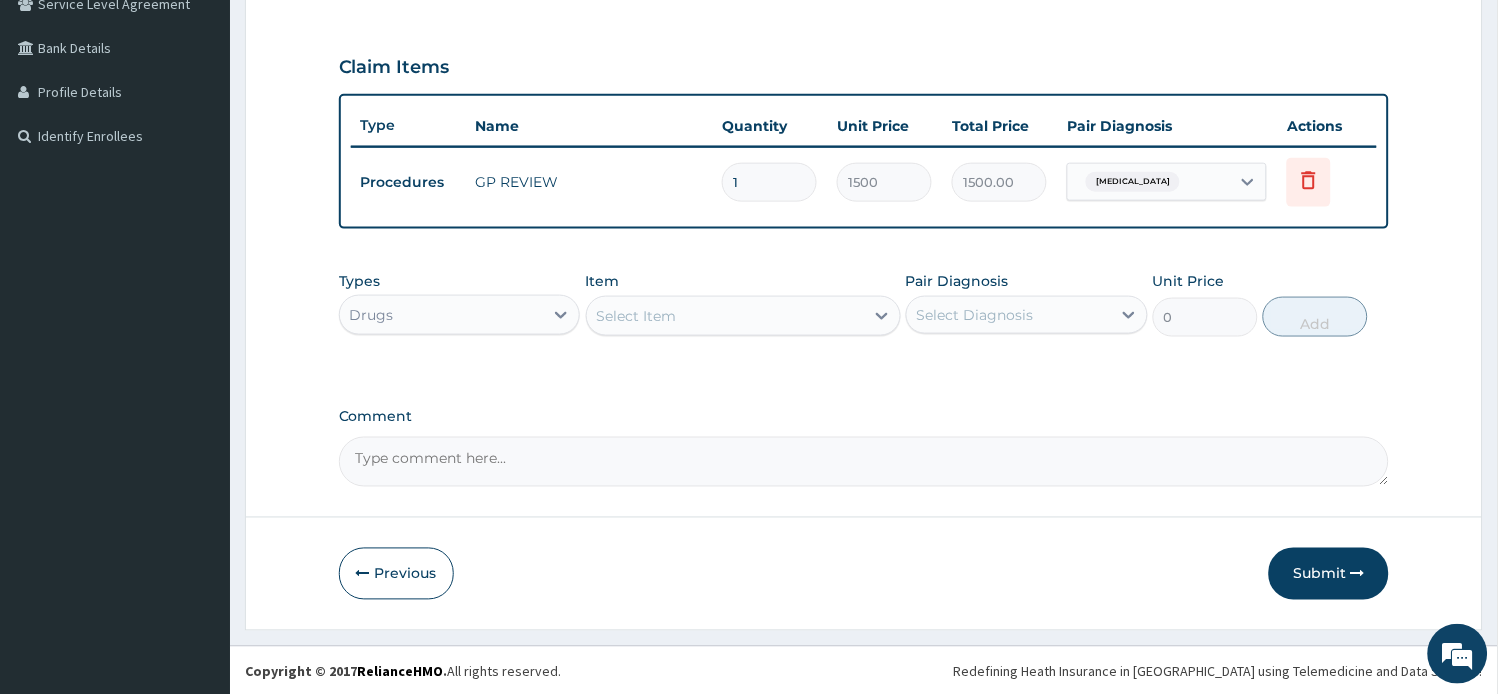 click on "Select Item" at bounding box center (725, 316) 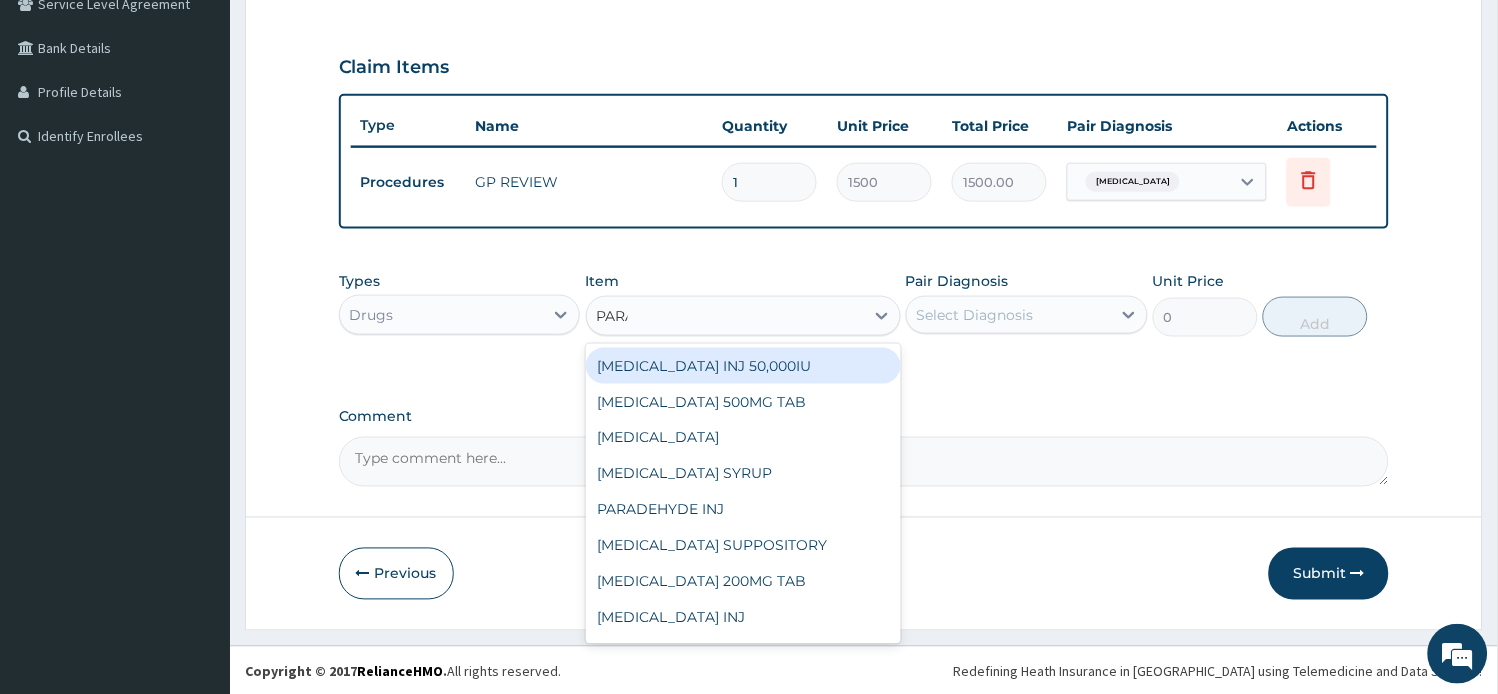 type on "PARAC" 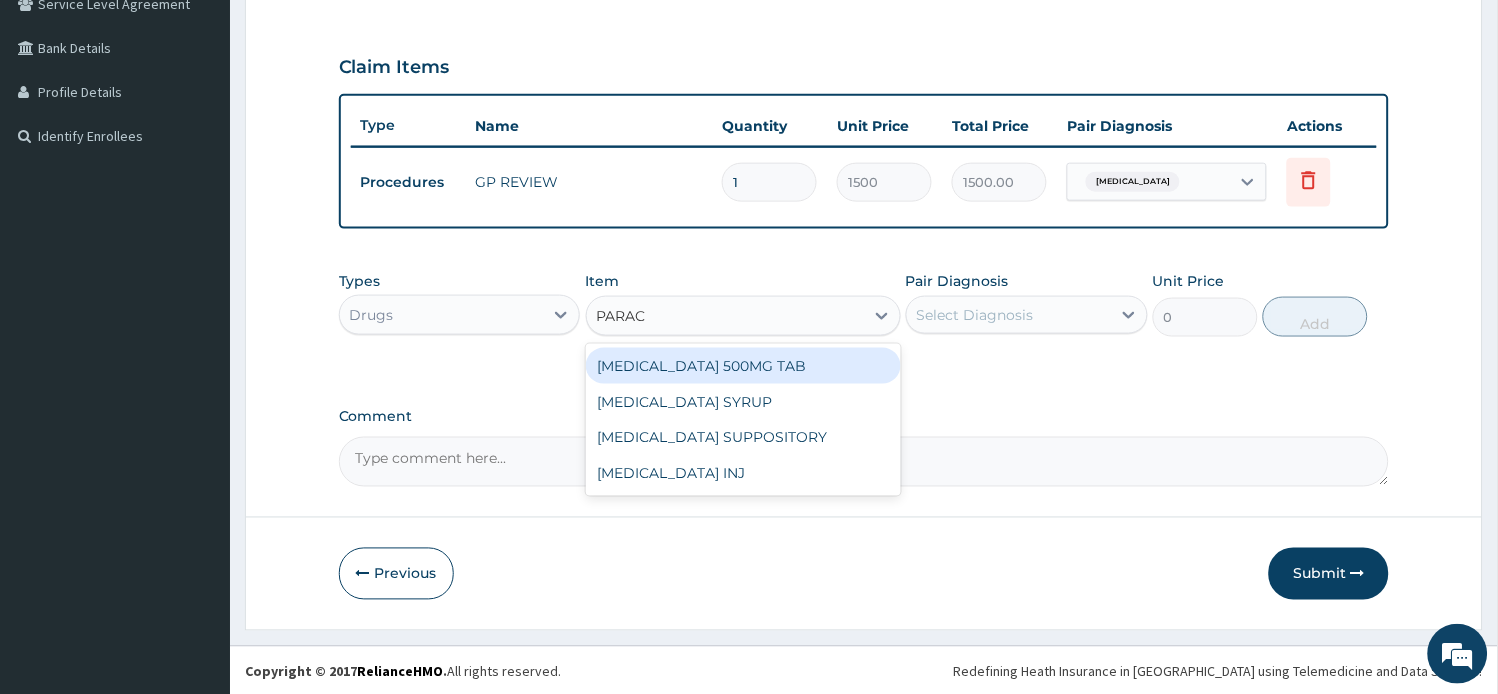 click on "[MEDICAL_DATA] 500MG TAB" at bounding box center [743, 366] 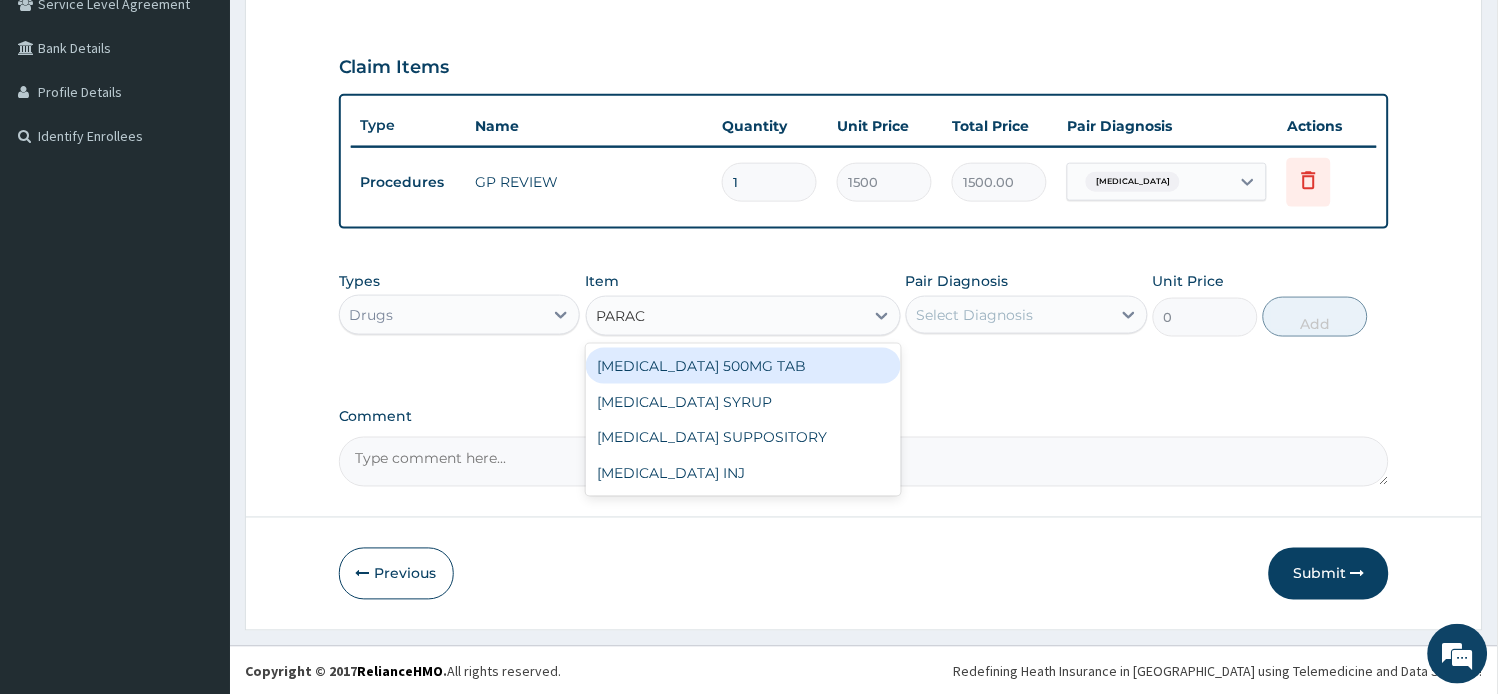 type 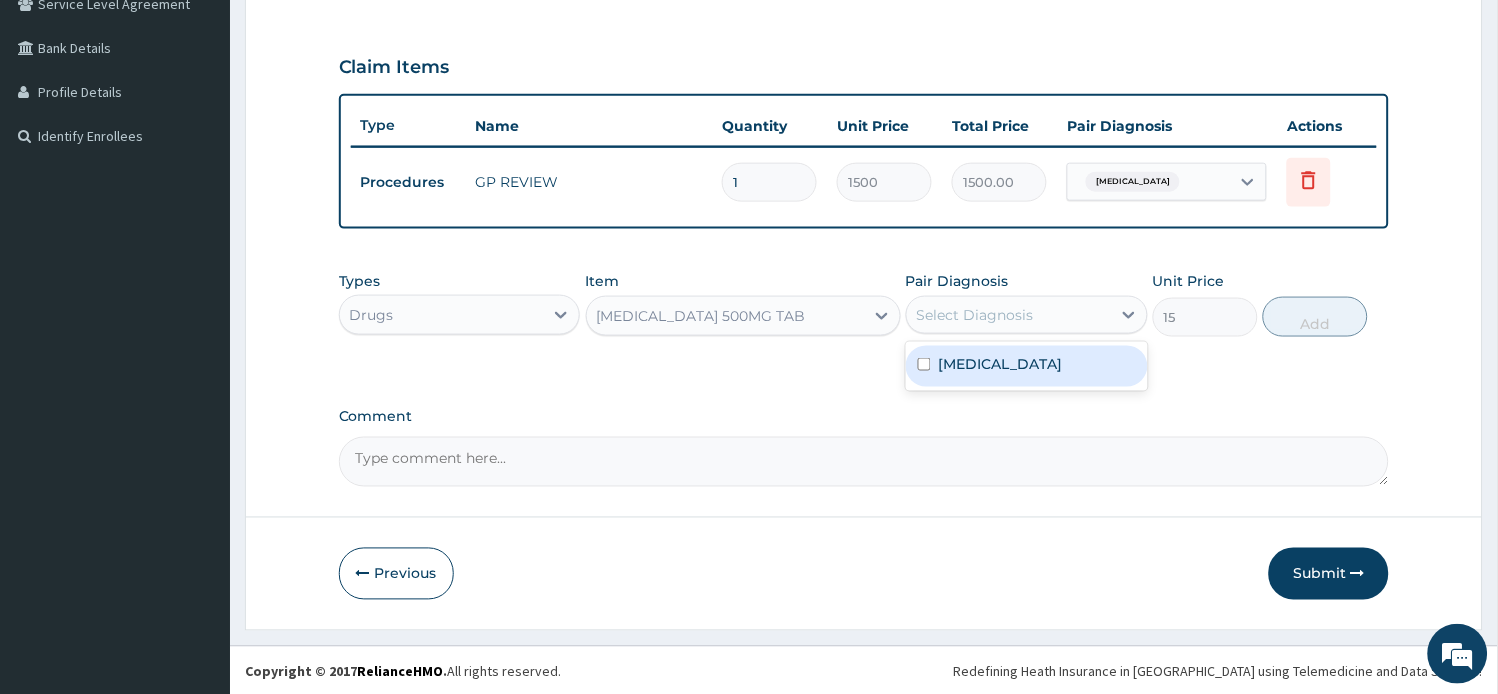 click on "Select Diagnosis" at bounding box center [975, 315] 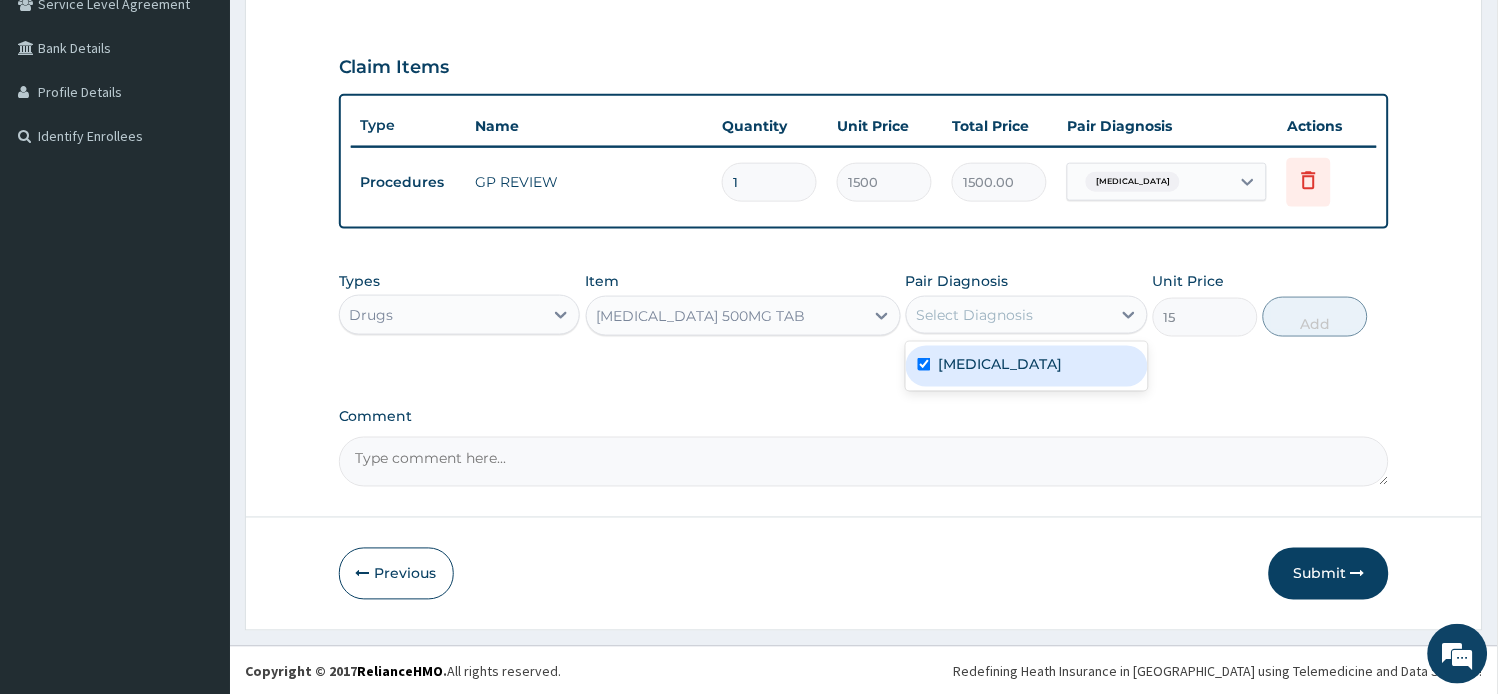 checkbox on "true" 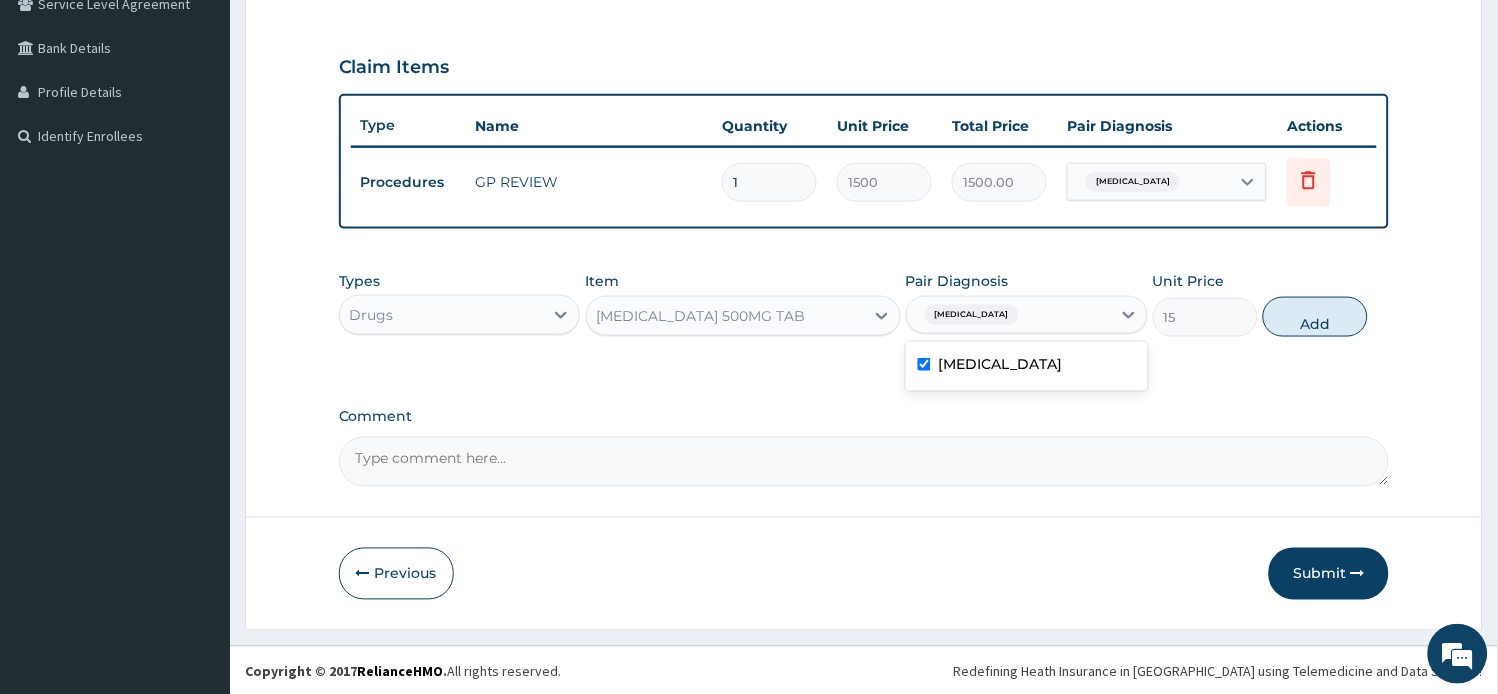 click on "Add" at bounding box center (1315, 317) 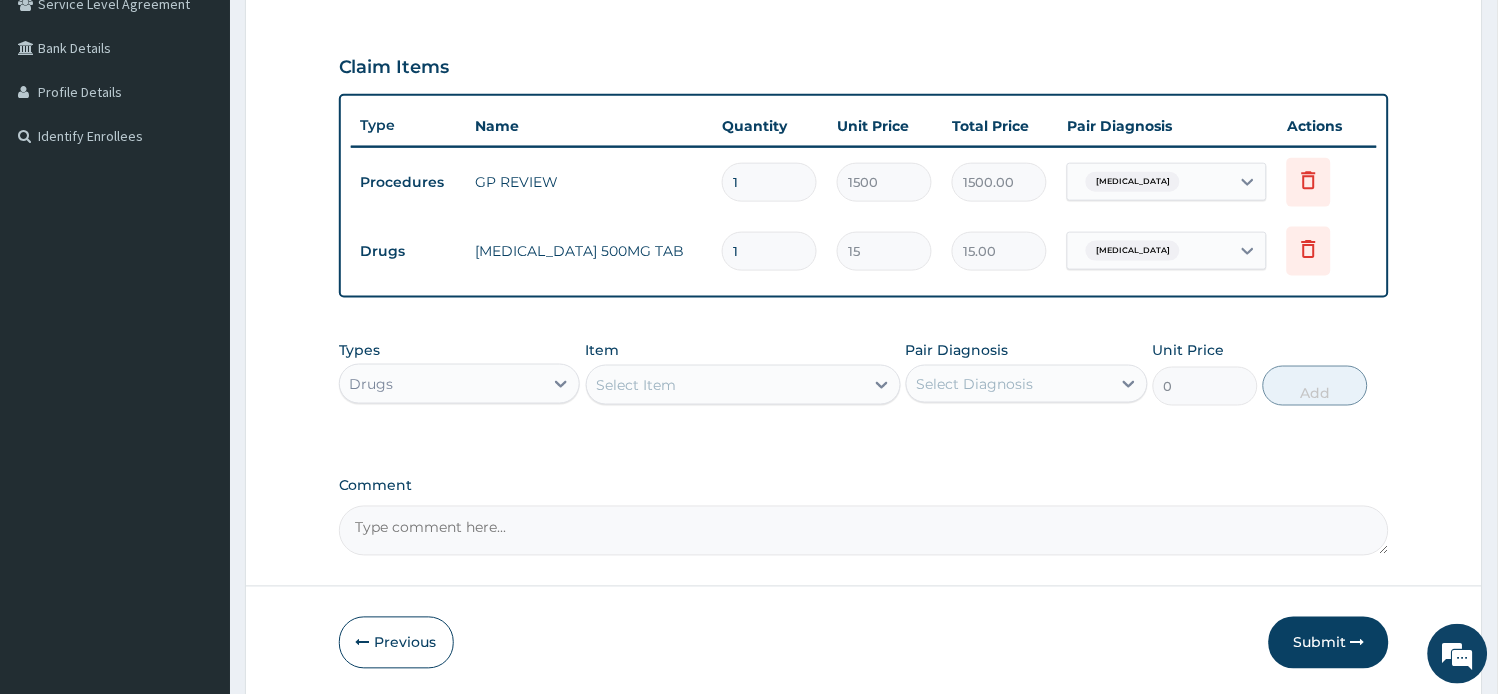 type on "18" 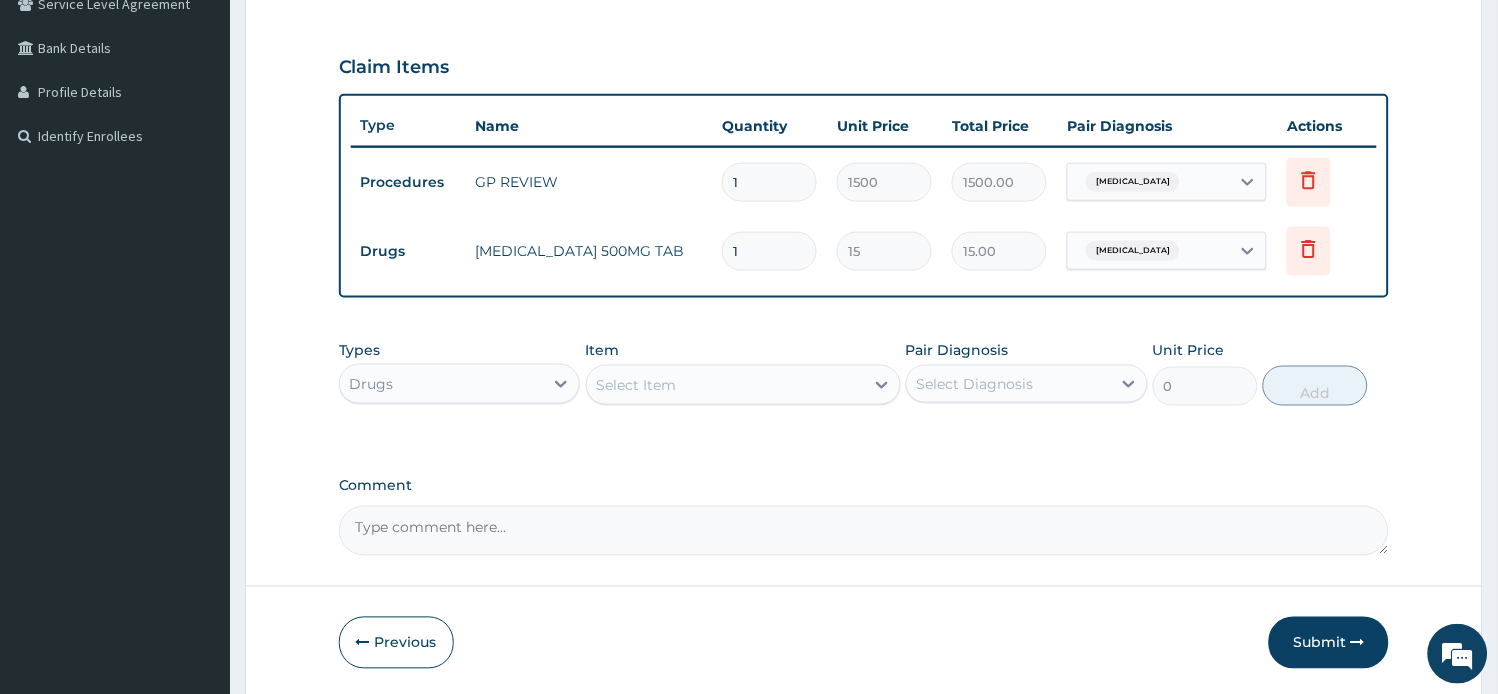 type on "270.00" 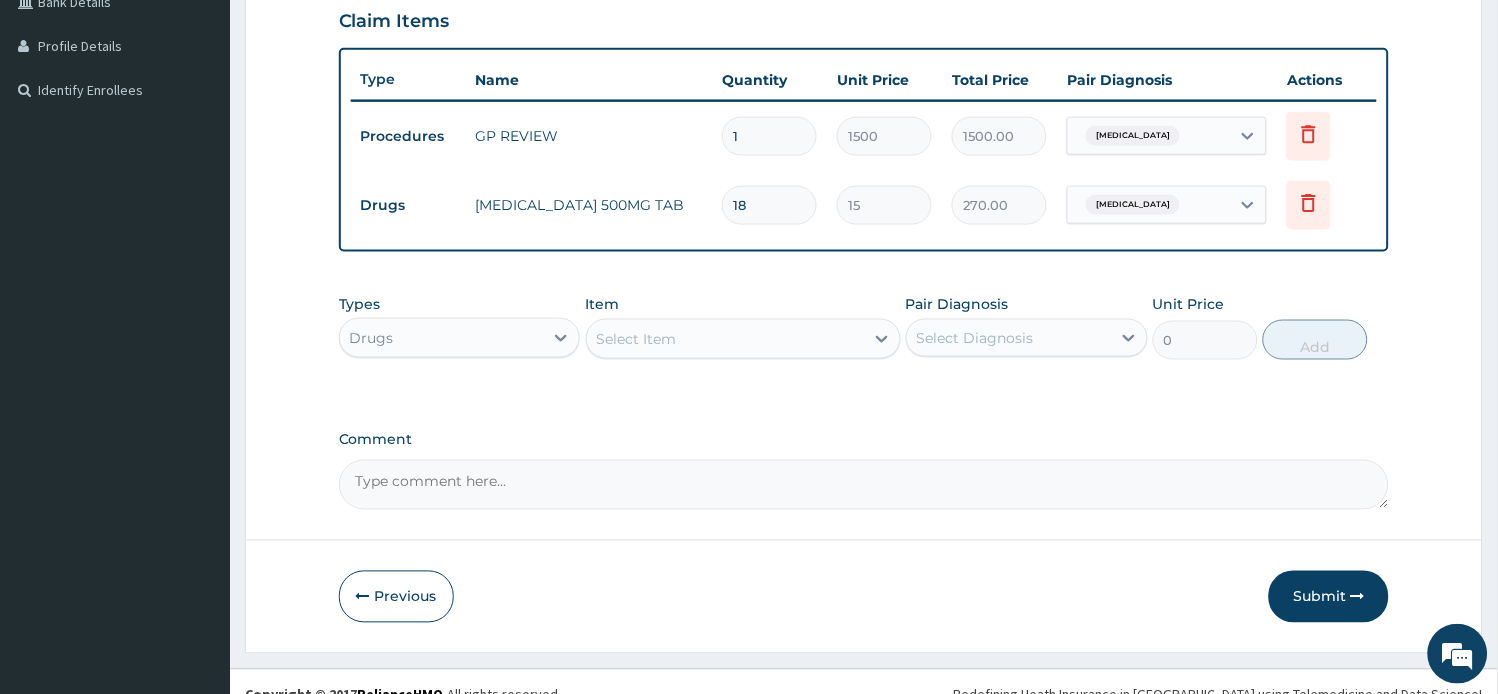 scroll, scrollTop: 504, scrollLeft: 0, axis: vertical 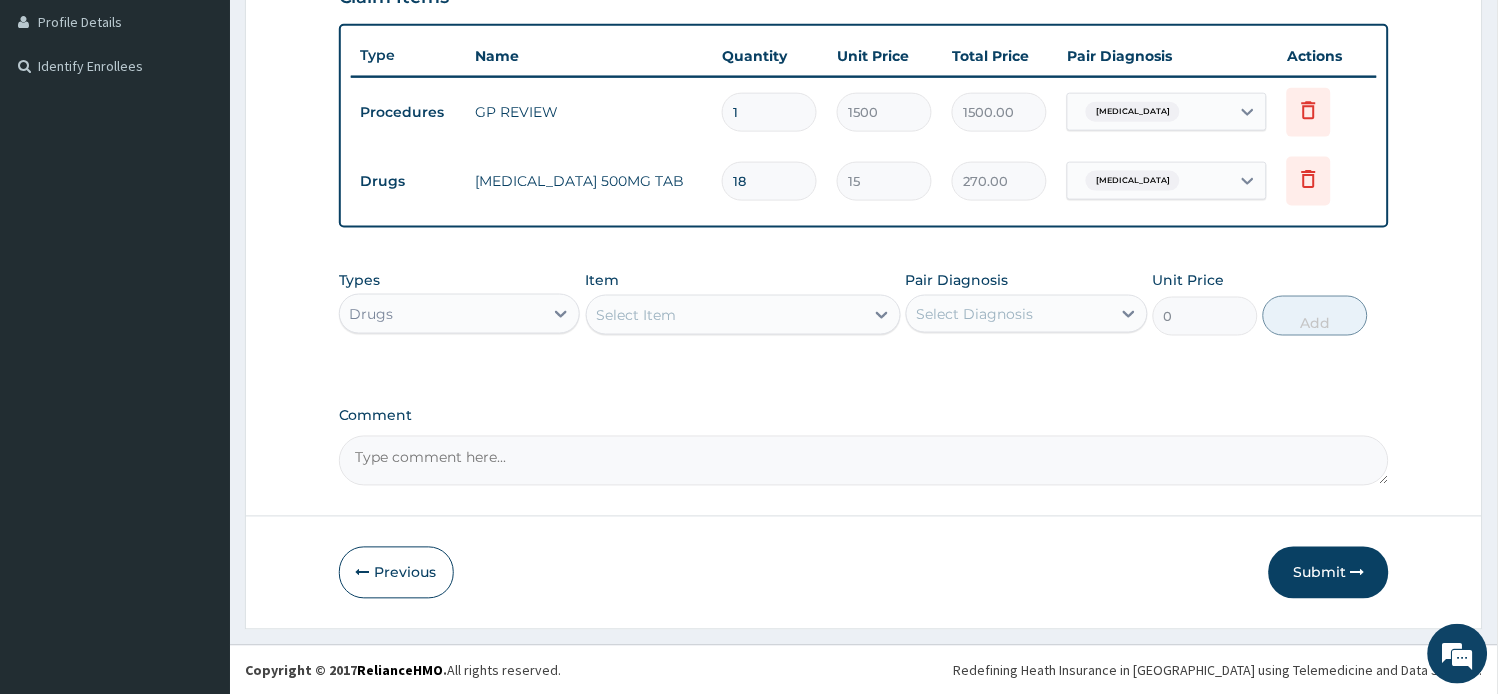 type on "18" 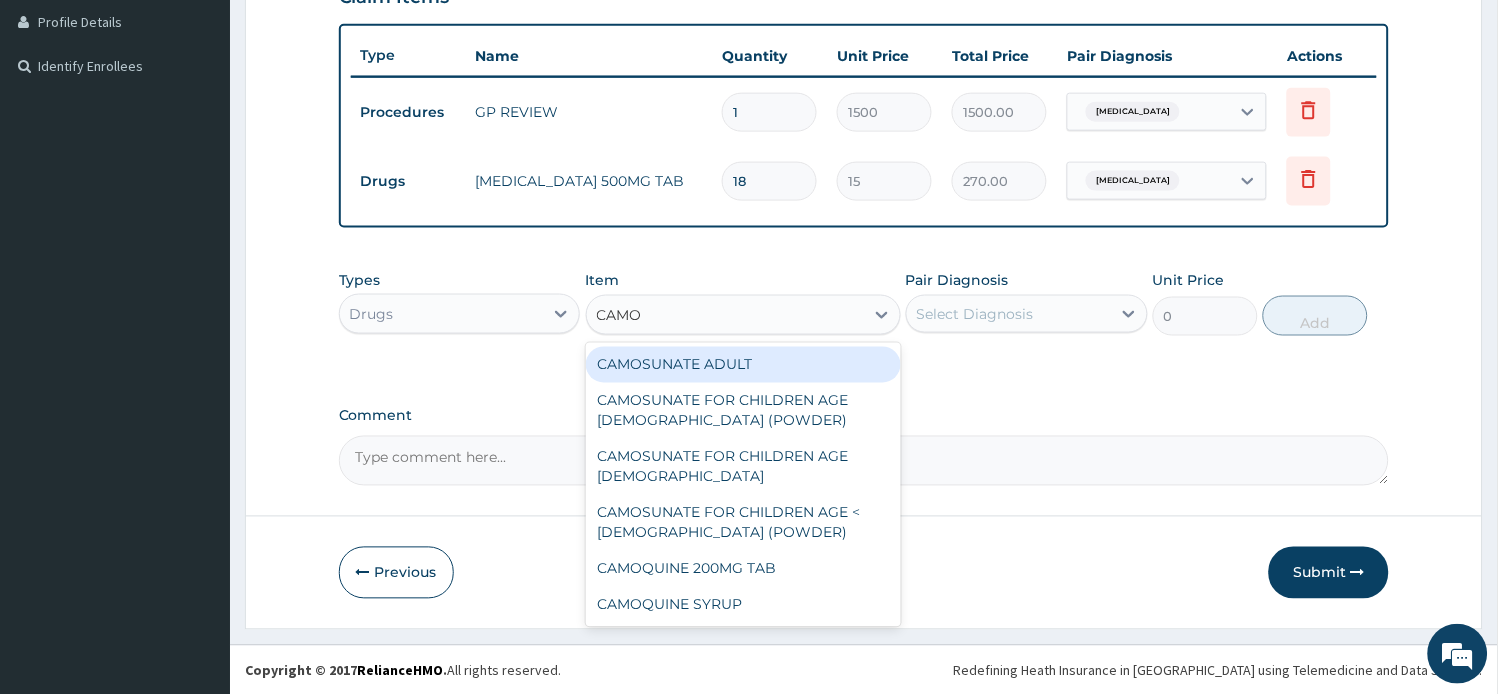 type on "CAMOQ" 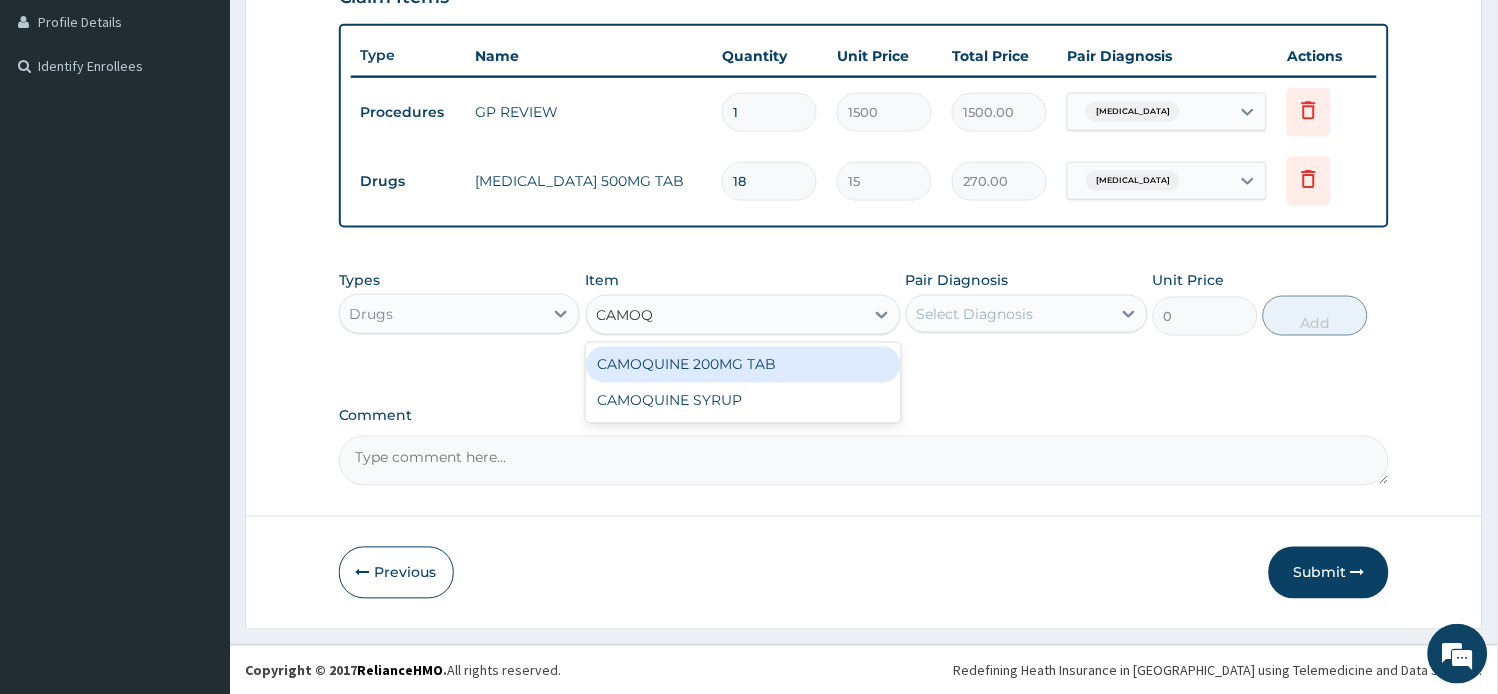 click on "CAMOQUINE 200MG TAB" at bounding box center (743, 365) 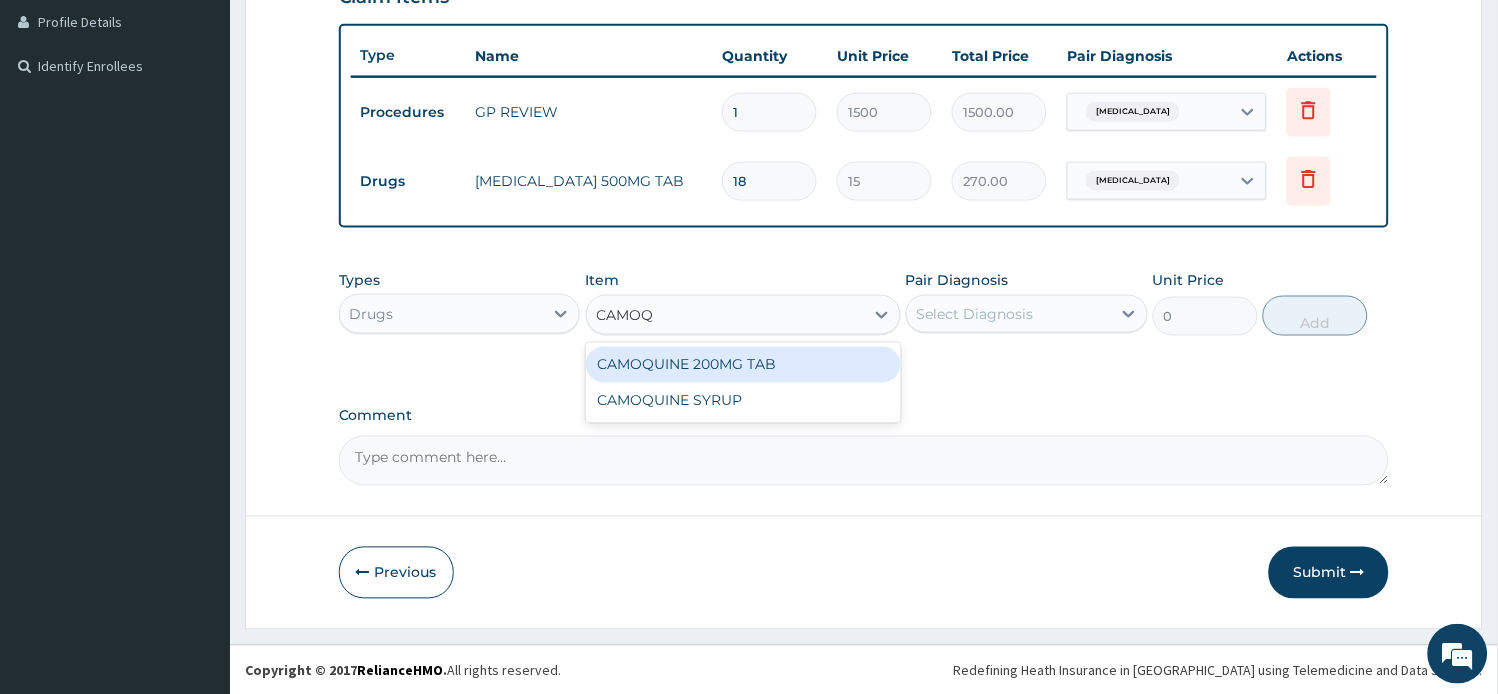 type 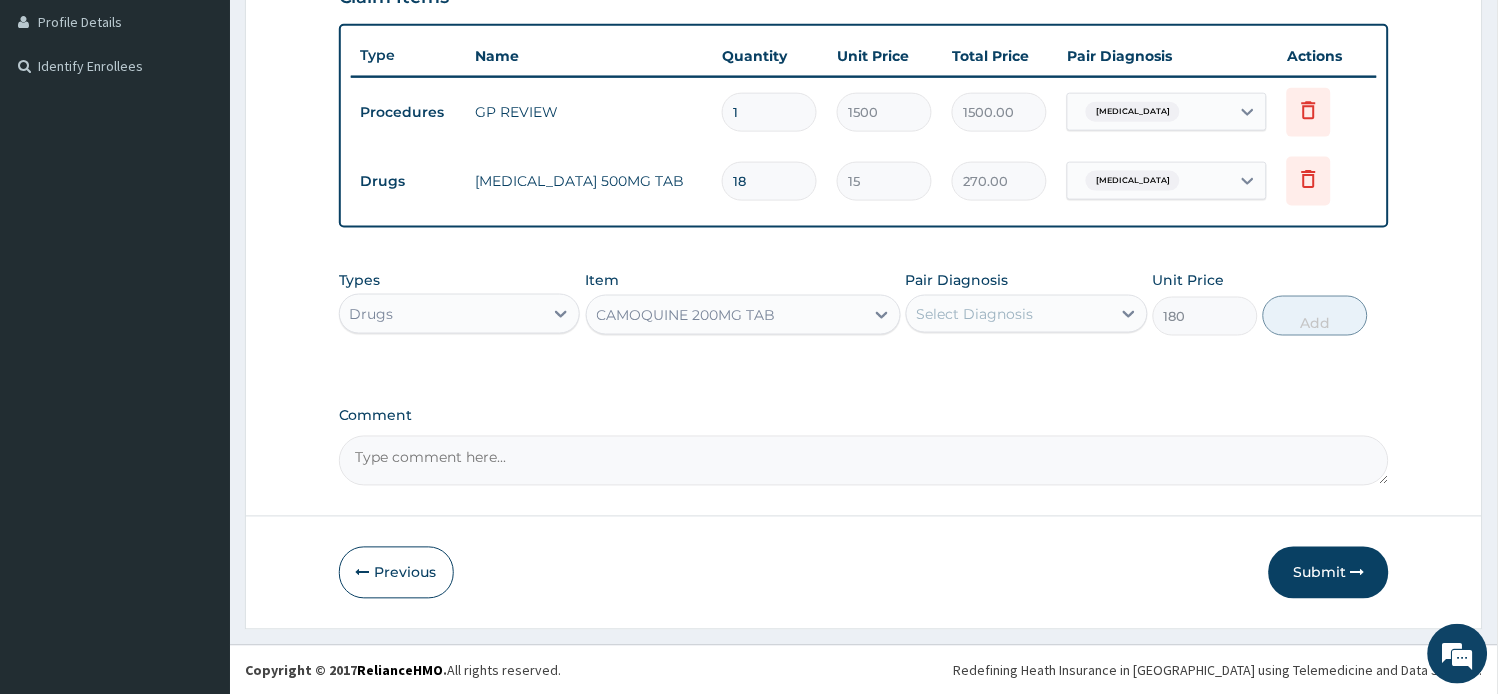 click on "Pair Diagnosis Select Diagnosis" at bounding box center (1027, 303) 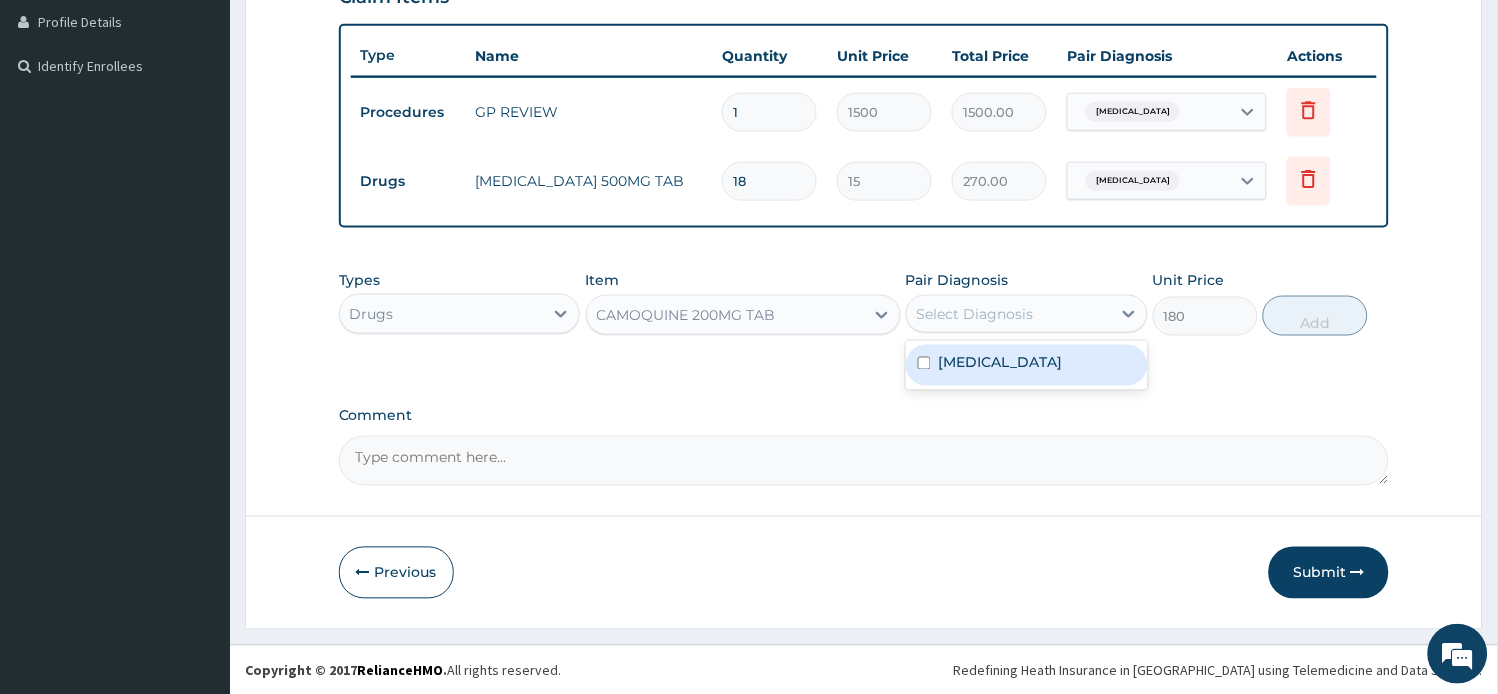 click on "Malaria" at bounding box center [1001, 363] 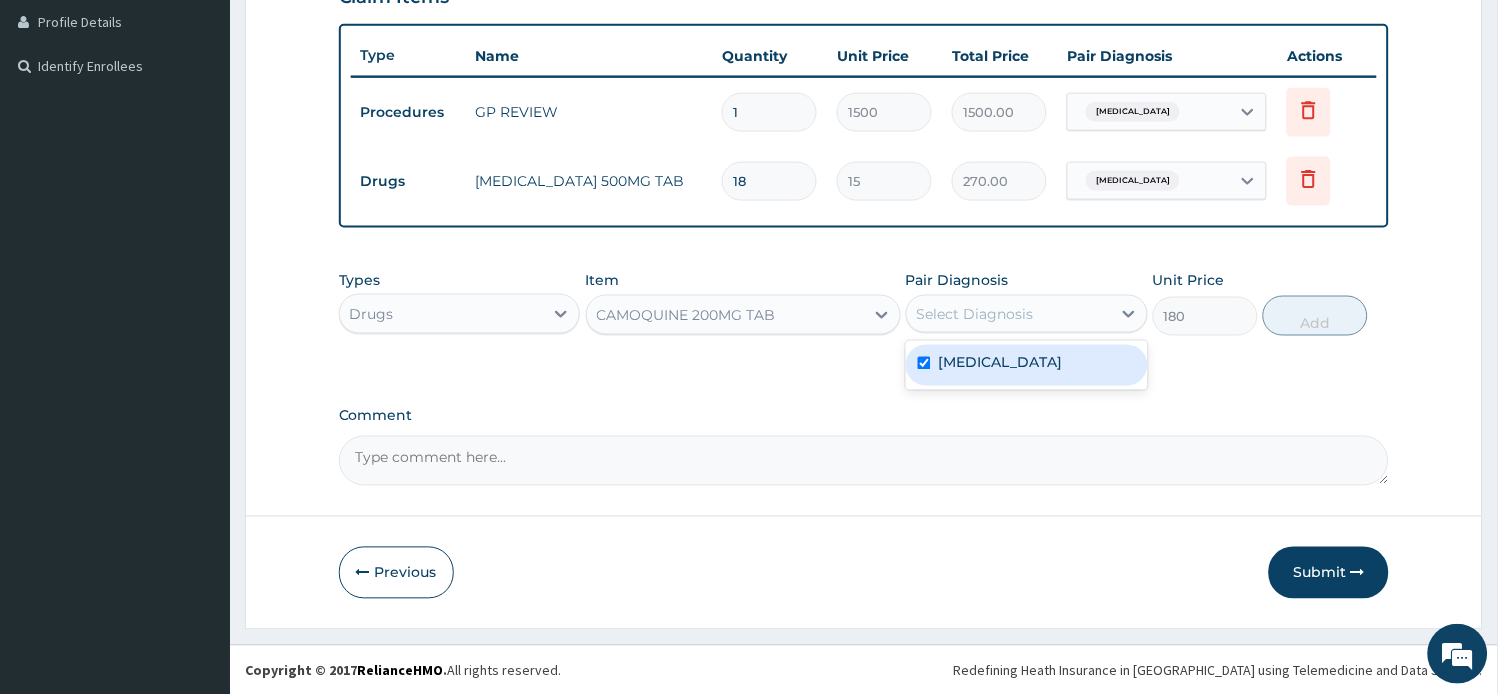 checkbox on "true" 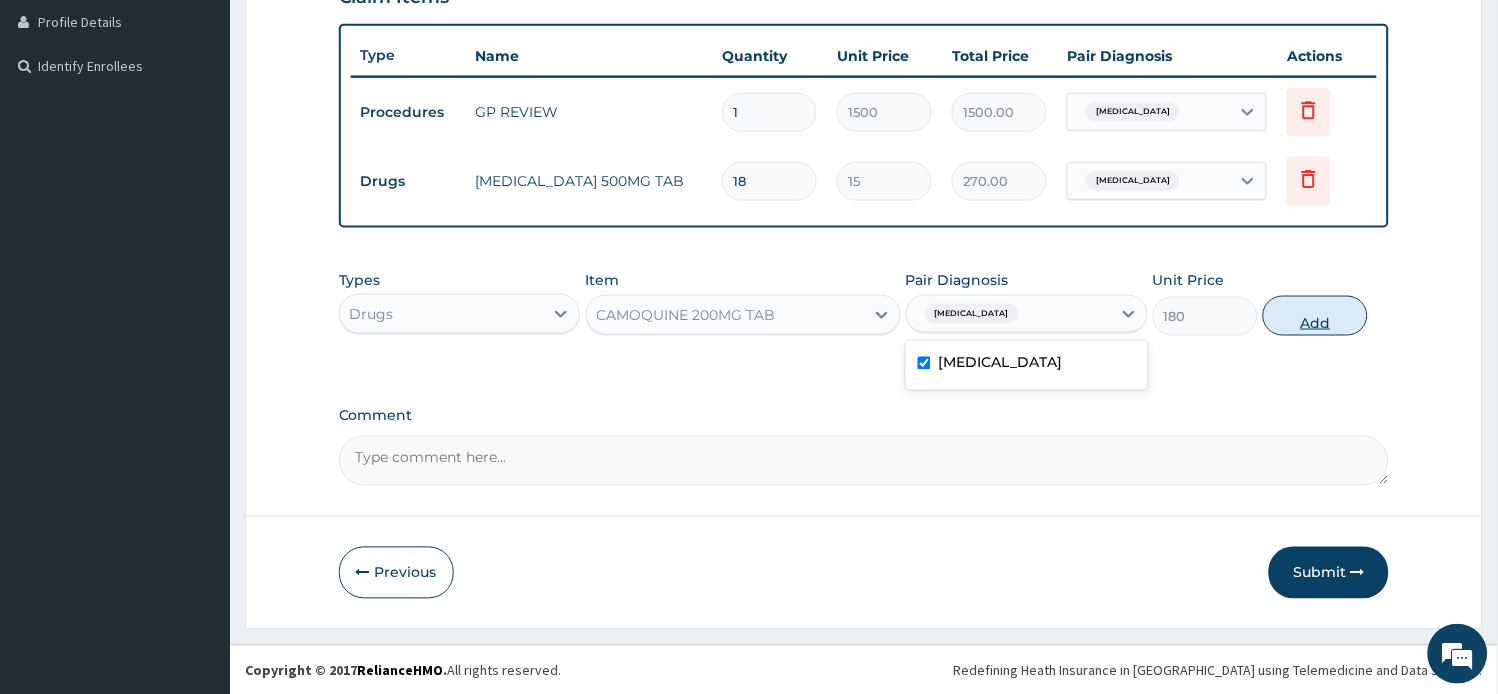 click on "Add" at bounding box center [1315, 316] 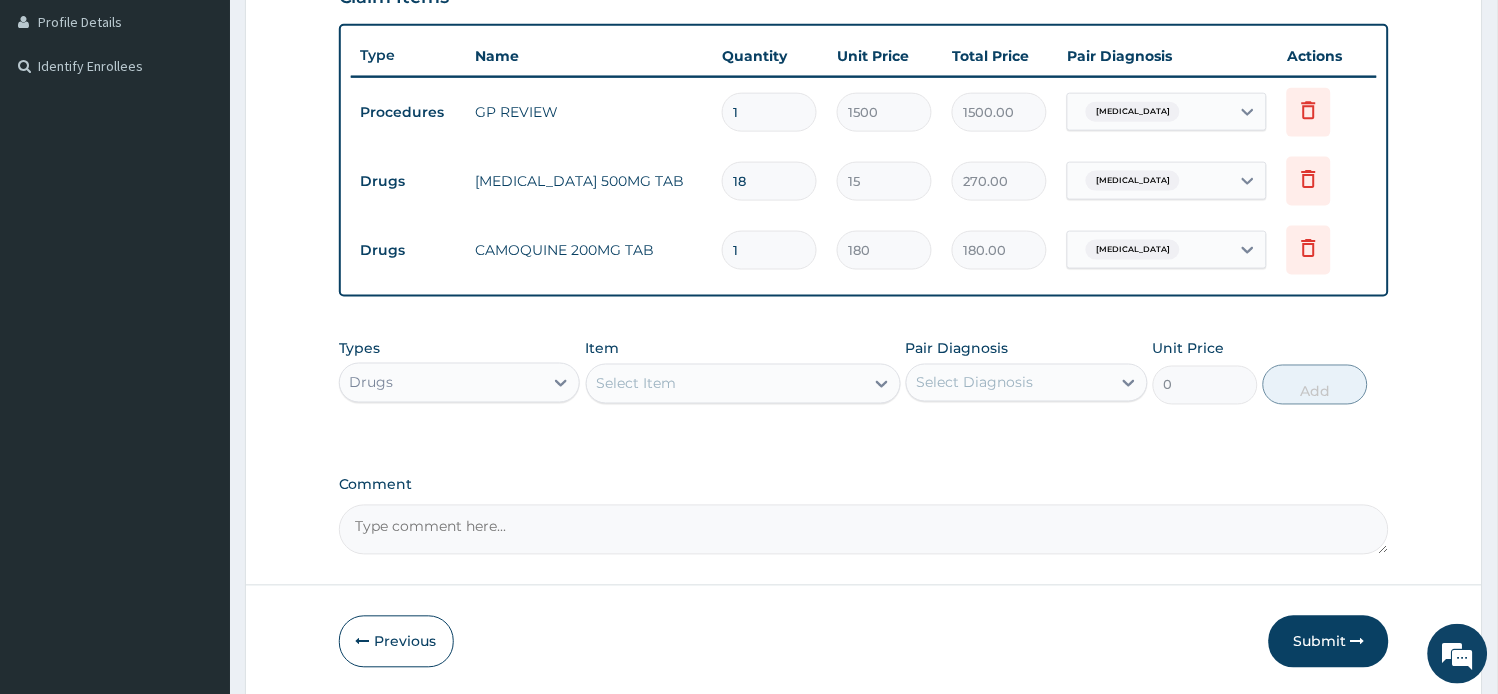 drag, startPoint x: 772, startPoint y: 254, endPoint x: 686, endPoint y: 237, distance: 87.66413 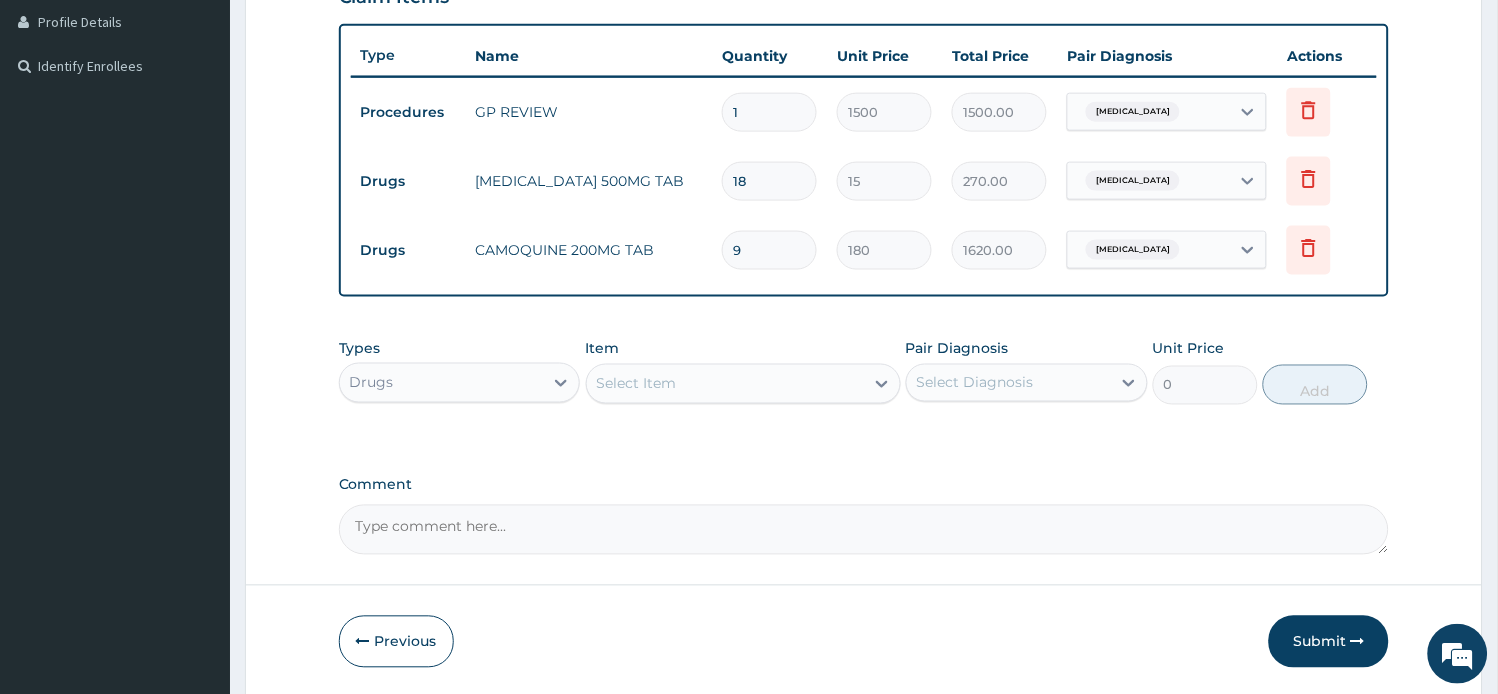 type on "9" 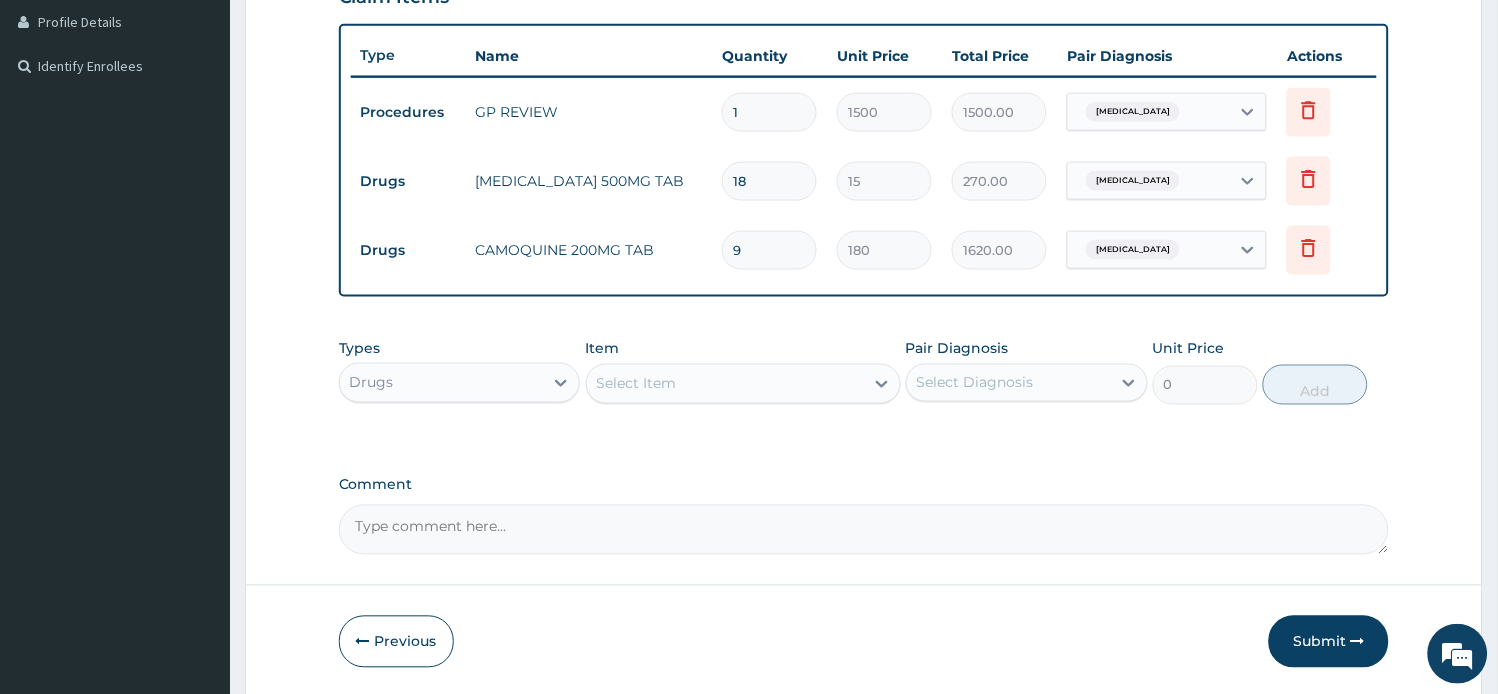 click on "Select Item" at bounding box center [725, 384] 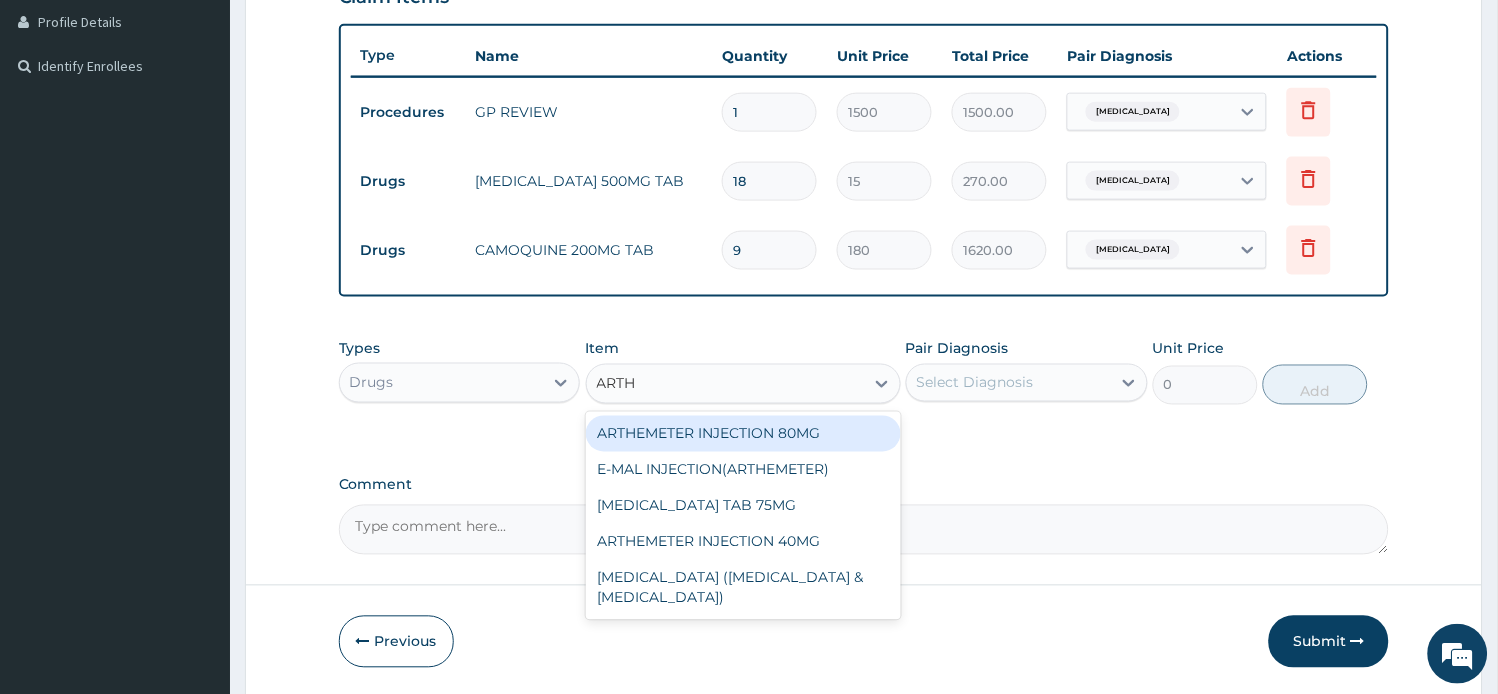 type on "ARTHE" 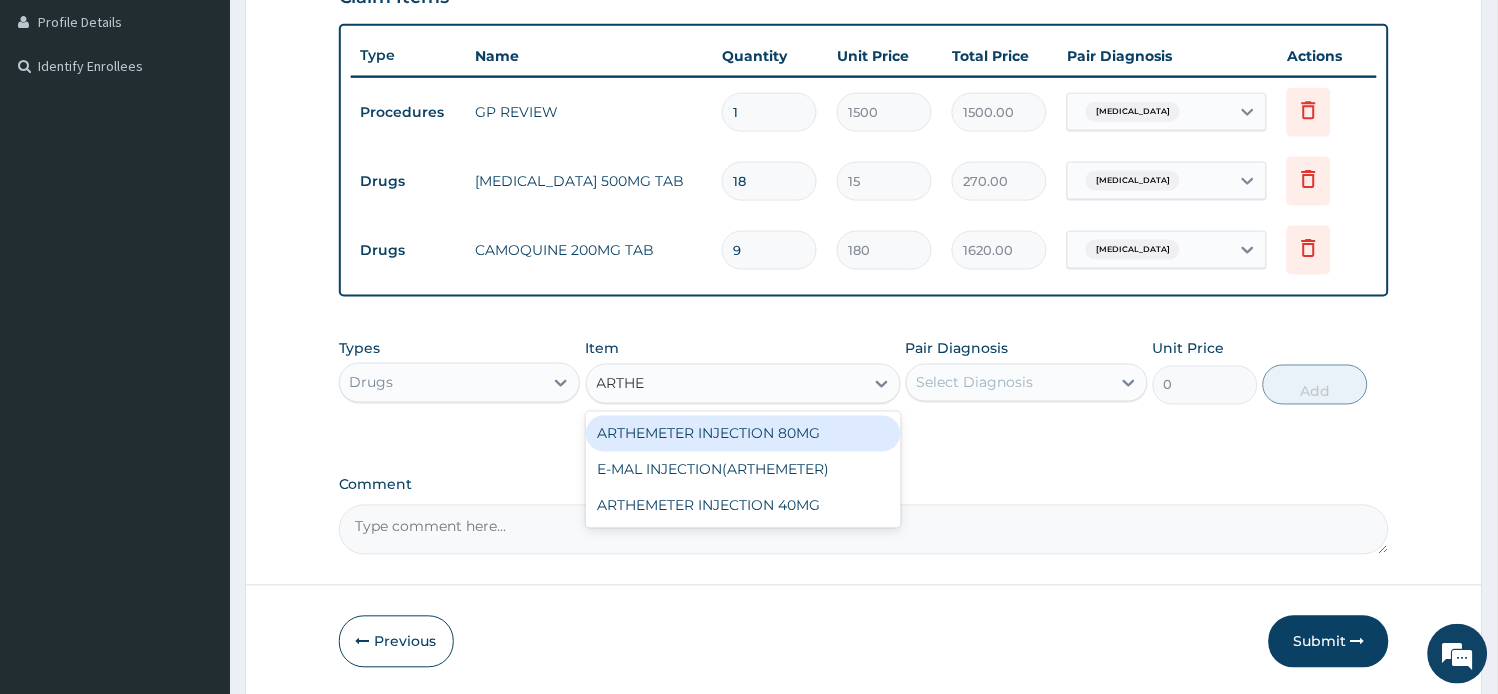 click on "ARTHEMETER INJECTION 80MG" at bounding box center [743, 434] 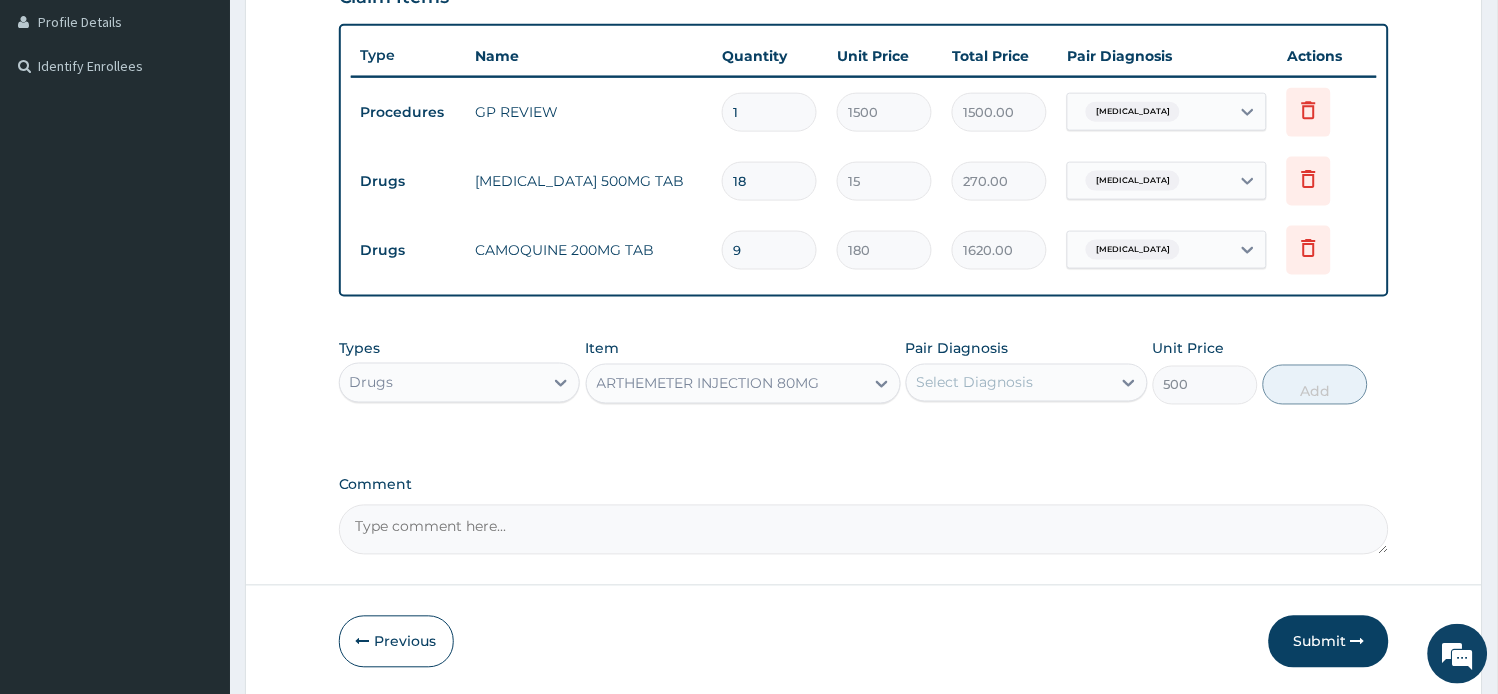 click on "Select Diagnosis" at bounding box center [975, 383] 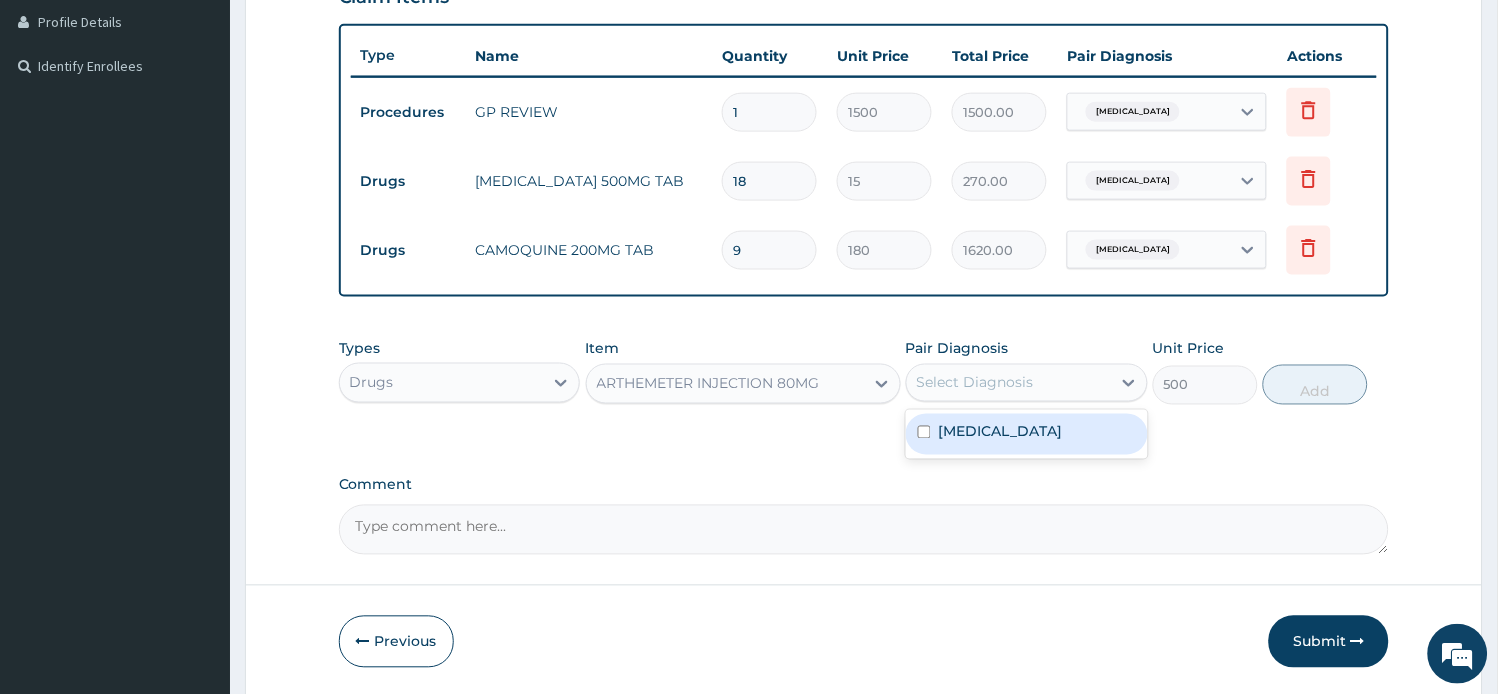click on "Malaria" at bounding box center (1001, 432) 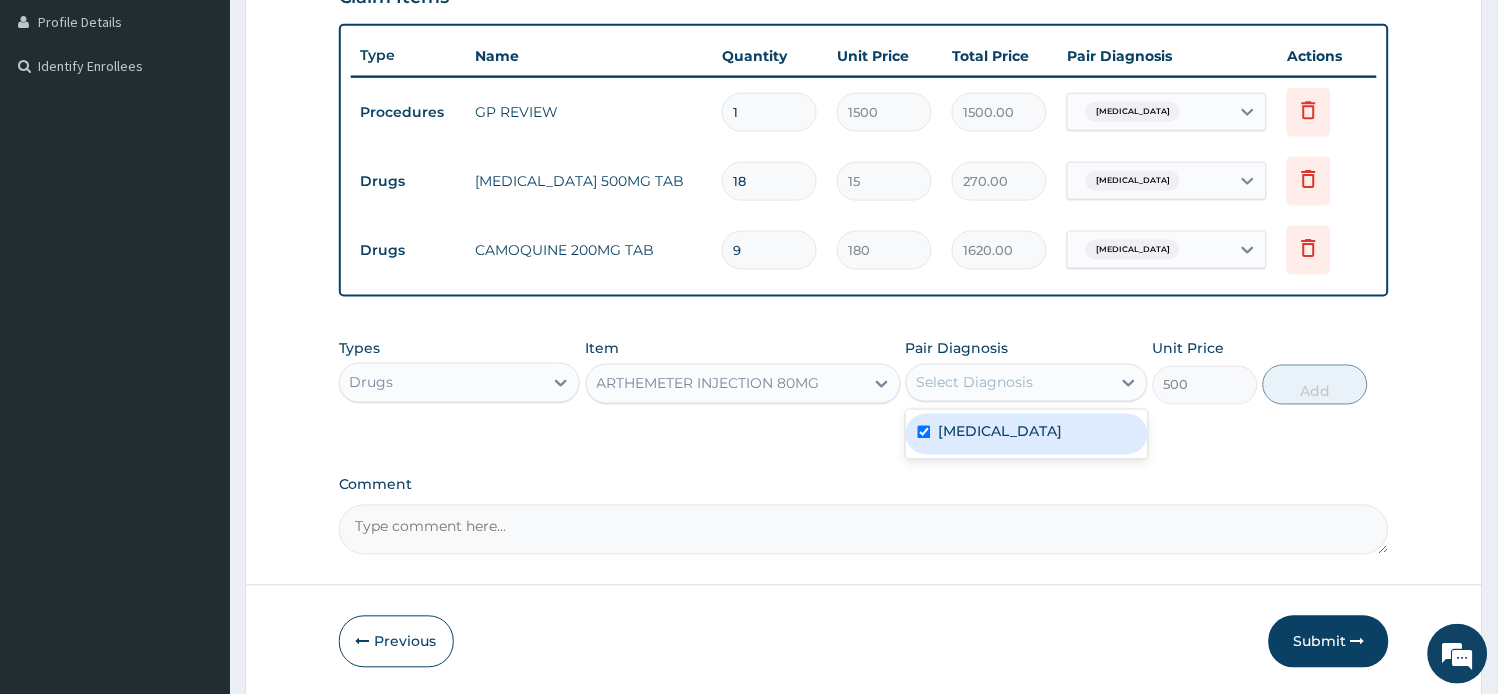 checkbox on "true" 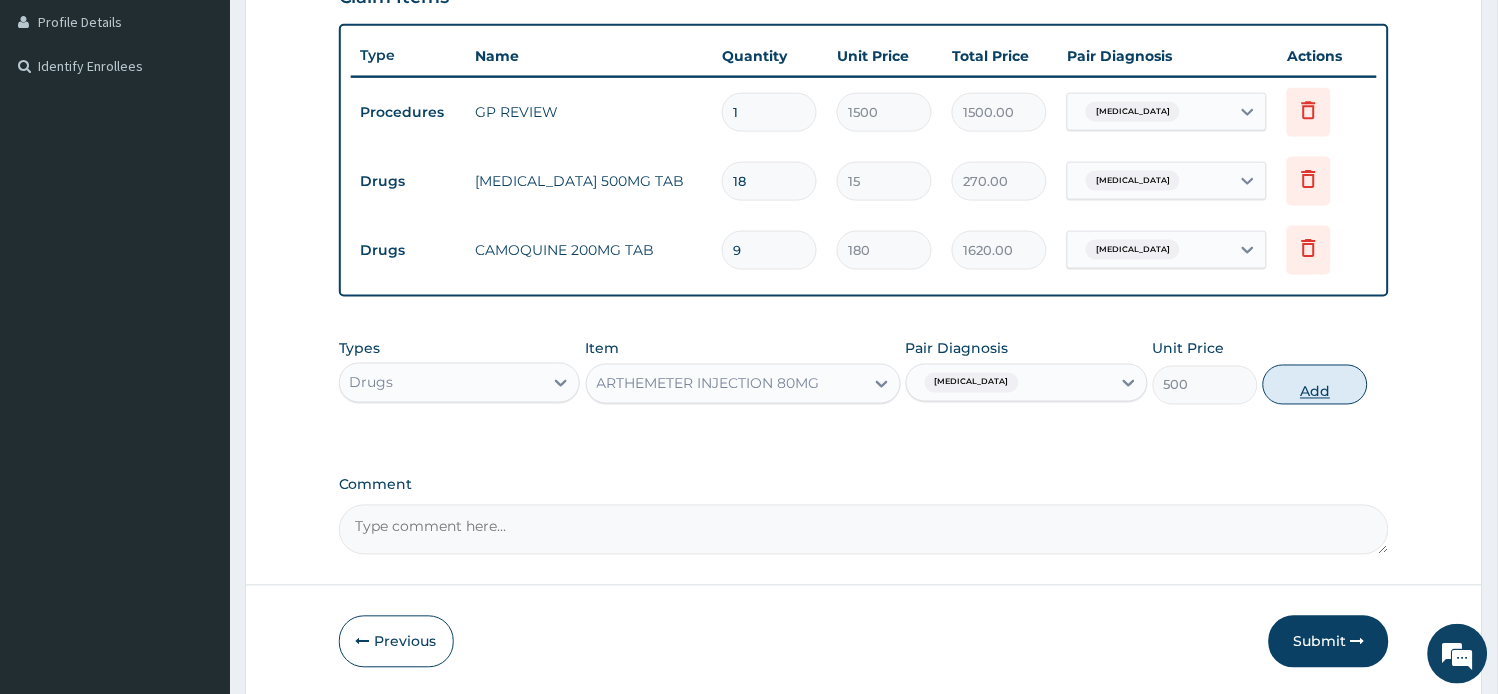 click on "Add" at bounding box center [1315, 385] 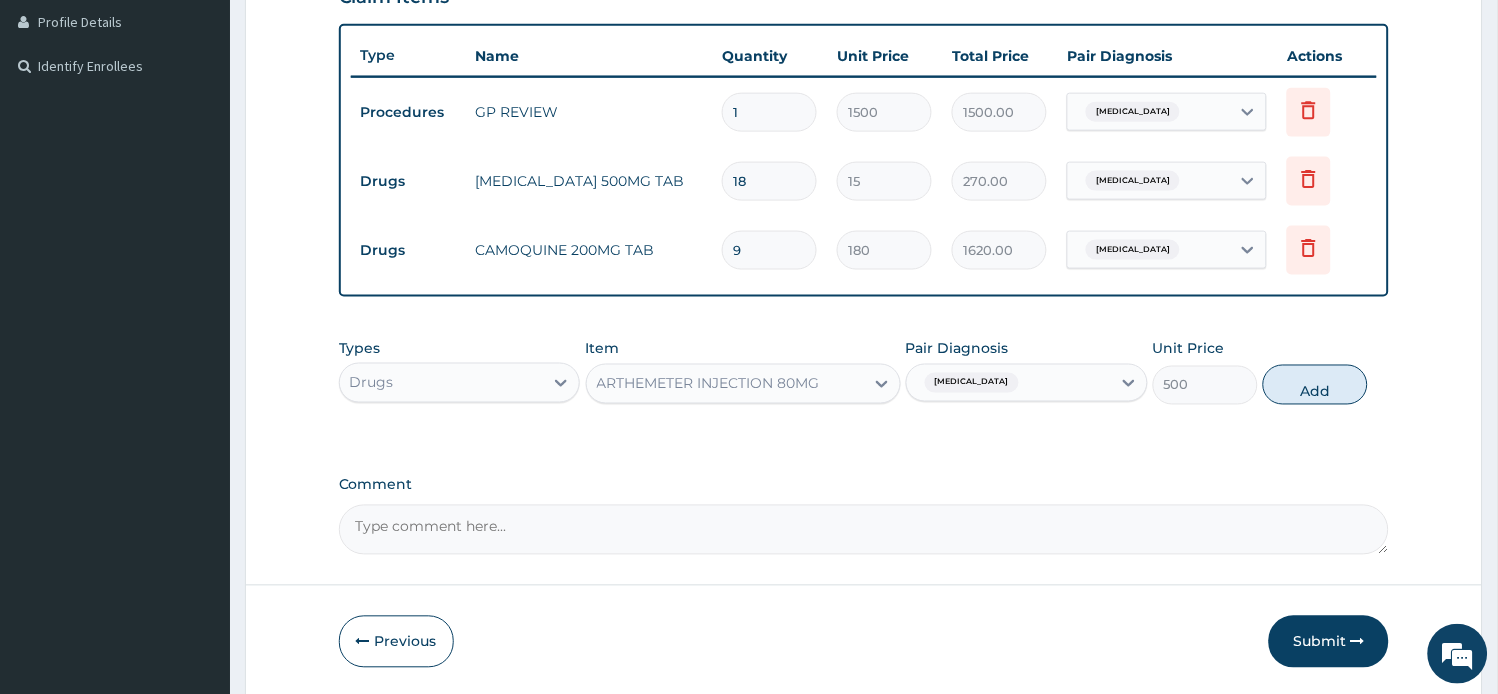 type on "0" 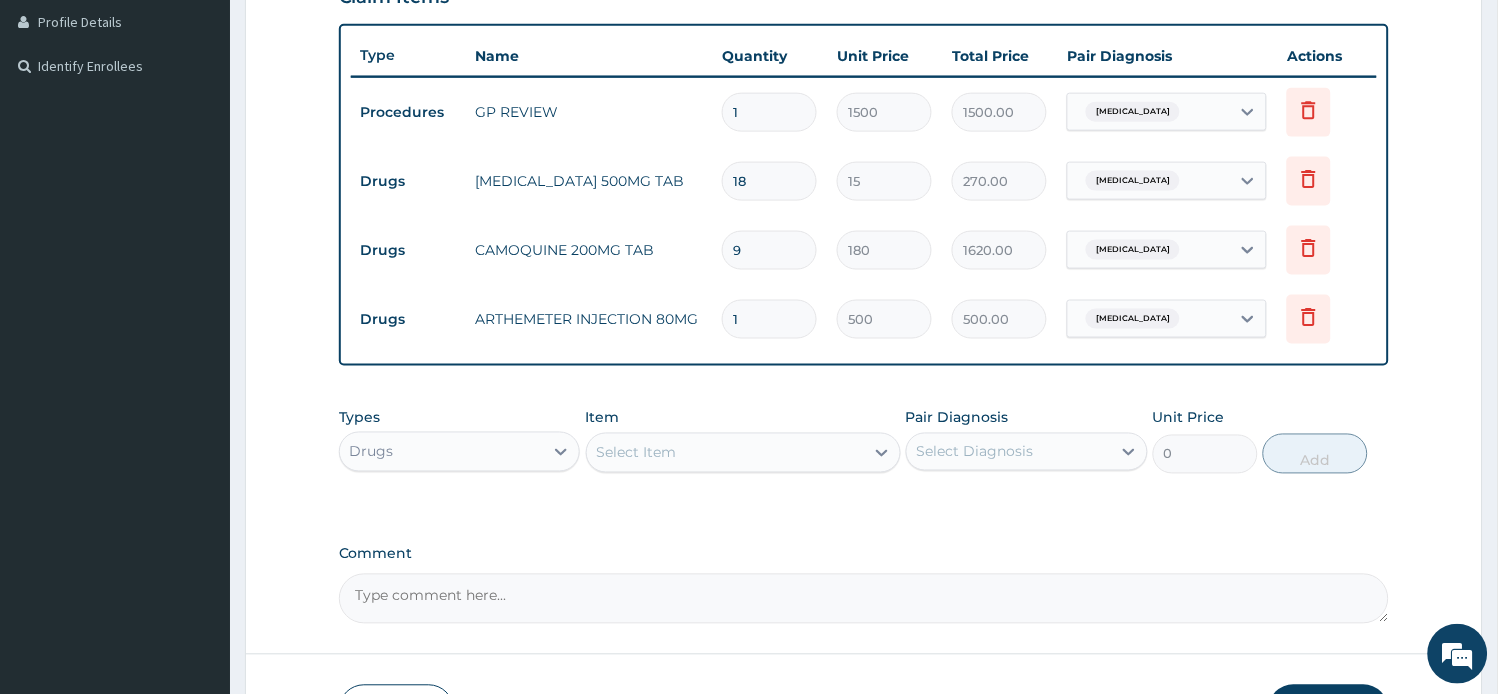 drag, startPoint x: 778, startPoint y: 316, endPoint x: 496, endPoint y: 310, distance: 282.0638 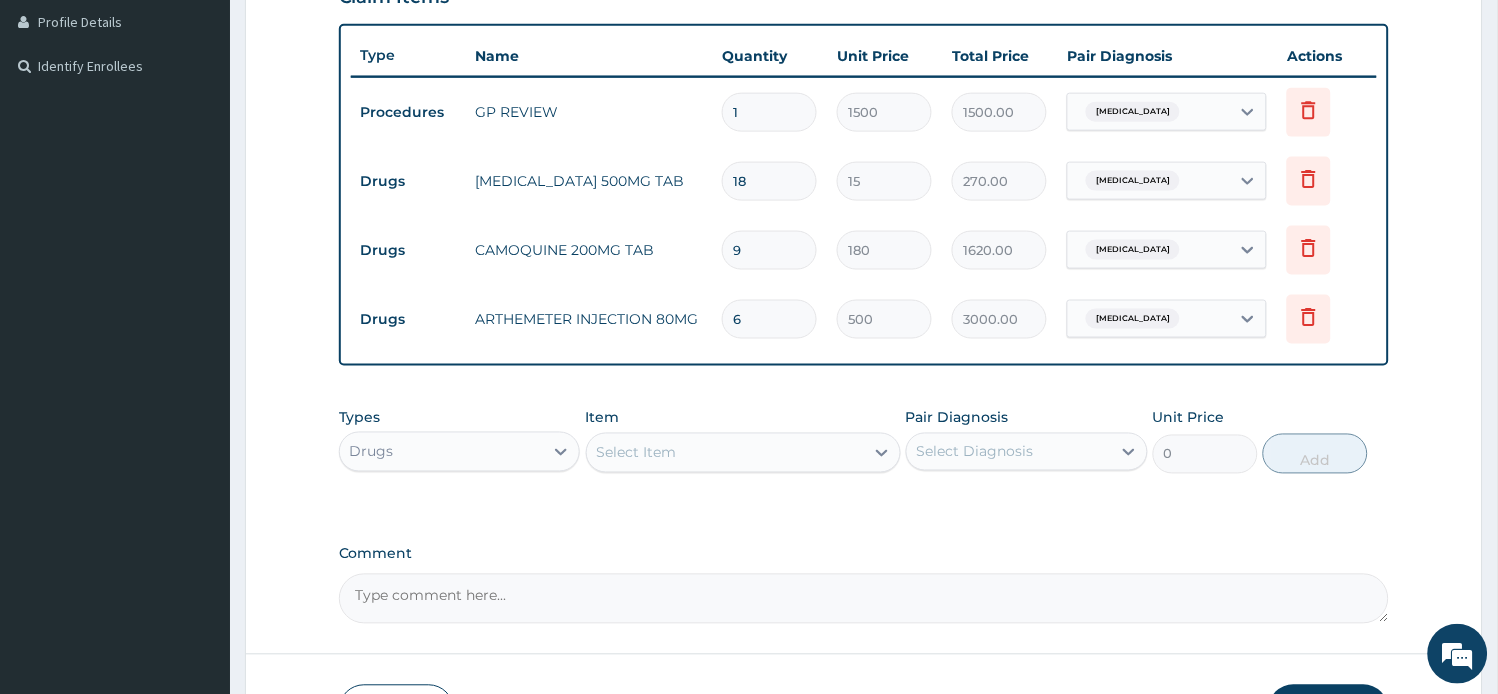 type on "6" 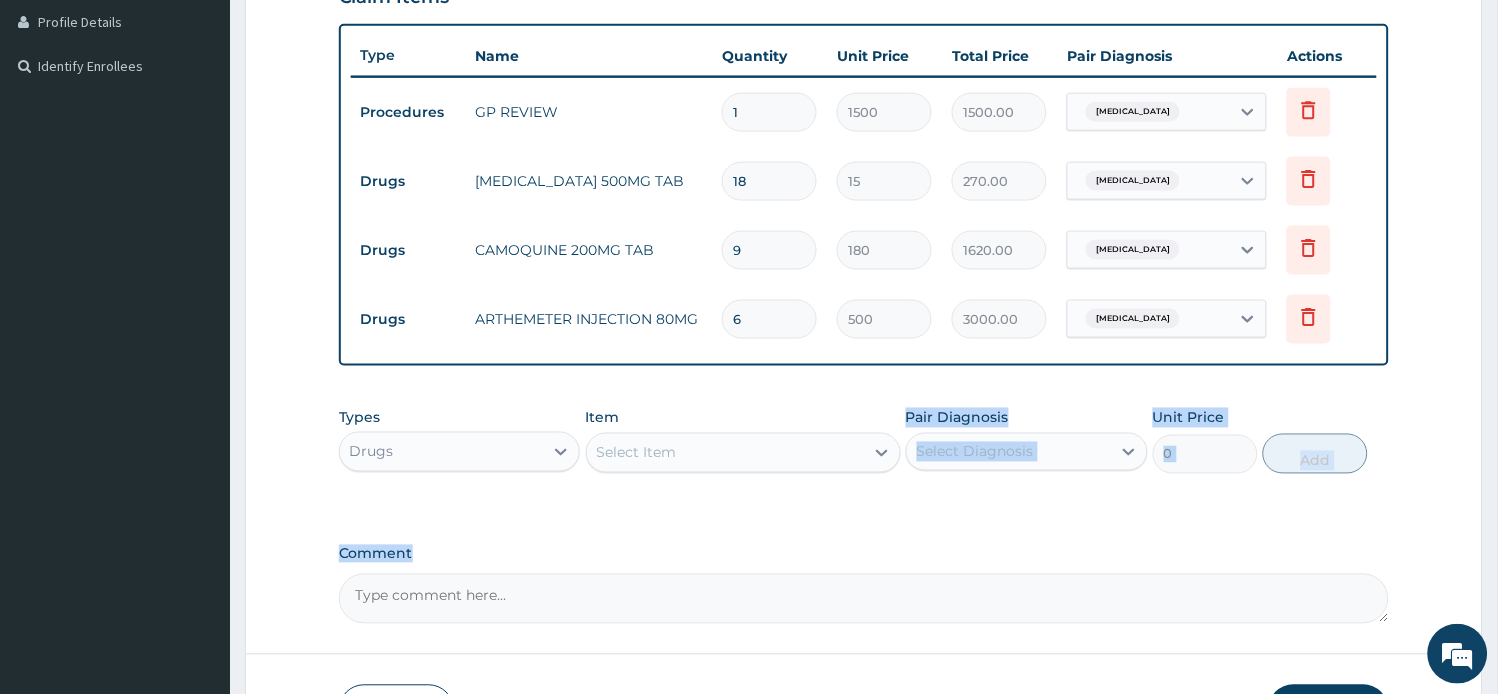 click on "PA Code / Prescription Code Enter Code(Secondary Care Only) Encounter Date 12-07-2025 Diagnosis Malaria Confirmed NB: All diagnosis must be linked to a claim item Claim Items Type Name Quantity Unit Price Total Price Pair Diagnosis Actions Procedures GP REVIEW 1 1500 1500.00 Malaria Delete Drugs PARACETAMOL 500MG TAB 18 15 270.00 Malaria Delete Drugs CAMOQUINE 200MG TAB 9 180 1620.00 Malaria Delete Drugs ARTHEMETER INJECTION 80MG 6 500 3000.00 Malaria Delete Types Drugs Item Select Item Pair Diagnosis Select Diagnosis Unit Price 0 Add Comment" at bounding box center [864, 155] 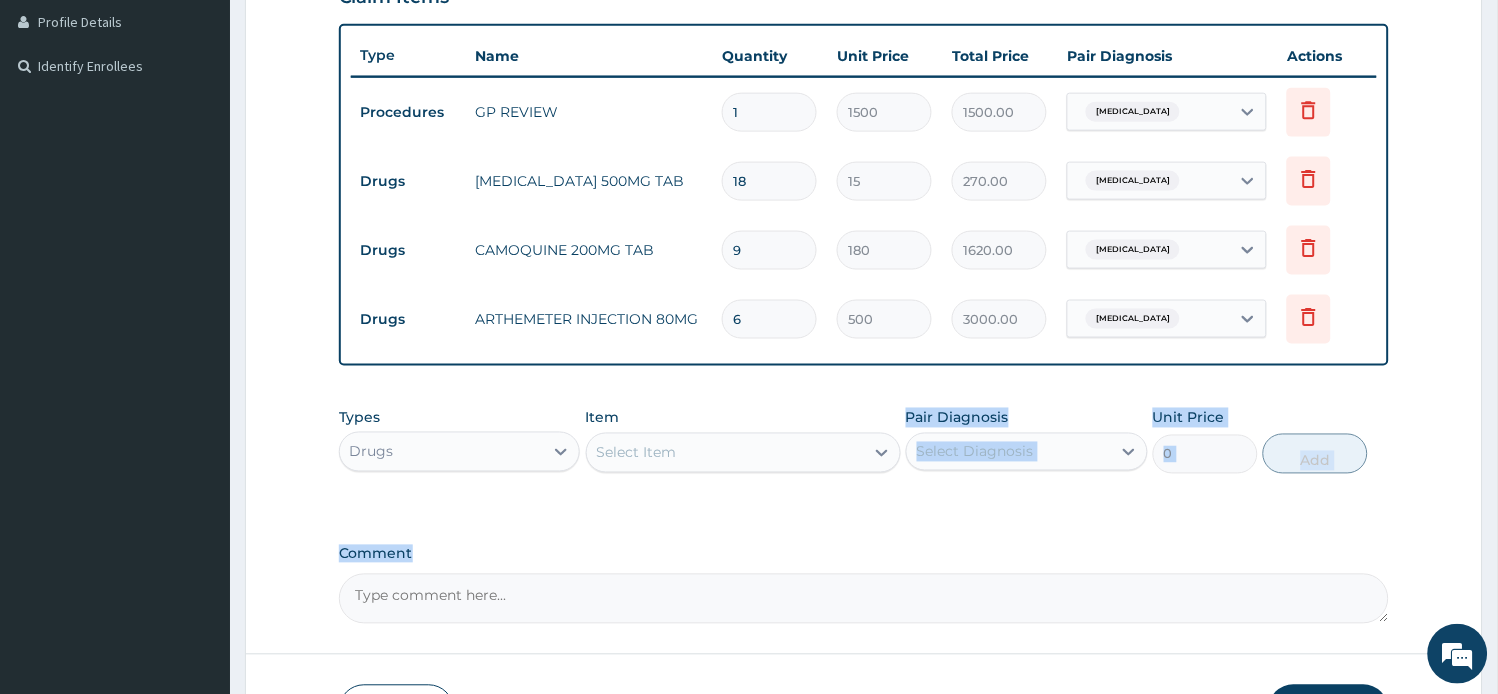 click on "Comment" at bounding box center (864, 554) 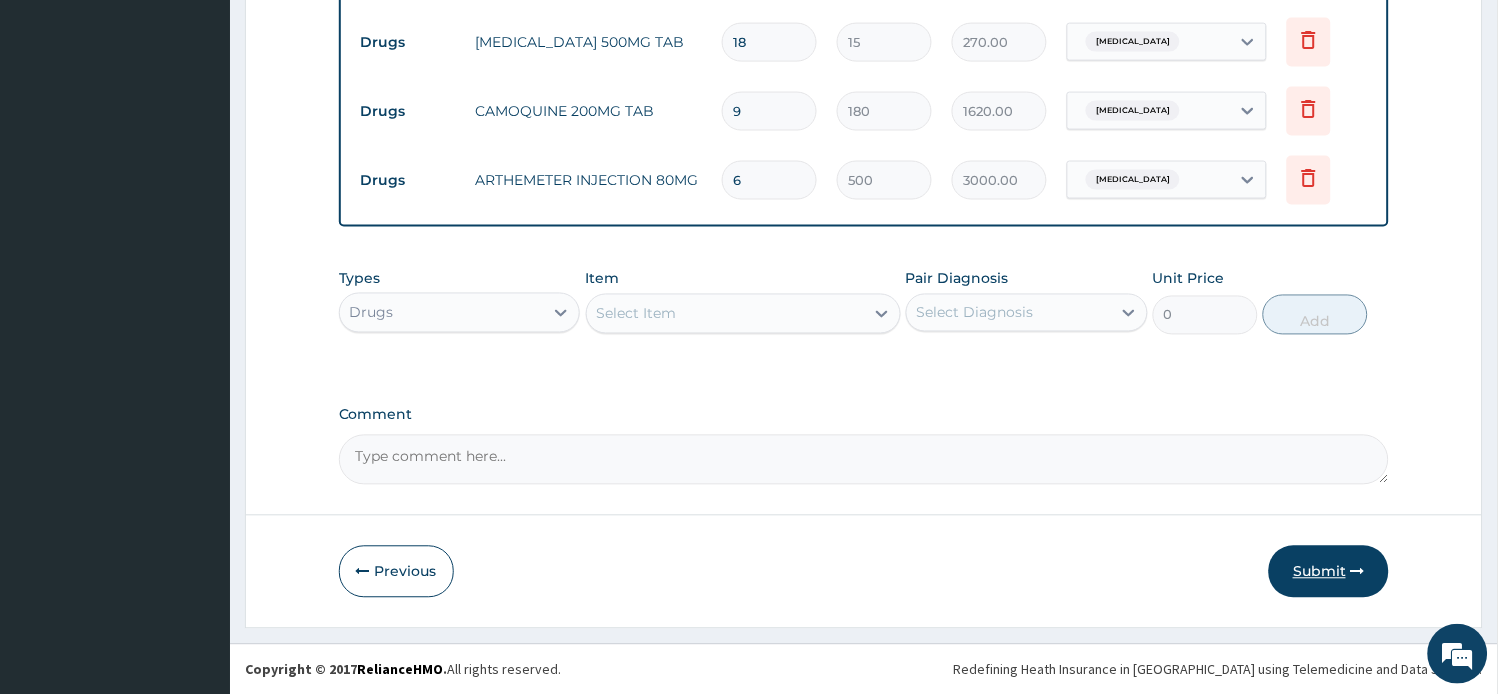 click on "Submit" at bounding box center [1329, 572] 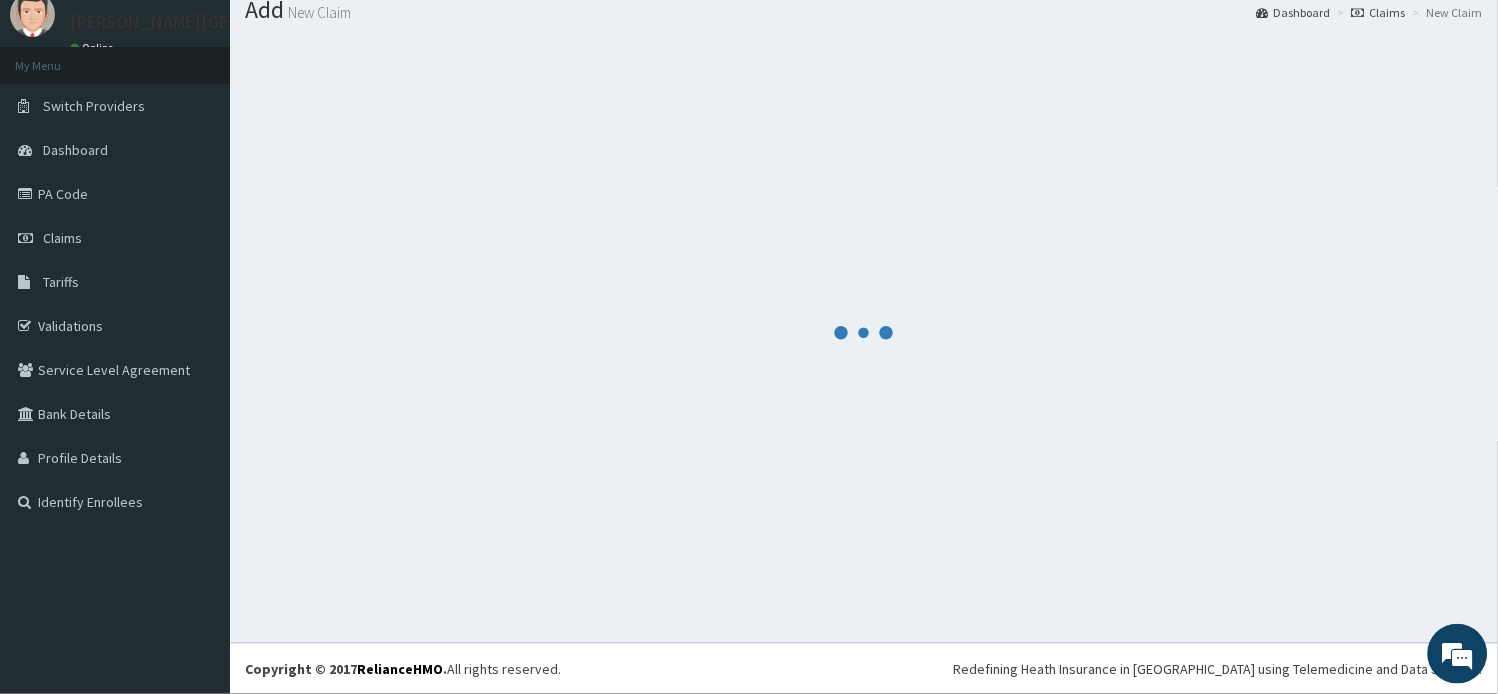 scroll, scrollTop: 67, scrollLeft: 0, axis: vertical 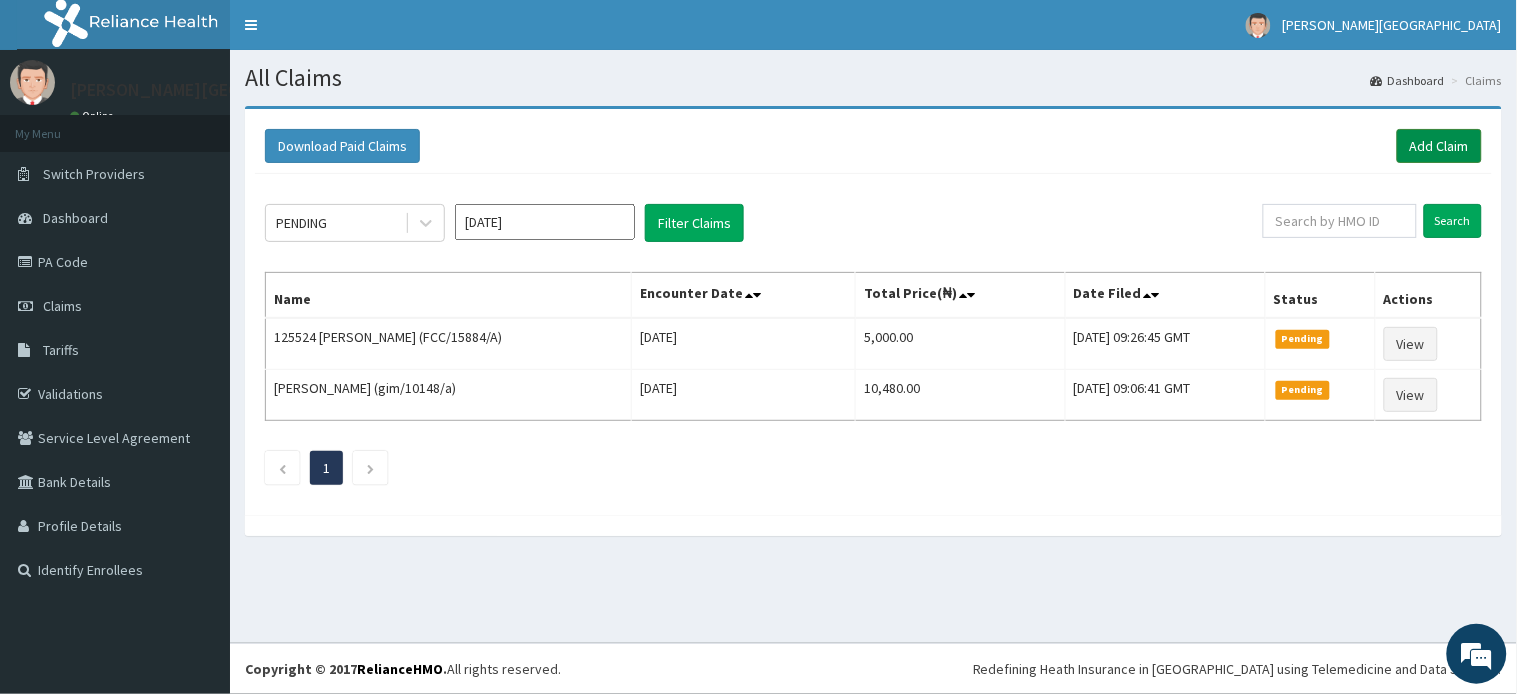click on "Add Claim" at bounding box center (1439, 146) 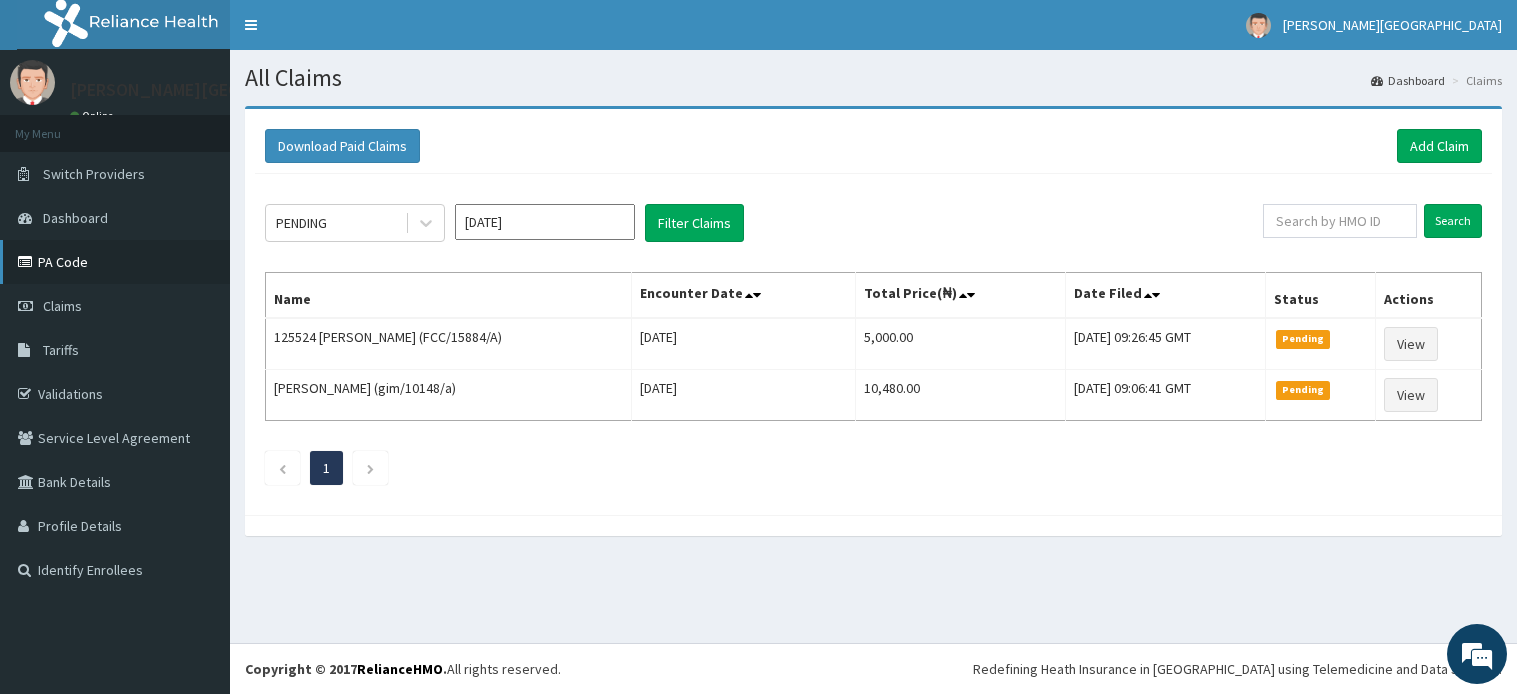 scroll, scrollTop: 0, scrollLeft: 0, axis: both 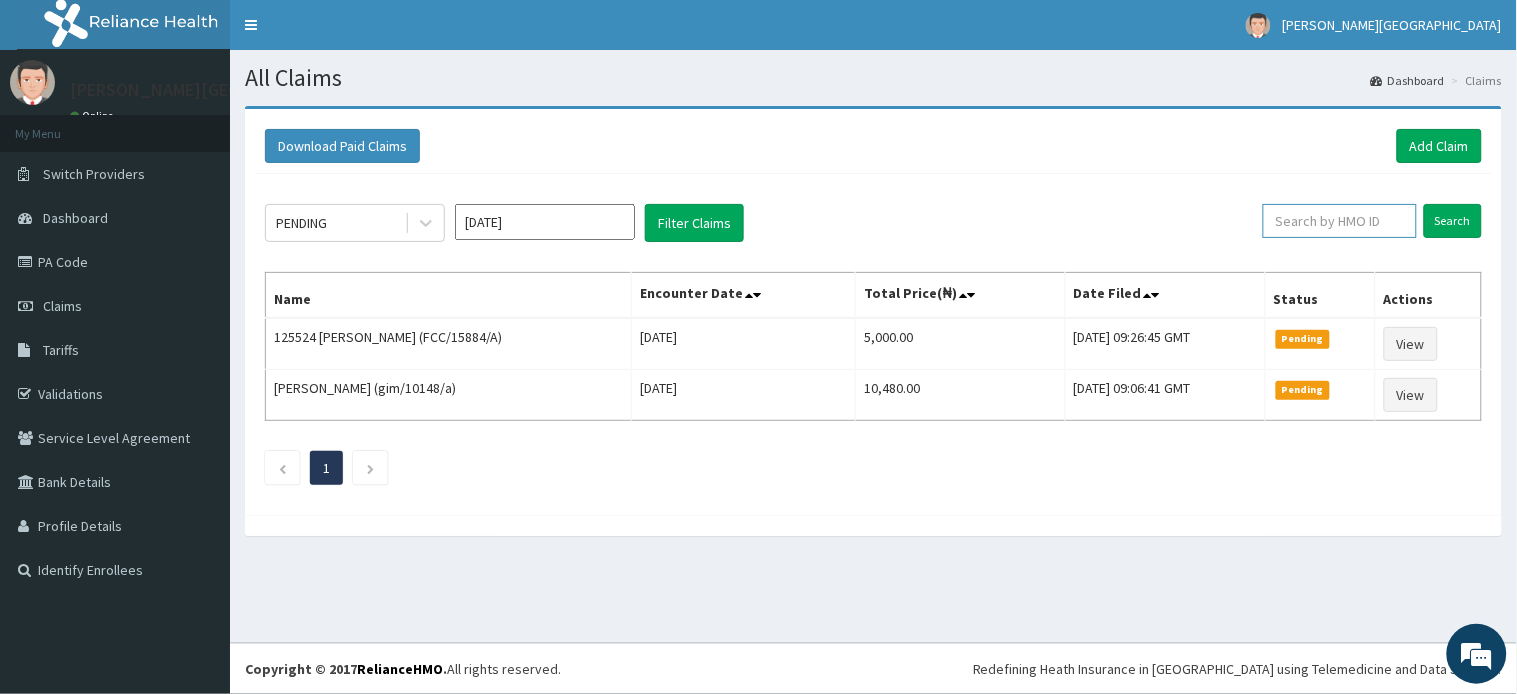 click at bounding box center [1340, 221] 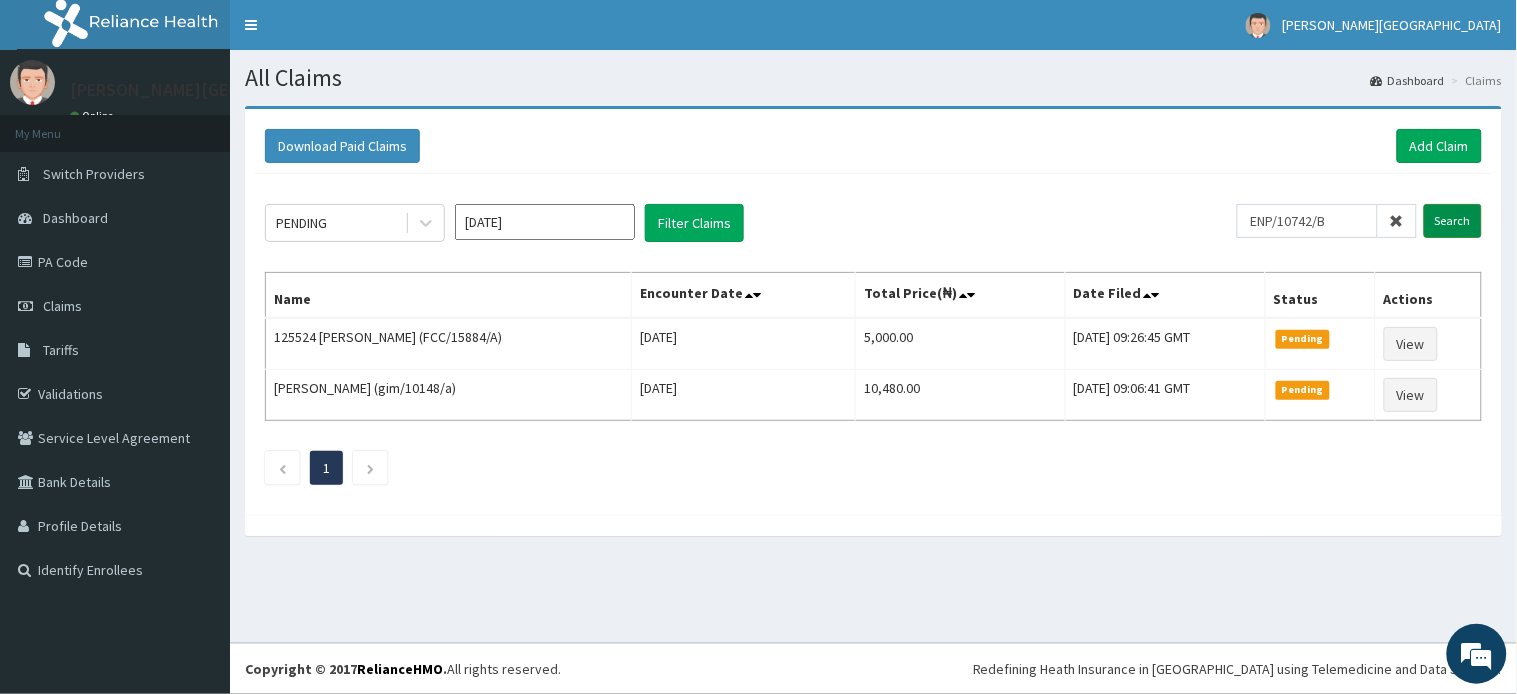 click on "Search" at bounding box center (1453, 221) 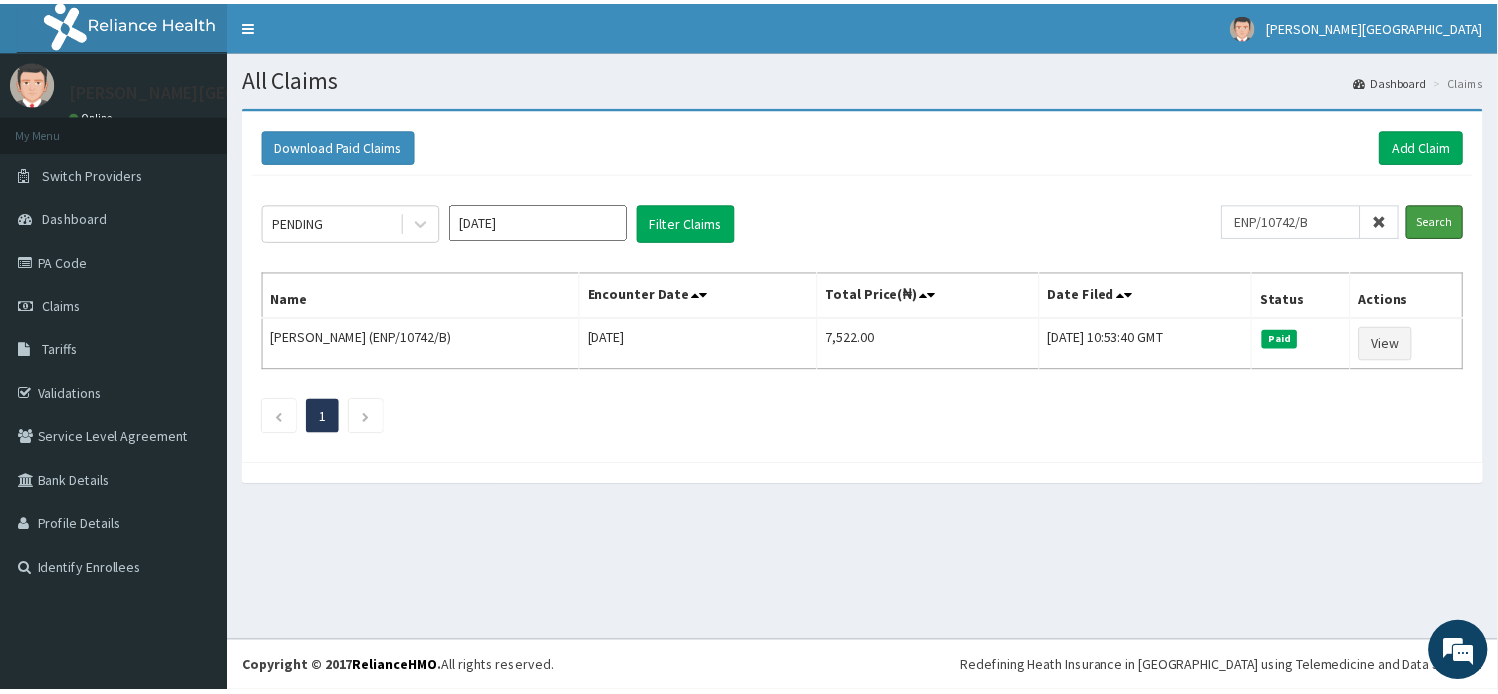 scroll, scrollTop: 0, scrollLeft: 0, axis: both 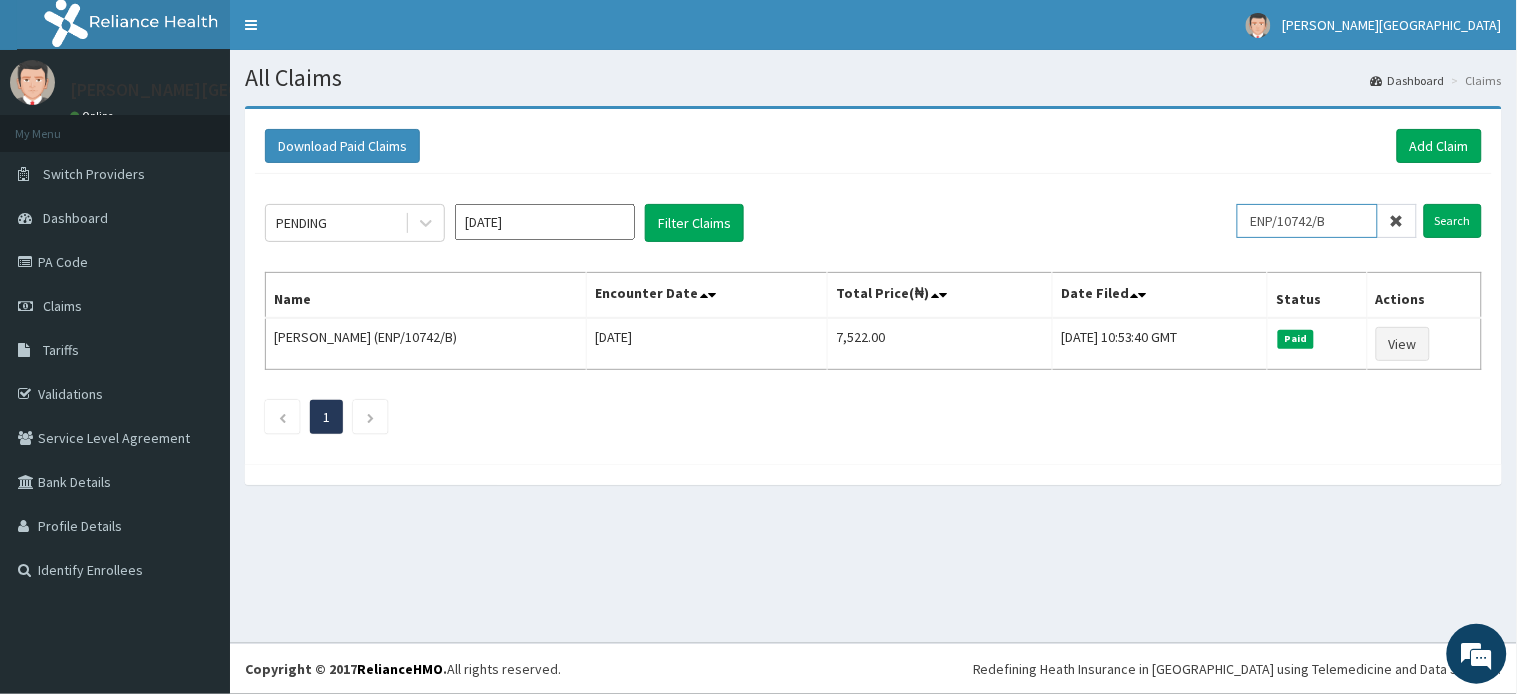 click on "PENDING [DATE] Filter Claims ENP/10742/B Search Name Encounter Date Total Price(₦) Date Filed Status Actions [PERSON_NAME] (ENP/10742/B) [DATE] 7,522.00 [DATE] 10:53:40 GMT Paid View 1" 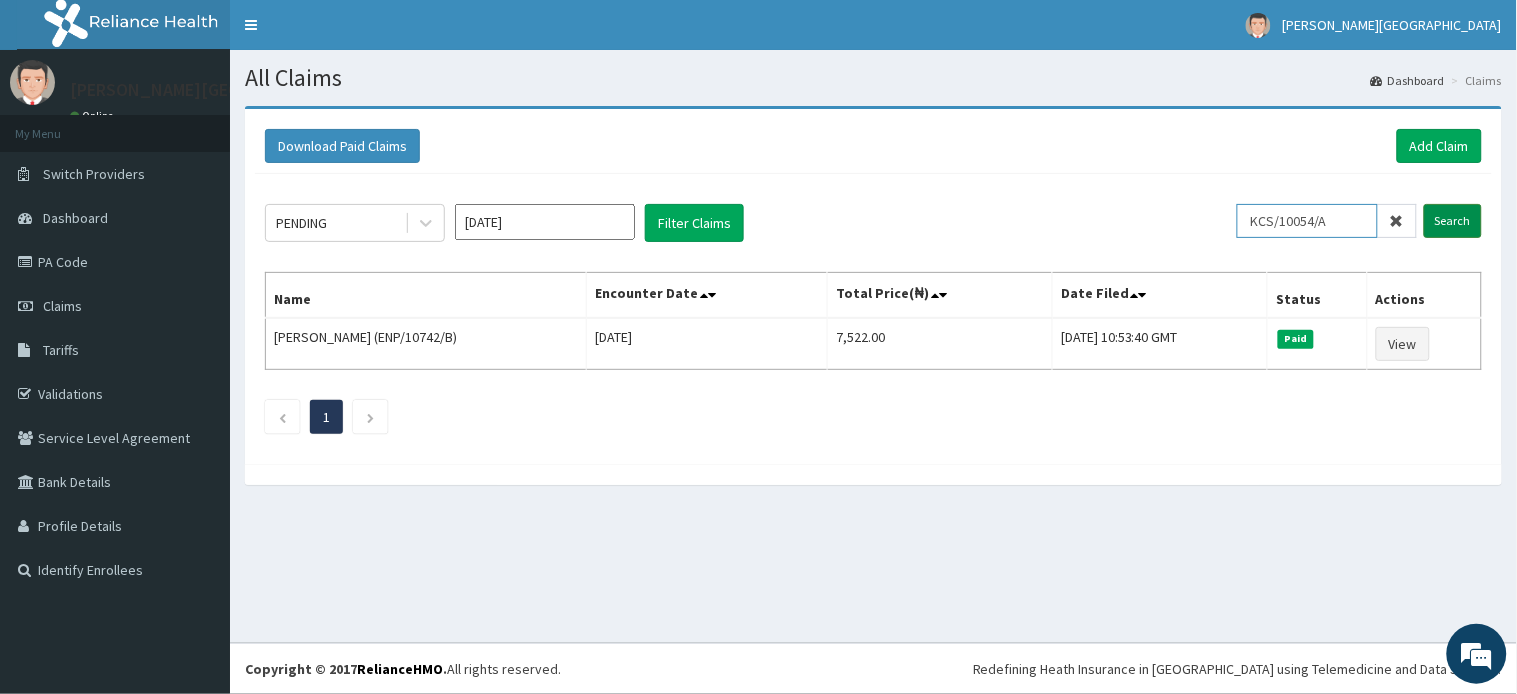 type on "KCS/10054/A" 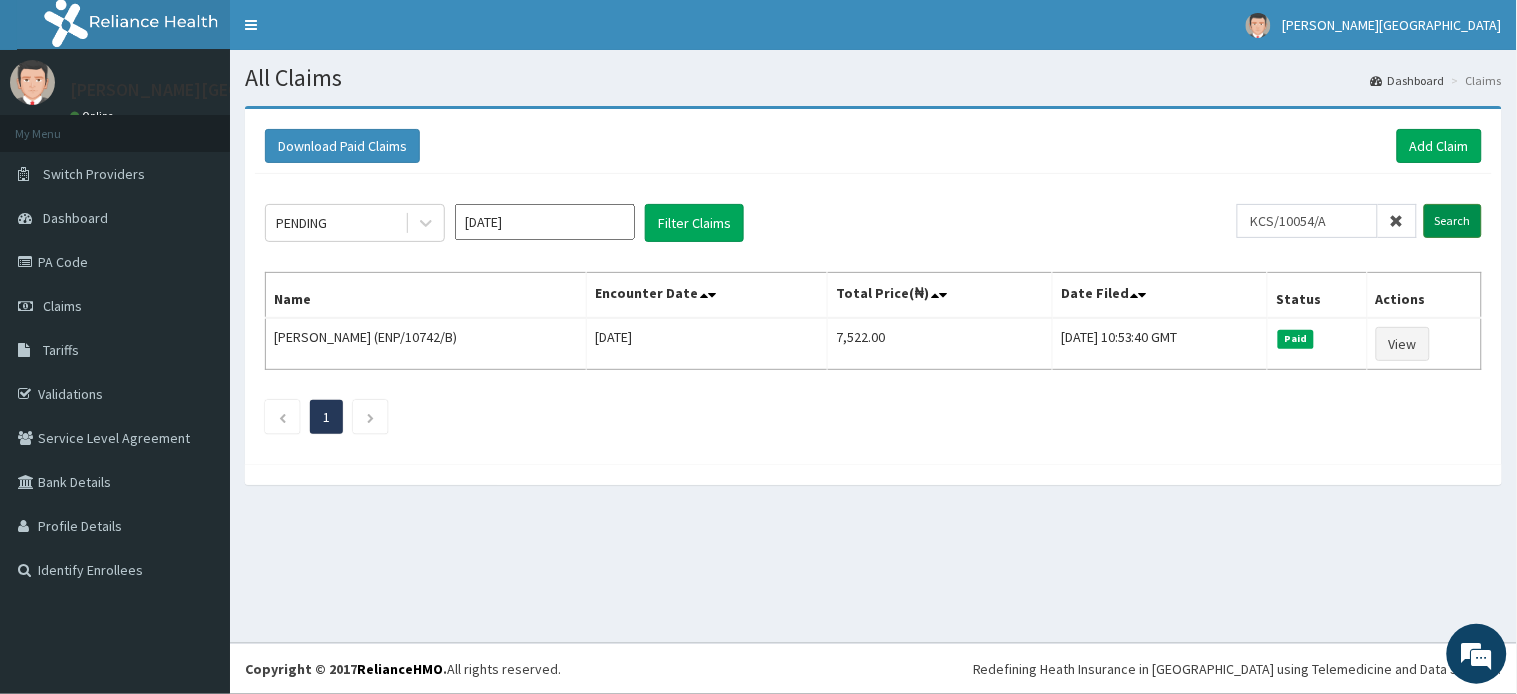 click on "Search" at bounding box center (1453, 221) 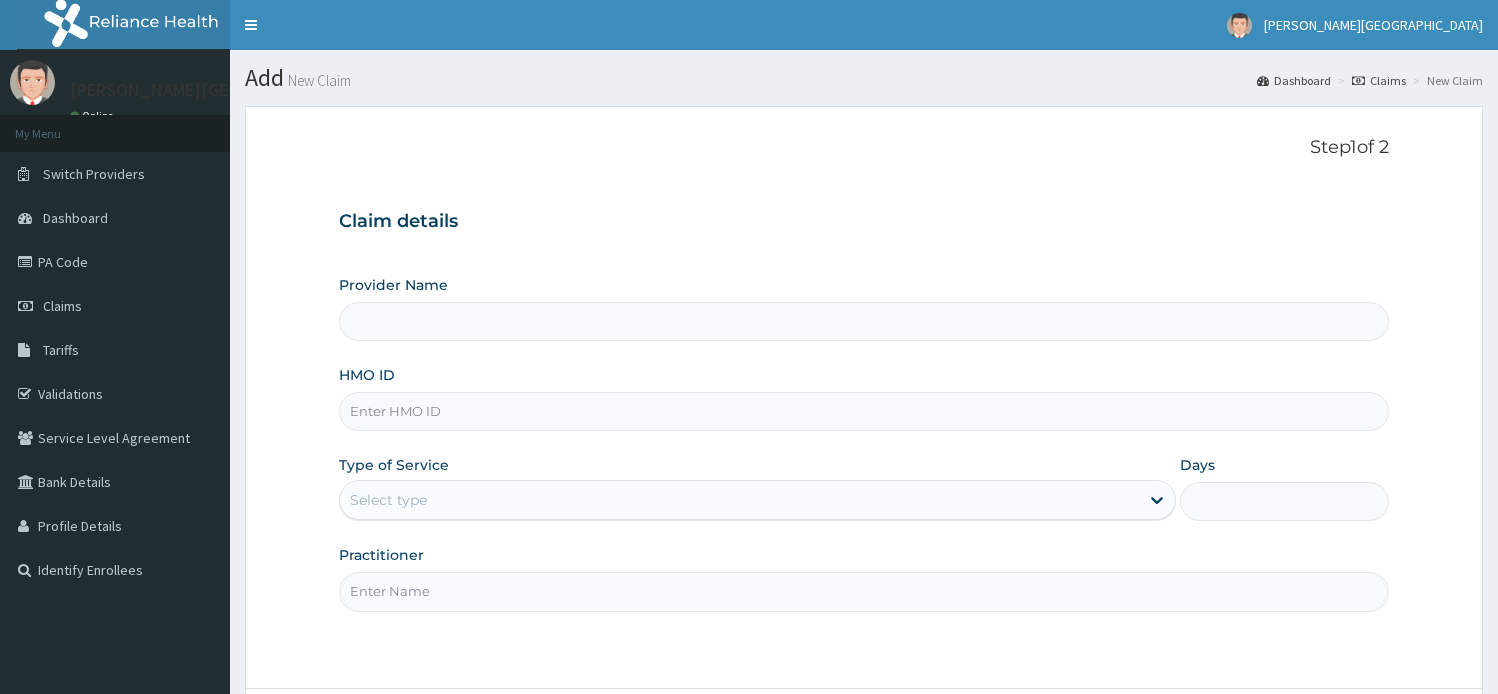 scroll, scrollTop: 0, scrollLeft: 0, axis: both 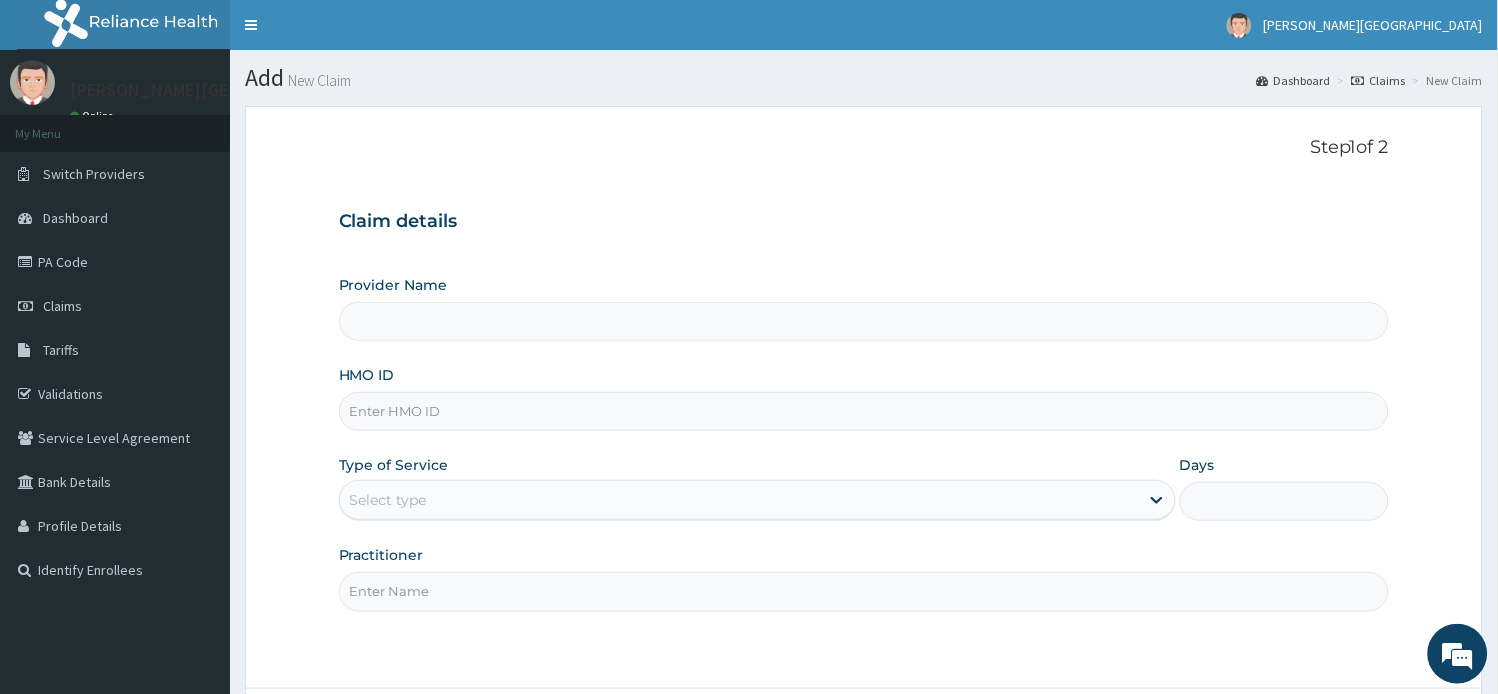 type on "[PERSON_NAME][GEOGRAPHIC_DATA]" 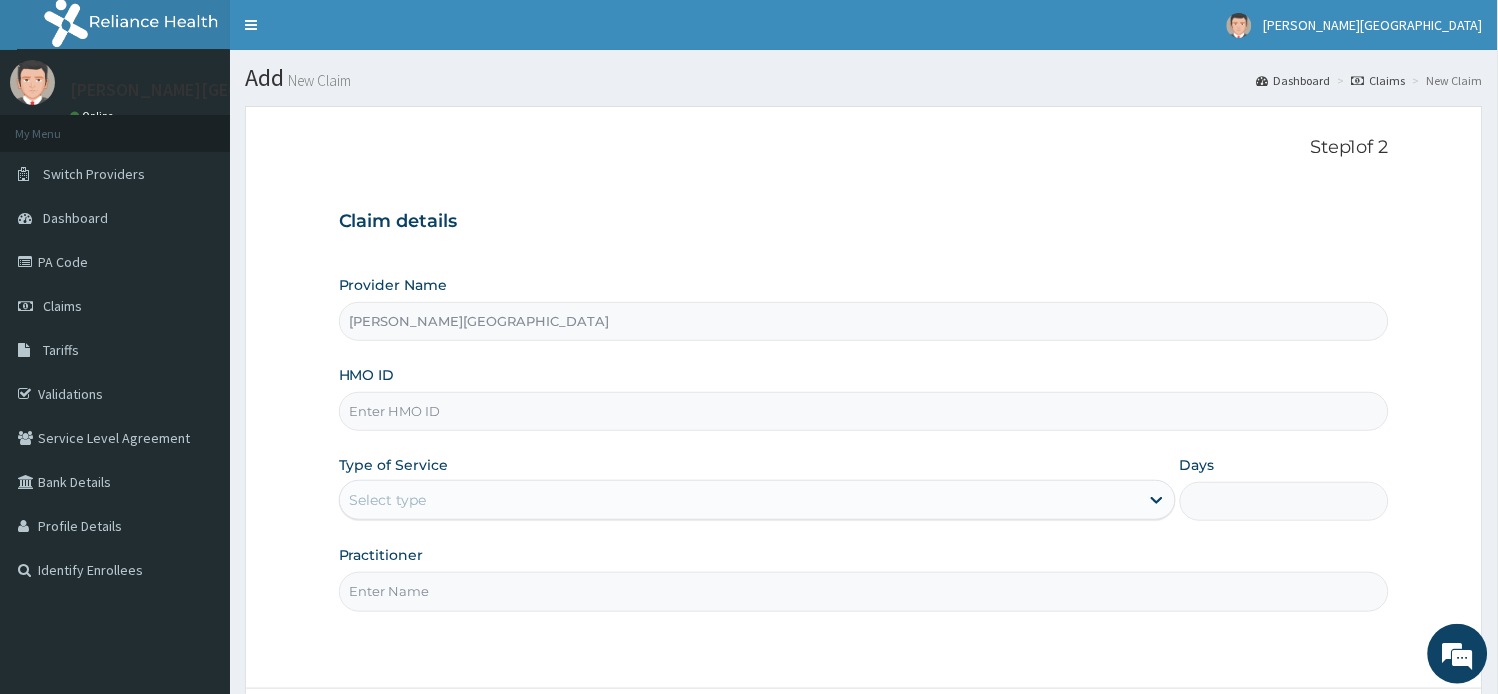click on "HMO ID" at bounding box center (864, 411) 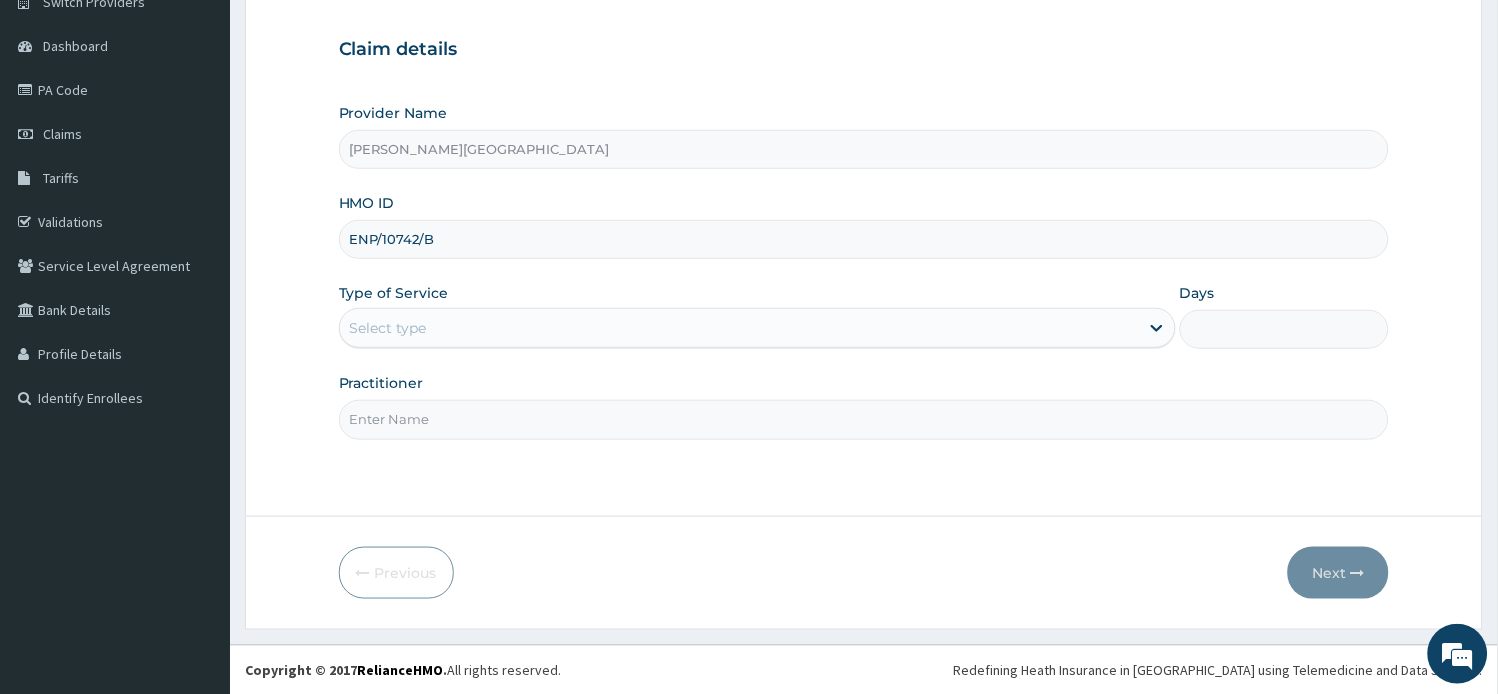 scroll, scrollTop: 174, scrollLeft: 0, axis: vertical 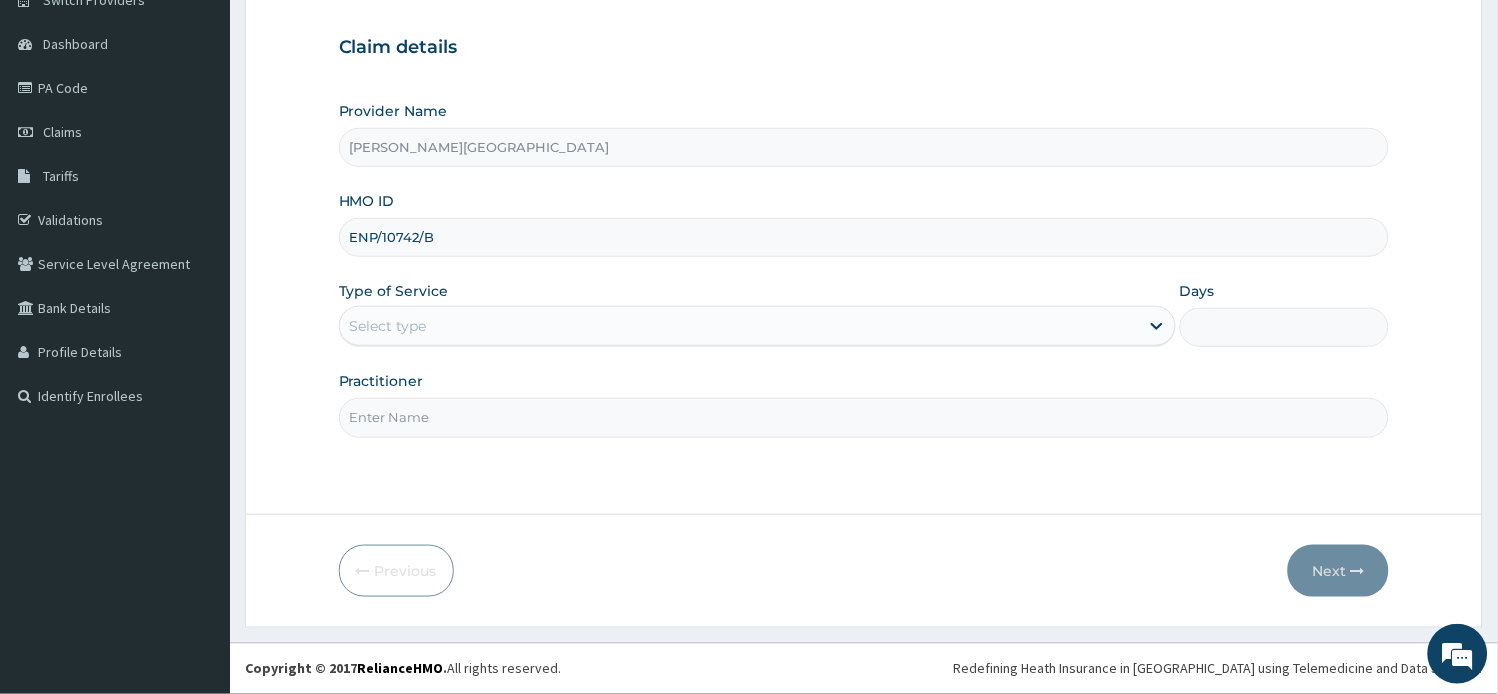 type on "ENP/10742/B" 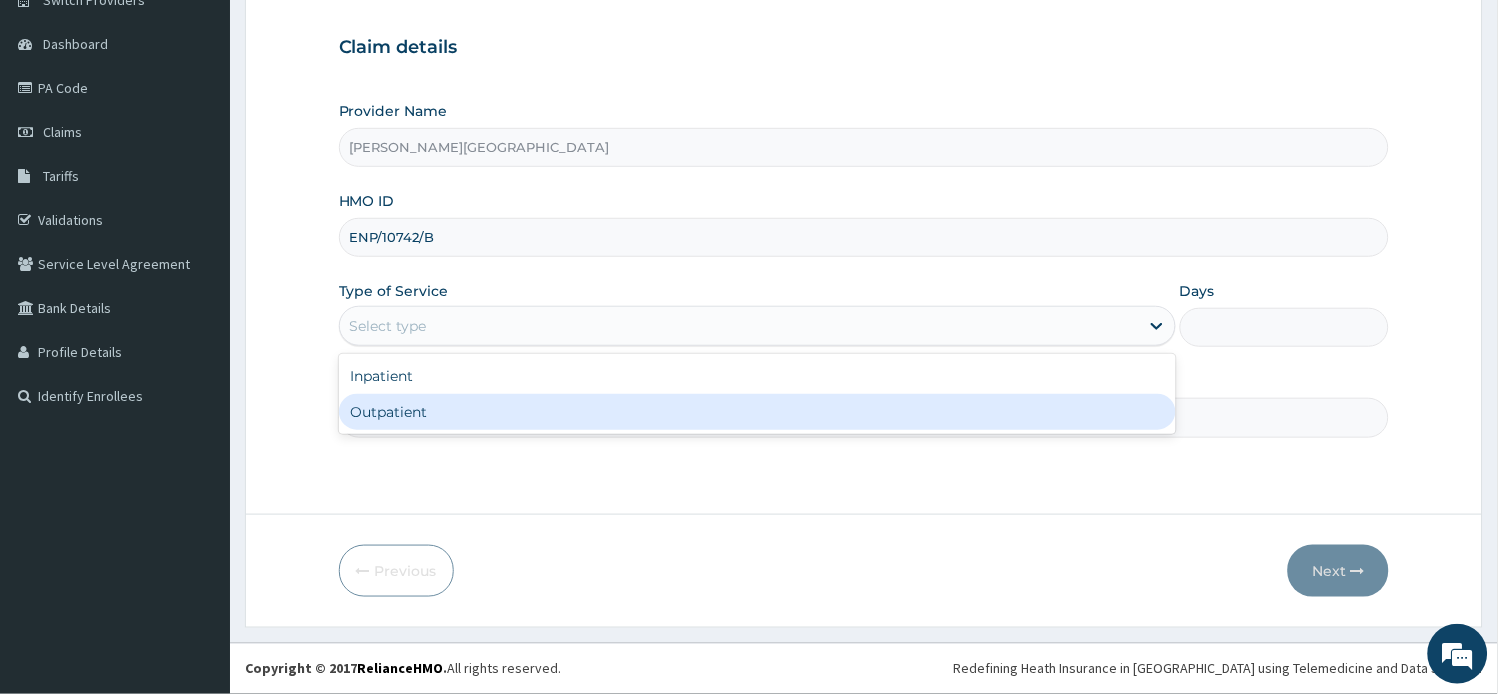 click on "Outpatient" at bounding box center (757, 412) 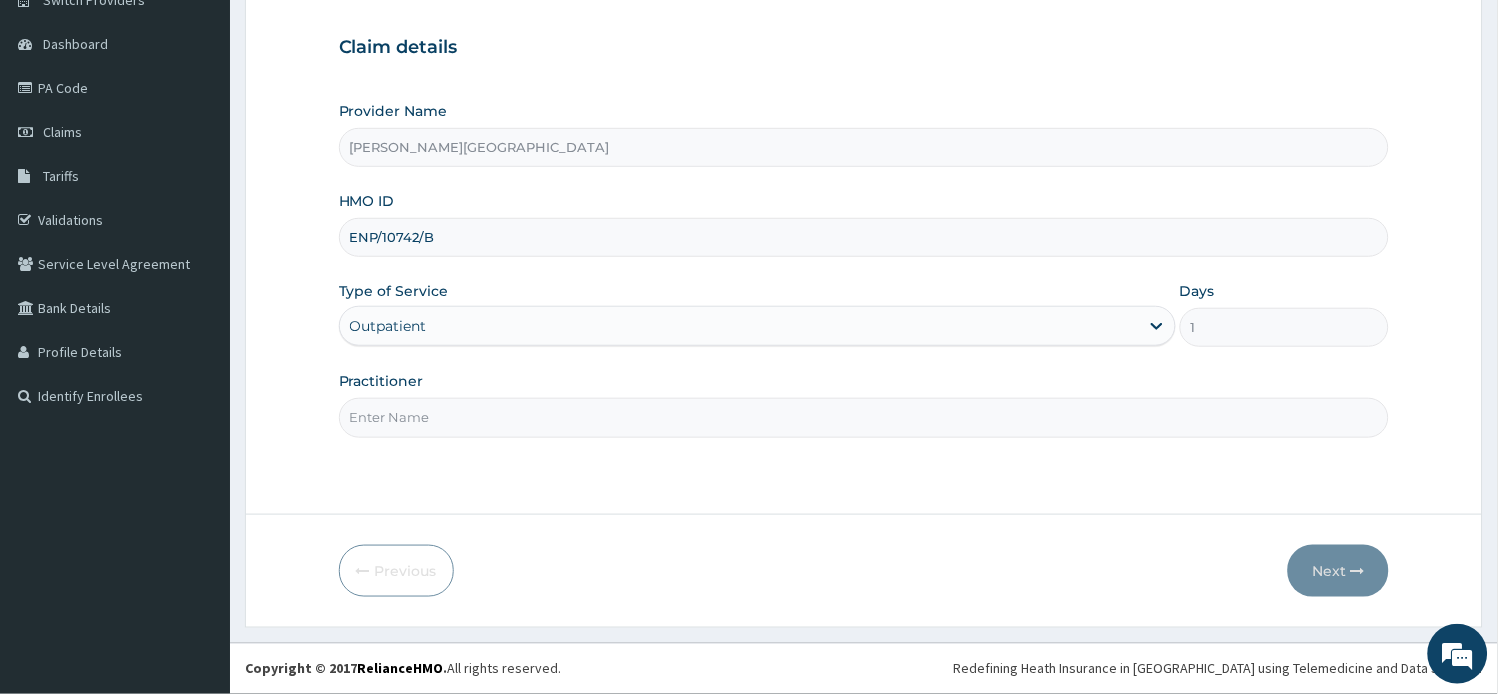 click on "Practitioner" at bounding box center (864, 417) 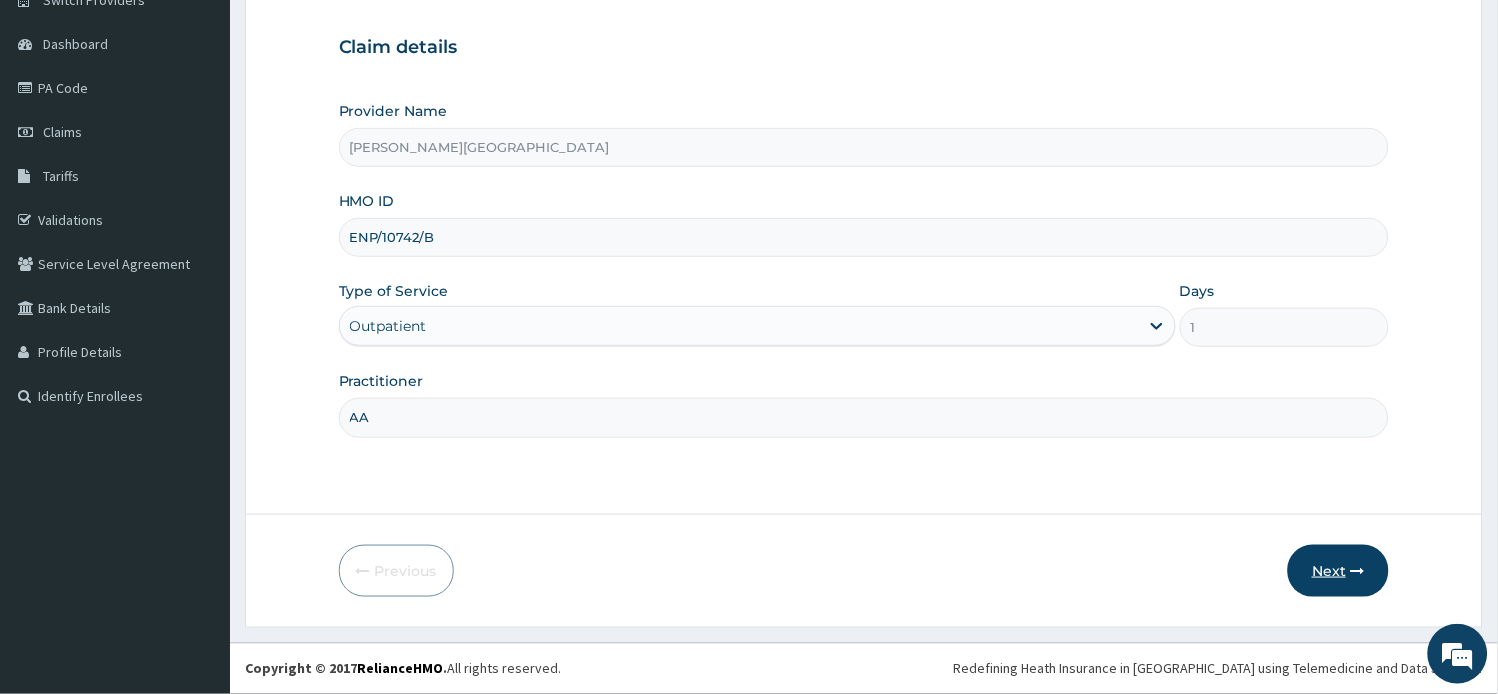 type on "AA" 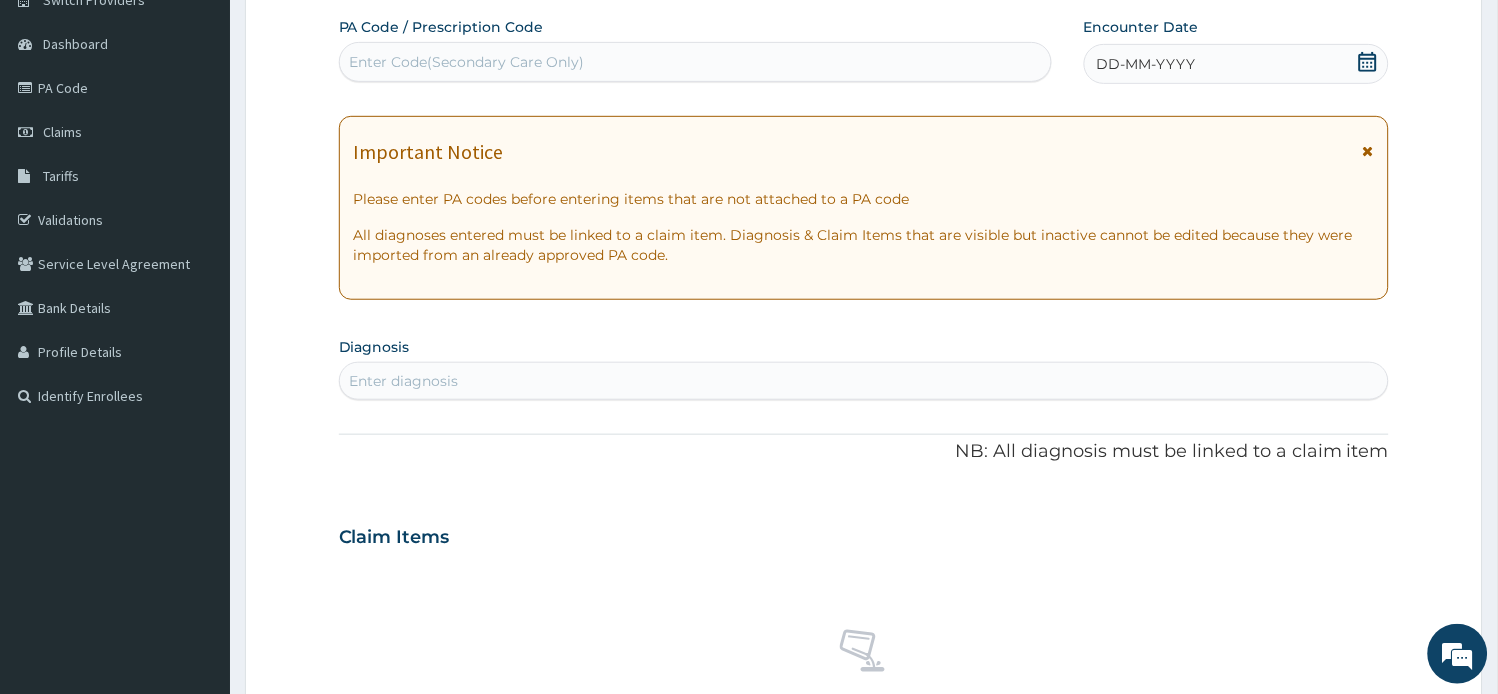 click at bounding box center (1368, 151) 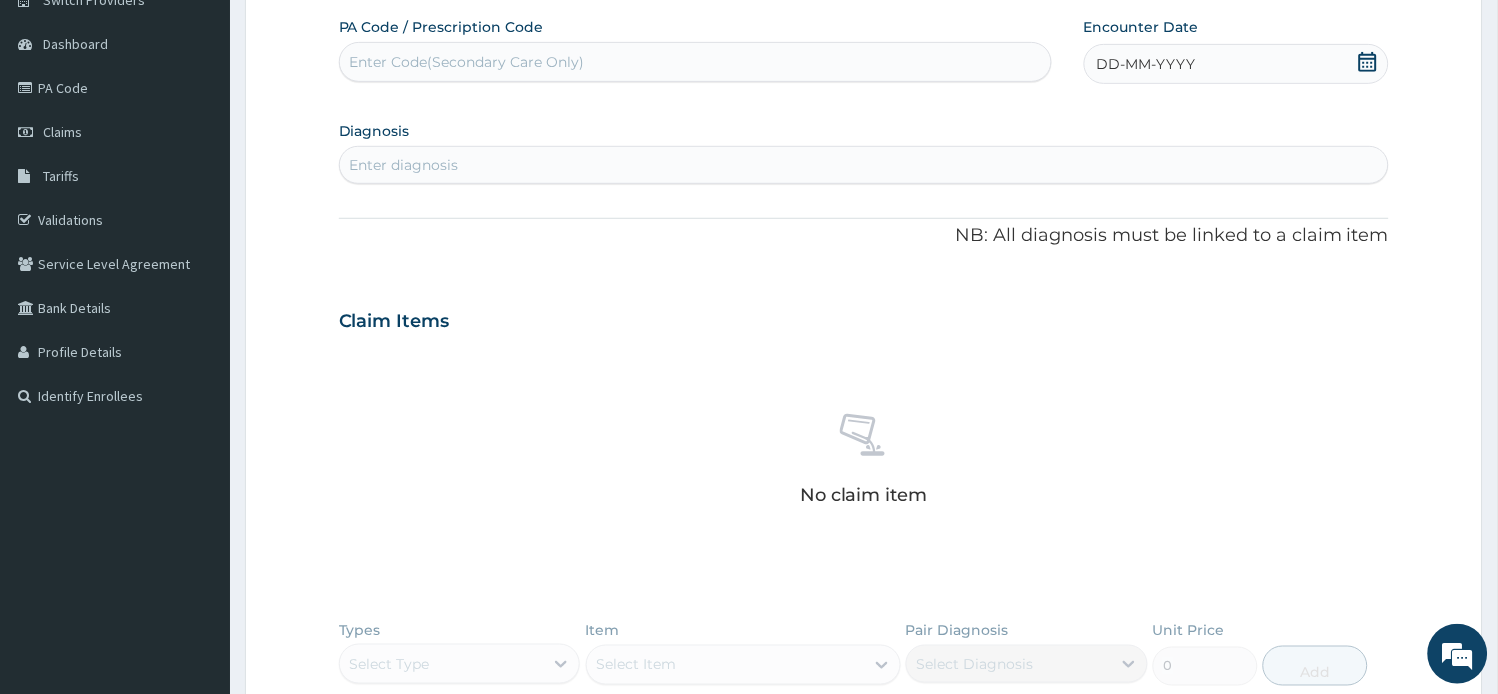 click 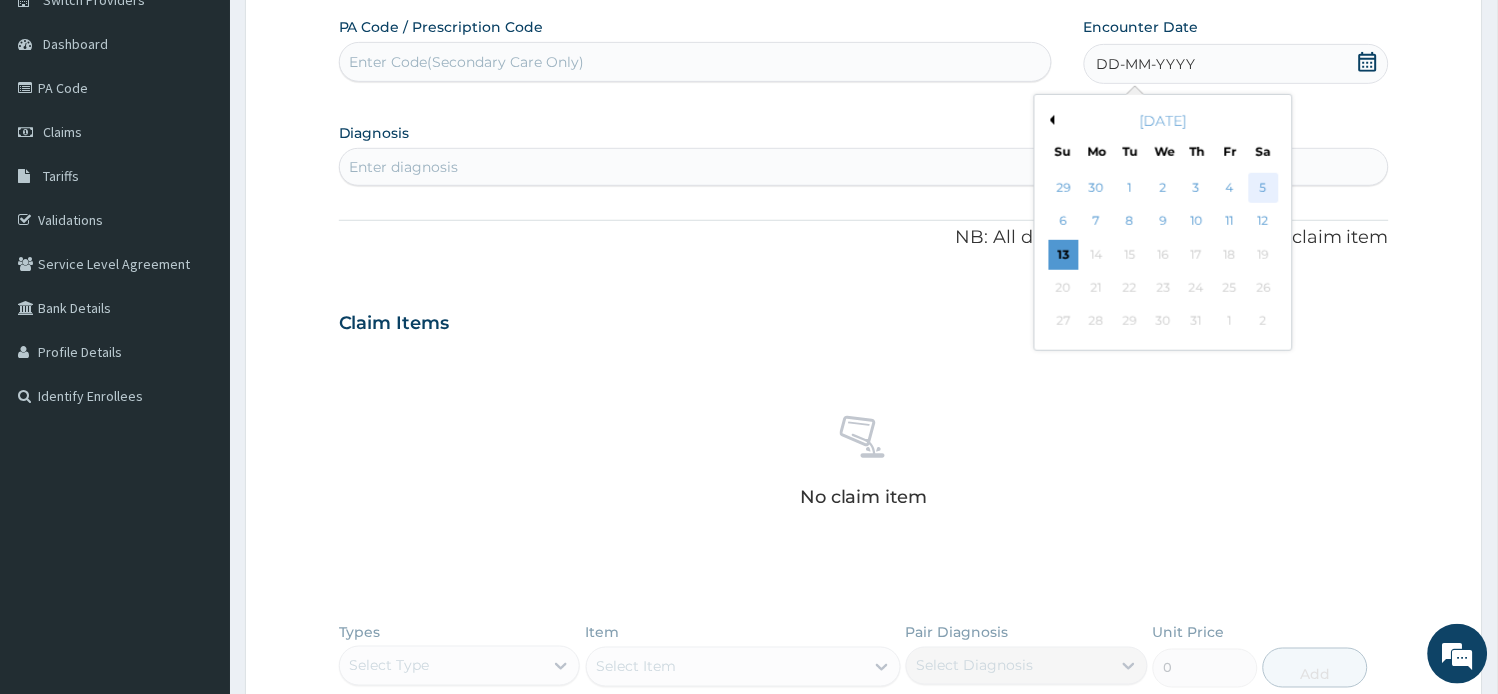 scroll, scrollTop: 0, scrollLeft: 0, axis: both 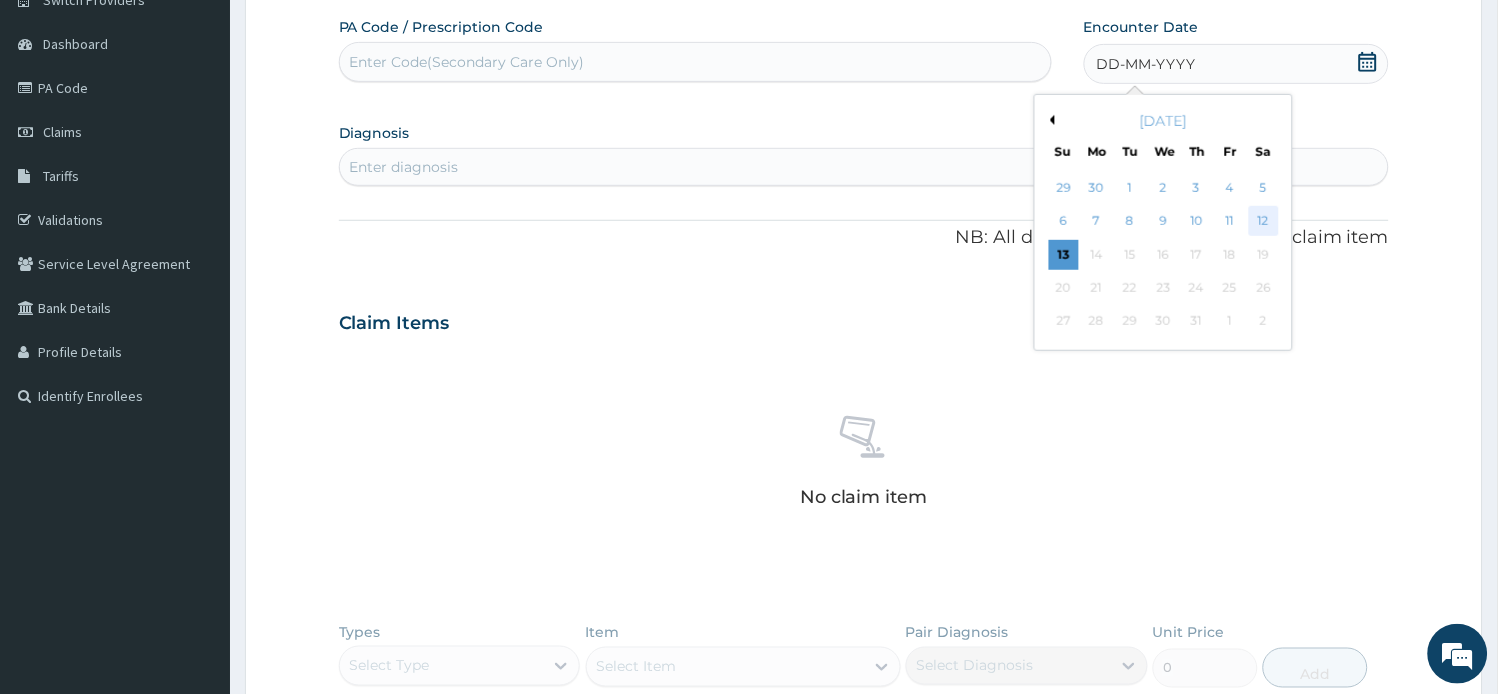 click on "12" at bounding box center [1263, 222] 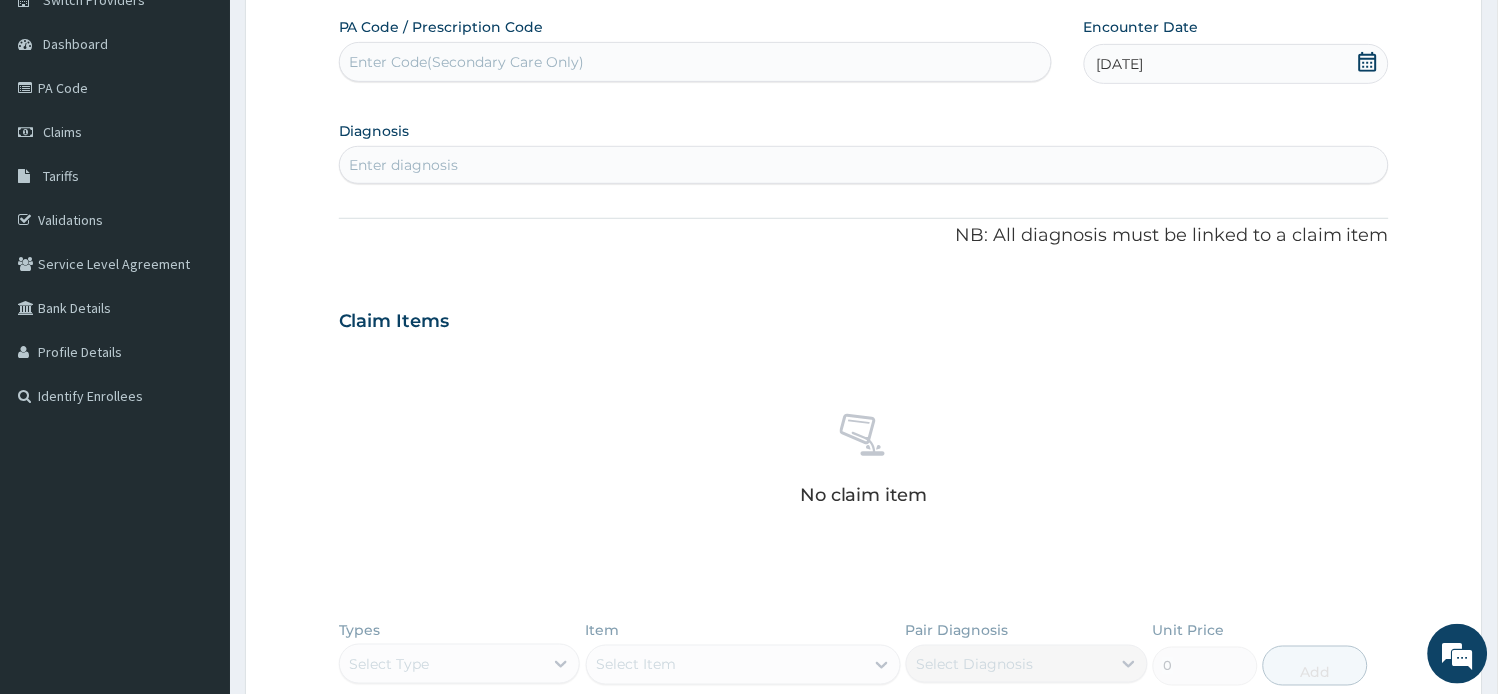 click on "Enter diagnosis" at bounding box center (404, 165) 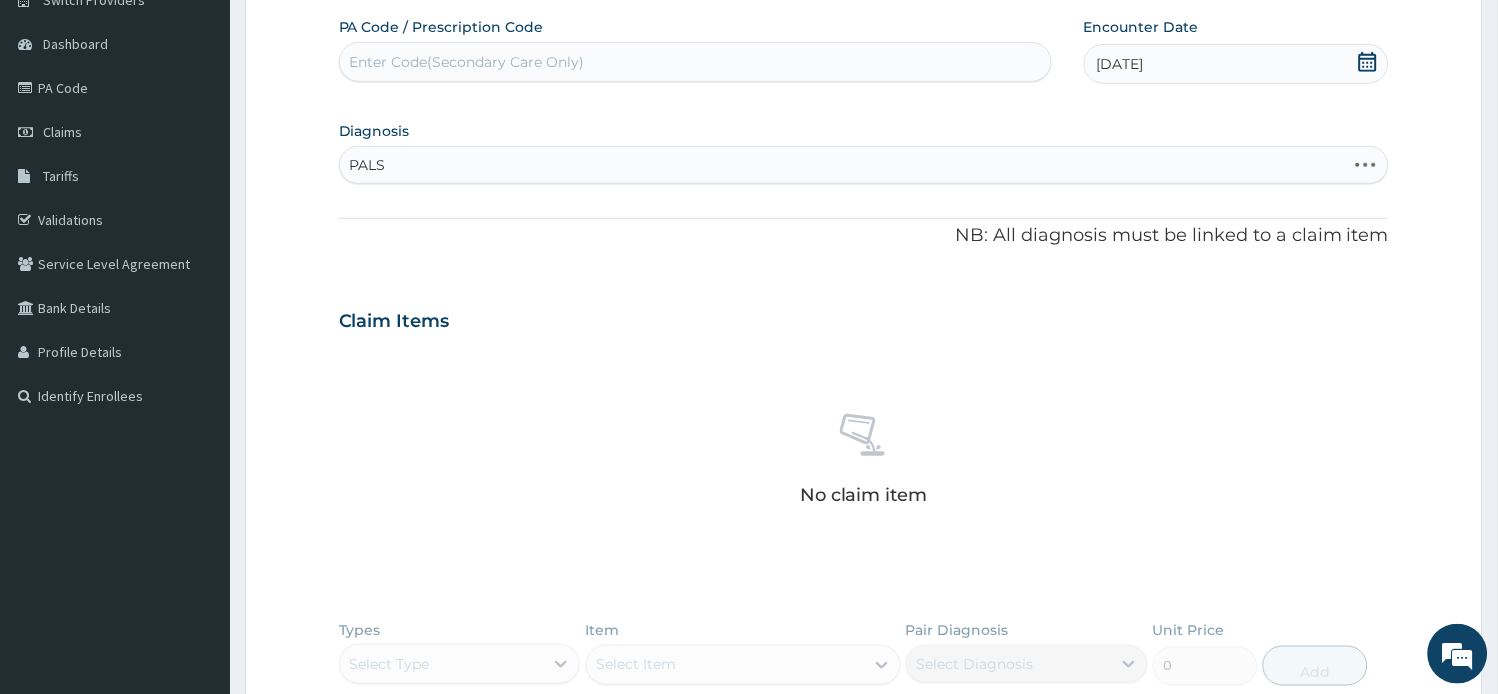 type on "PALSY" 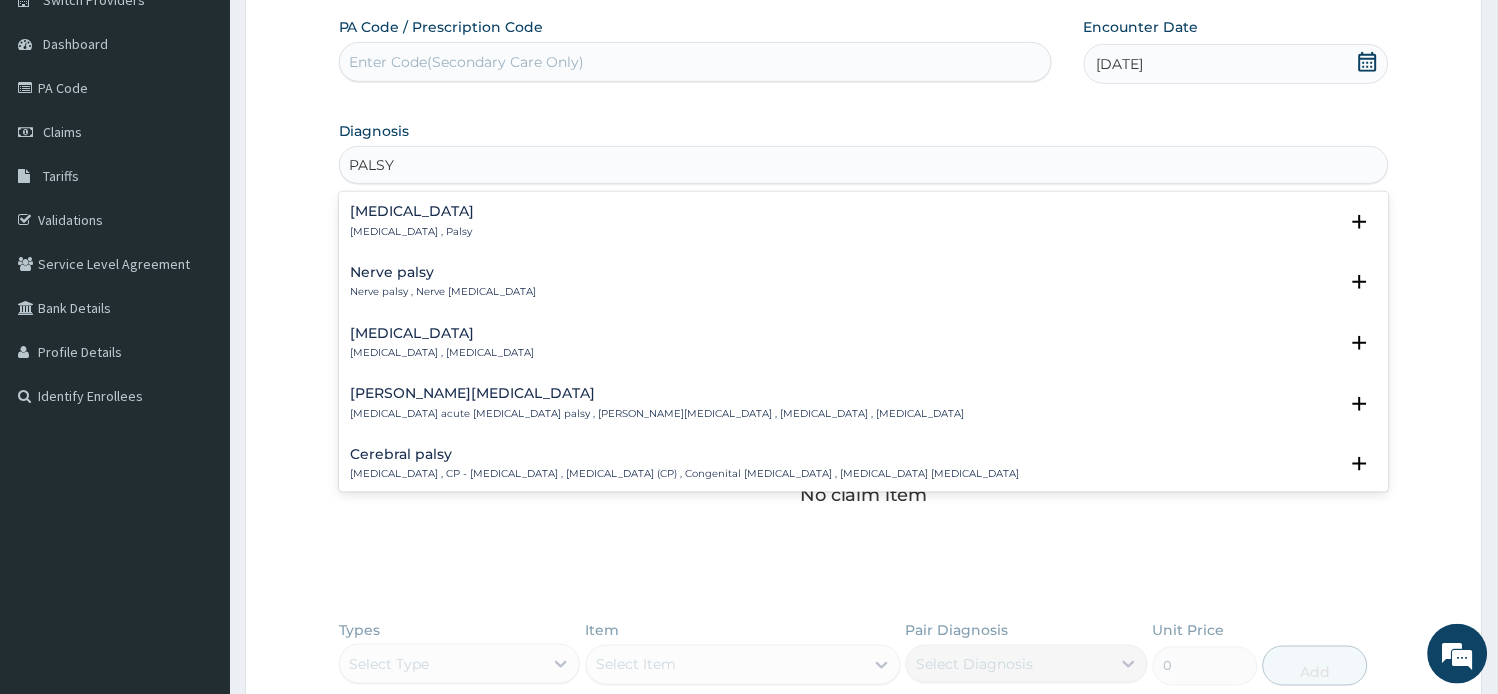 click on "Facial palsy , Facial nerve paralysis" at bounding box center [443, 353] 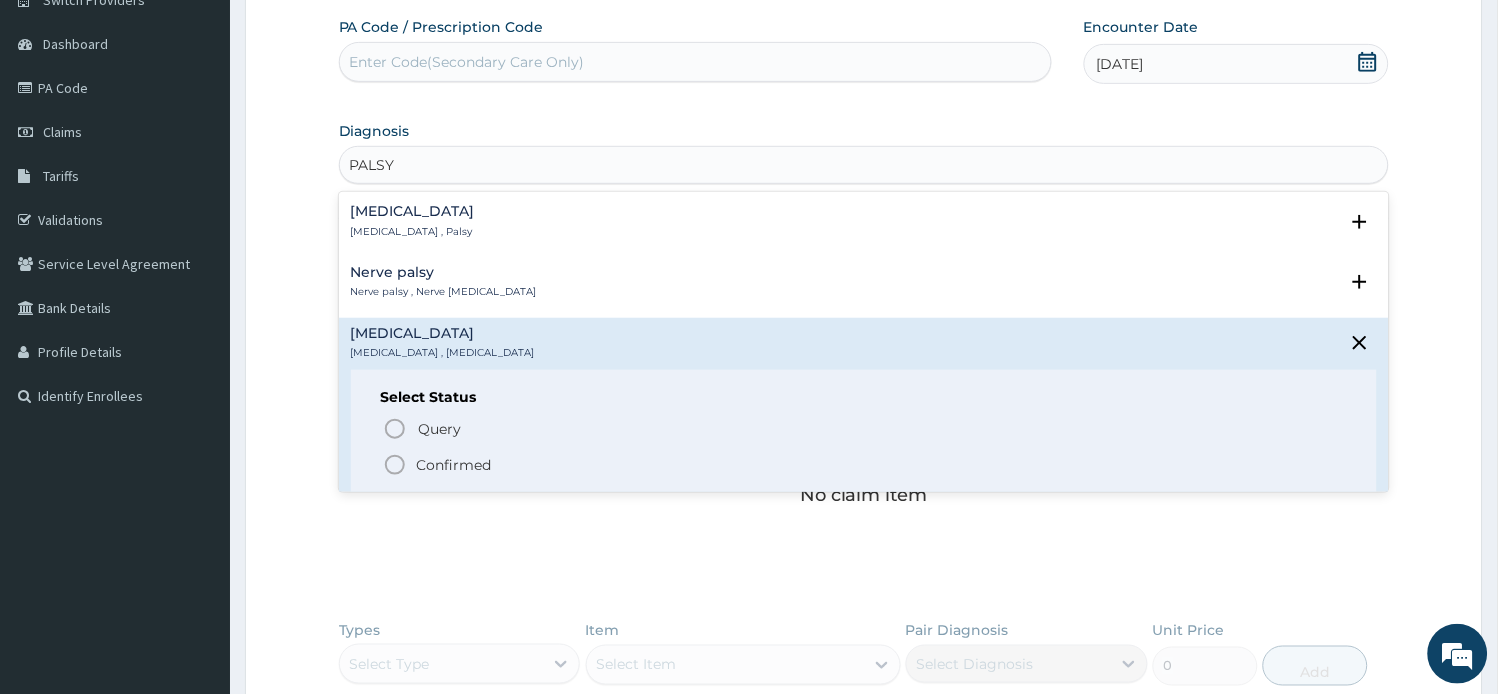 click on "Confirmed" at bounding box center (454, 465) 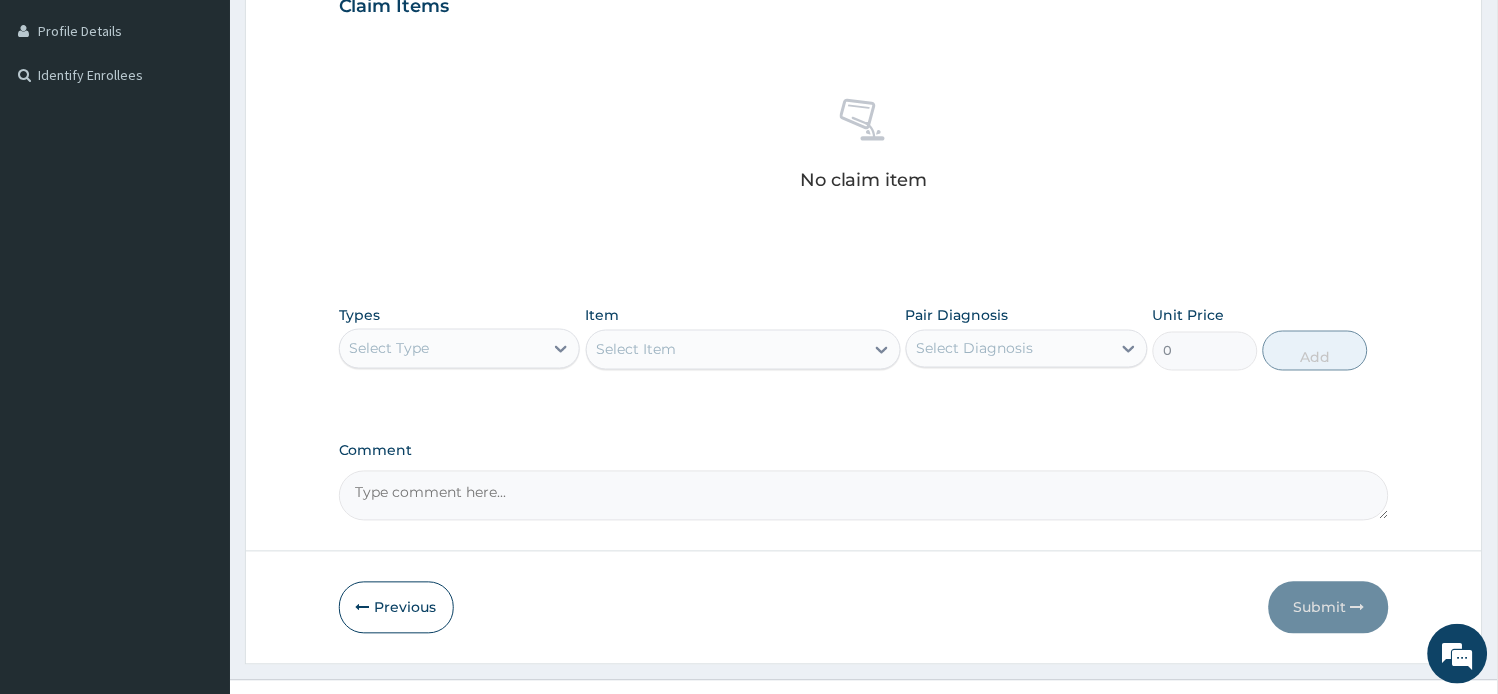scroll, scrollTop: 532, scrollLeft: 0, axis: vertical 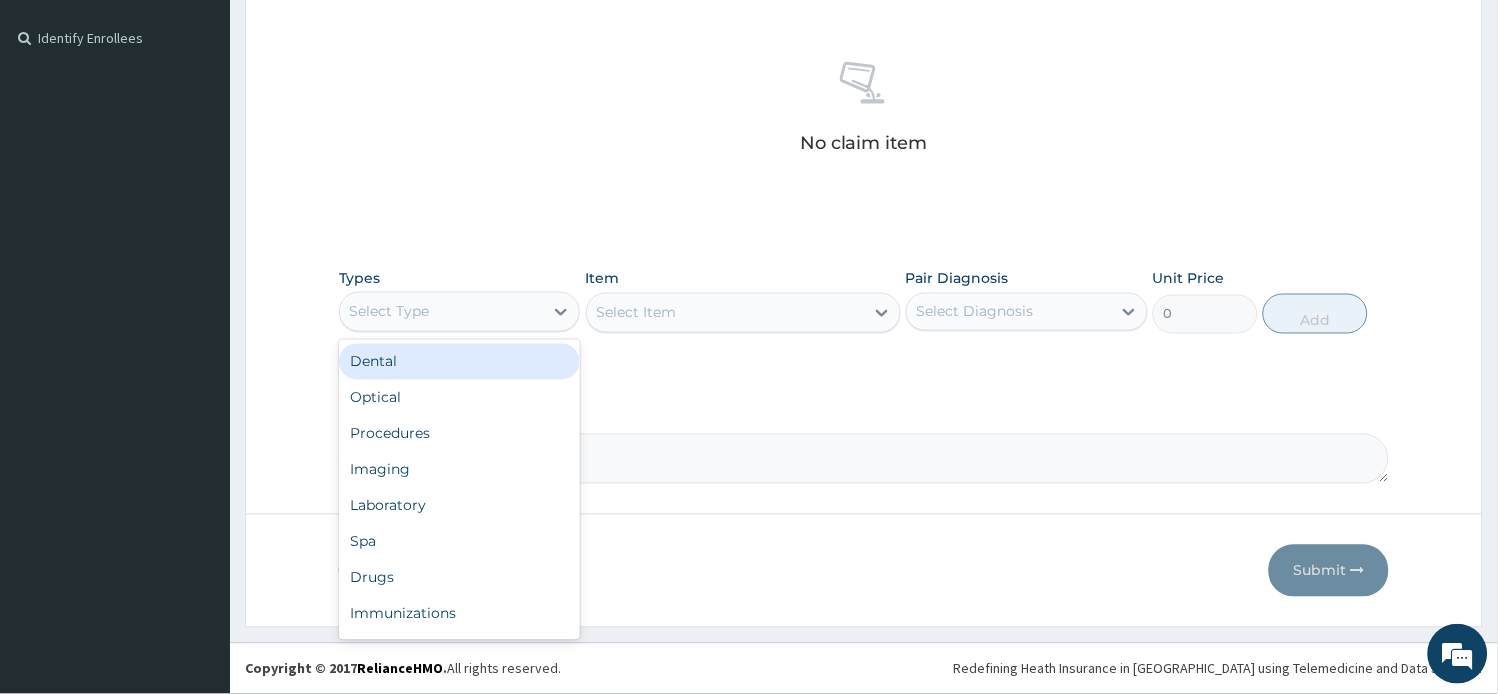click on "Select Type" at bounding box center [442, 312] 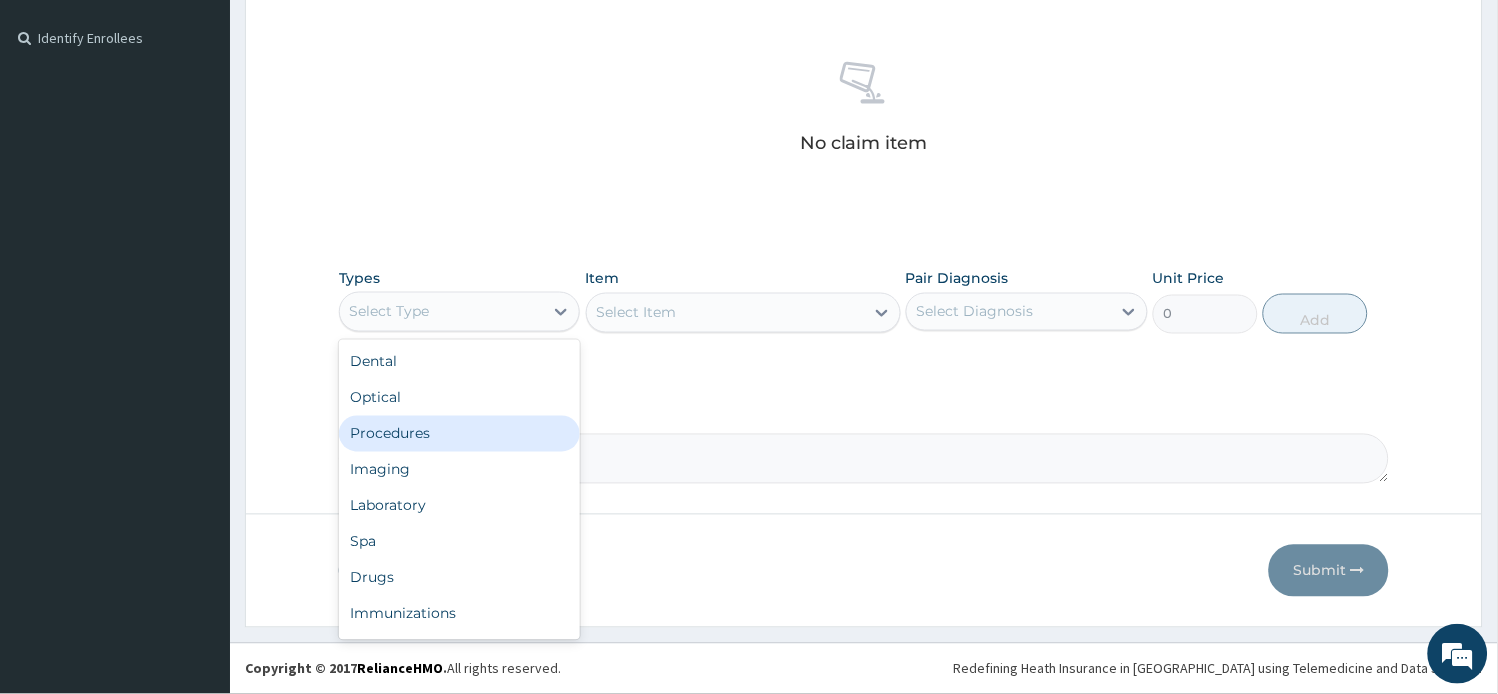 click on "Procedures" at bounding box center (460, 434) 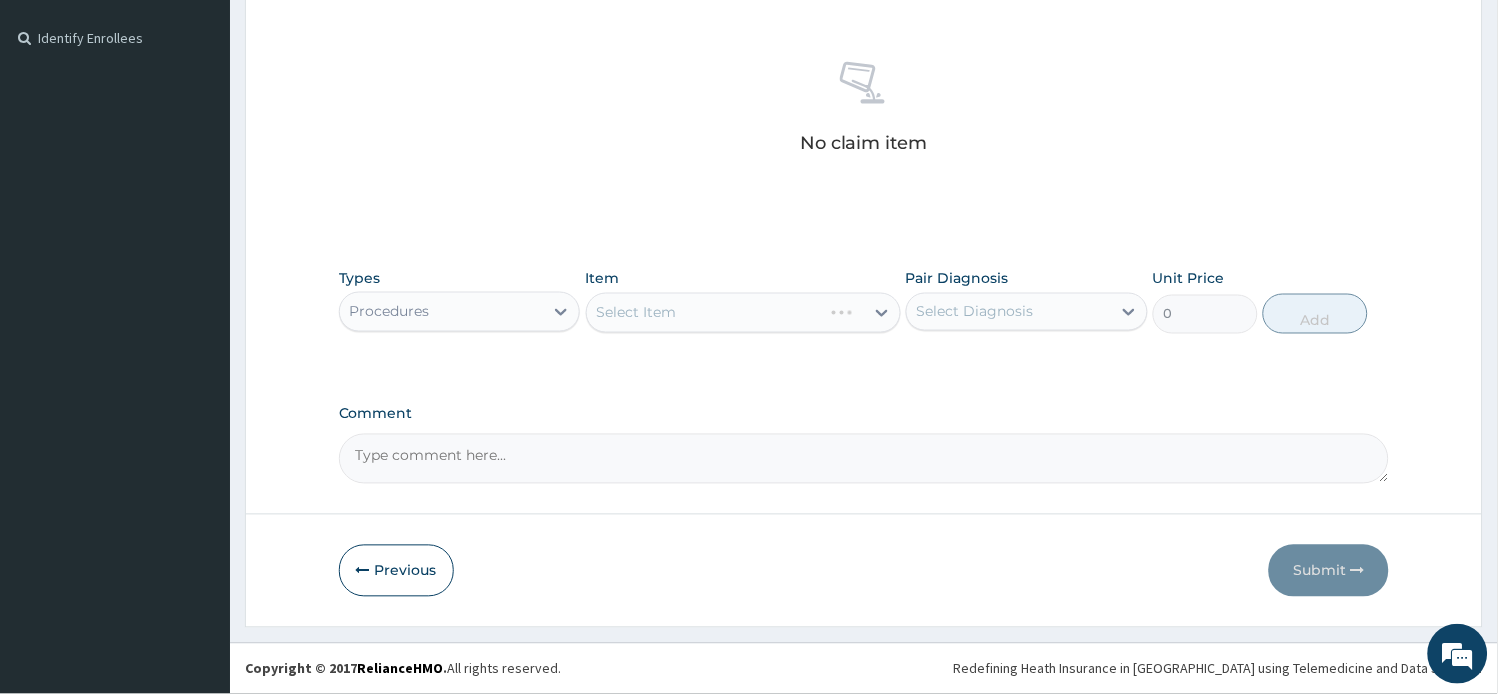 click on "Select Item" at bounding box center [743, 313] 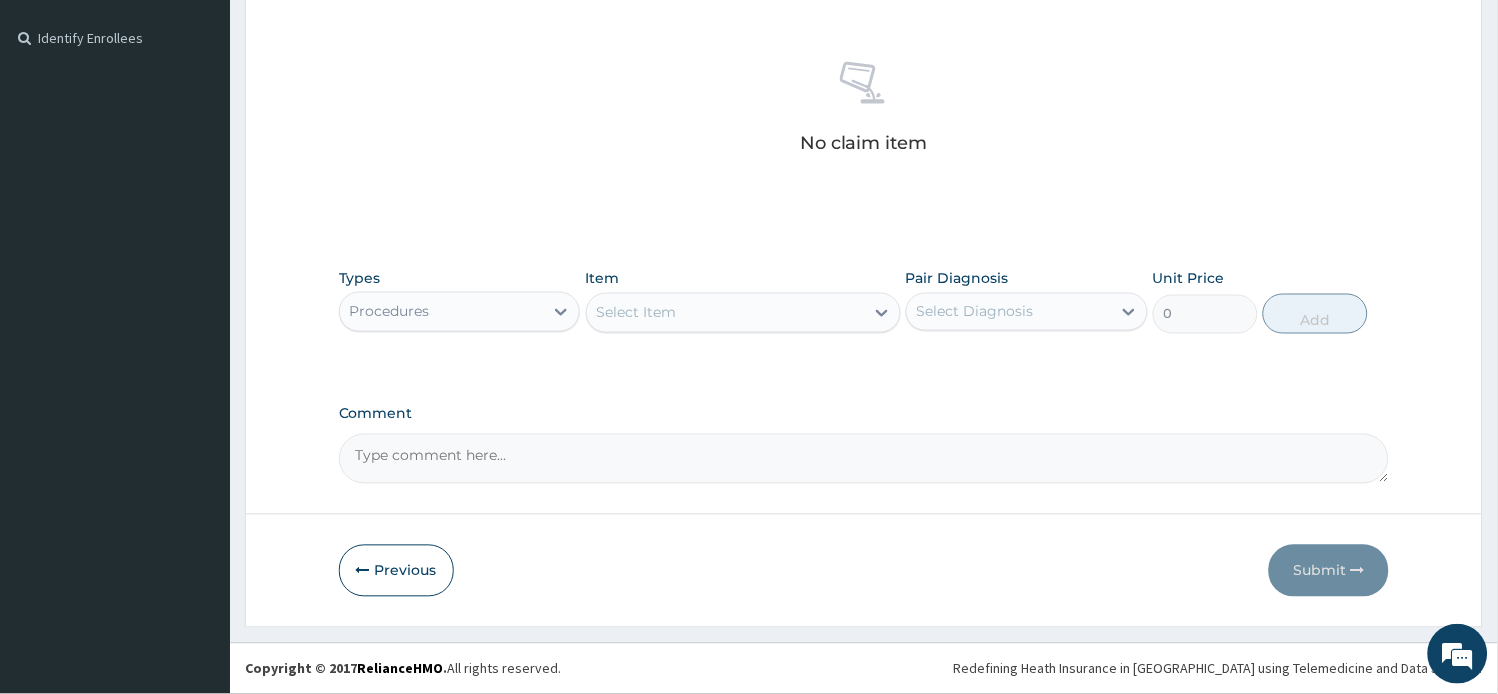 click on "Select Item" at bounding box center (743, 313) 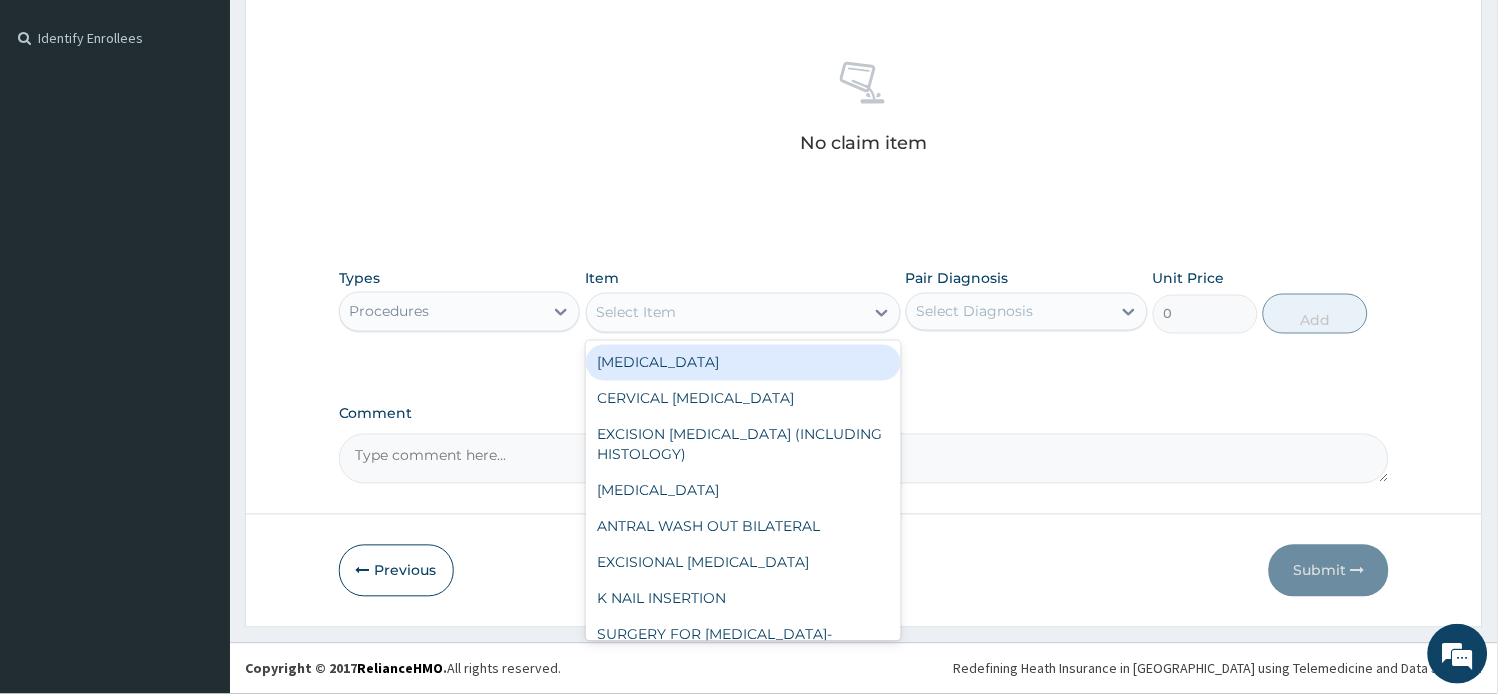 click on "Select Item" at bounding box center (725, 313) 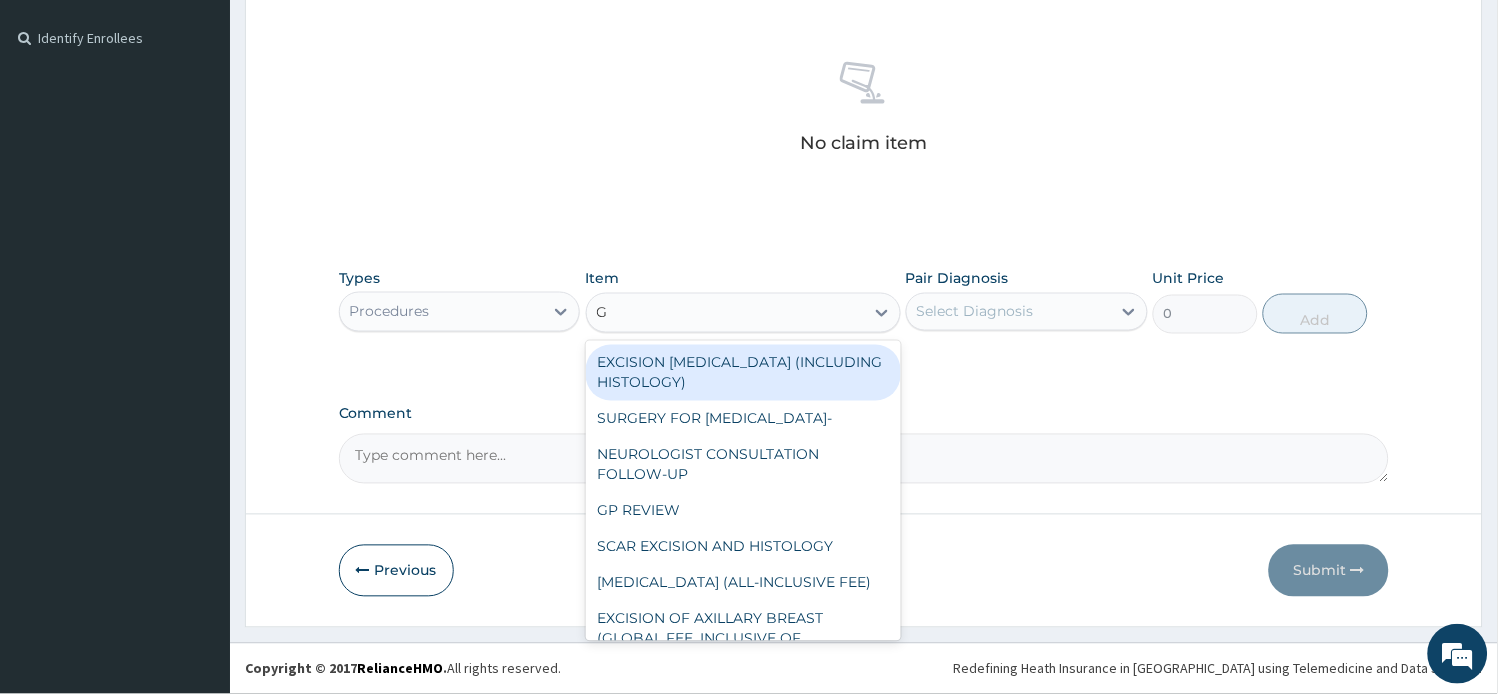 type on "GP" 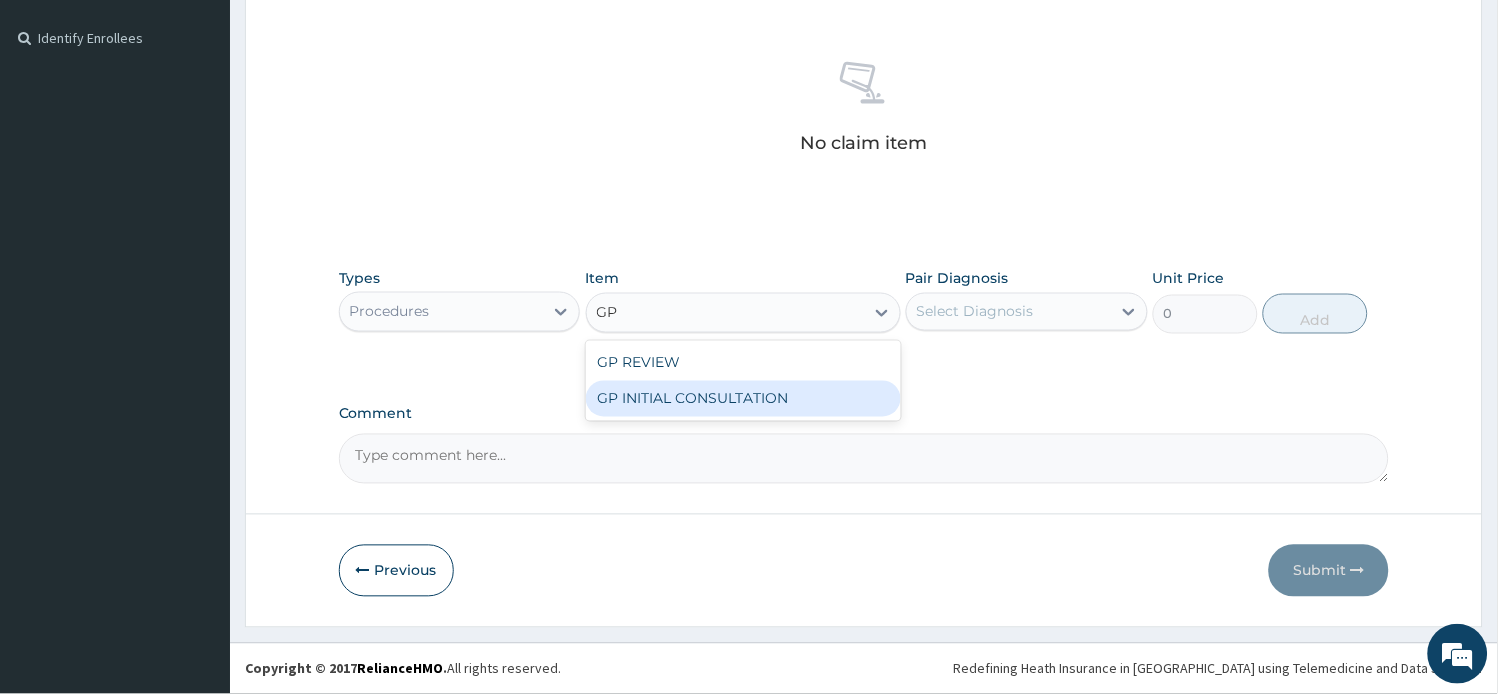 drag, startPoint x: 757, startPoint y: 386, endPoint x: 918, endPoint y: 388, distance: 161.01242 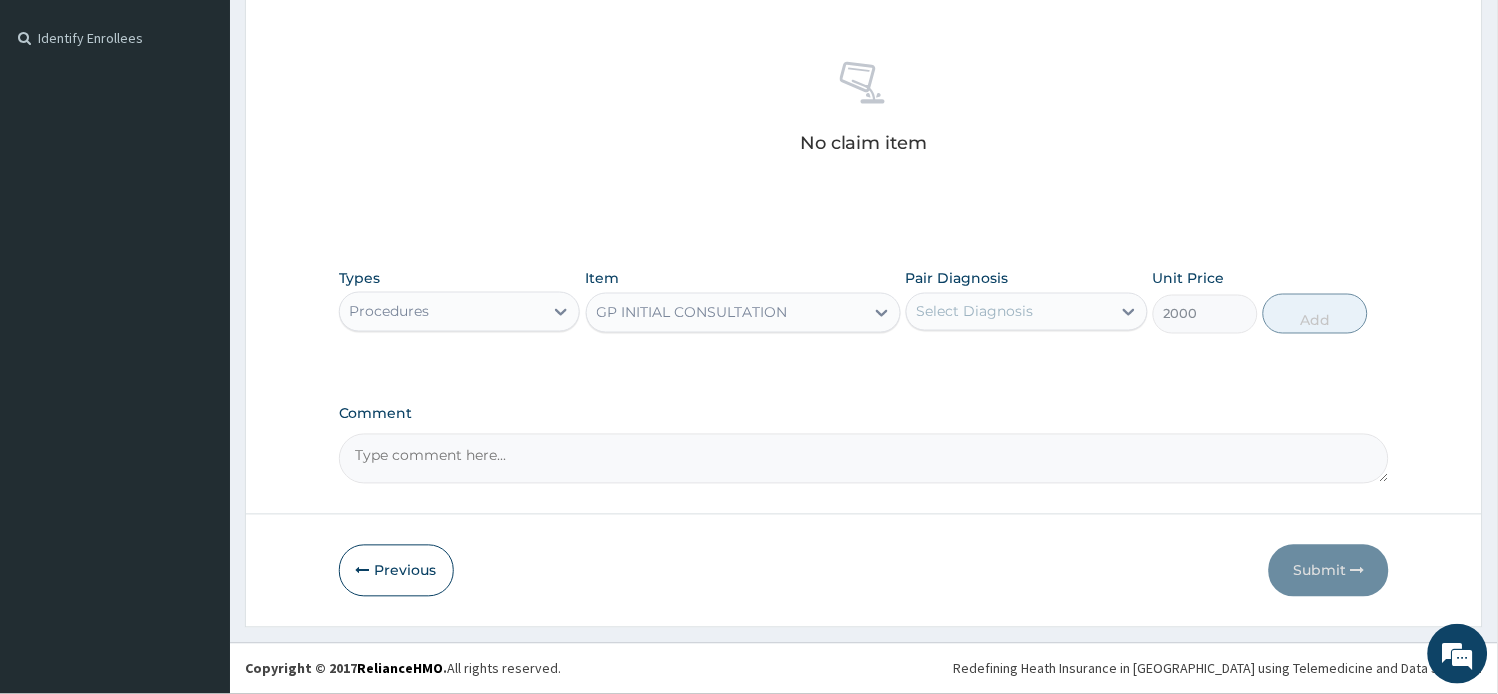 click on "Select Diagnosis" at bounding box center (1027, 312) 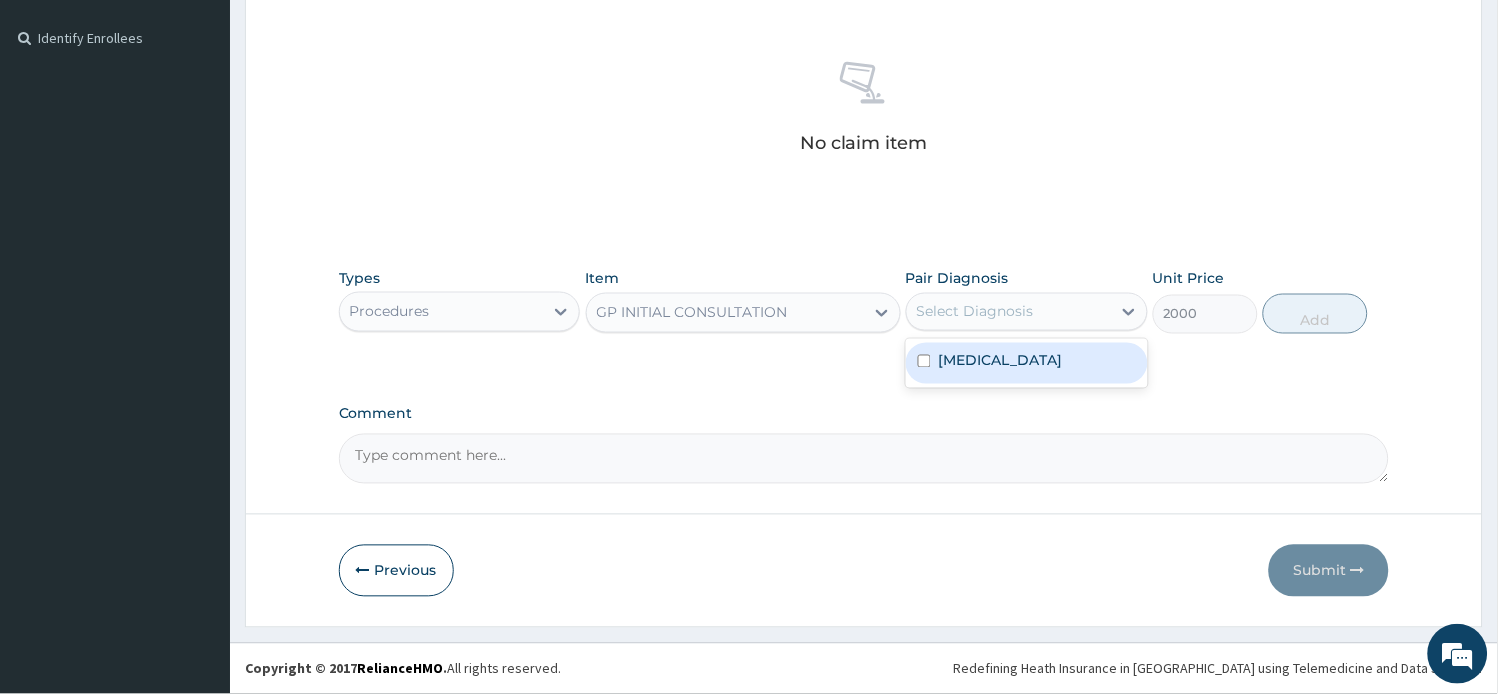 drag, startPoint x: 1055, startPoint y: 352, endPoint x: 1100, endPoint y: 370, distance: 48.466484 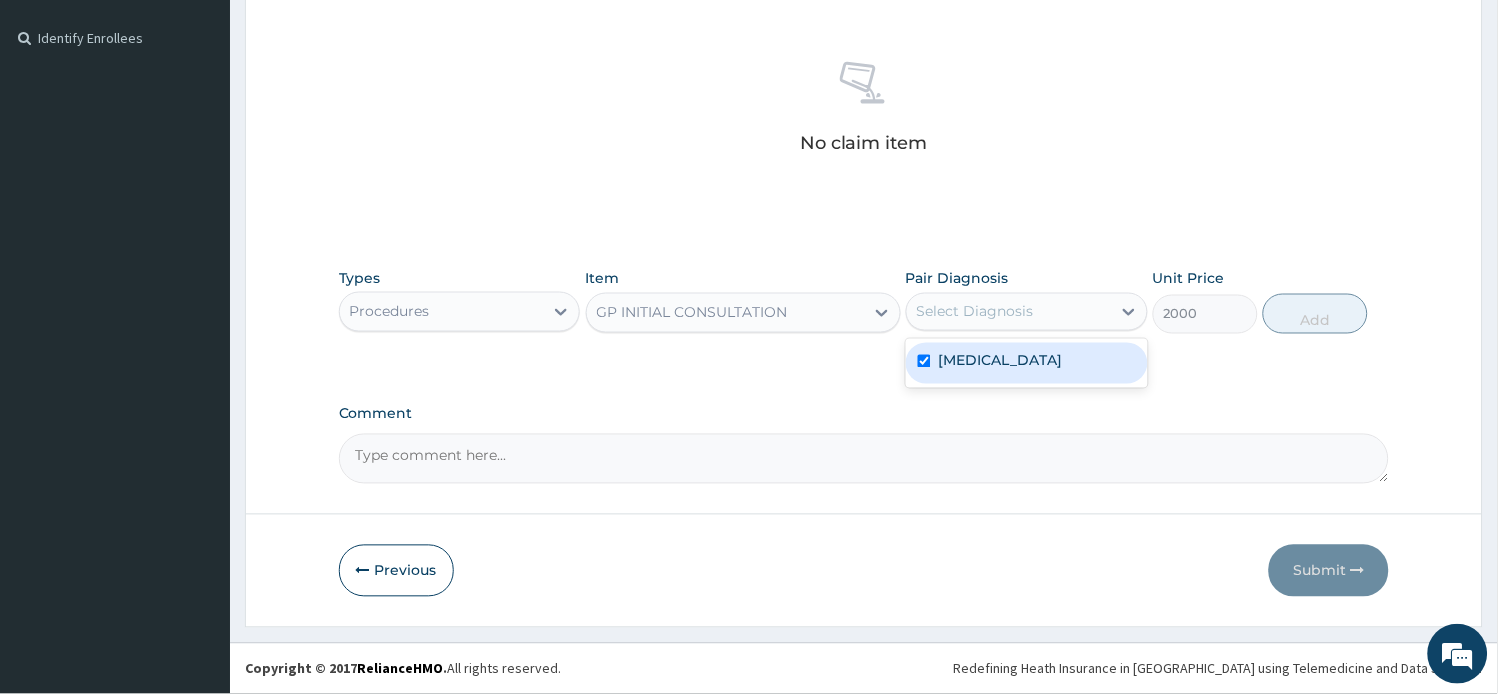 checkbox on "true" 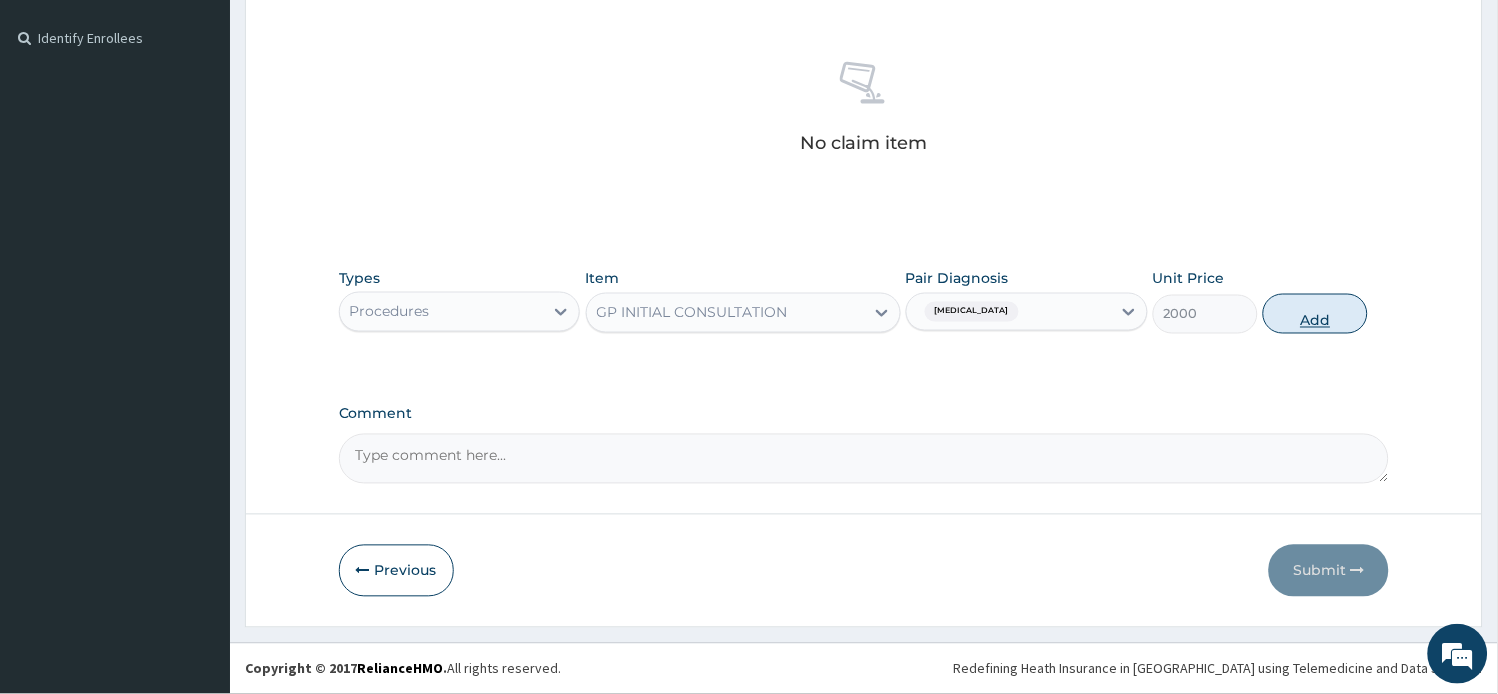 click on "Add" at bounding box center (1315, 314) 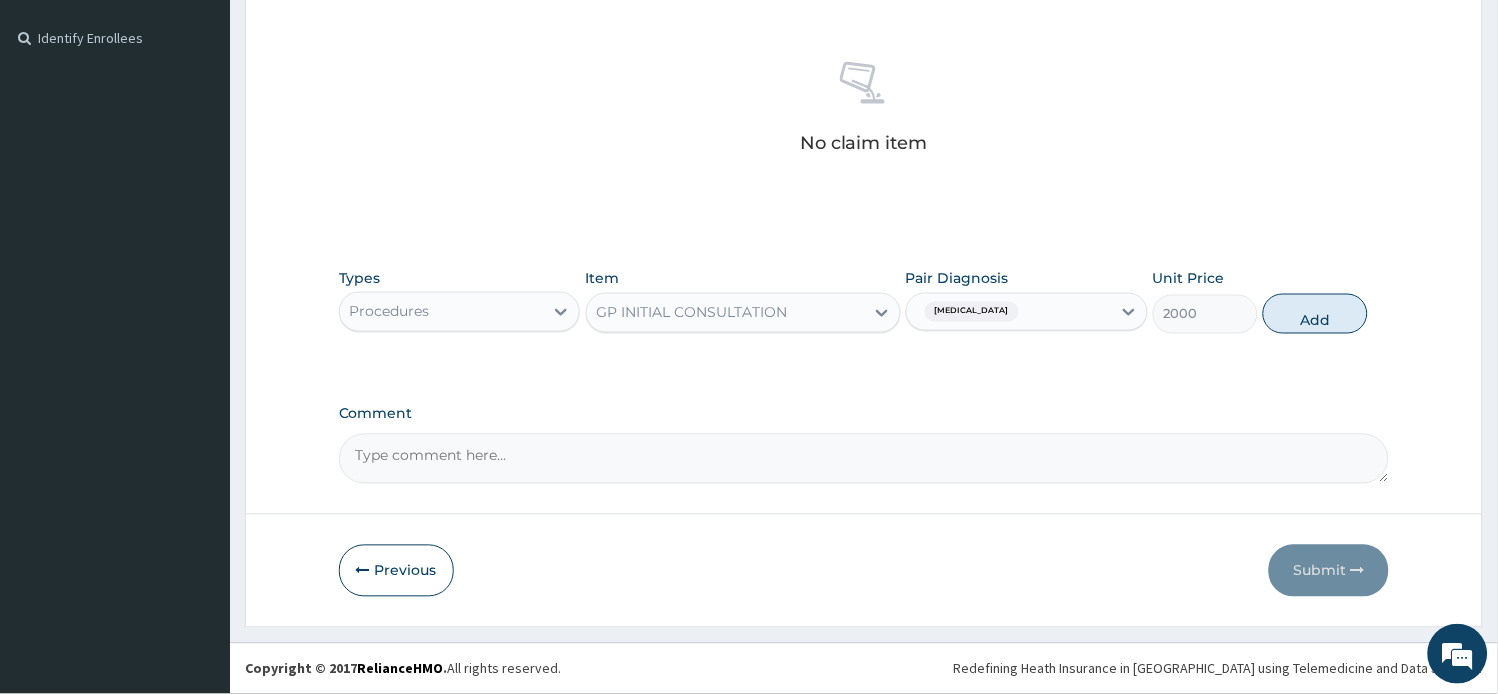 type on "0" 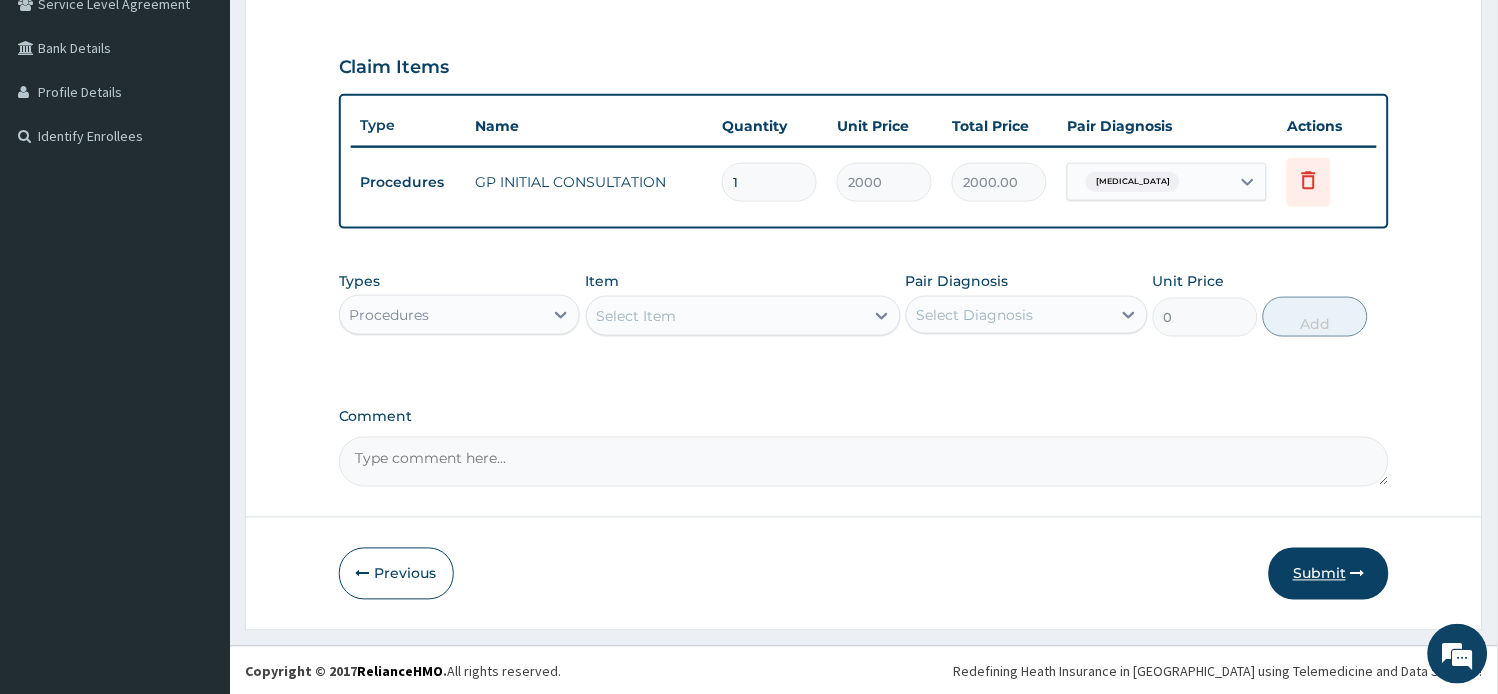 click on "Submit" at bounding box center [1329, 574] 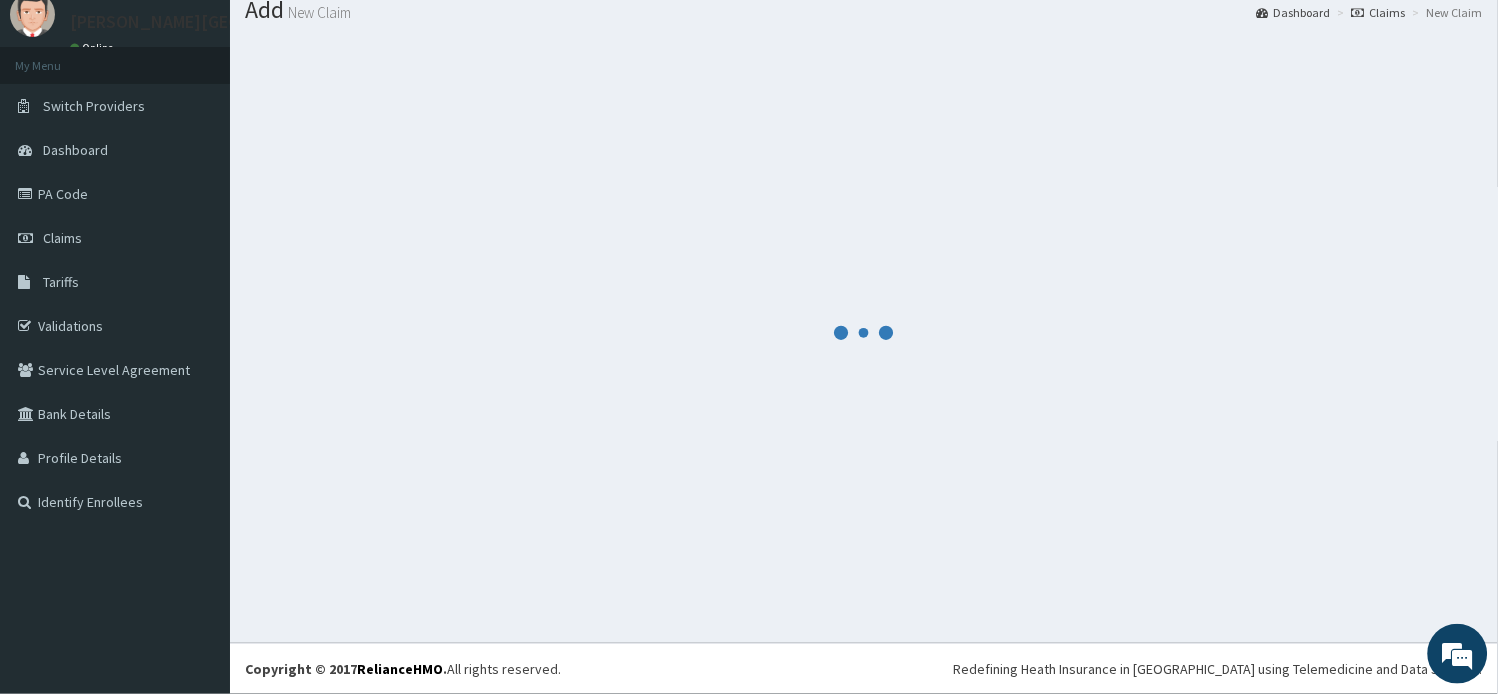scroll, scrollTop: 67, scrollLeft: 0, axis: vertical 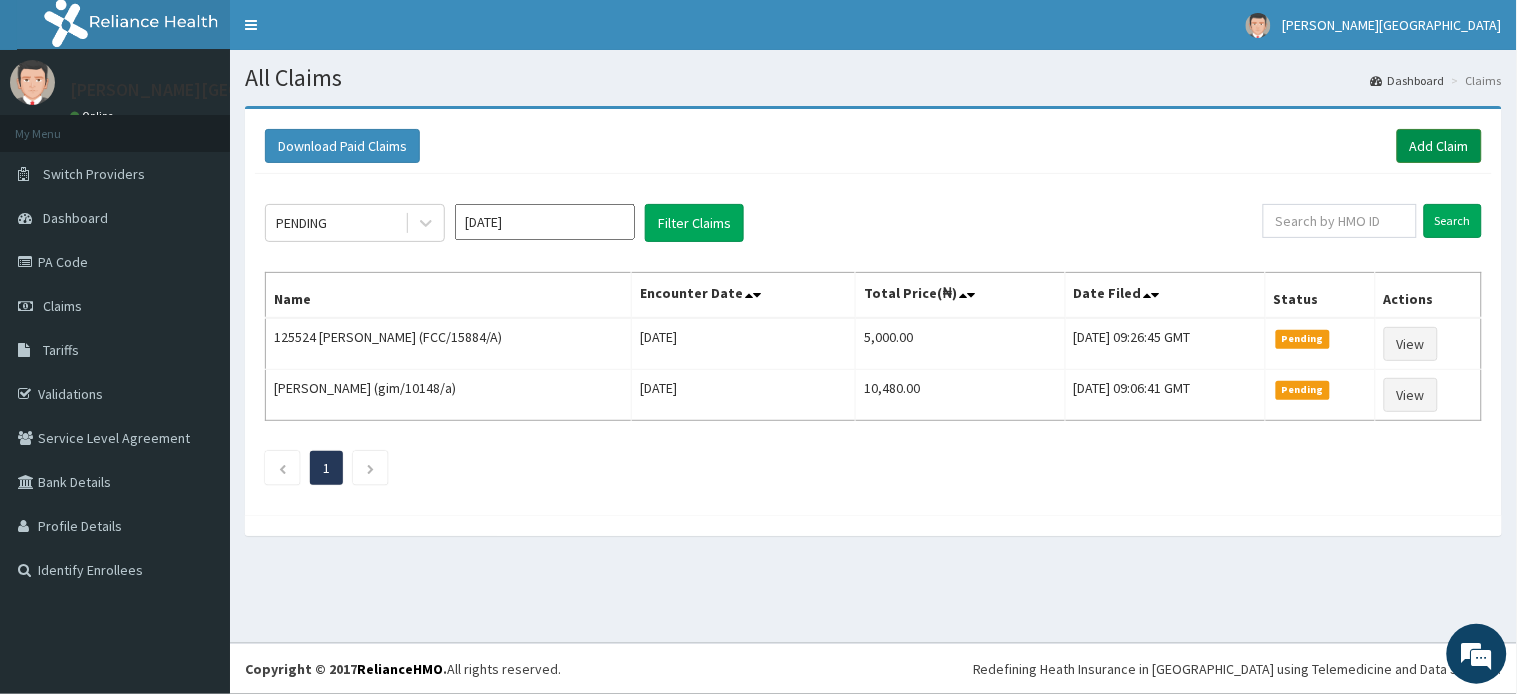 click on "Add Claim" at bounding box center [1439, 146] 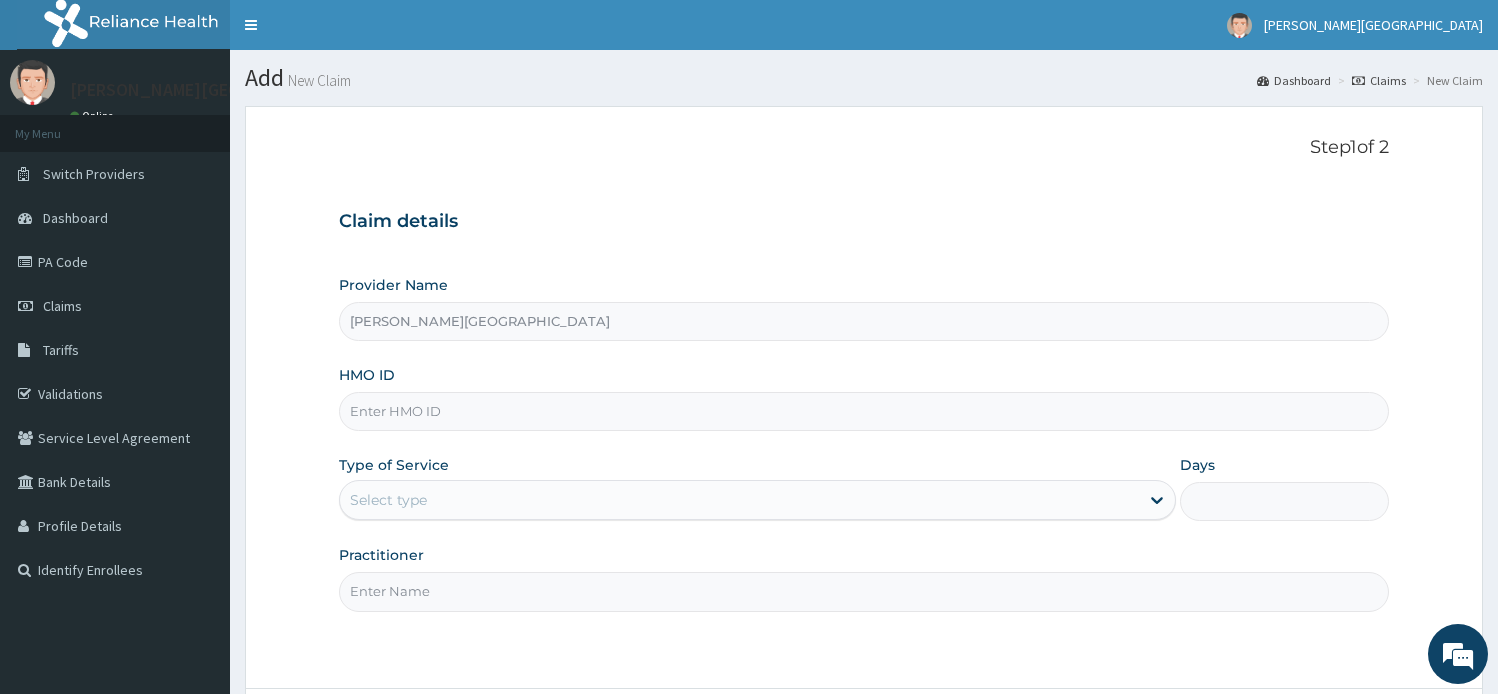 scroll, scrollTop: 0, scrollLeft: 0, axis: both 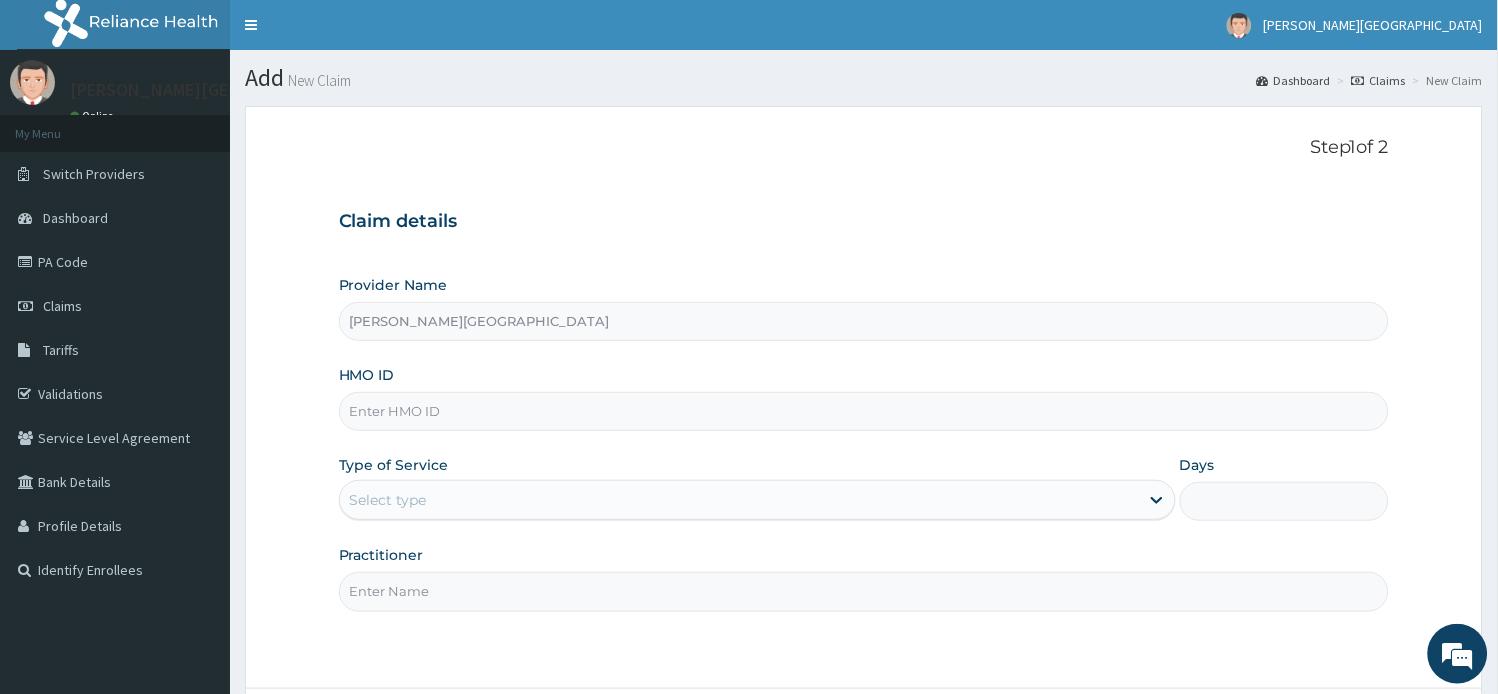 click on "HMO ID" at bounding box center (864, 411) 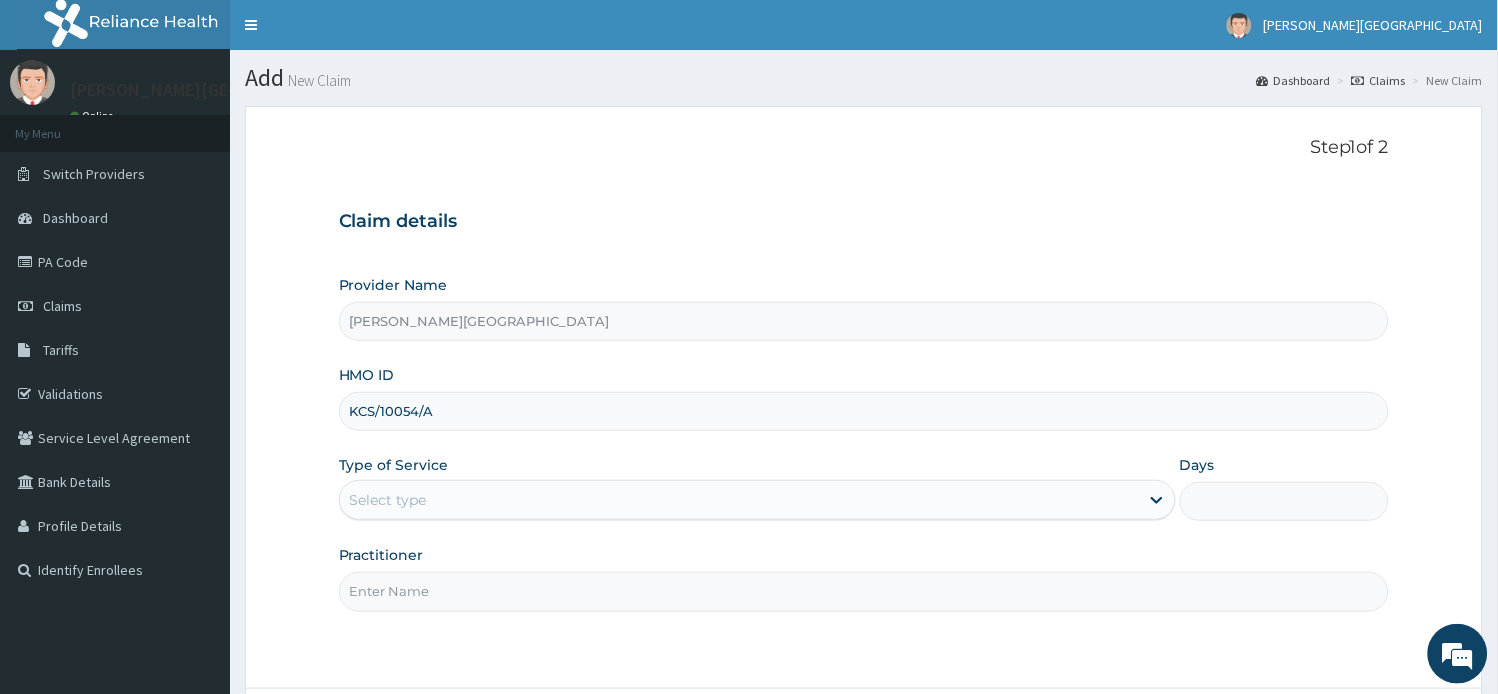 scroll, scrollTop: 0, scrollLeft: 0, axis: both 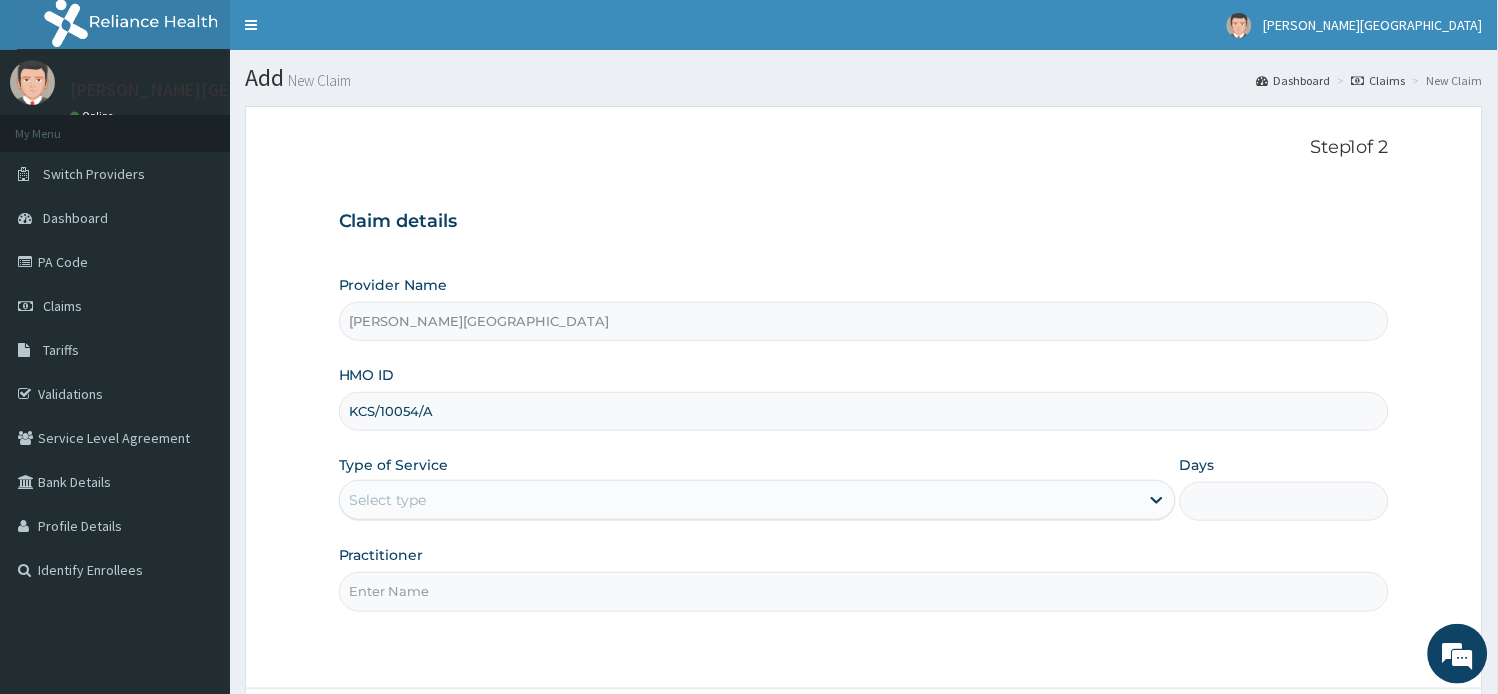 type on "KCS/10054/A" 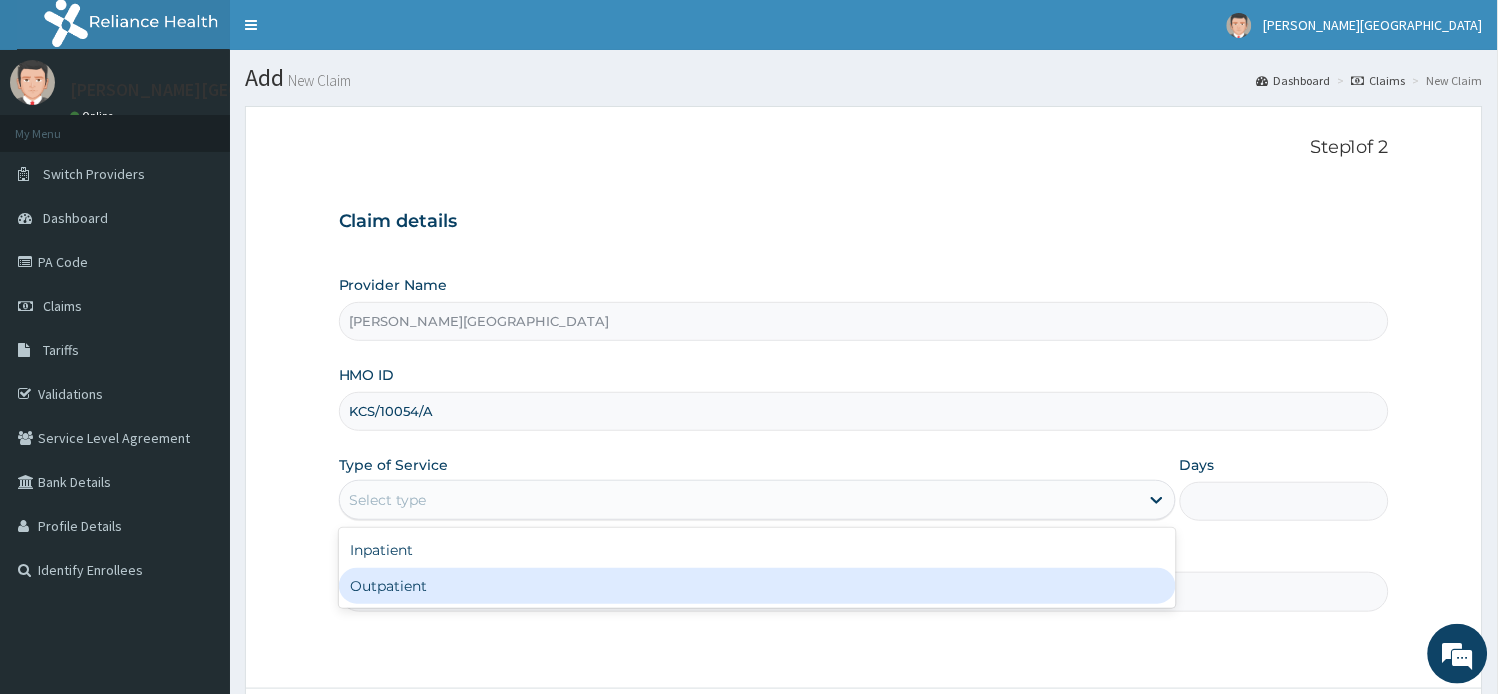 click on "Outpatient" at bounding box center [757, 586] 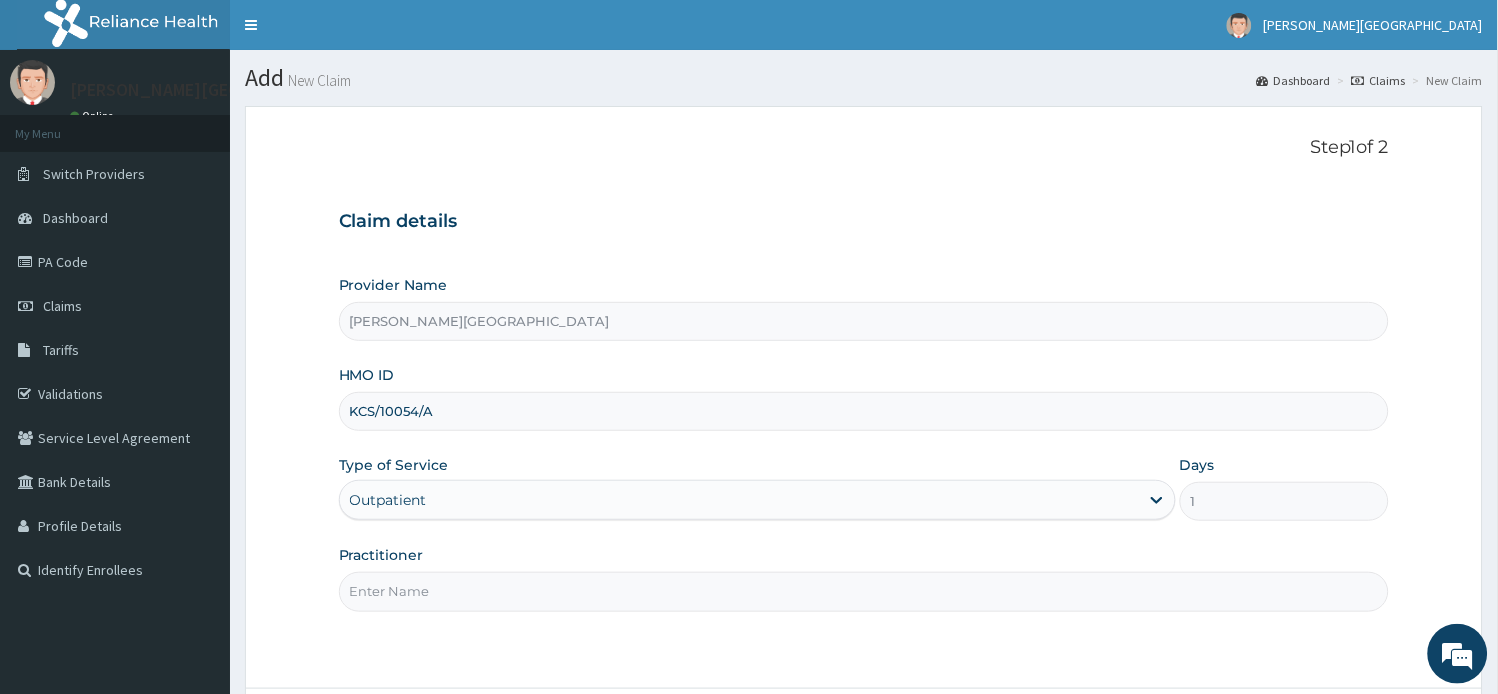 click on "Practitioner" at bounding box center [864, 591] 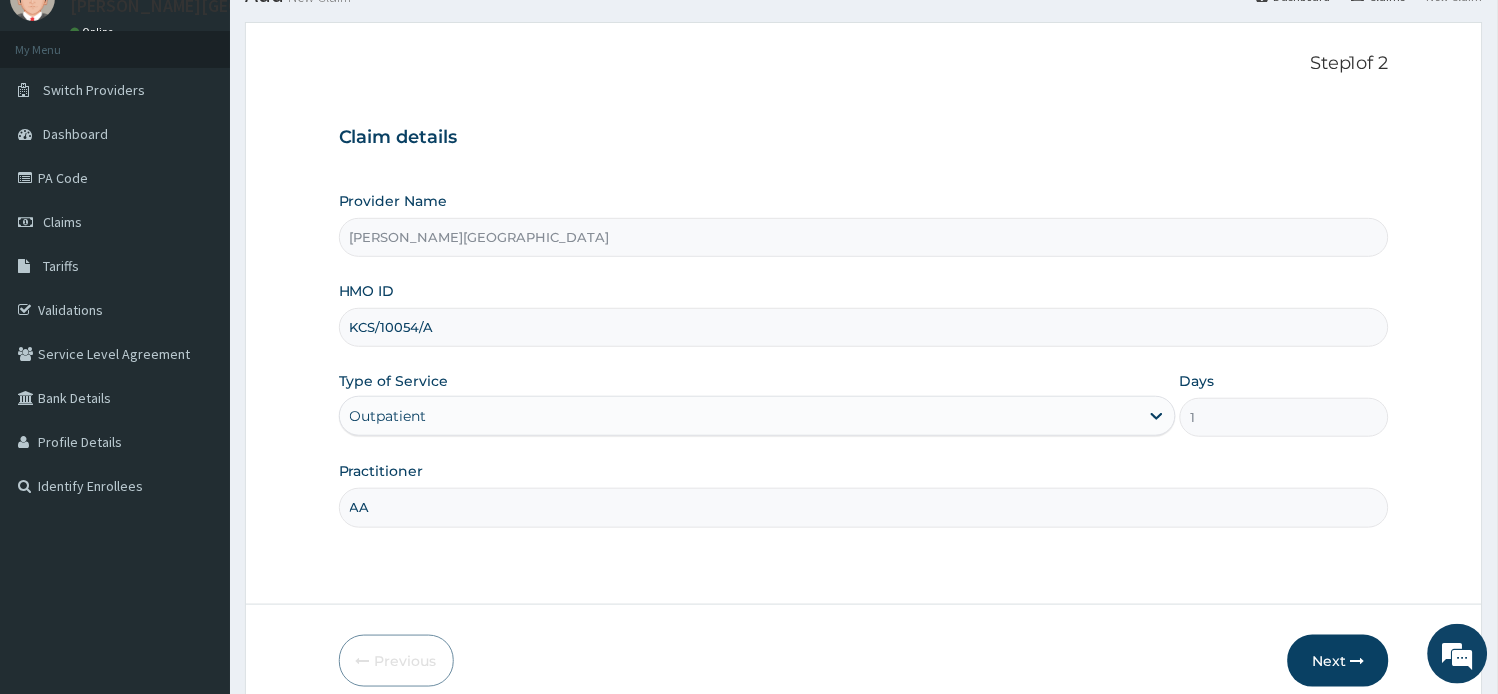 scroll, scrollTop: 174, scrollLeft: 0, axis: vertical 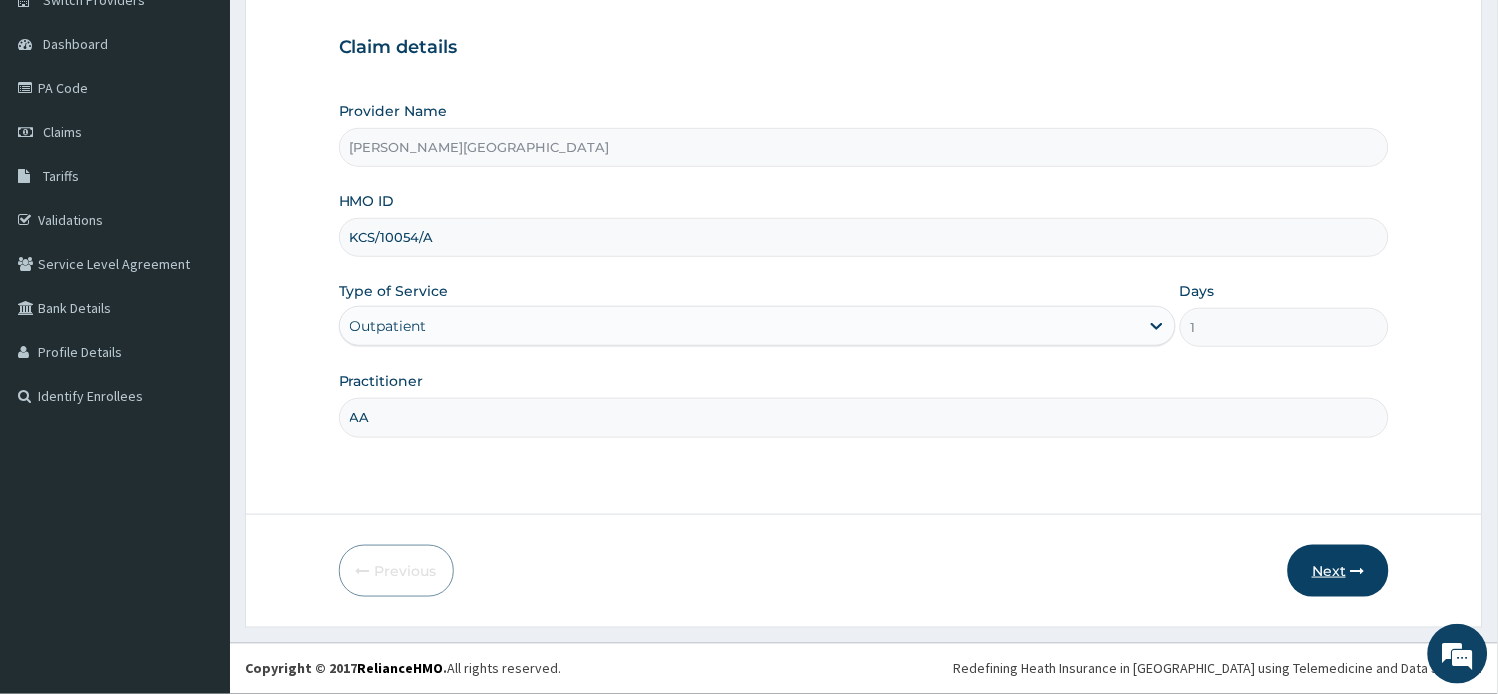 type on "AA" 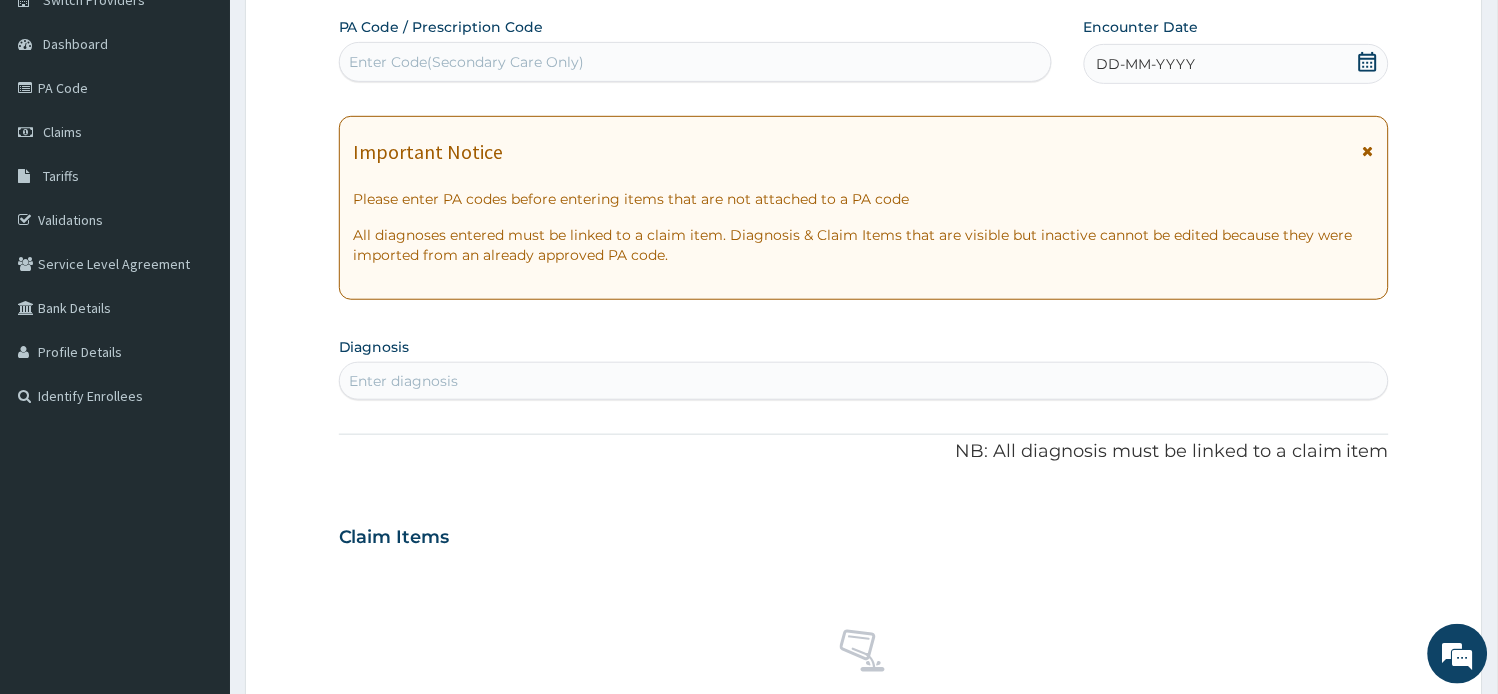 click at bounding box center [1368, 151] 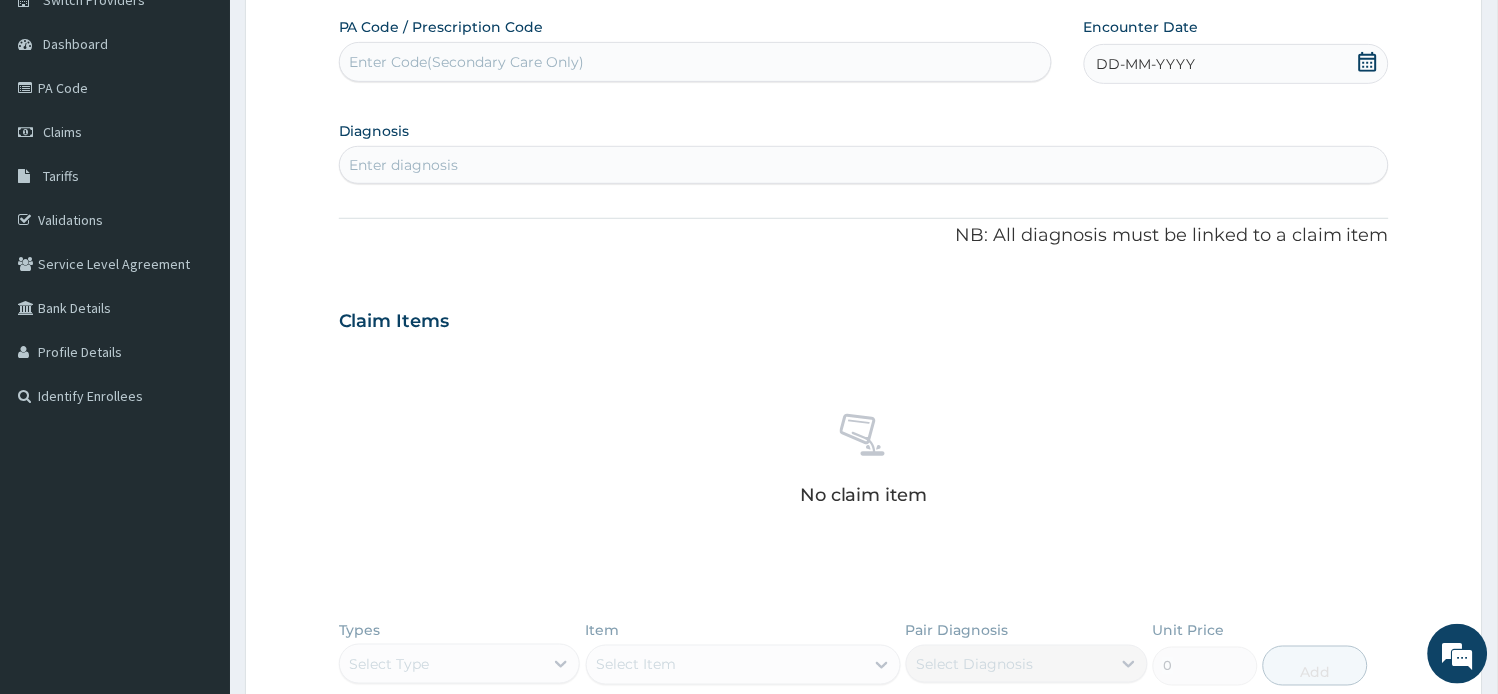 click 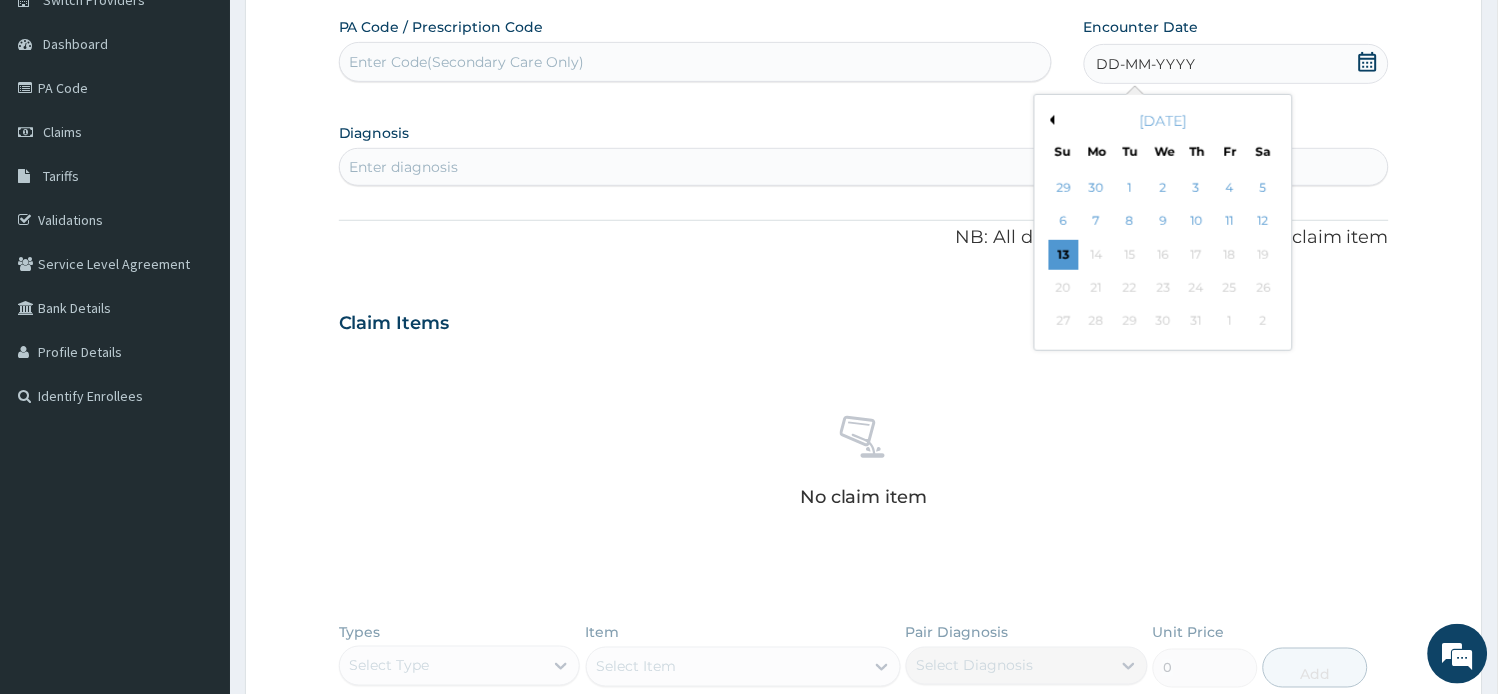 drag, startPoint x: 1266, startPoint y: 222, endPoint x: 1261, endPoint y: 243, distance: 21.587032 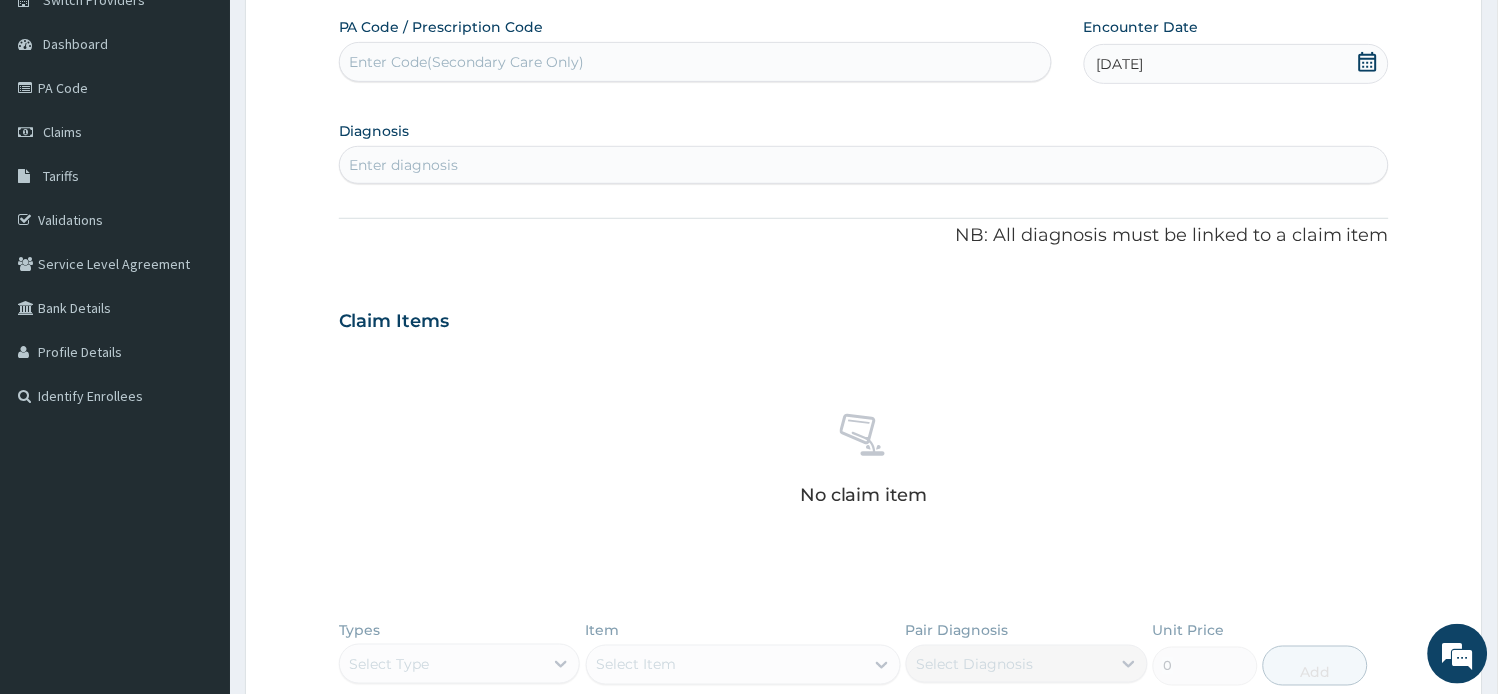 drag, startPoint x: 572, startPoint y: 164, endPoint x: 565, endPoint y: 192, distance: 28.86174 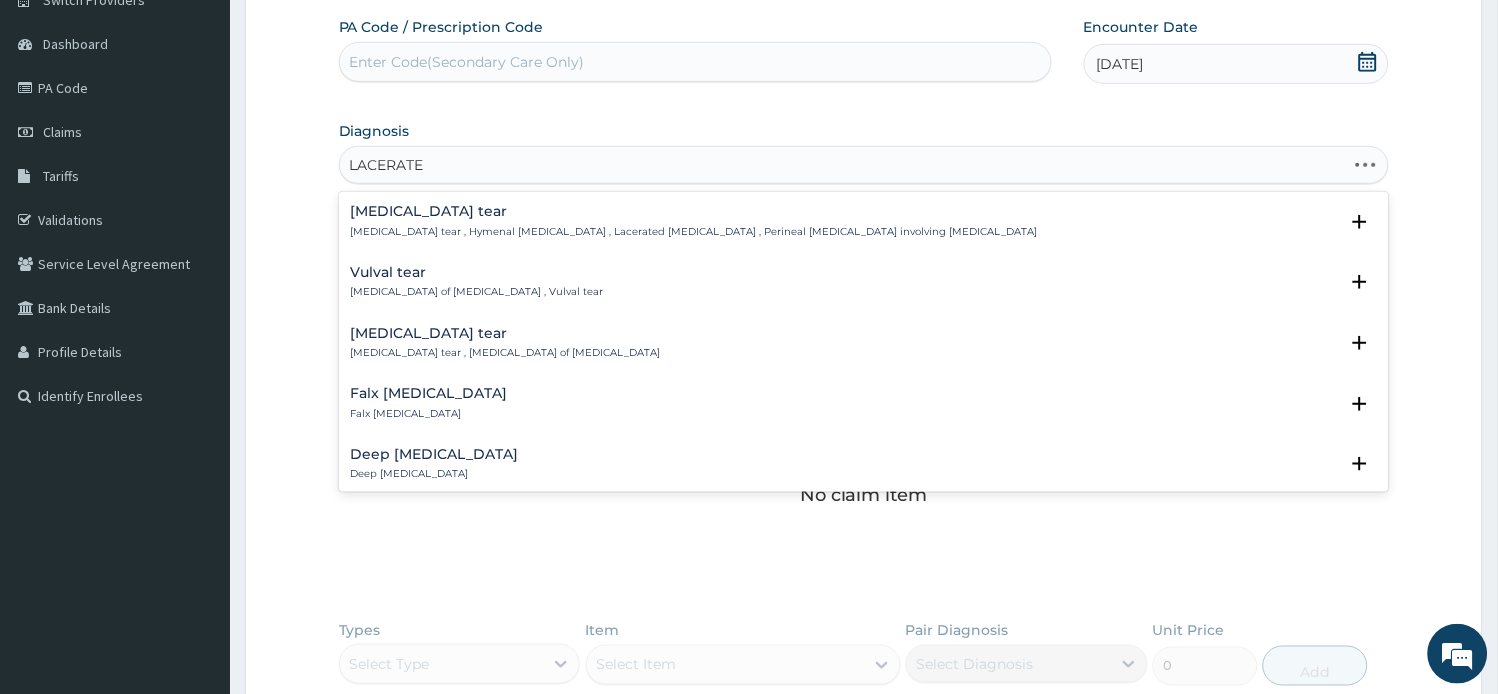 type on "LACERATED" 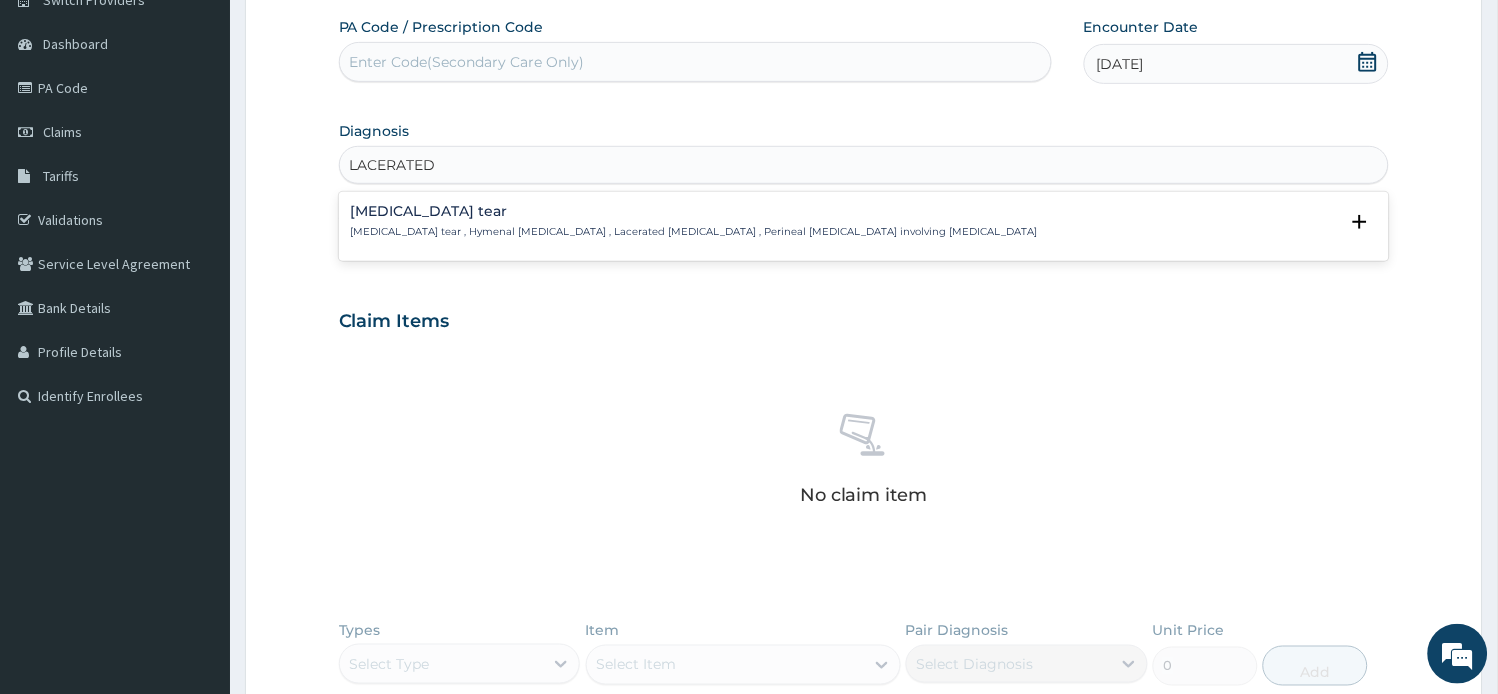 click on "Hymen tear , Hymenal laceration , Lacerated hymen , Perineal laceration involving hymen" at bounding box center [694, 232] 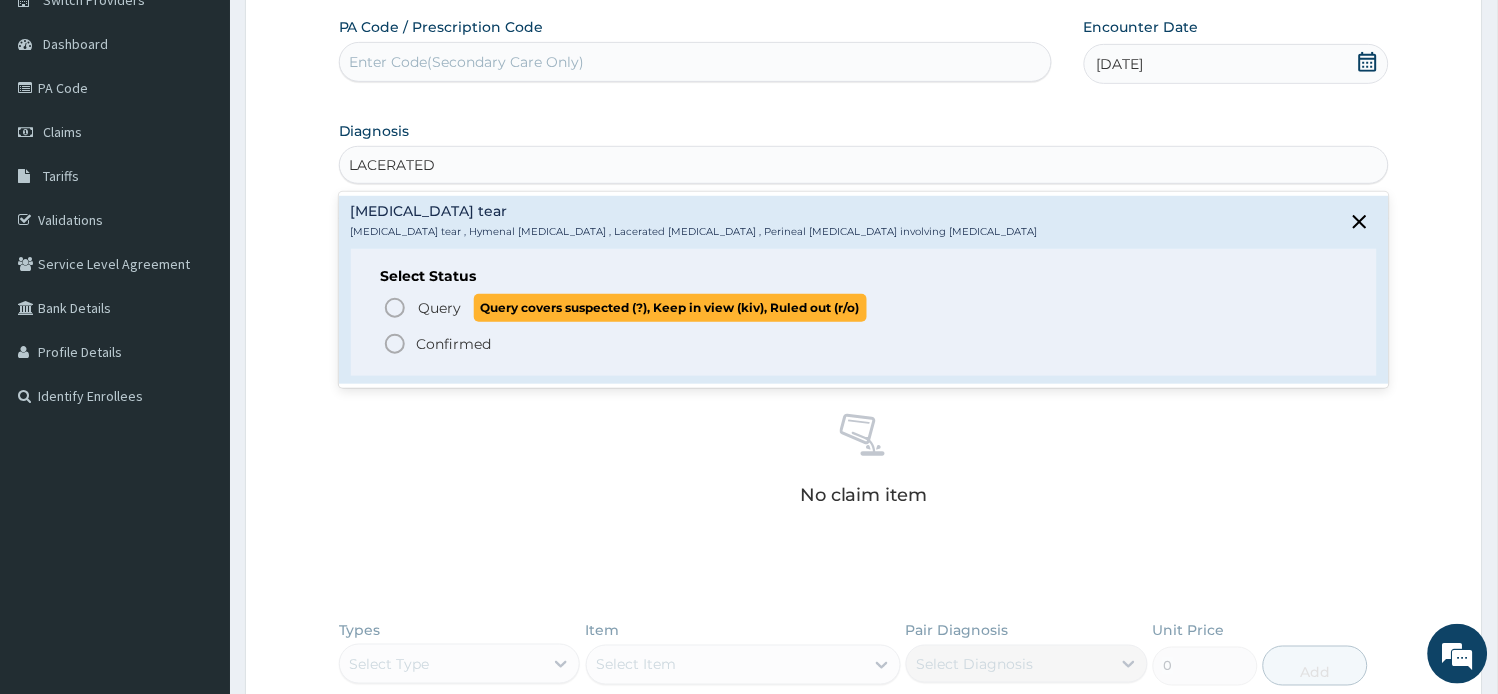 click on "Query covers suspected (?), Keep in view (kiv), Ruled out (r/o)" at bounding box center (670, 307) 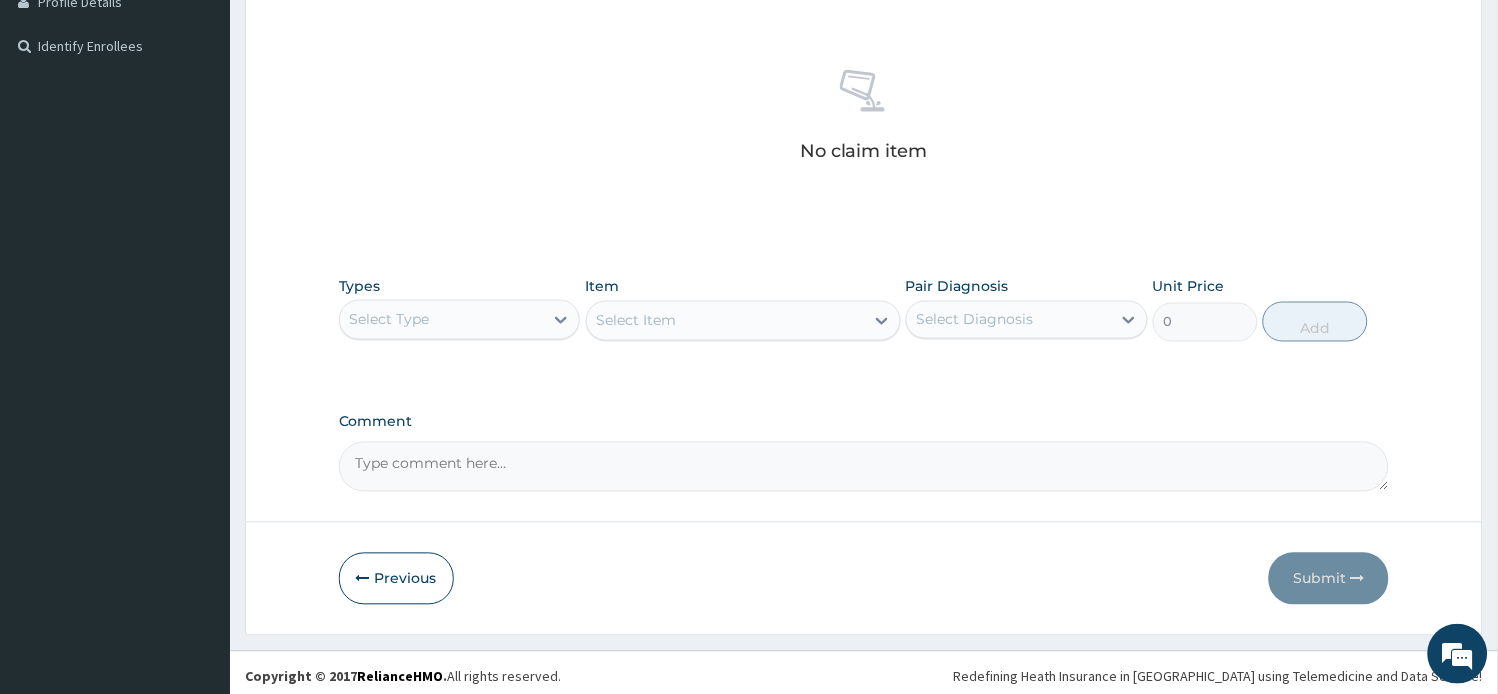 scroll, scrollTop: 532, scrollLeft: 0, axis: vertical 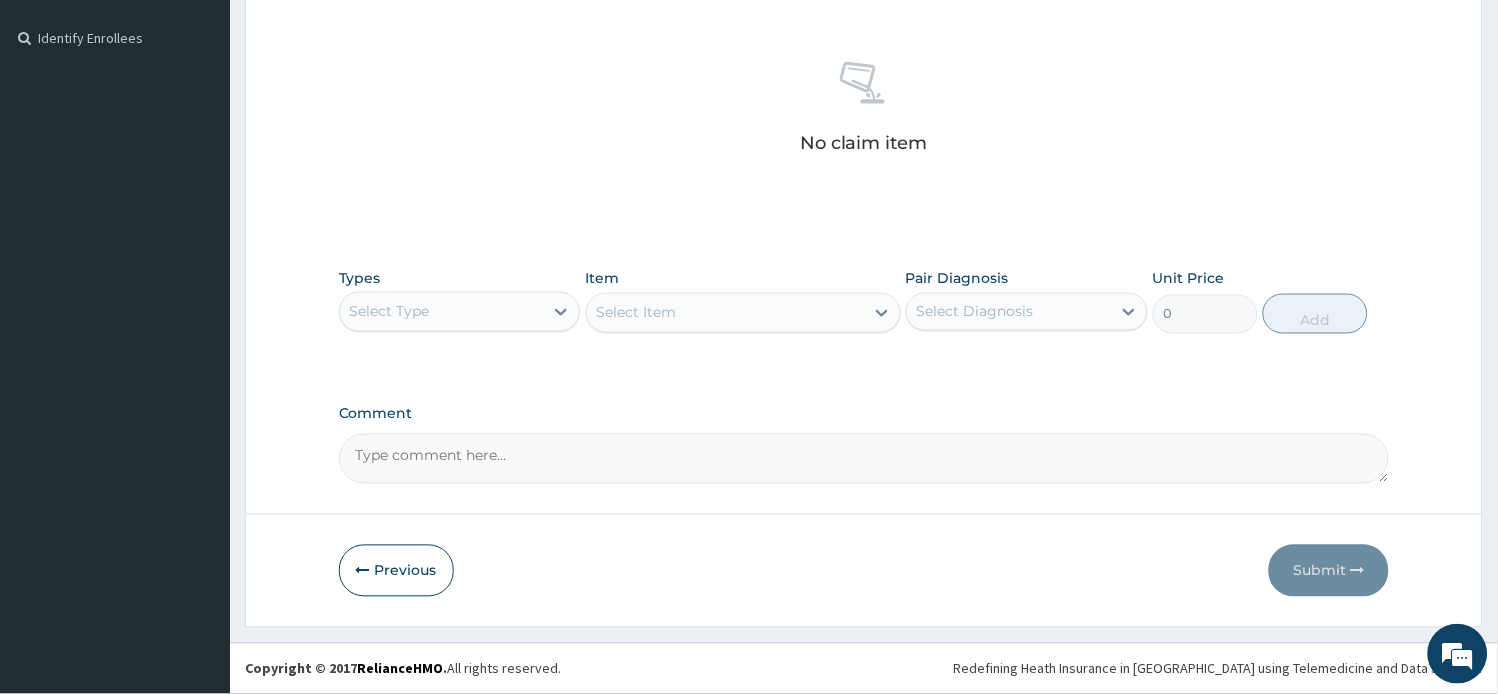 click on "Select Type" at bounding box center (442, 312) 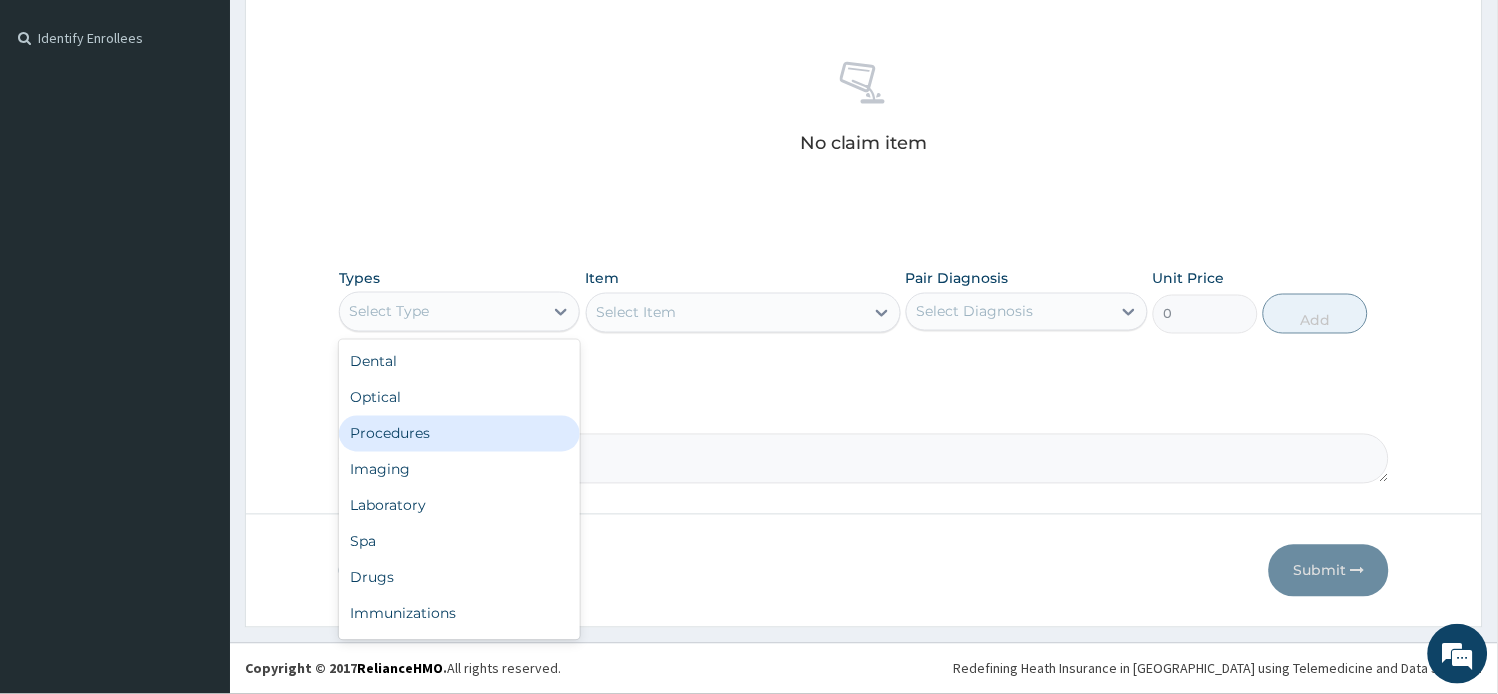 click on "Procedures" at bounding box center [460, 434] 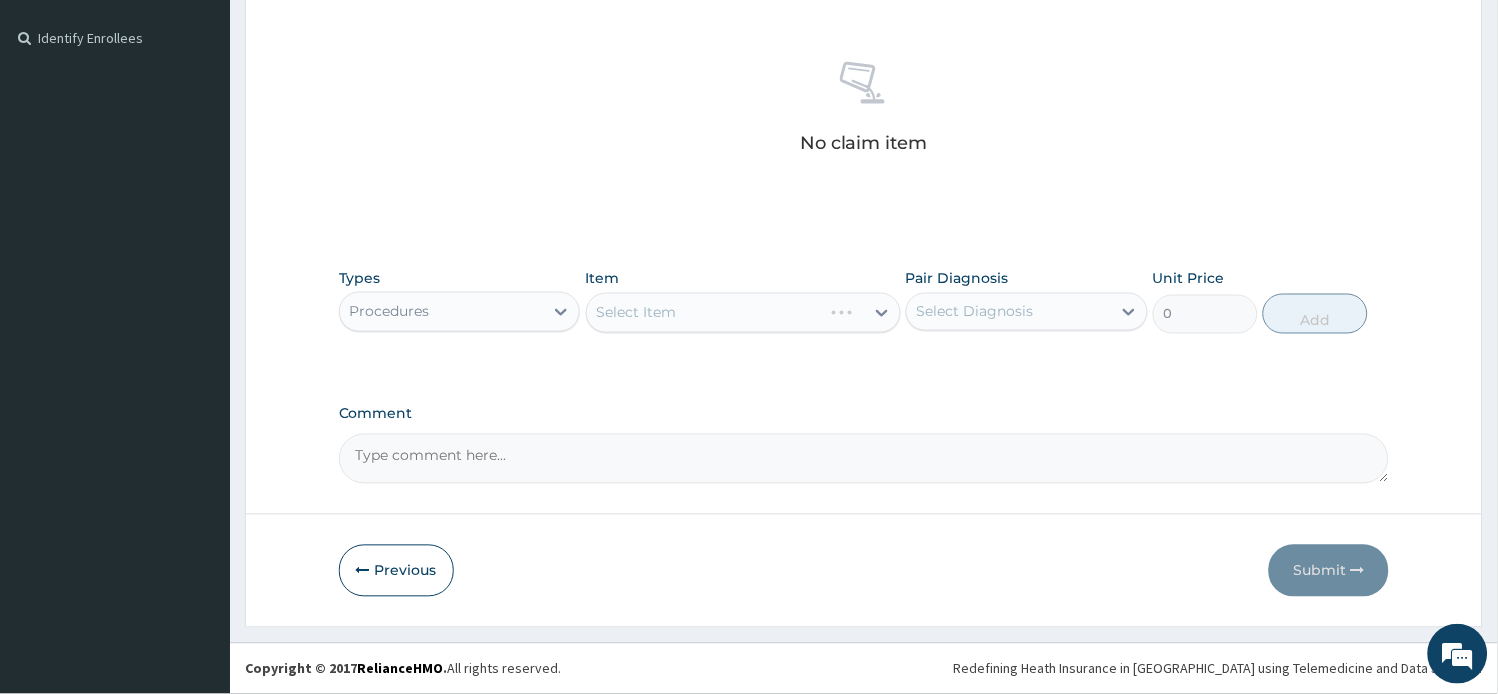 click on "Select Item" at bounding box center (743, 313) 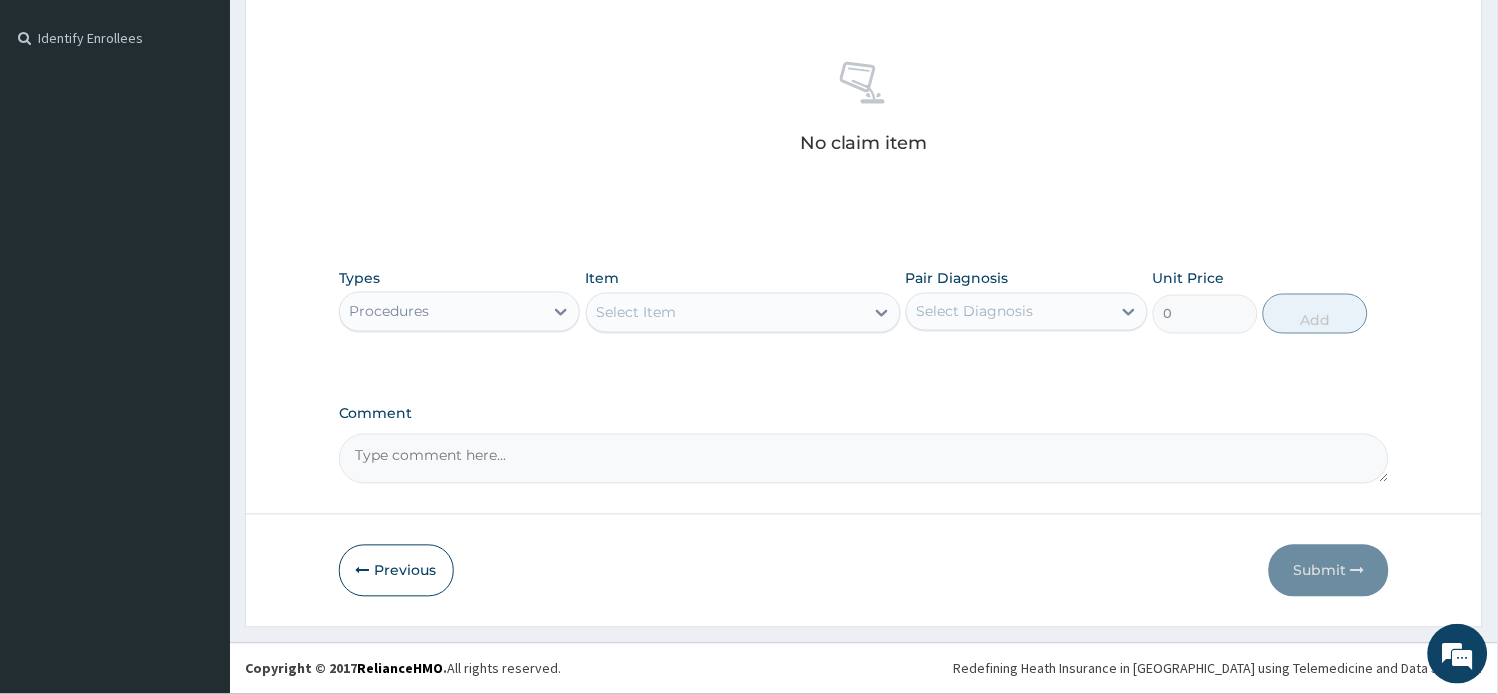 click on "Select Item" at bounding box center (725, 313) 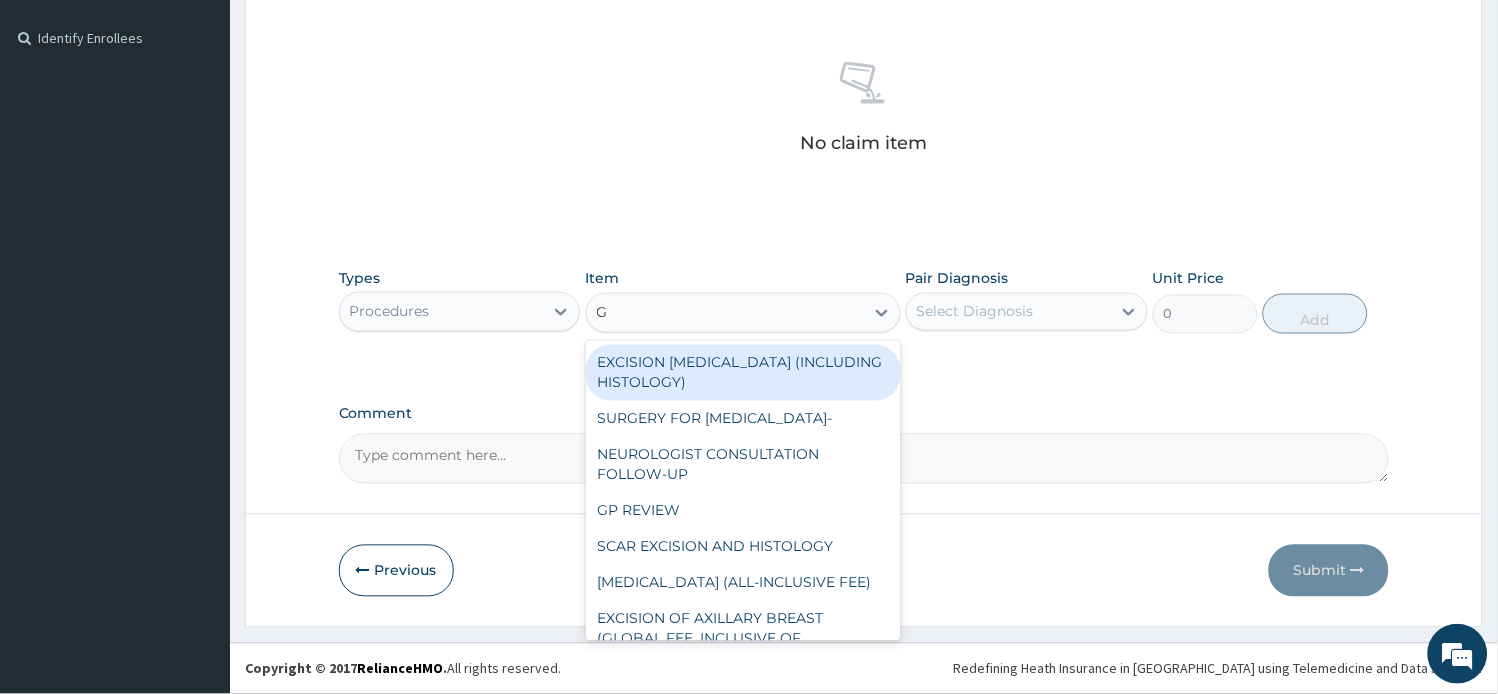 type on "GP" 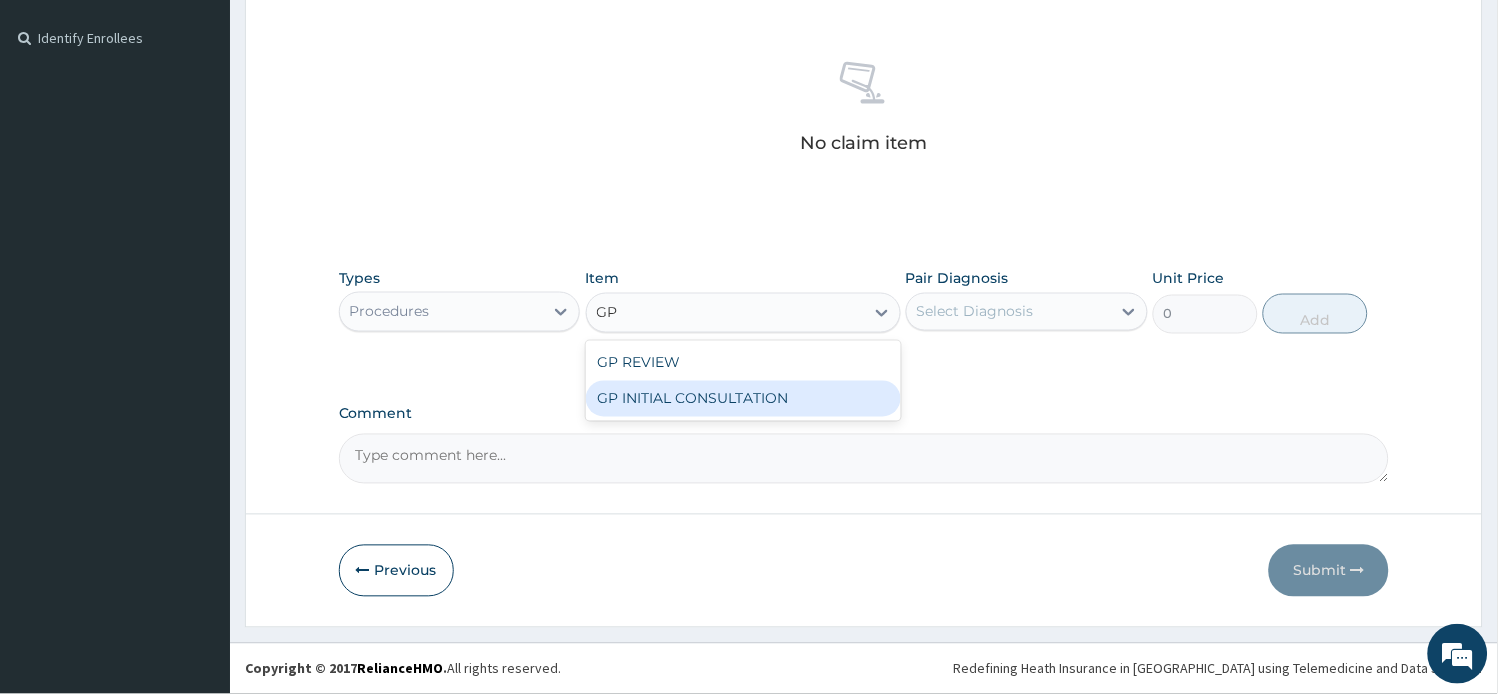 click on "GP INITIAL CONSULTATION" at bounding box center [743, 399] 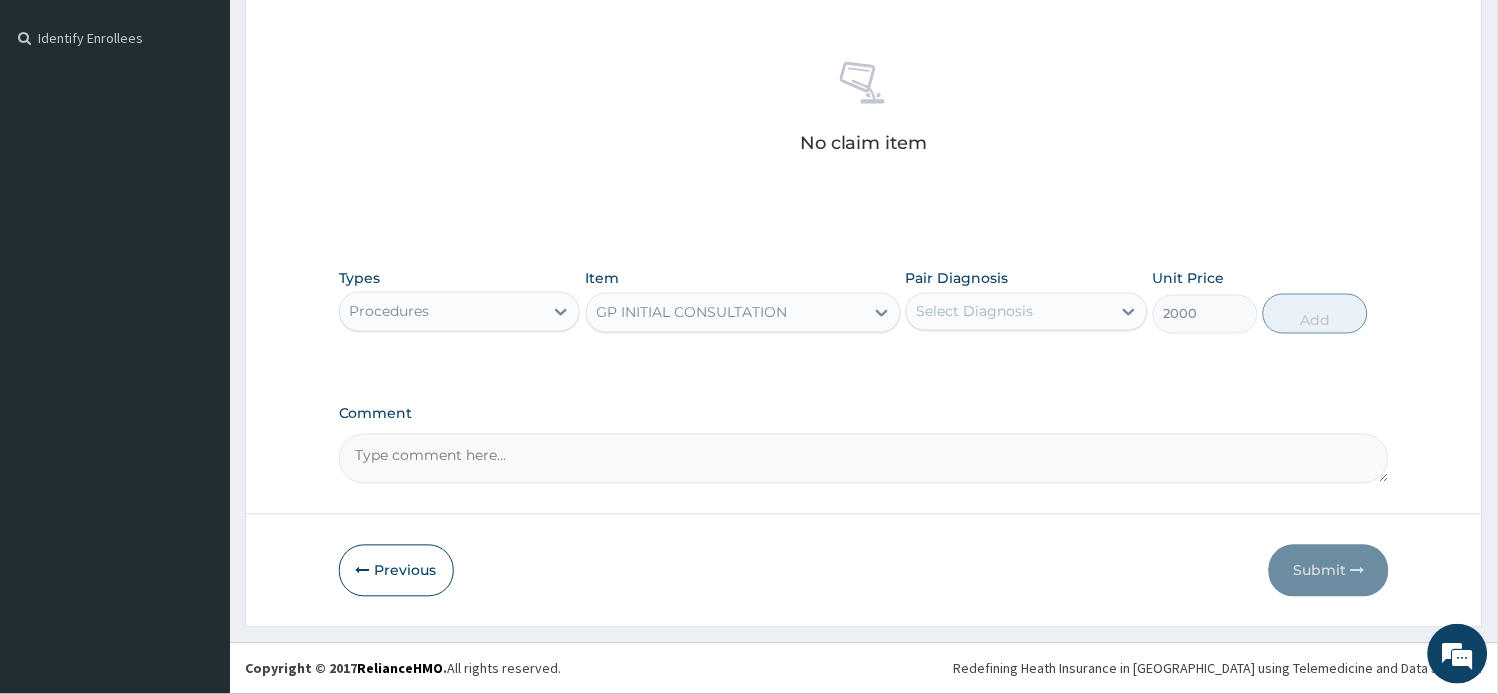 click on "Select Diagnosis" at bounding box center [975, 312] 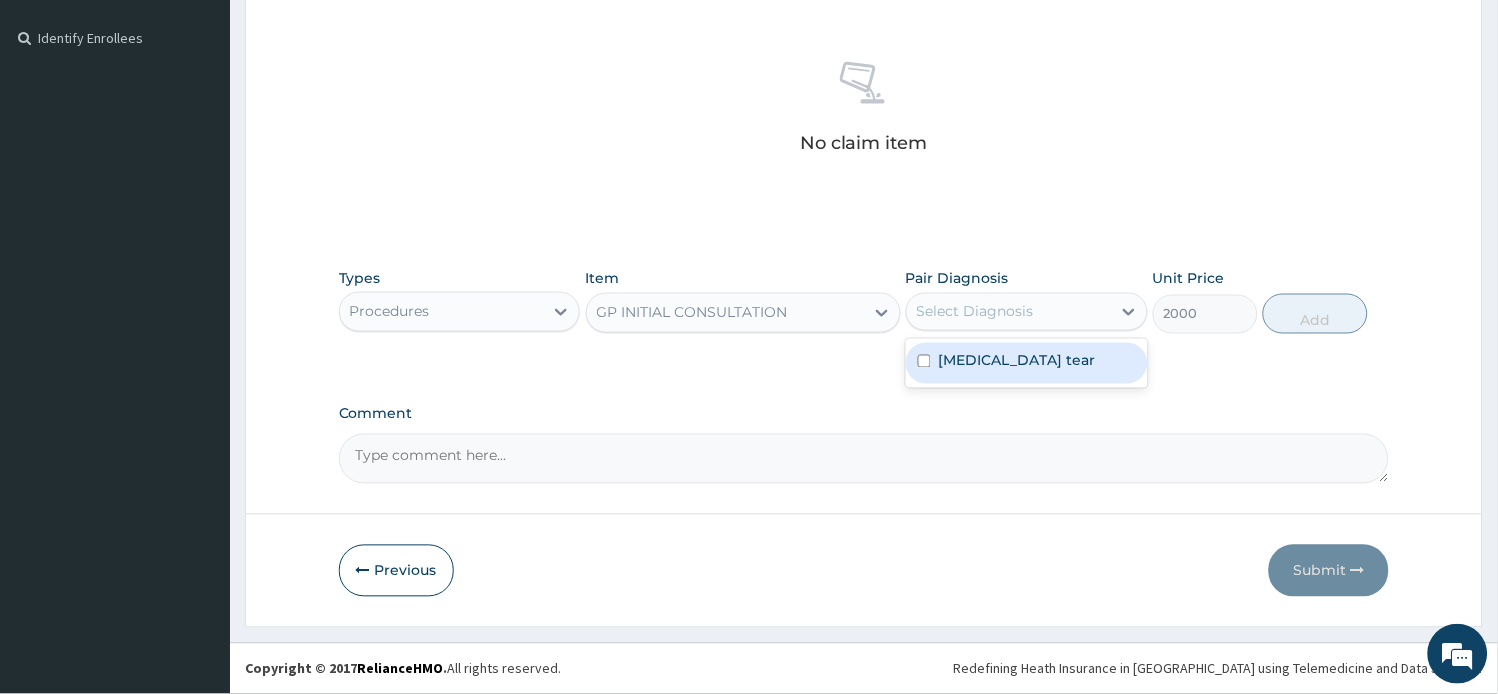 click on "Hymen tear" at bounding box center [1017, 361] 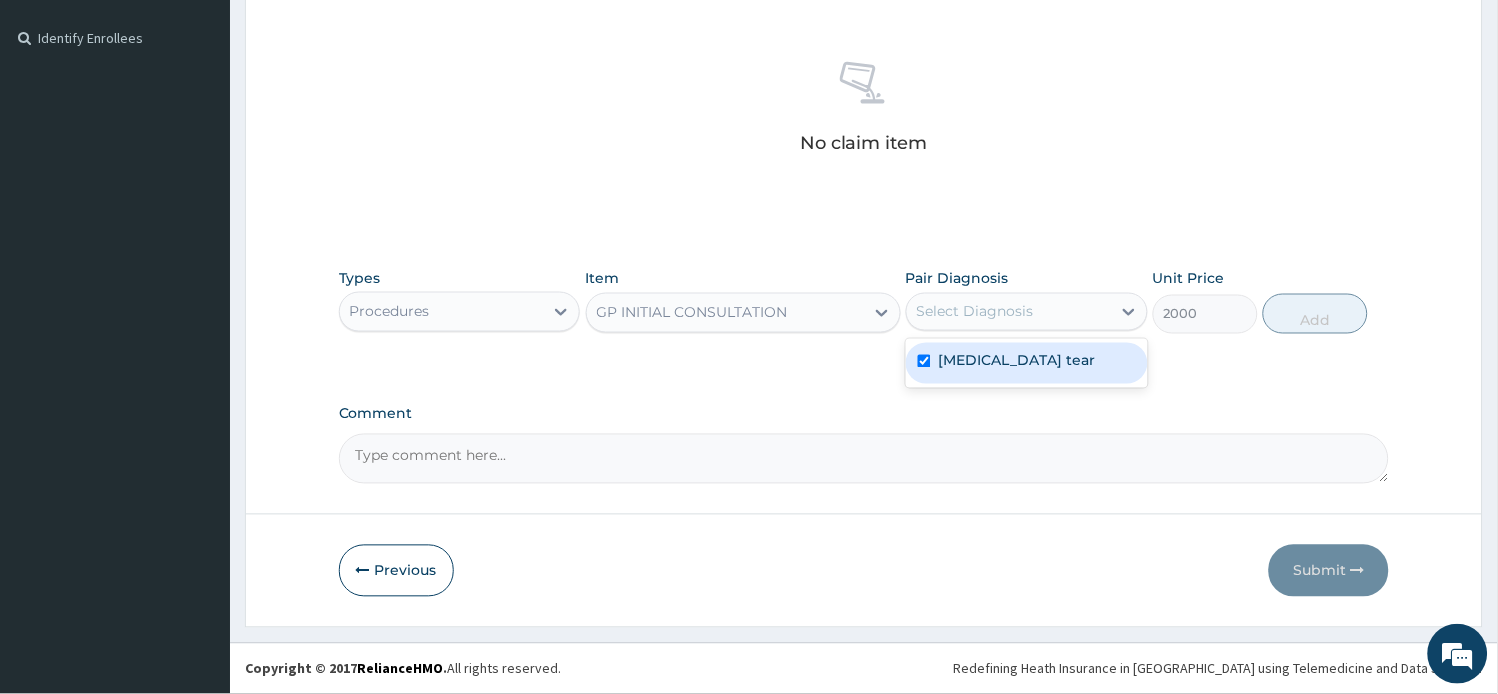 checkbox on "true" 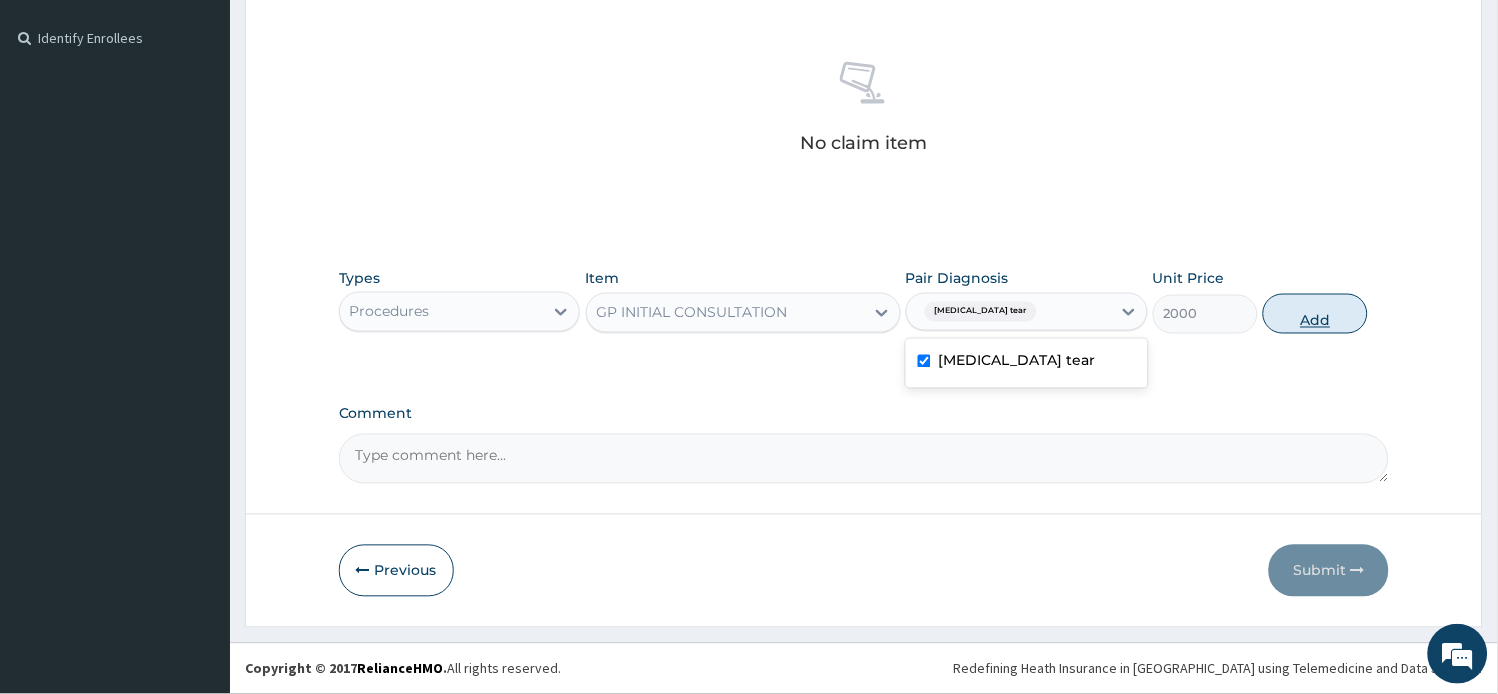 click on "Add" at bounding box center [1315, 314] 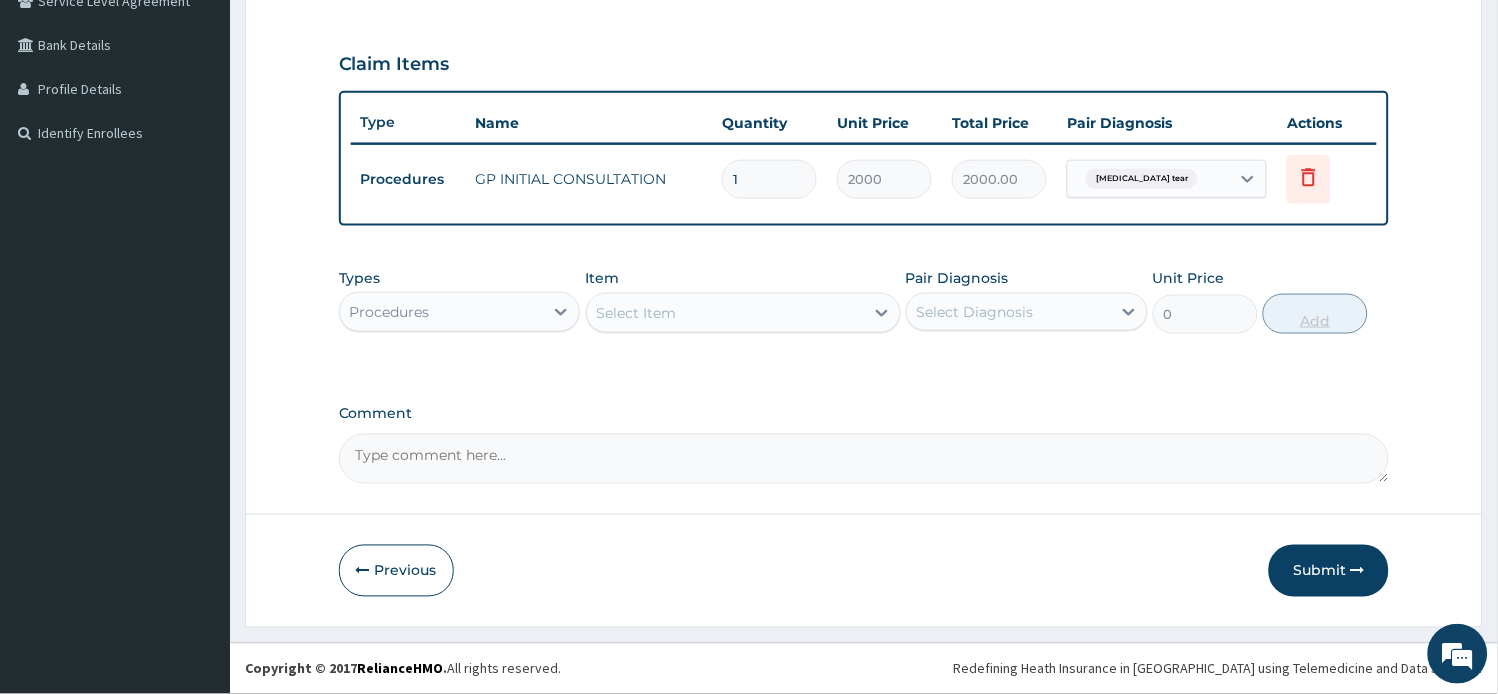 scroll, scrollTop: 434, scrollLeft: 0, axis: vertical 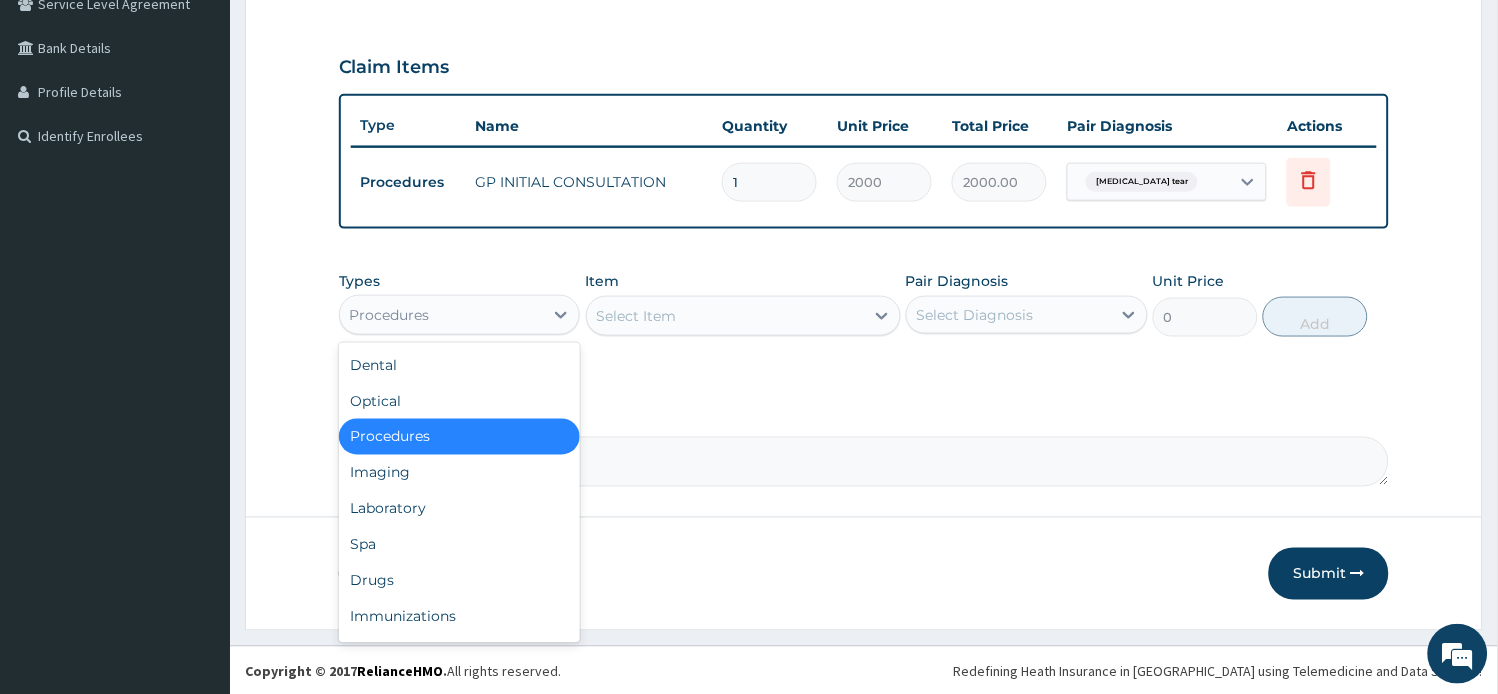 click on "Procedures" at bounding box center (442, 315) 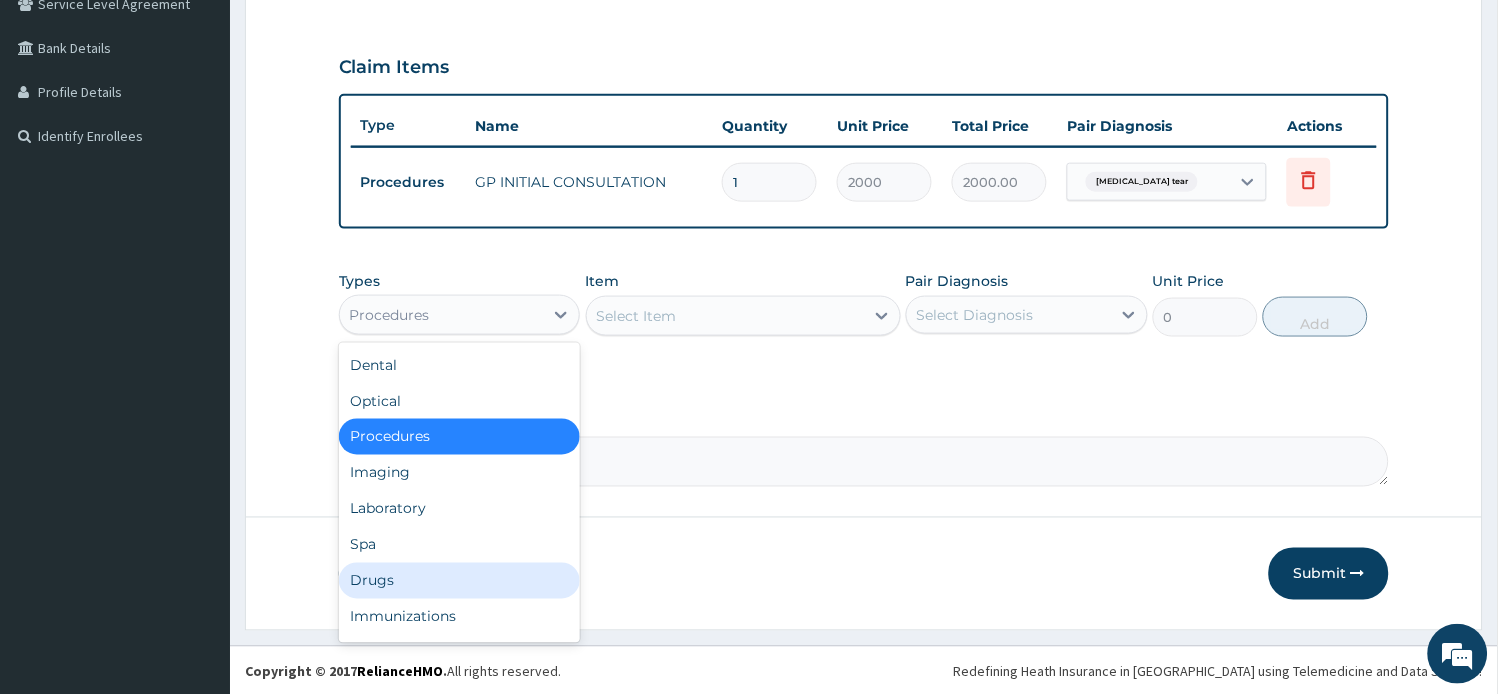 click on "Drugs" at bounding box center (460, 581) 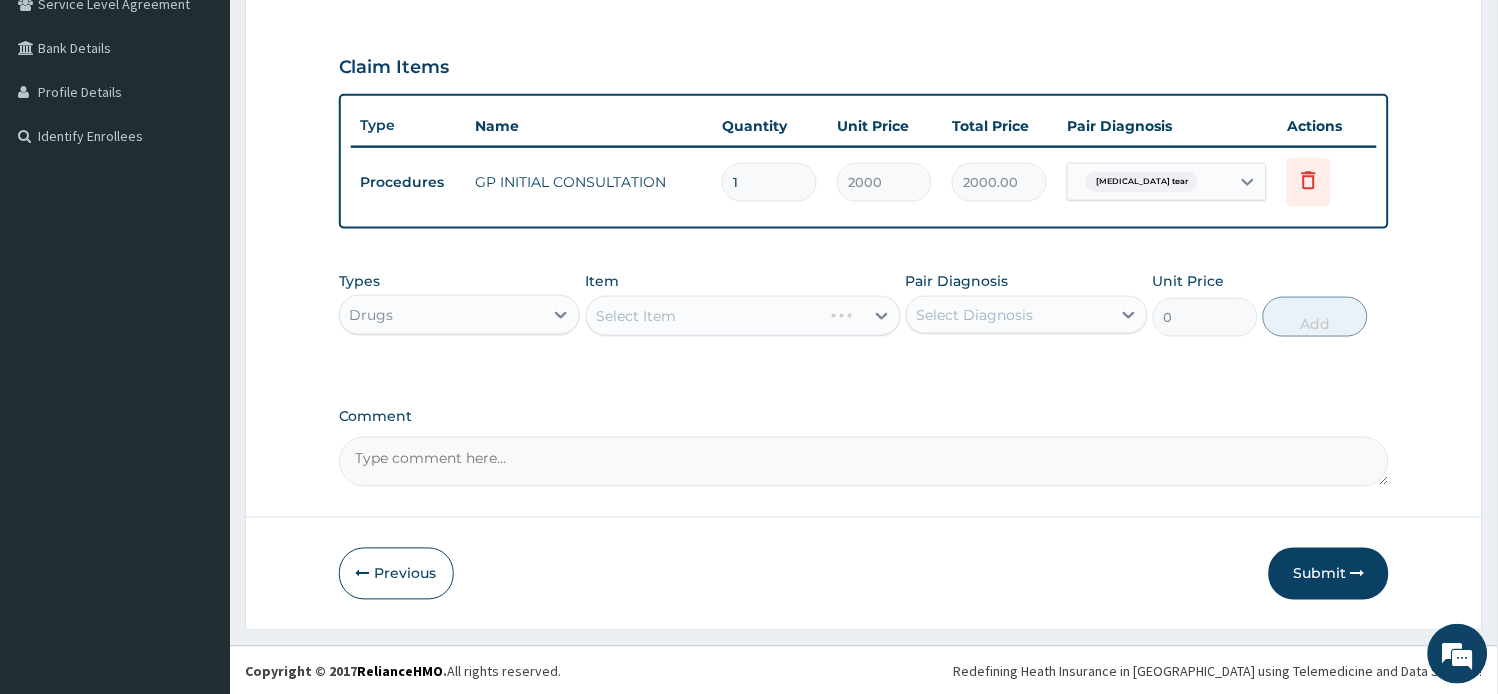 click on "Drugs" at bounding box center [442, 315] 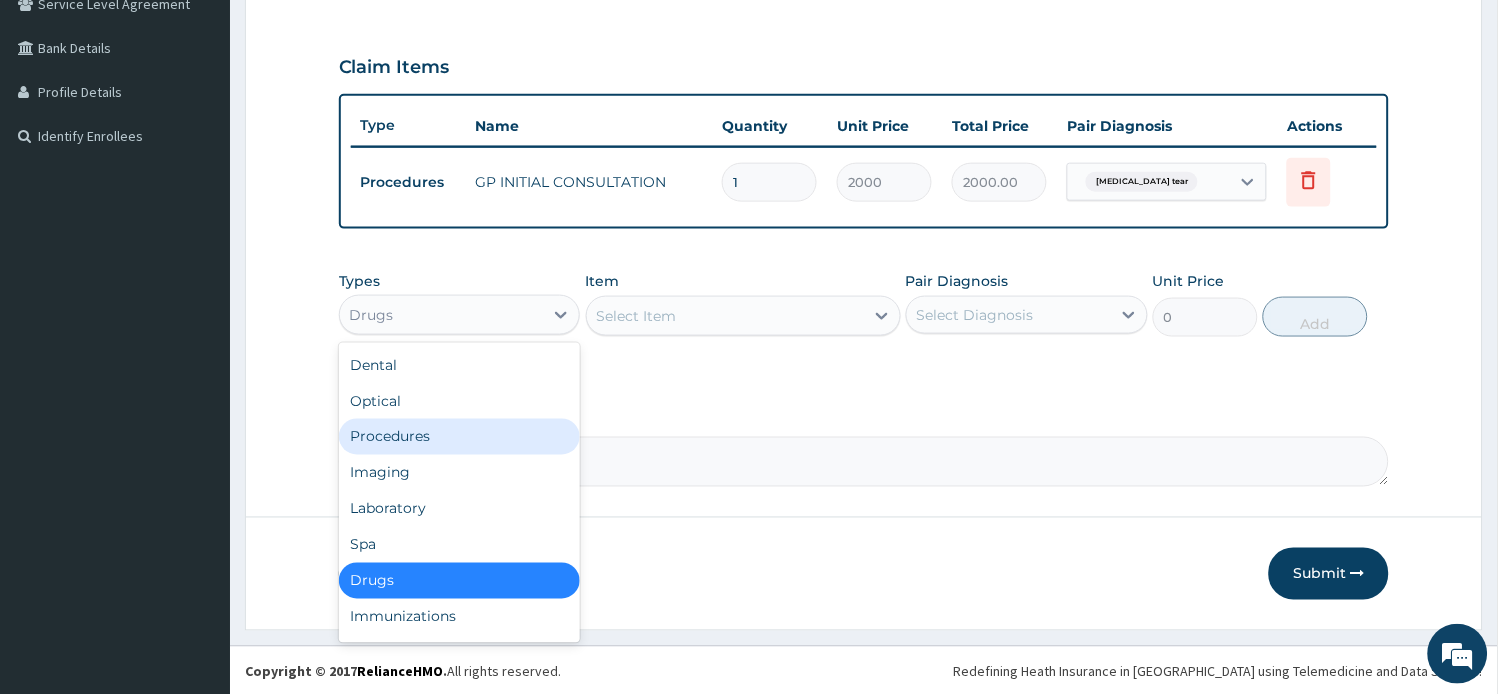 click on "Procedures" at bounding box center [460, 437] 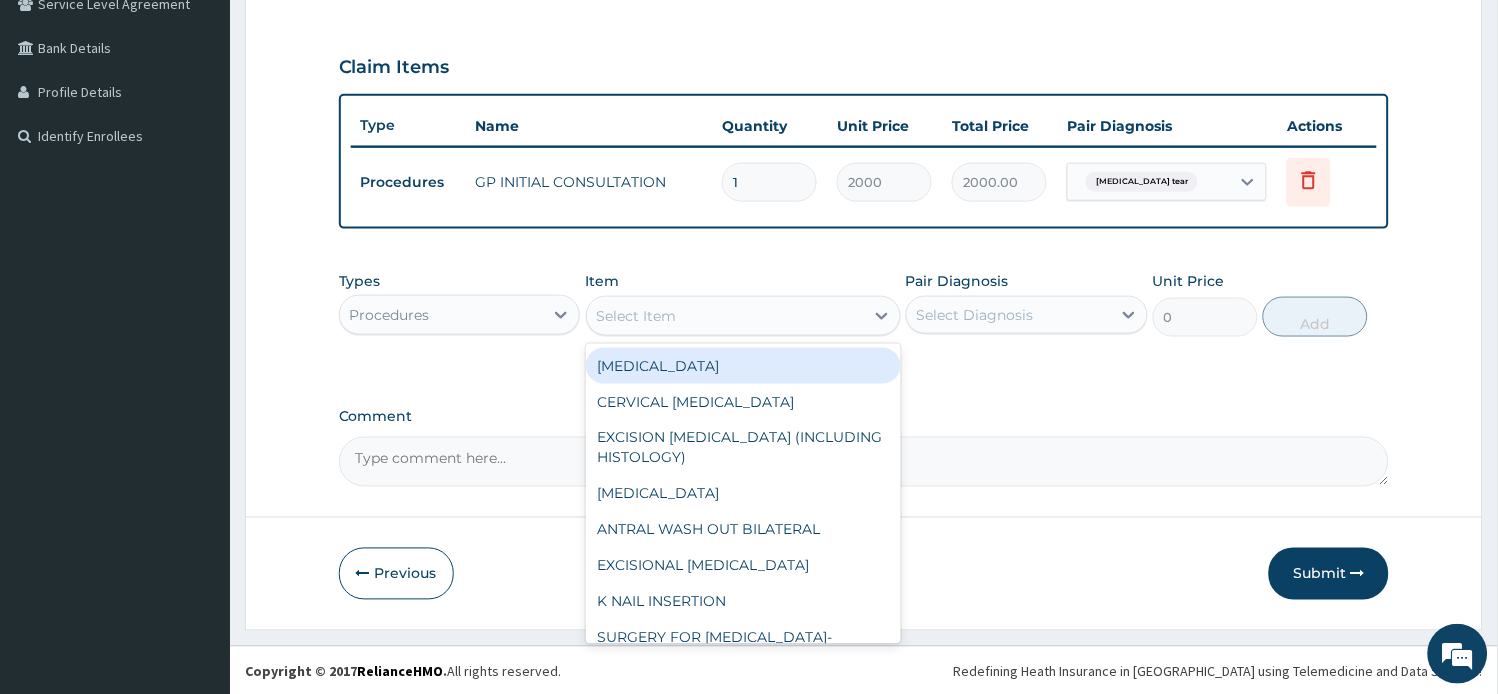 click on "Select Item" at bounding box center (637, 316) 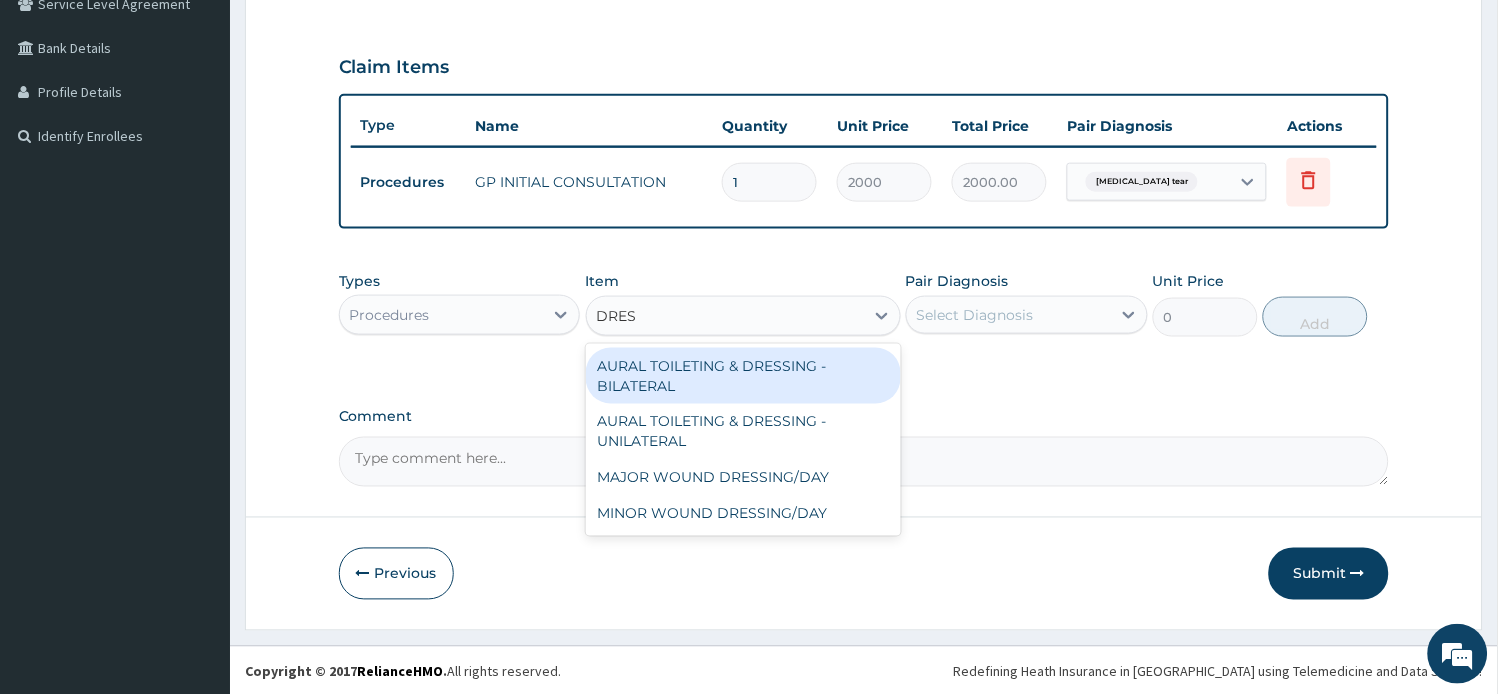type on "DRESS" 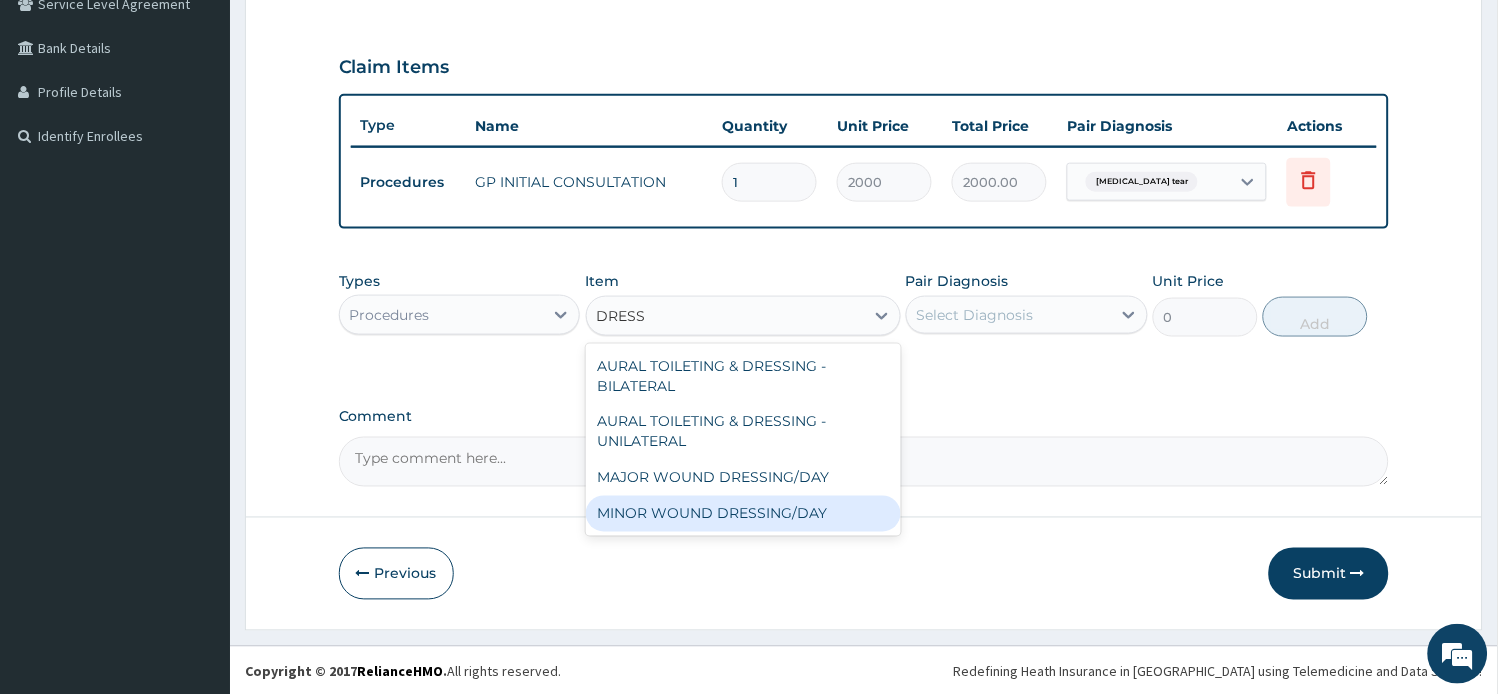 click on "MINOR WOUND DRESSING/DAY" at bounding box center (743, 514) 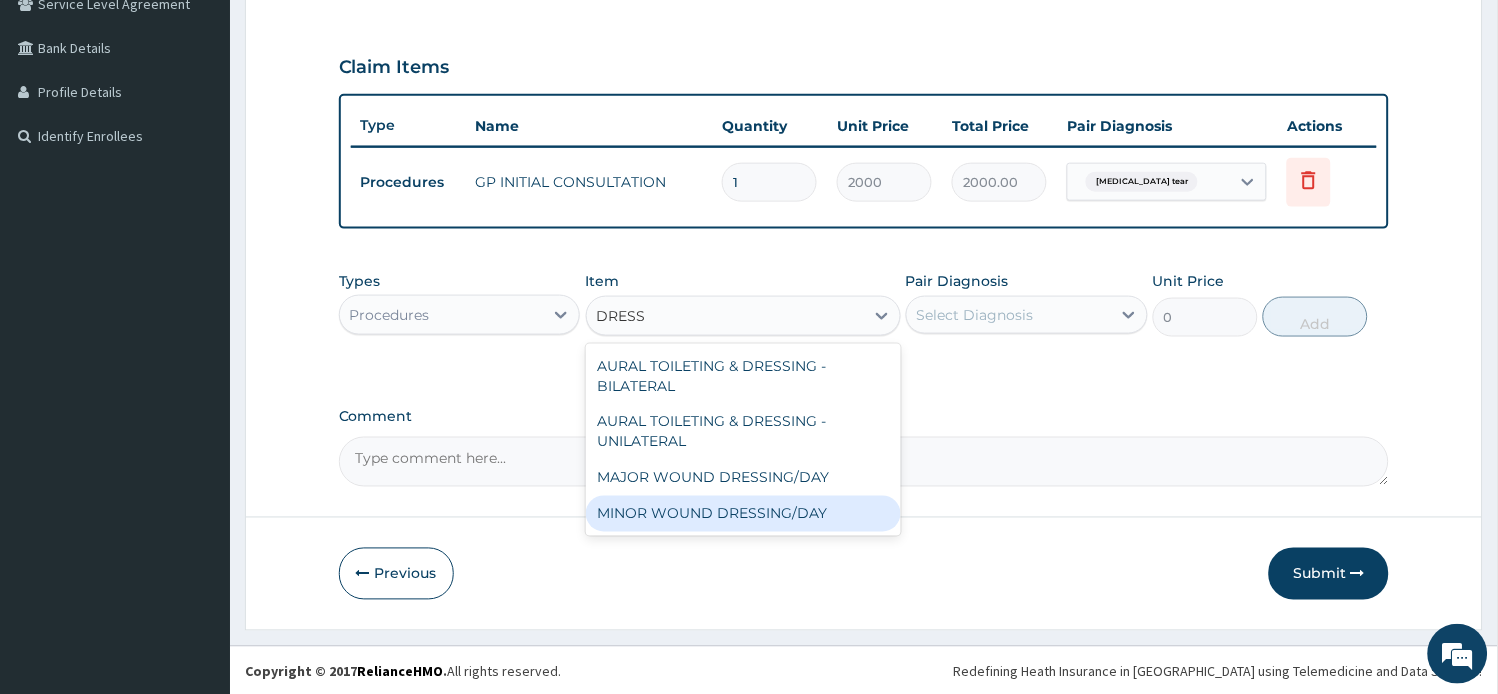 type 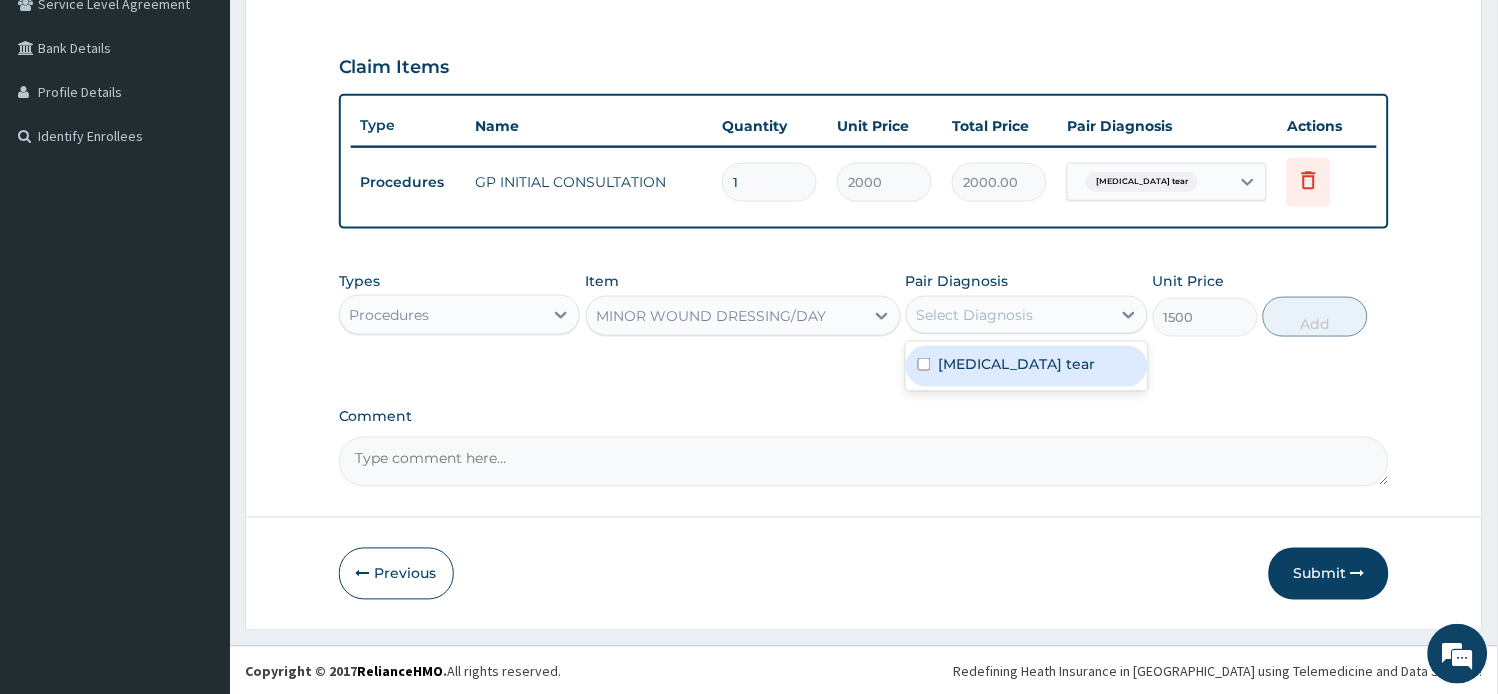 click on "Select Diagnosis" at bounding box center (975, 315) 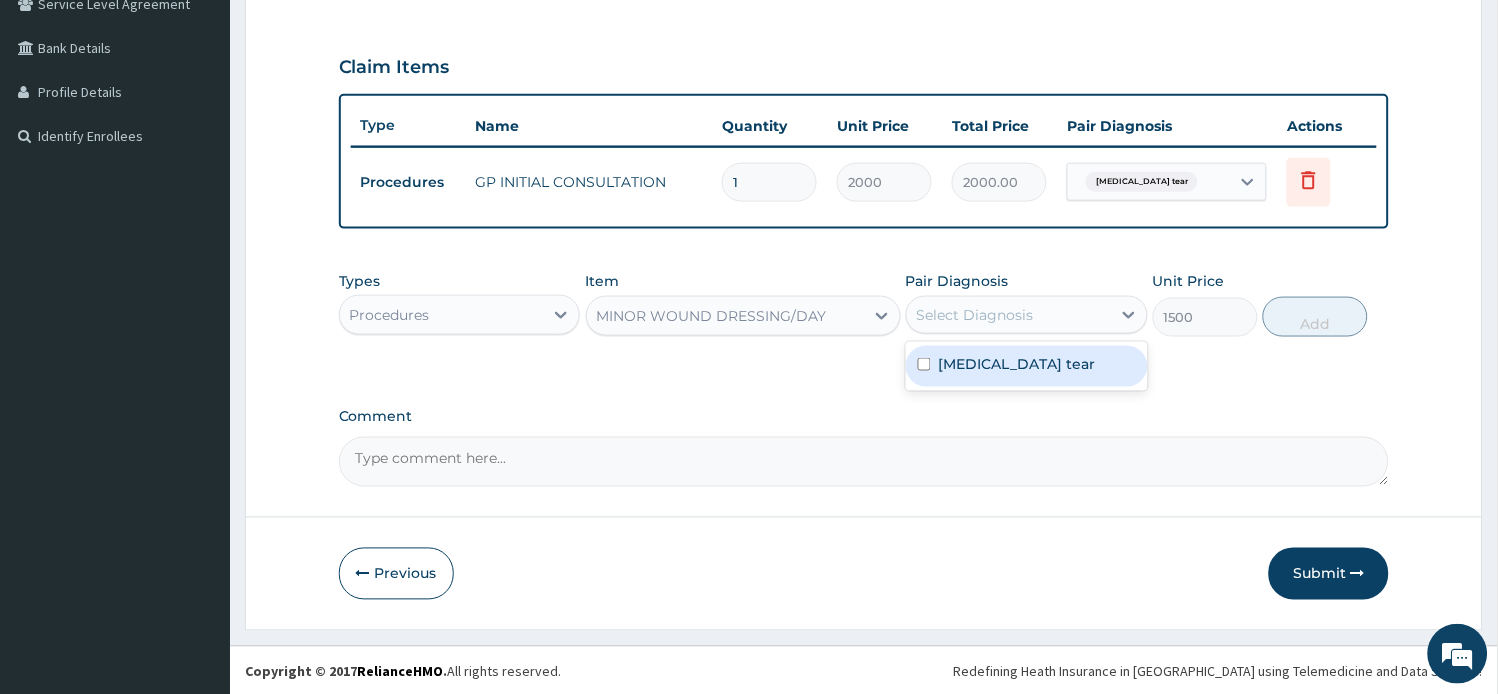 click on "Hymen tear" at bounding box center (1017, 364) 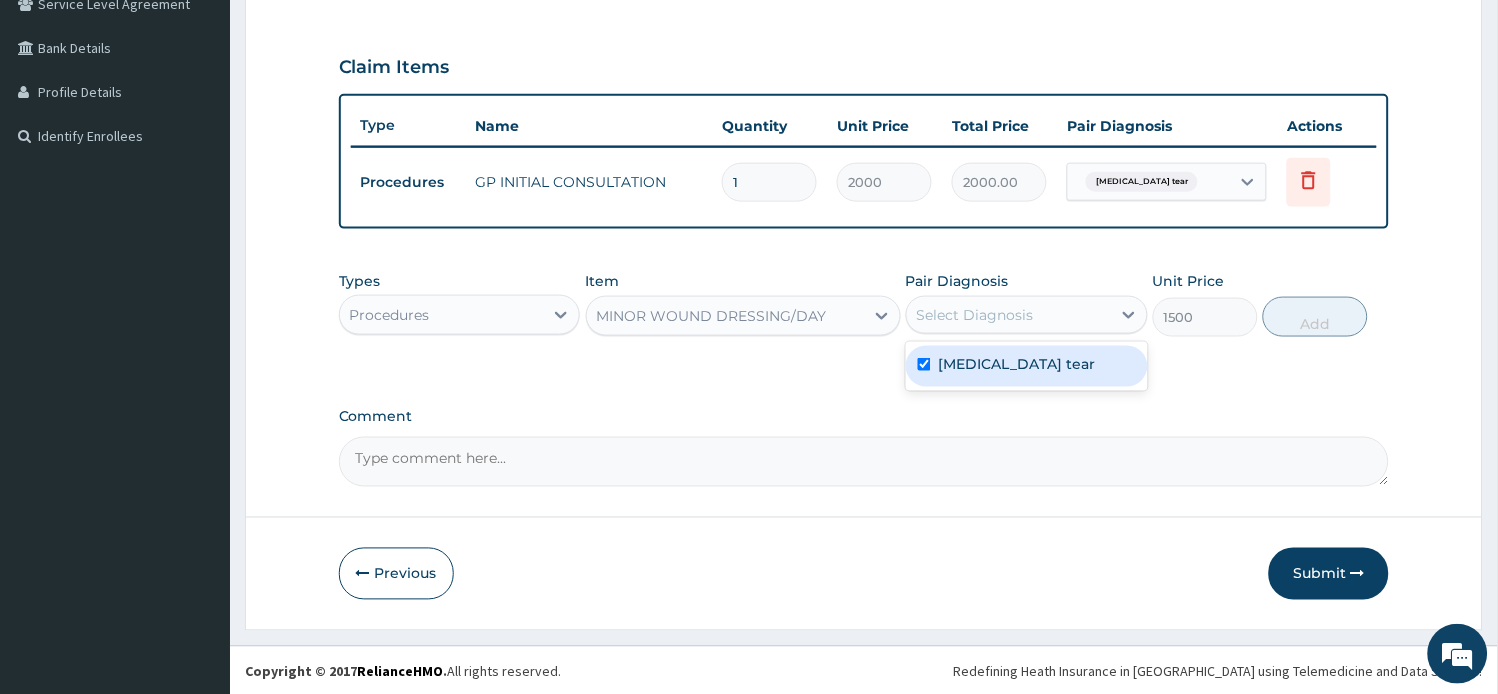 checkbox on "true" 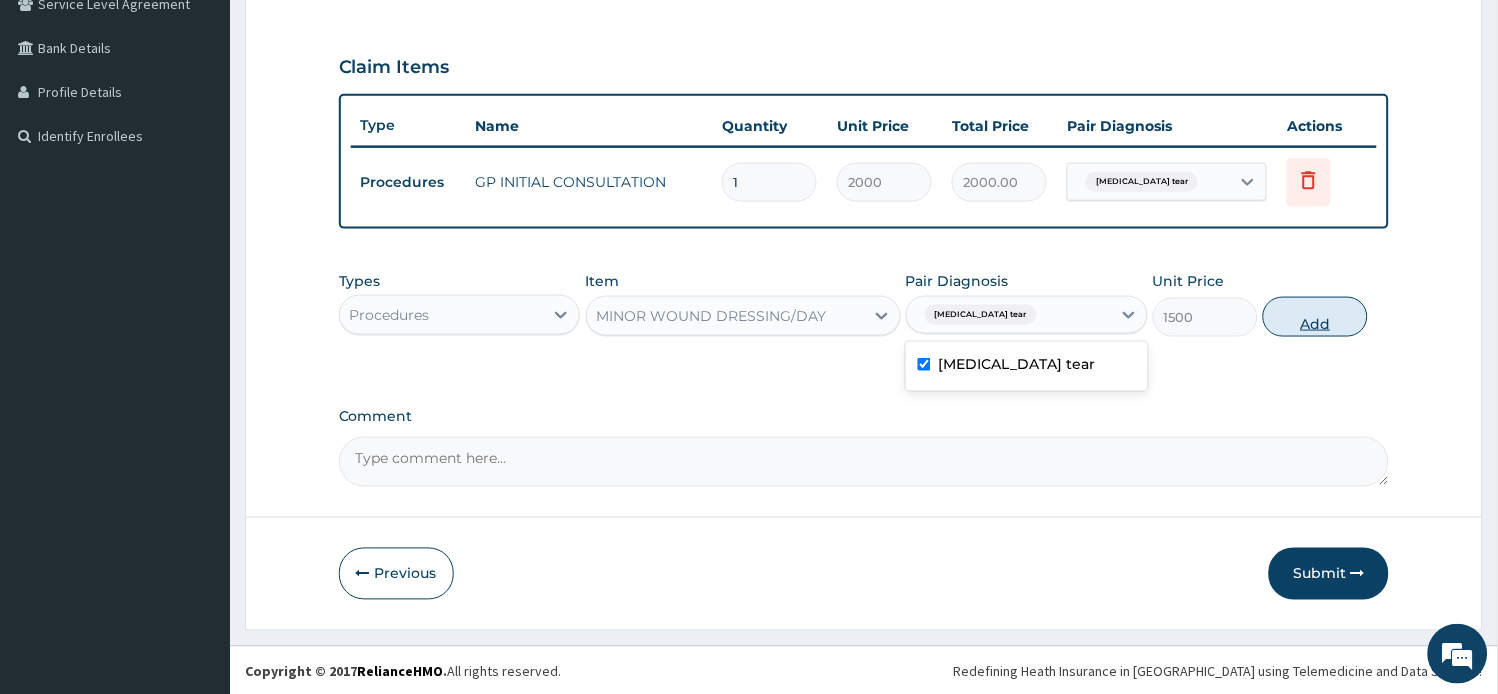 click on "Add" at bounding box center [1315, 317] 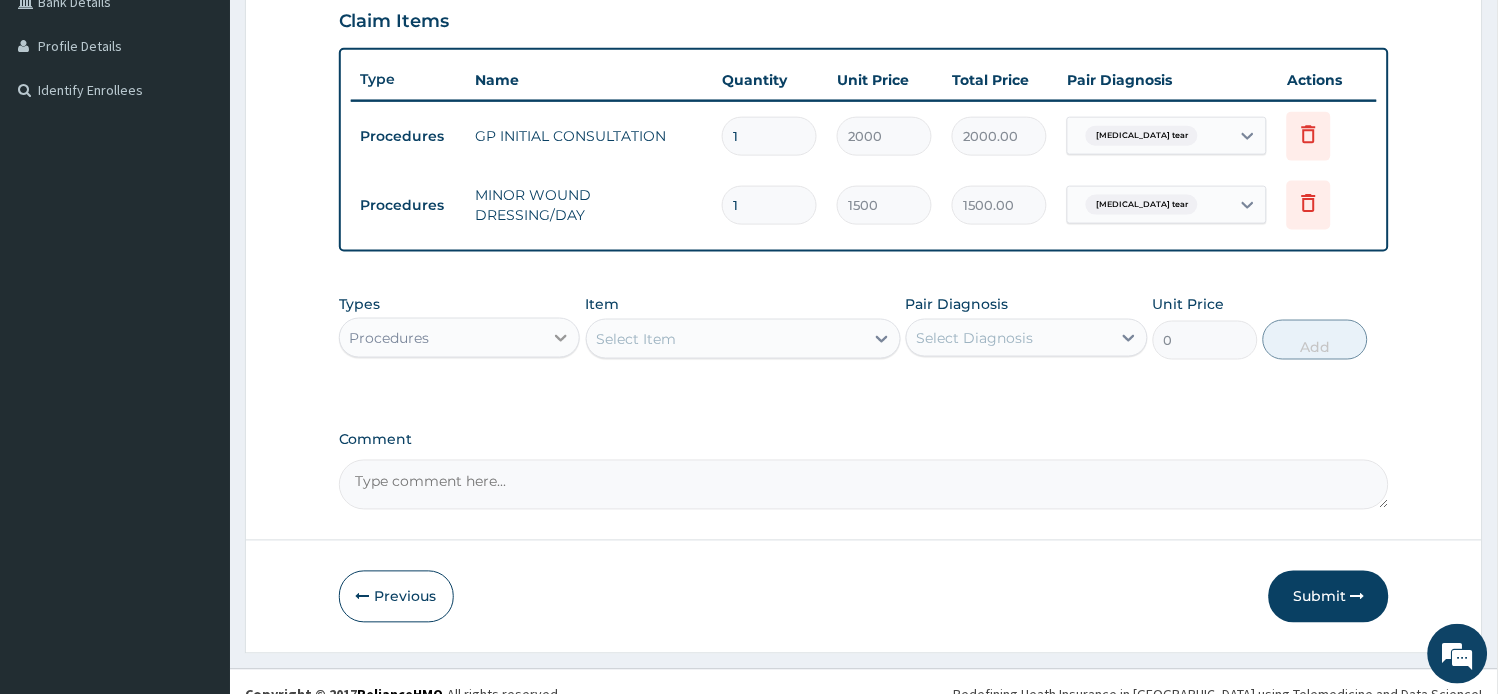 scroll, scrollTop: 504, scrollLeft: 0, axis: vertical 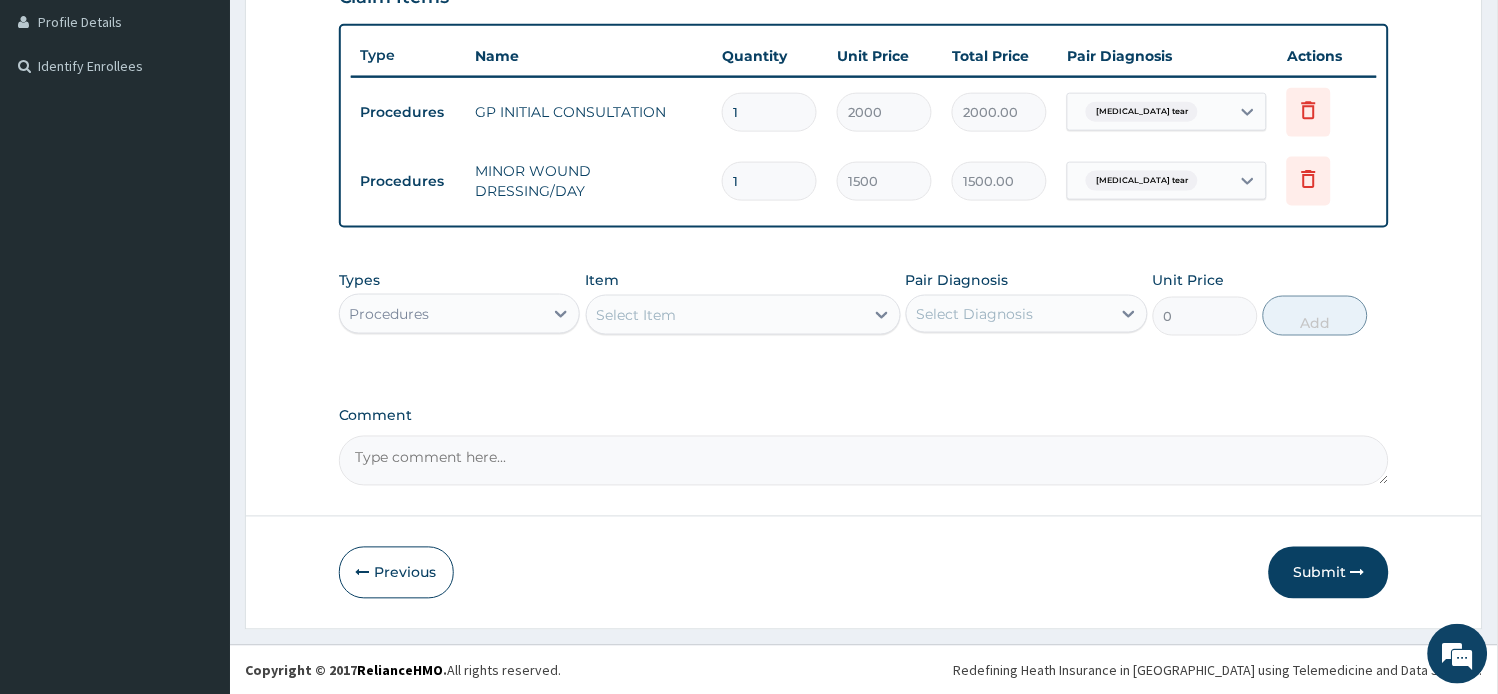 click on "Procedures" at bounding box center (442, 314) 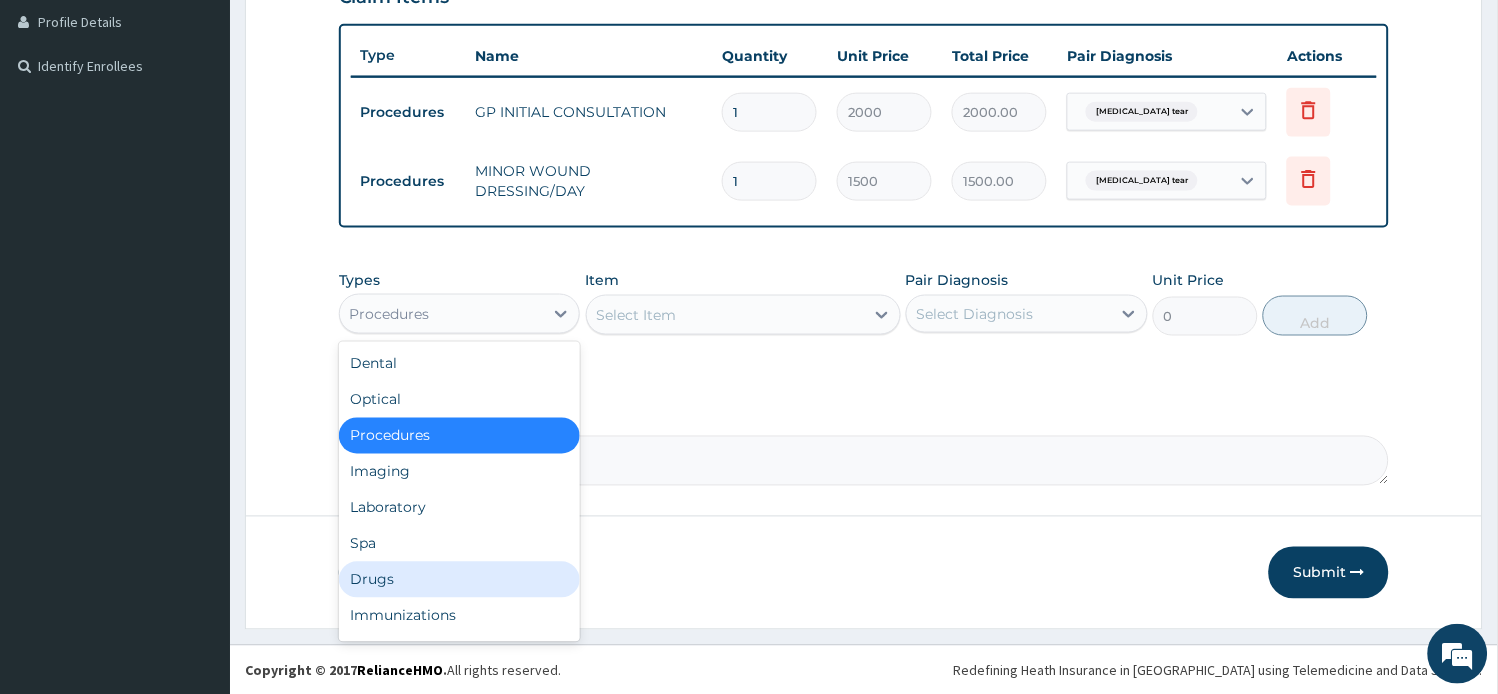 click on "Drugs" at bounding box center [460, 580] 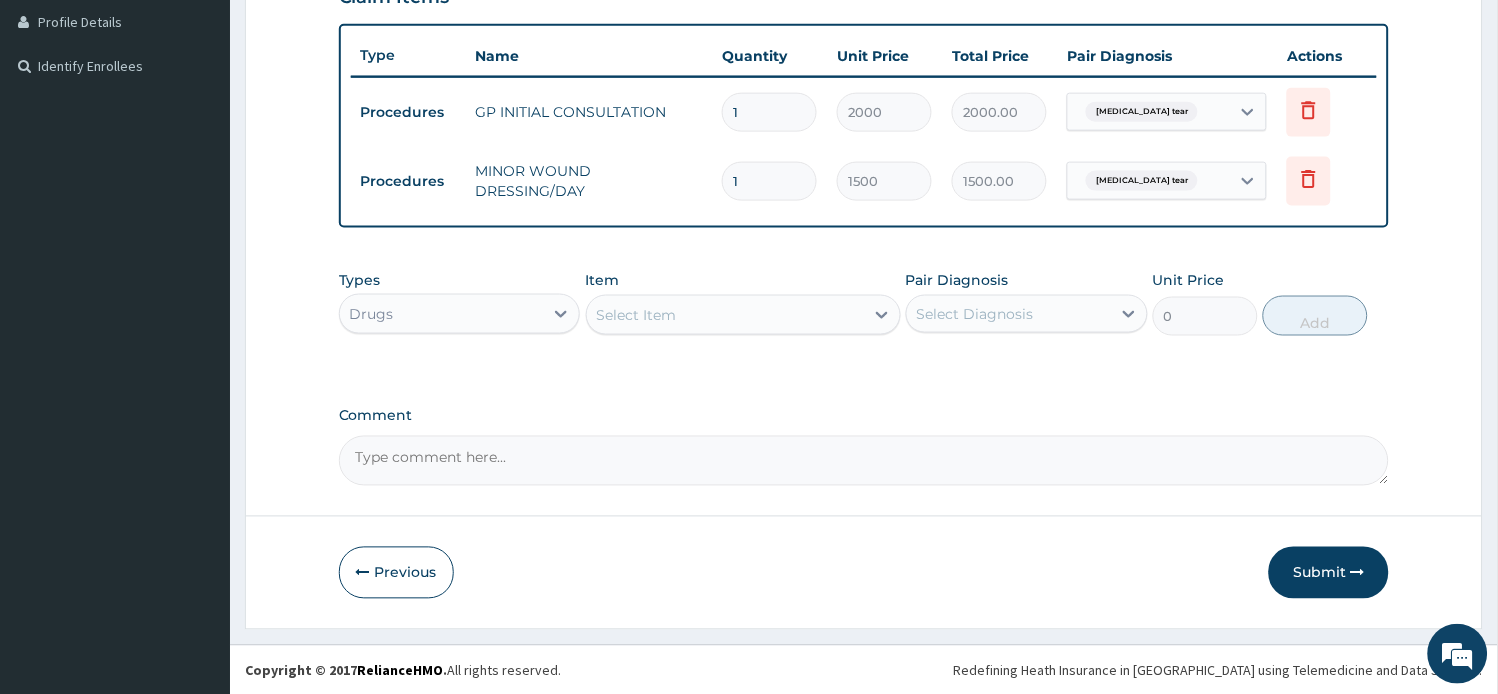 click on "Select Item" at bounding box center [637, 315] 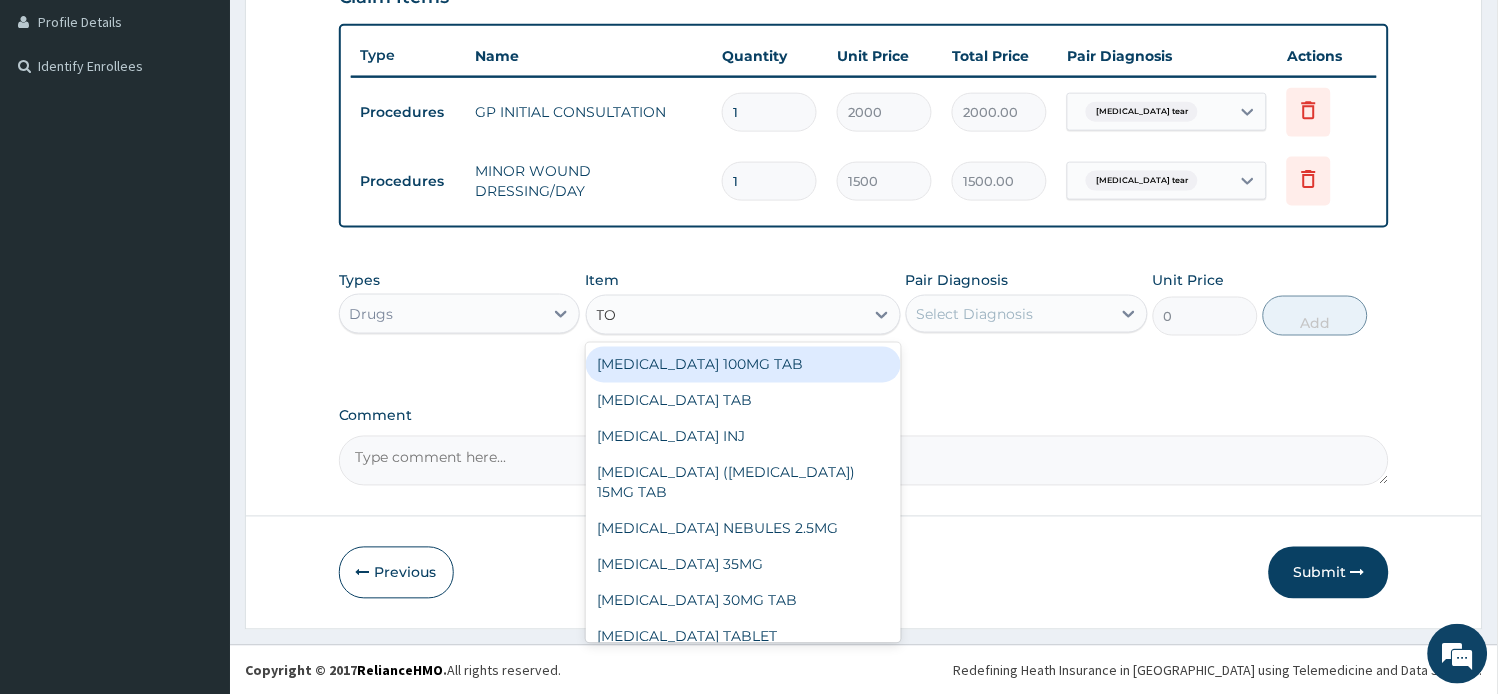 type on "TOX" 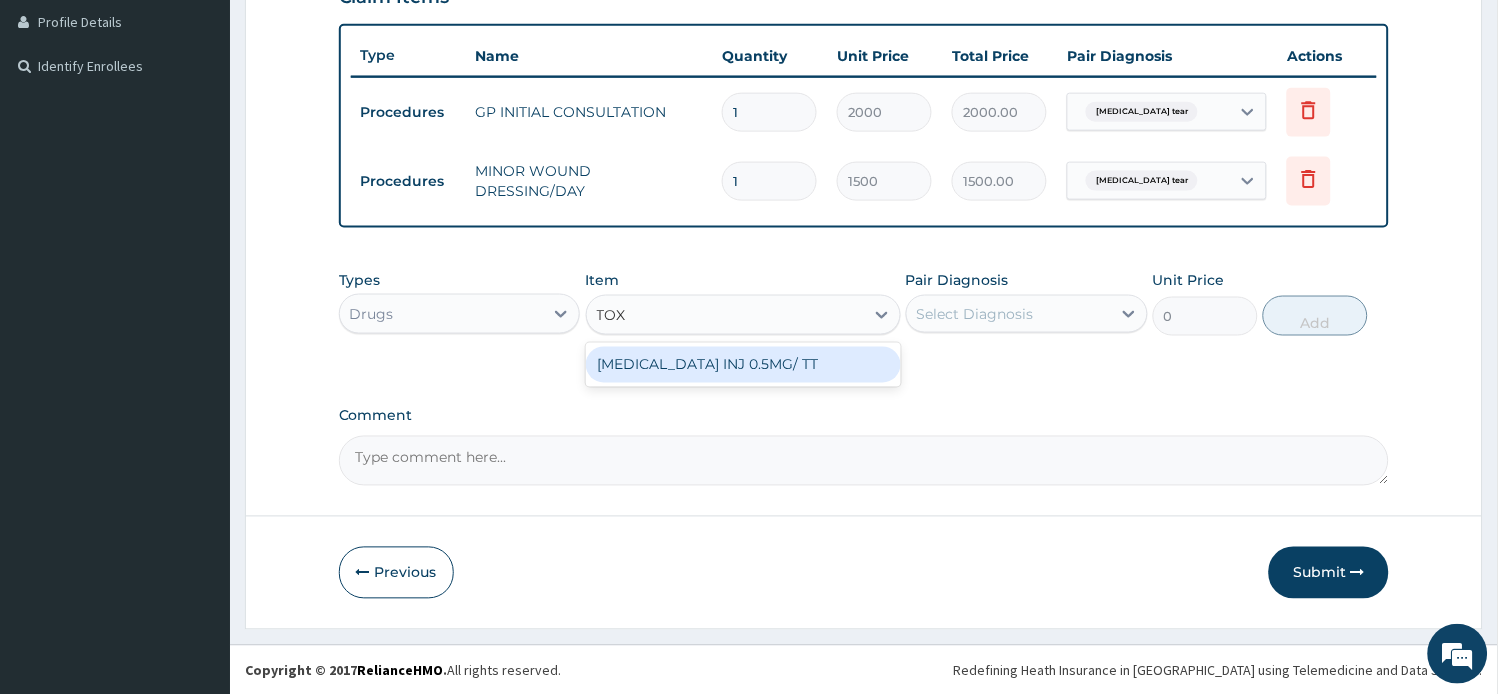 click on "TETANUS TOXOID INJ 0.5MG/ TT" at bounding box center (743, 365) 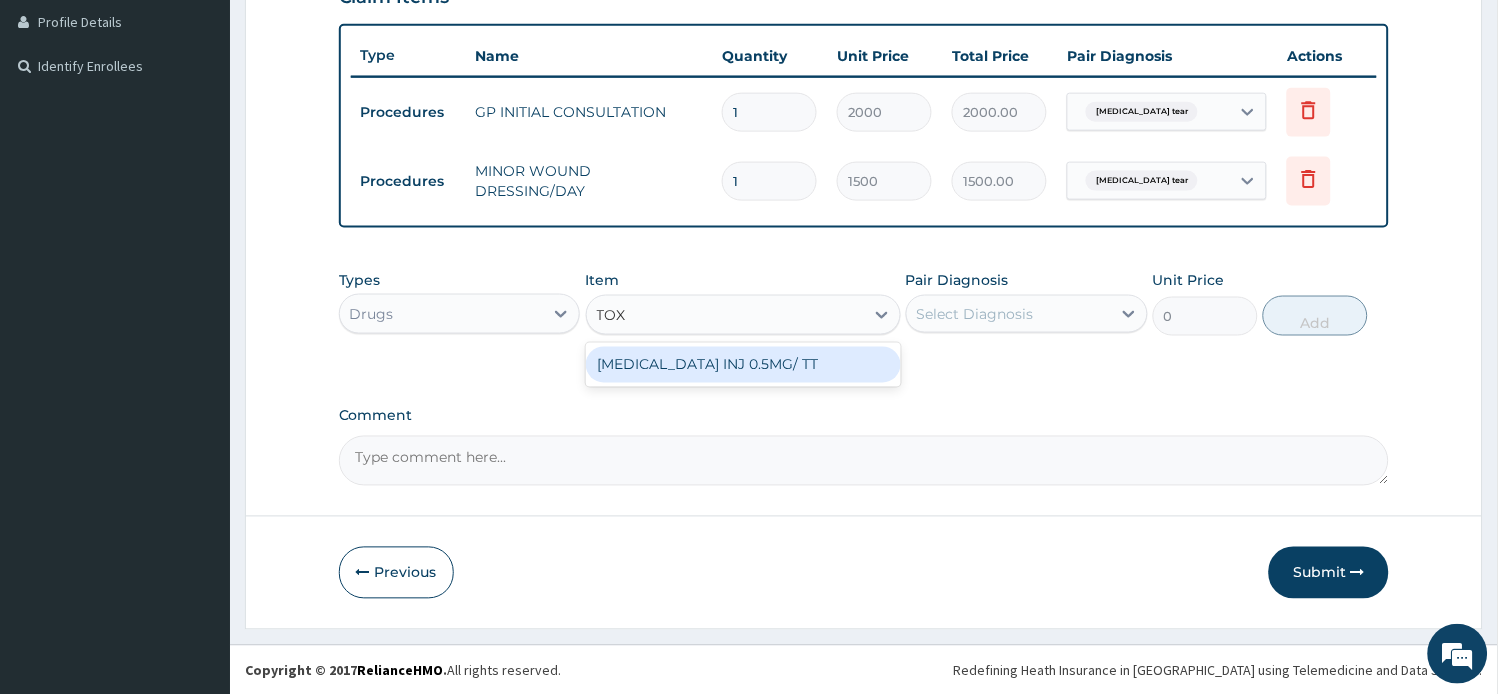 type 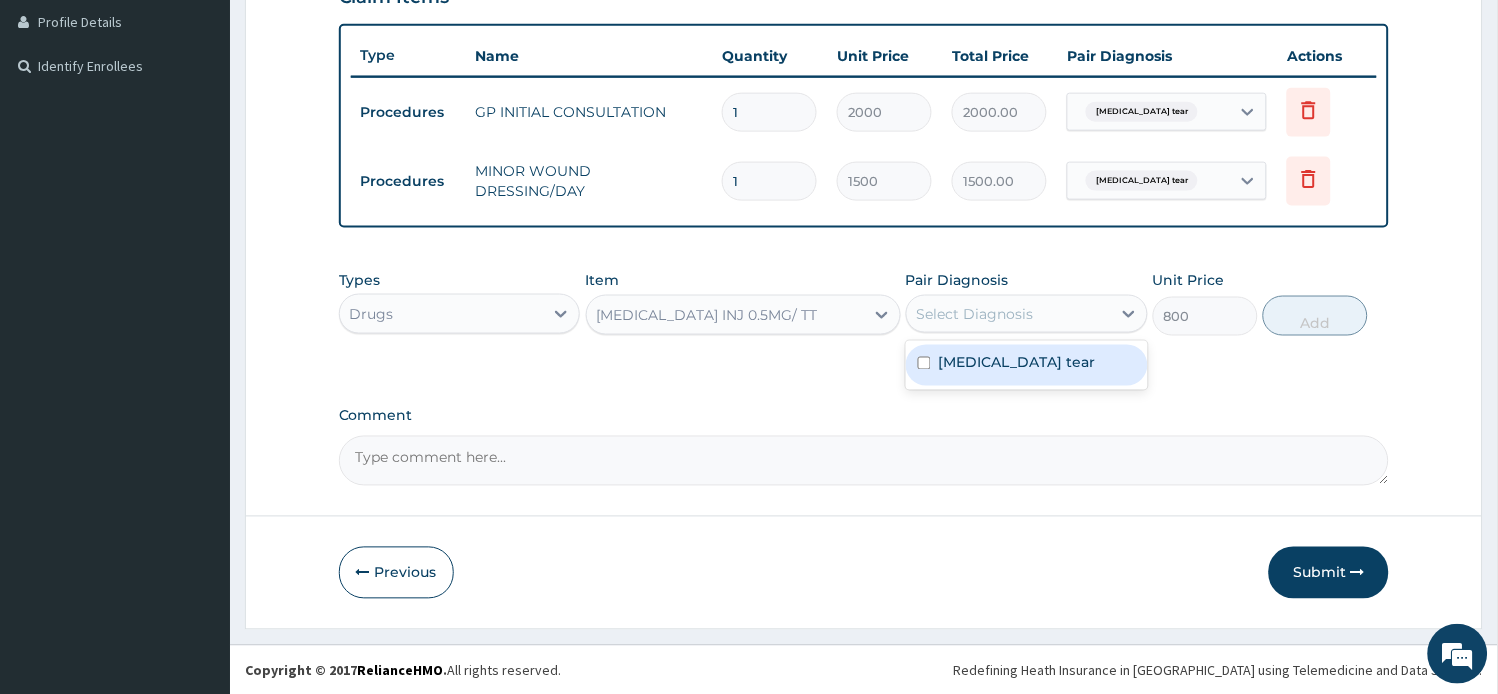 click on "Select Diagnosis" at bounding box center [975, 314] 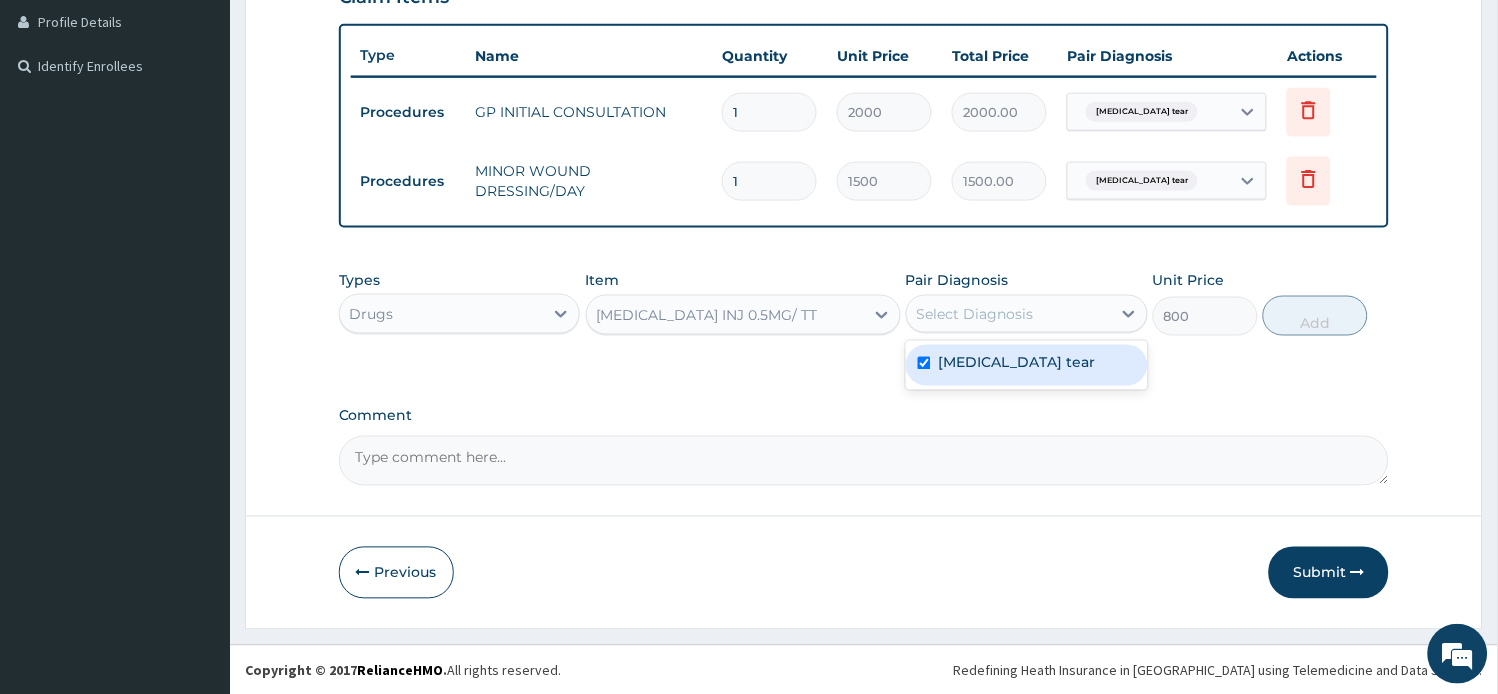 checkbox on "true" 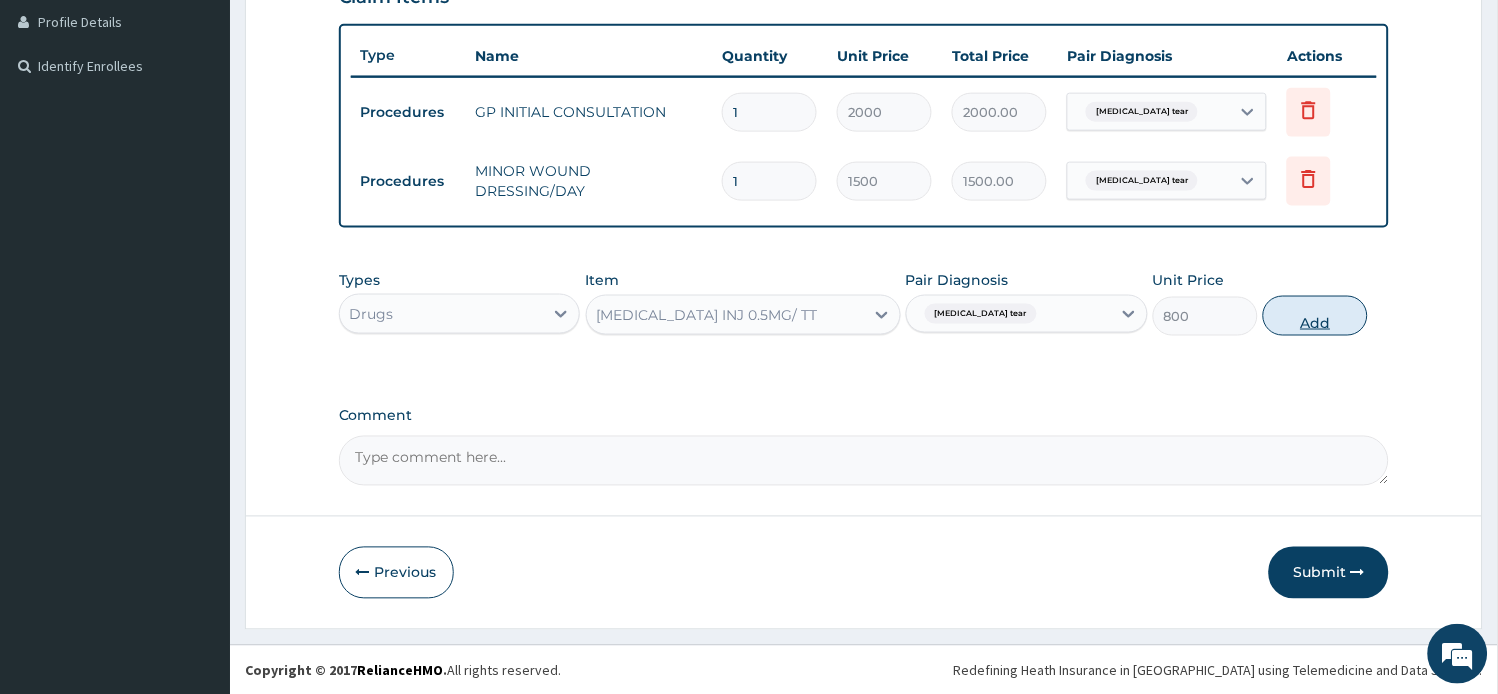 click on "Add" at bounding box center [1315, 316] 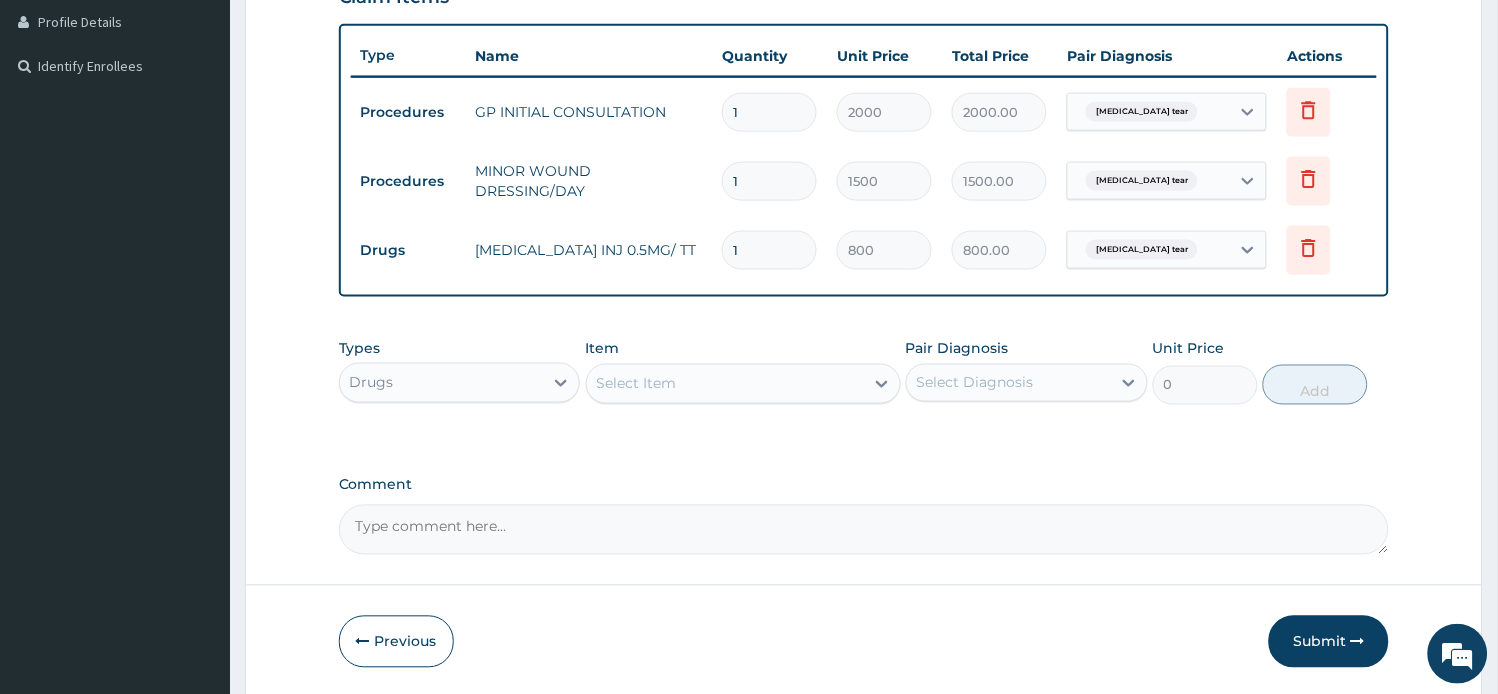 click on "Select Item" at bounding box center (725, 384) 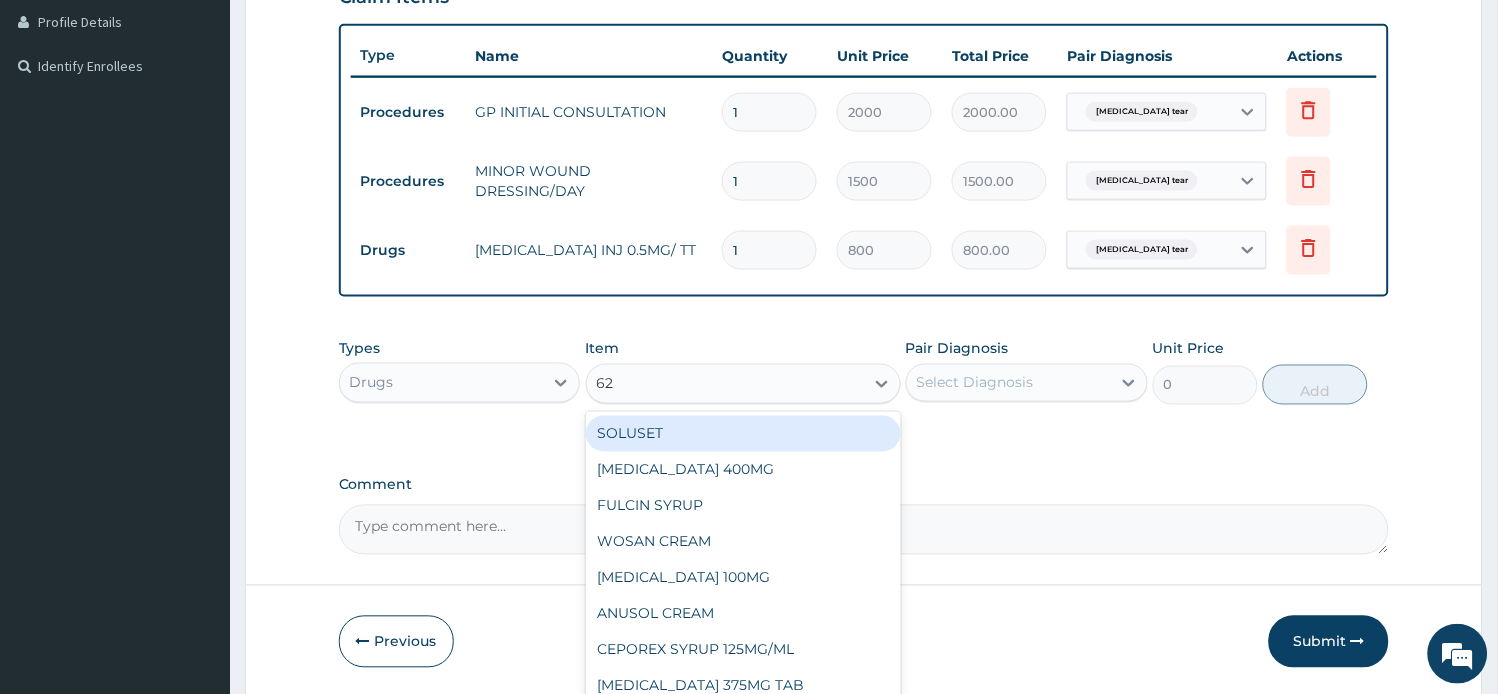 type on "625" 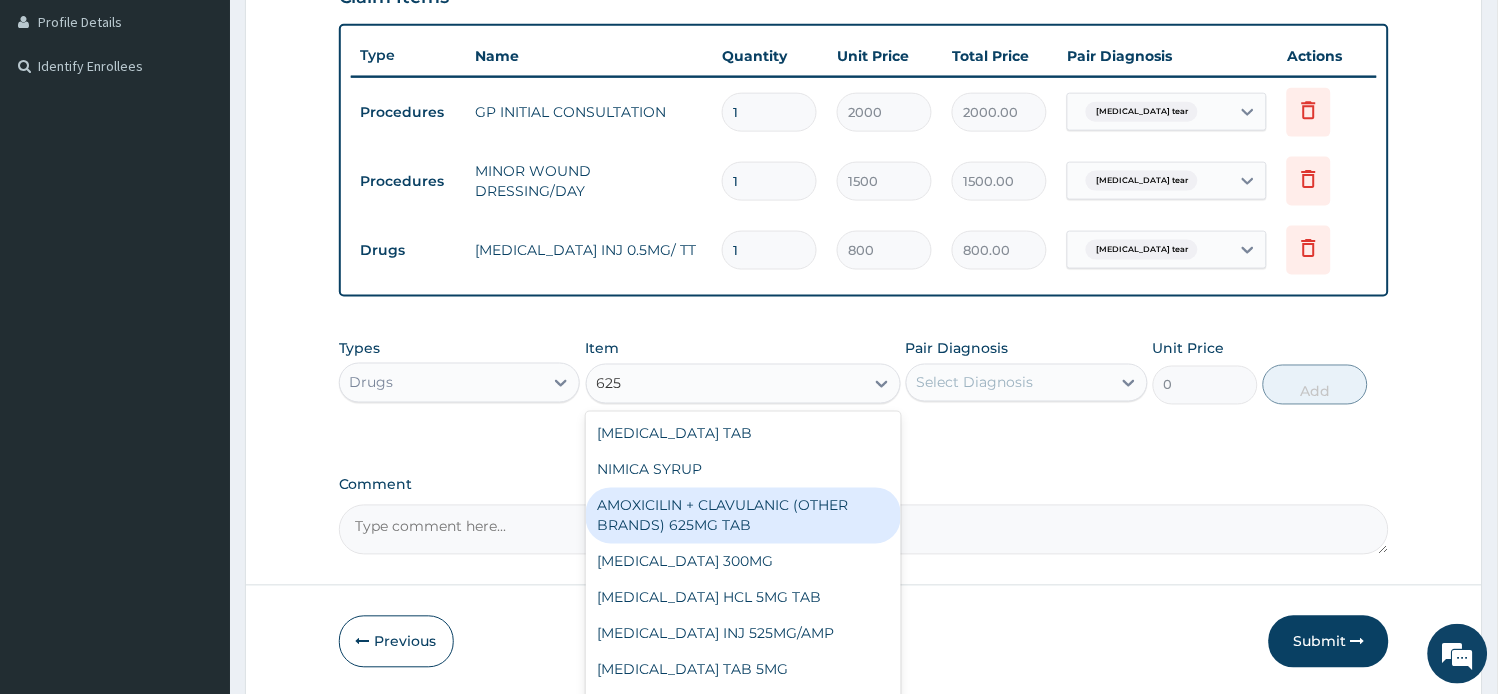 click on "AMOXICILIN + CLAVULANIC (OTHER BRANDS) 625MG TAB" at bounding box center [743, 516] 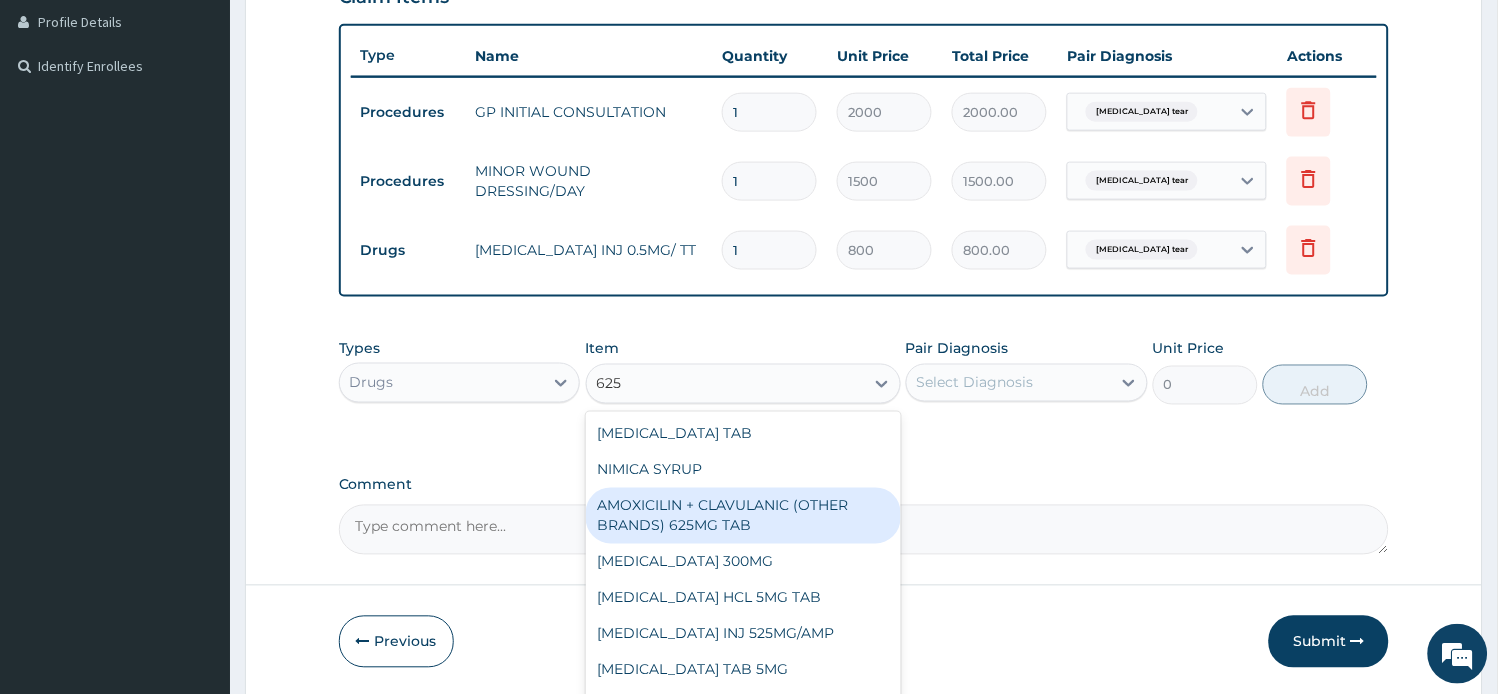 type 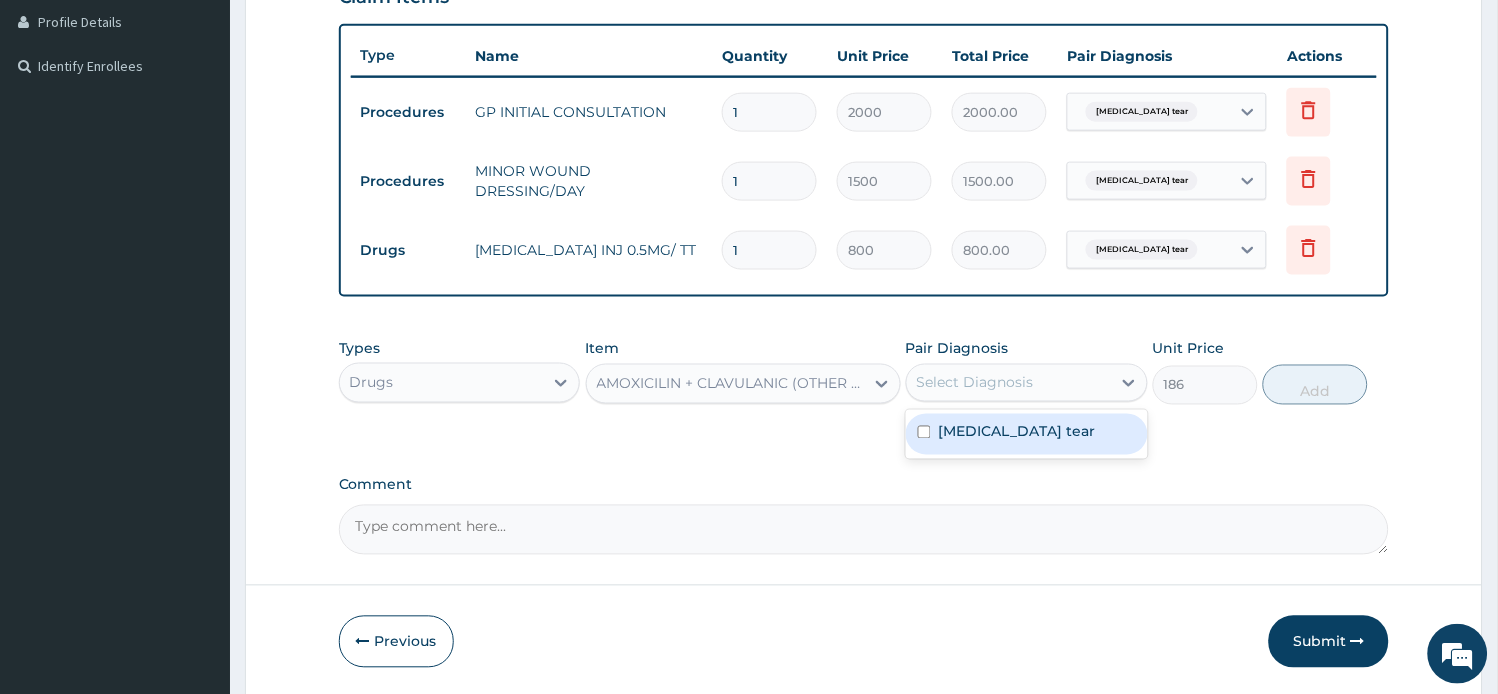 click on "Select Diagnosis" at bounding box center (975, 383) 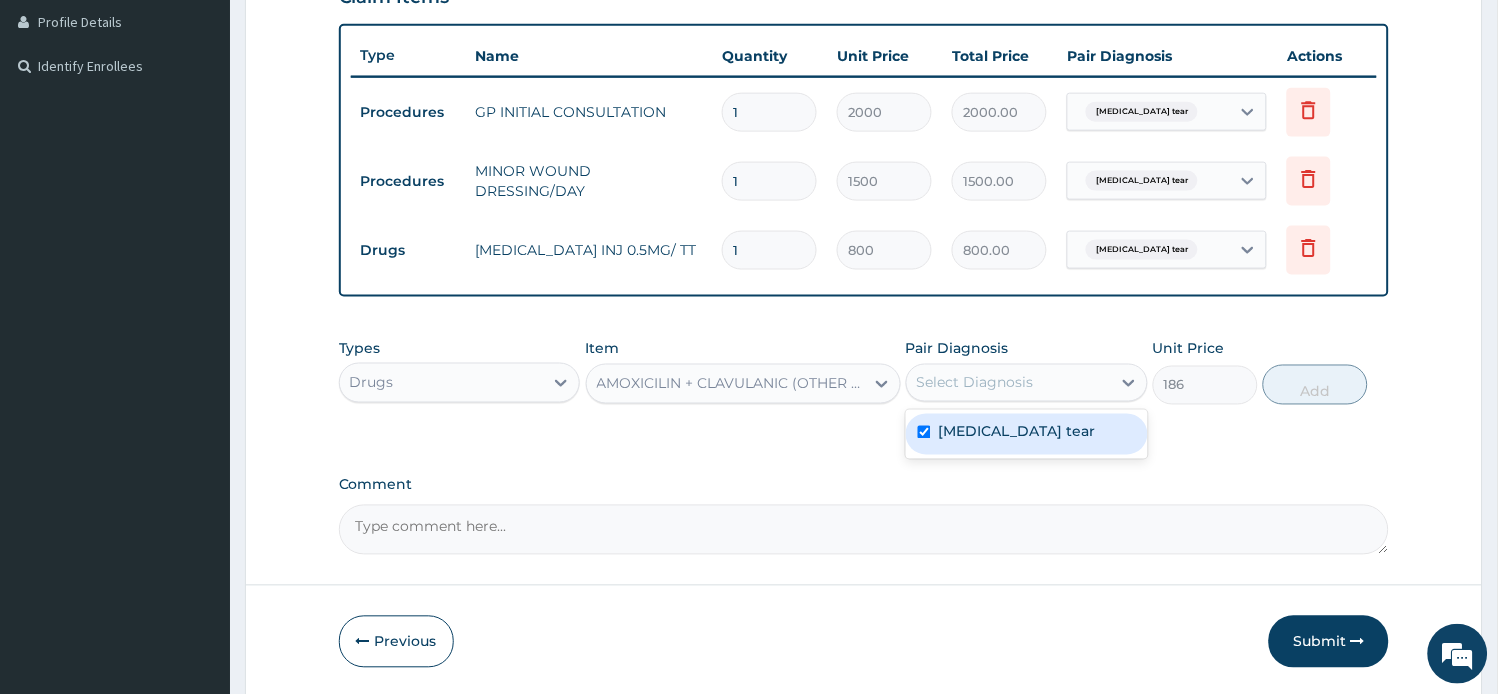 checkbox on "true" 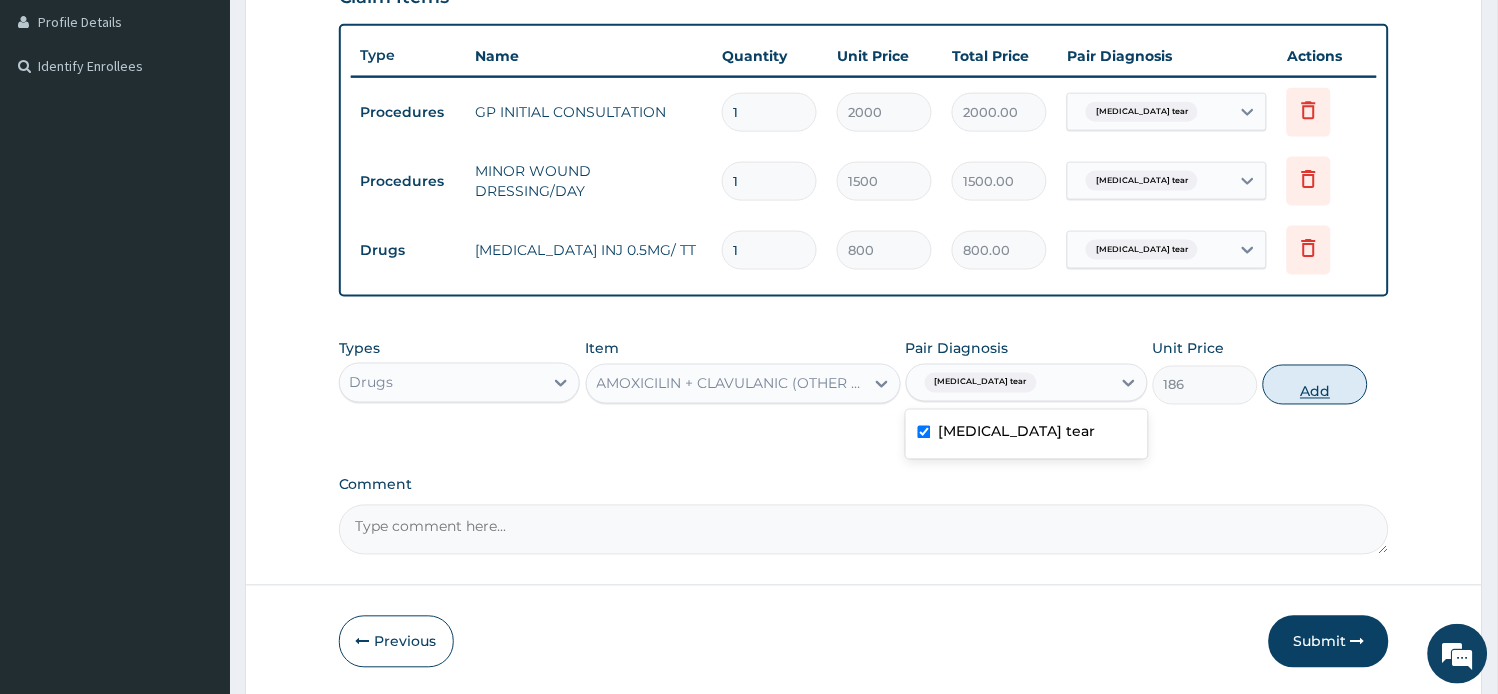 click on "Add" at bounding box center (1315, 385) 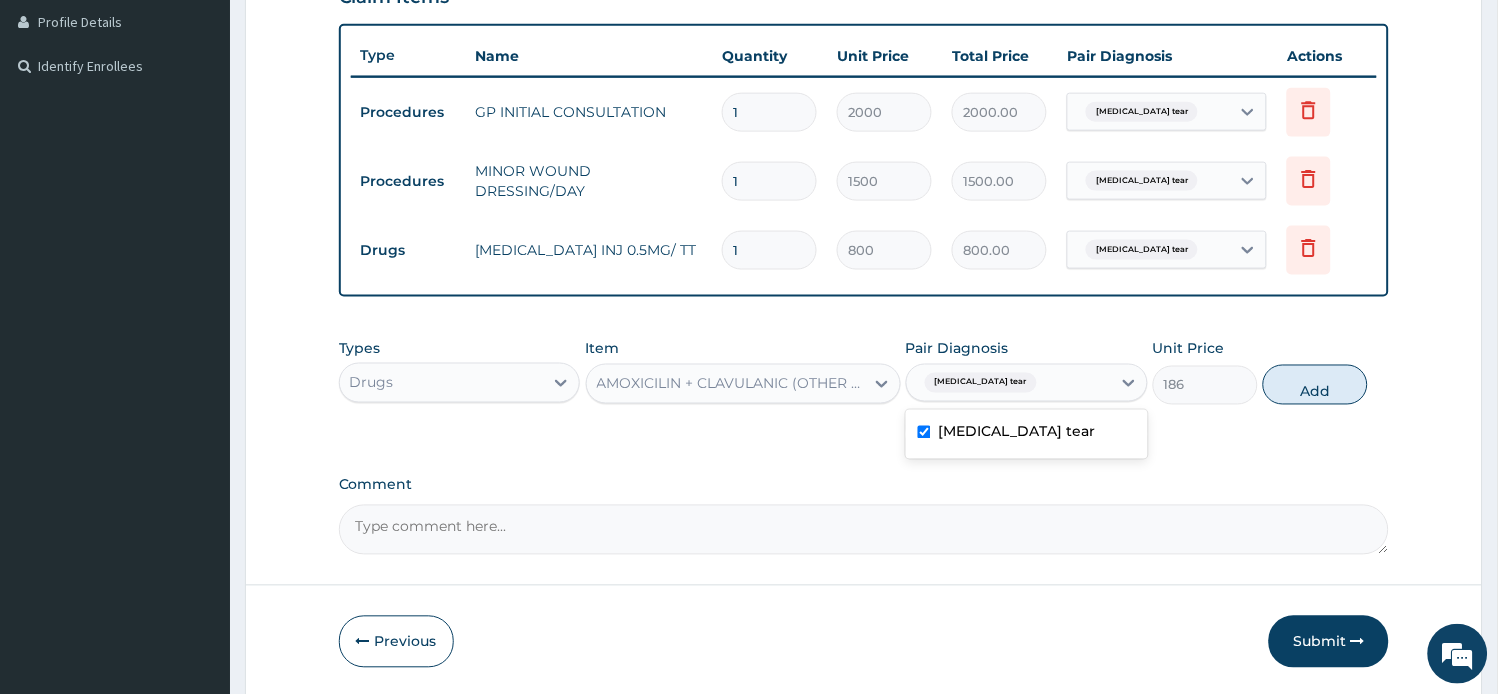 type on "0" 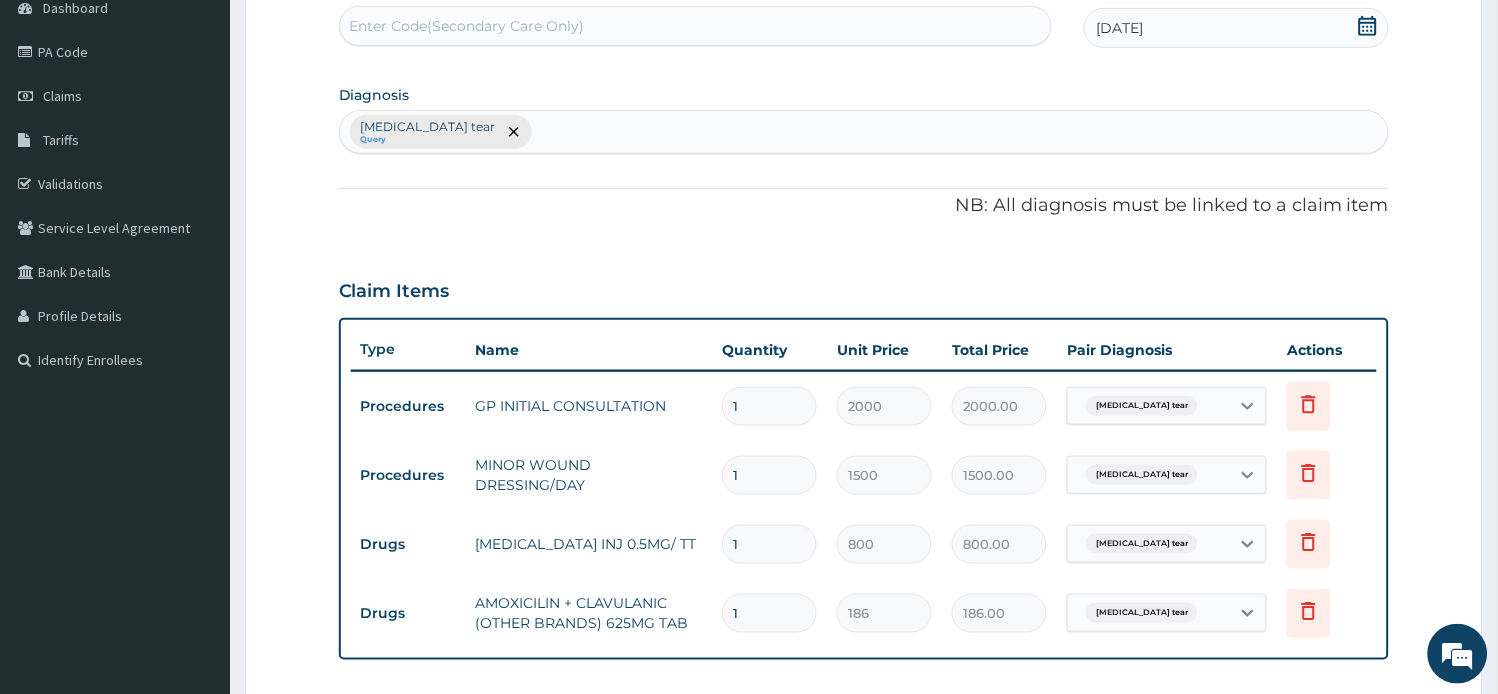 scroll, scrollTop: 171, scrollLeft: 0, axis: vertical 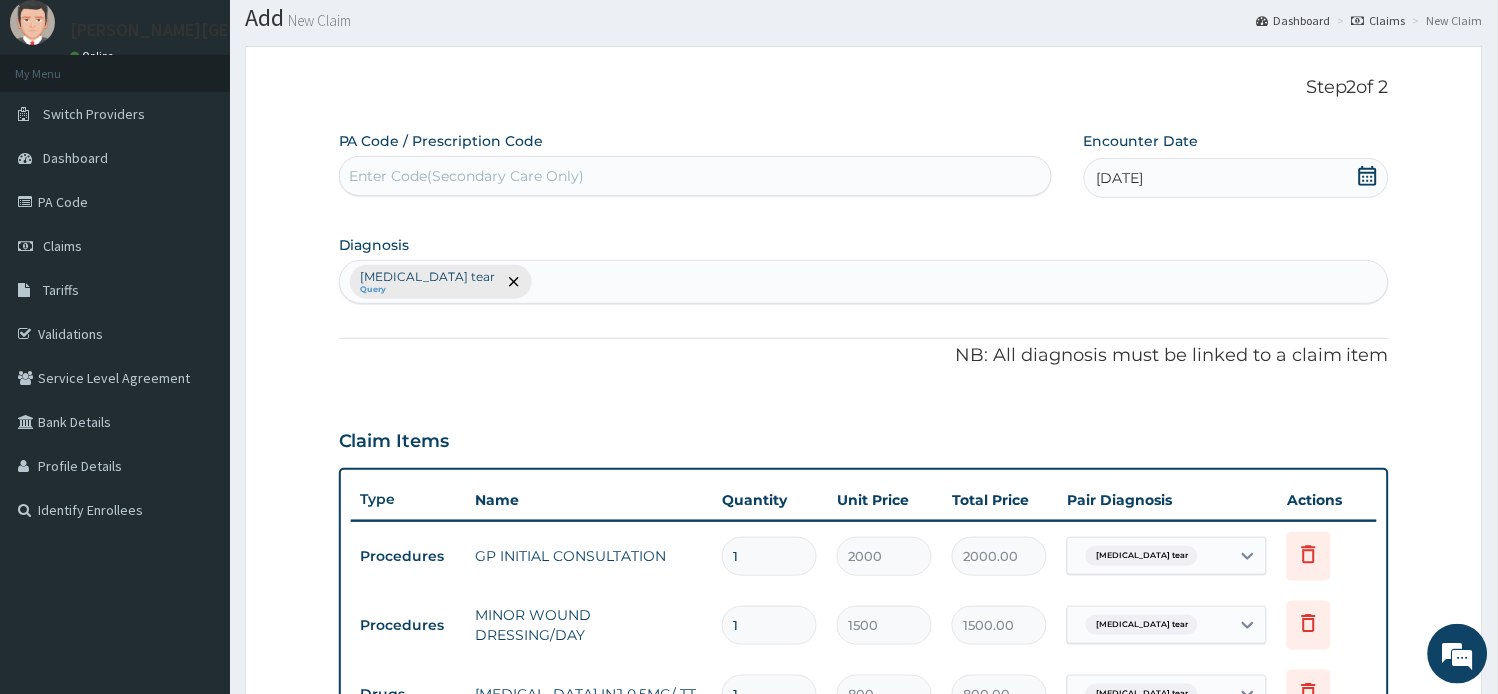 click on "Hymen tear Query" at bounding box center (864, 282) 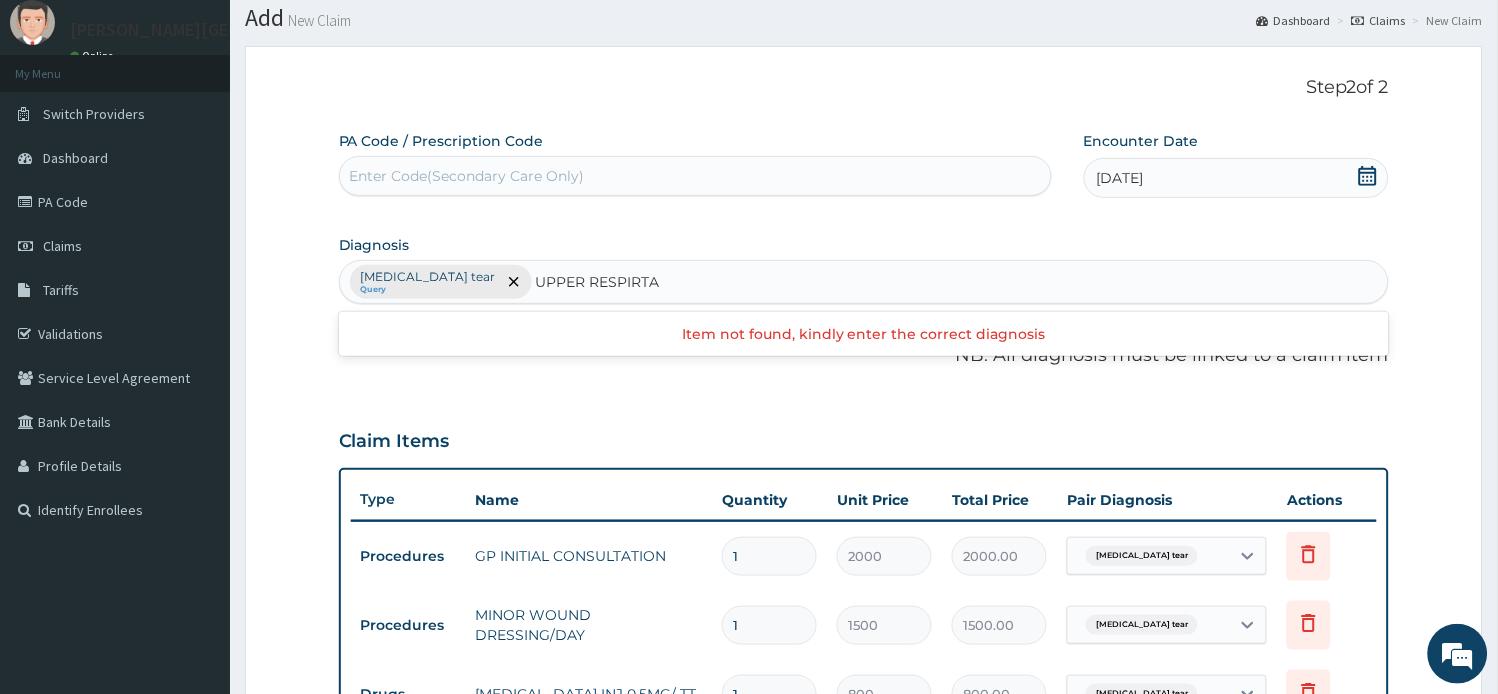 click on "UPPER RESPIRTA" at bounding box center [599, 282] 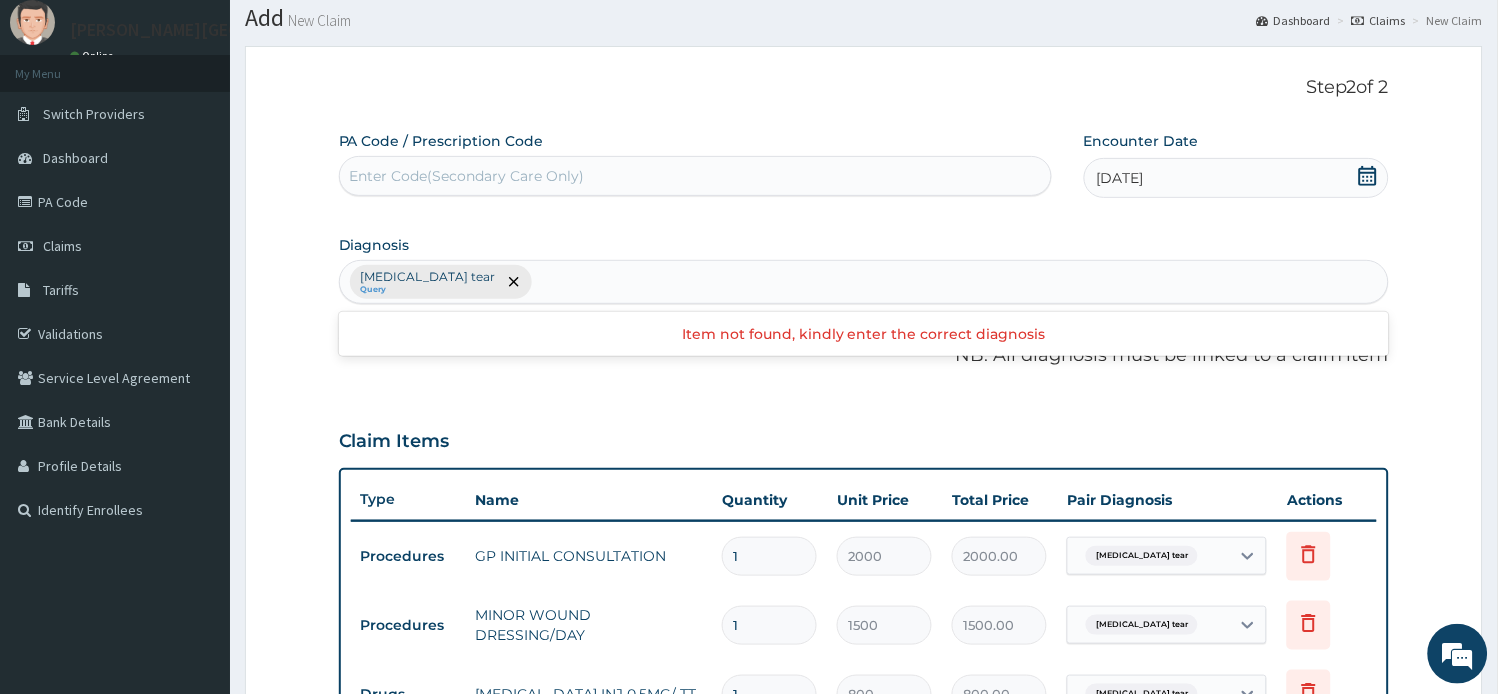 click on "Hymen tear Query" at bounding box center (864, 282) 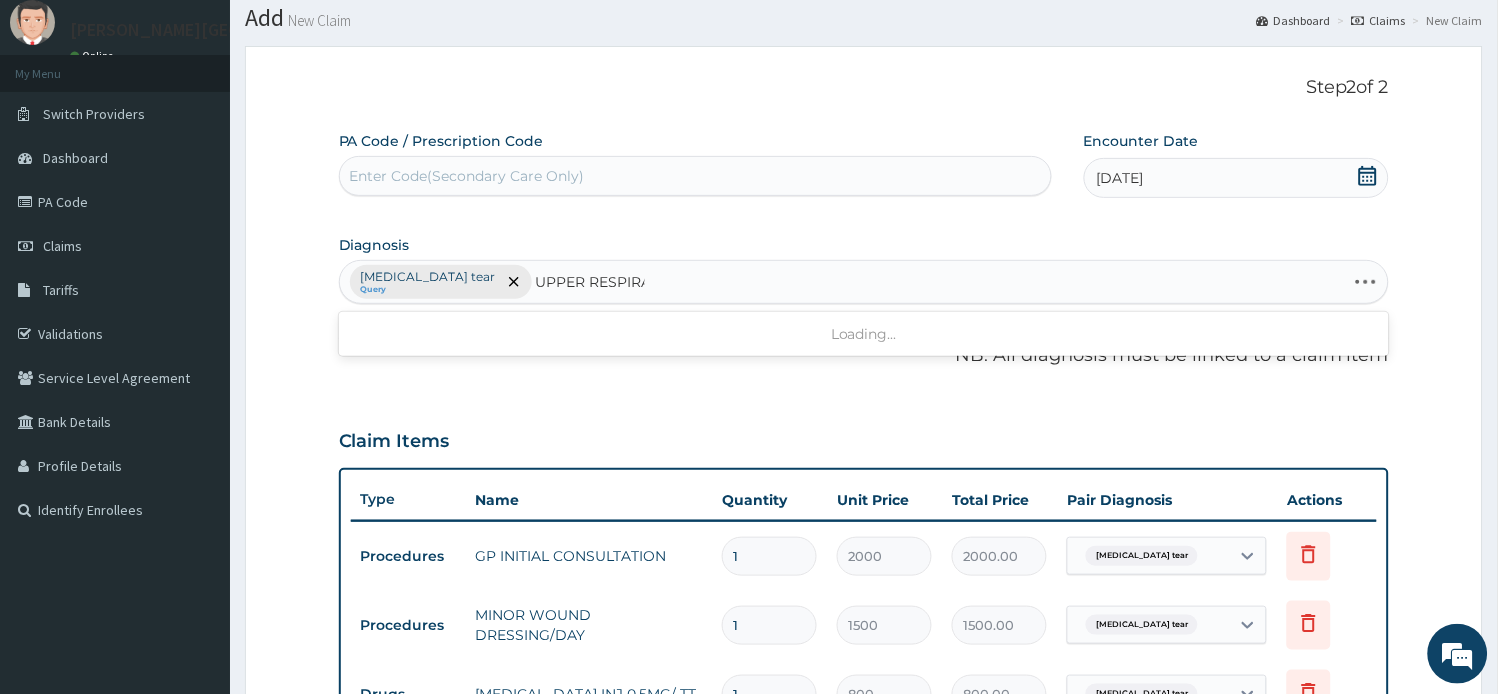 type on "UPPER RESPIRAT" 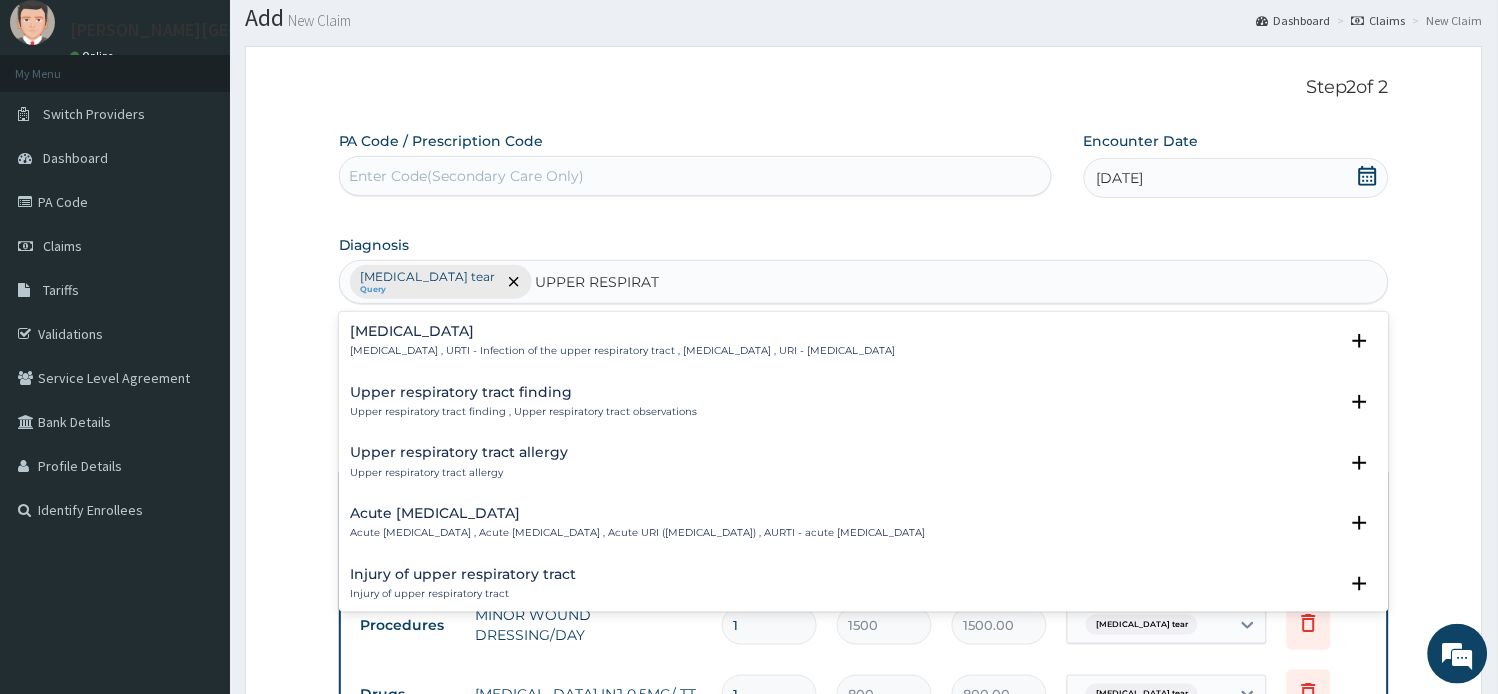 click on "Upper respiratory infection" at bounding box center (623, 331) 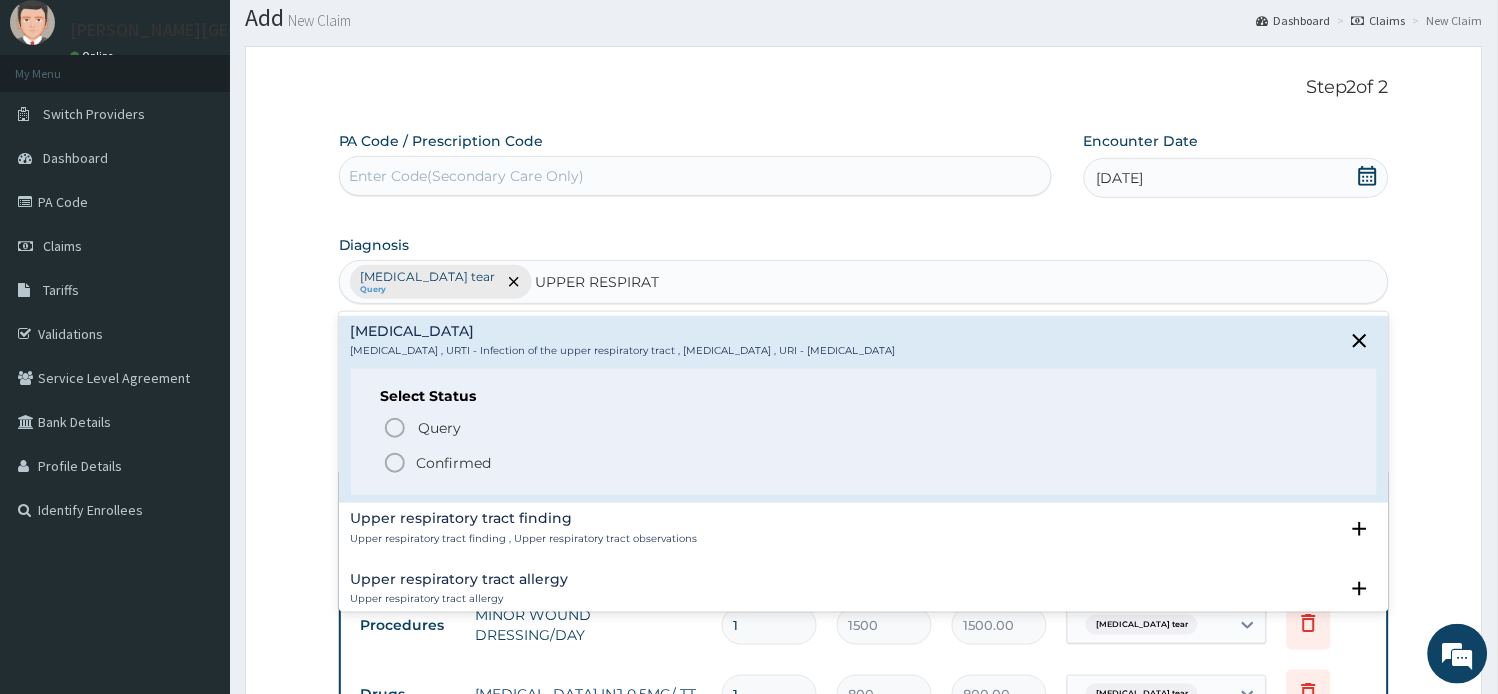 click on "Confirmed" at bounding box center [454, 463] 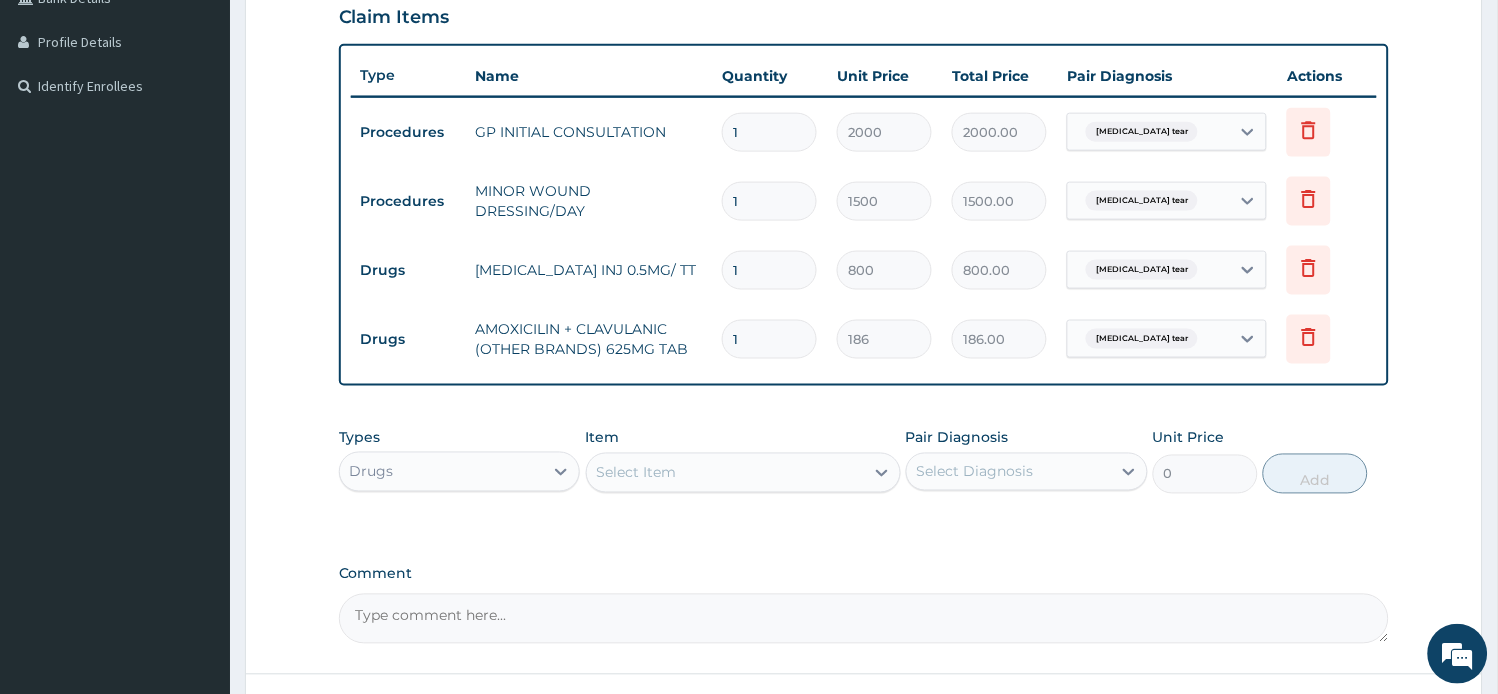 scroll, scrollTop: 504, scrollLeft: 0, axis: vertical 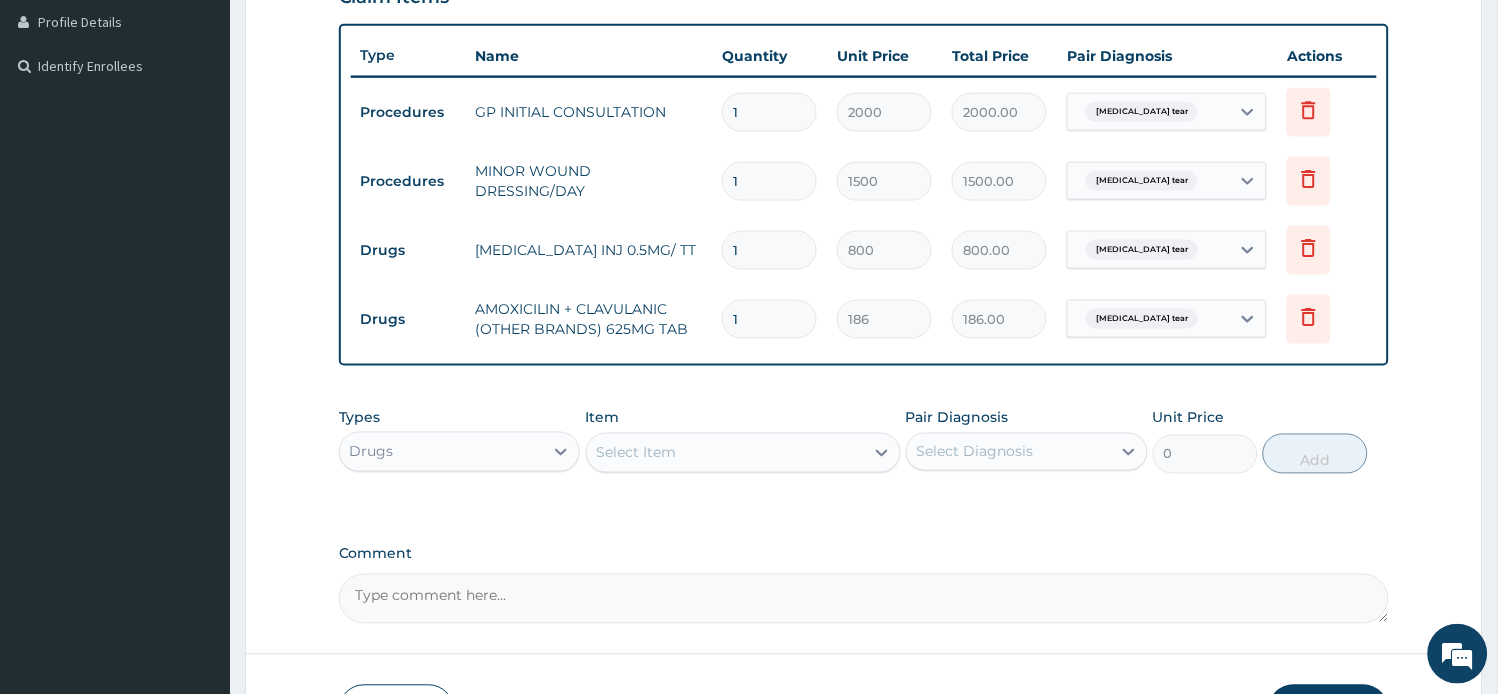click on "Hymen tear" at bounding box center (1139, 319) 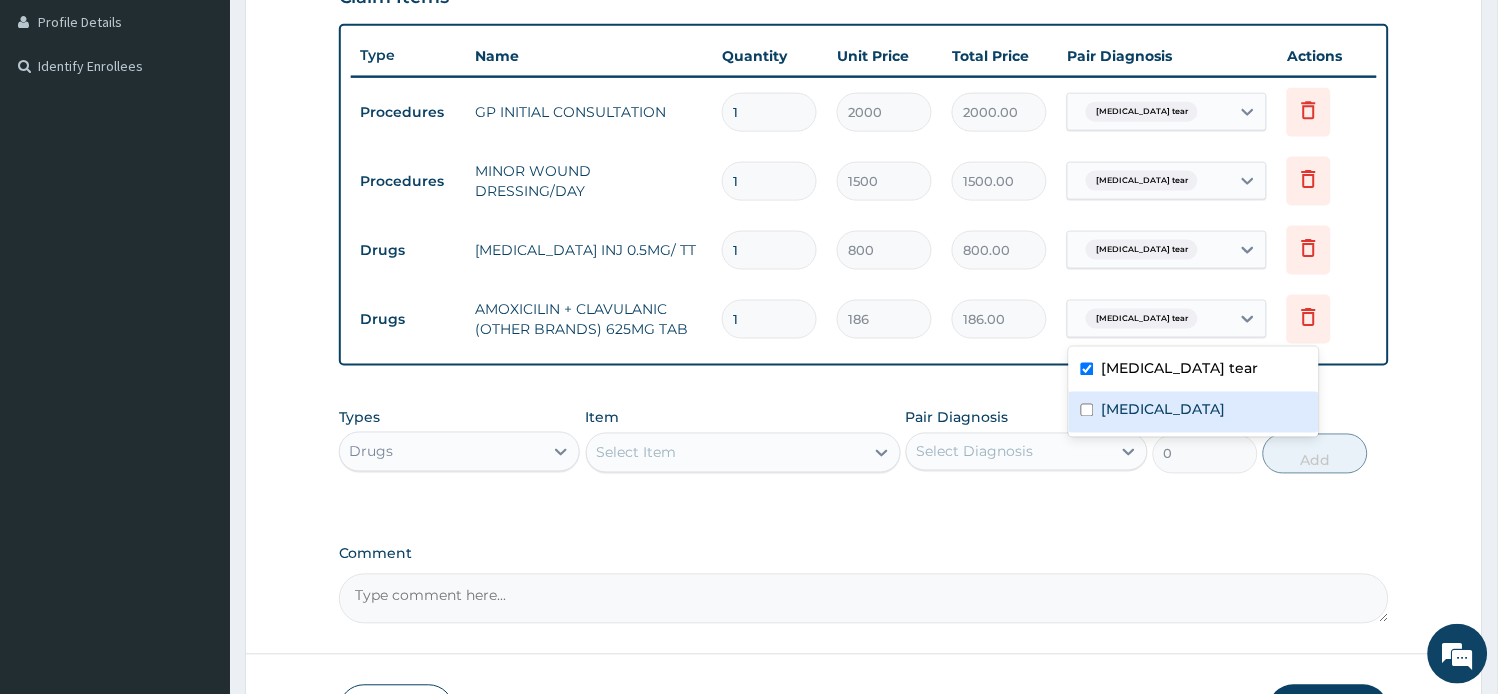 click on "Upper respiratory infection" at bounding box center (1164, 410) 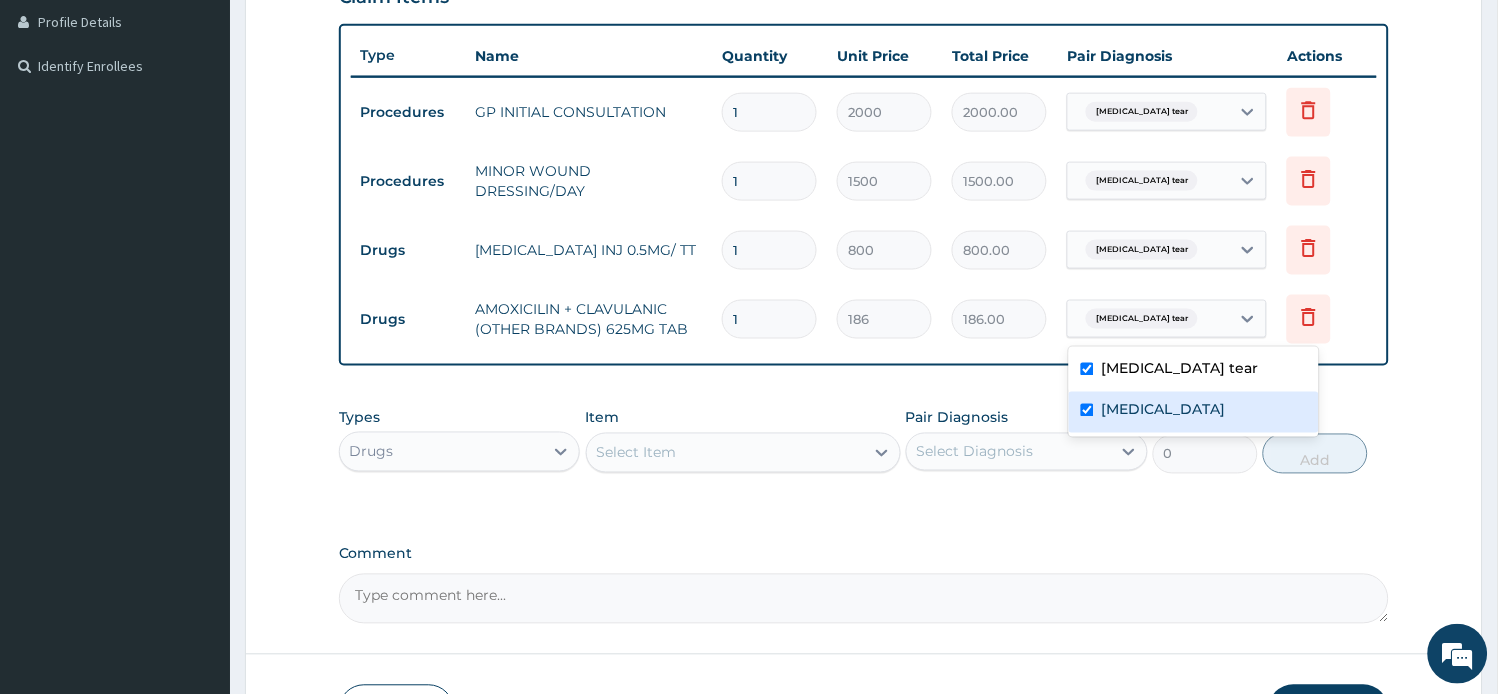 checkbox on "true" 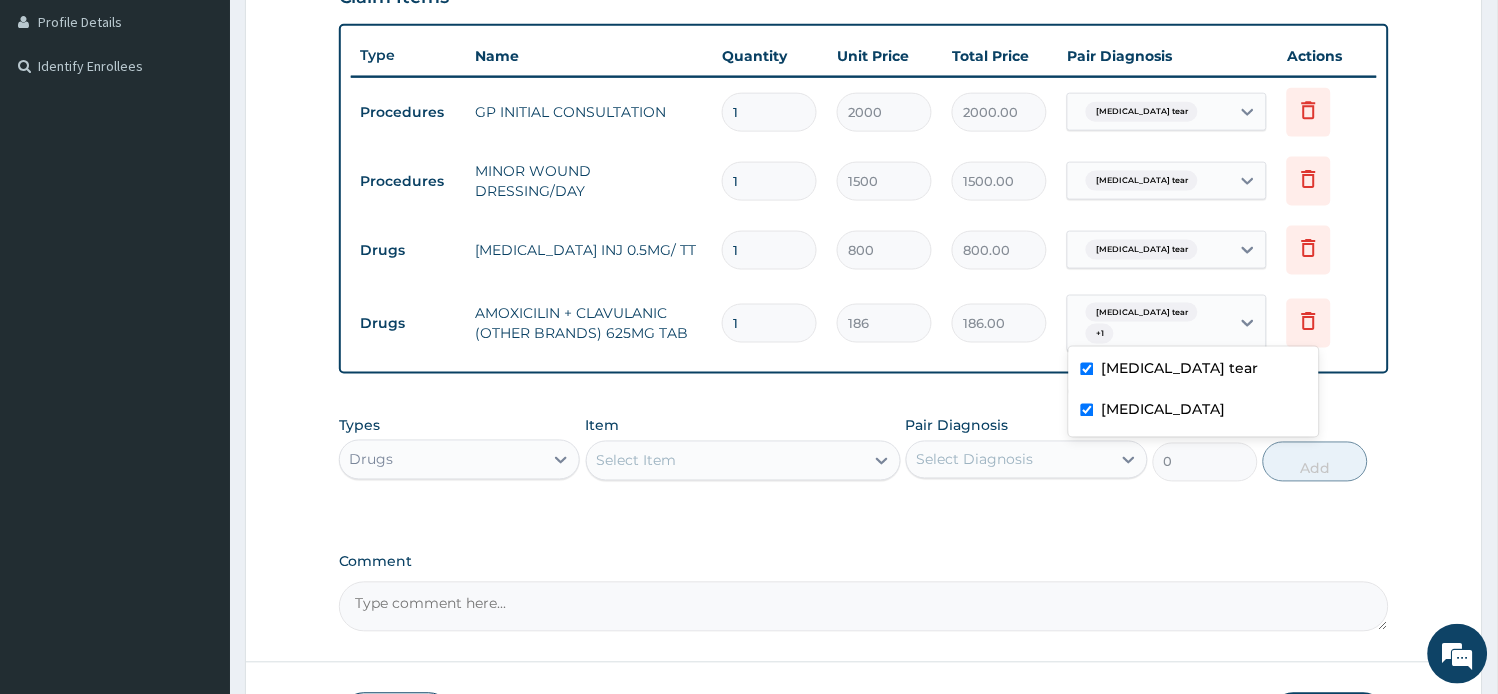click on "Comment" at bounding box center [864, 562] 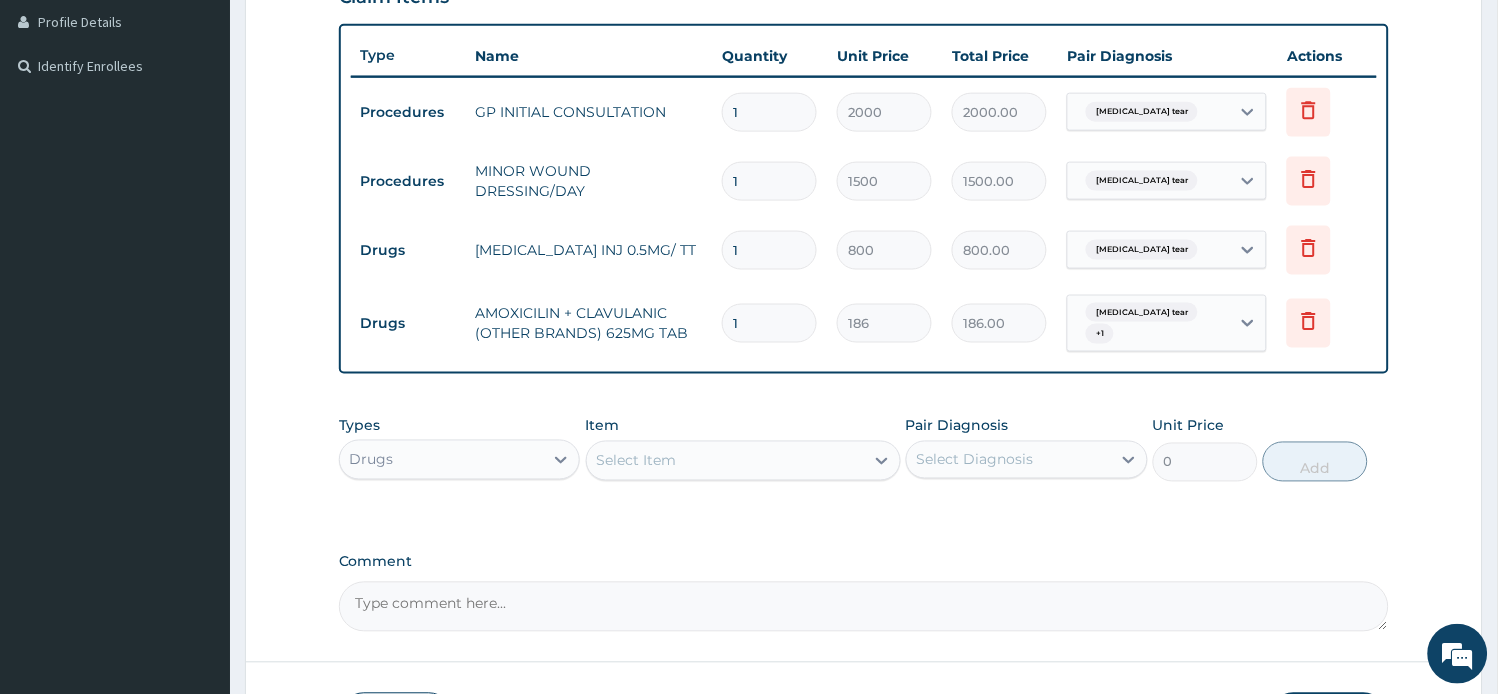 click on "Select Item" at bounding box center [725, 461] 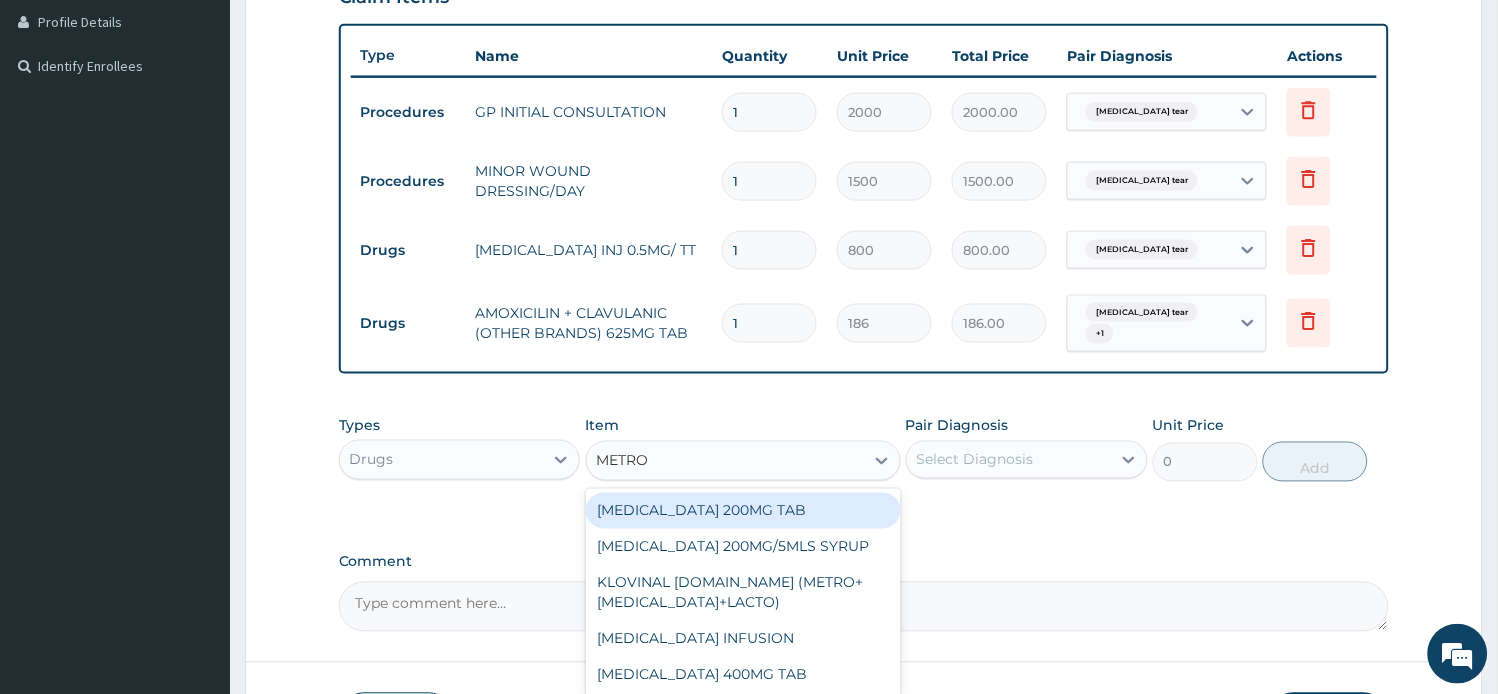 type on "METRON" 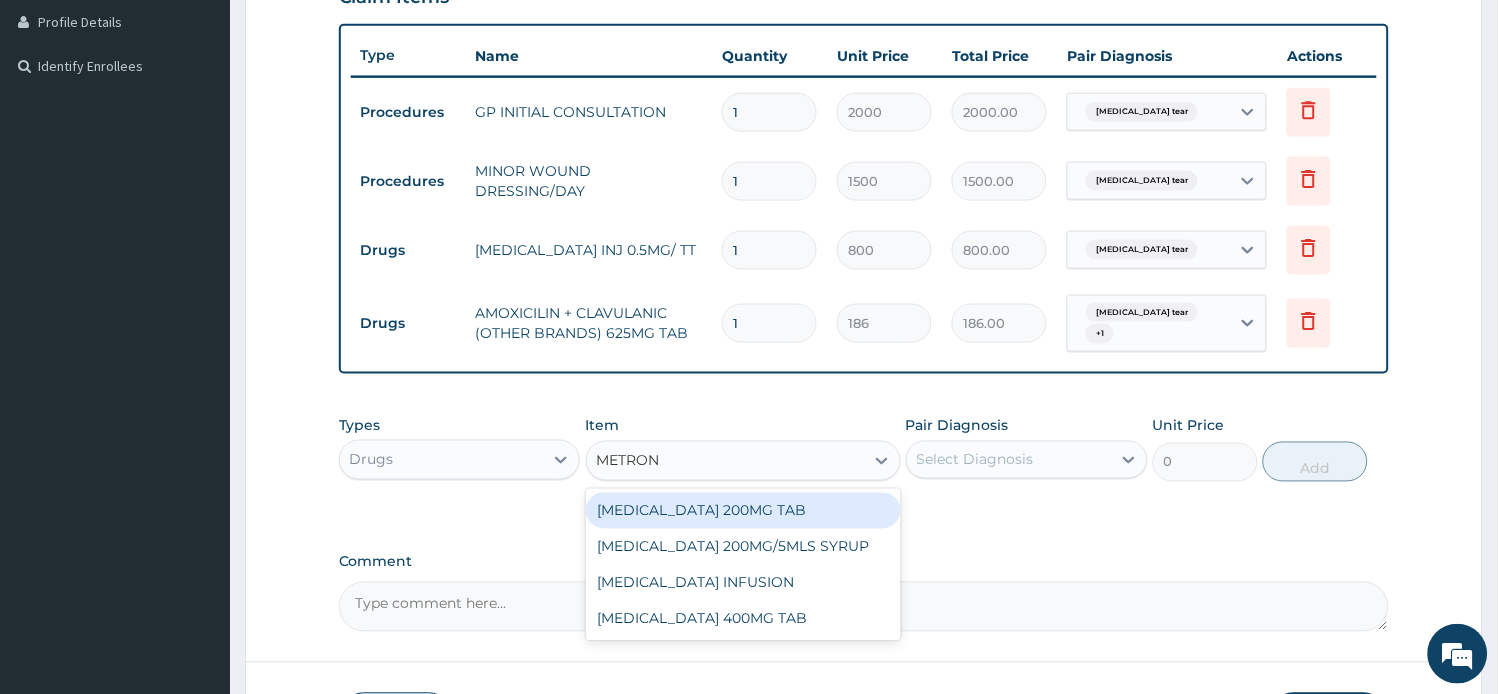 click on "METRONIDAZOLE 200MG TAB" at bounding box center (743, 511) 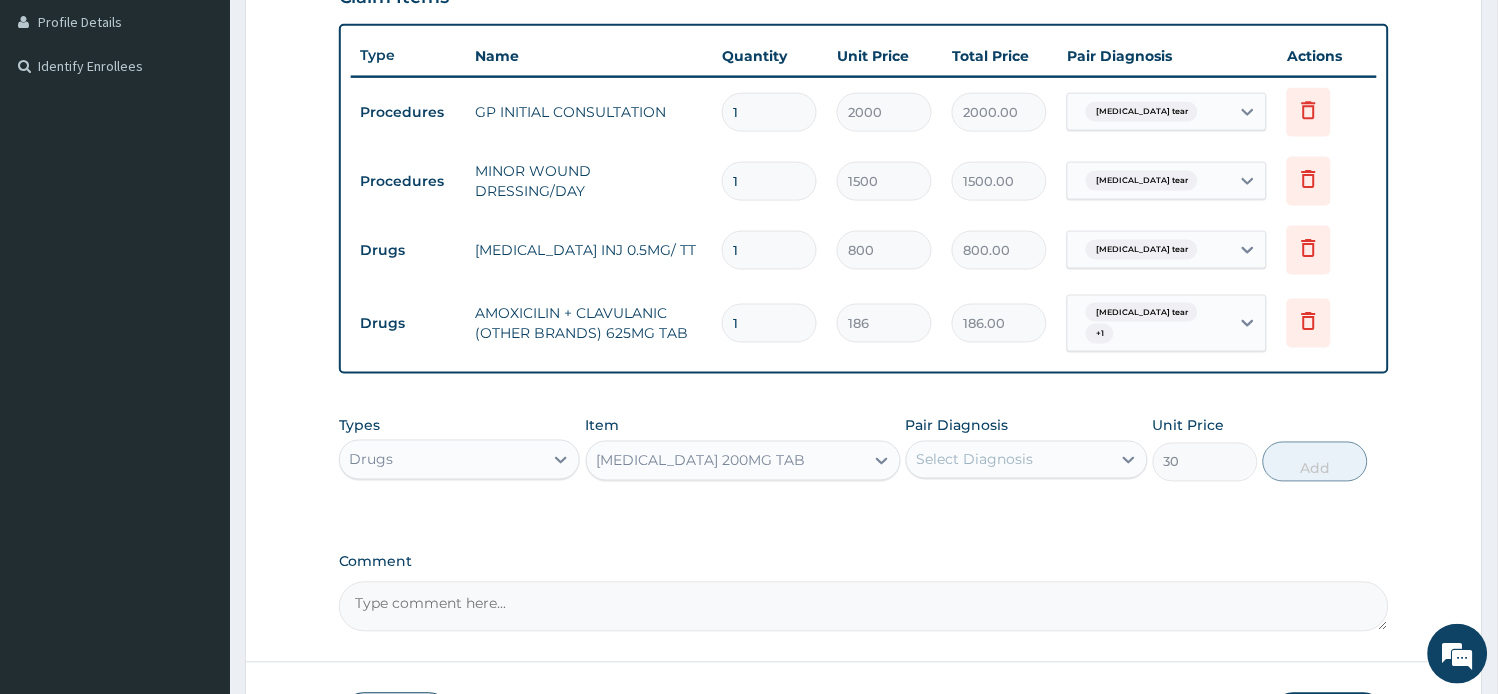 click on "Select Diagnosis" at bounding box center [1009, 460] 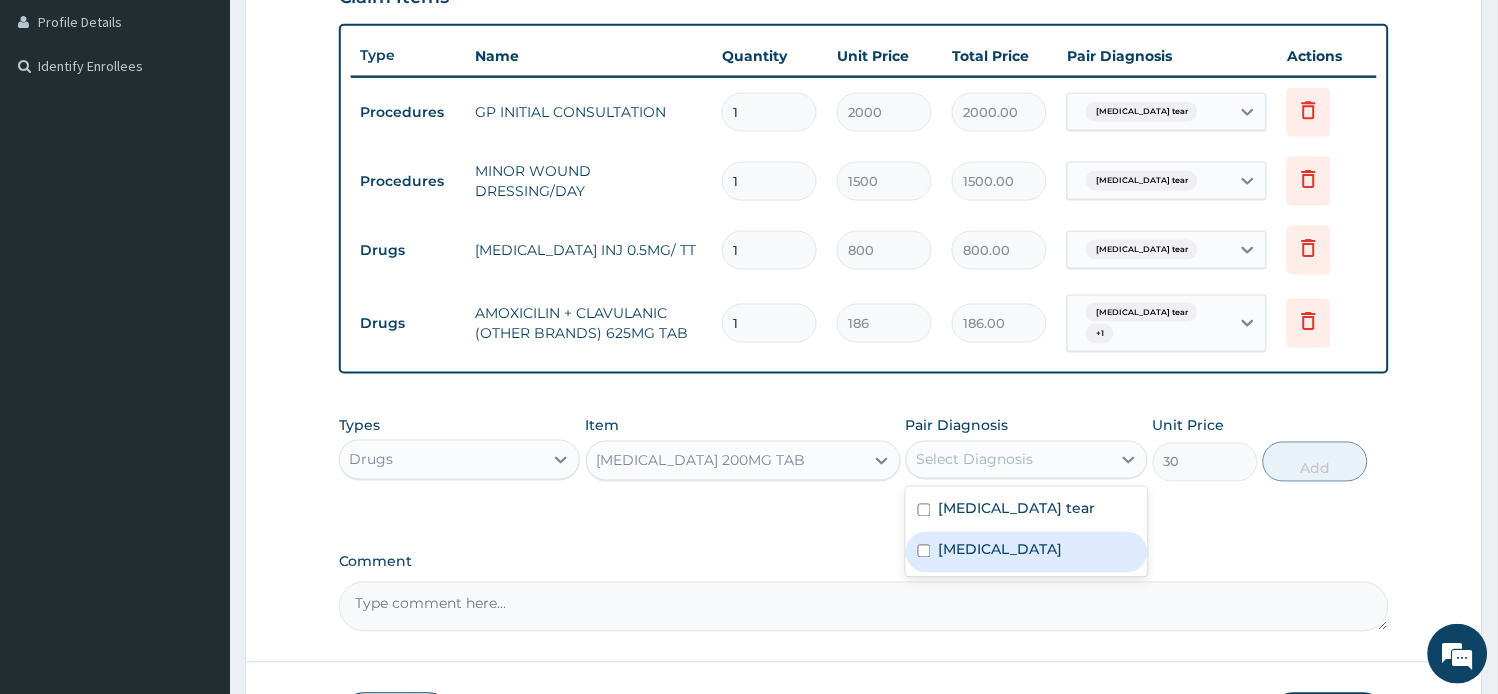 drag, startPoint x: 1032, startPoint y: 547, endPoint x: 1282, endPoint y: 497, distance: 254.95097 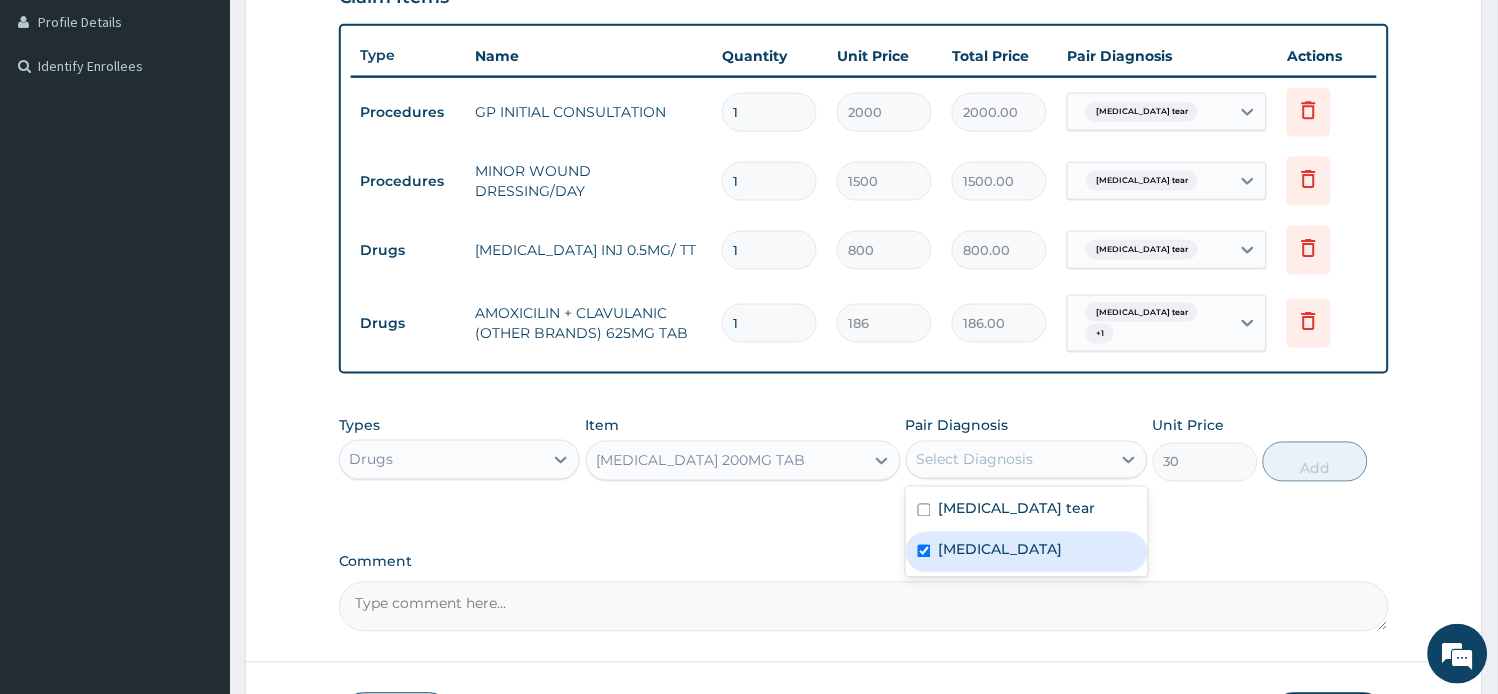 checkbox on "true" 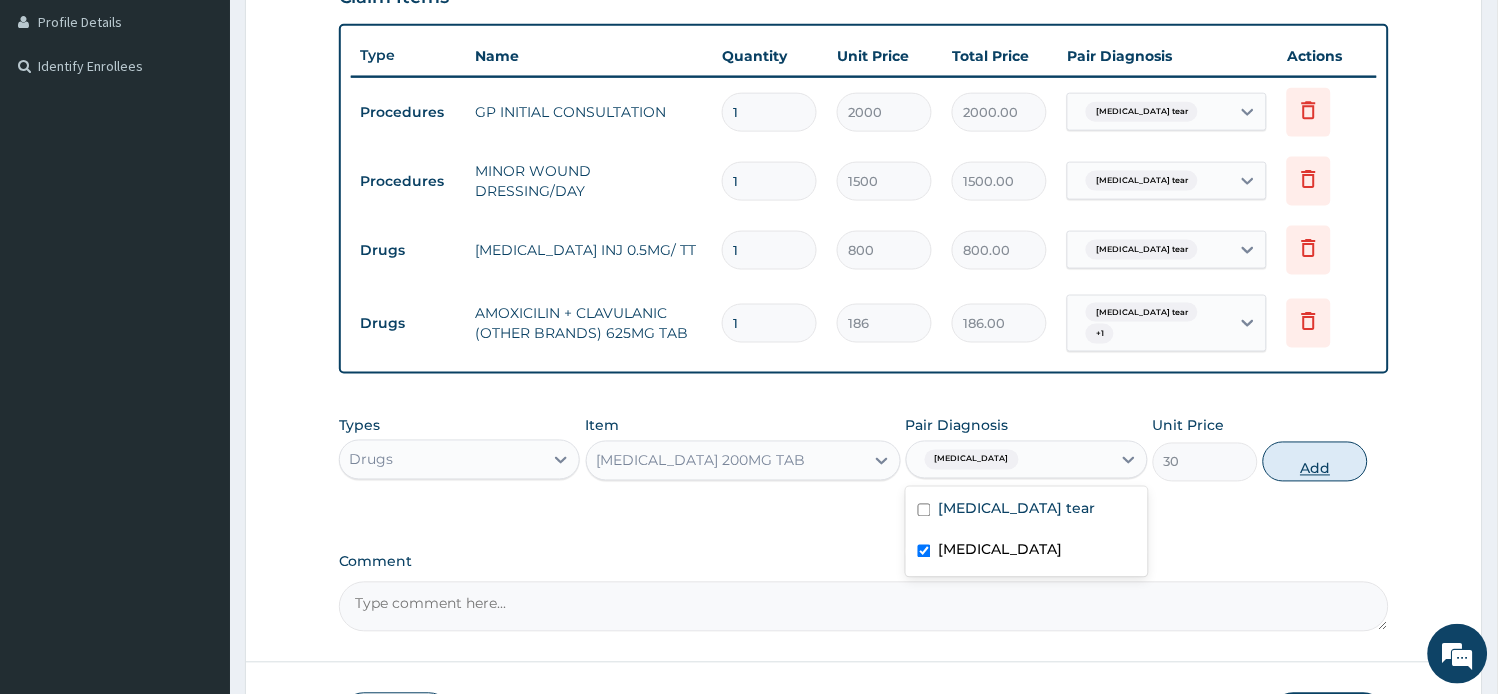 click on "Add" at bounding box center (1315, 462) 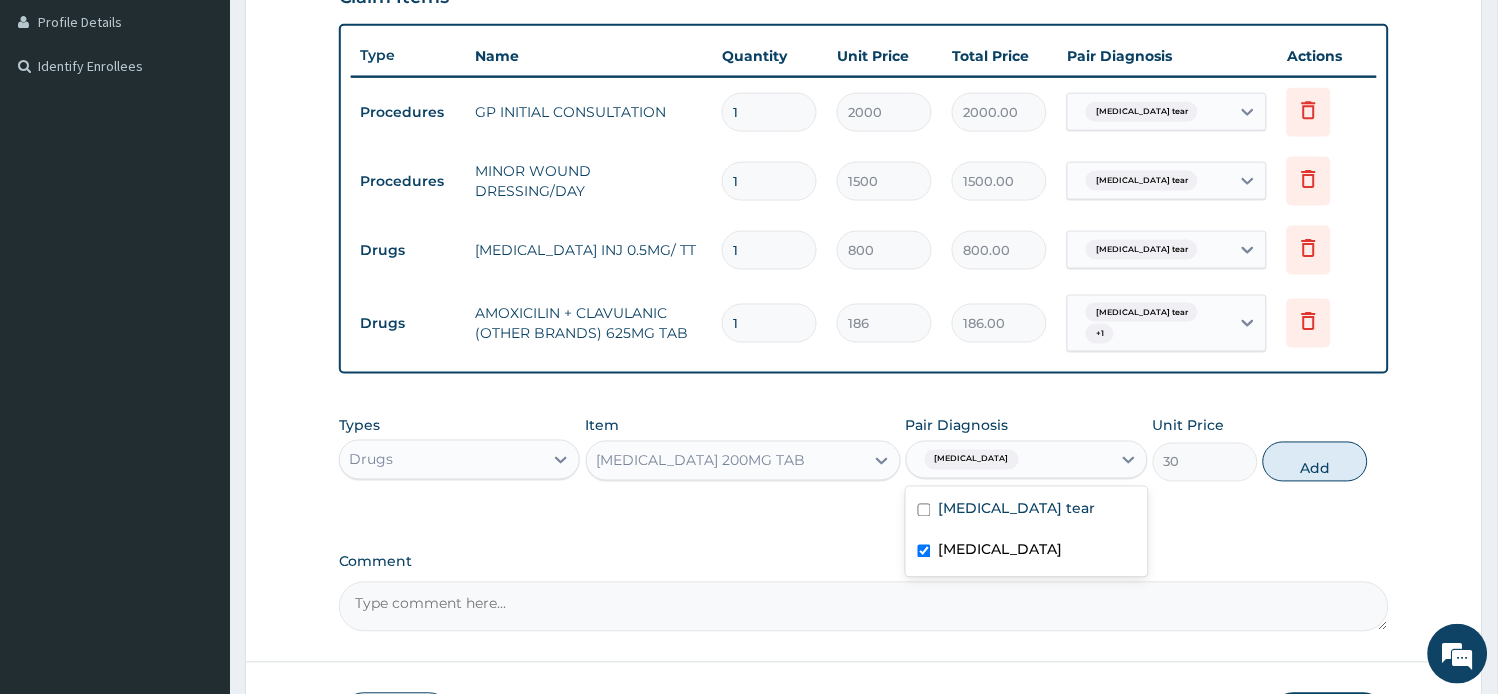 type on "0" 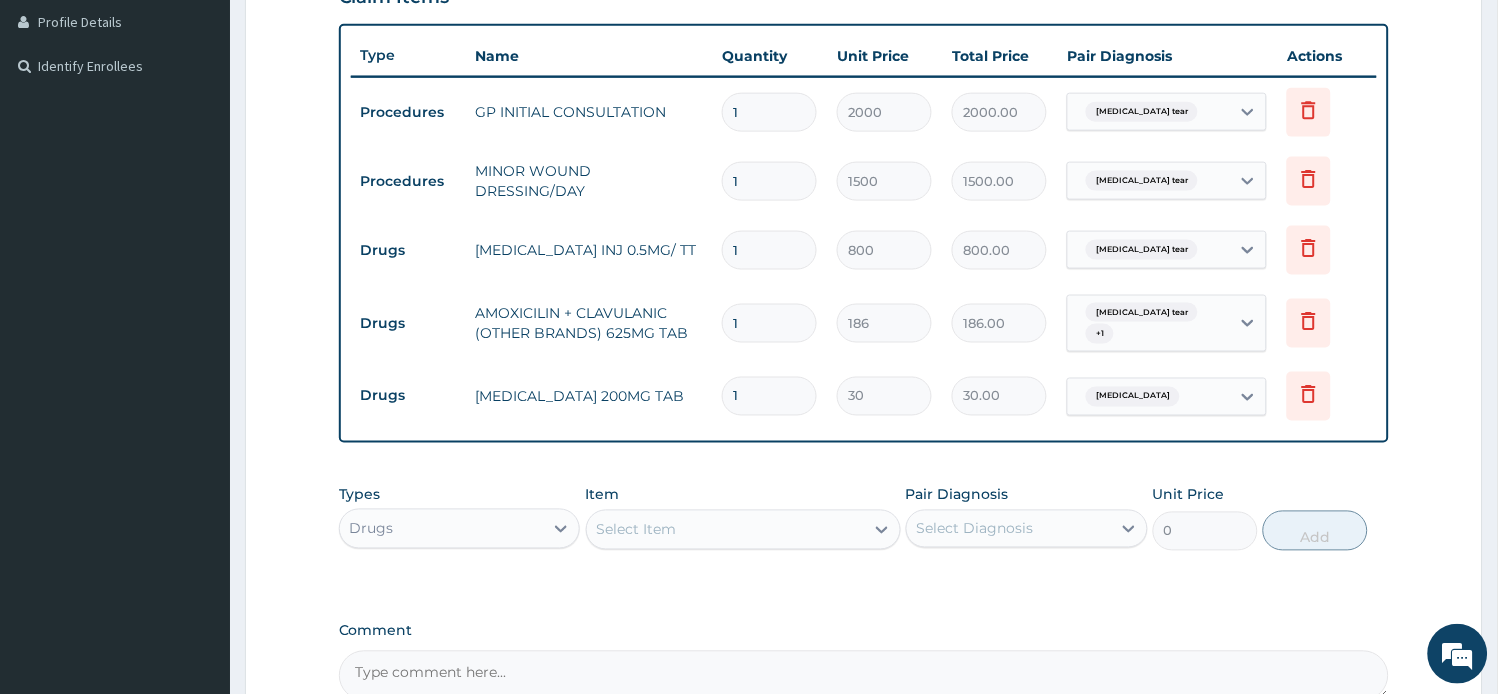 drag, startPoint x: 774, startPoint y: 390, endPoint x: 635, endPoint y: 386, distance: 139.05754 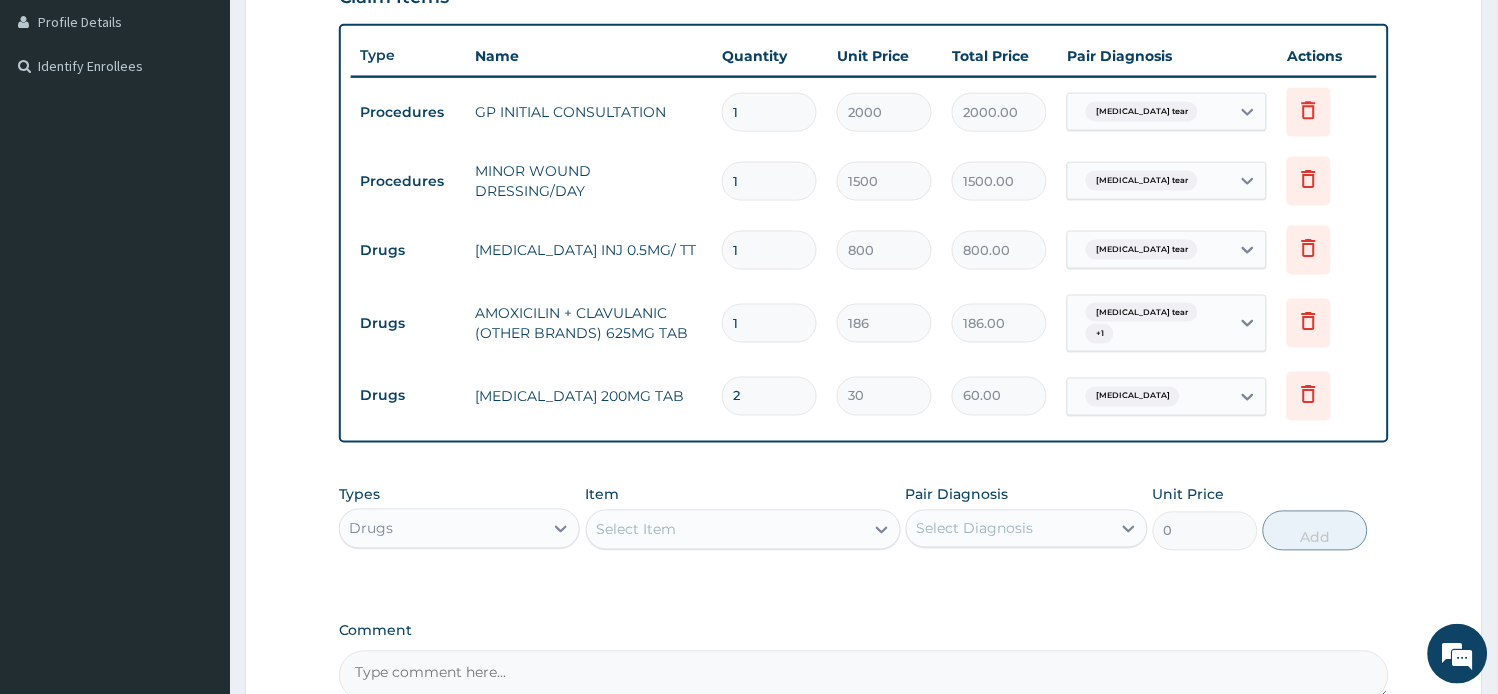 type on "20" 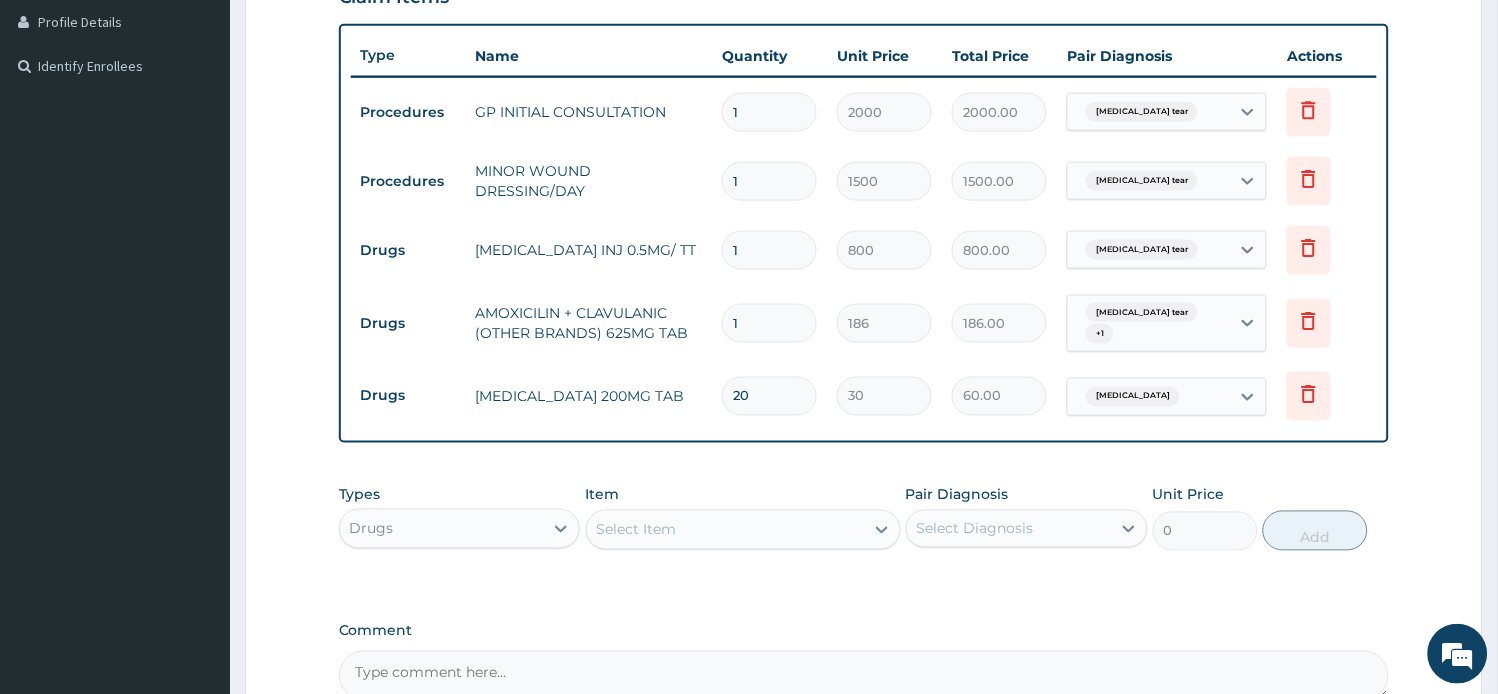 type on "600.00" 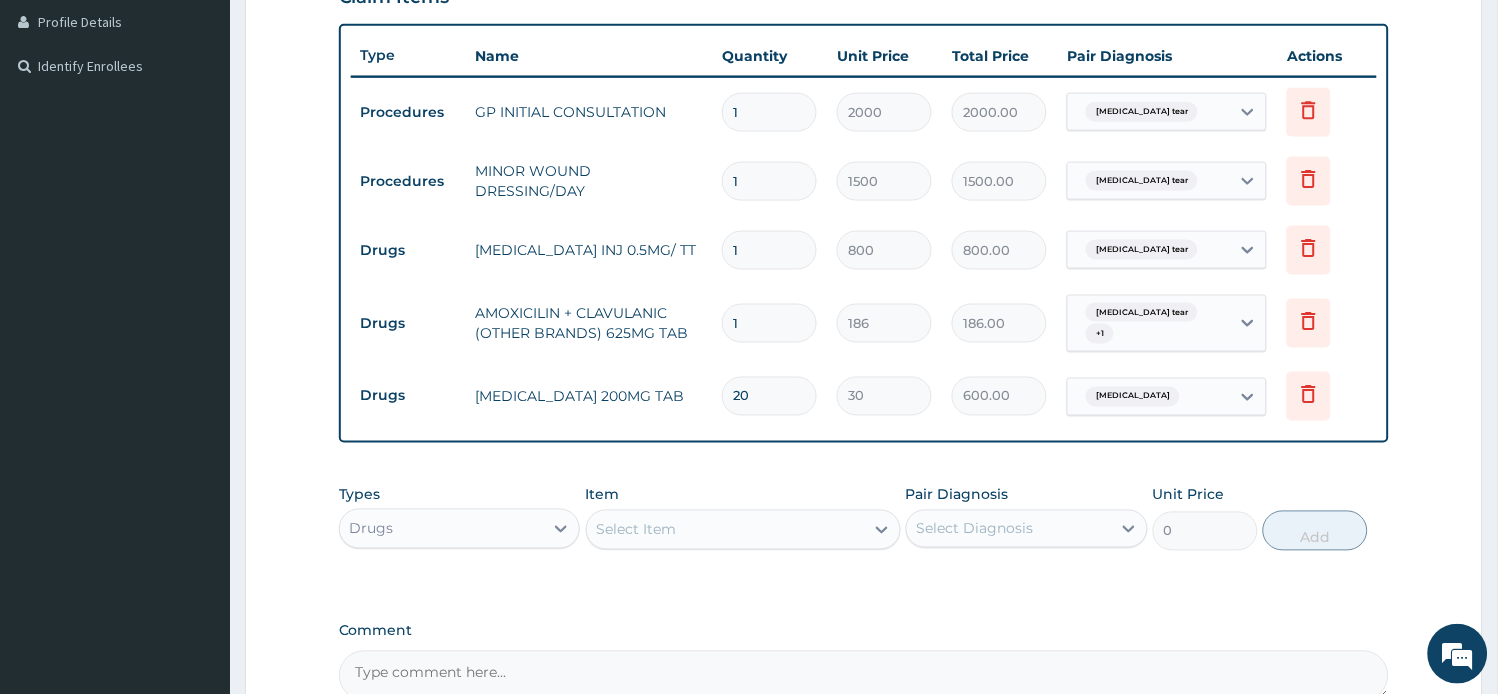 type on "18" 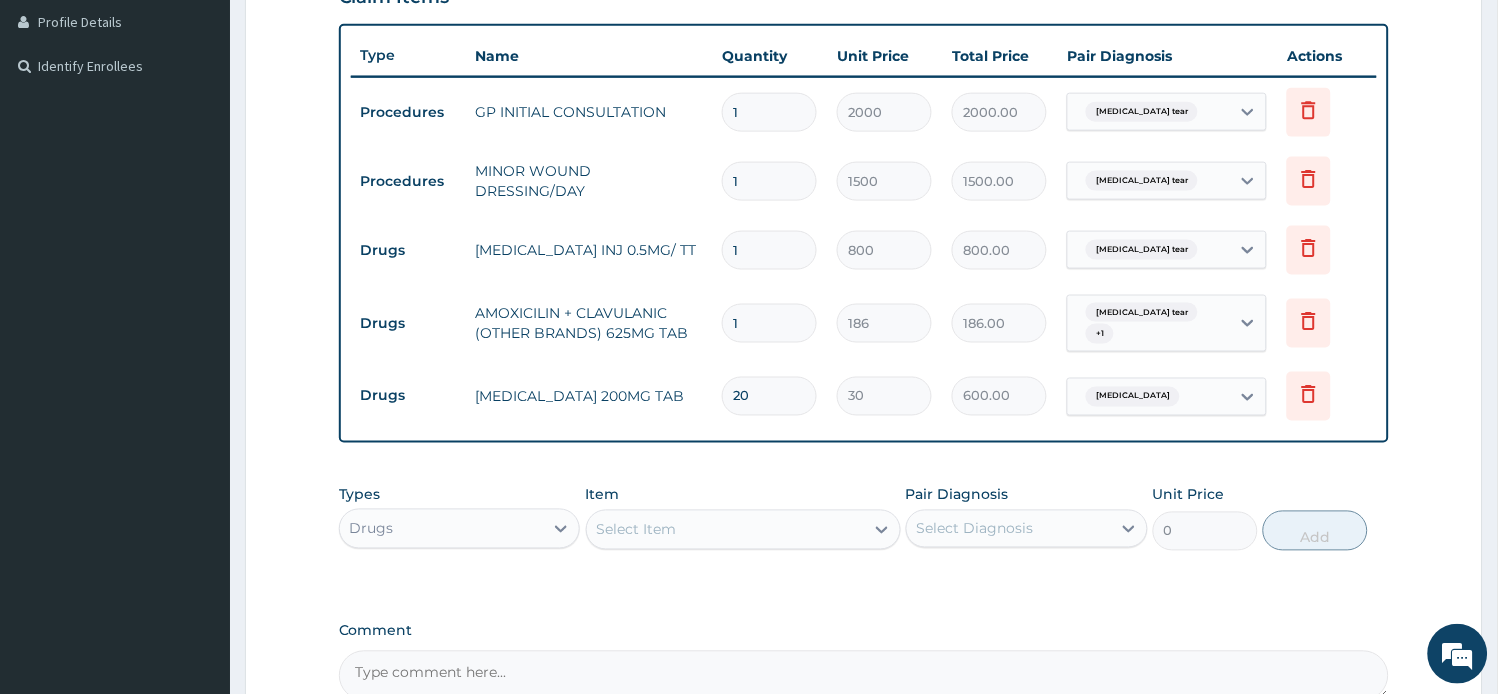 type on "540.00" 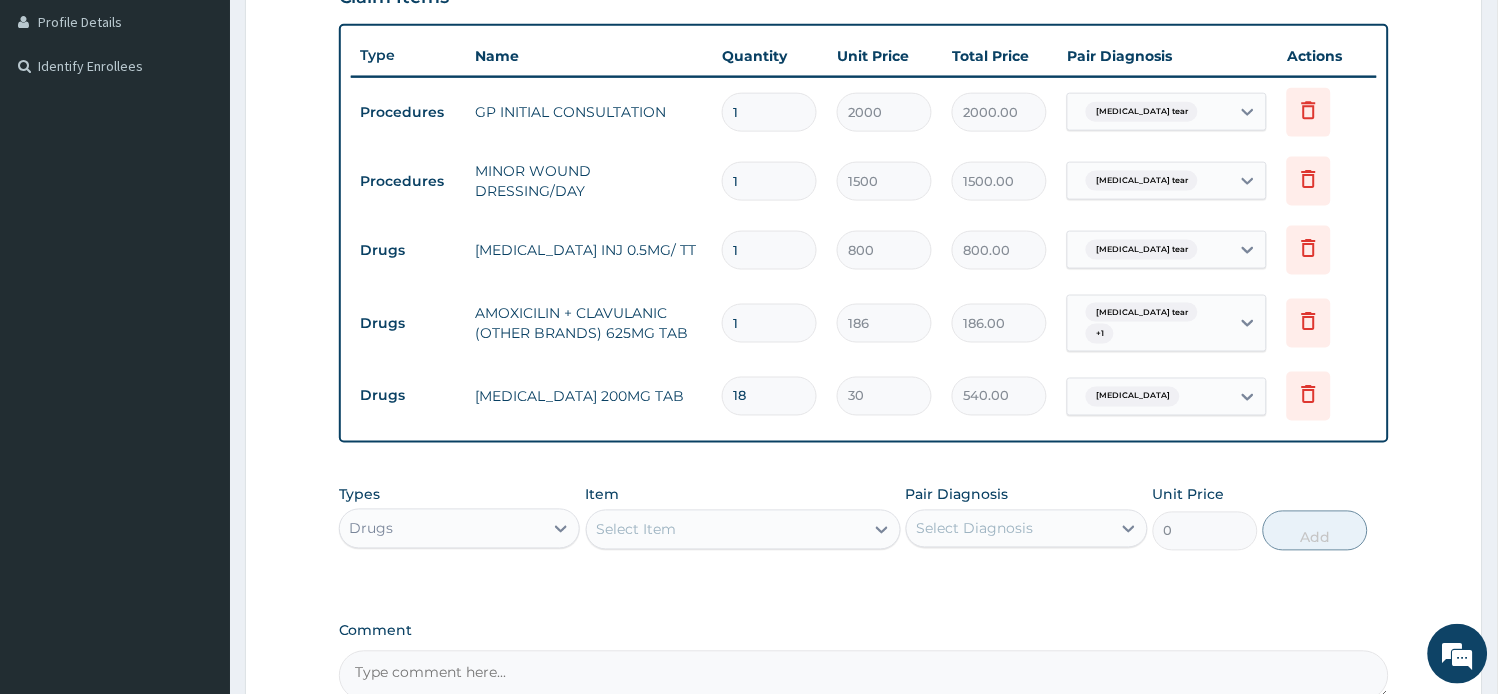 scroll, scrollTop: 713, scrollLeft: 0, axis: vertical 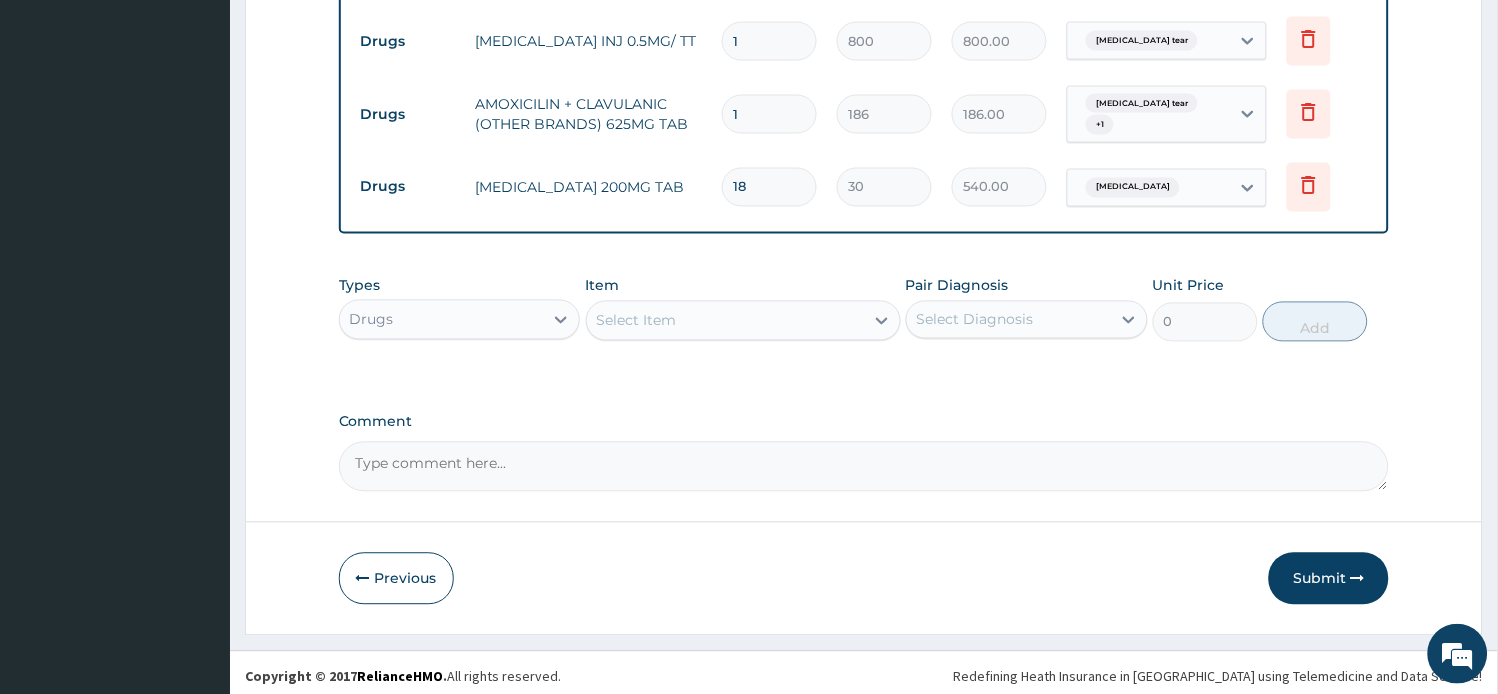 type on "18" 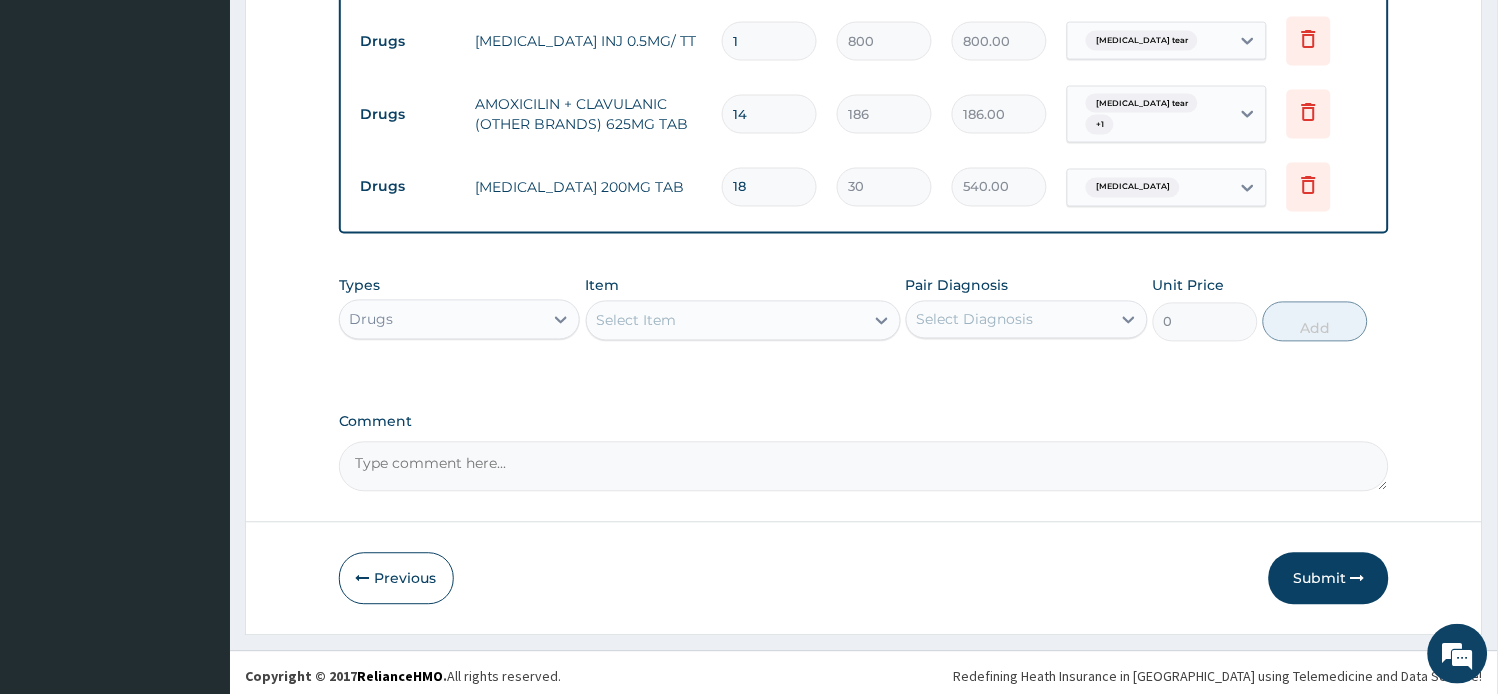 type on "2604.00" 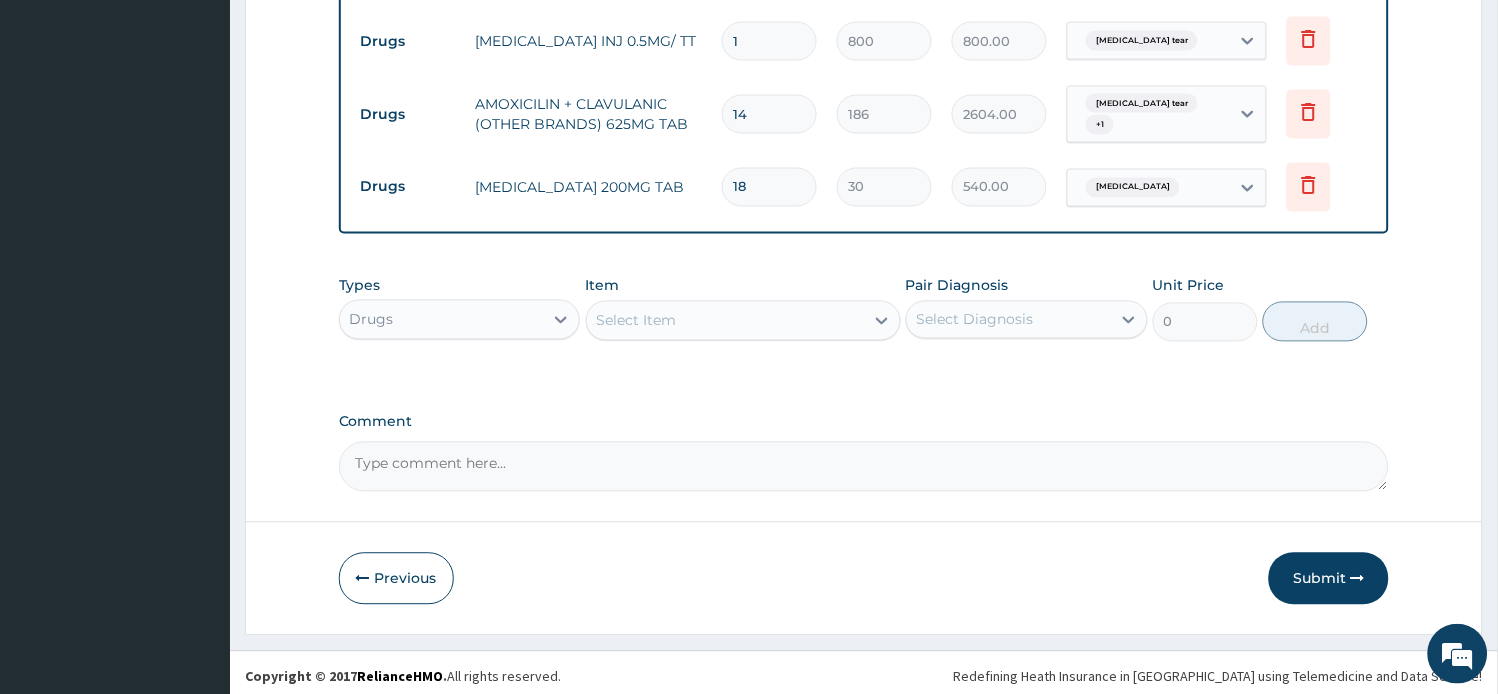 type on "14" 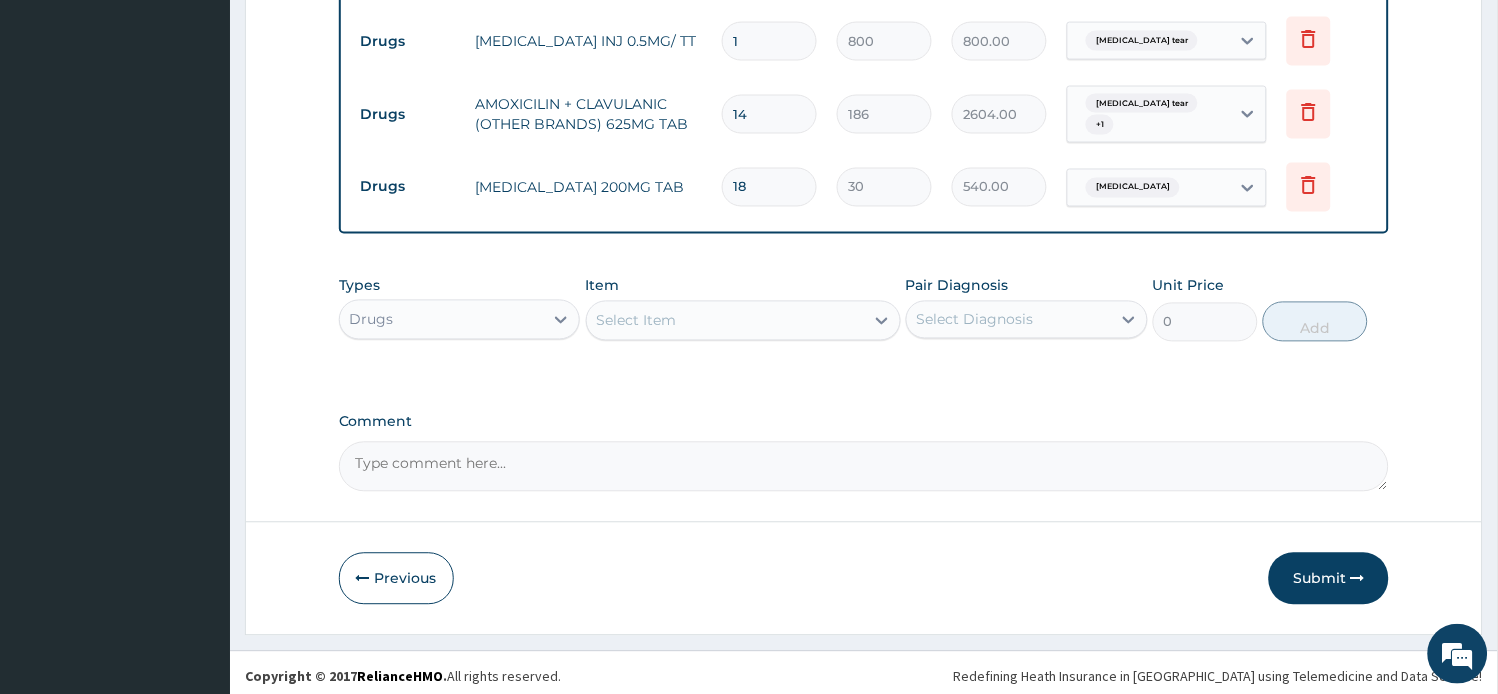 click on "Select Item" at bounding box center (725, 321) 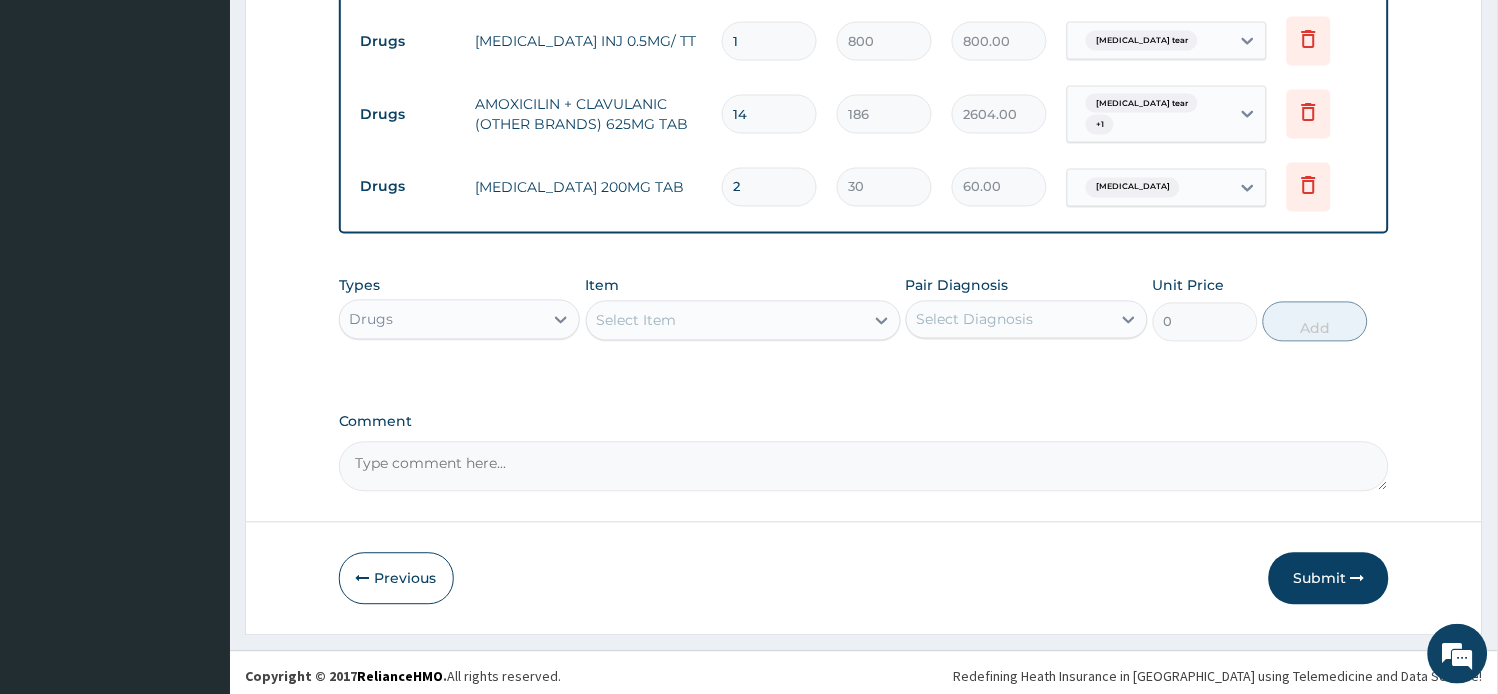 type on "20" 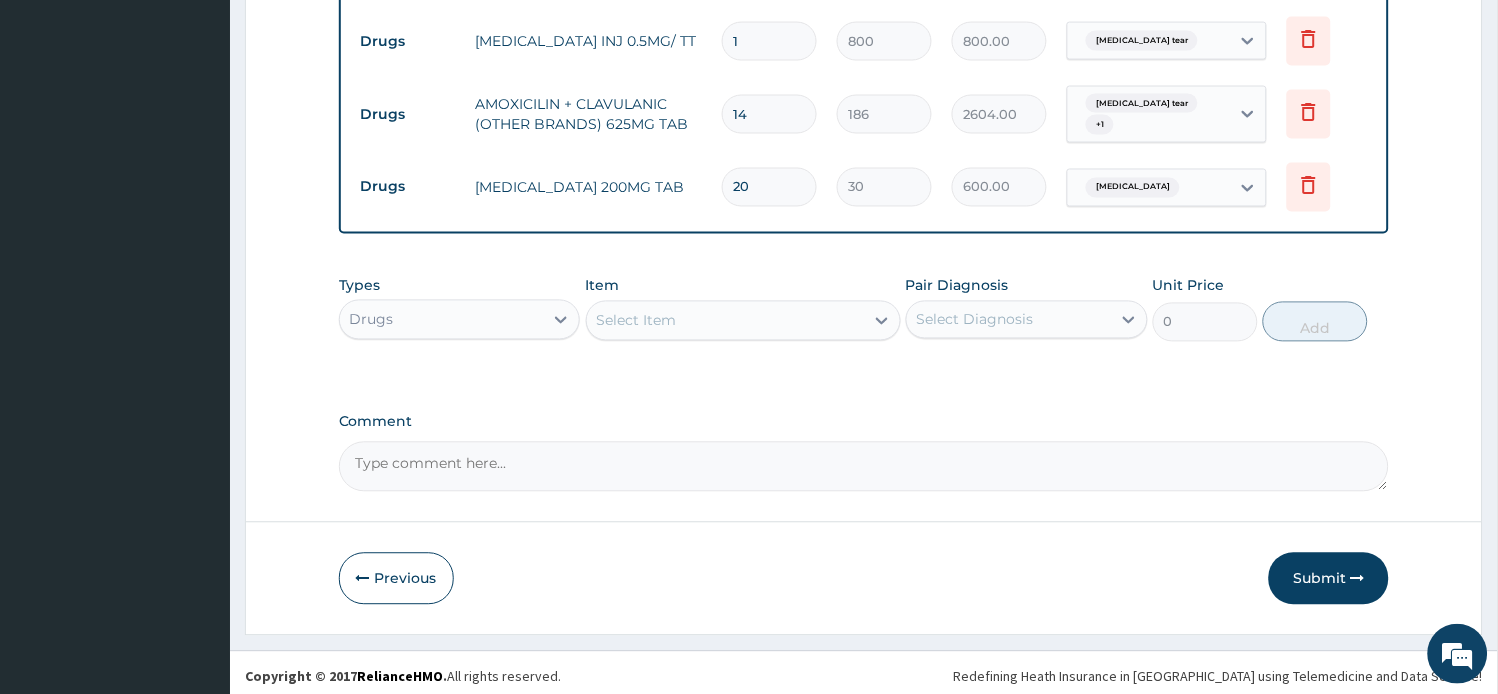 type on "20" 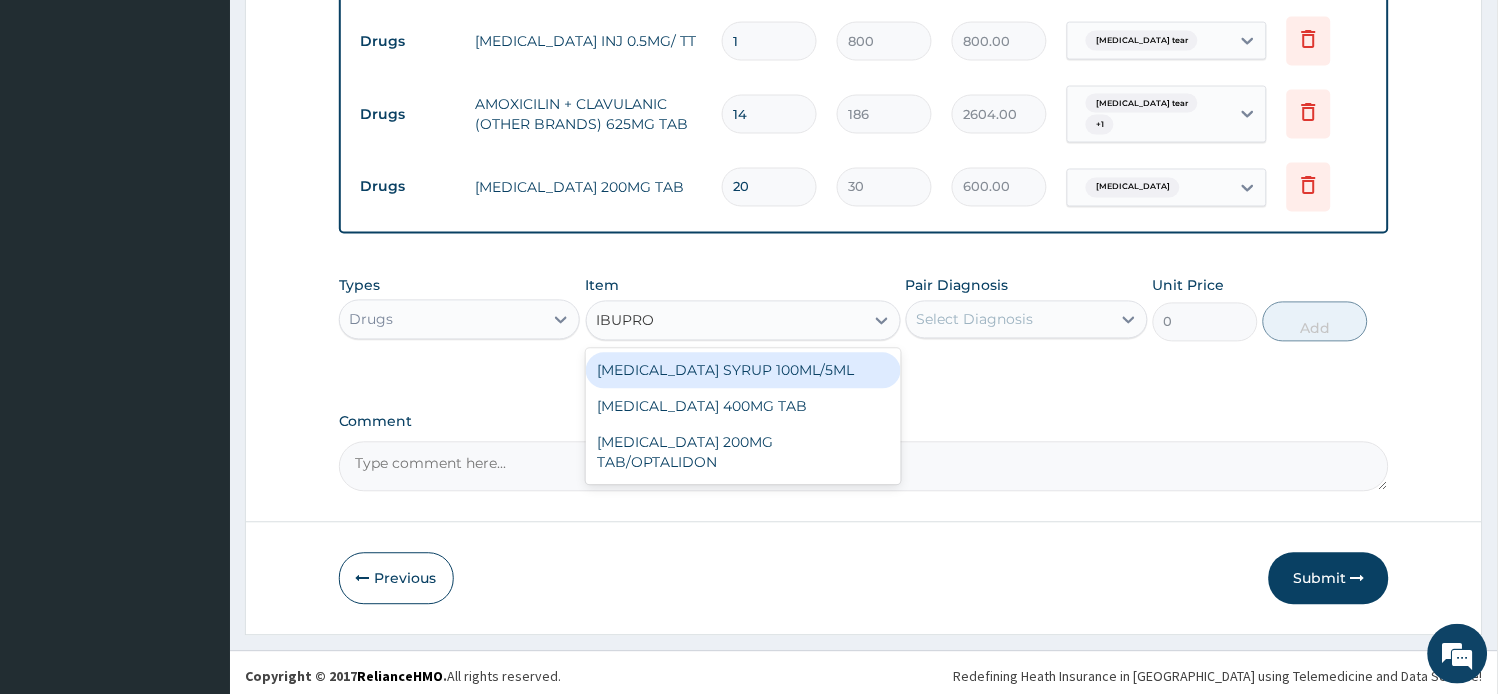 type on "IBUPROF" 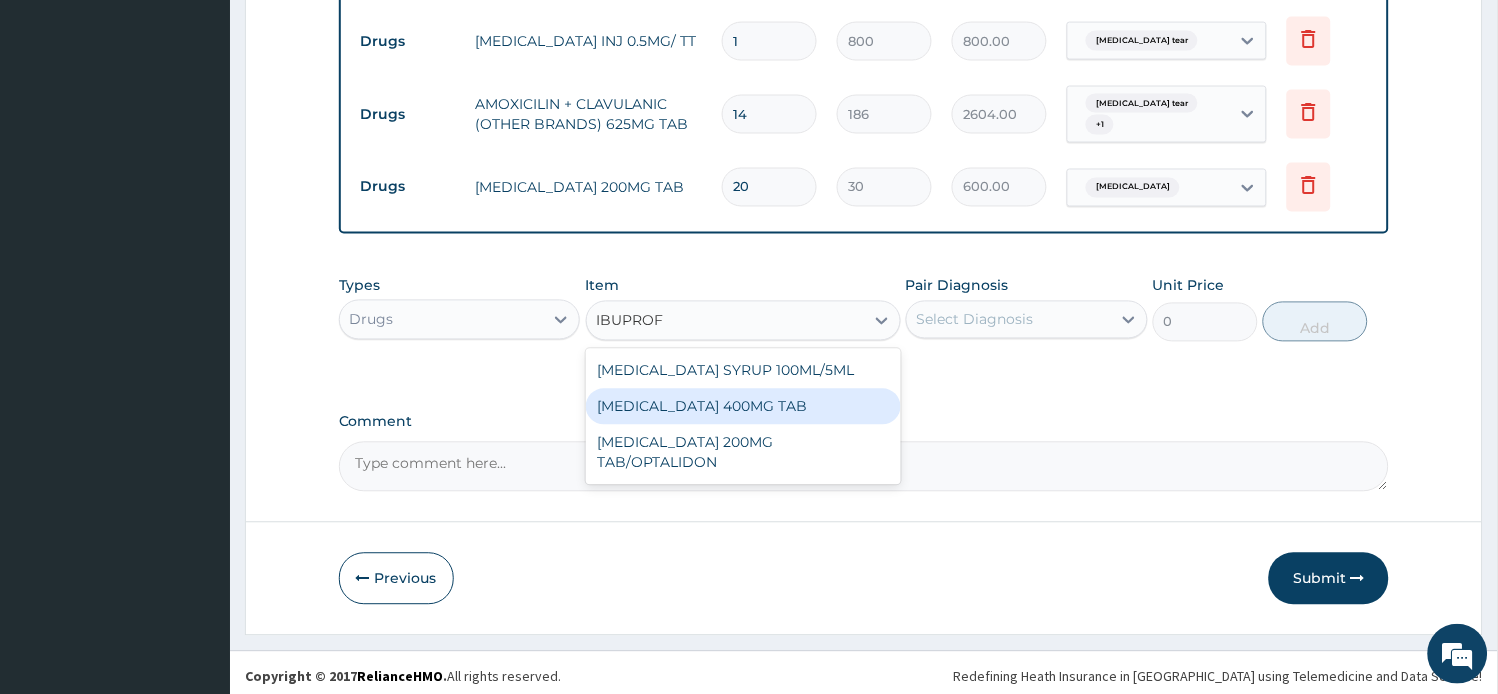 click on "IBUPROFEN 400MG TAB" at bounding box center (743, 407) 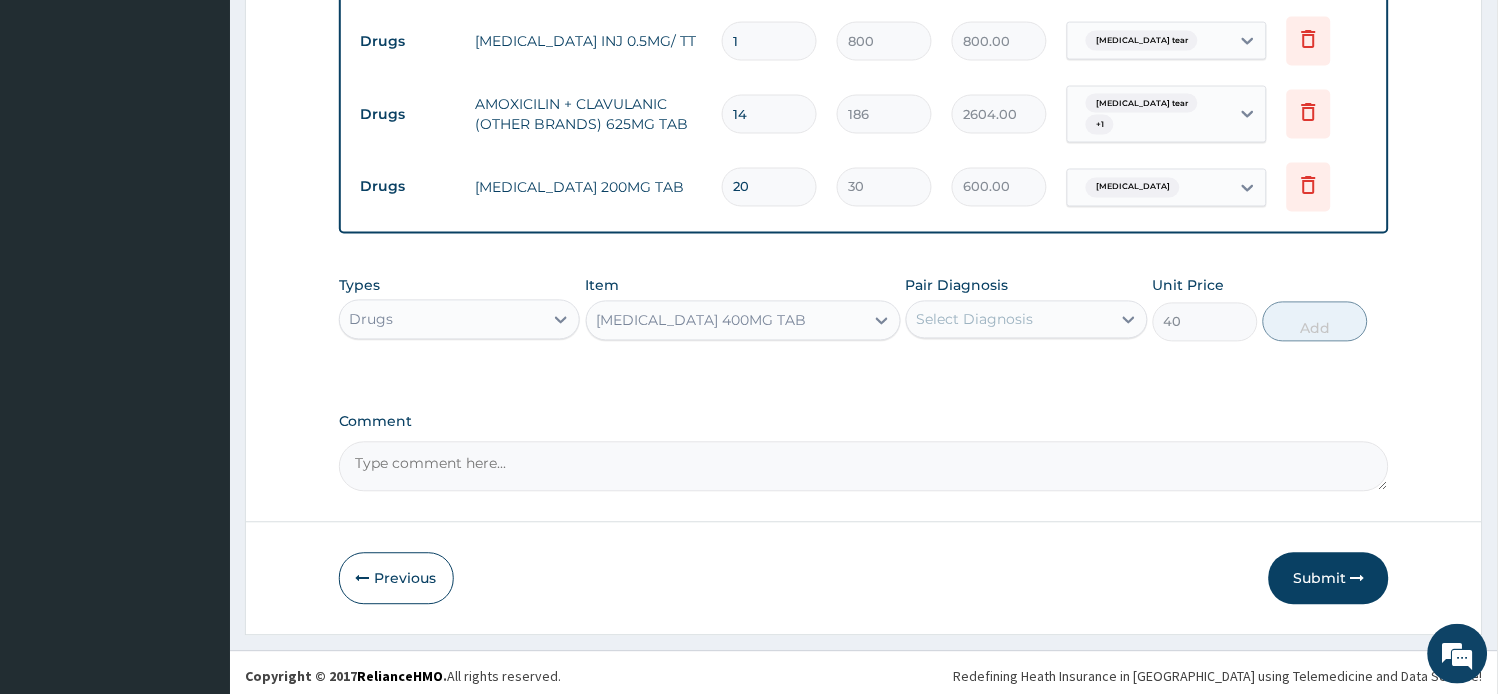 click on "Select Diagnosis" at bounding box center (1009, 320) 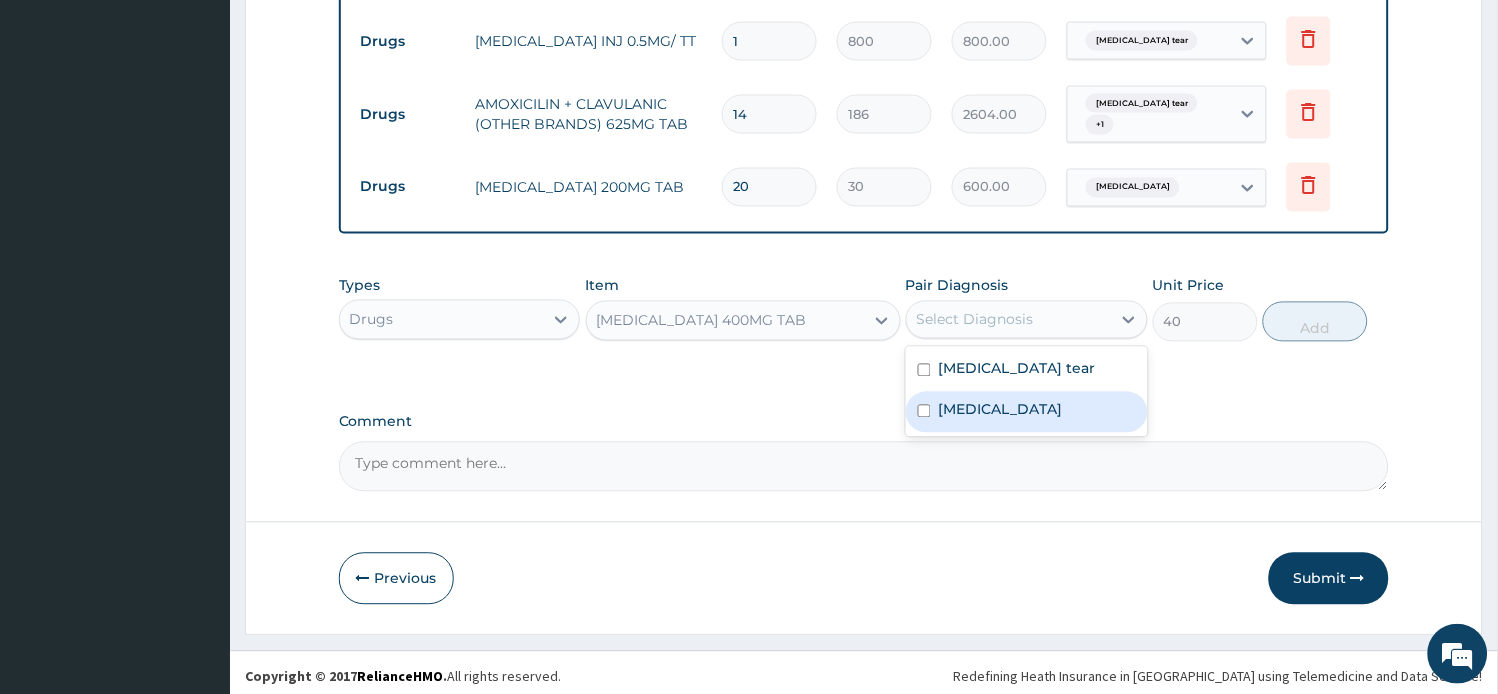 click on "Upper respiratory infection" at bounding box center (1001, 410) 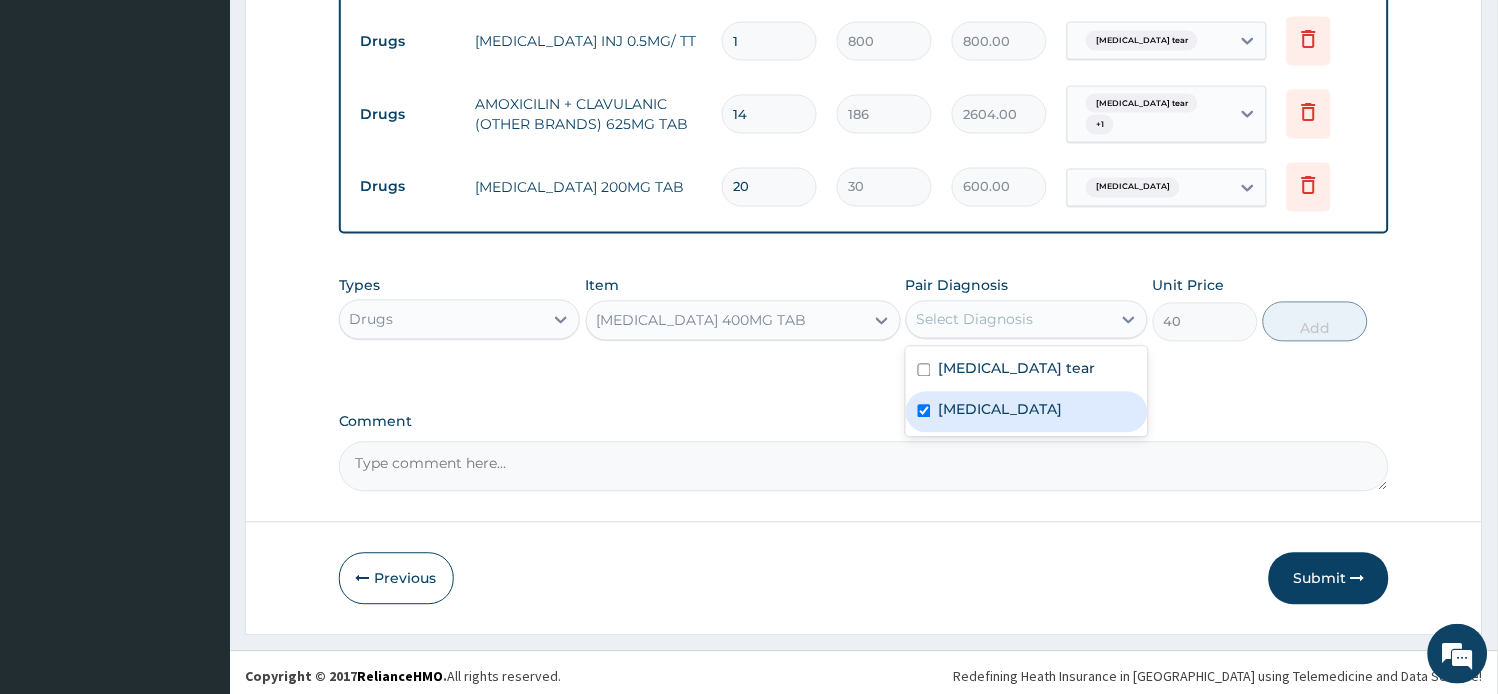 checkbox on "true" 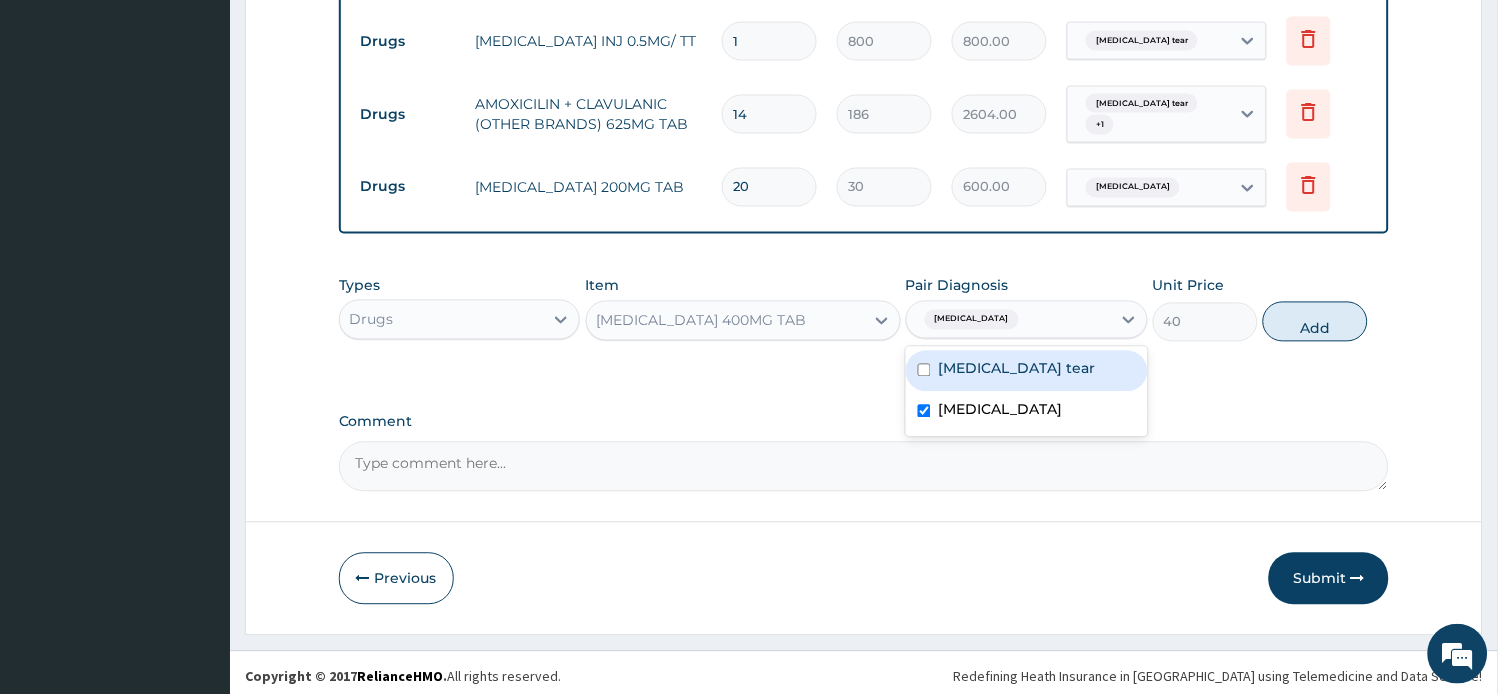 click on "Hymen tear" at bounding box center [1027, 371] 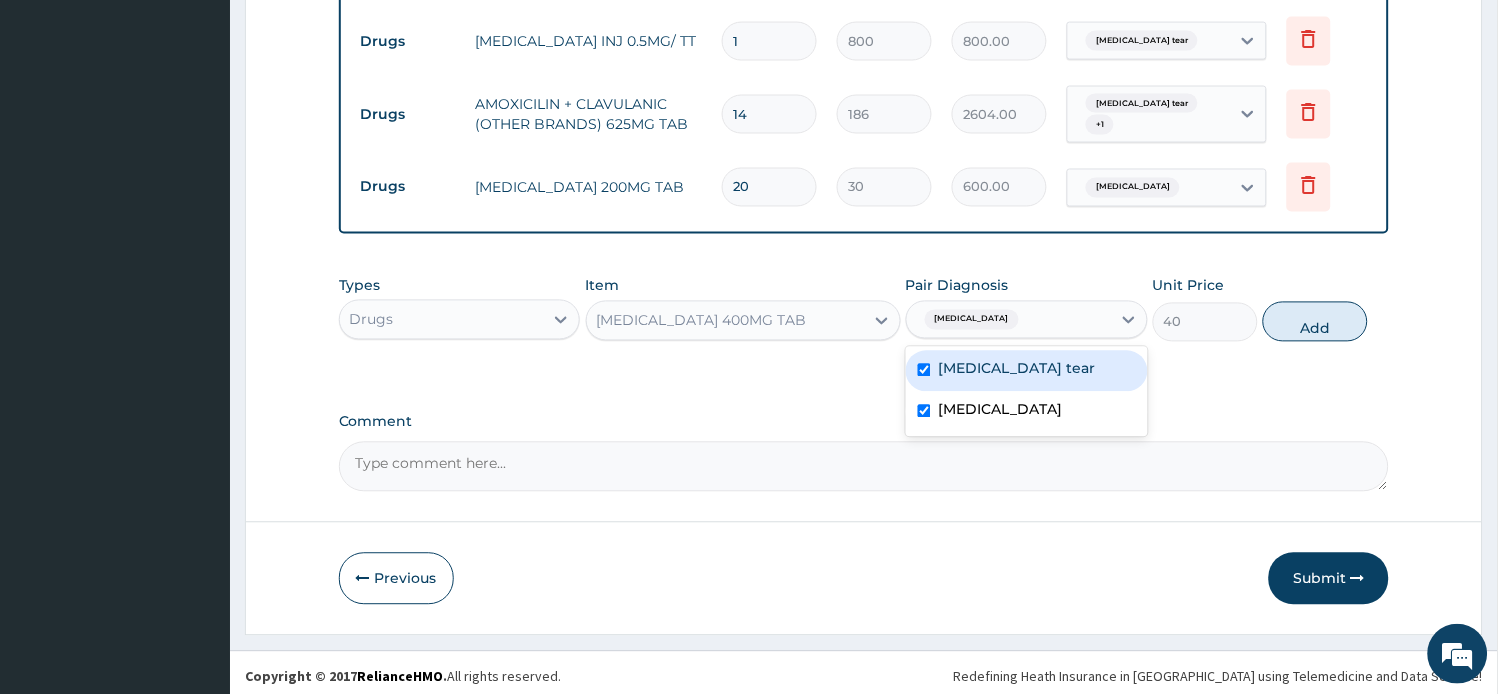 checkbox on "true" 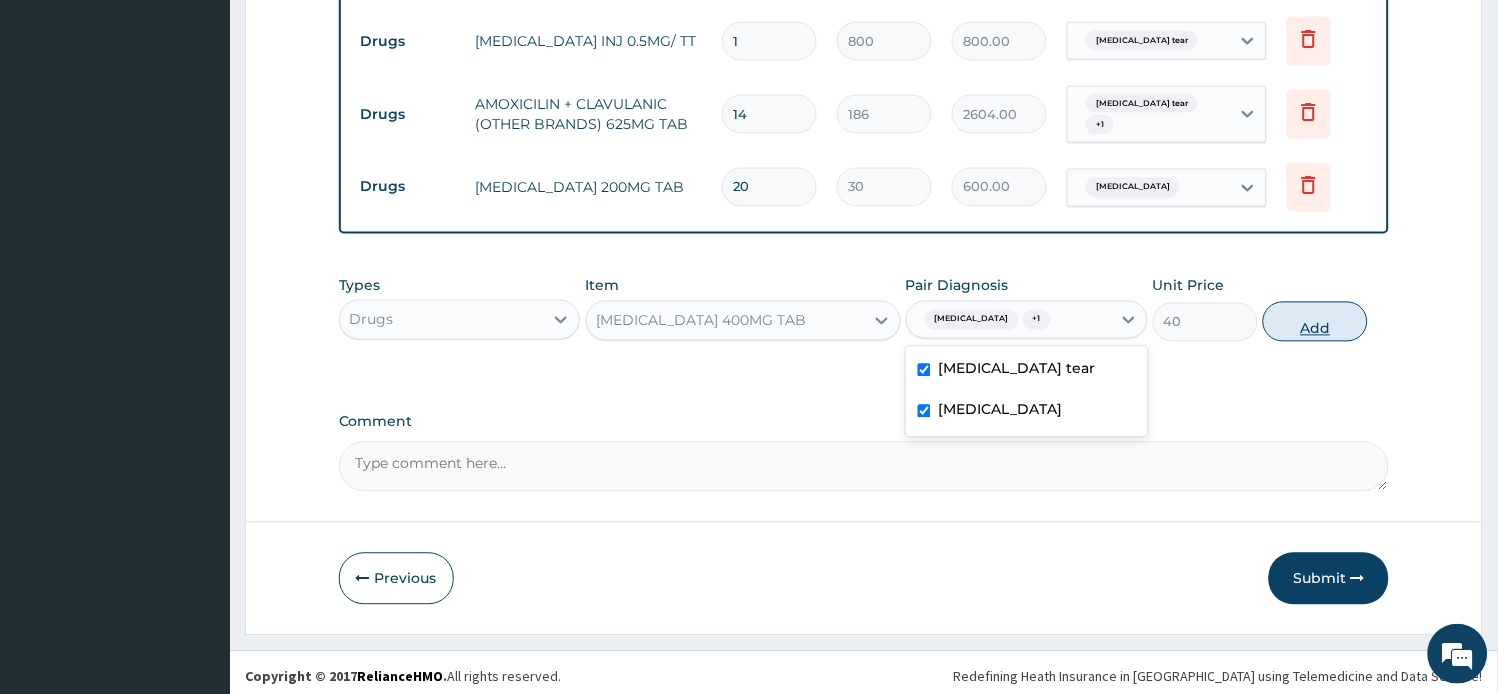 click on "Add" at bounding box center (1315, 322) 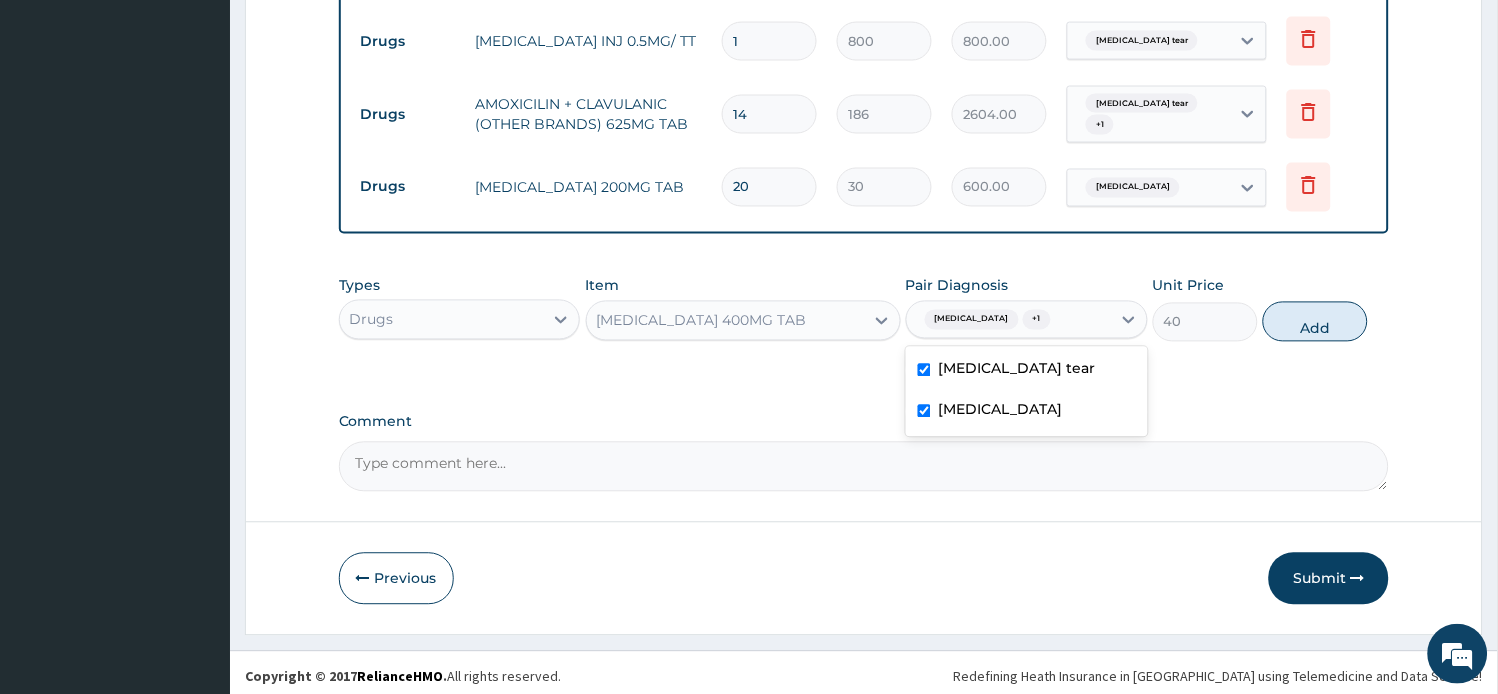 type on "0" 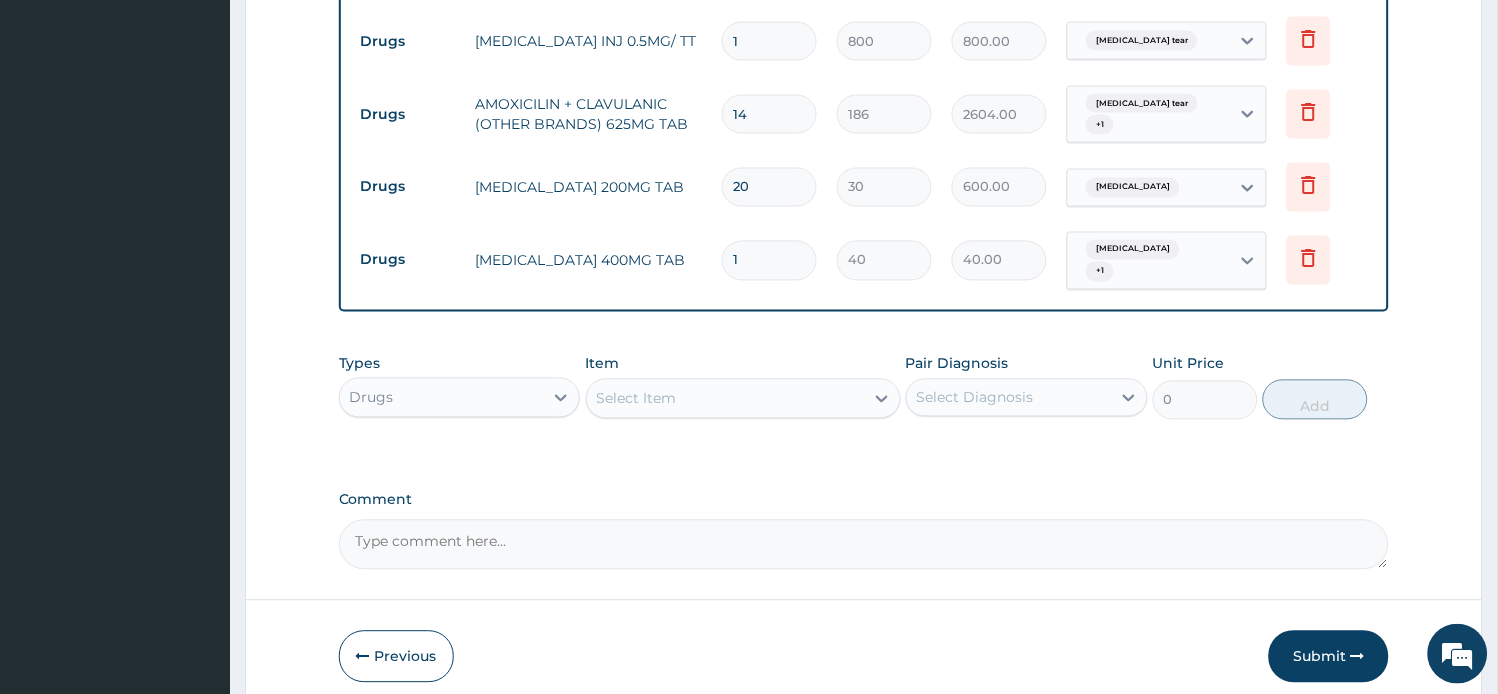 type on "10" 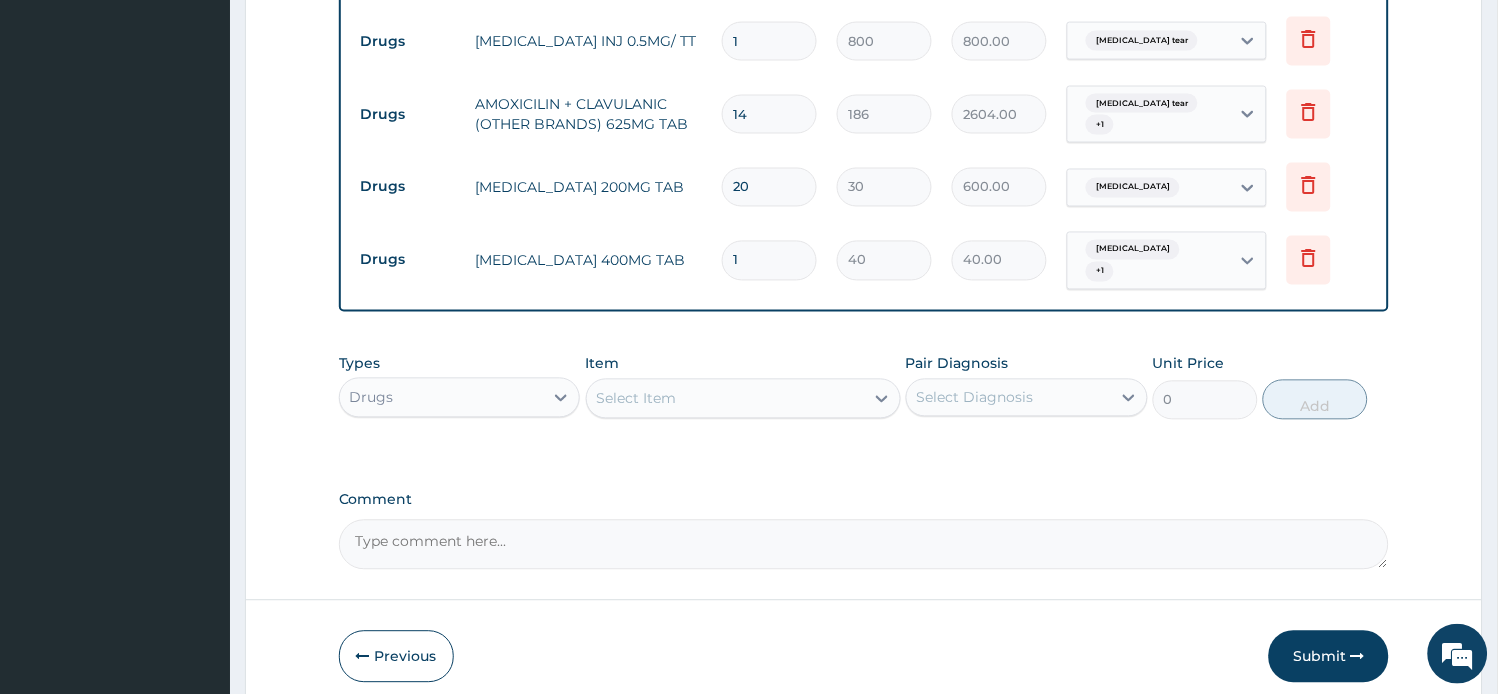 type on "400.00" 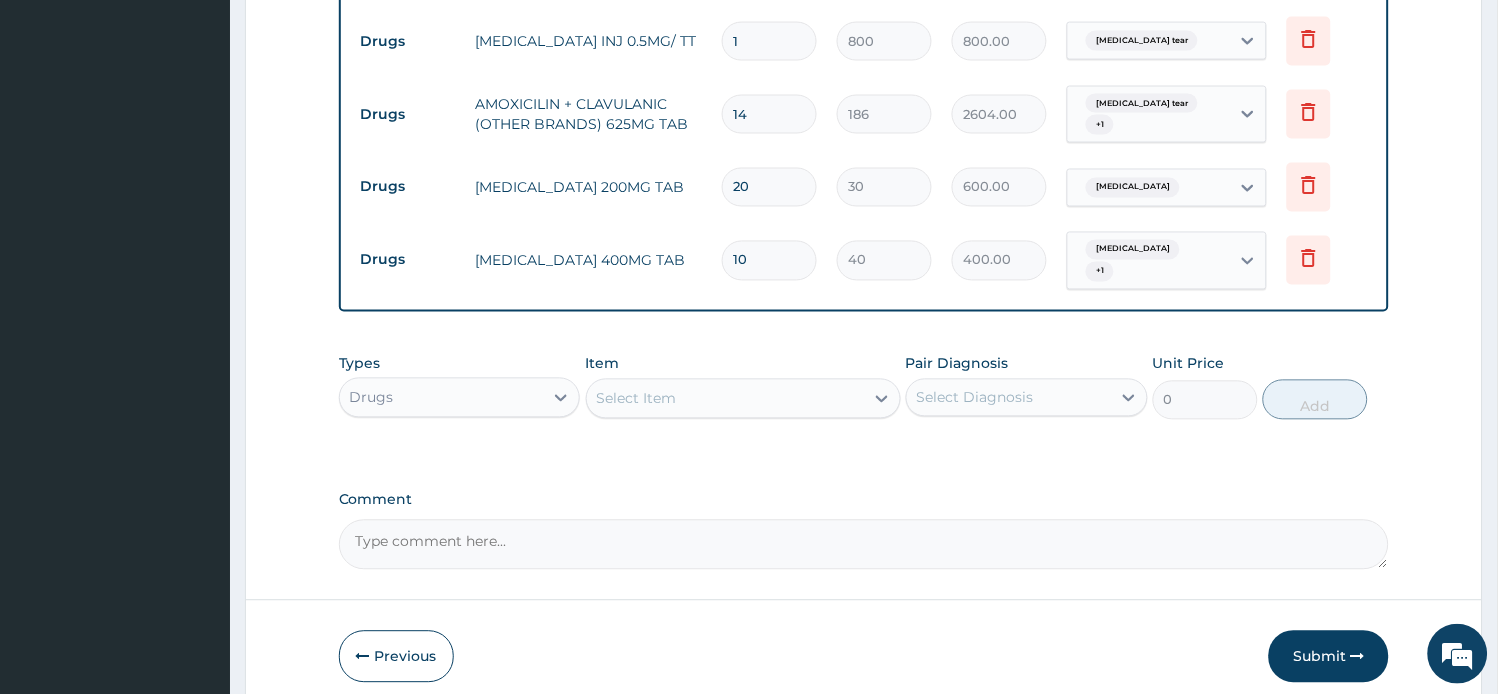 type on "10" 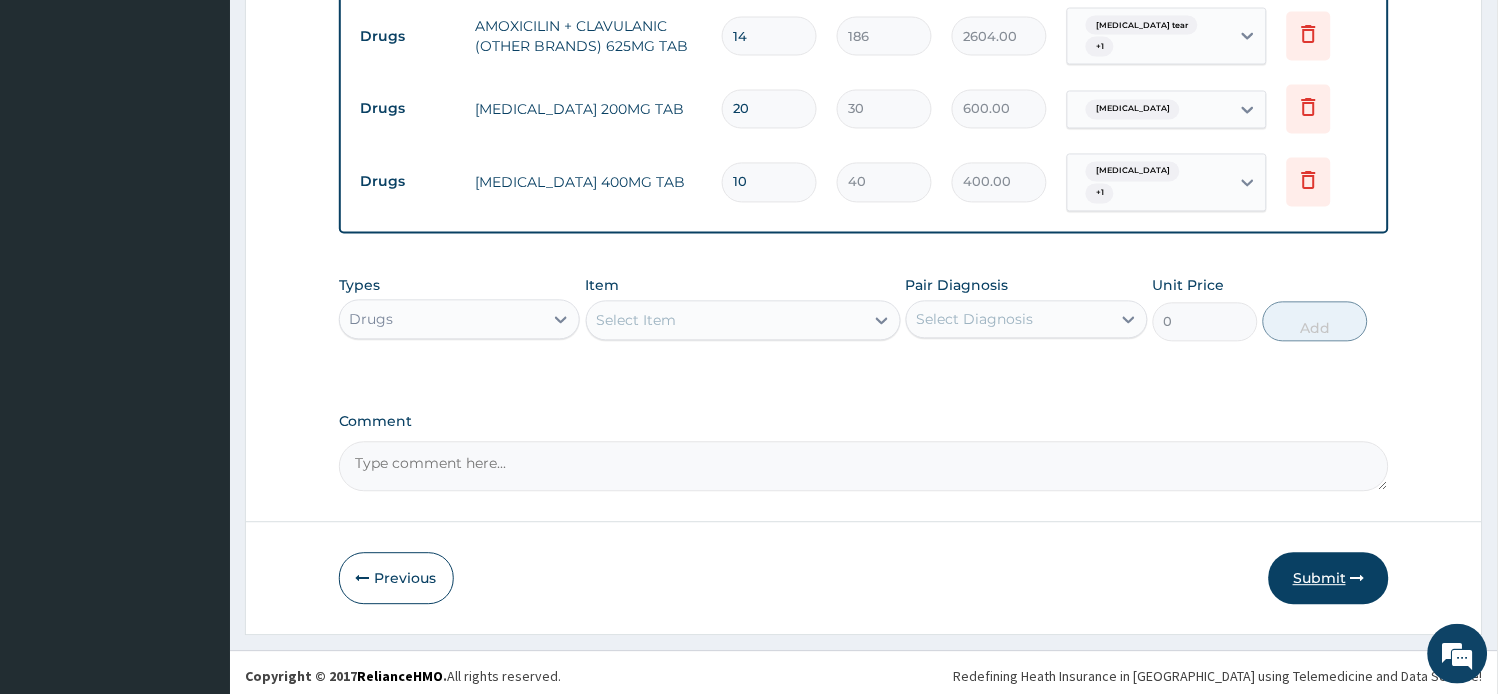click on "Submit" at bounding box center [1329, 579] 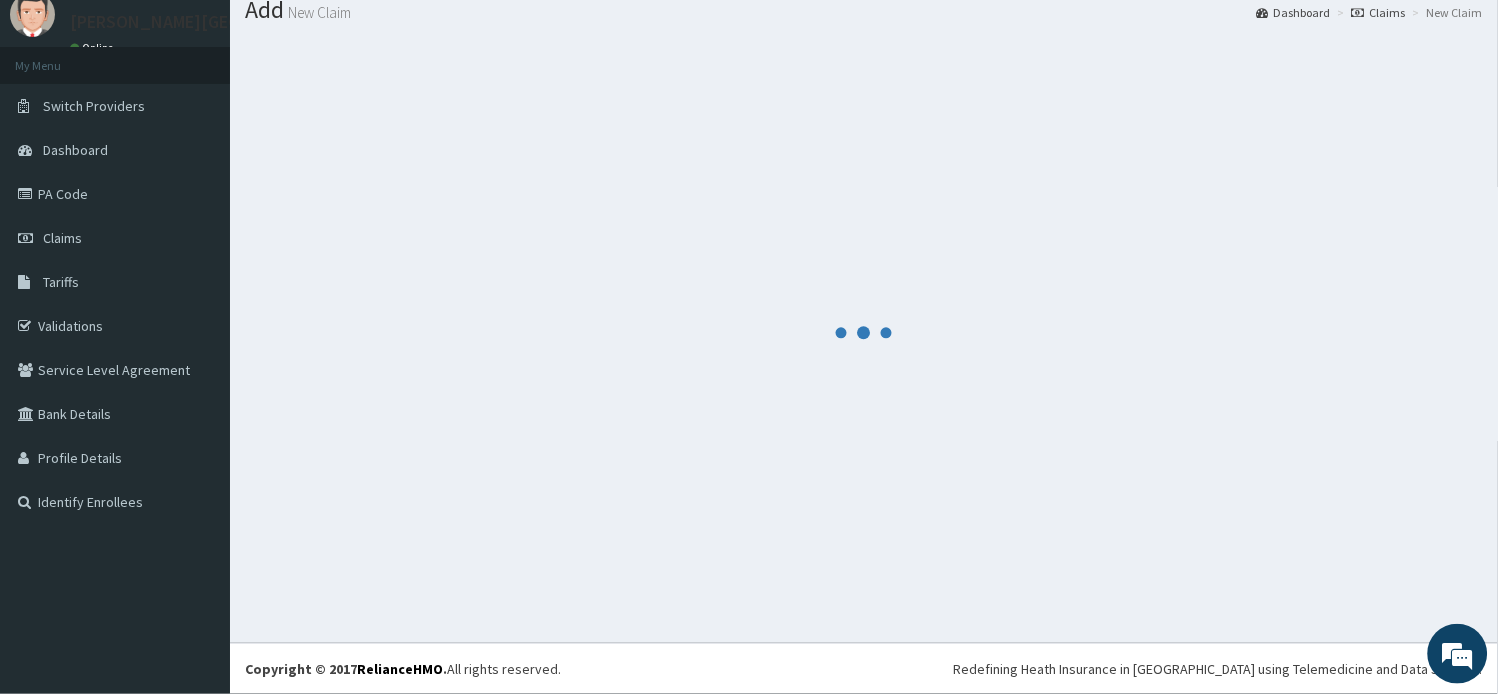 scroll, scrollTop: 67, scrollLeft: 0, axis: vertical 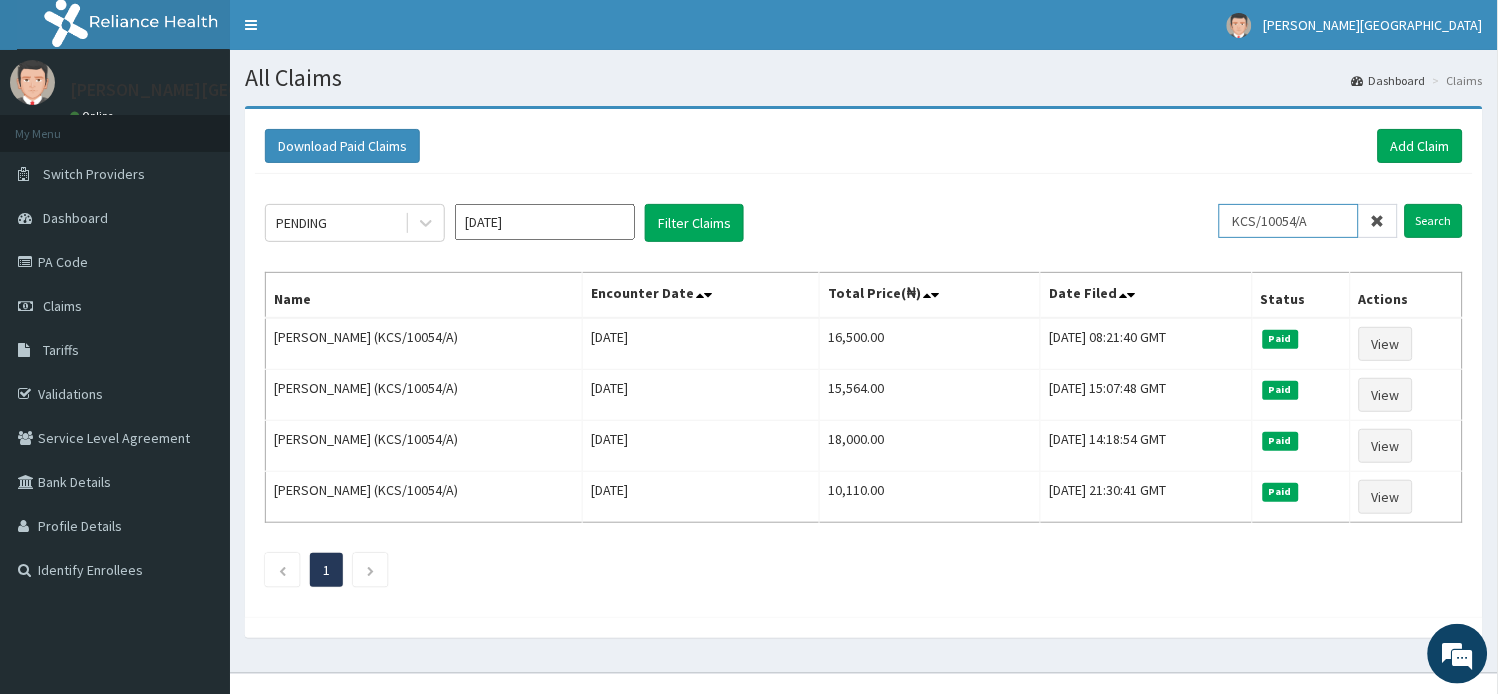 drag, startPoint x: 1322, startPoint y: 216, endPoint x: 1153, endPoint y: 210, distance: 169.10648 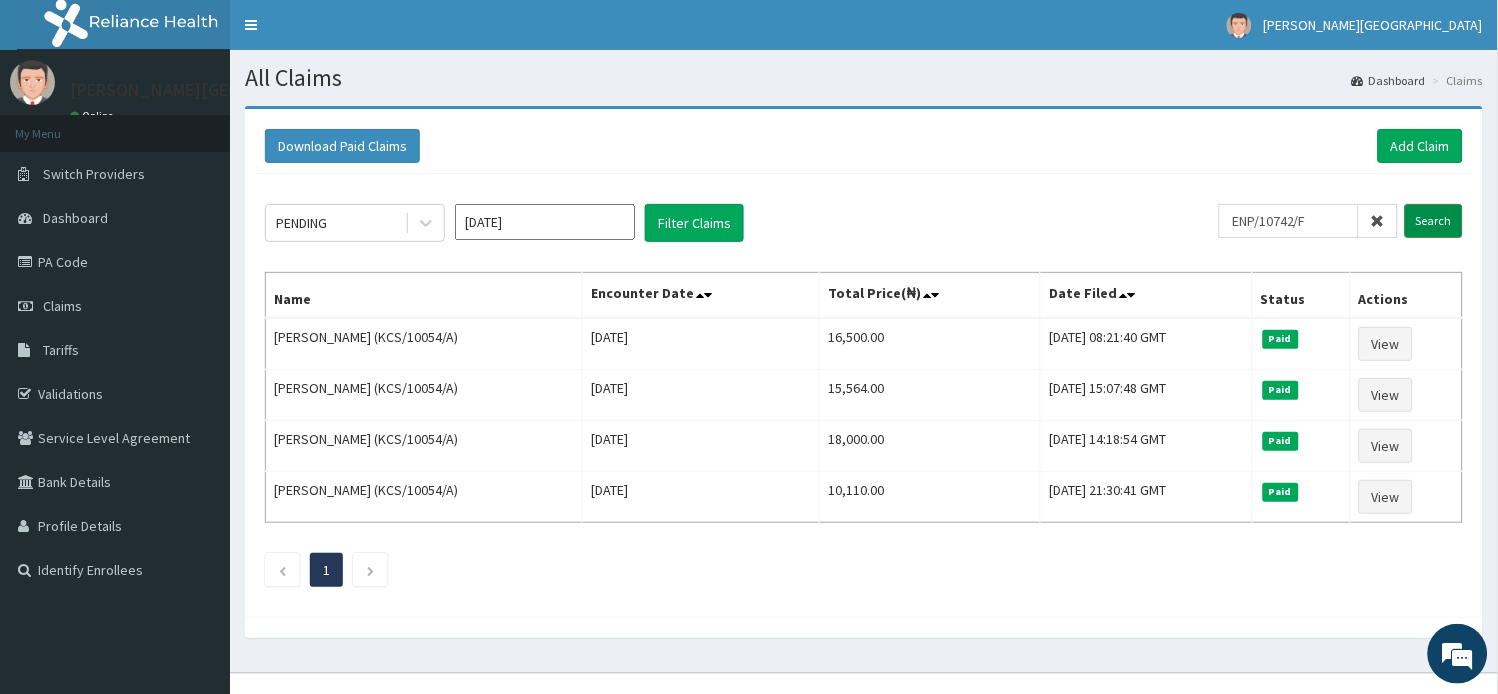 click on "Search" at bounding box center [1434, 221] 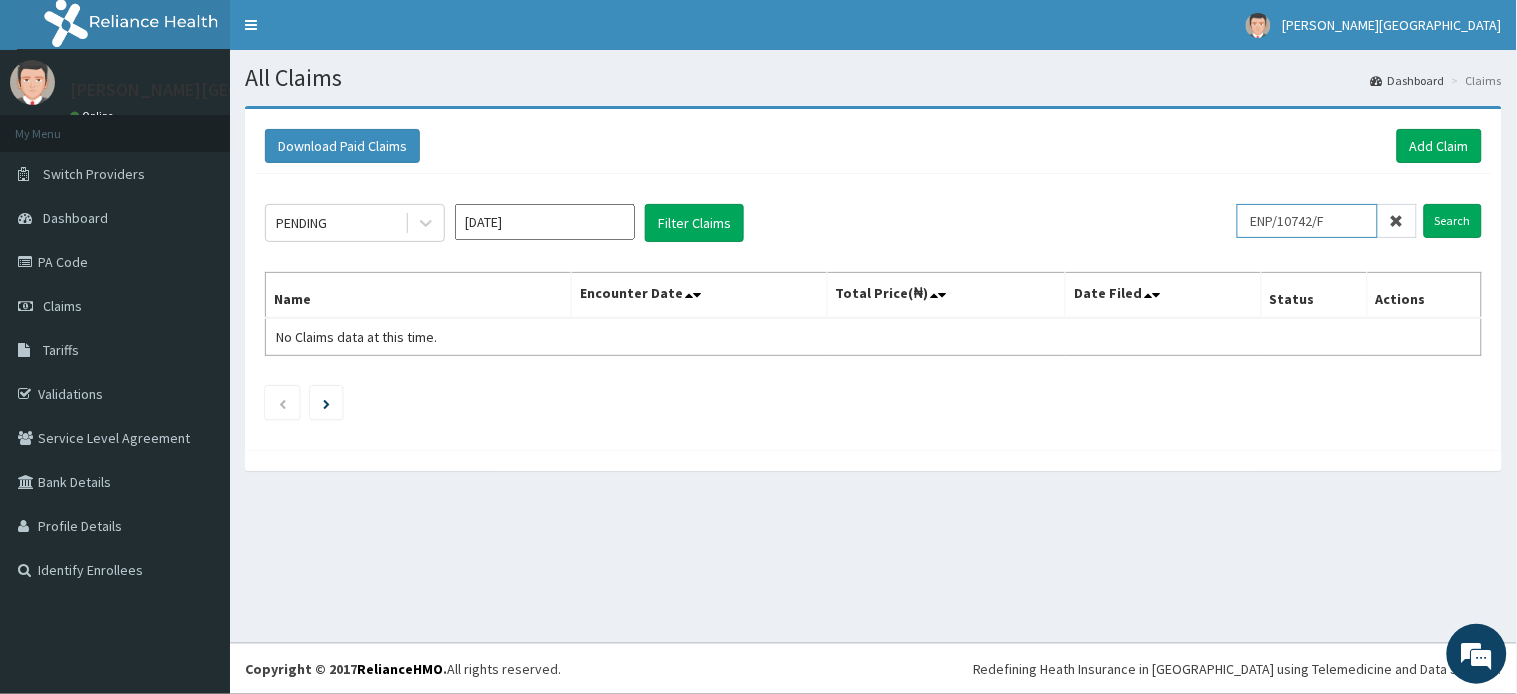 click on "PENDING [DATE] Filter Claims ENP/10742/F Search" at bounding box center (873, 223) 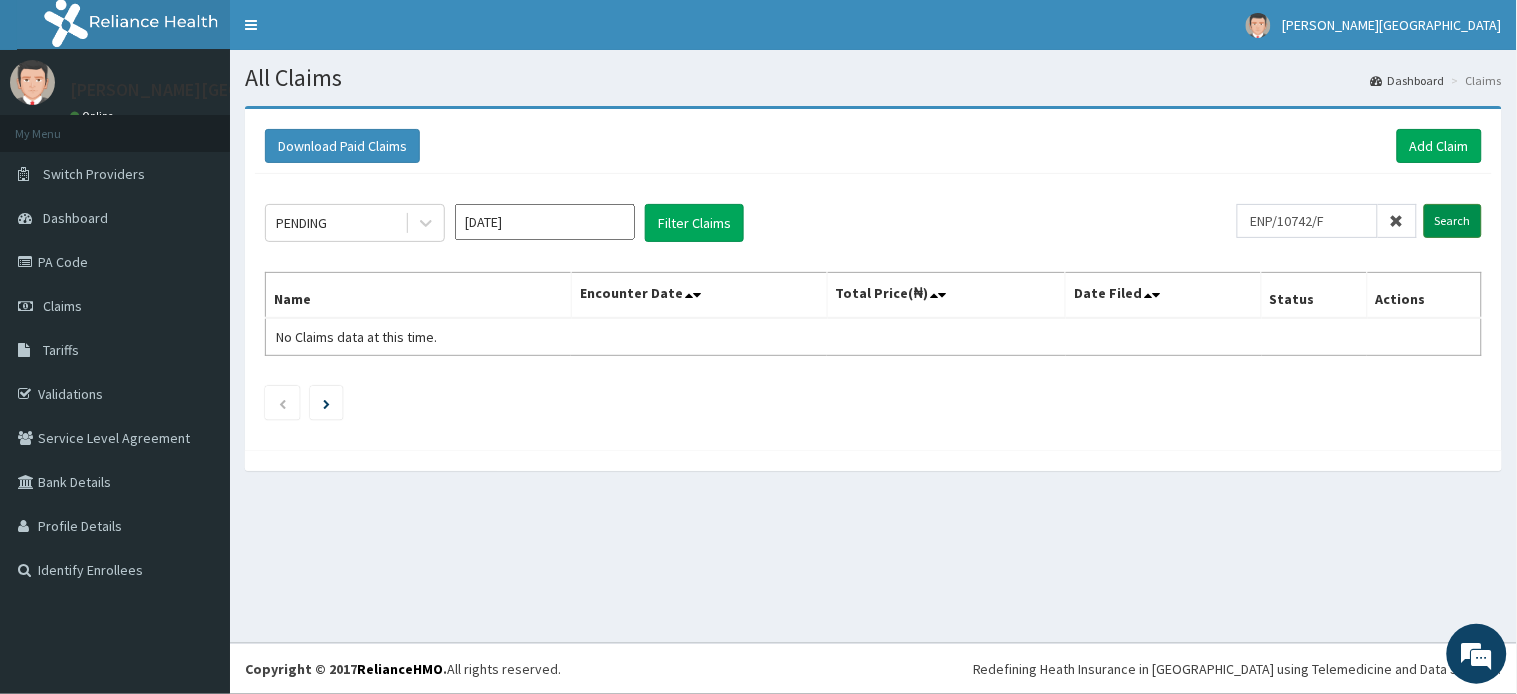 click on "Search" at bounding box center [1453, 221] 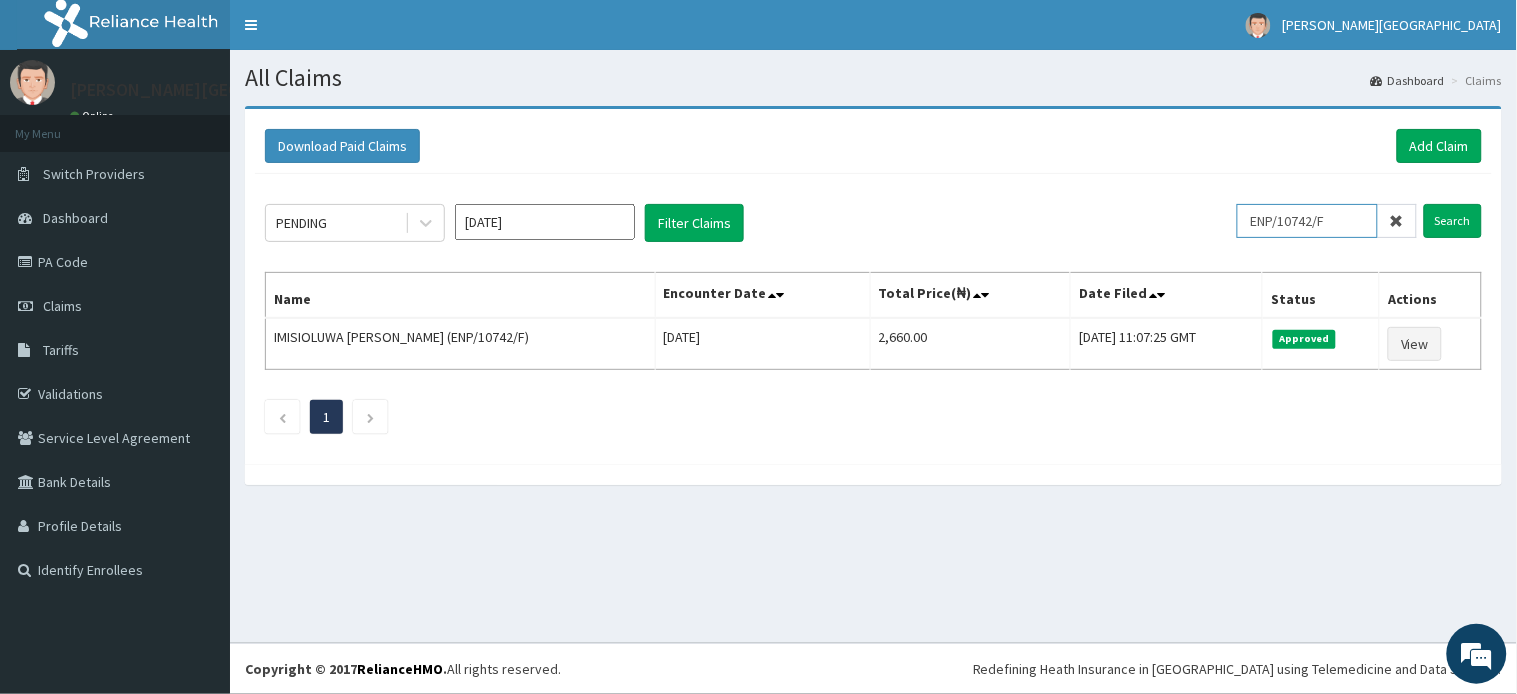 drag, startPoint x: 1231, startPoint y: 213, endPoint x: 1107, endPoint y: 208, distance: 124.10077 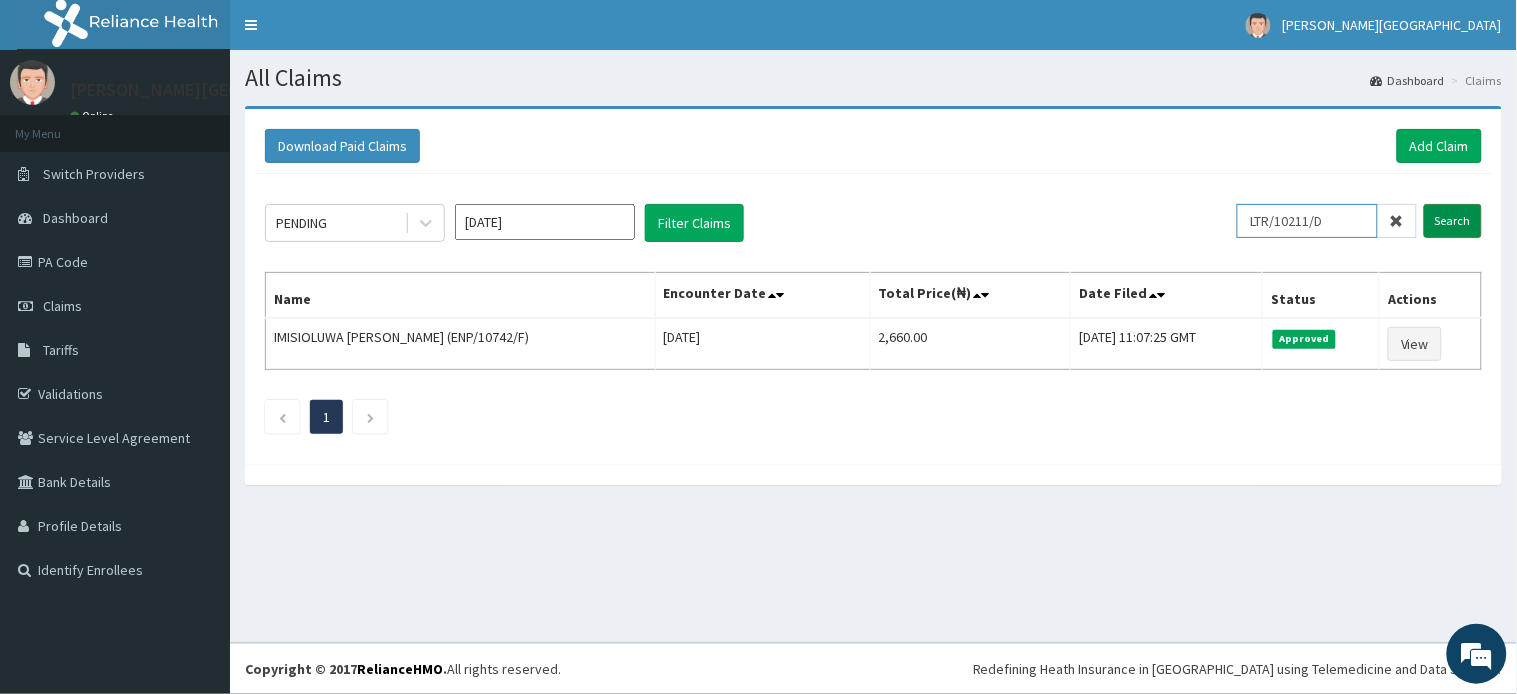 type on "LTR/10211/D" 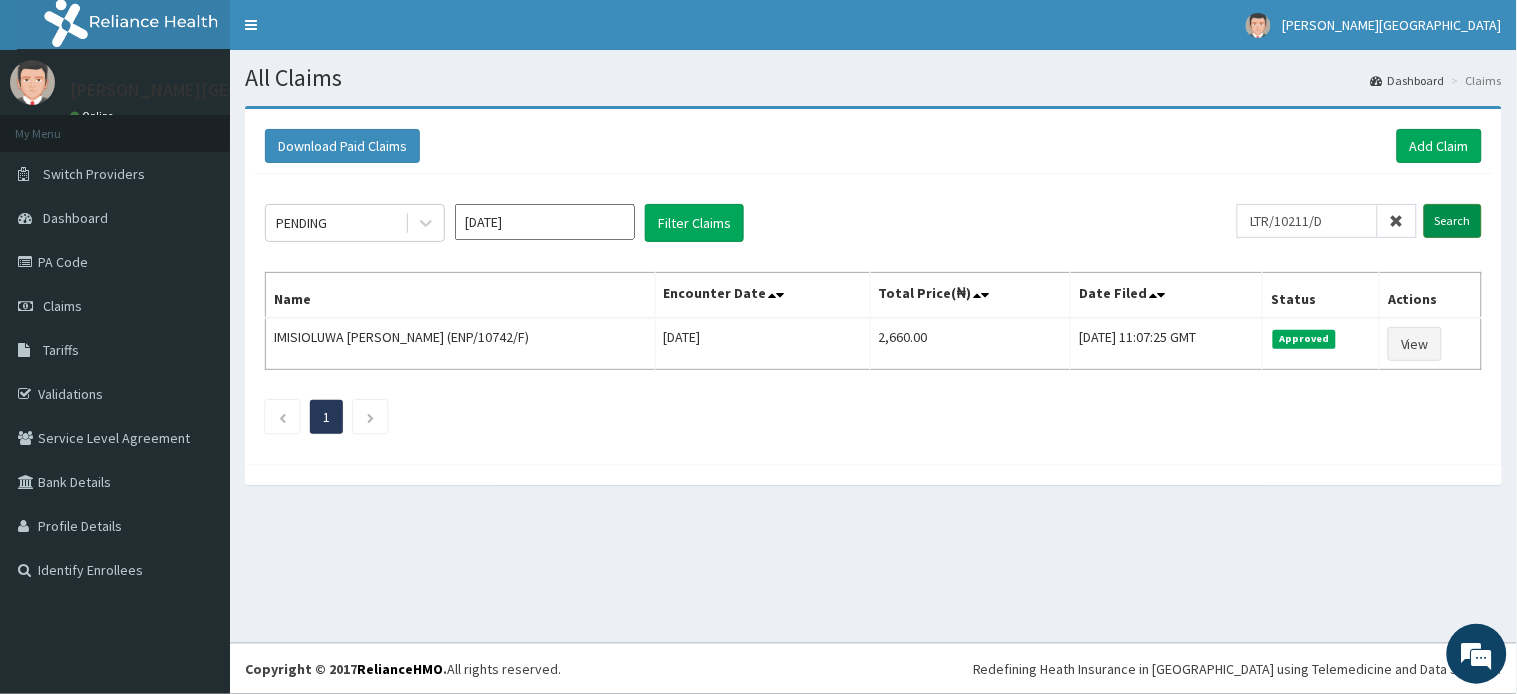 click on "Search" at bounding box center [1453, 221] 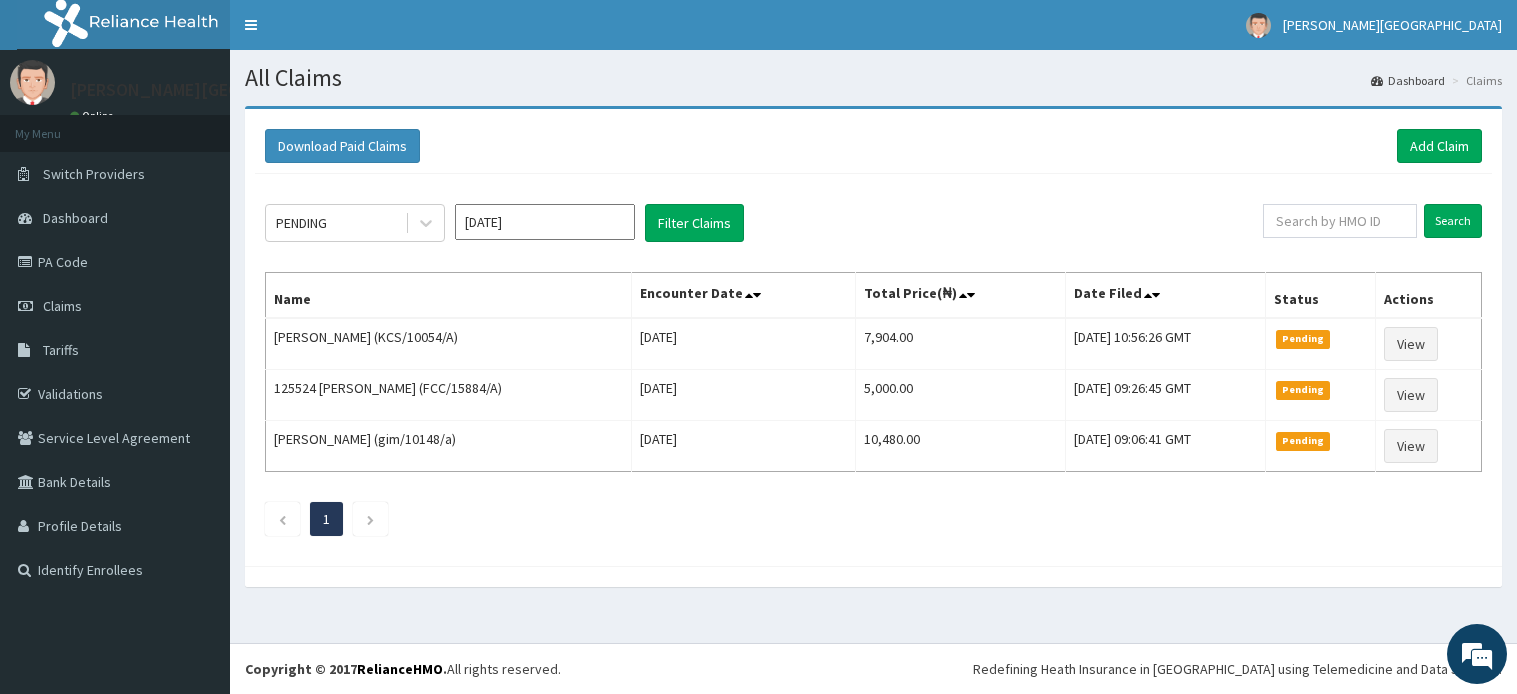 scroll, scrollTop: 0, scrollLeft: 0, axis: both 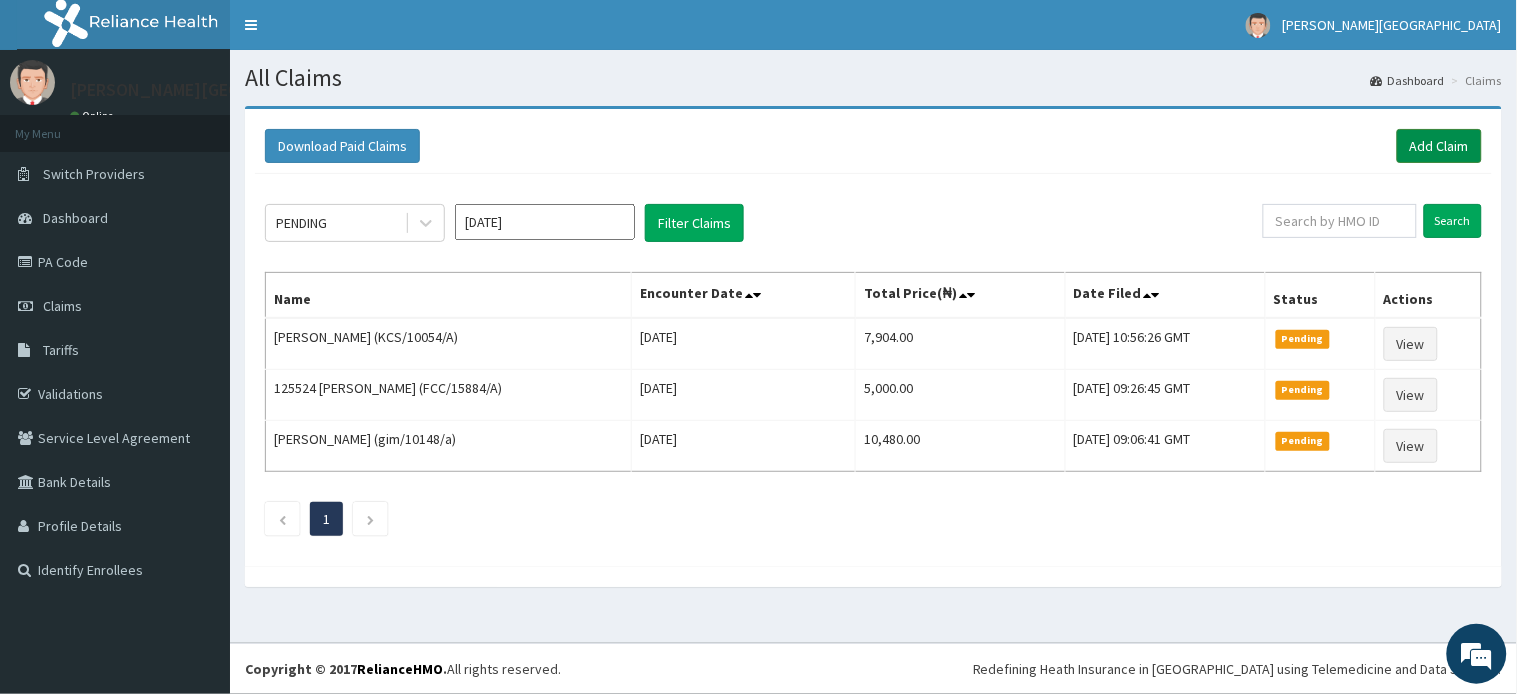 click on "Add Claim" at bounding box center [1439, 146] 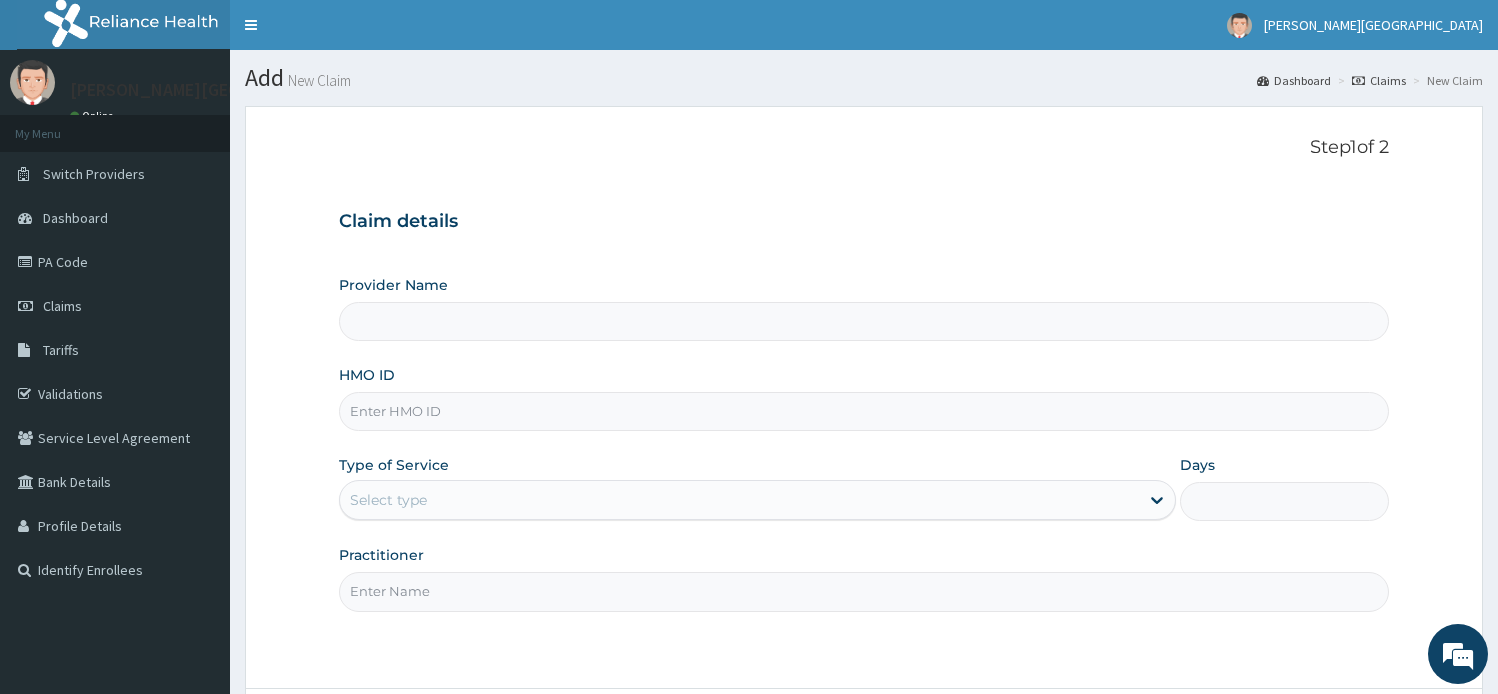 scroll, scrollTop: 0, scrollLeft: 0, axis: both 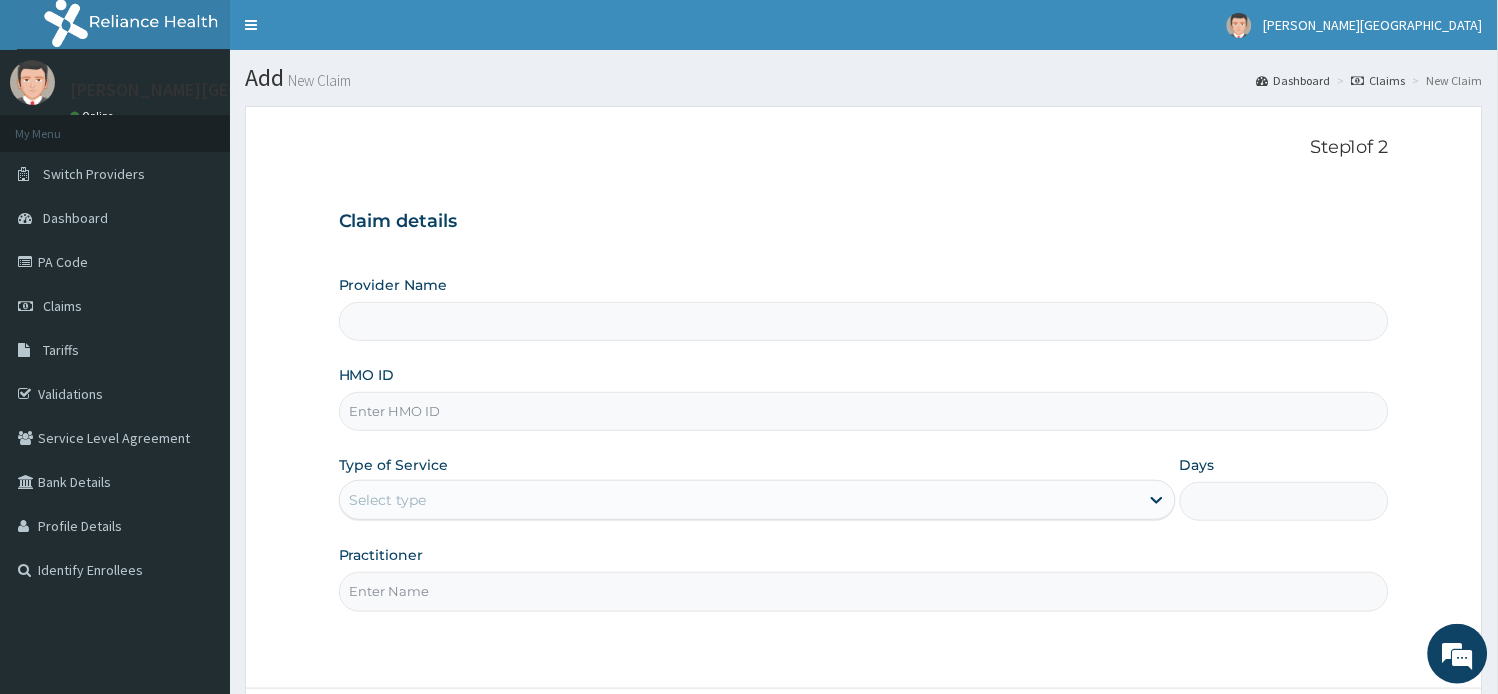 type on "ENP/10742/F" 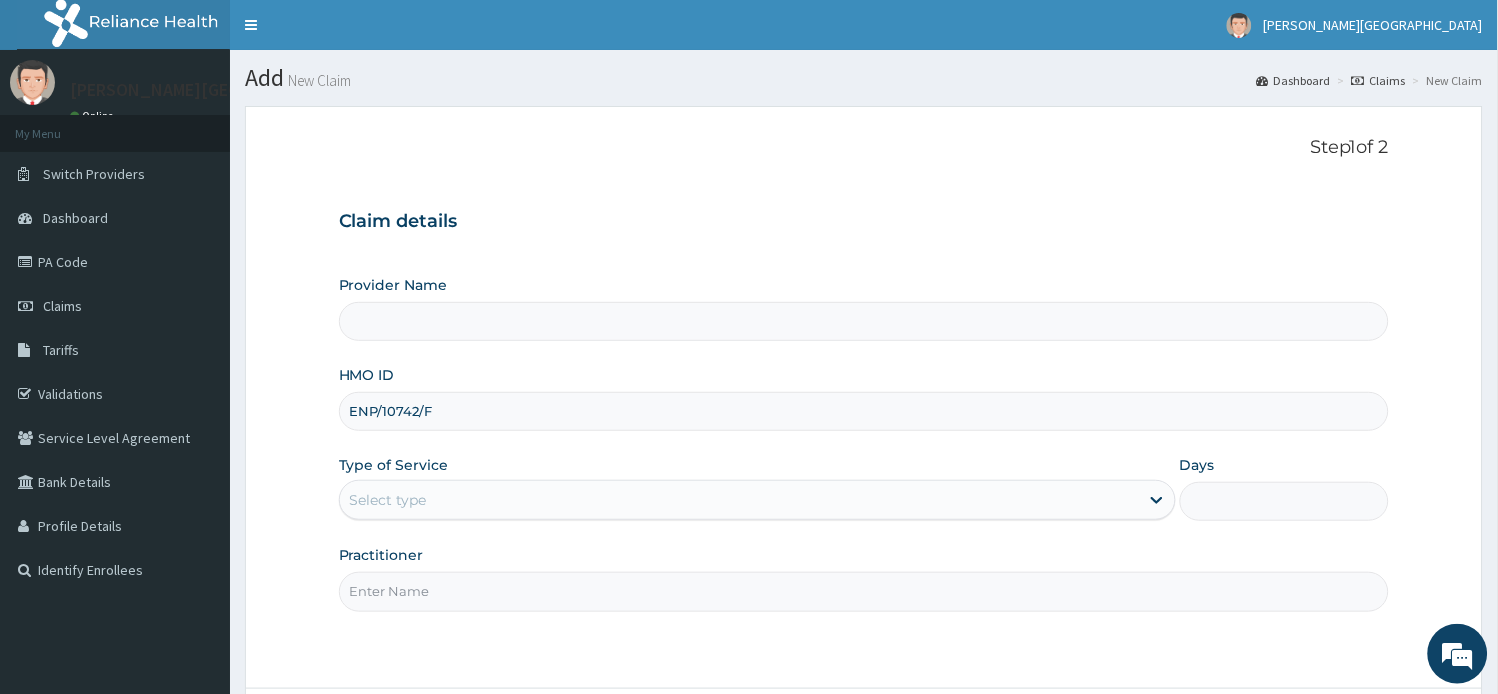 scroll, scrollTop: 0, scrollLeft: 0, axis: both 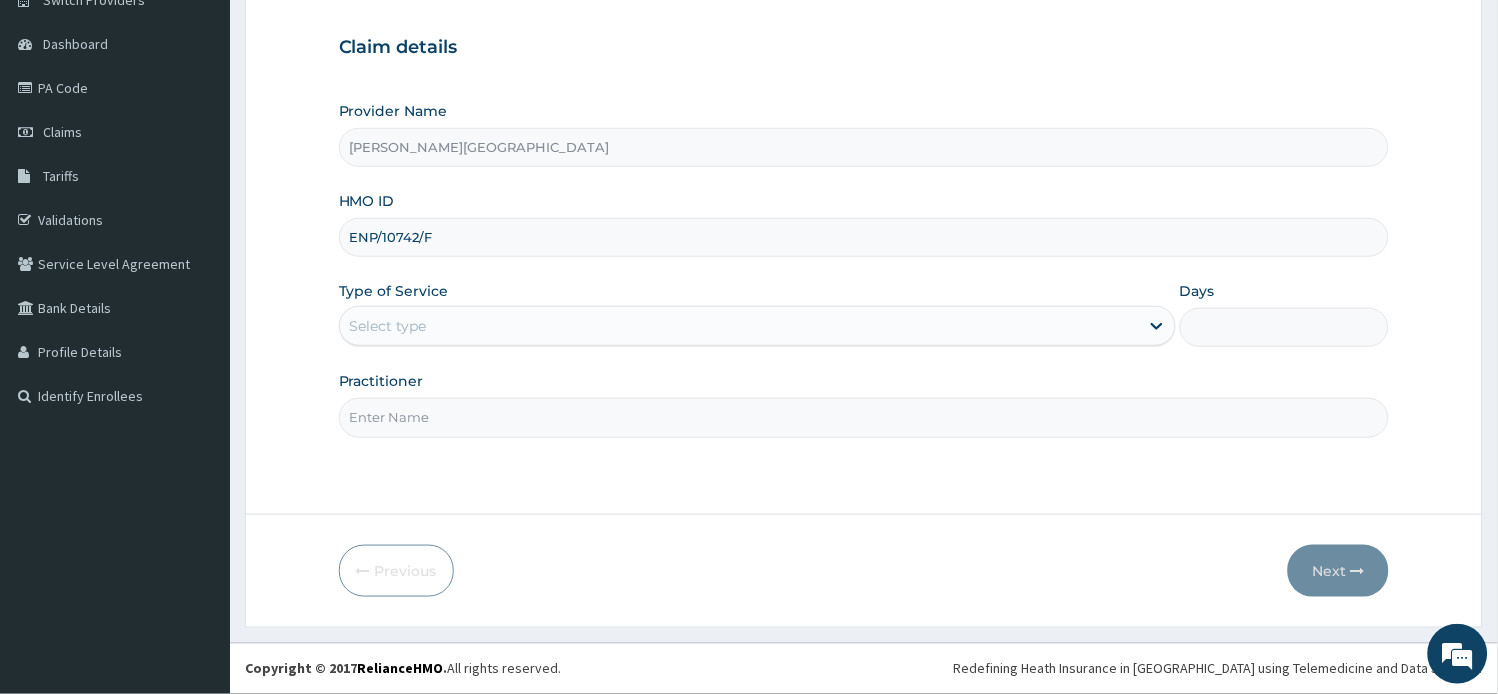 type on "ENP/10742/F" 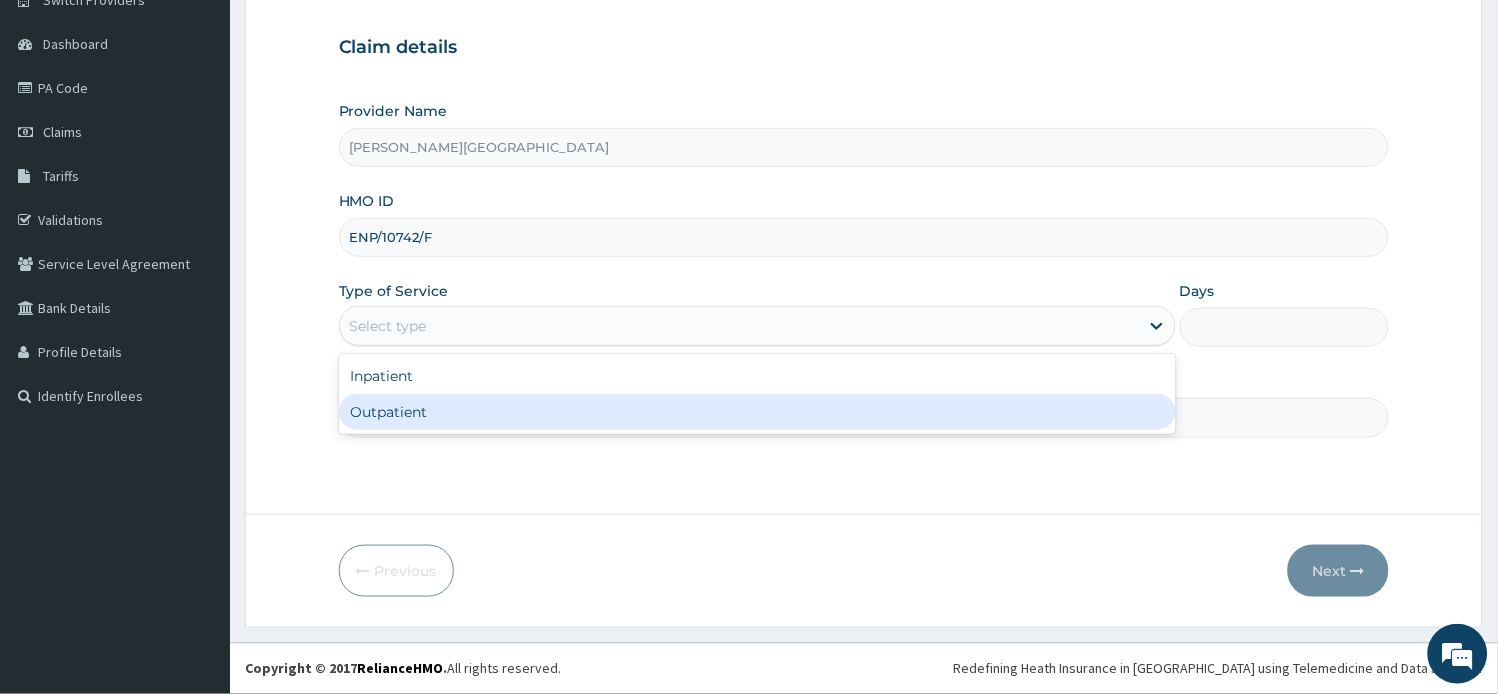 click on "Outpatient" at bounding box center (757, 412) 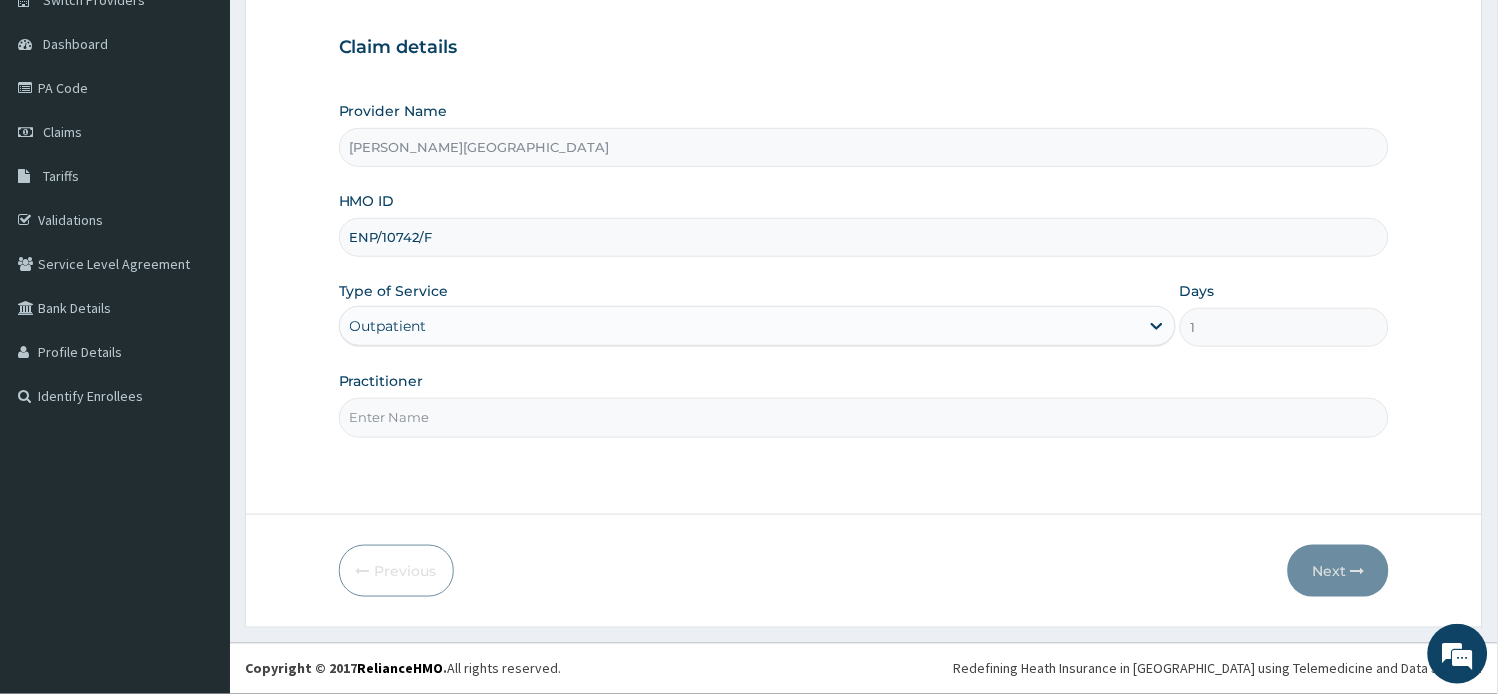 click on "Practitioner" at bounding box center [864, 417] 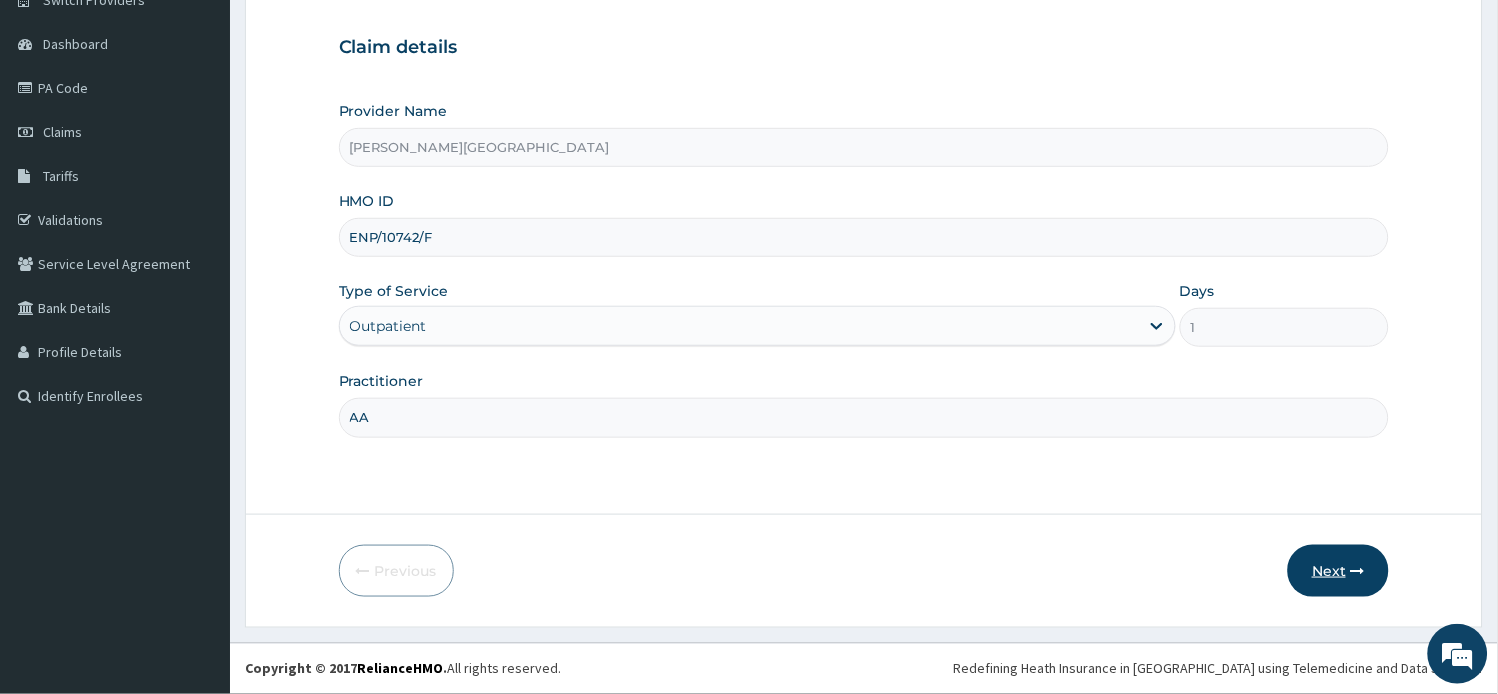 type on "AA" 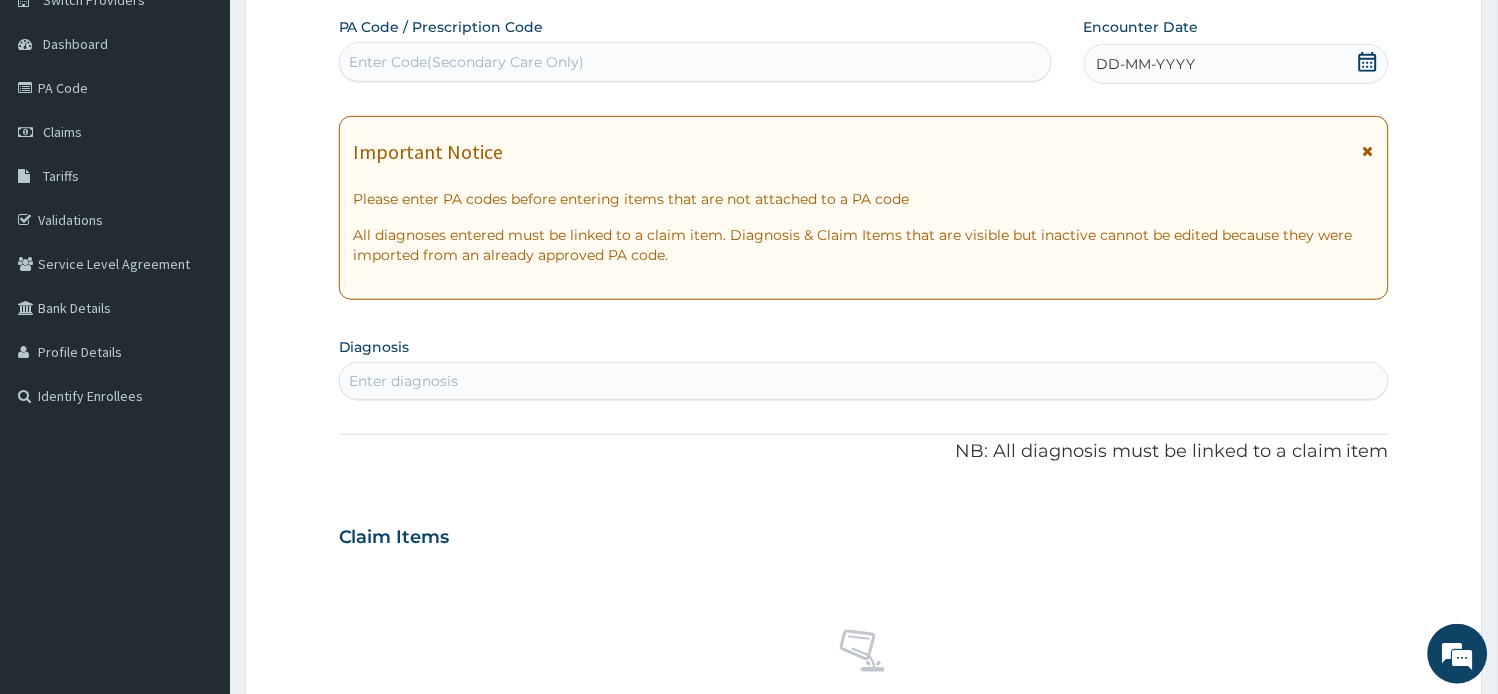 click at bounding box center (1368, 151) 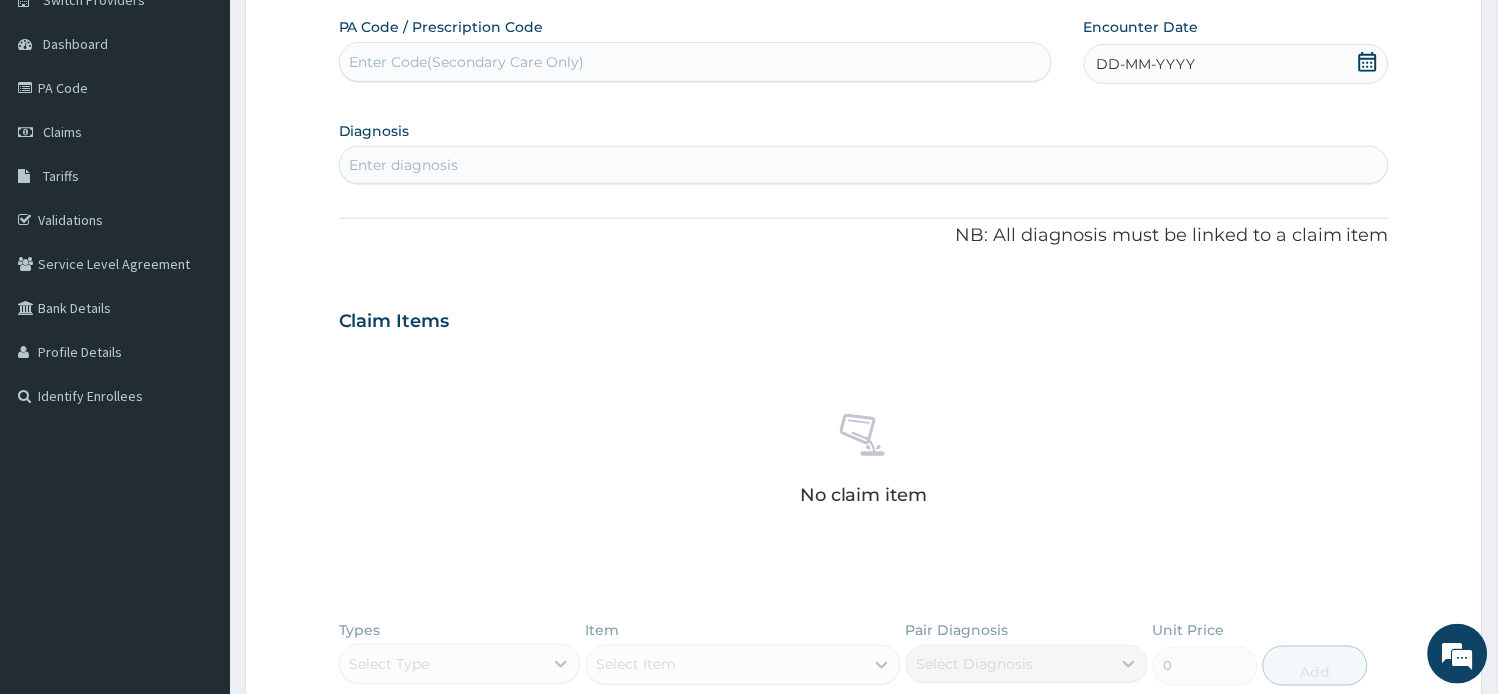scroll, scrollTop: 0, scrollLeft: 0, axis: both 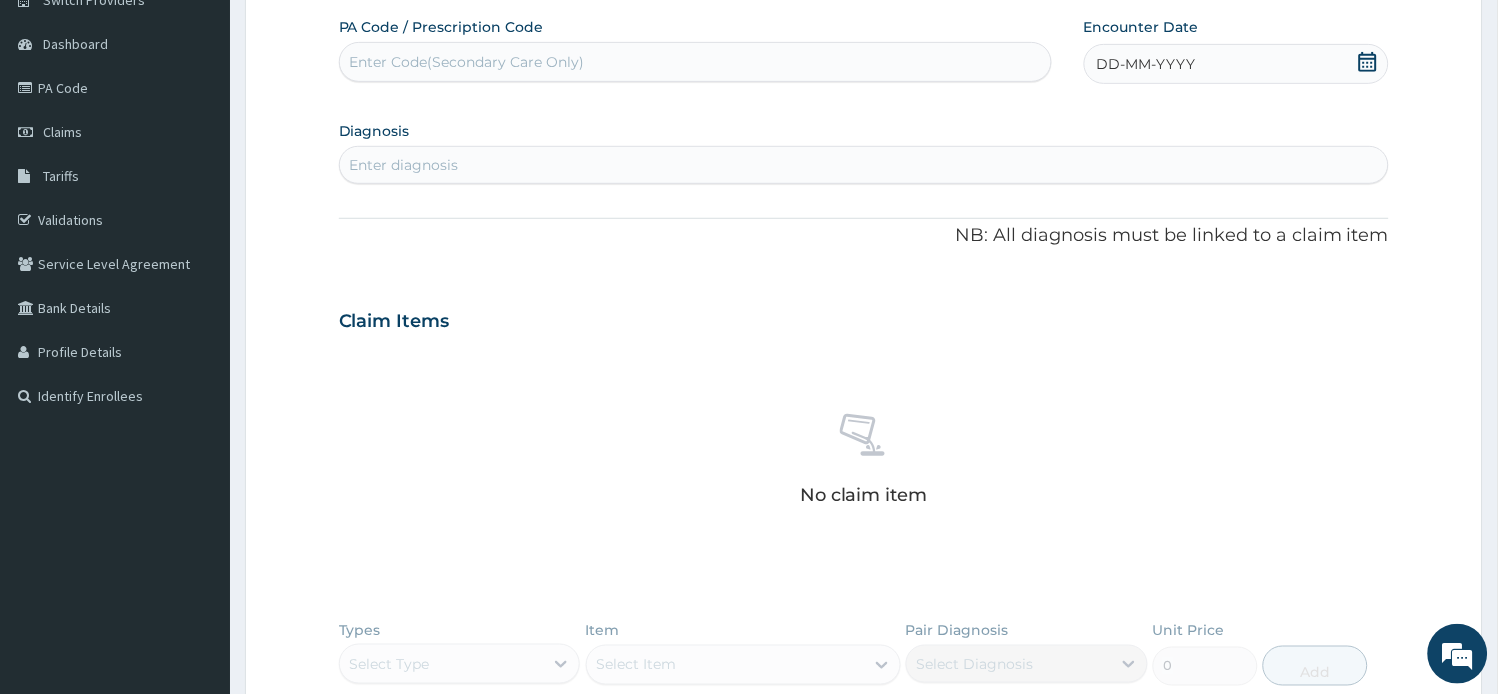 click on "Enter diagnosis" at bounding box center (864, 165) 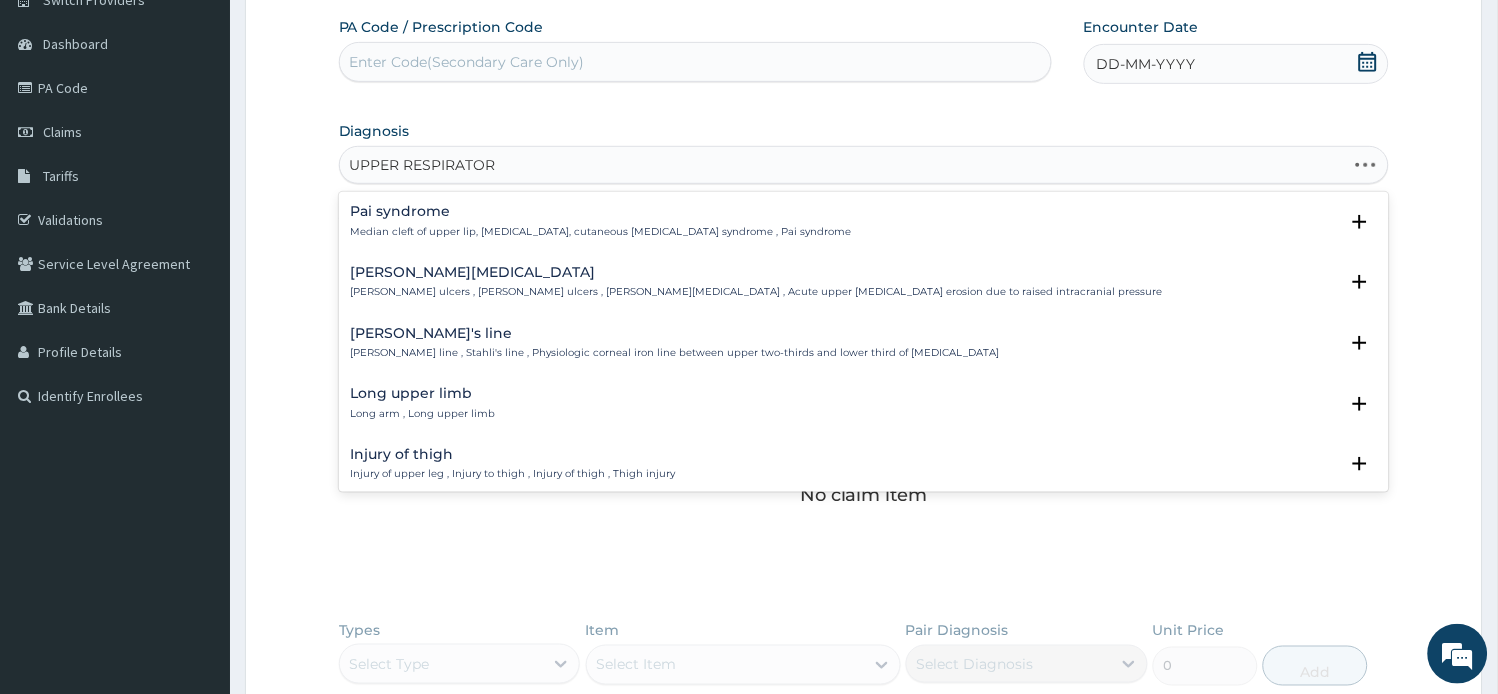 type on "UPPER RESPIRATORY" 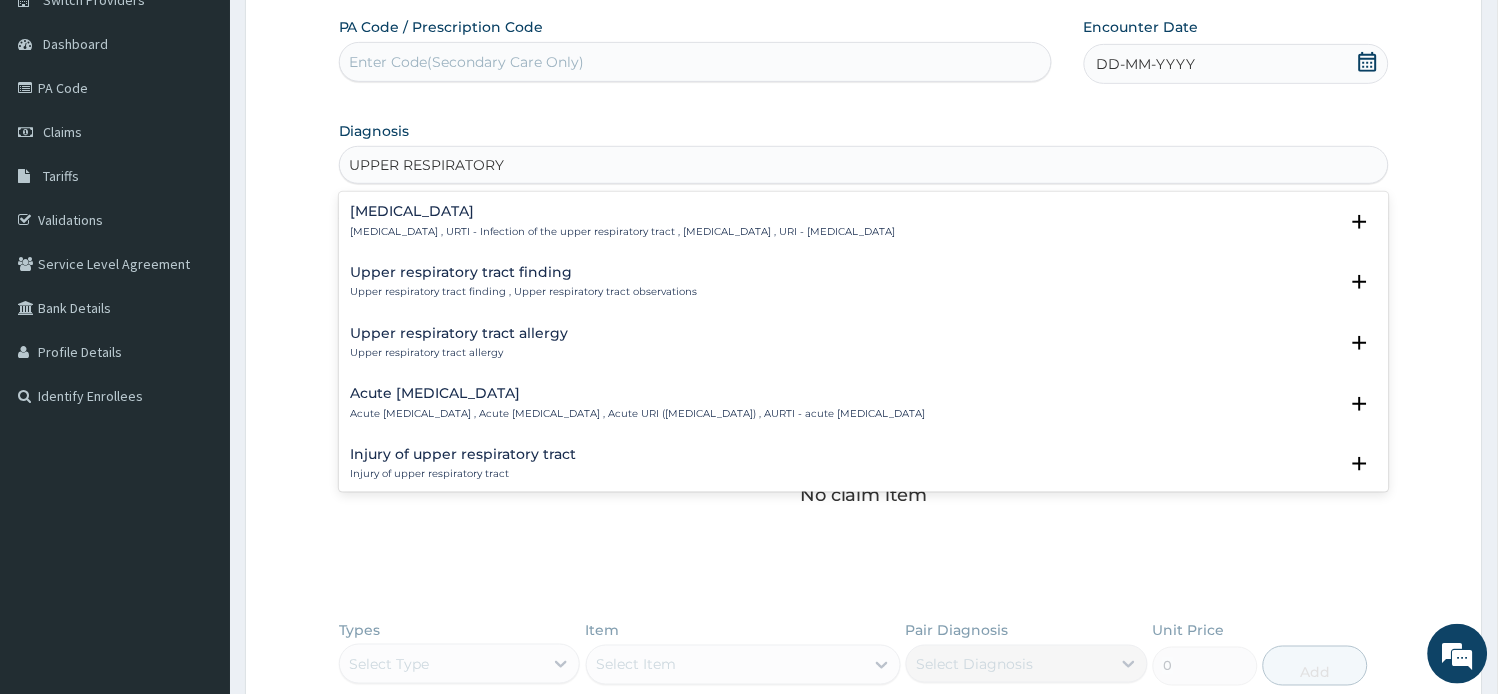 click on "Acute upper respiratory infection Acute upper respiratory infection , Acute upper respiratory tract infection , Acute URI (upper respiratory infection) , AURTI - acute upper respiratory tract infection" at bounding box center (638, 403) 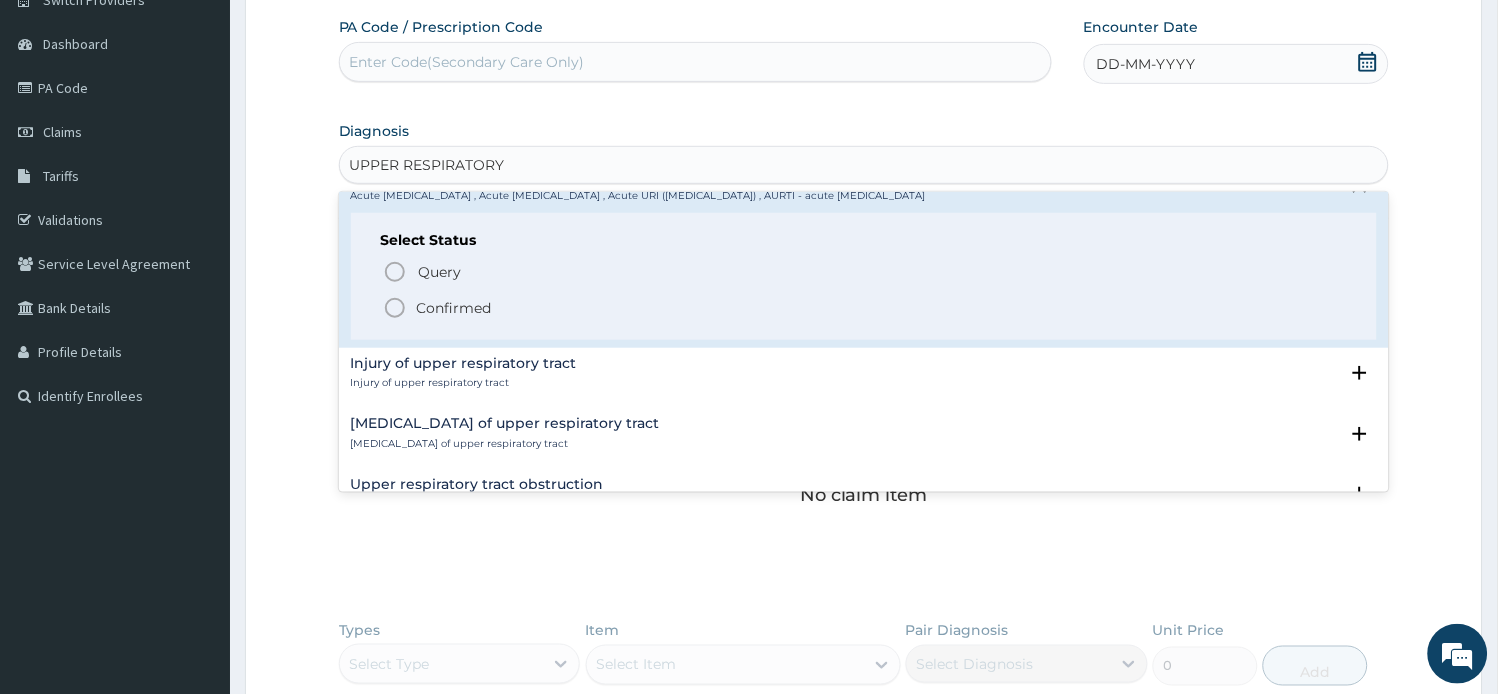 scroll, scrollTop: 222, scrollLeft: 0, axis: vertical 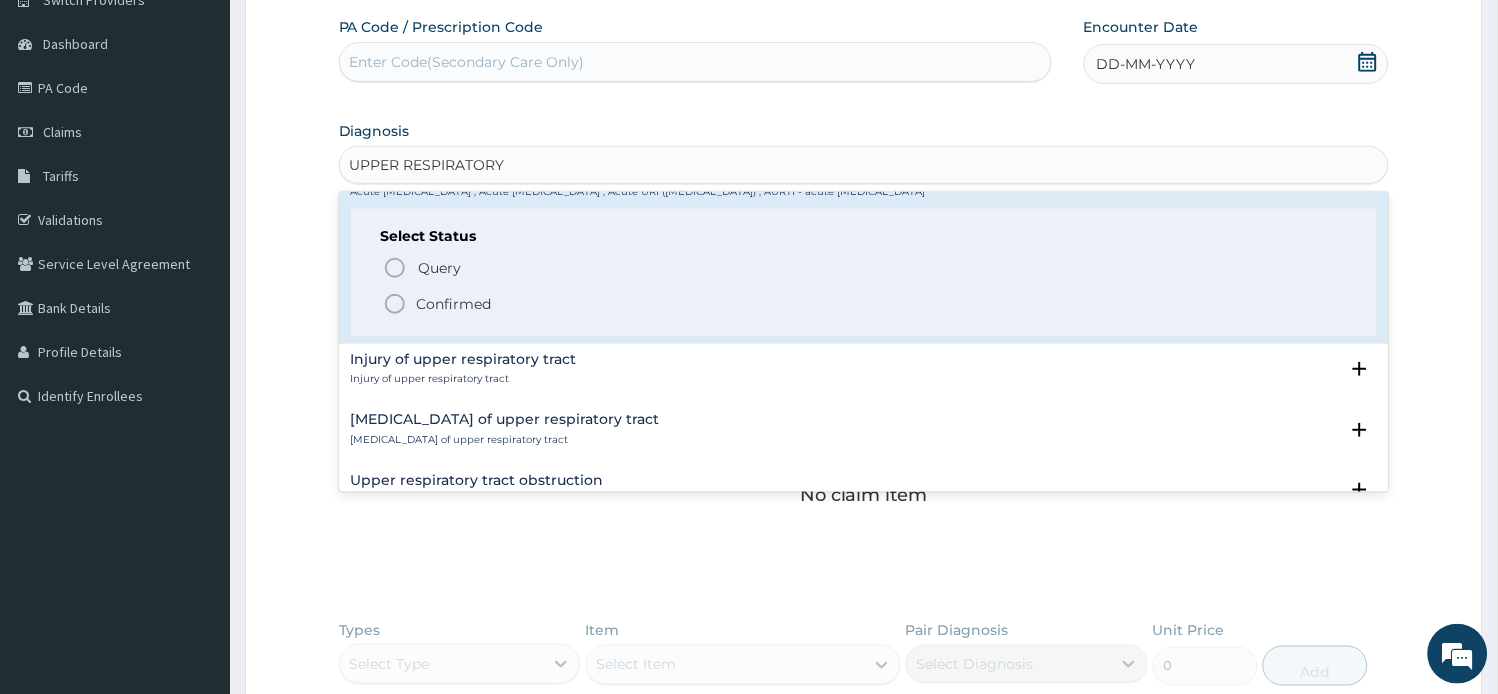 click on "Confirmed" at bounding box center [865, 304] 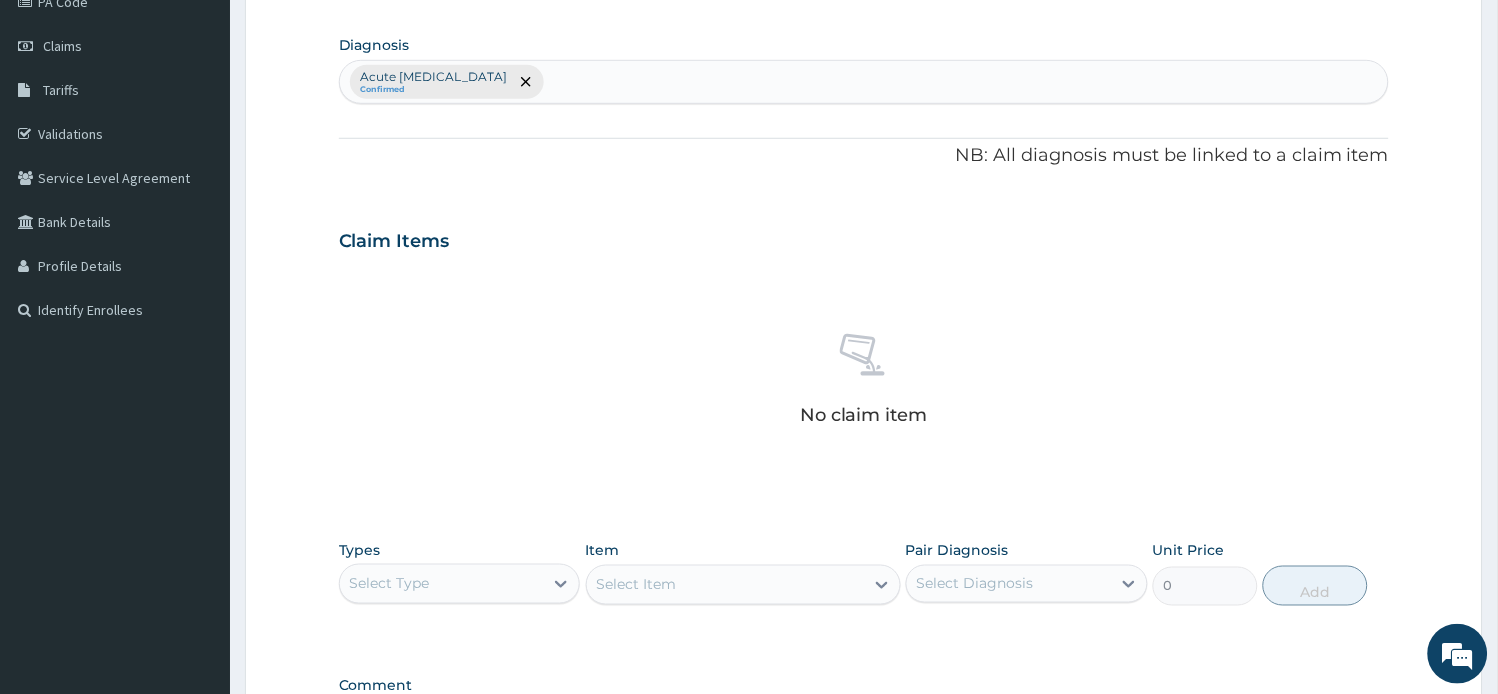 scroll, scrollTop: 507, scrollLeft: 0, axis: vertical 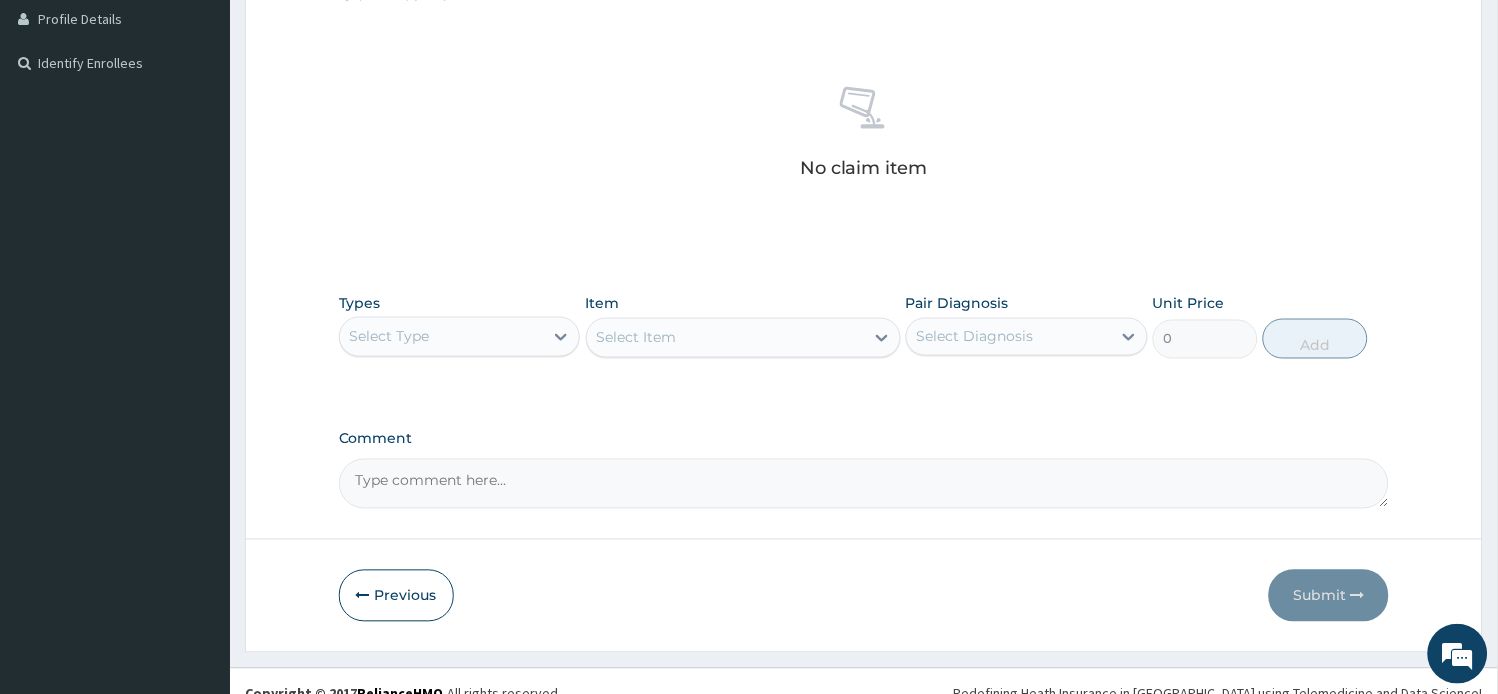 click on "Select Type" at bounding box center [442, 337] 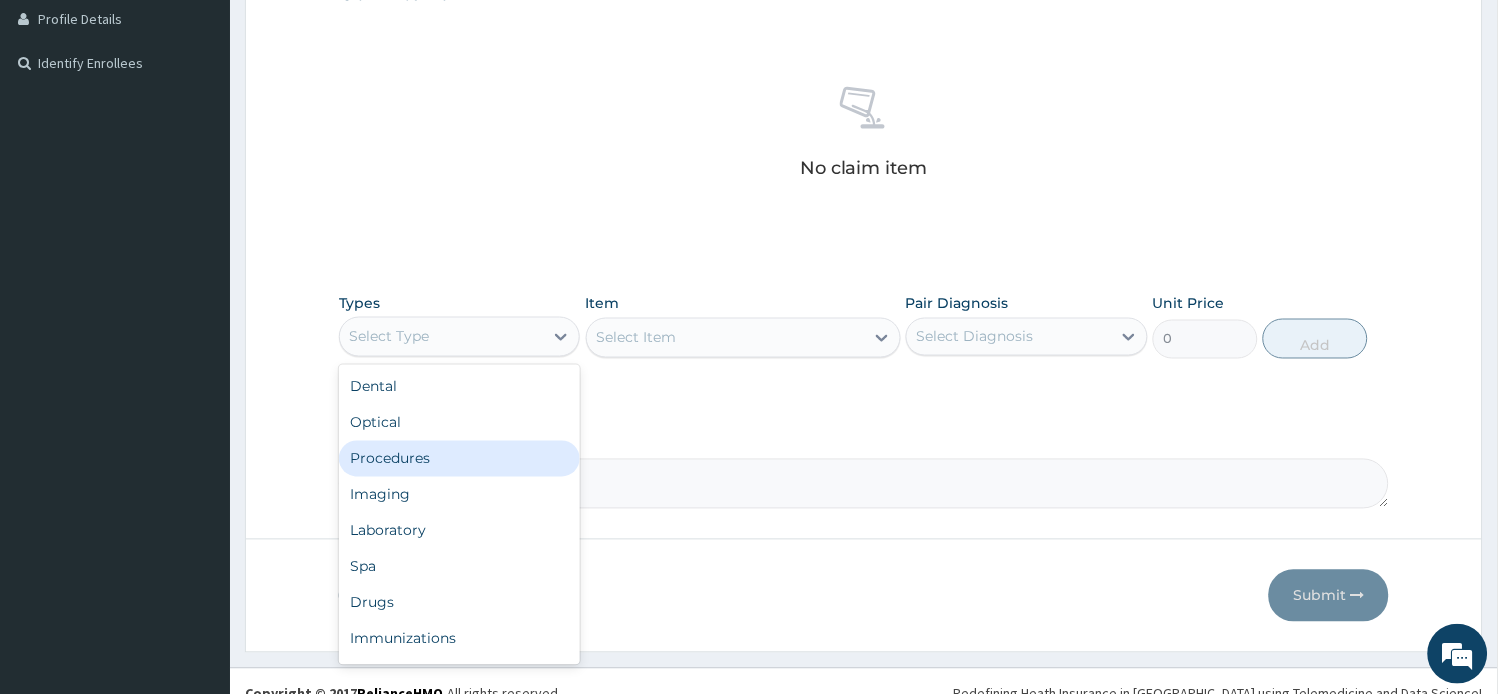 click on "Procedures" at bounding box center [460, 459] 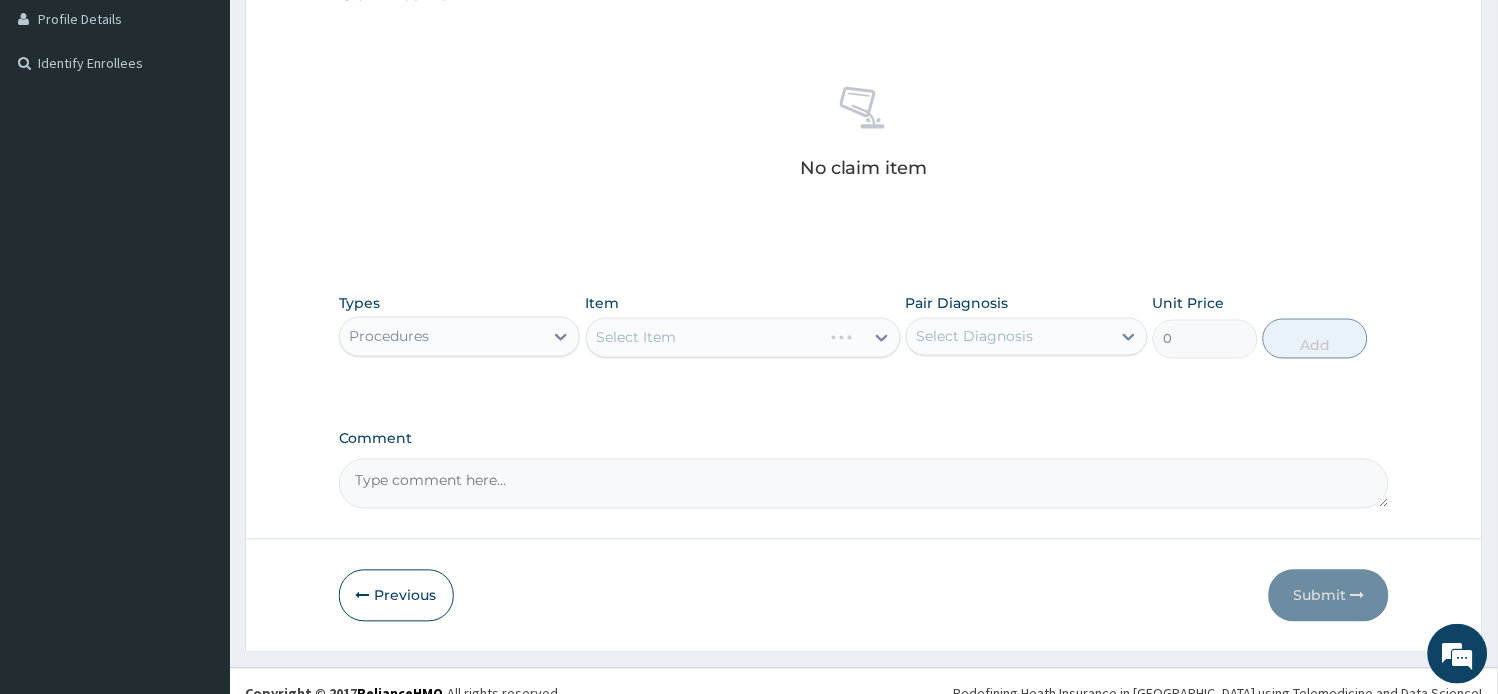 click on "Select Item" at bounding box center [743, 338] 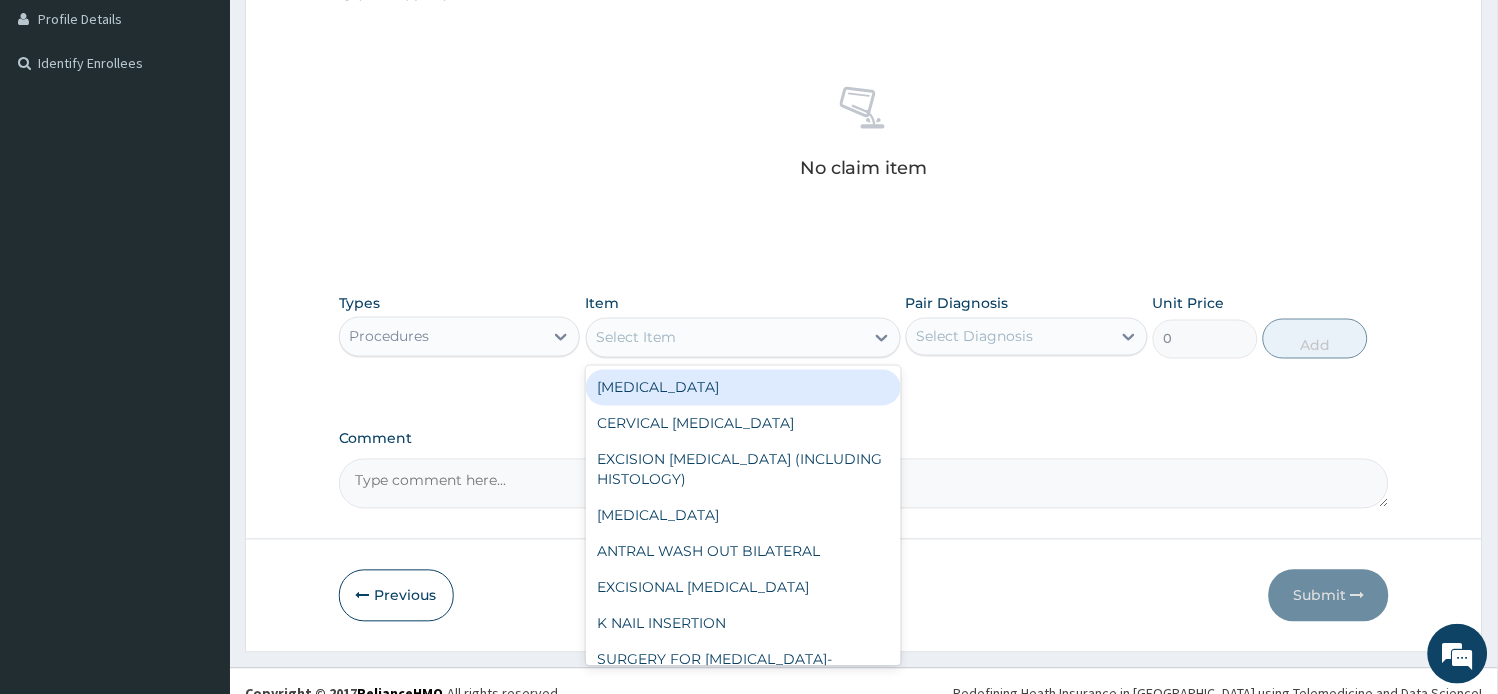 click on "Select Item" at bounding box center (637, 338) 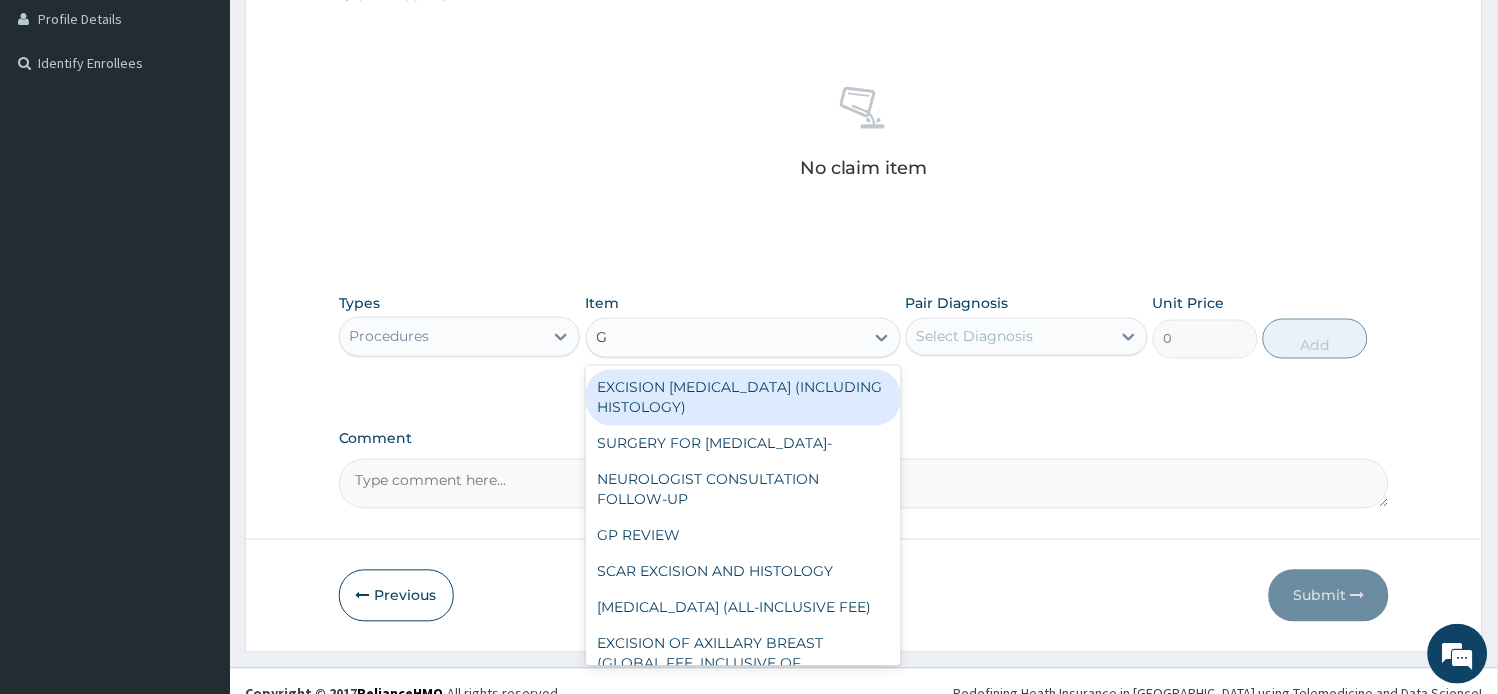 type on "GP" 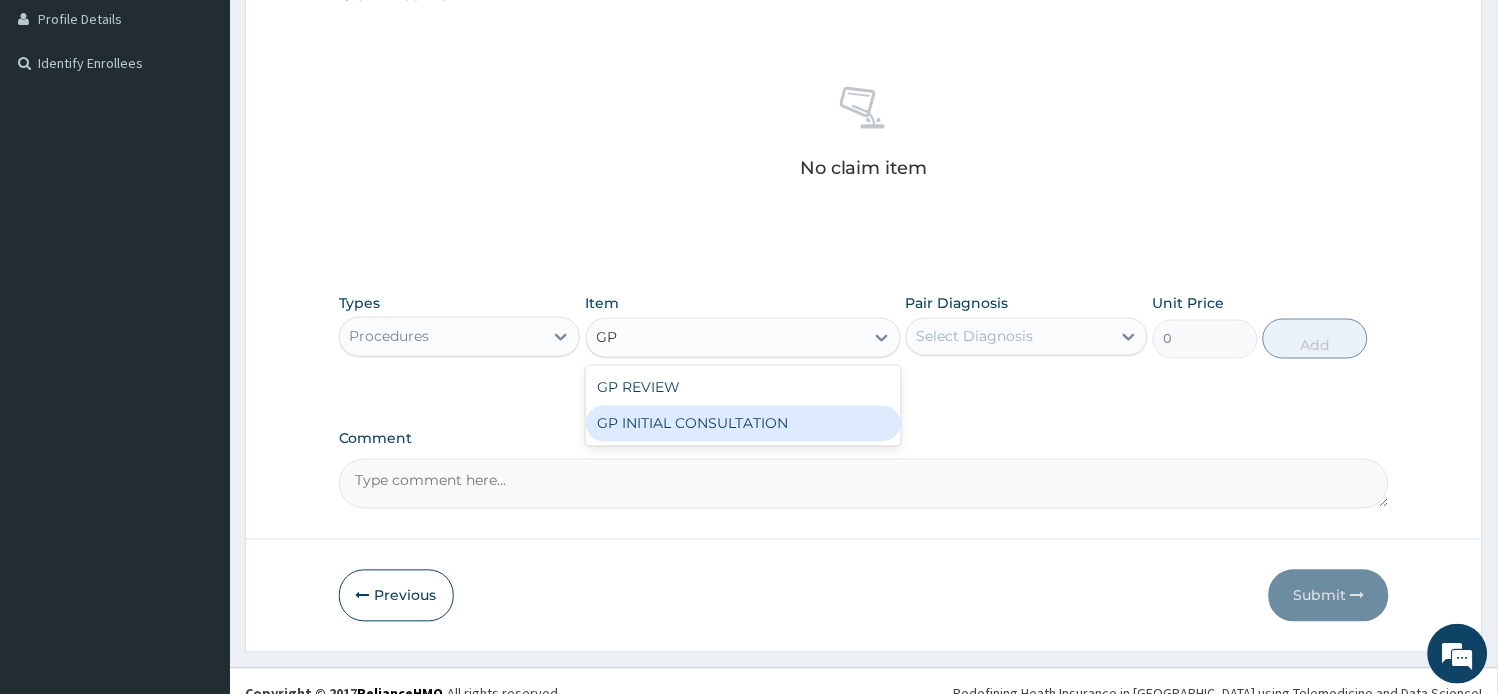 click on "GP INITIAL CONSULTATION" at bounding box center [743, 424] 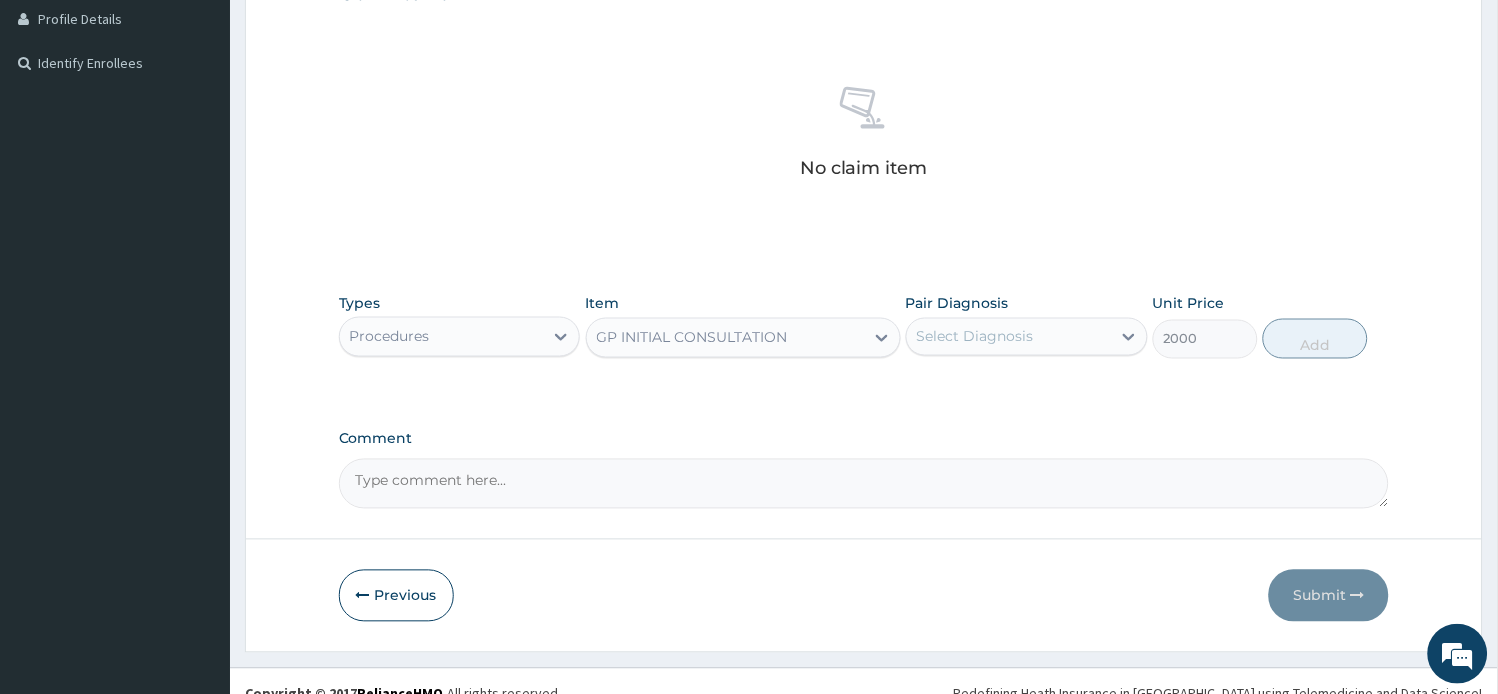 click on "Select Diagnosis" at bounding box center (975, 337) 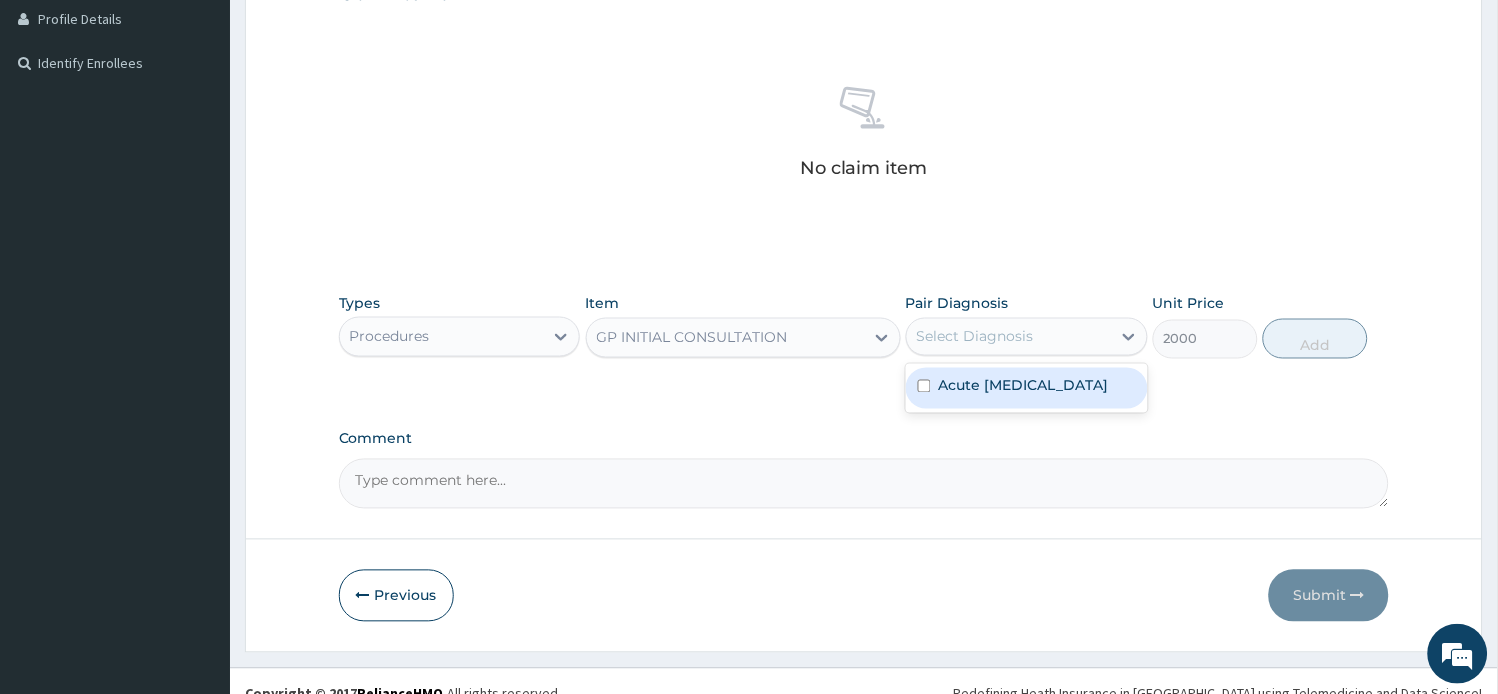 drag, startPoint x: 988, startPoint y: 385, endPoint x: 1236, endPoint y: 371, distance: 248.39485 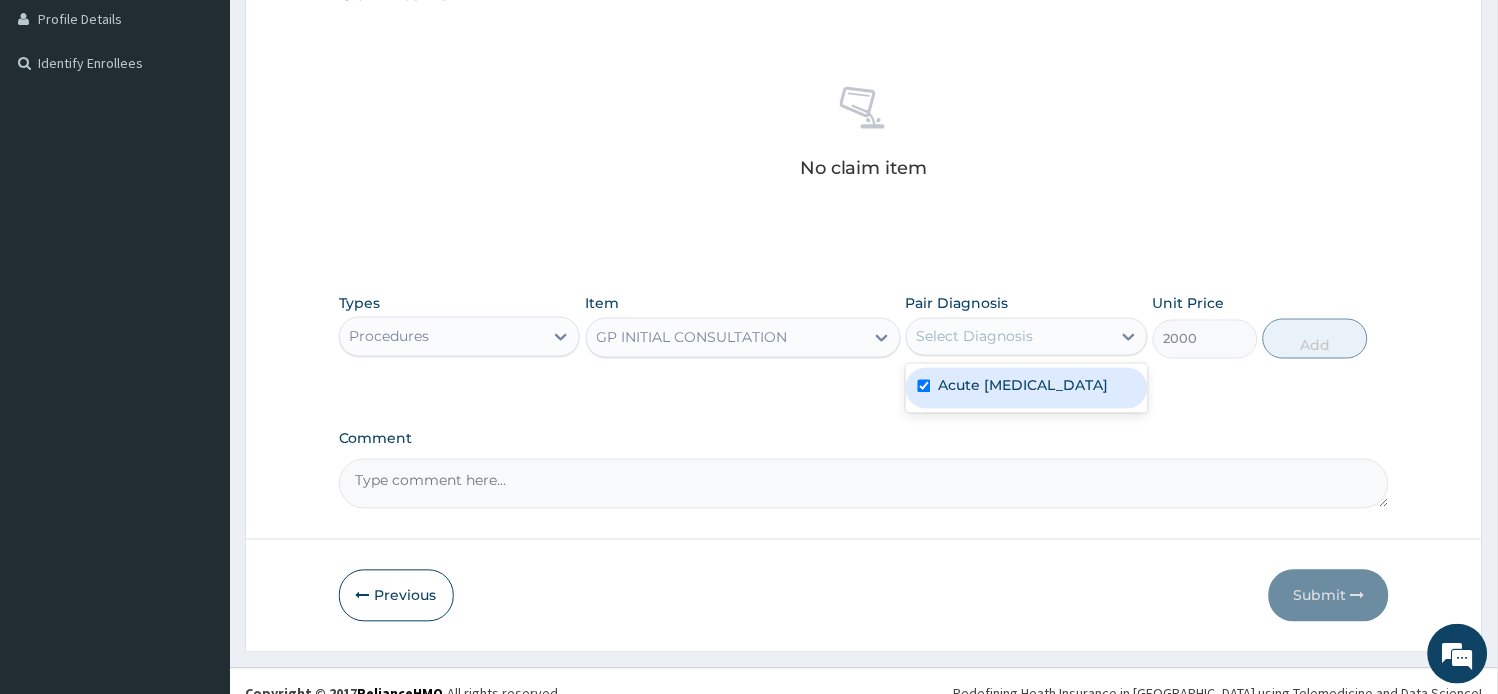 checkbox on "true" 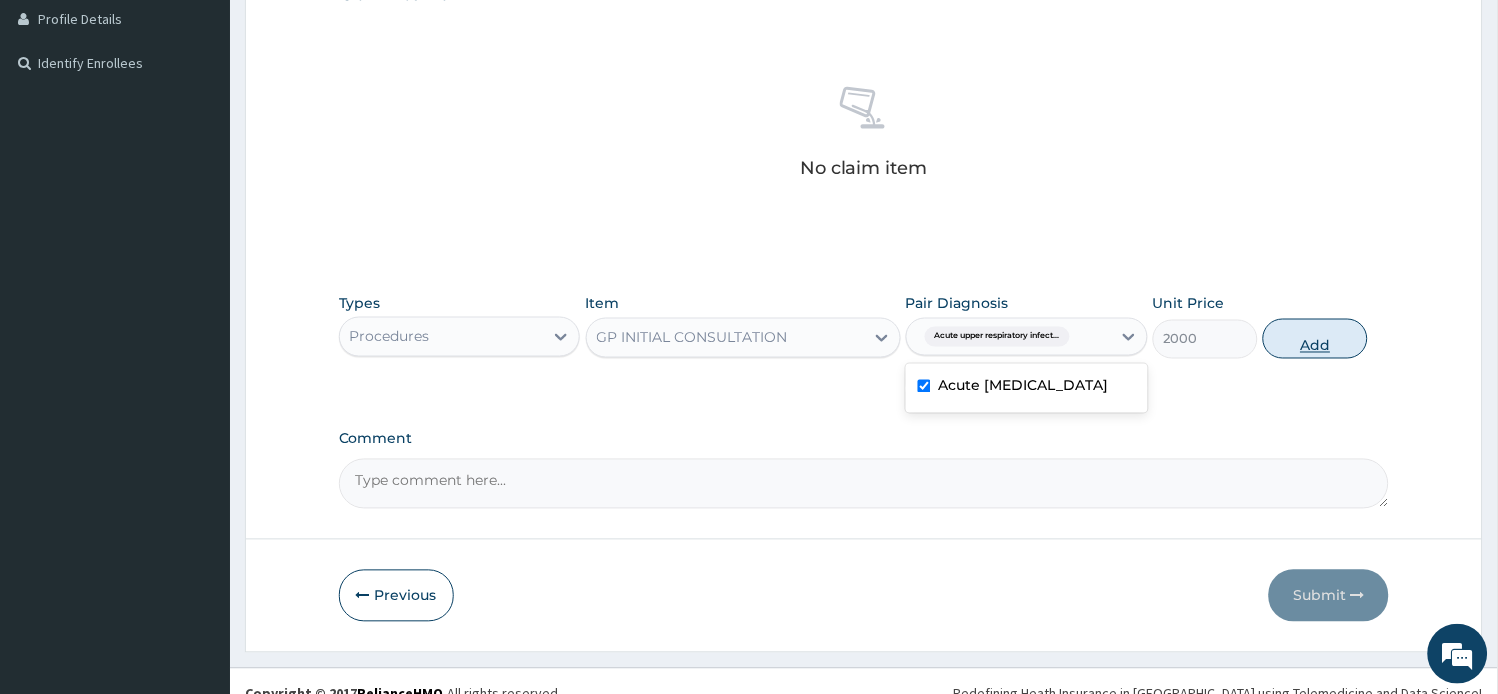 click on "Add" at bounding box center [1315, 339] 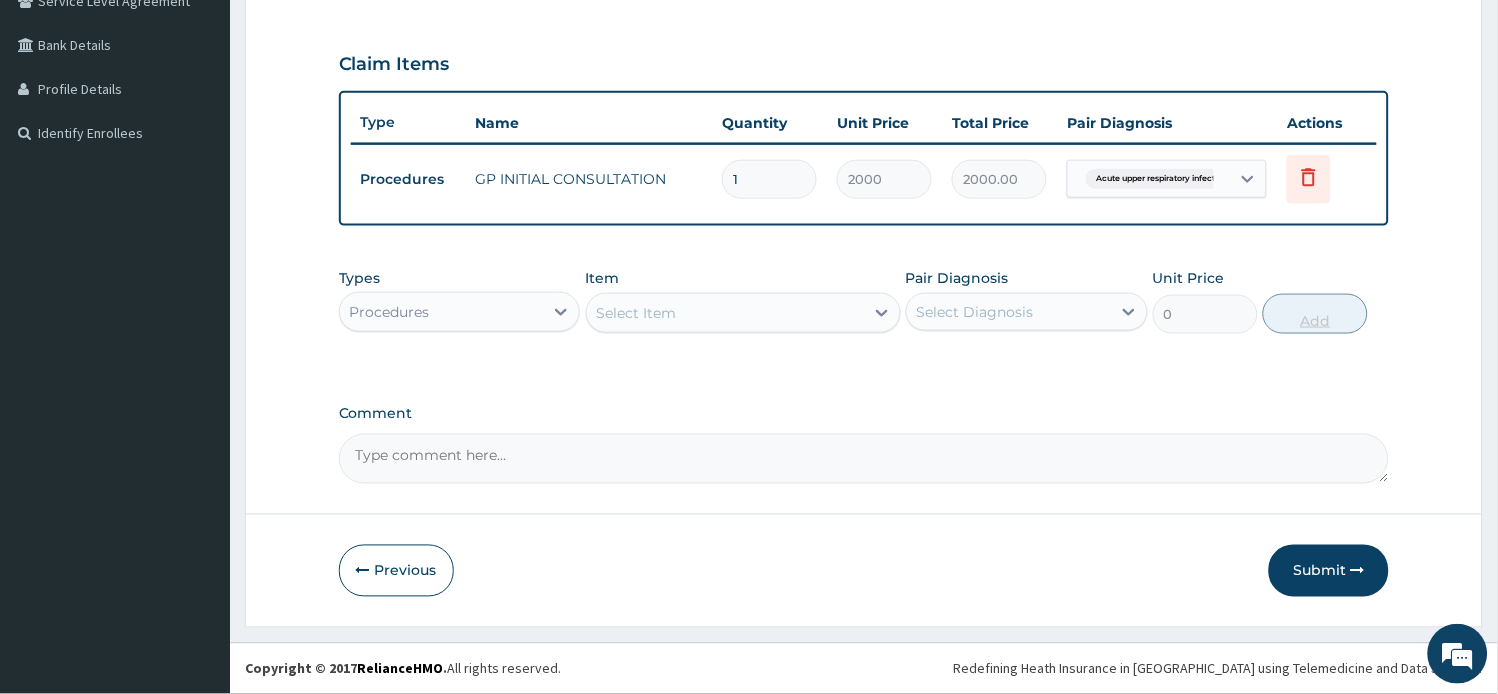 scroll, scrollTop: 434, scrollLeft: 0, axis: vertical 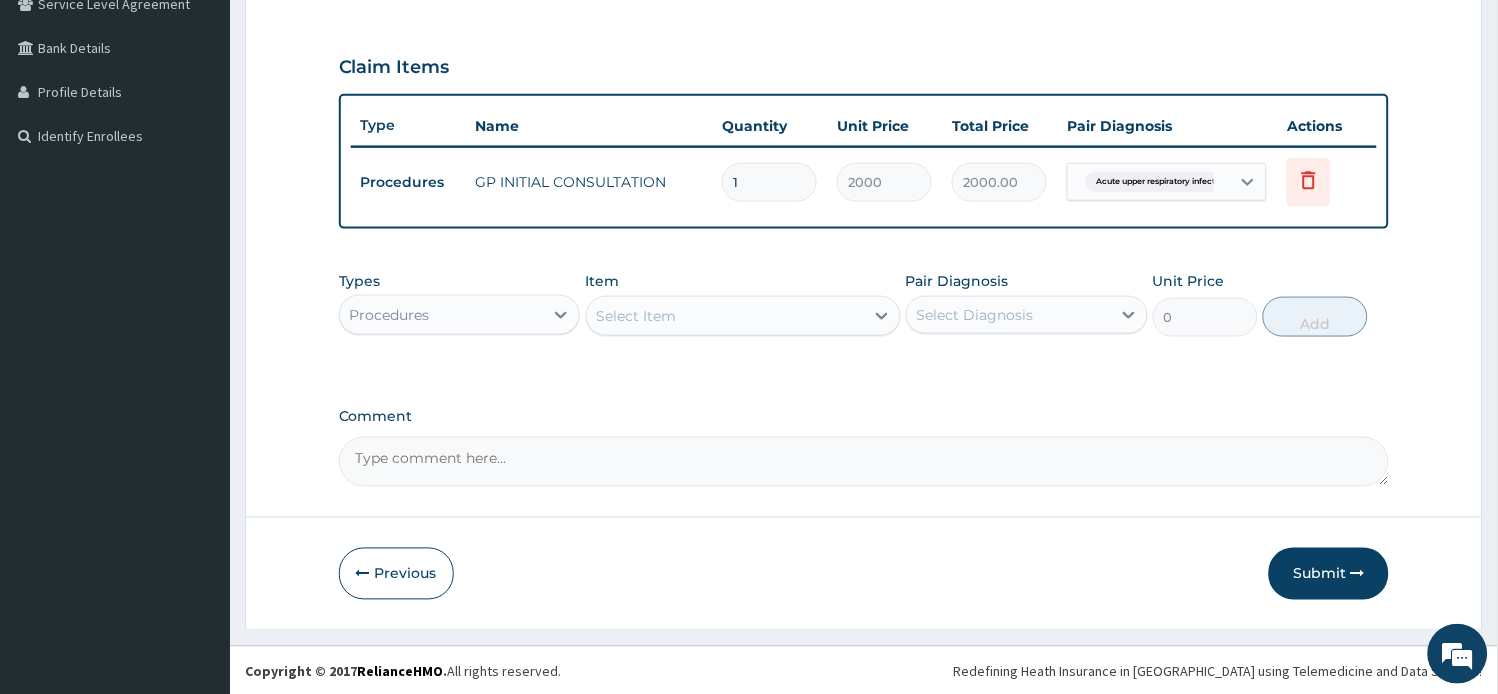 click on "Procedures" at bounding box center [442, 315] 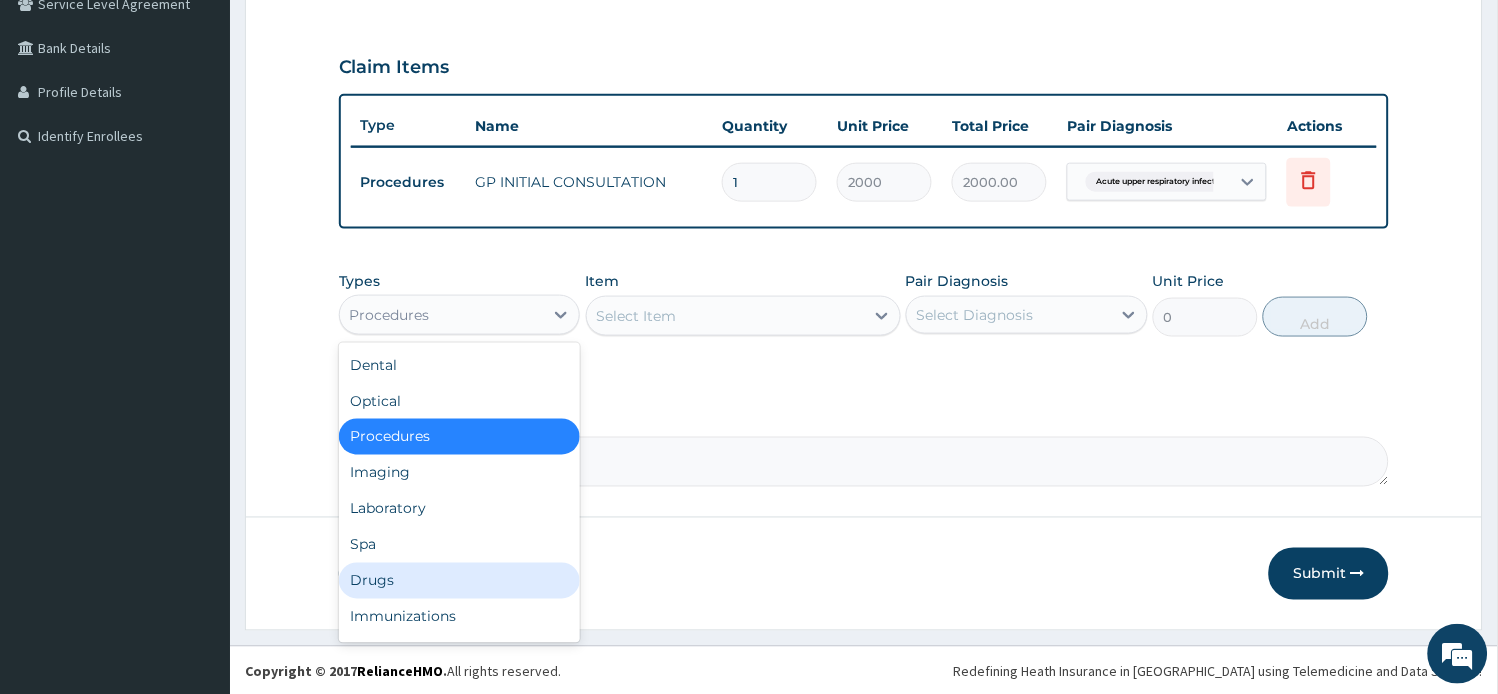 click on "Drugs" at bounding box center [460, 581] 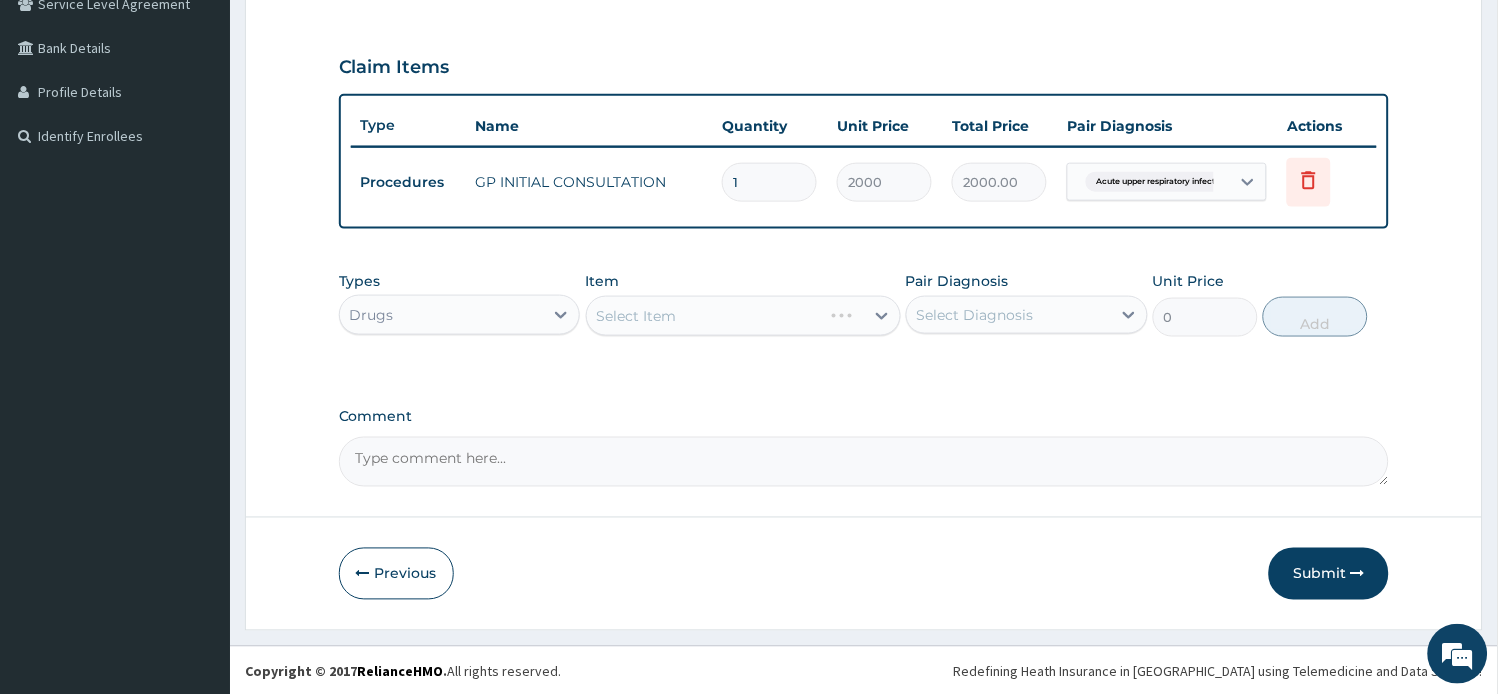 click on "Select Item" at bounding box center (704, 316) 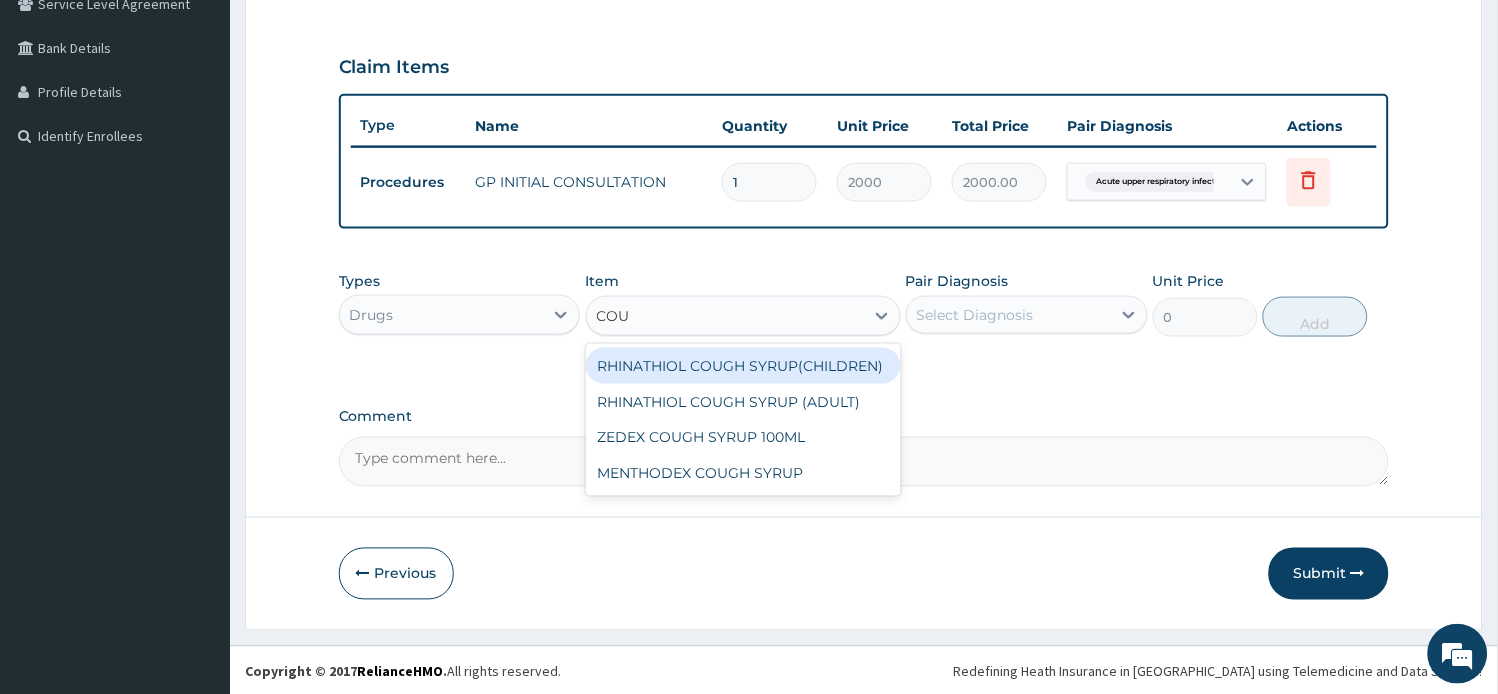 type on "COUG" 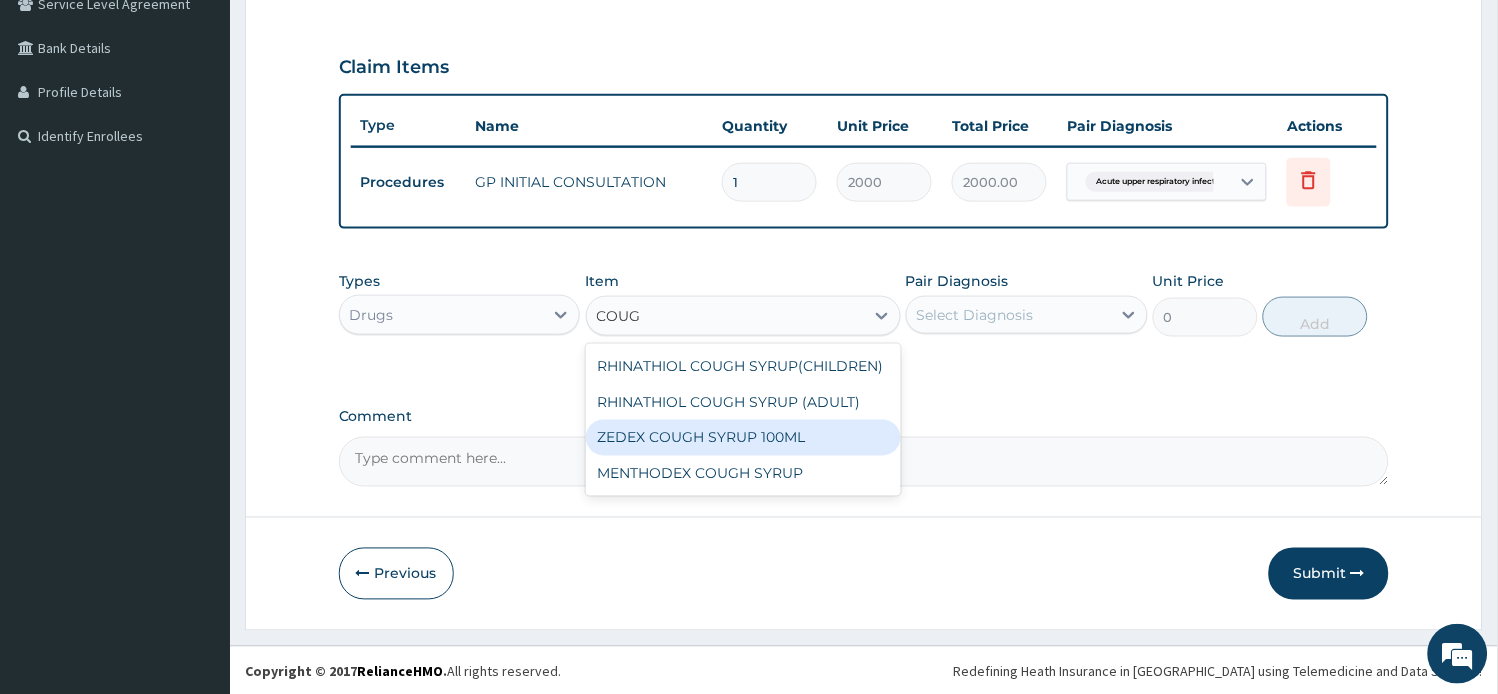 click on "ZEDEX COUGH SYRUP 100ML" at bounding box center [743, 438] 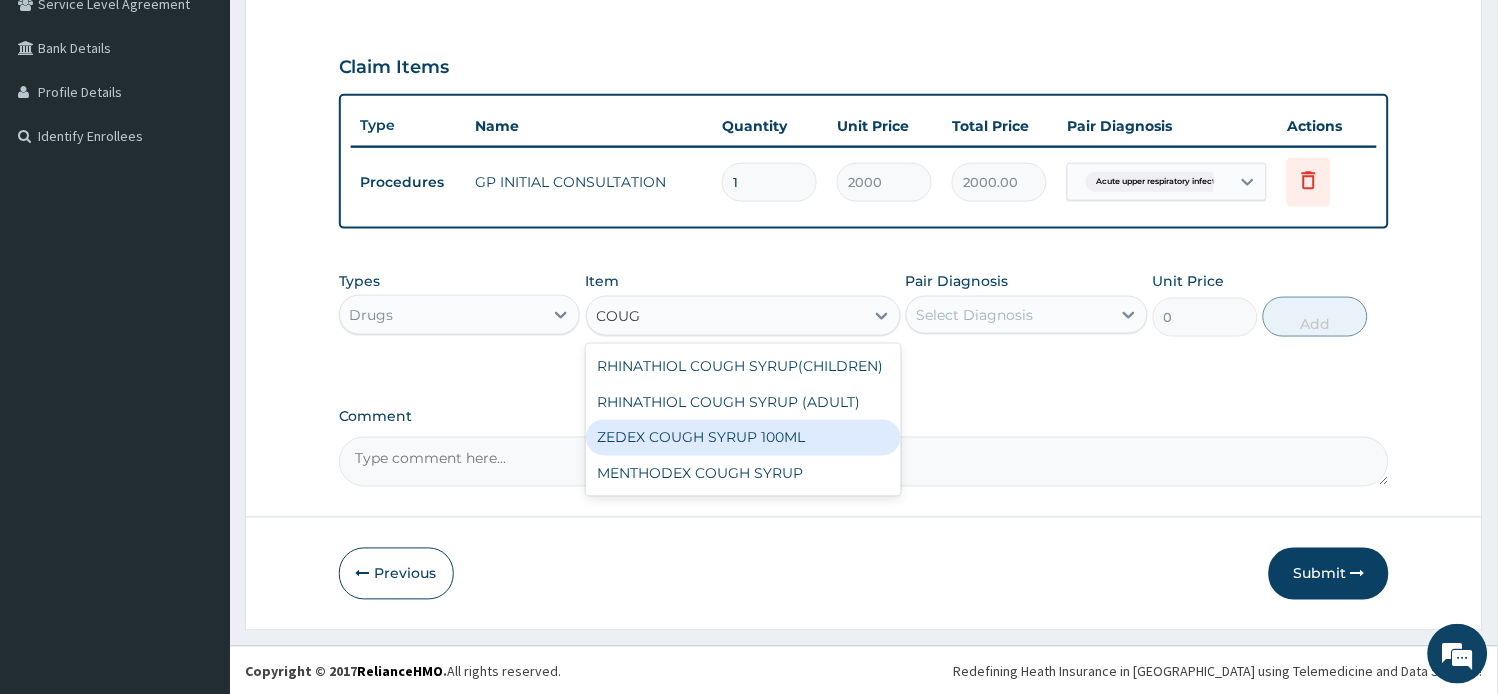 type 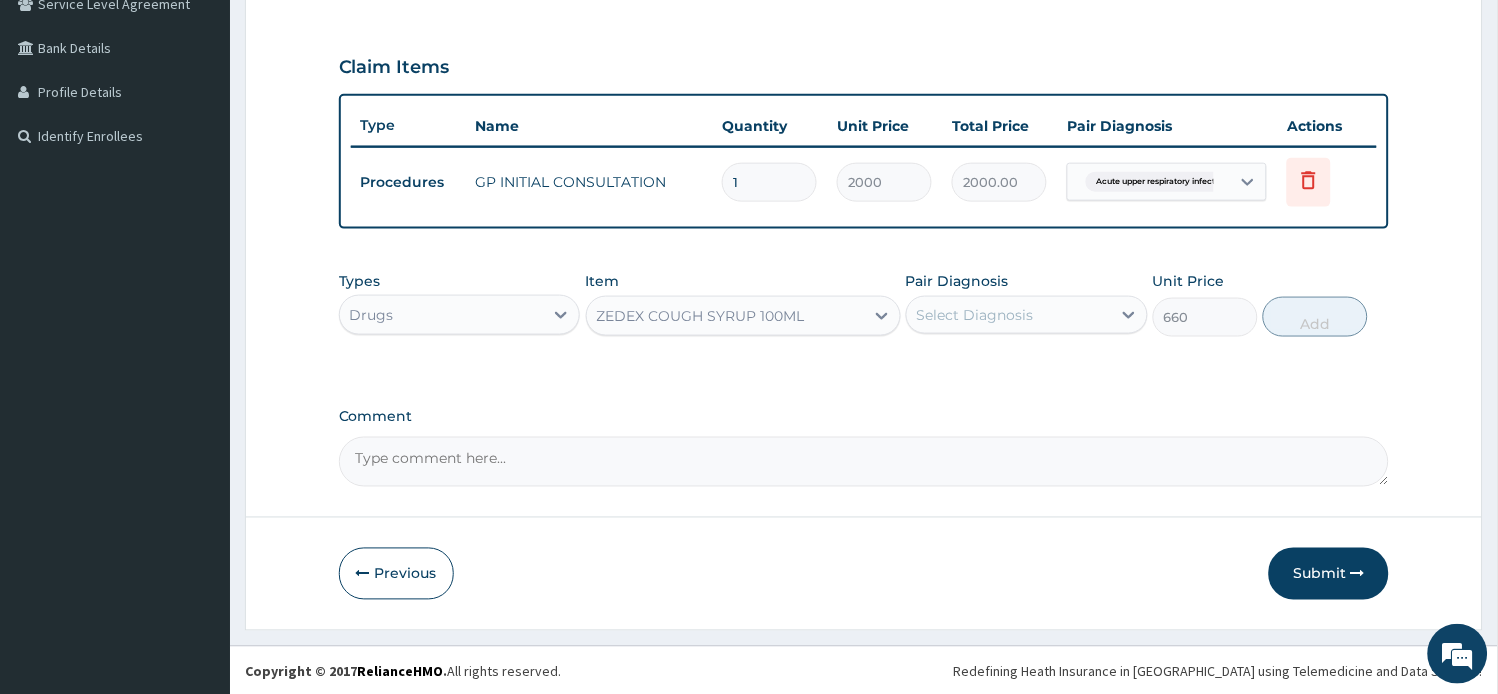 click on "Select Diagnosis" at bounding box center [975, 315] 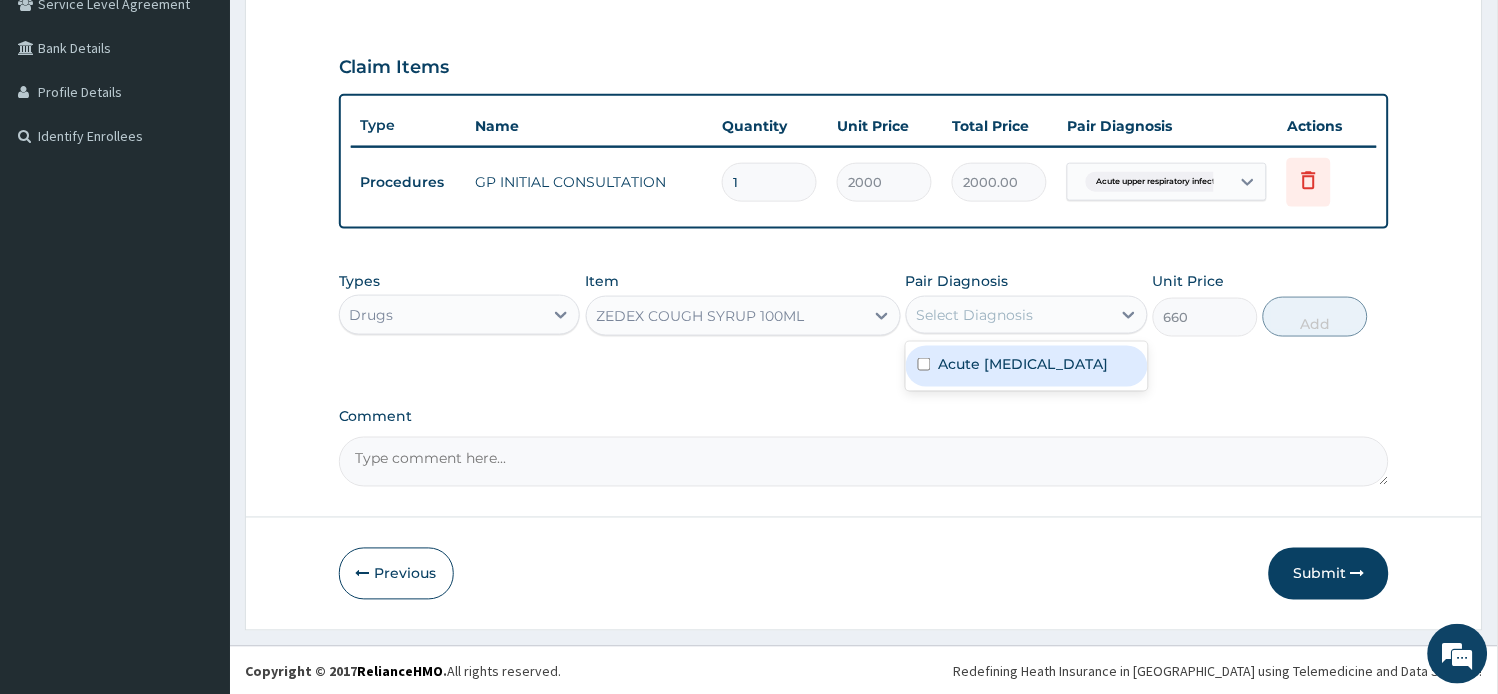 click on "Acute upper respiratory infection" at bounding box center [1024, 364] 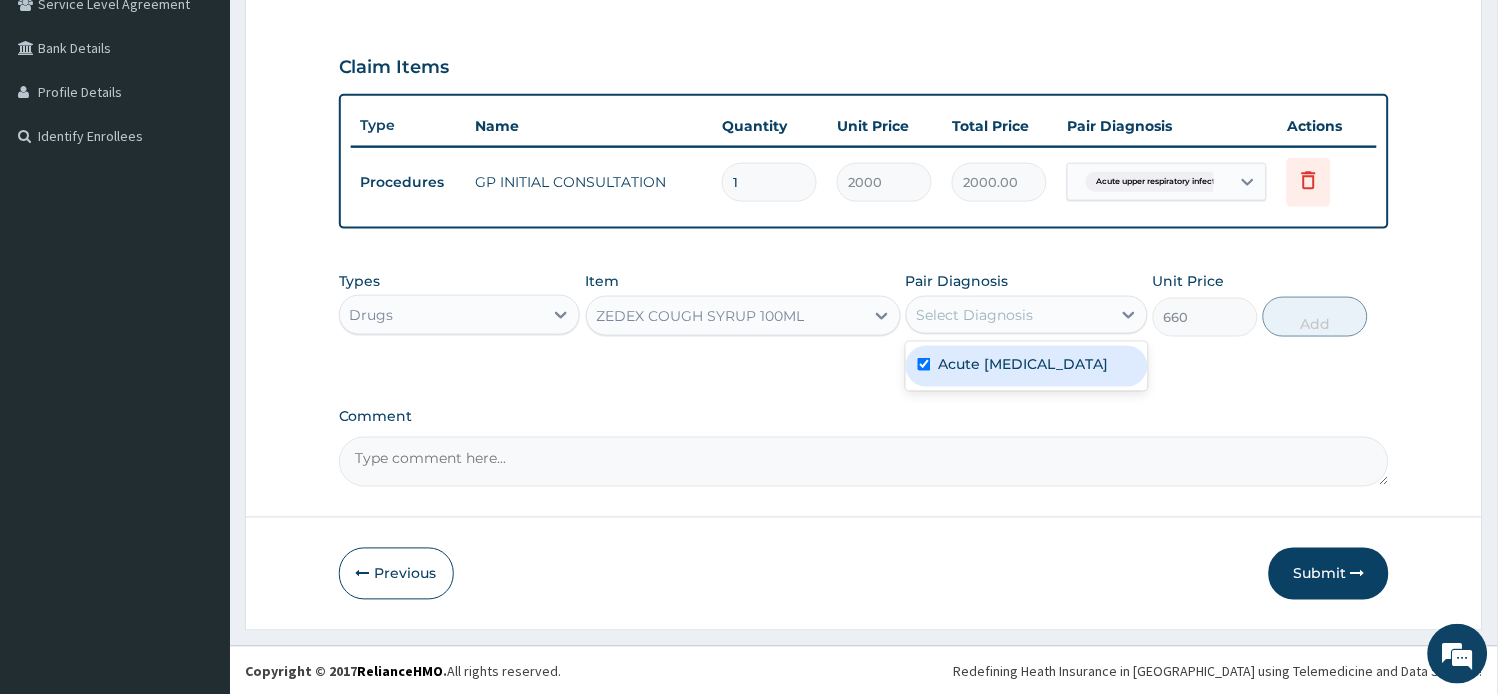 checkbox on "true" 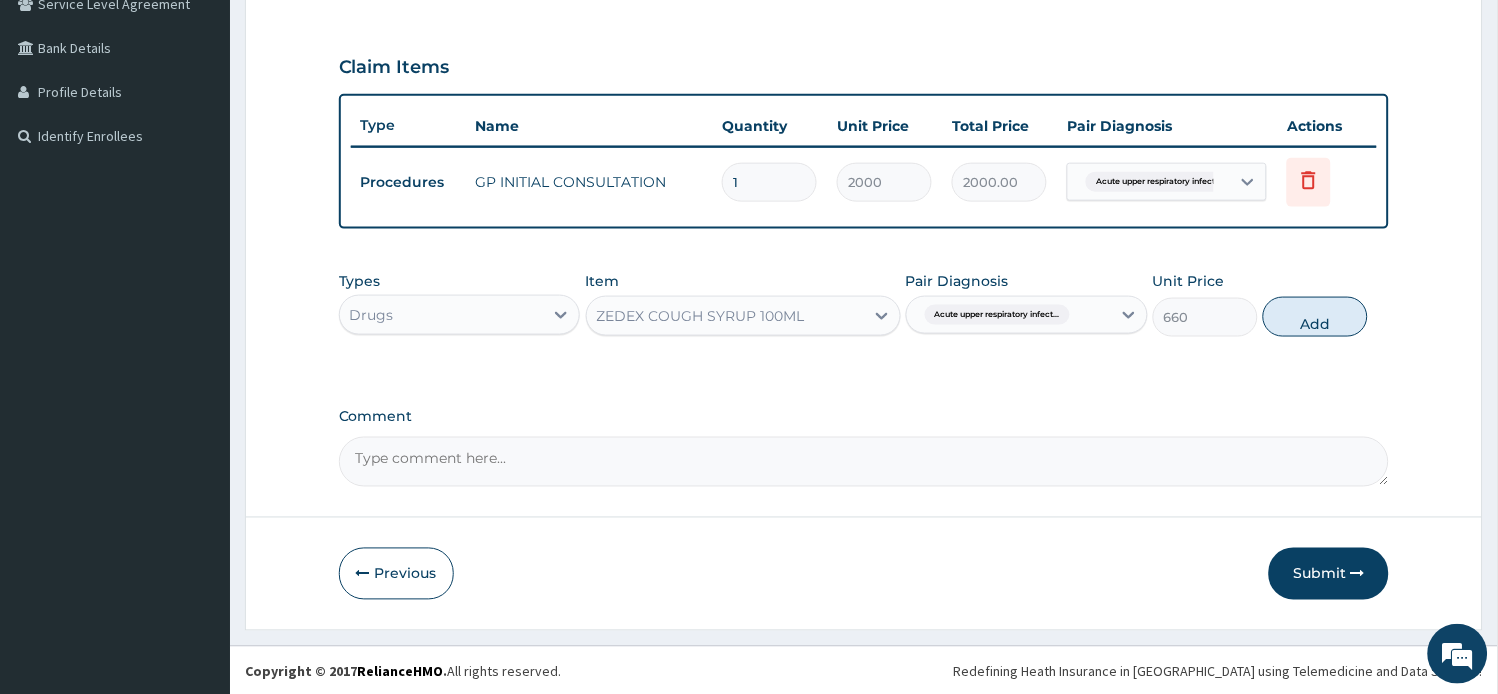 click on "Types Drugs Item ZEDEX COUGH SYRUP 100ML Pair Diagnosis Acute upper respiratory infect... Unit Price 660 Add" at bounding box center [864, 304] 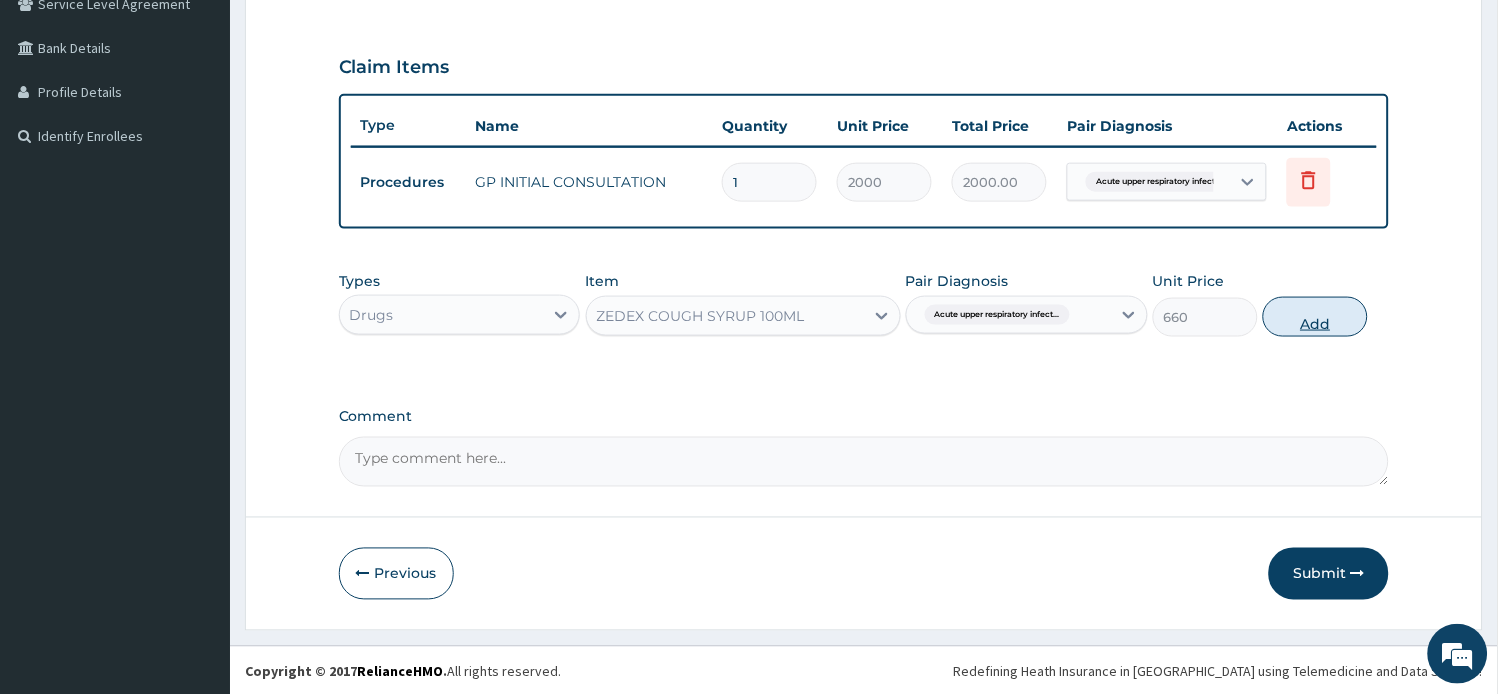 click on "Add" at bounding box center (1315, 317) 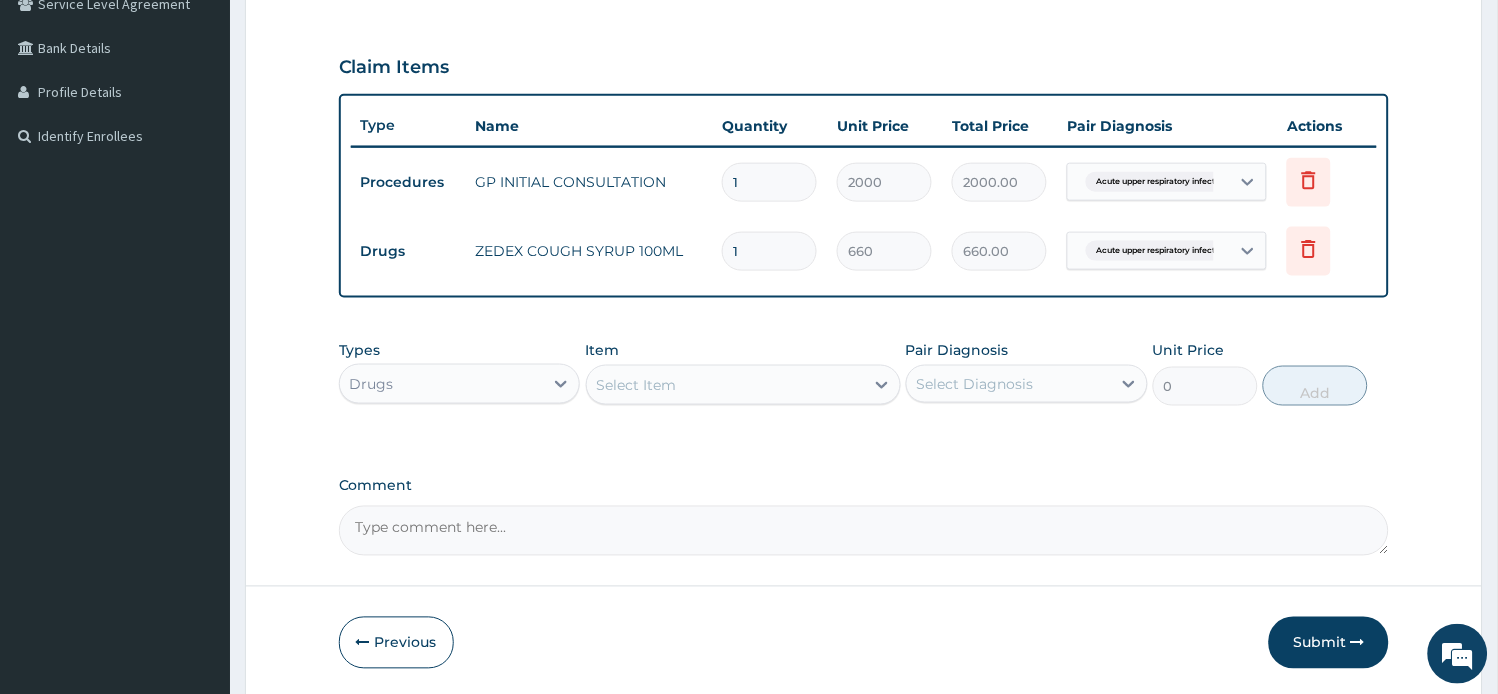 scroll, scrollTop: 504, scrollLeft: 0, axis: vertical 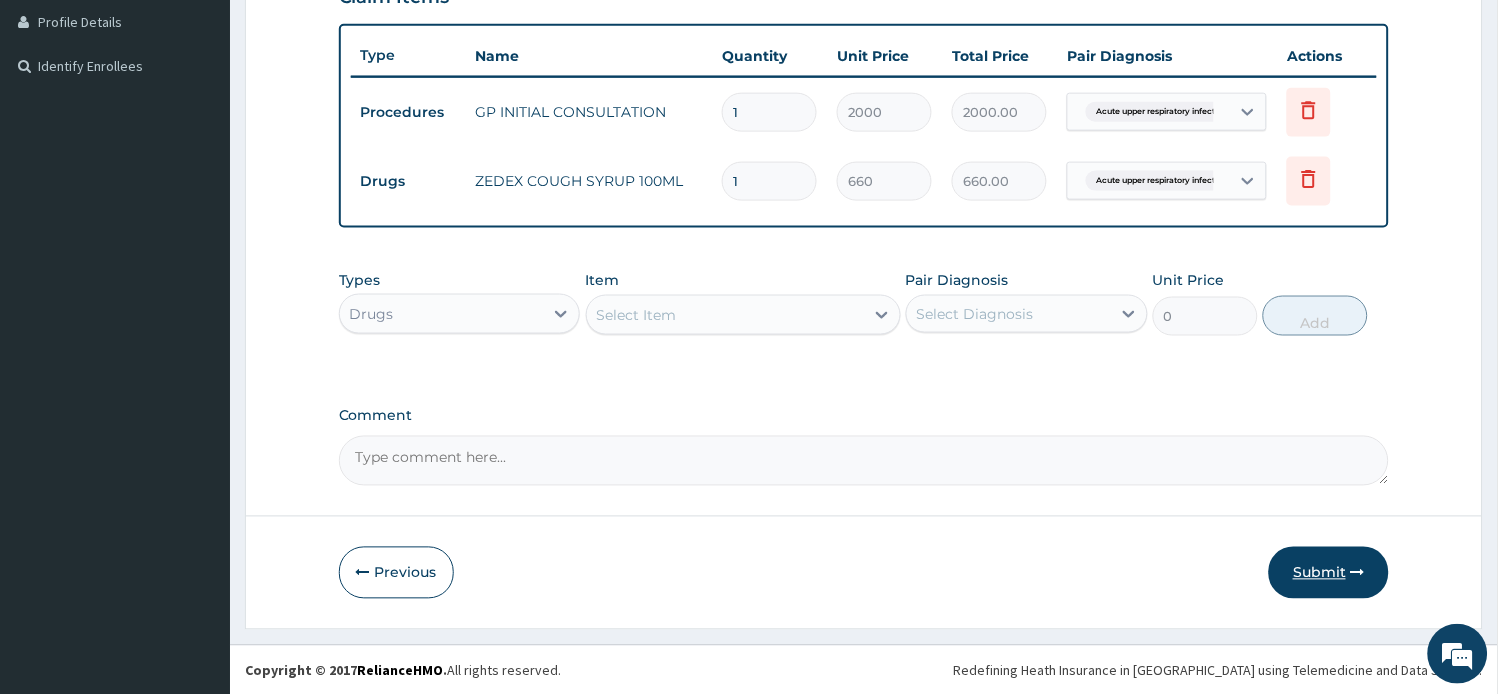 click on "Submit" at bounding box center (1329, 573) 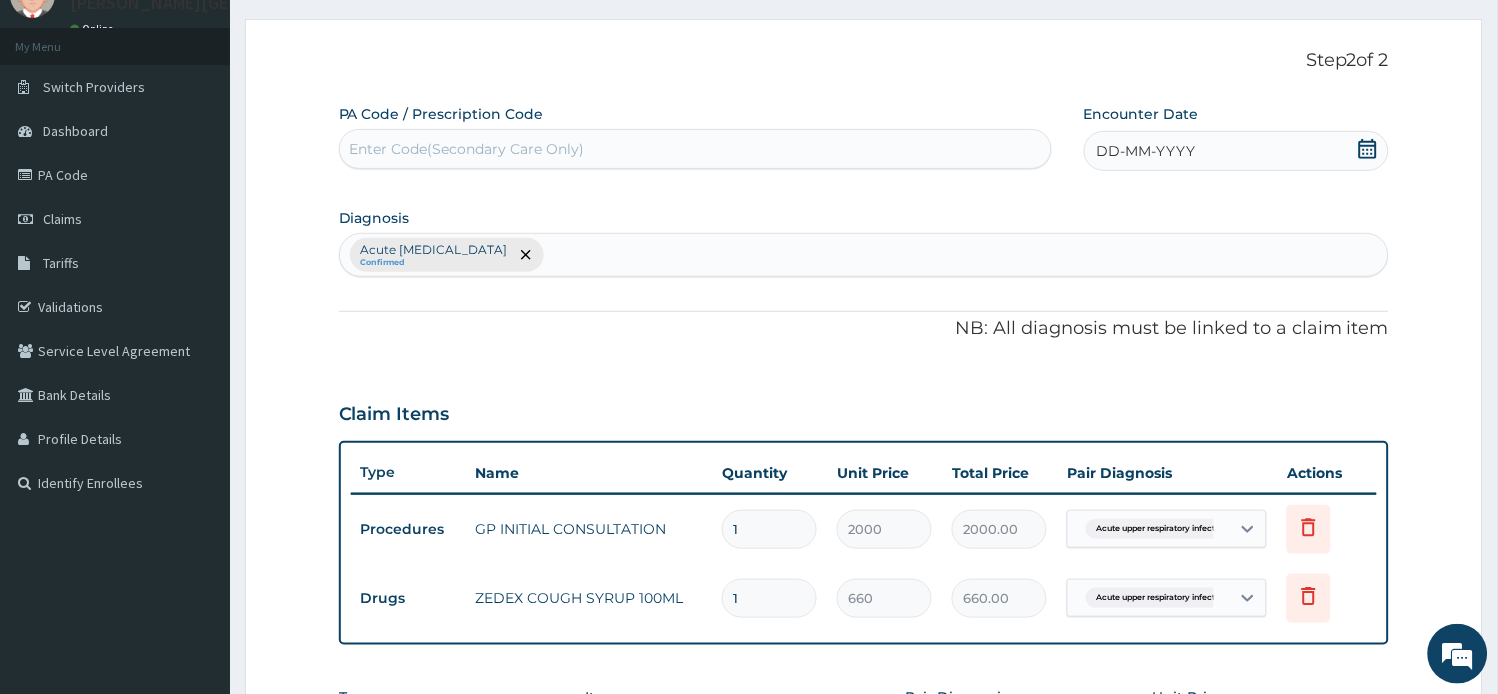 scroll, scrollTop: 0, scrollLeft: 0, axis: both 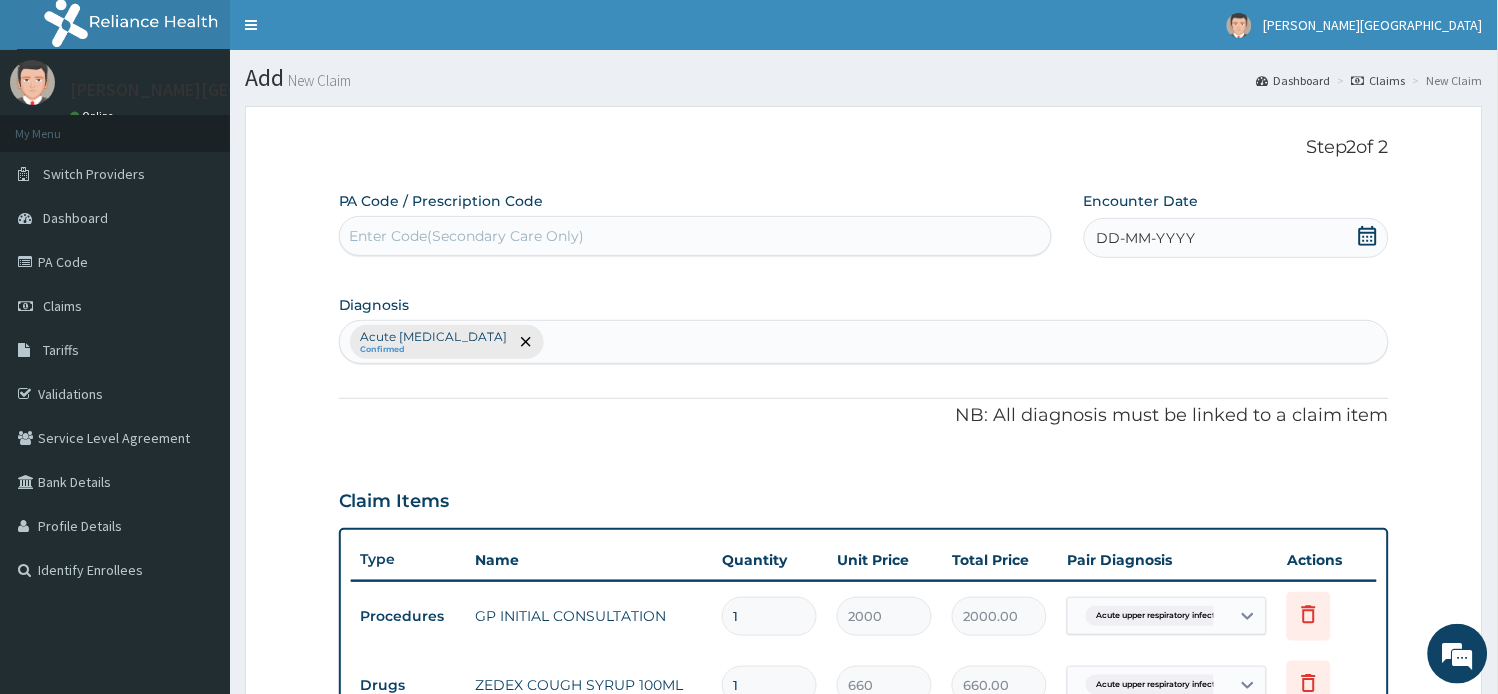 click 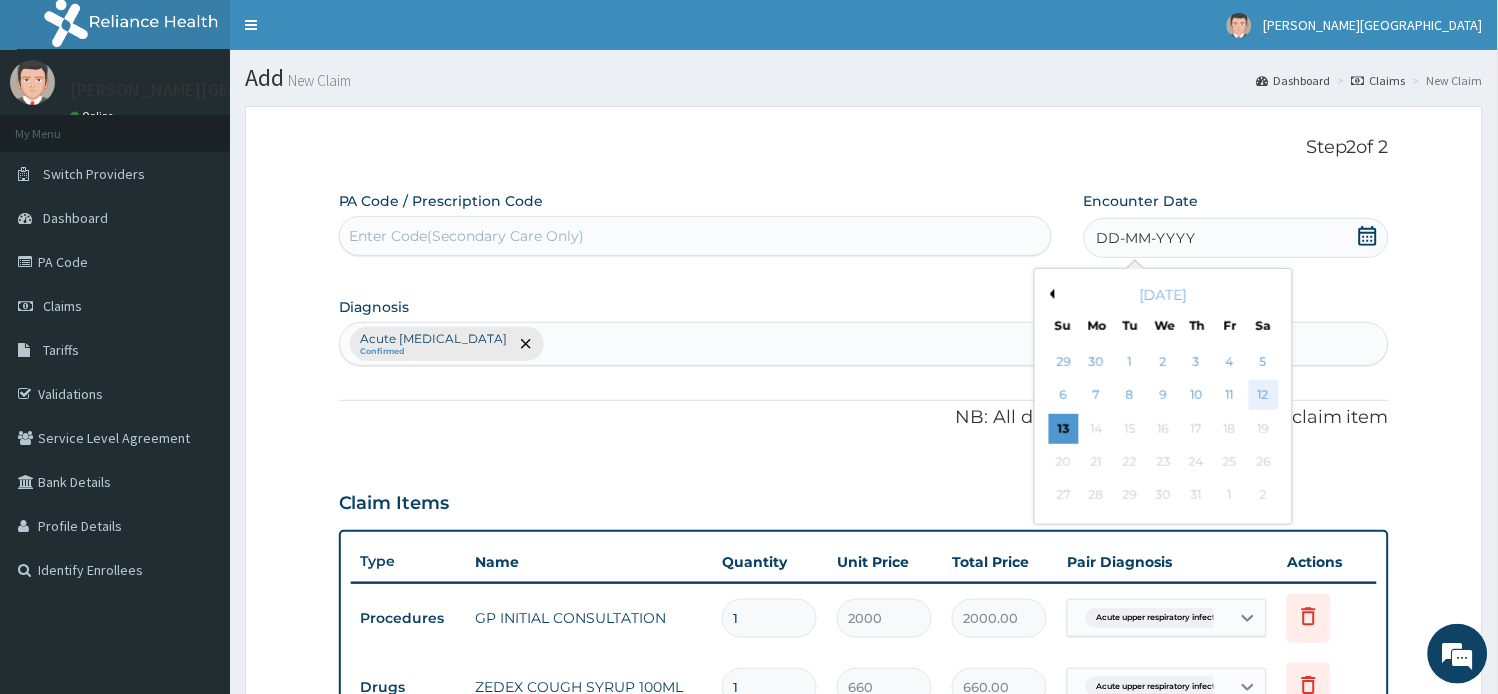 click on "12" at bounding box center [1263, 396] 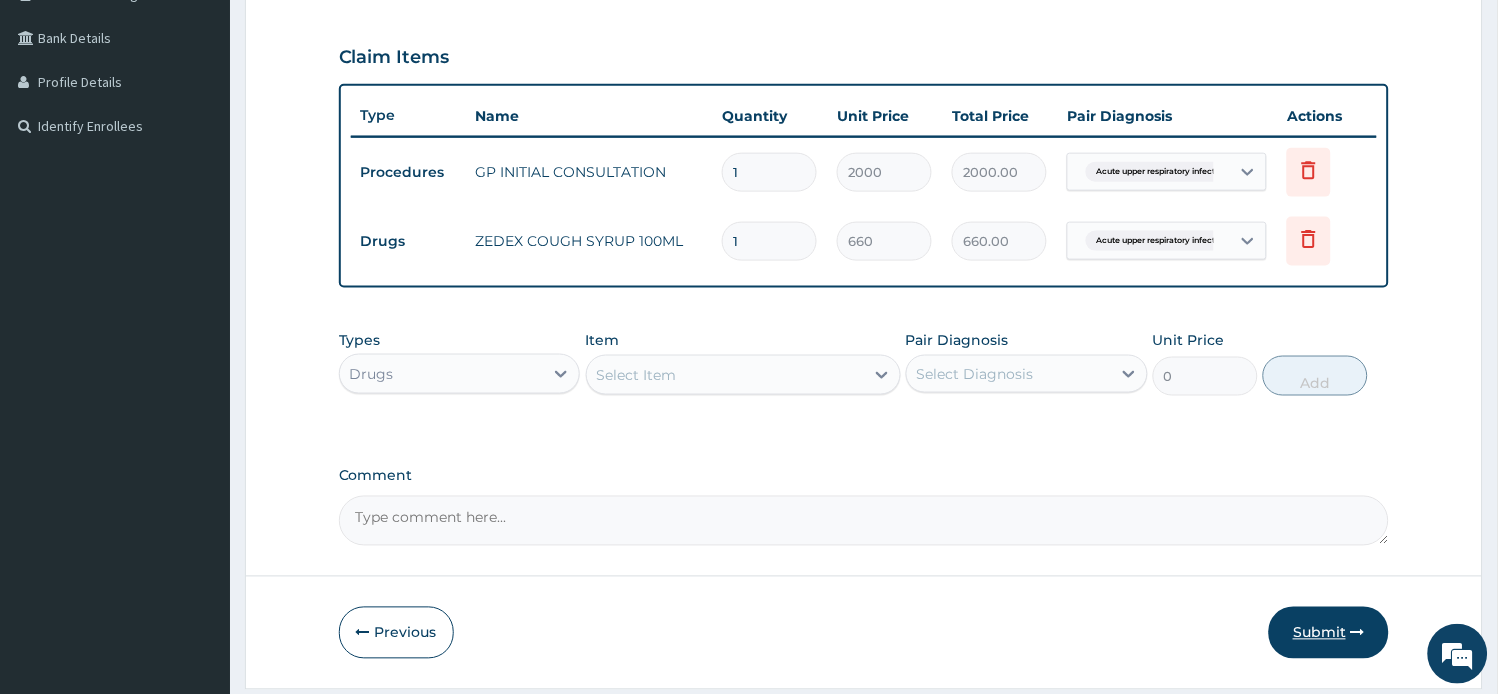 click on "Submit" at bounding box center (1329, 633) 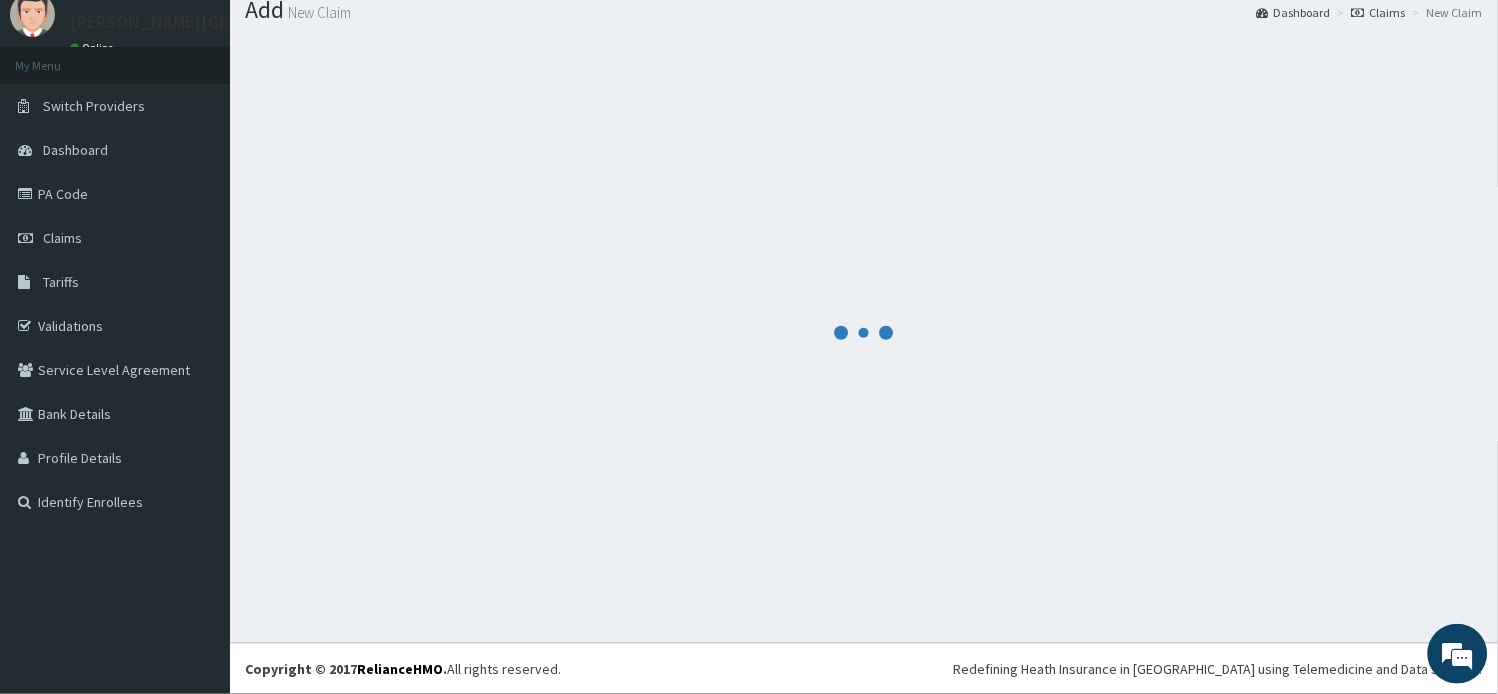 scroll, scrollTop: 67, scrollLeft: 0, axis: vertical 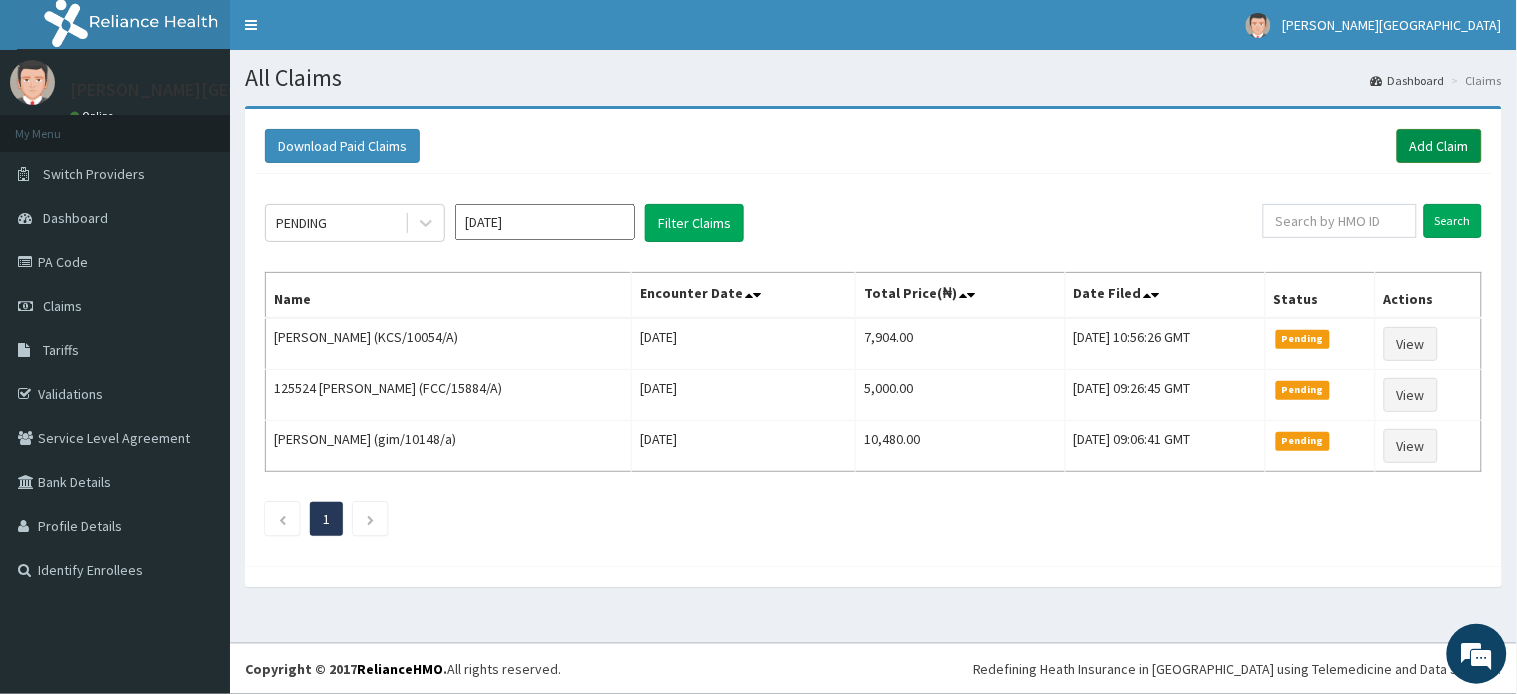 click on "Add Claim" at bounding box center (1439, 146) 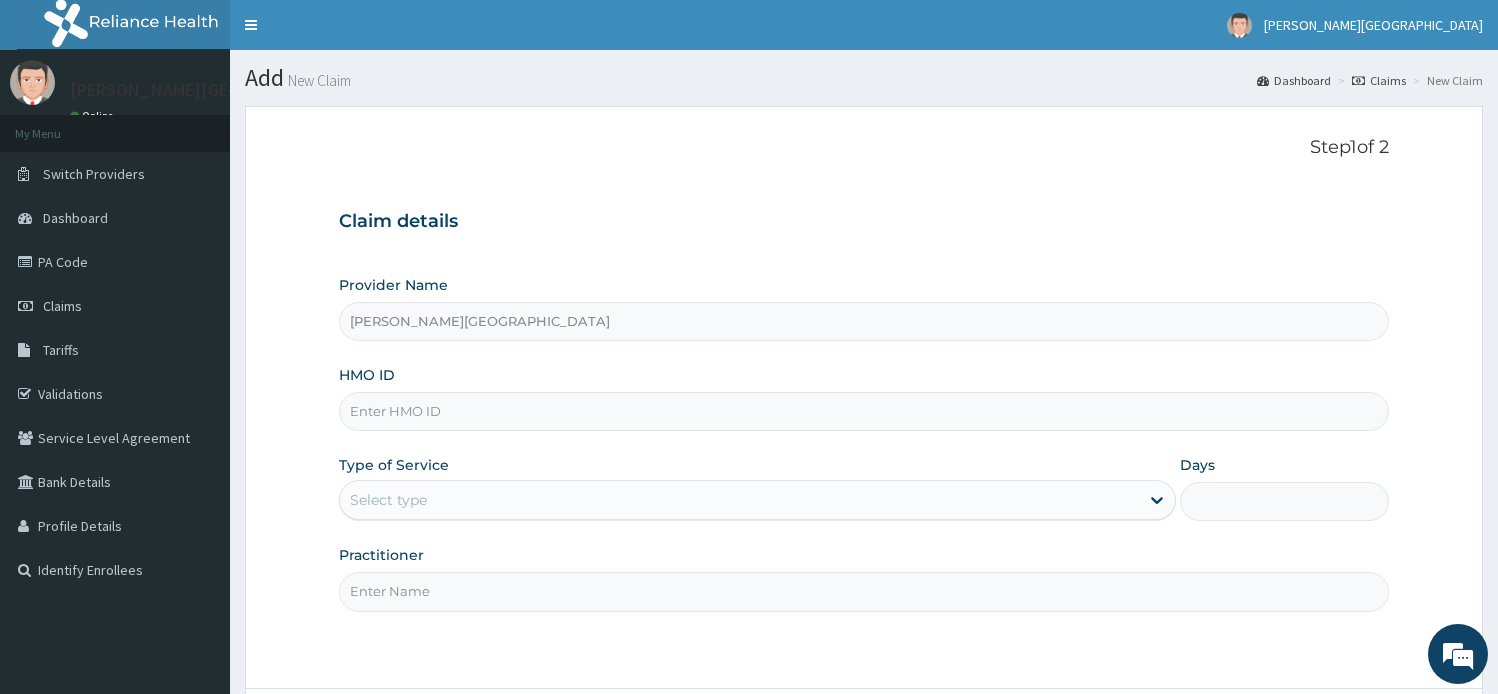 scroll, scrollTop: 0, scrollLeft: 0, axis: both 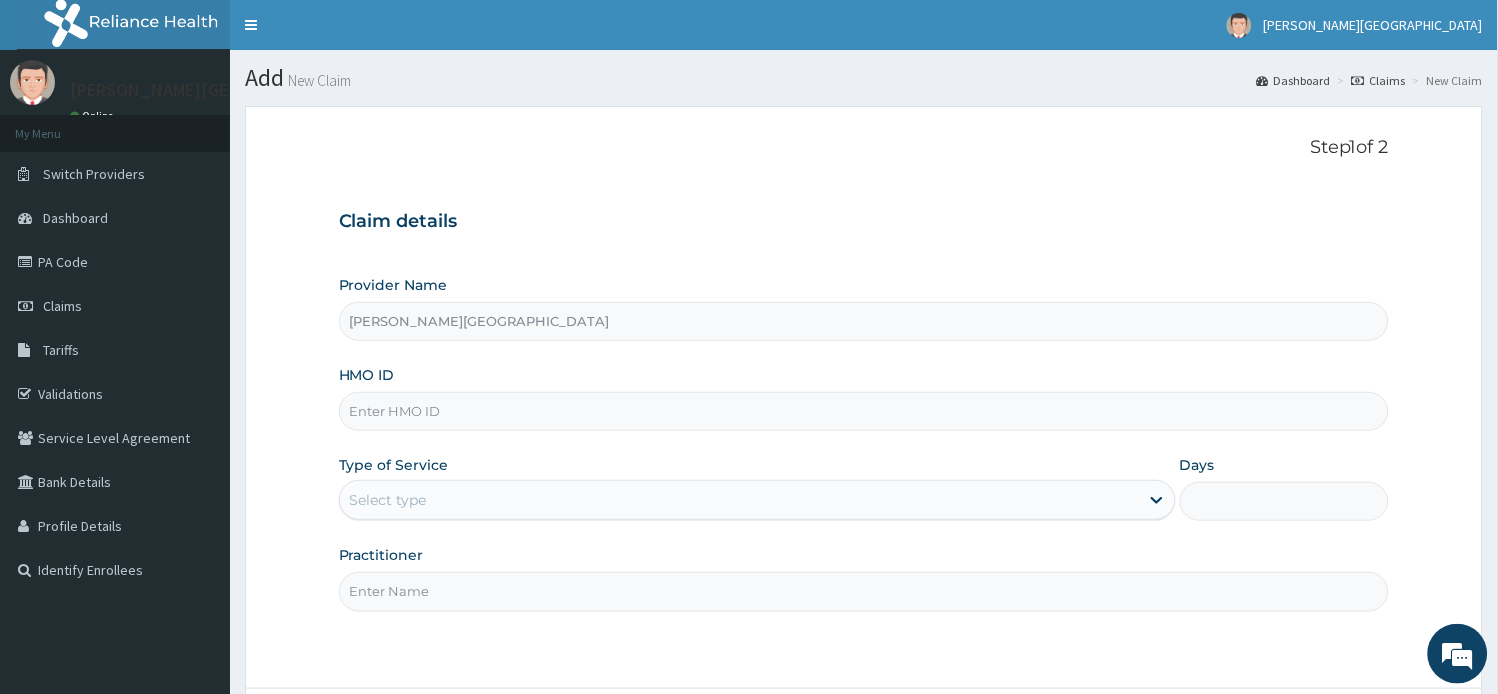 click on "HMO ID" at bounding box center [864, 411] 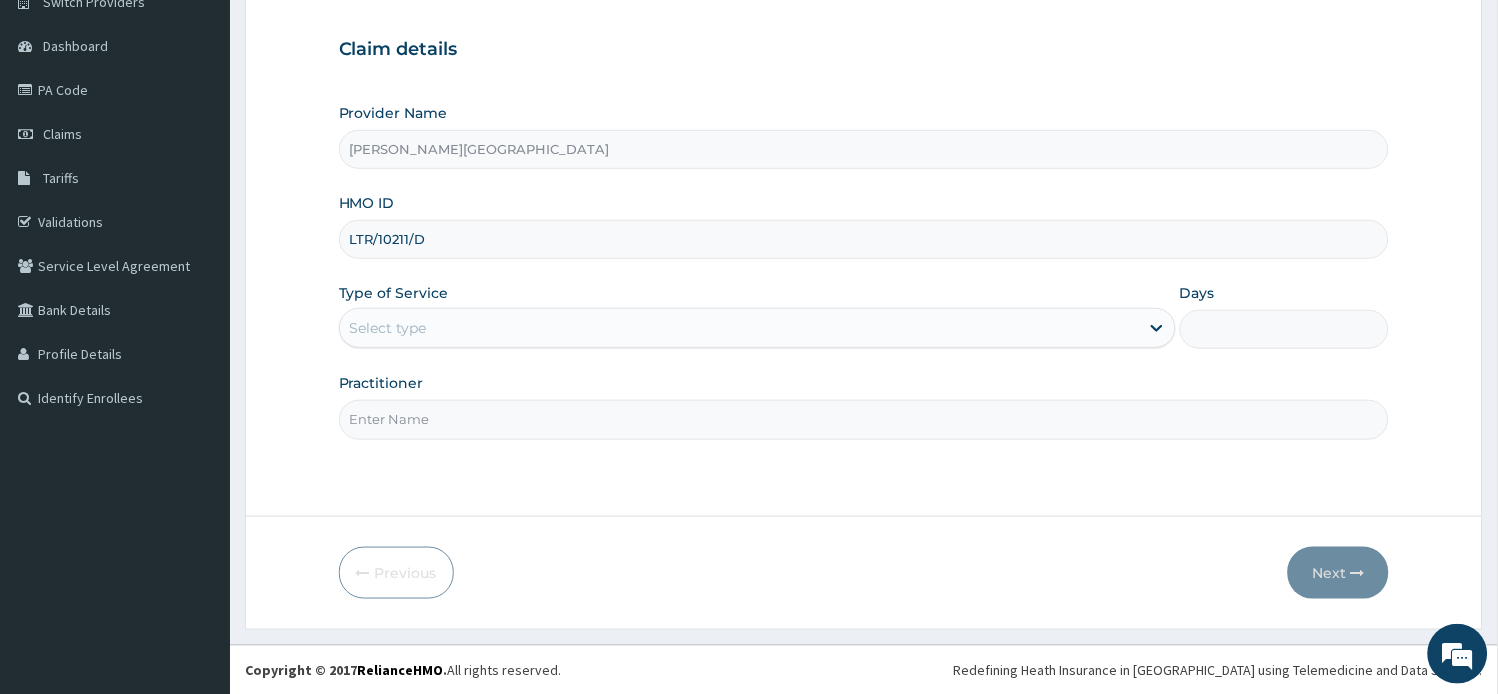 scroll, scrollTop: 174, scrollLeft: 0, axis: vertical 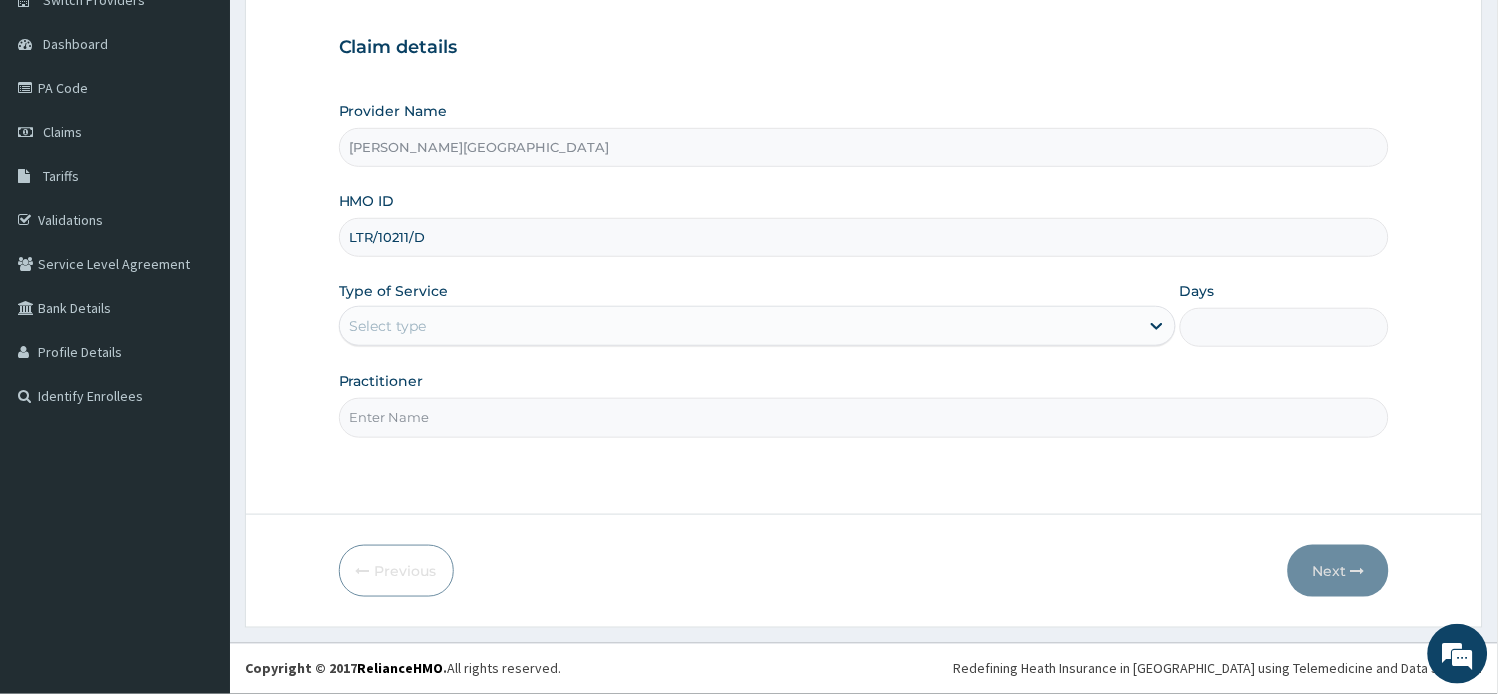 type on "LTR/10211/D" 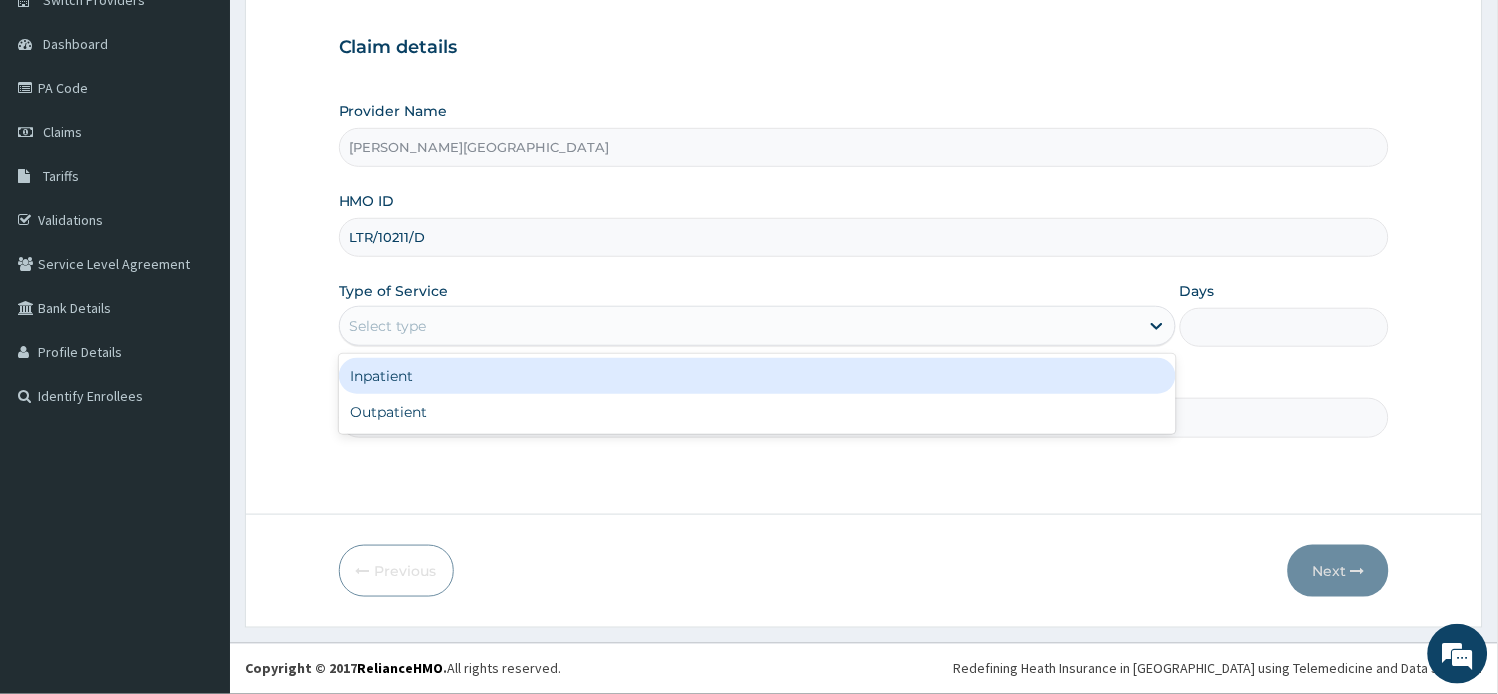 click on "Select type" at bounding box center [739, 326] 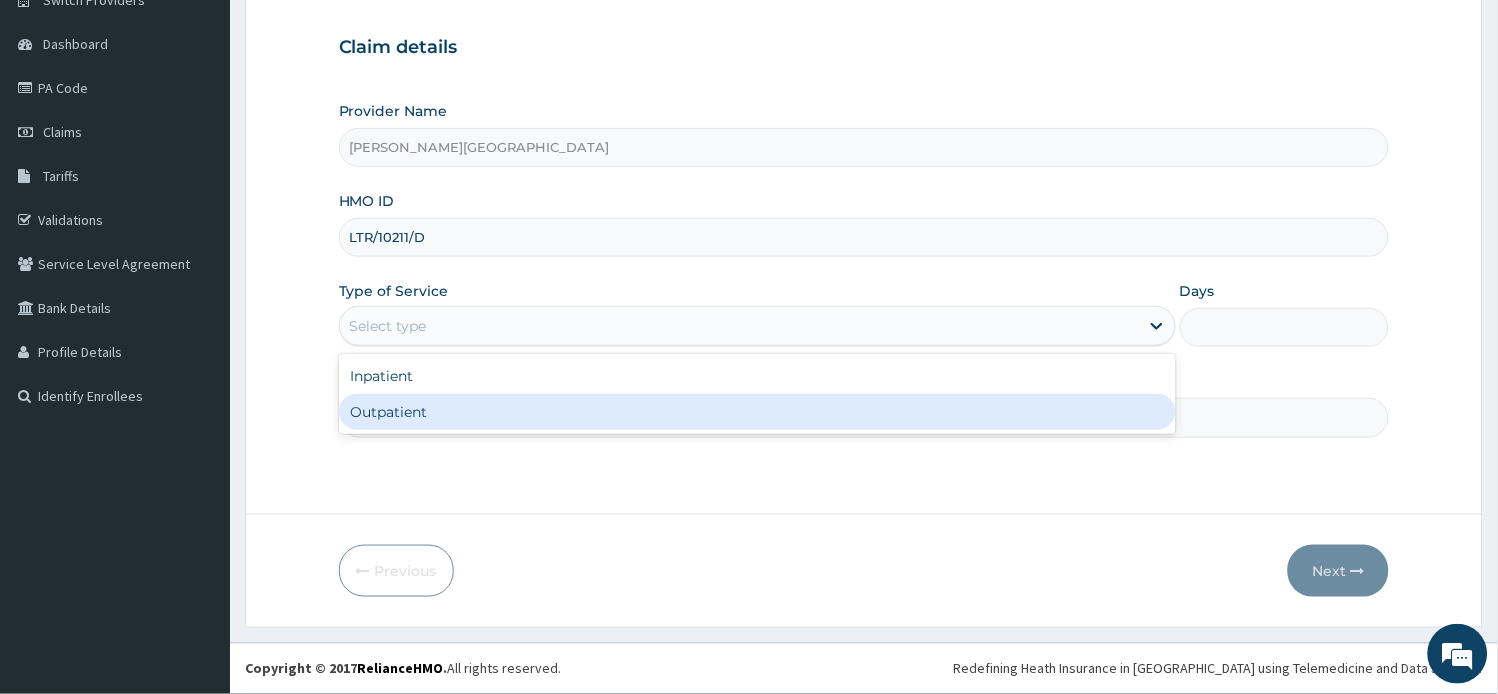 click on "Outpatient" at bounding box center [757, 412] 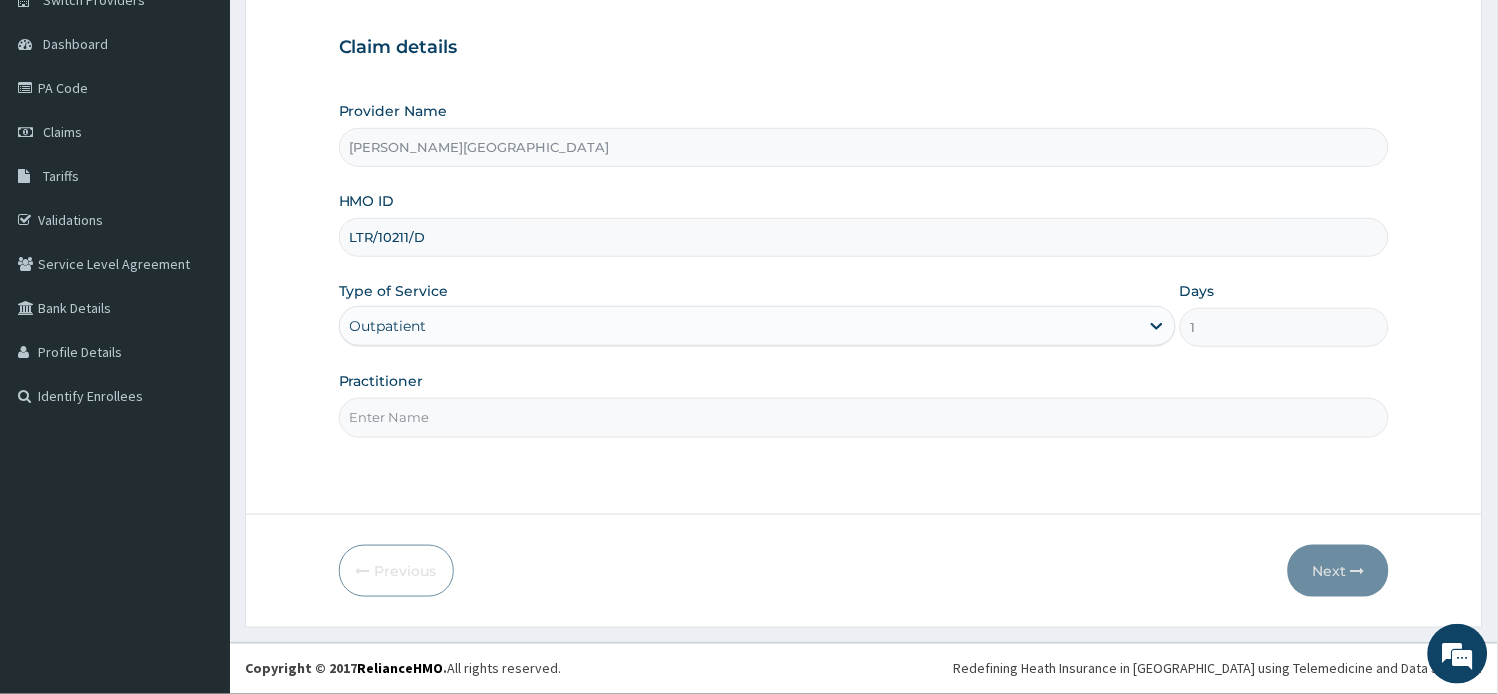 click on "Practitioner" at bounding box center (864, 417) 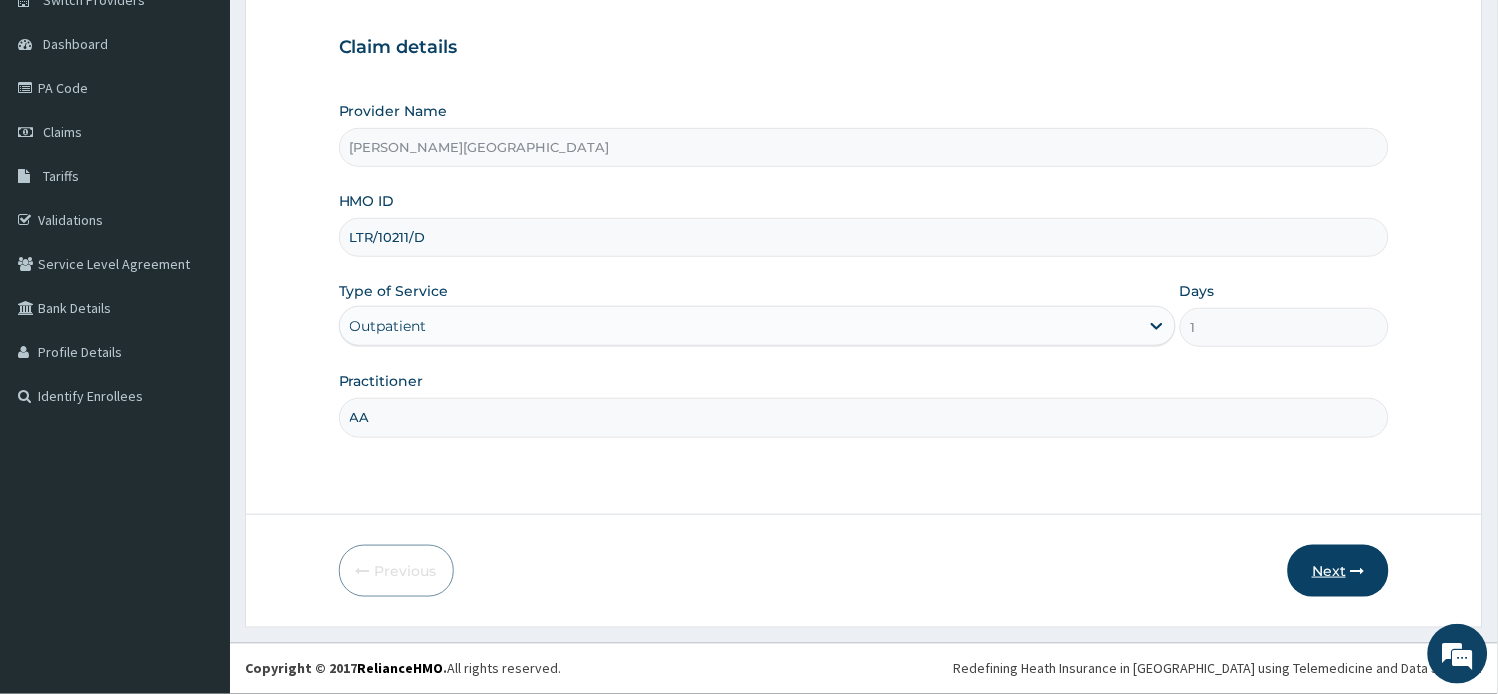 type on "AA" 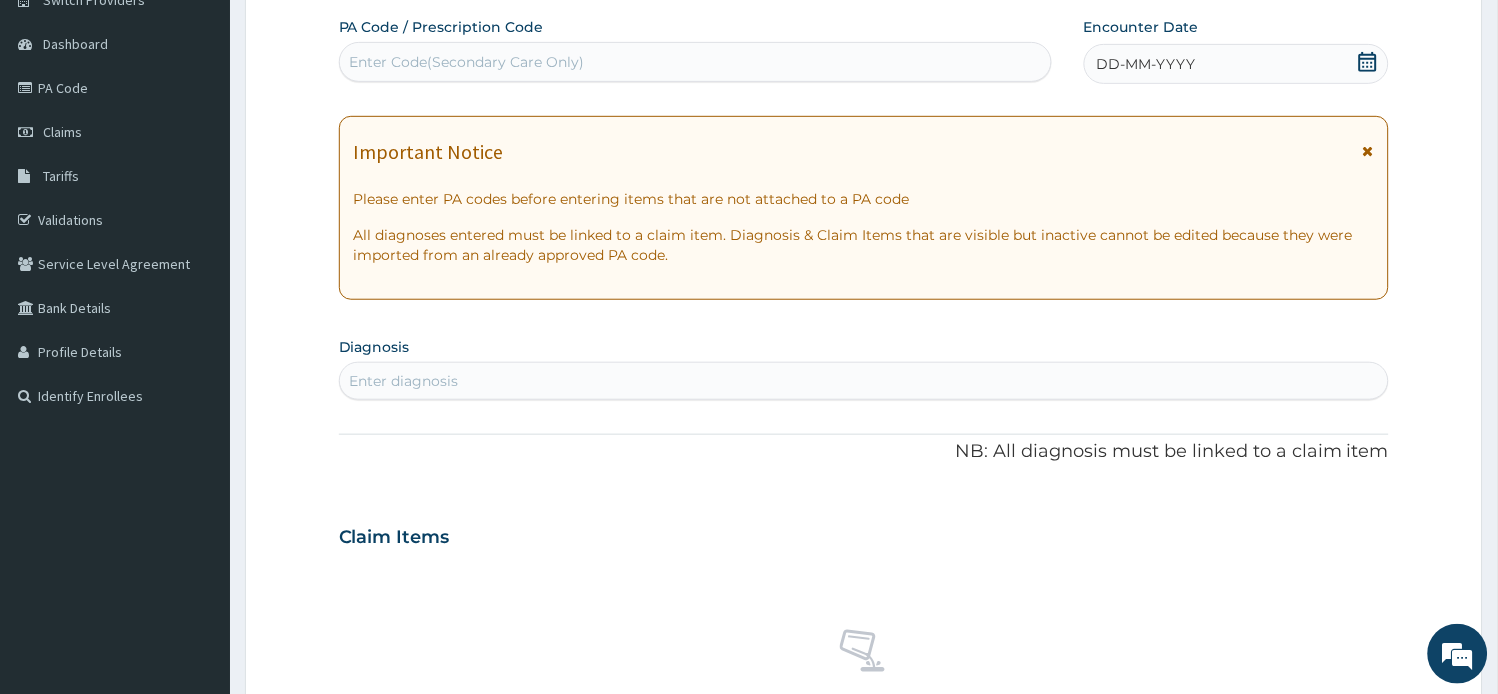 click at bounding box center [1368, 151] 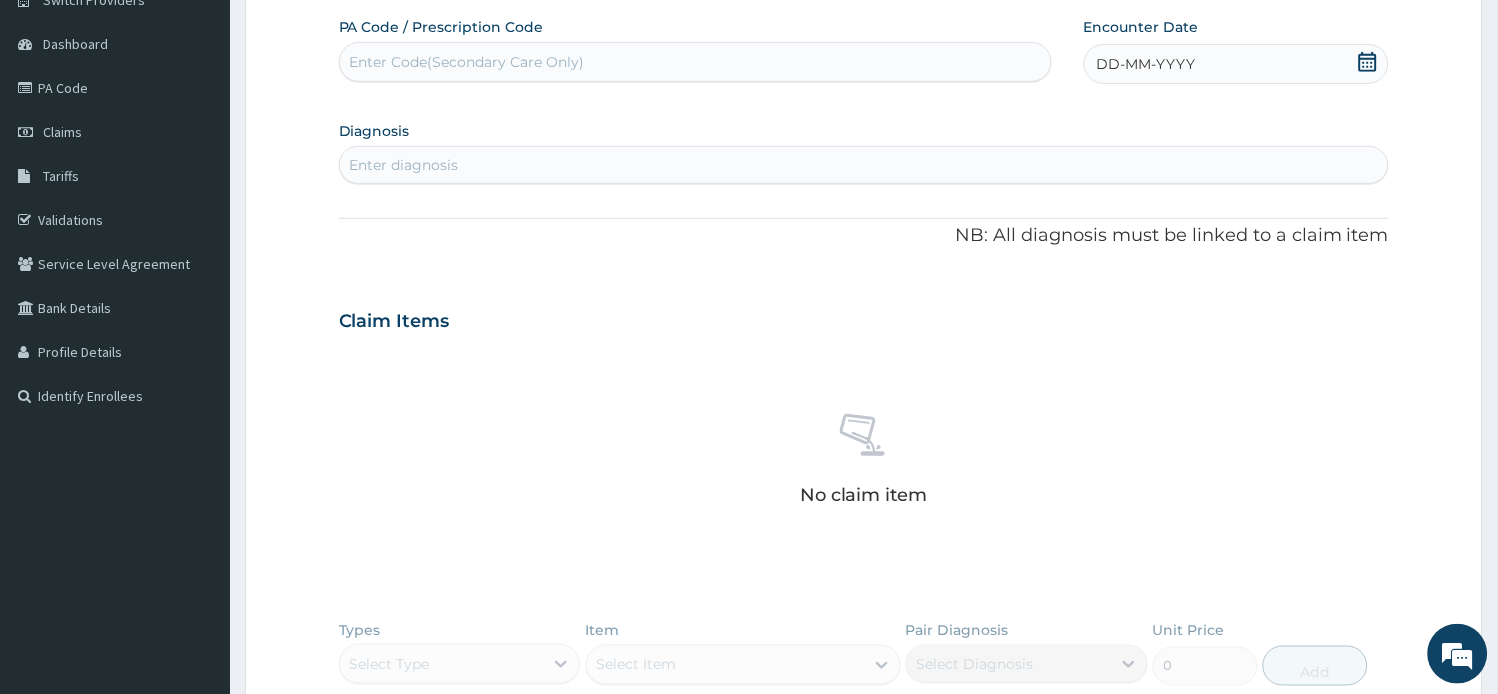 click 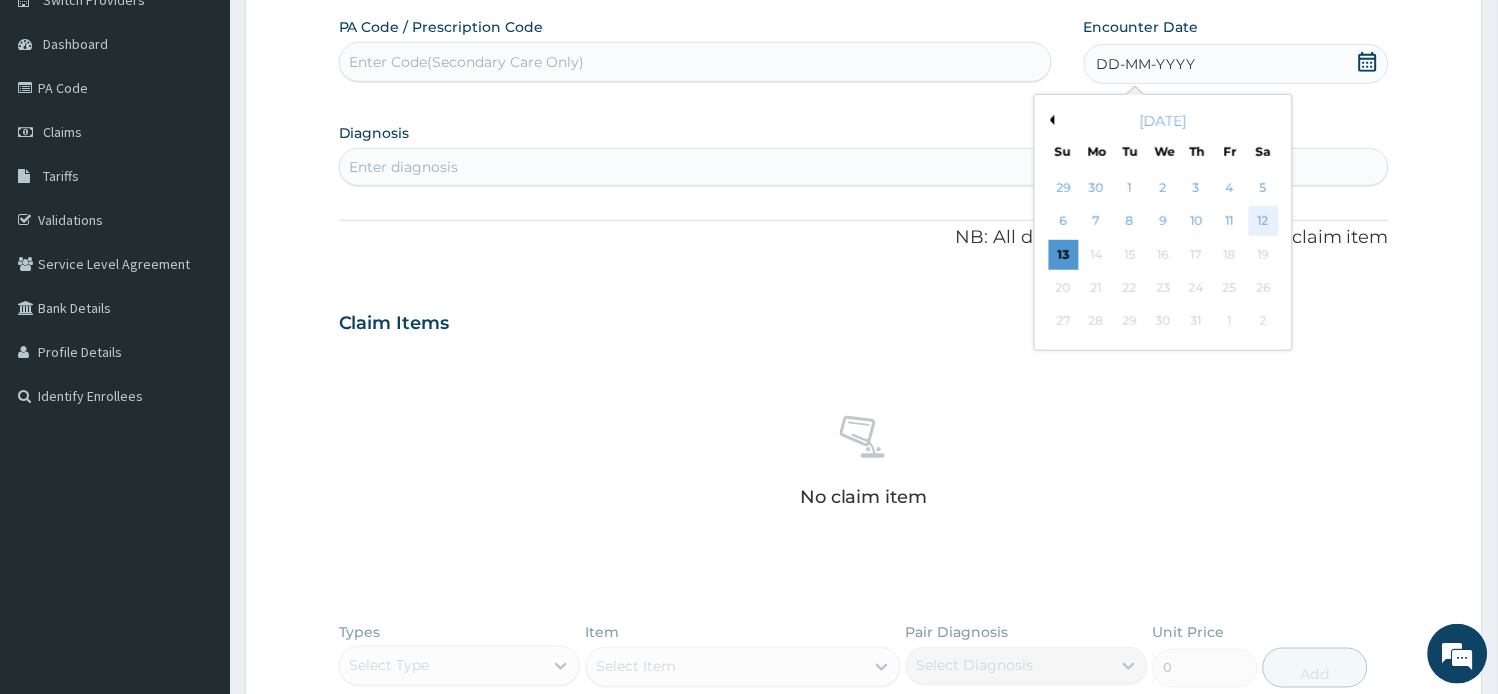 click on "12" at bounding box center [1263, 222] 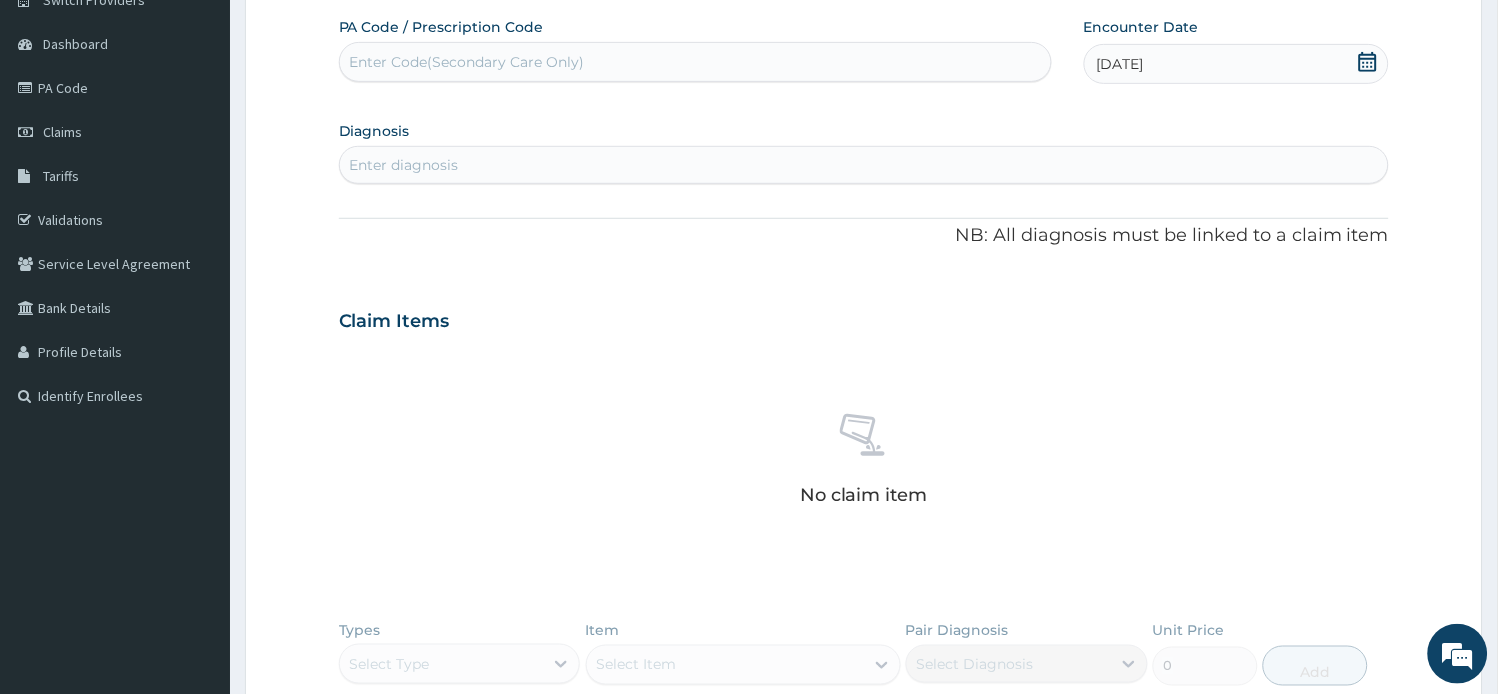 click on "Enter diagnosis" at bounding box center [864, 165] 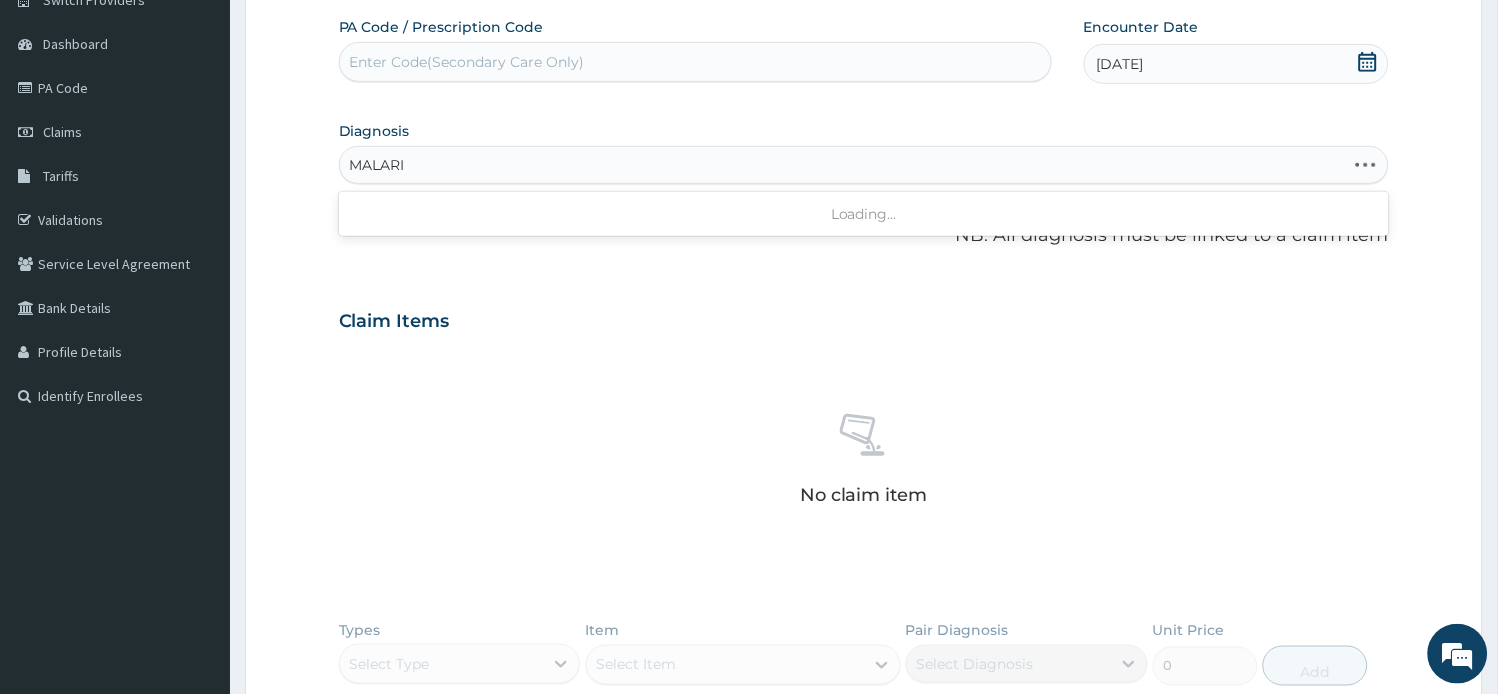 type on "MALARIA" 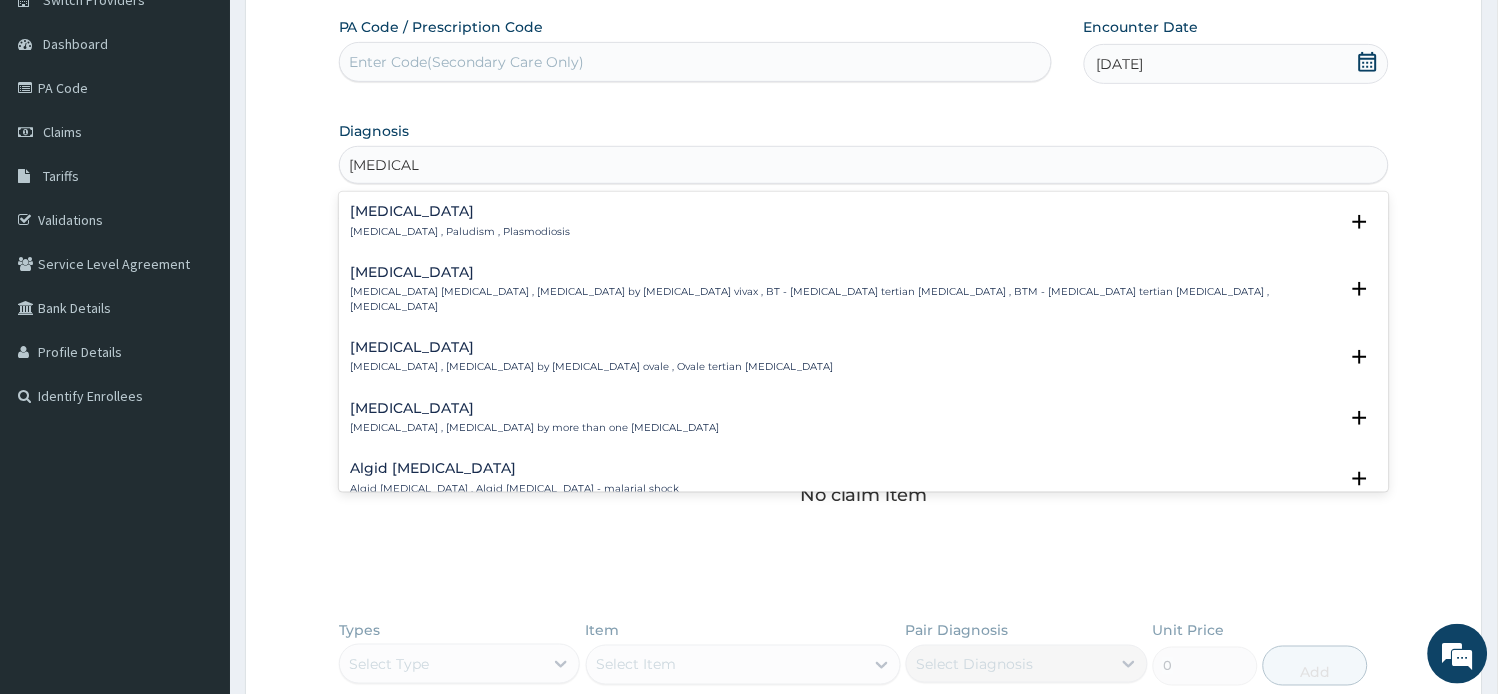 click on "Malaria Malaria , Paludism , Plasmodiosis" at bounding box center [461, 221] 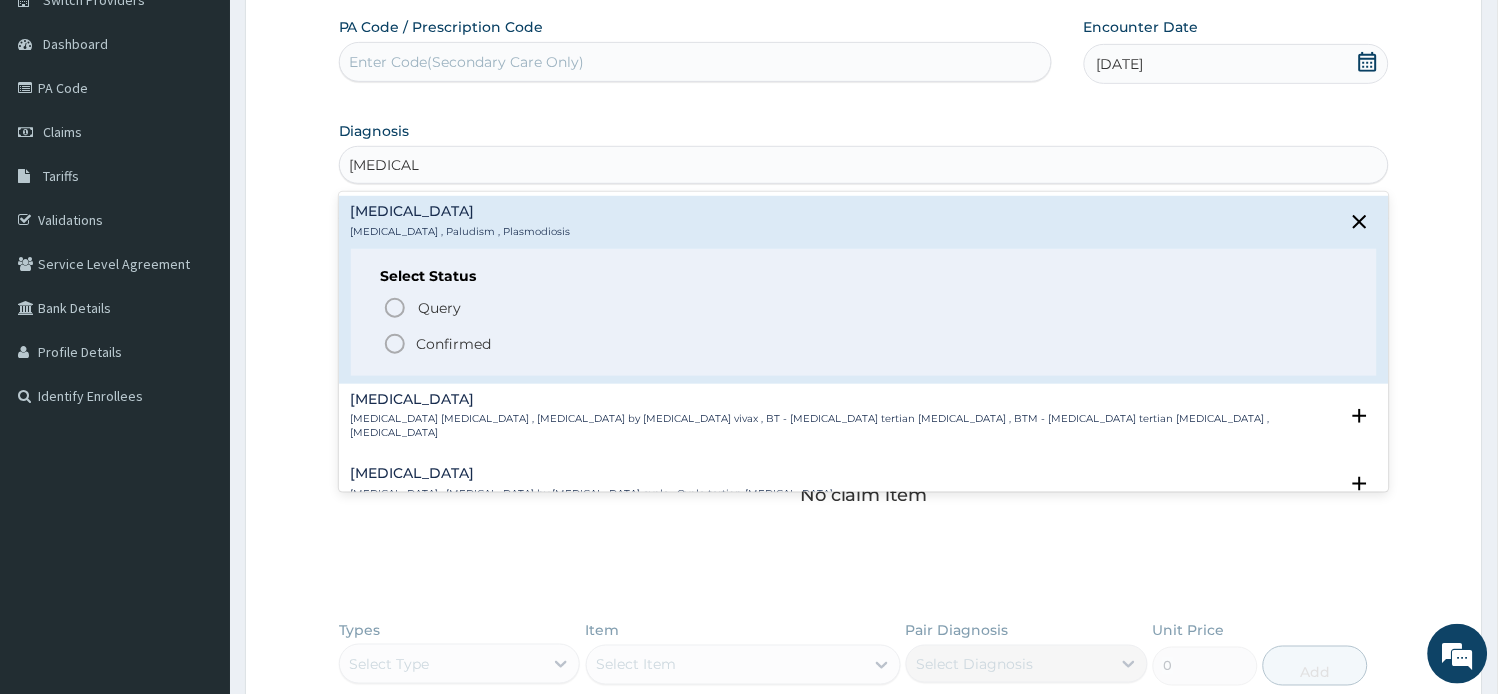 click on "Confirmed" at bounding box center [454, 344] 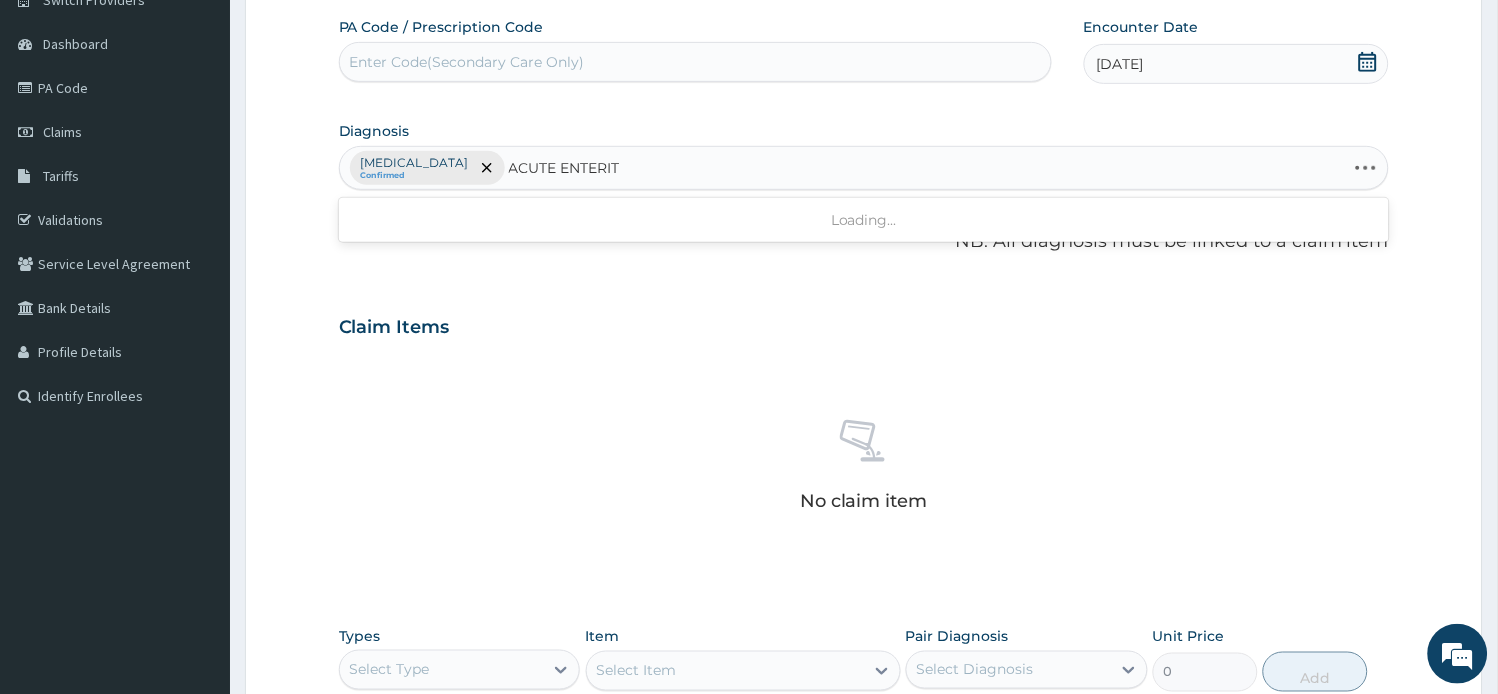 type on "ACUTE ENTERITI" 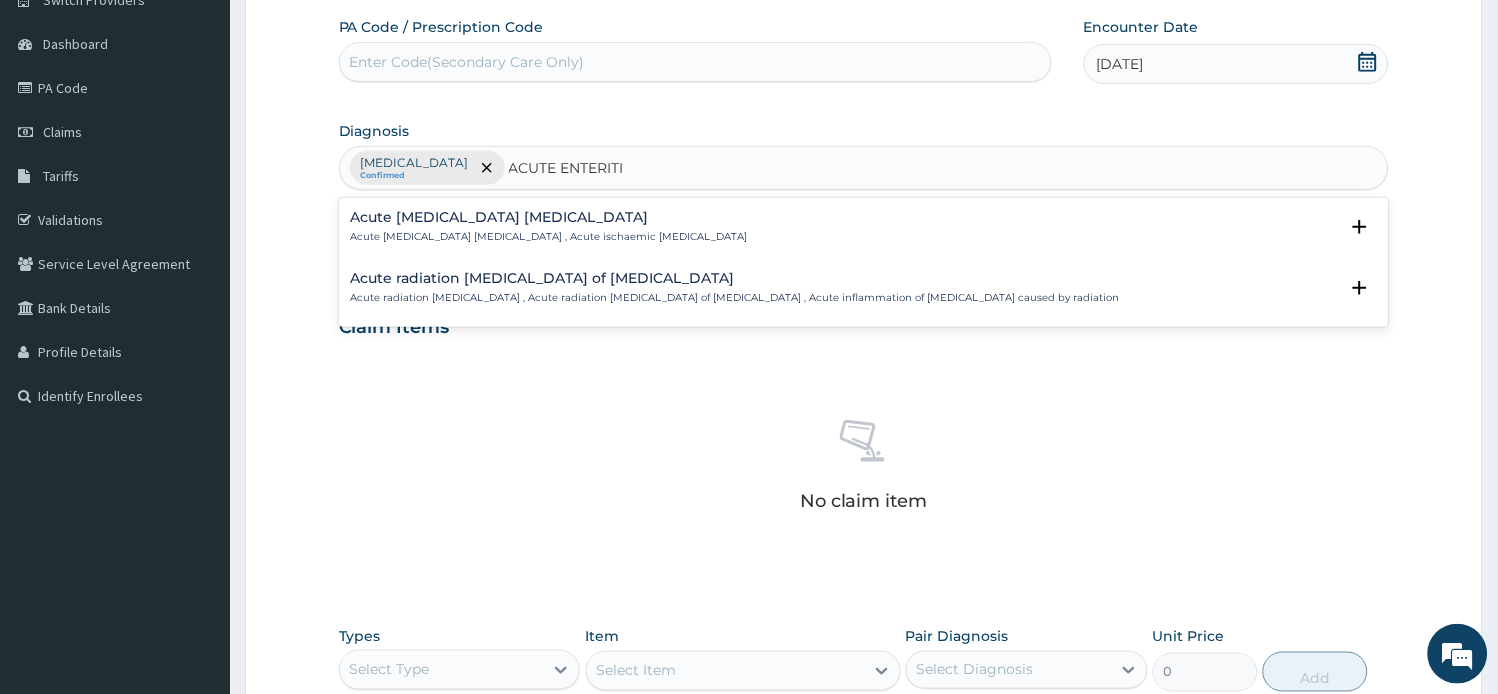 click on "Acute radiation enteritis of intestine" at bounding box center [735, 278] 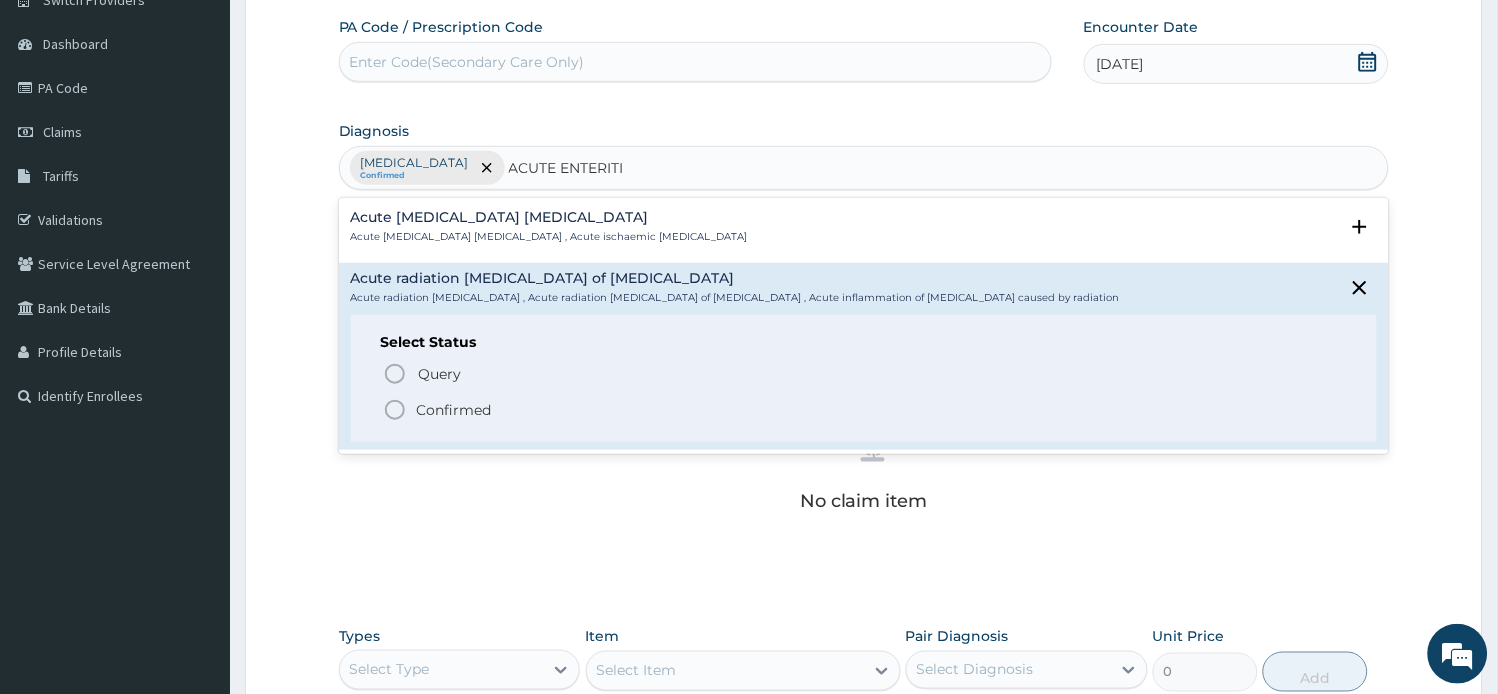click on "Confirmed" at bounding box center (865, 410) 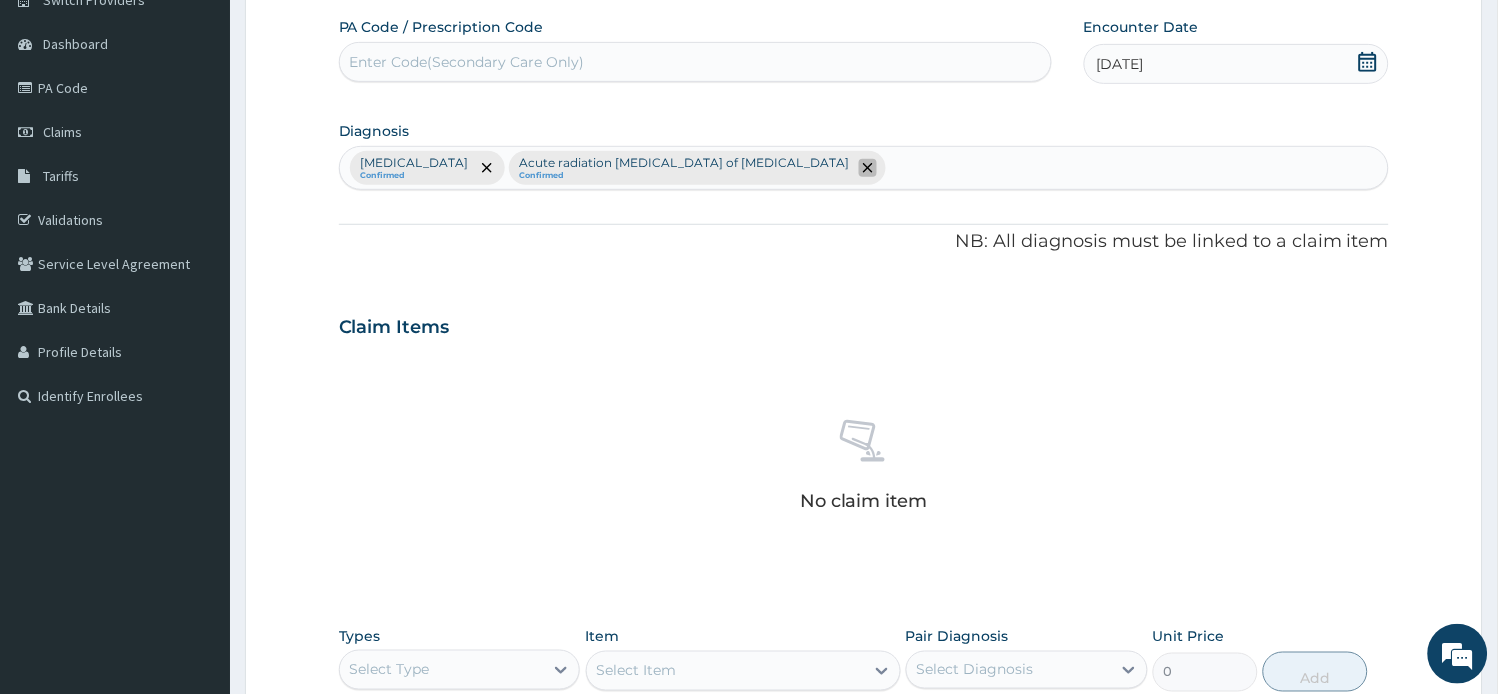 click 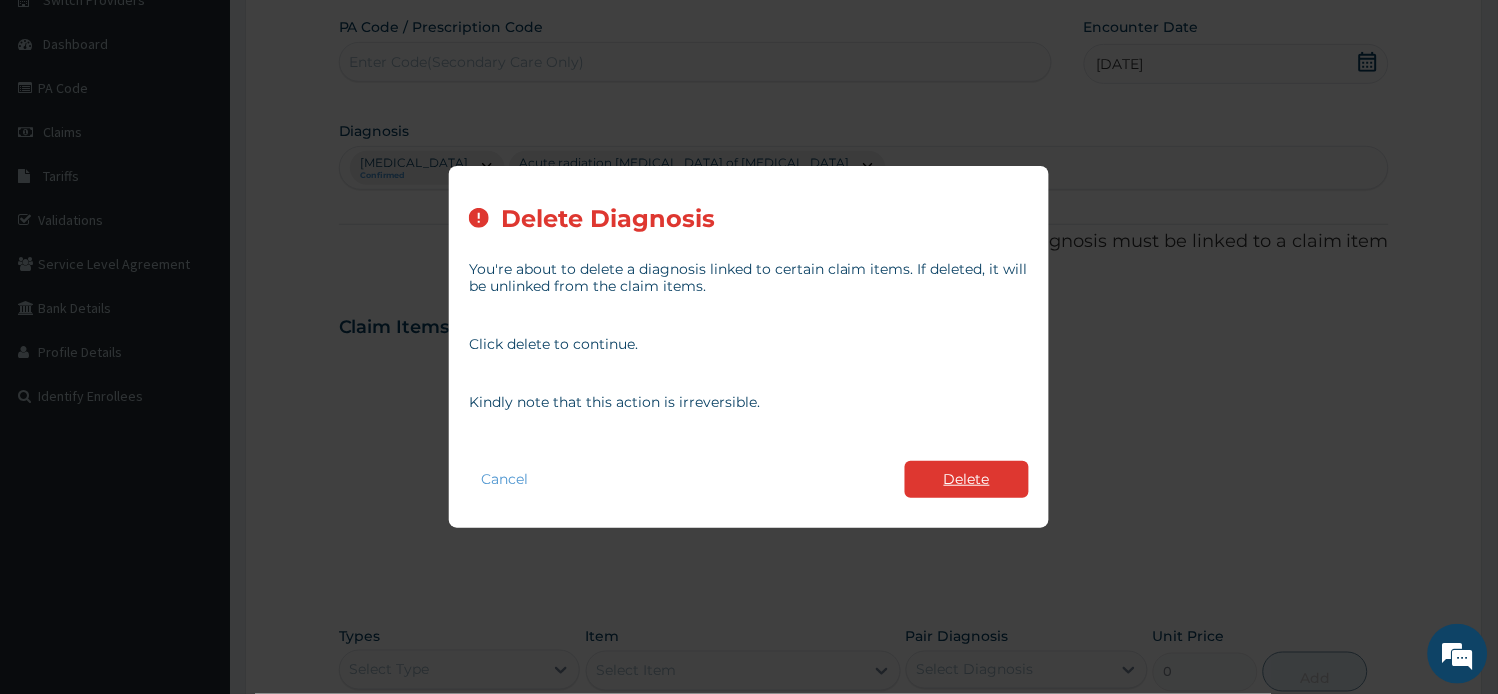 click on "Delete" at bounding box center (967, 479) 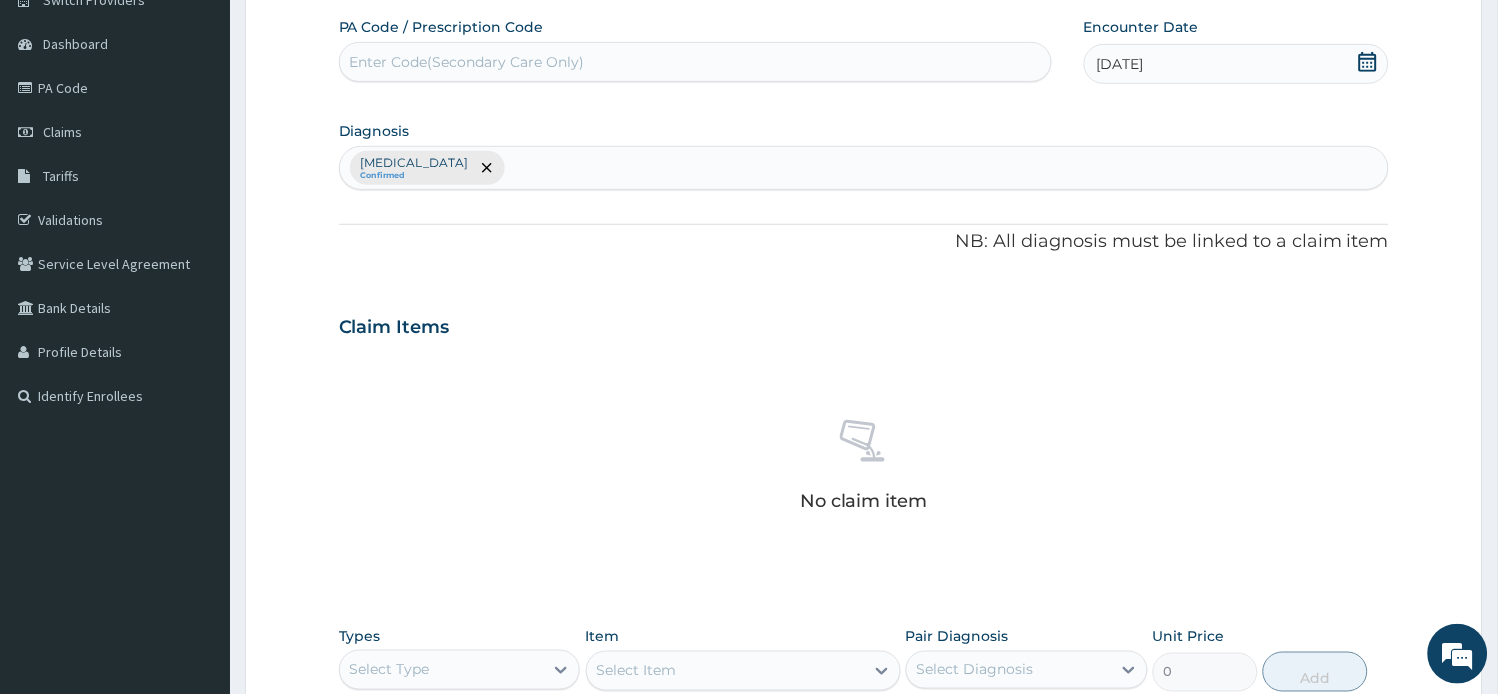 click on "Malaria Confirmed" at bounding box center [864, 168] 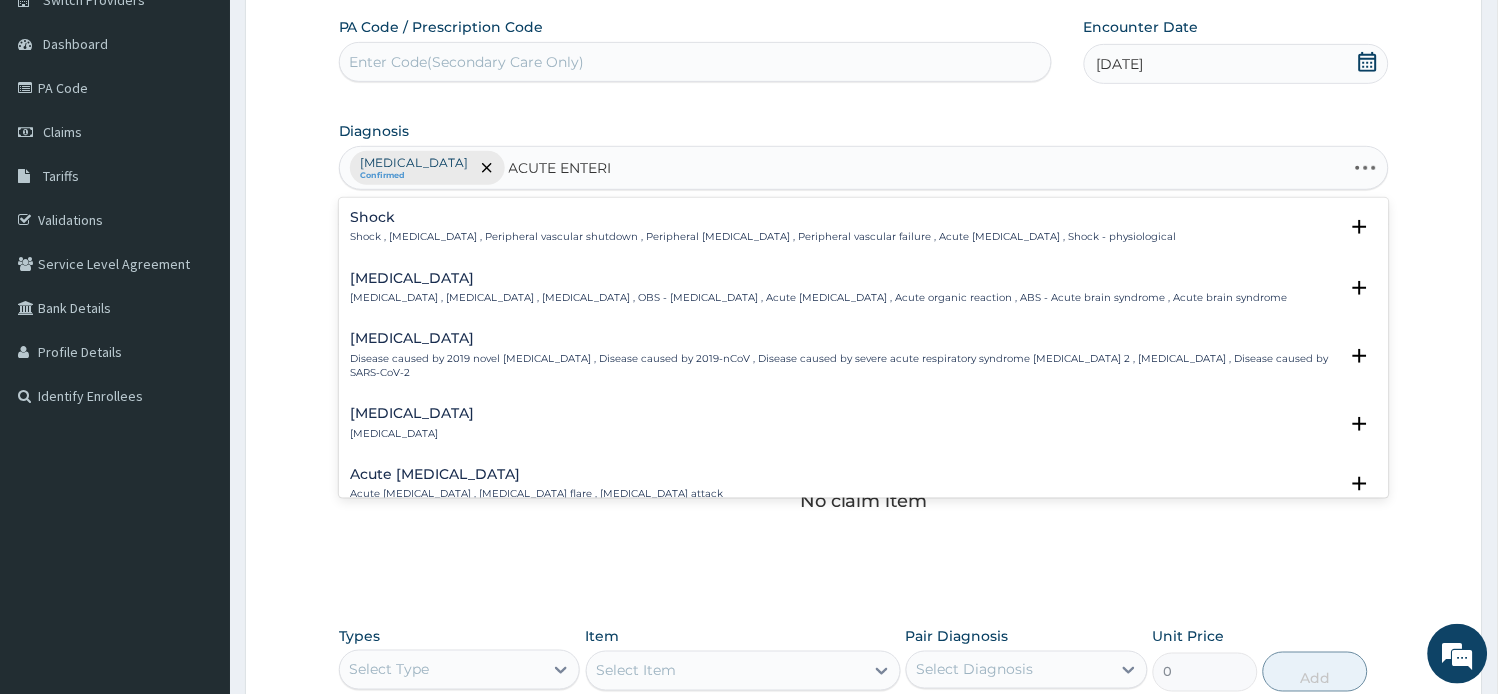 type on "ACUTE ENTERIT" 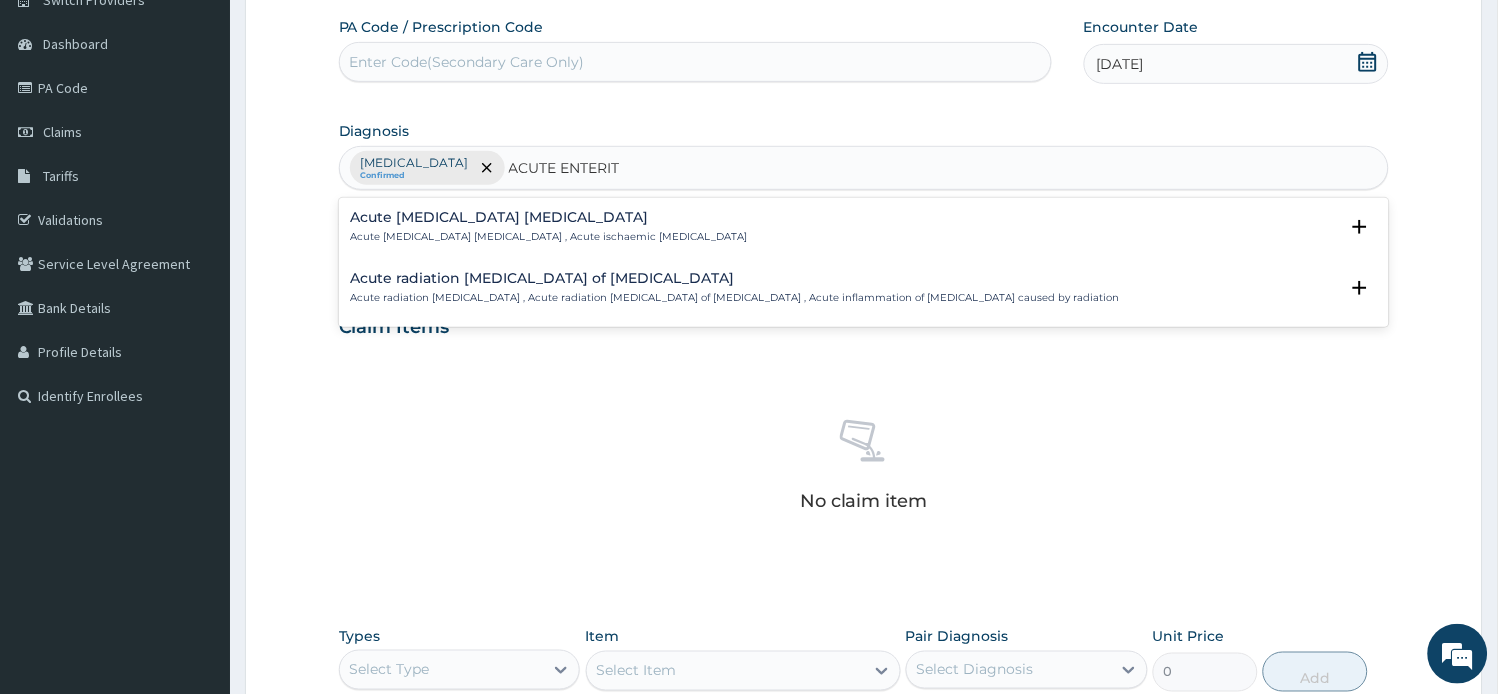 click on "Acute radiation enteritis of intestine" at bounding box center [735, 278] 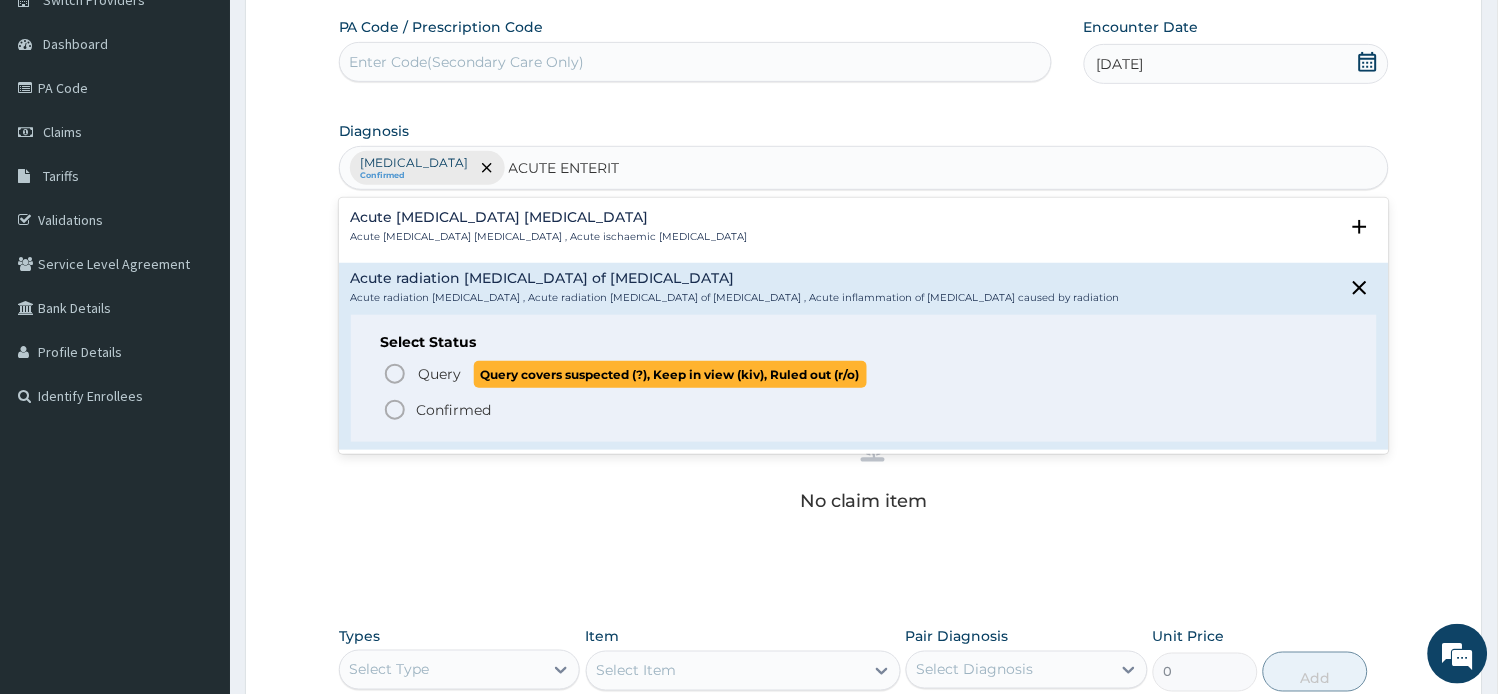 click on "Query" at bounding box center [440, 374] 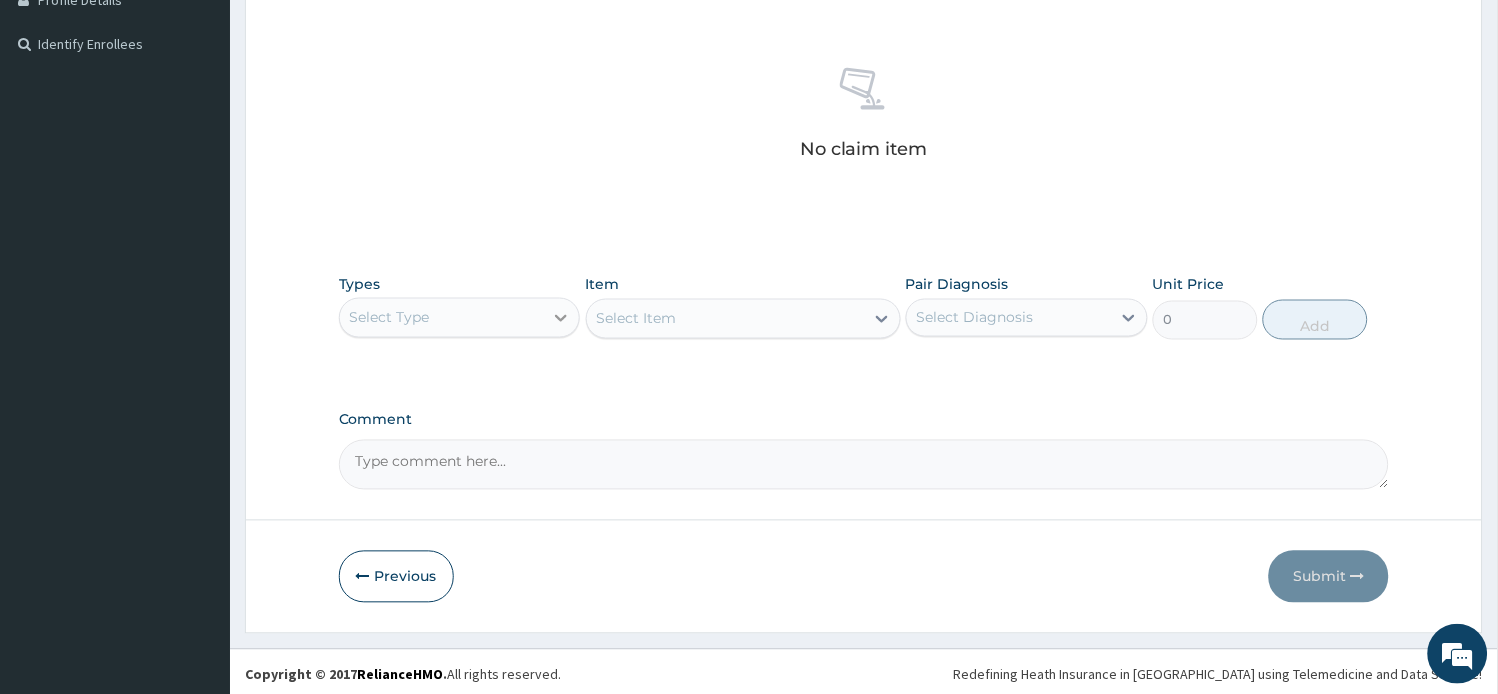 scroll, scrollTop: 532, scrollLeft: 0, axis: vertical 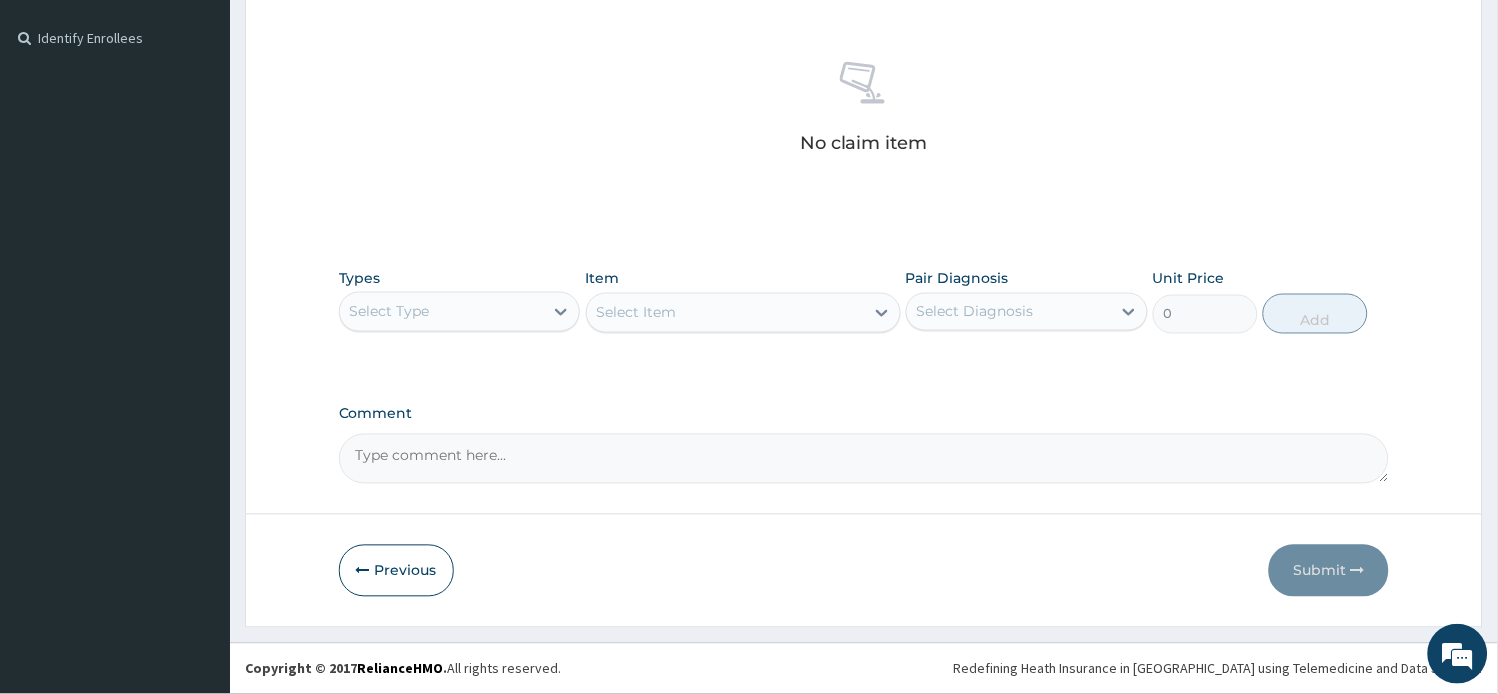 click on "Select Type" at bounding box center [442, 312] 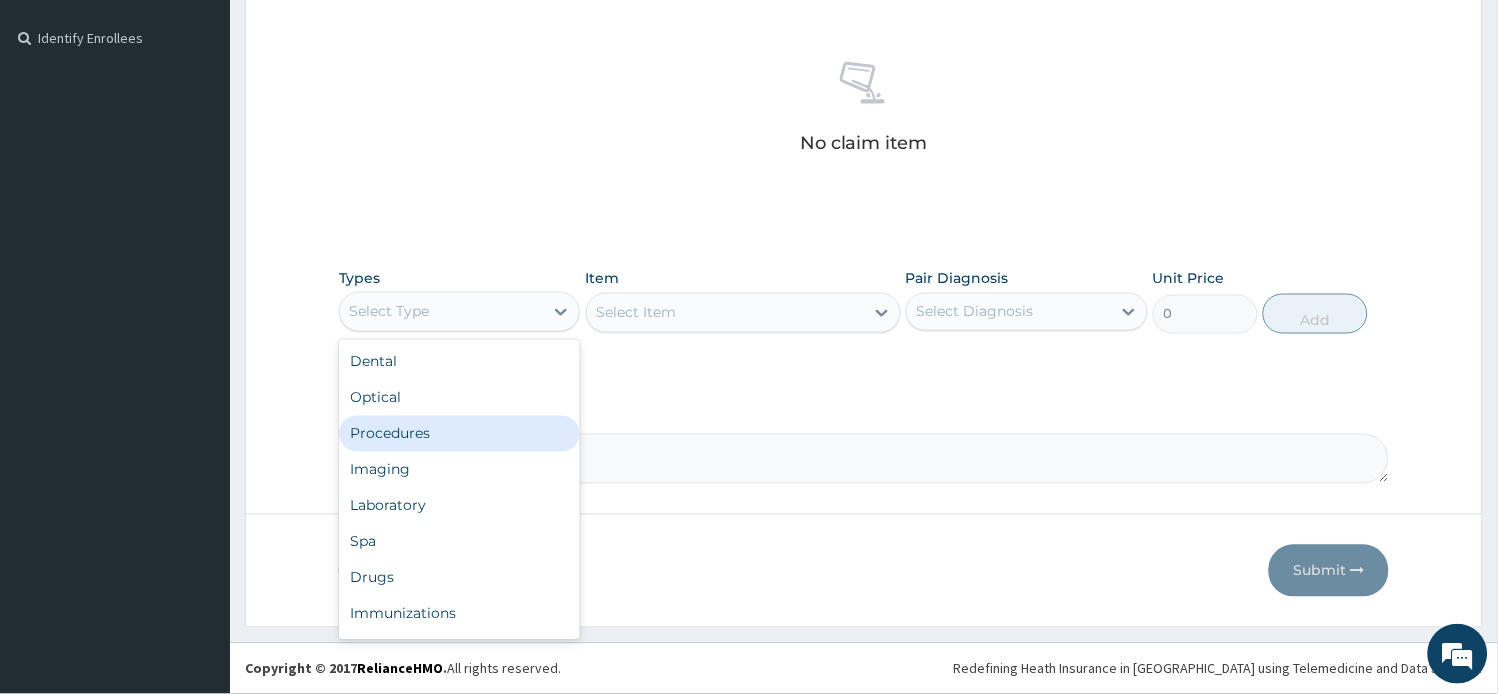 click on "Procedures" at bounding box center (460, 434) 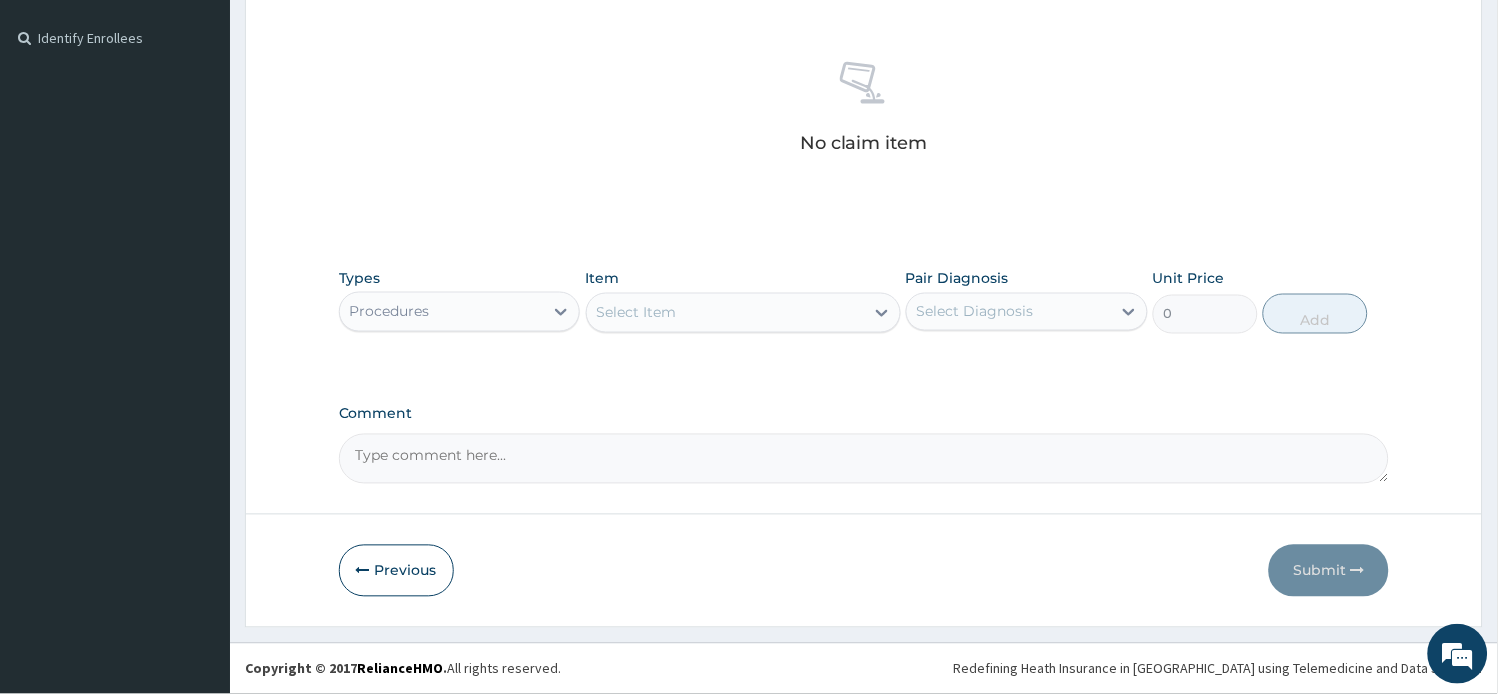 click on "Select Item" at bounding box center [637, 313] 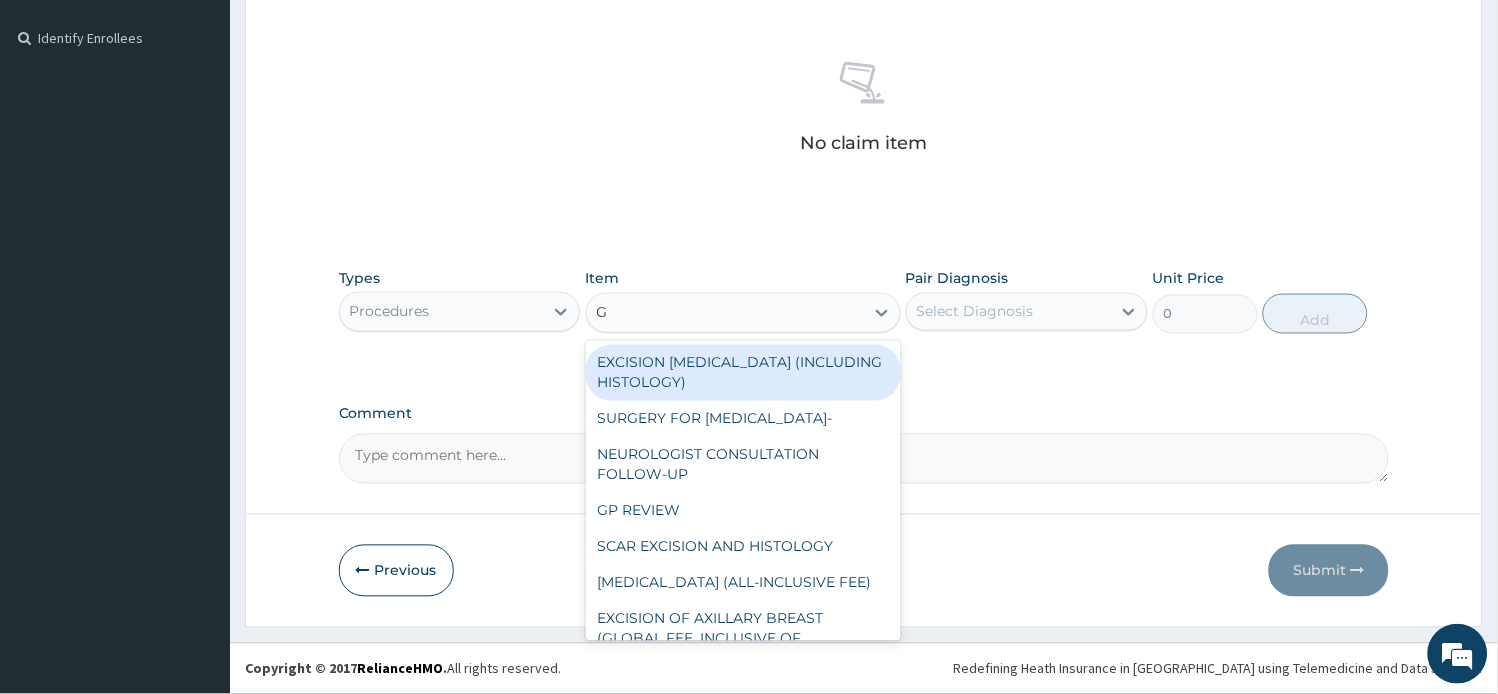 type on "GP" 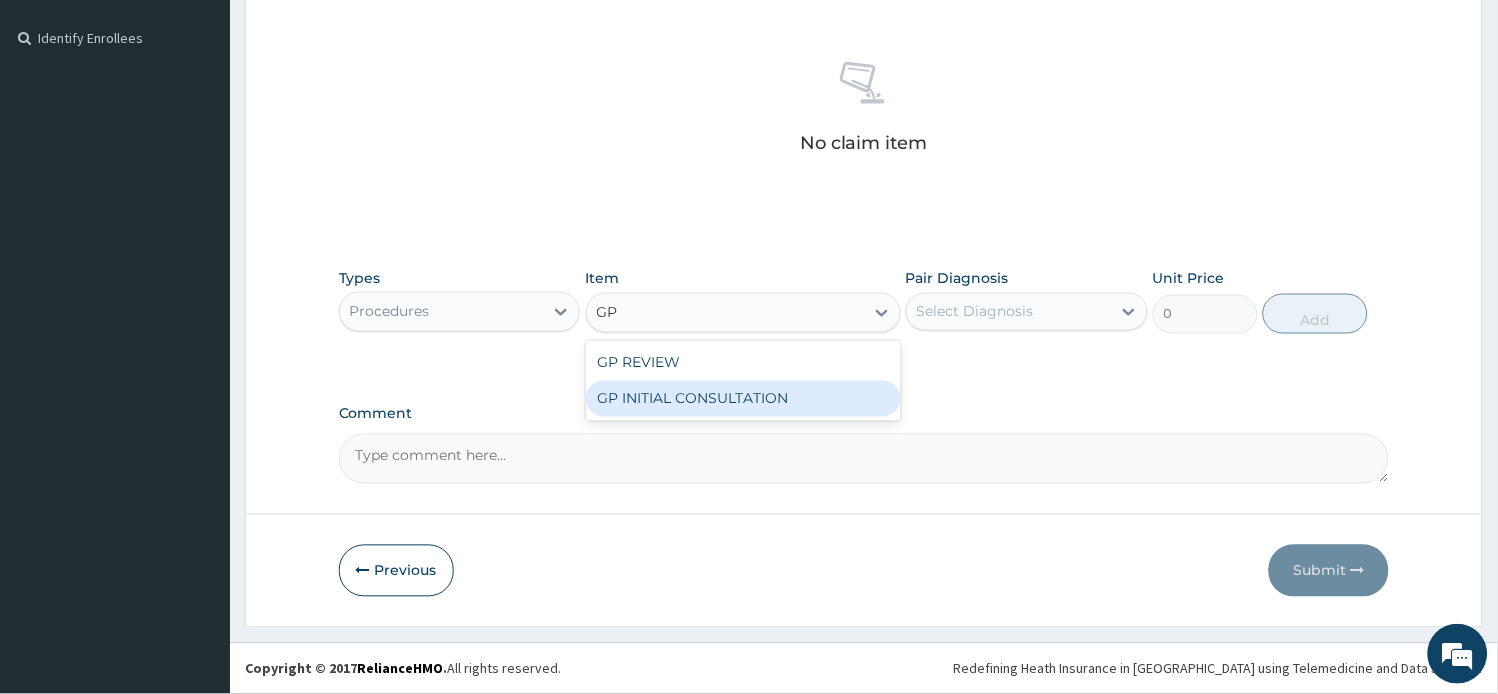 drag, startPoint x: 710, startPoint y: 402, endPoint x: 741, endPoint y: 402, distance: 31 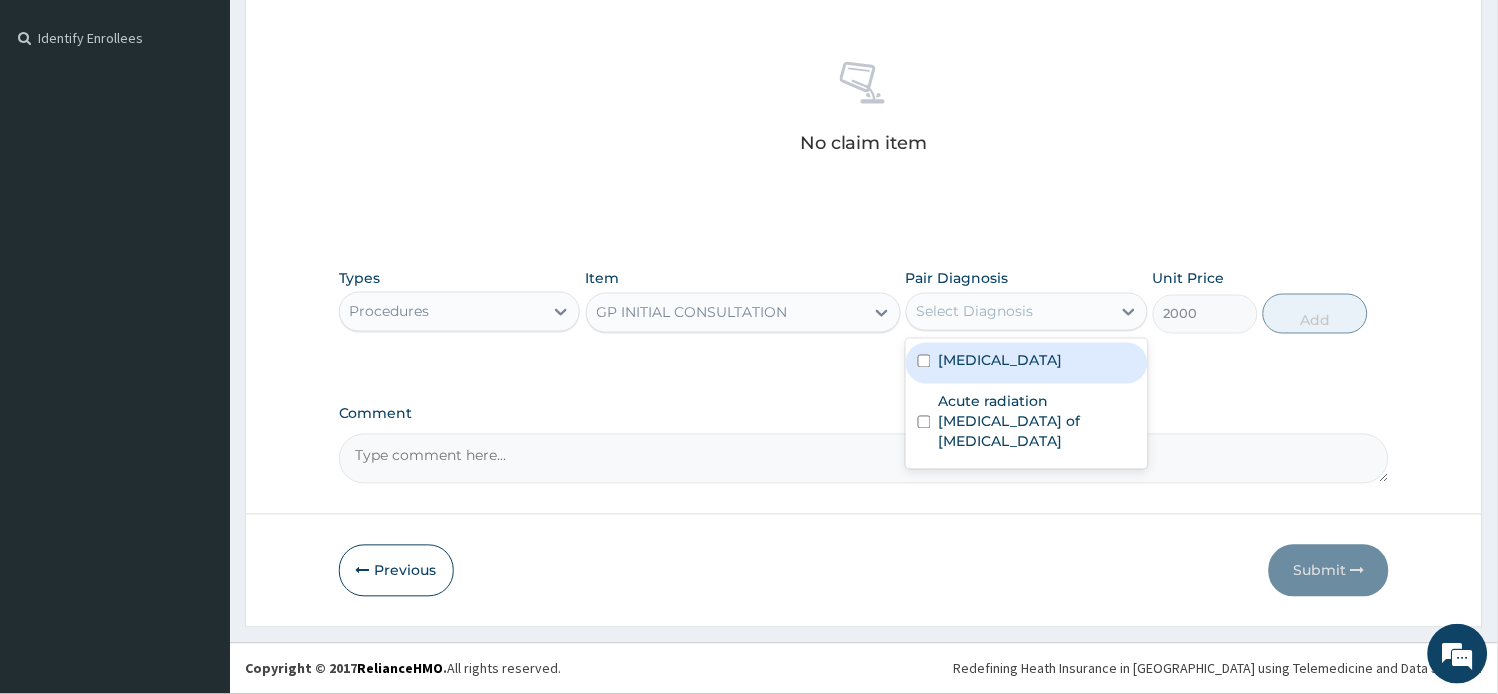 click on "Select Diagnosis" at bounding box center (975, 312) 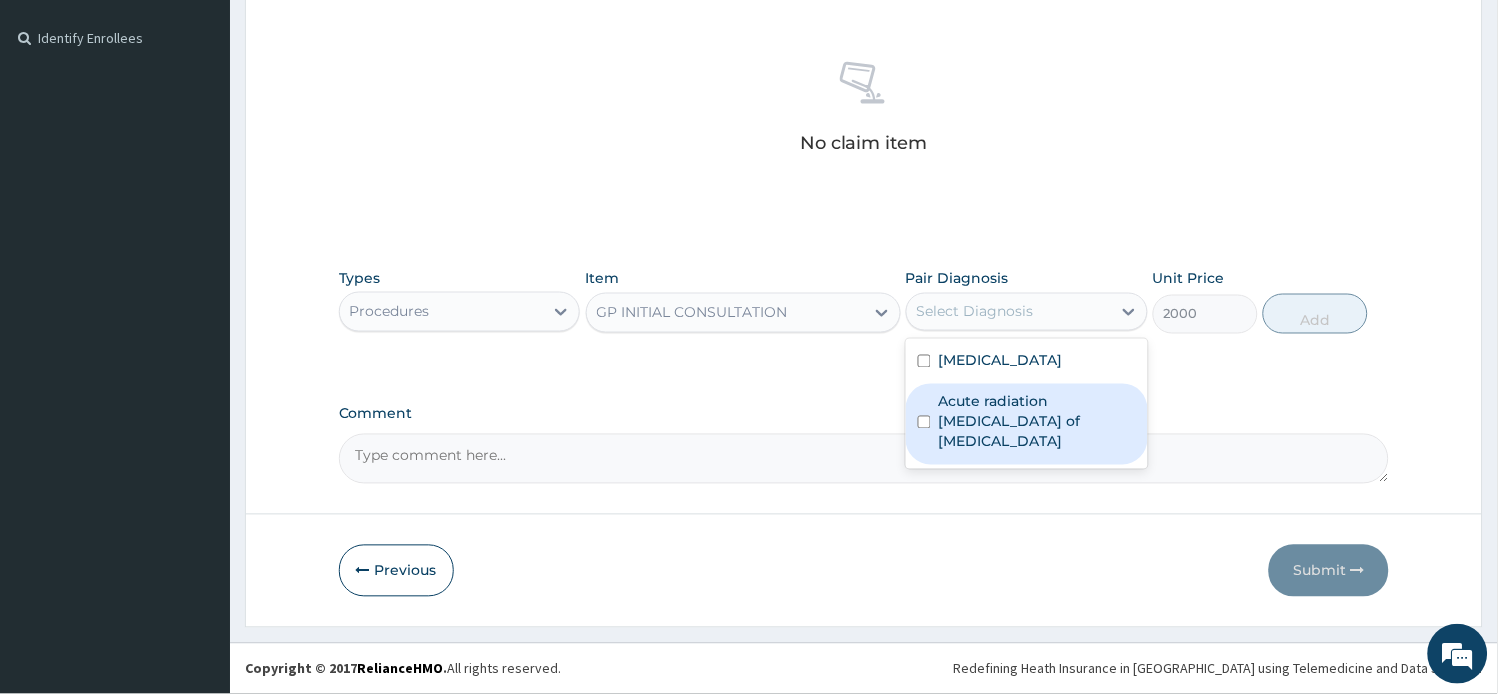 click on "Acute radiation enteritis of intestine" at bounding box center (1037, 422) 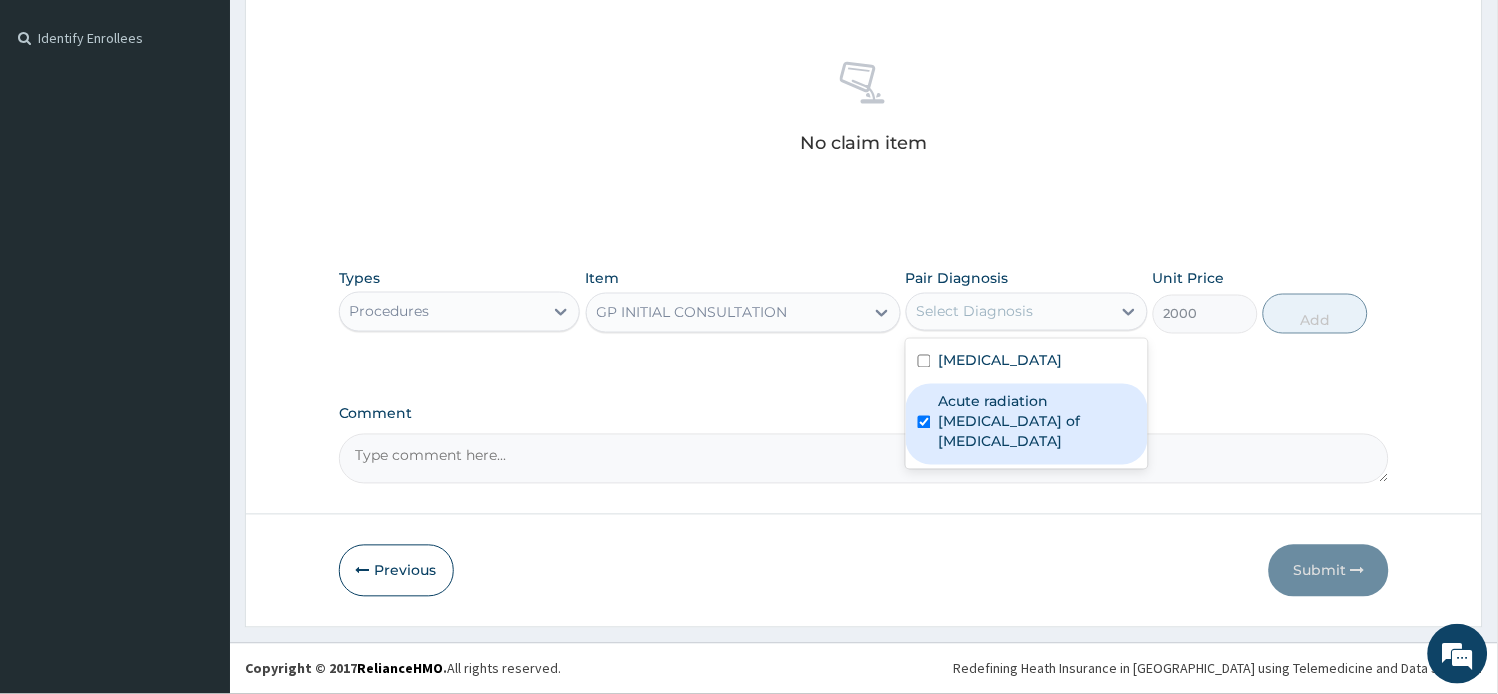 checkbox on "true" 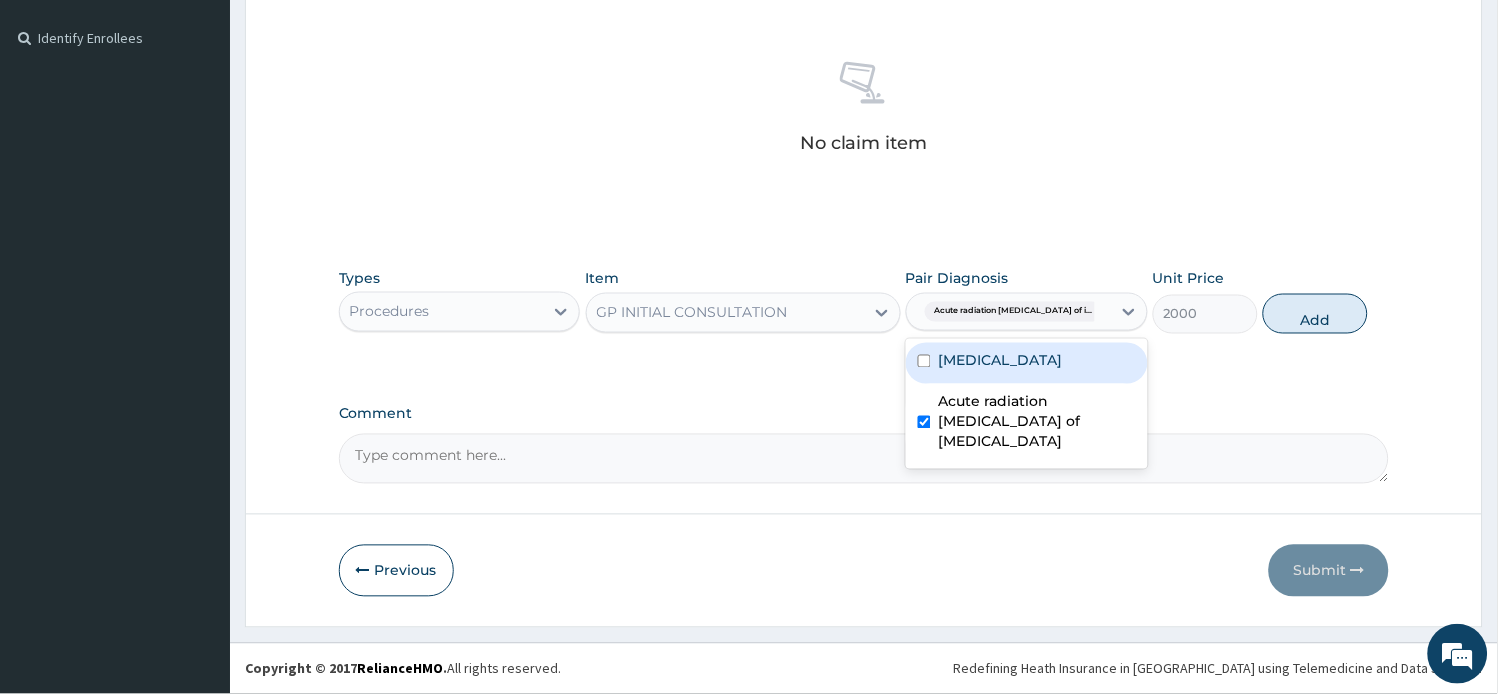 click on "Malaria" at bounding box center (1027, 363) 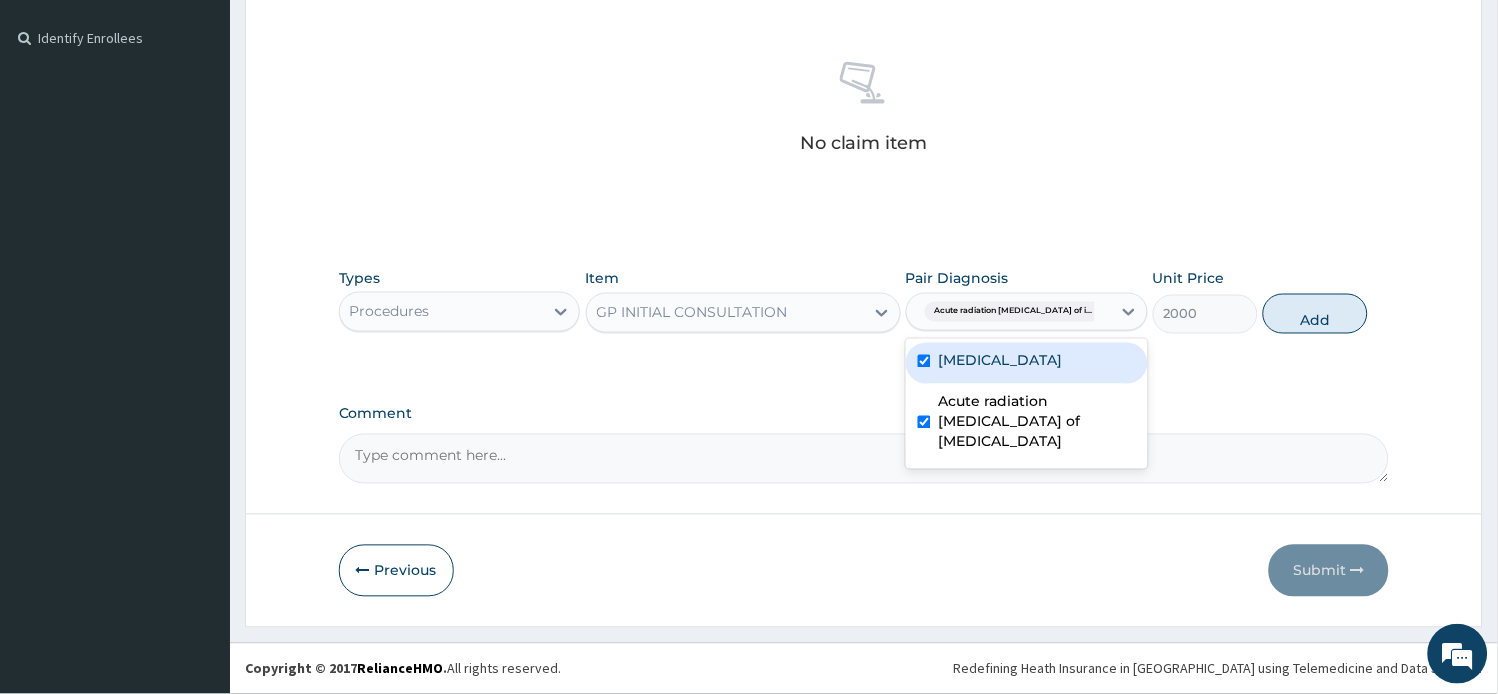 checkbox on "true" 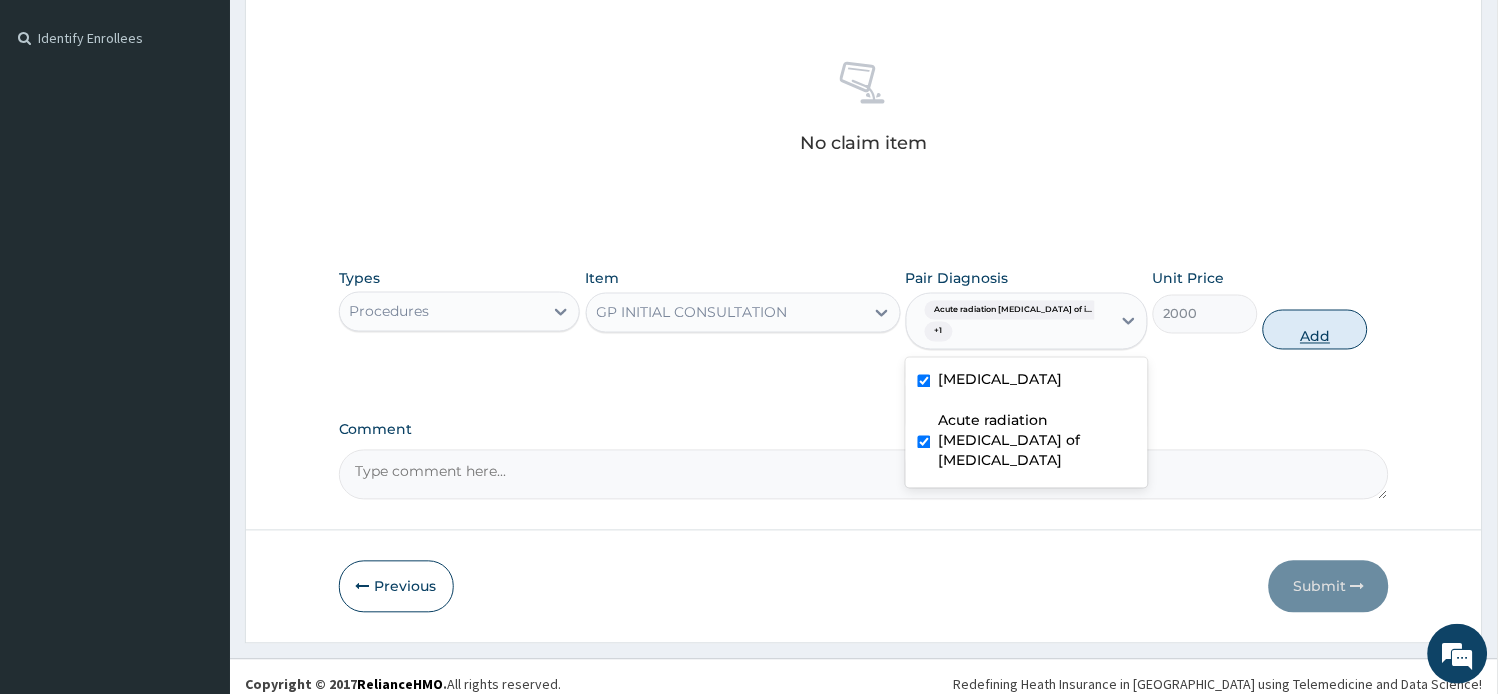 click on "Add" at bounding box center [1315, 330] 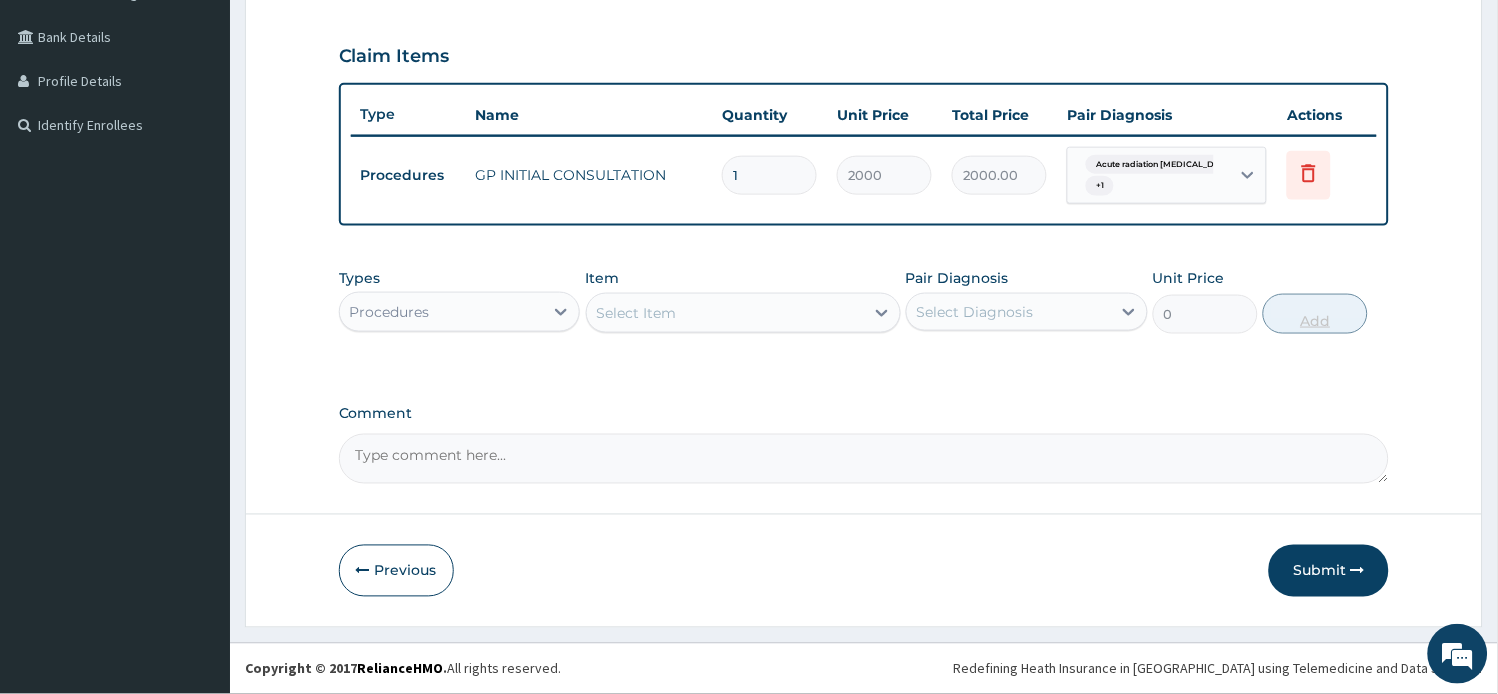 scroll, scrollTop: 443, scrollLeft: 0, axis: vertical 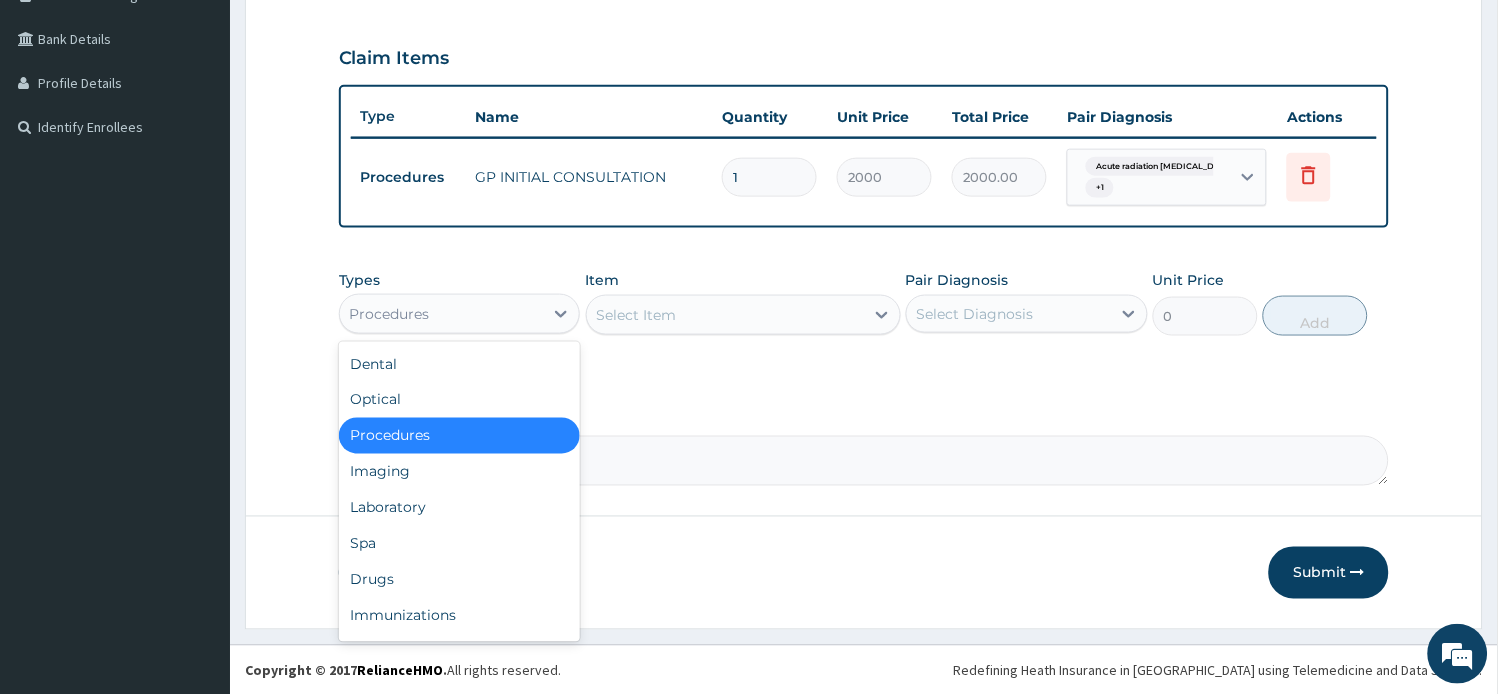 click on "Procedures" at bounding box center (460, 314) 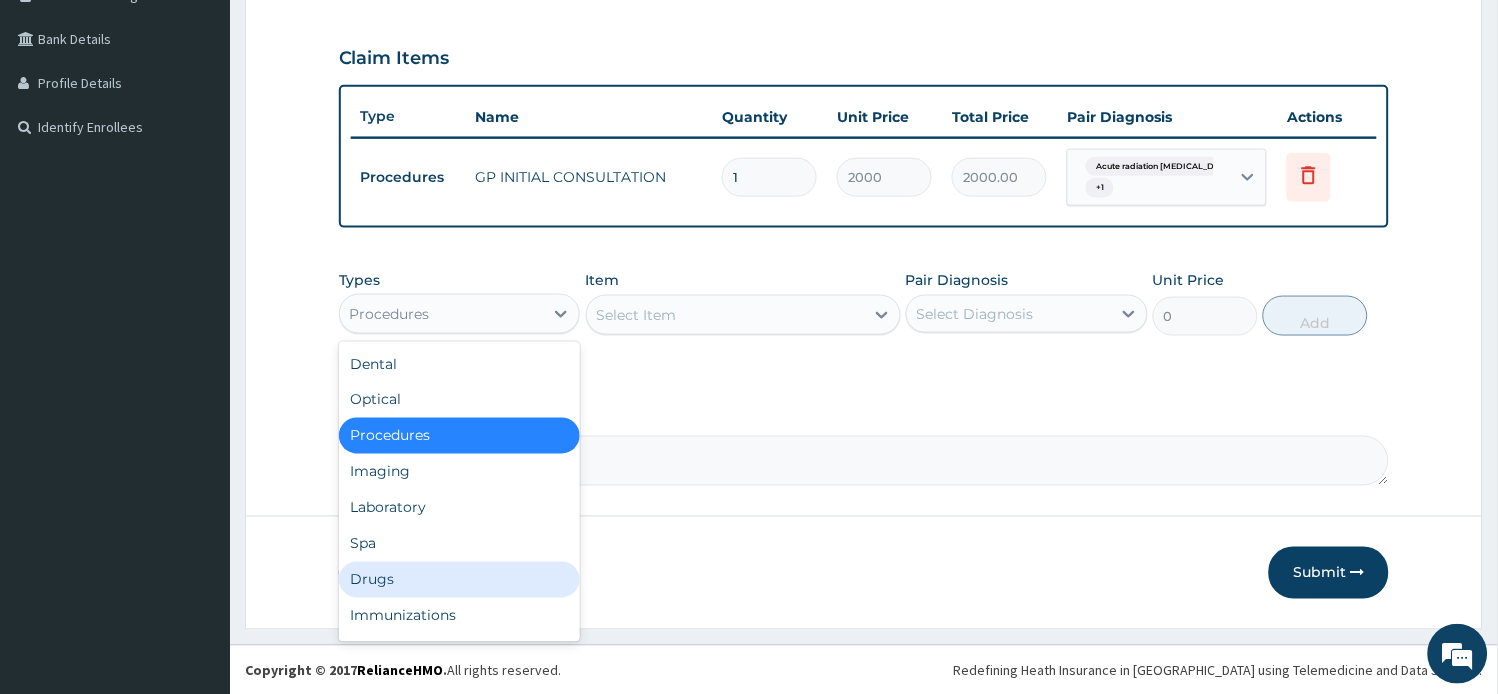 click on "Drugs" at bounding box center [460, 580] 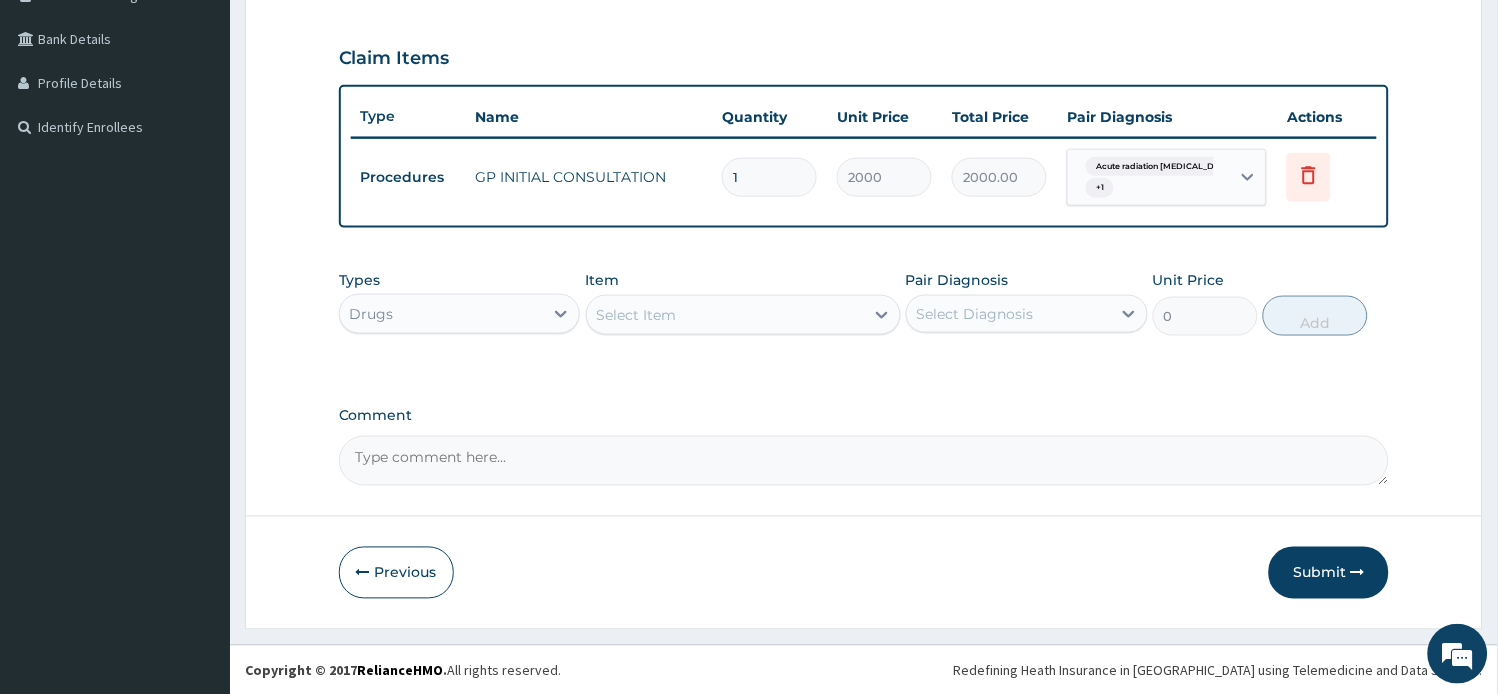click on "Select Item" at bounding box center [725, 315] 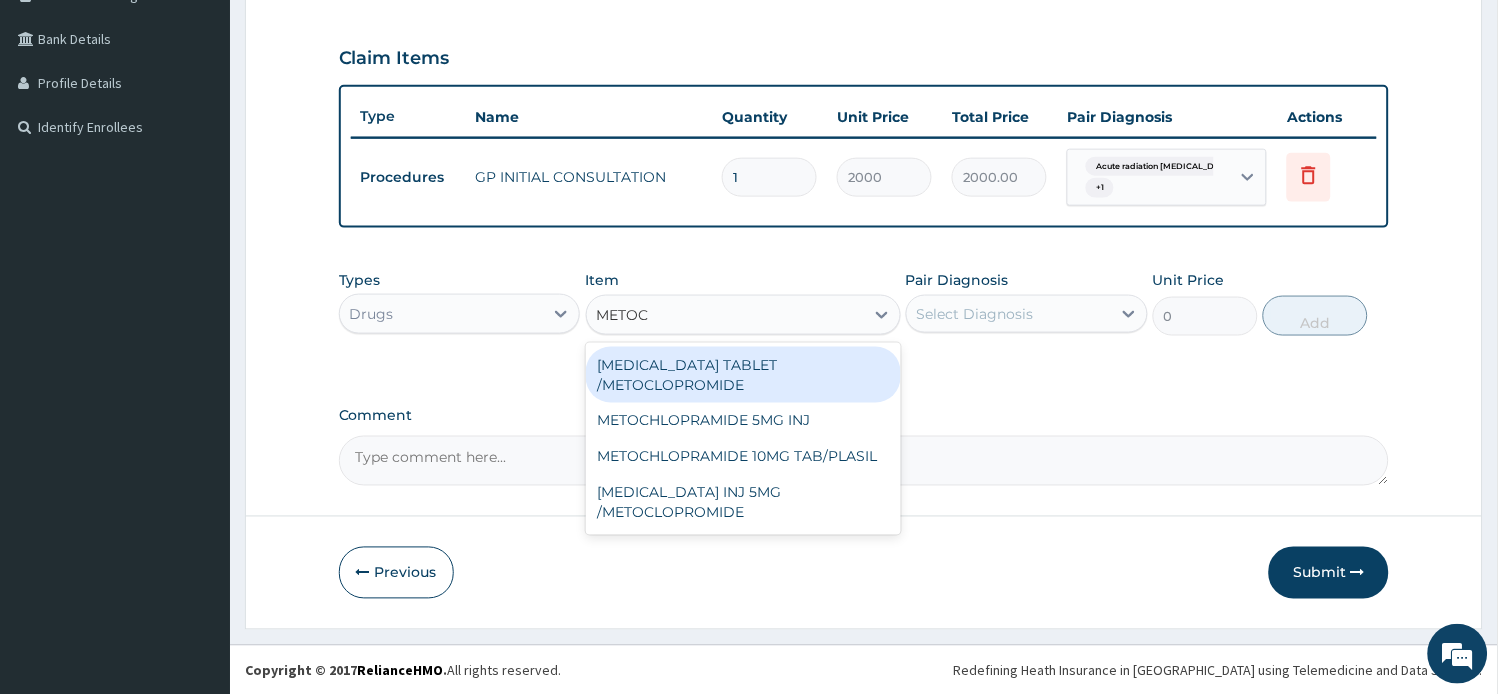 type on "METOCL" 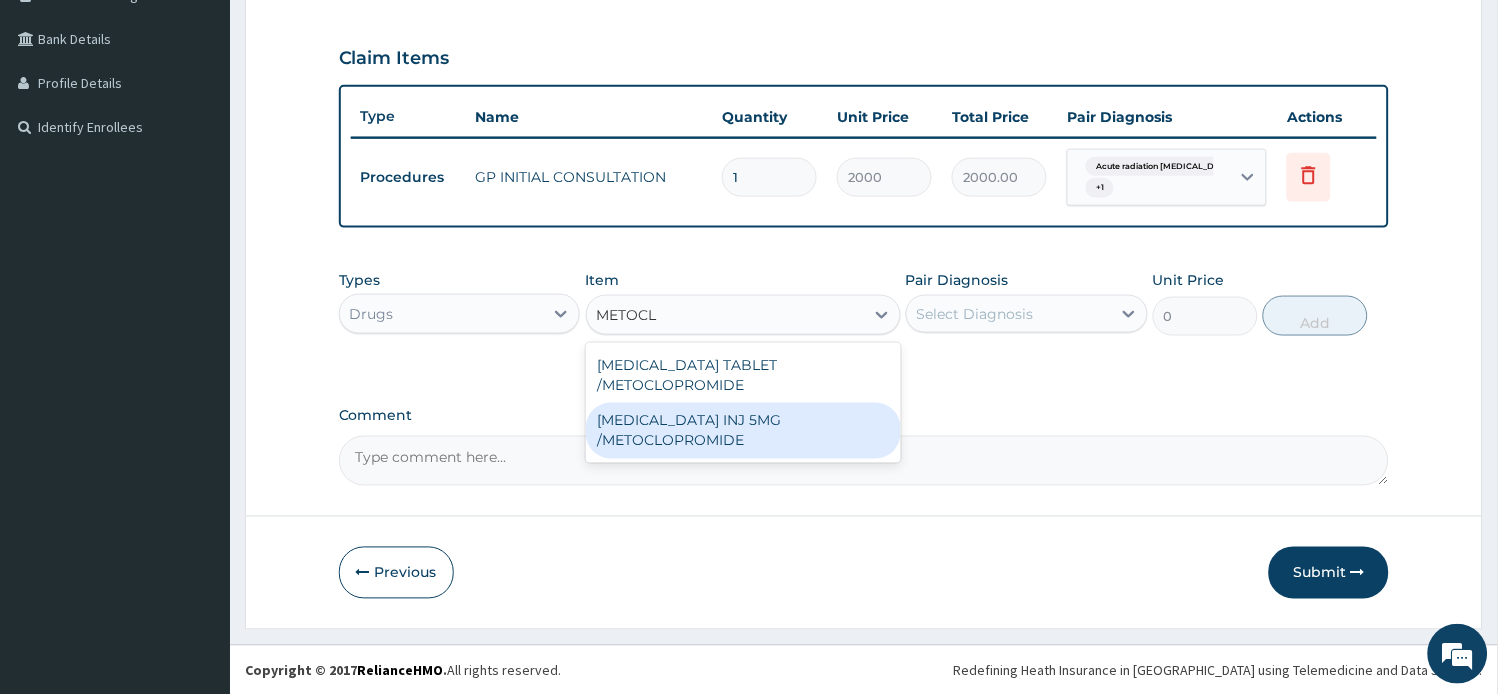 click on "MAXOLON INJ 5MG /METOCLOPROMIDE" at bounding box center (743, 431) 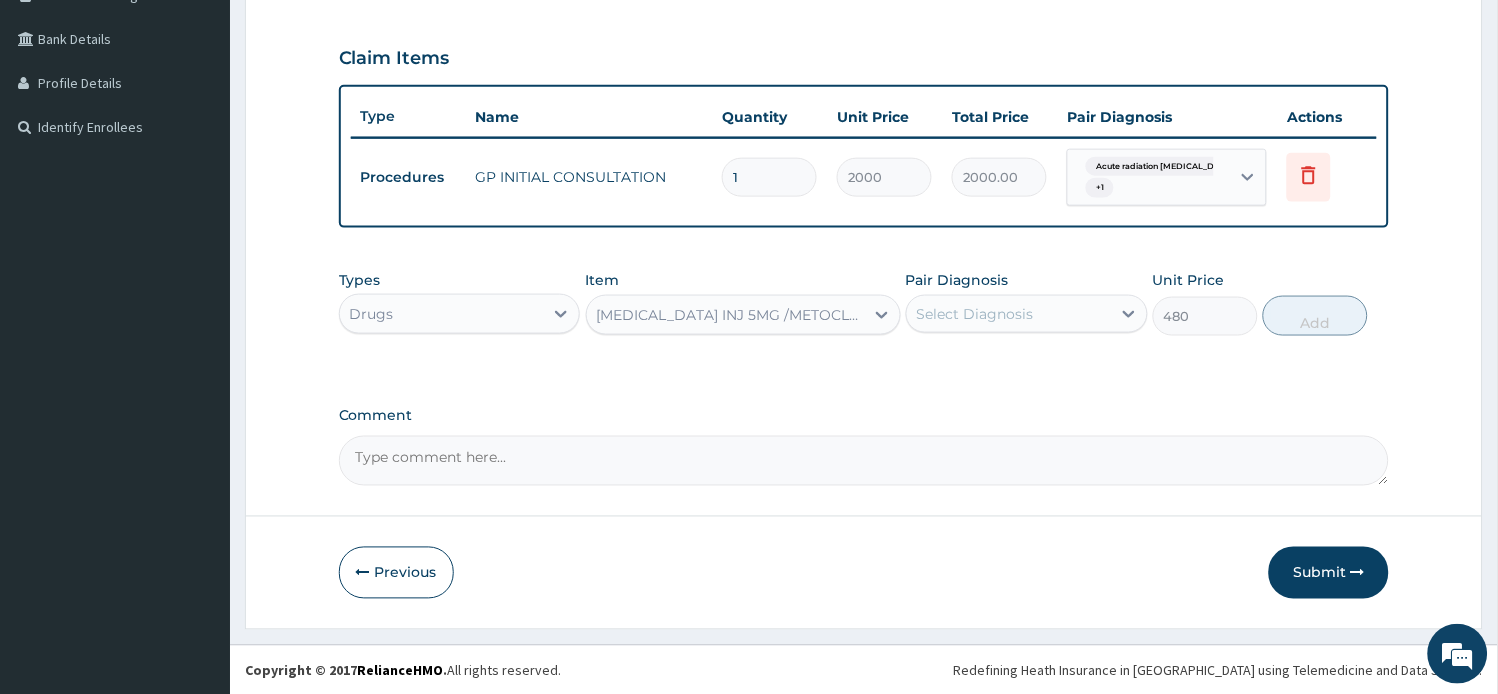 click on "Select Diagnosis" at bounding box center (1009, 314) 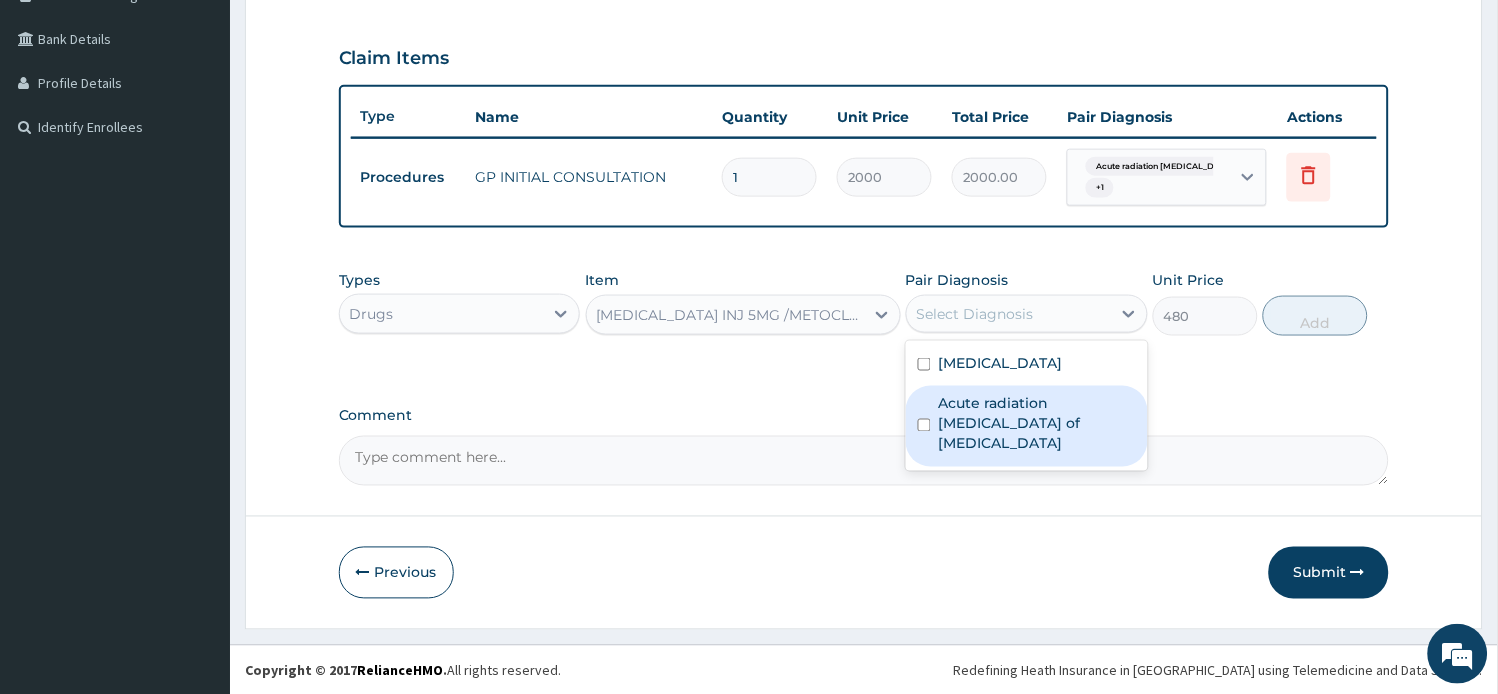 click on "Acute radiation enteritis of intestine" at bounding box center (1037, 424) 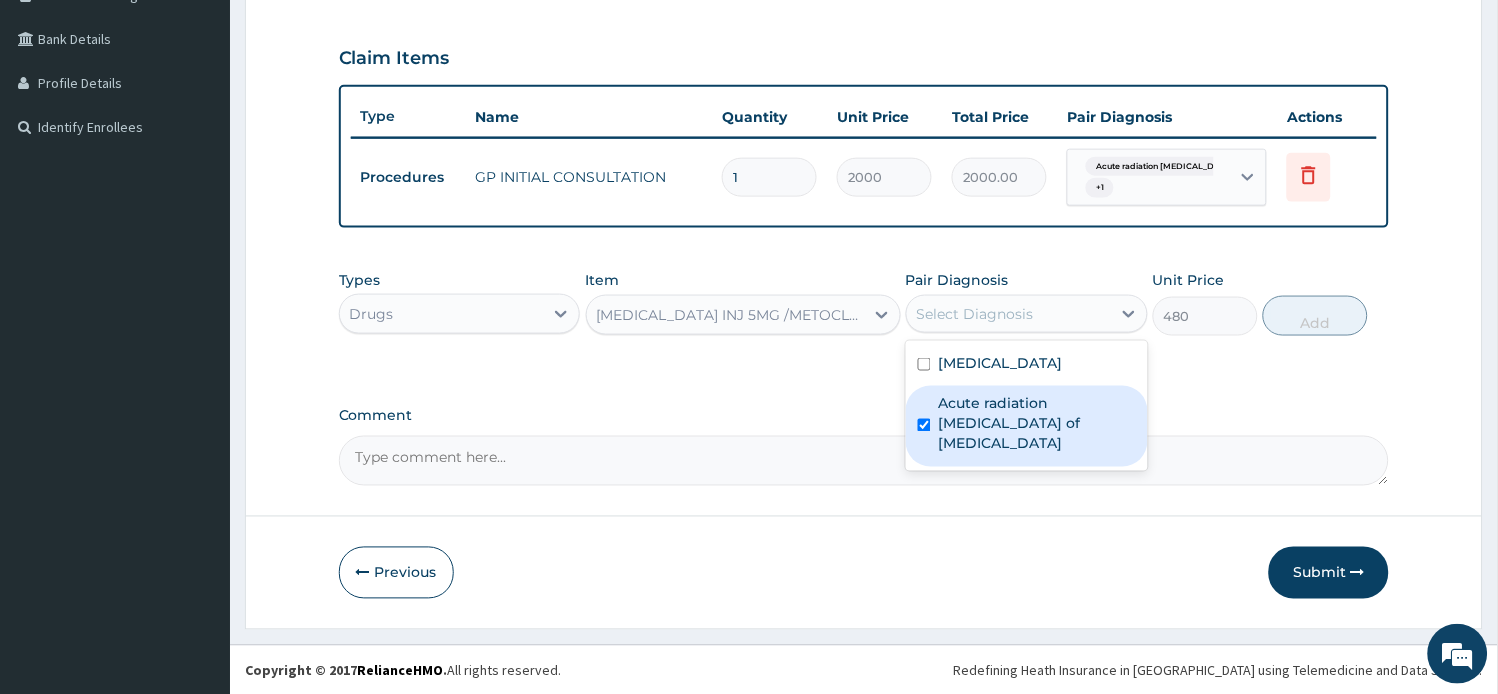 checkbox on "true" 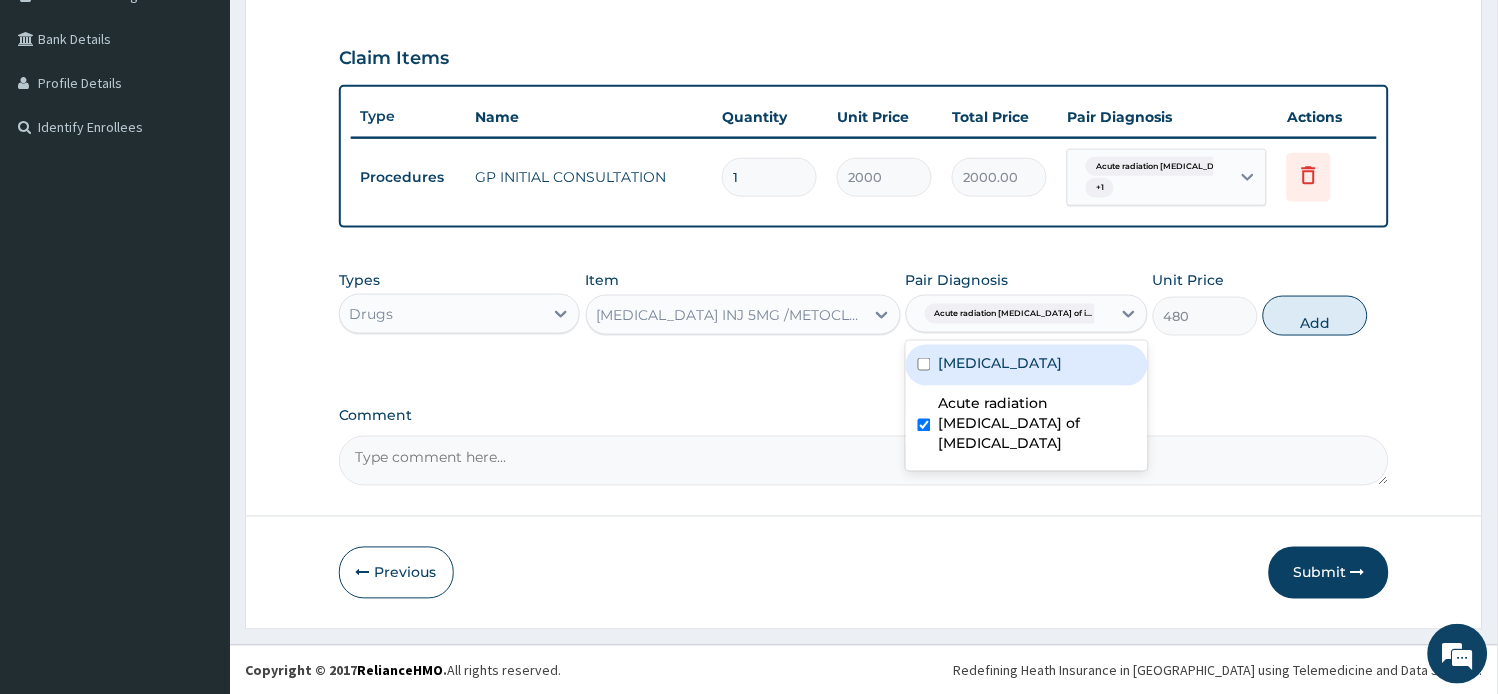 click on "Malaria" at bounding box center (1027, 365) 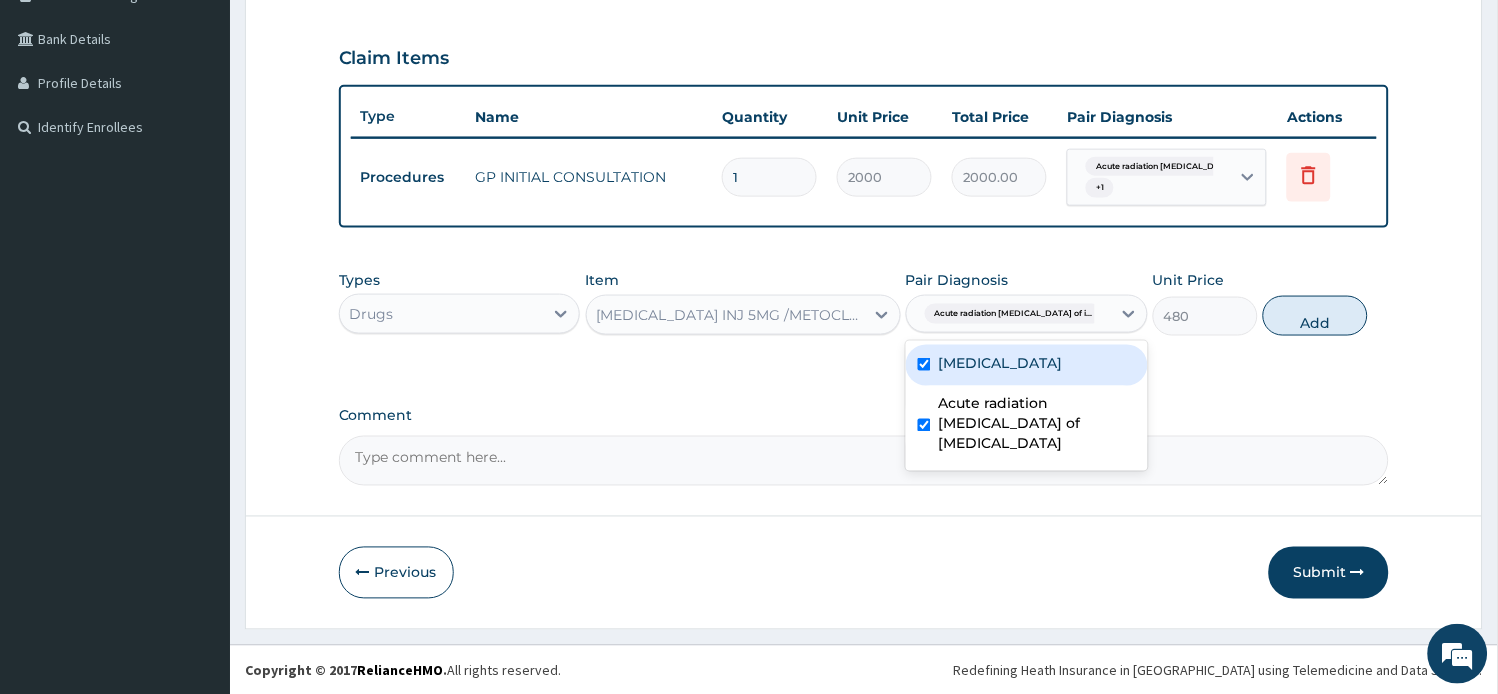 checkbox on "true" 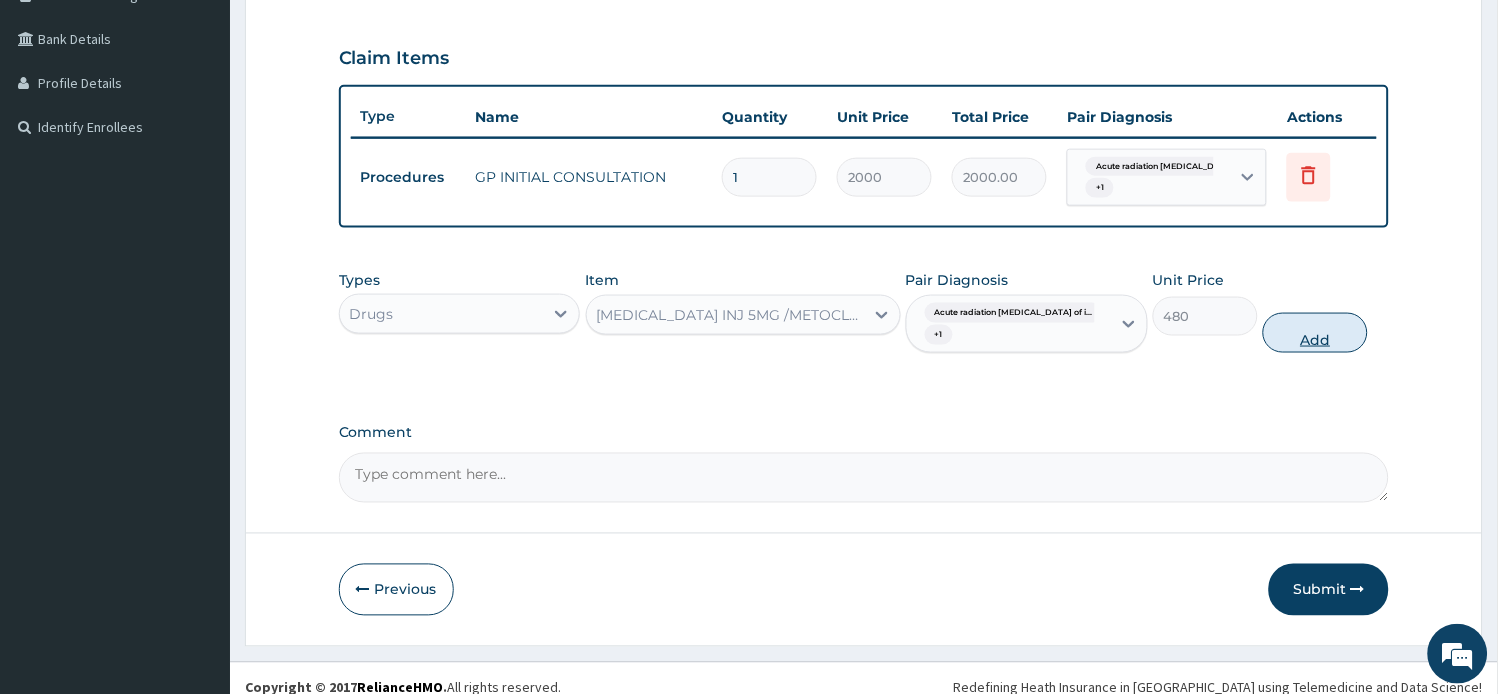 click on "Add" at bounding box center (1315, 333) 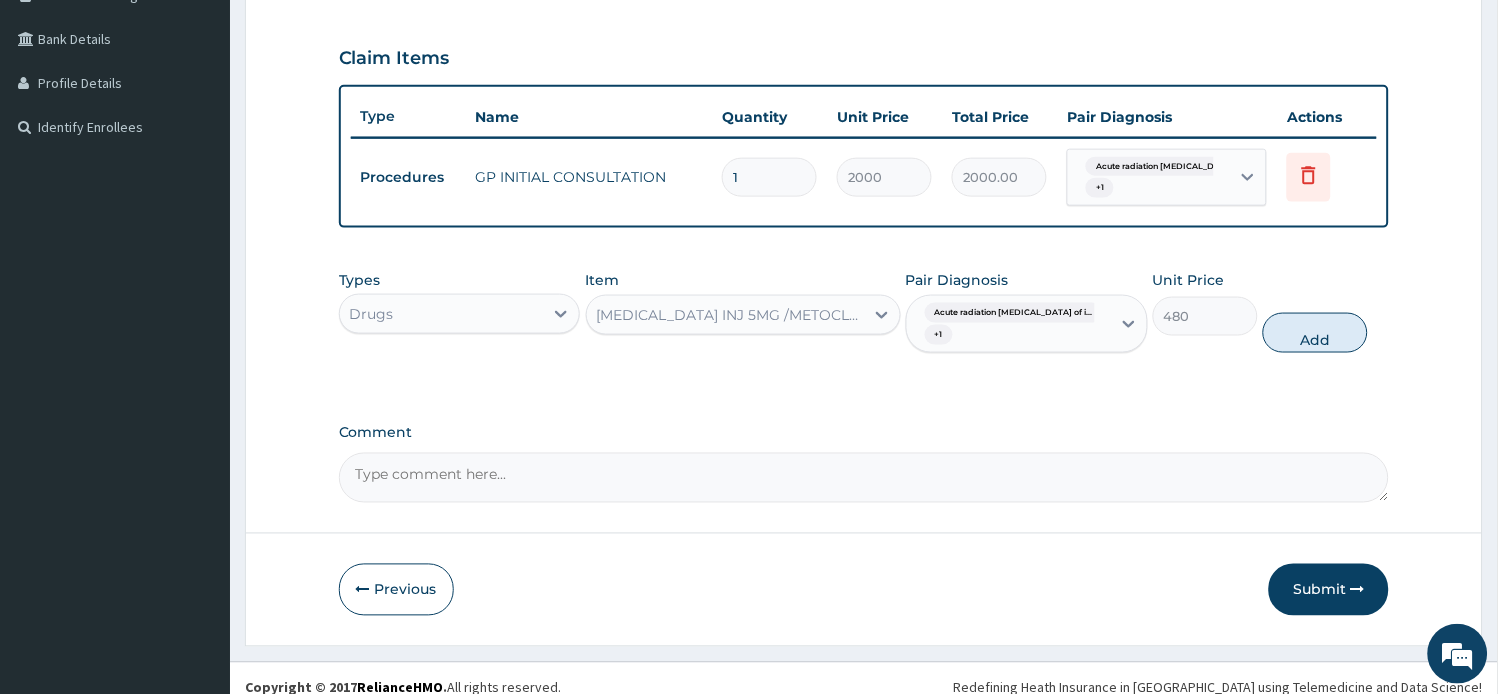 type on "0" 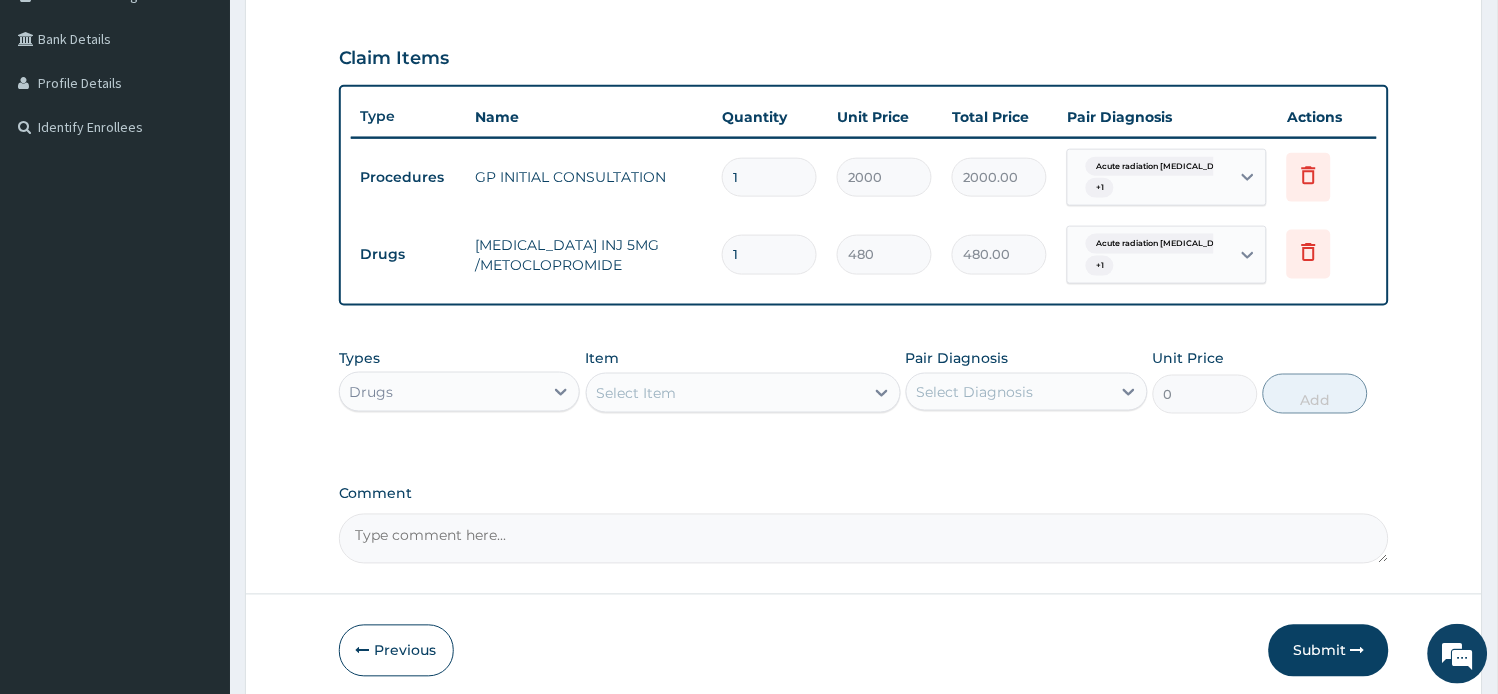 click on "Select Item" at bounding box center (725, 393) 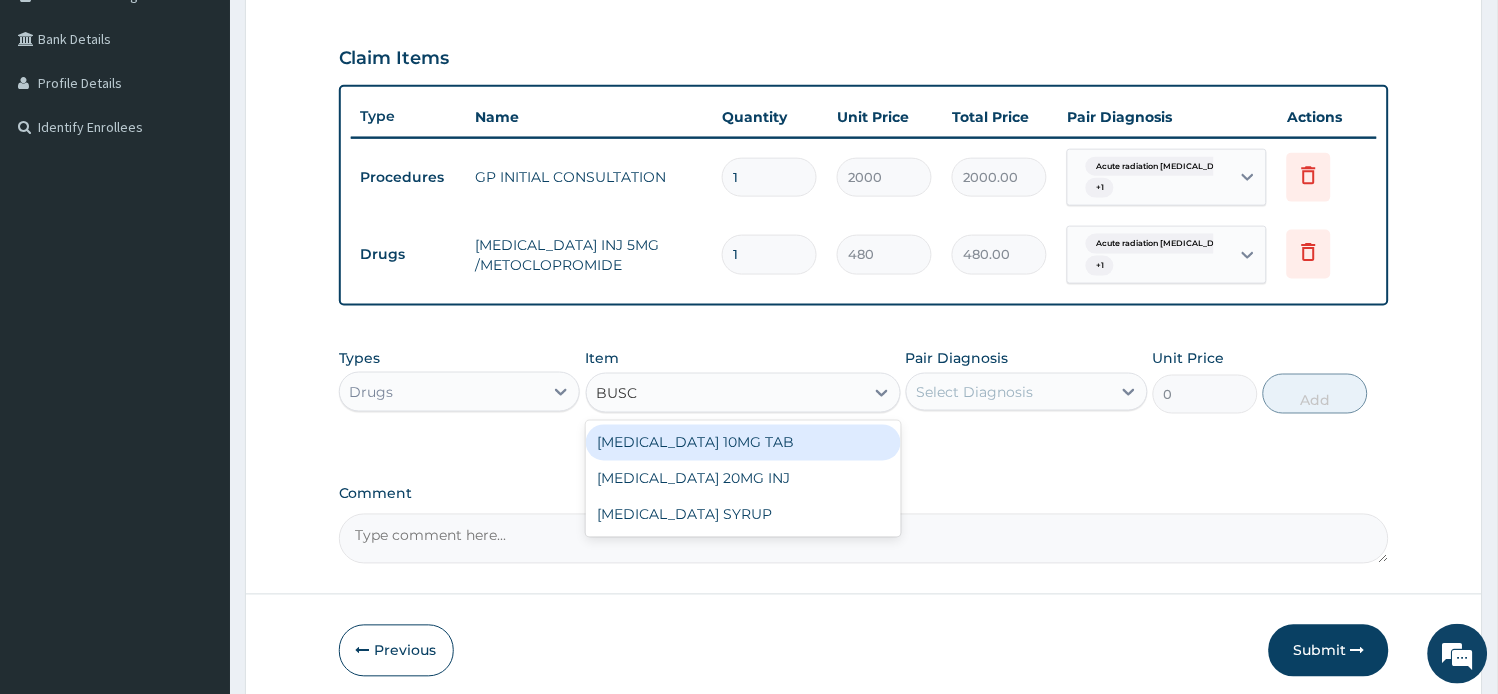 type on "BUSCO" 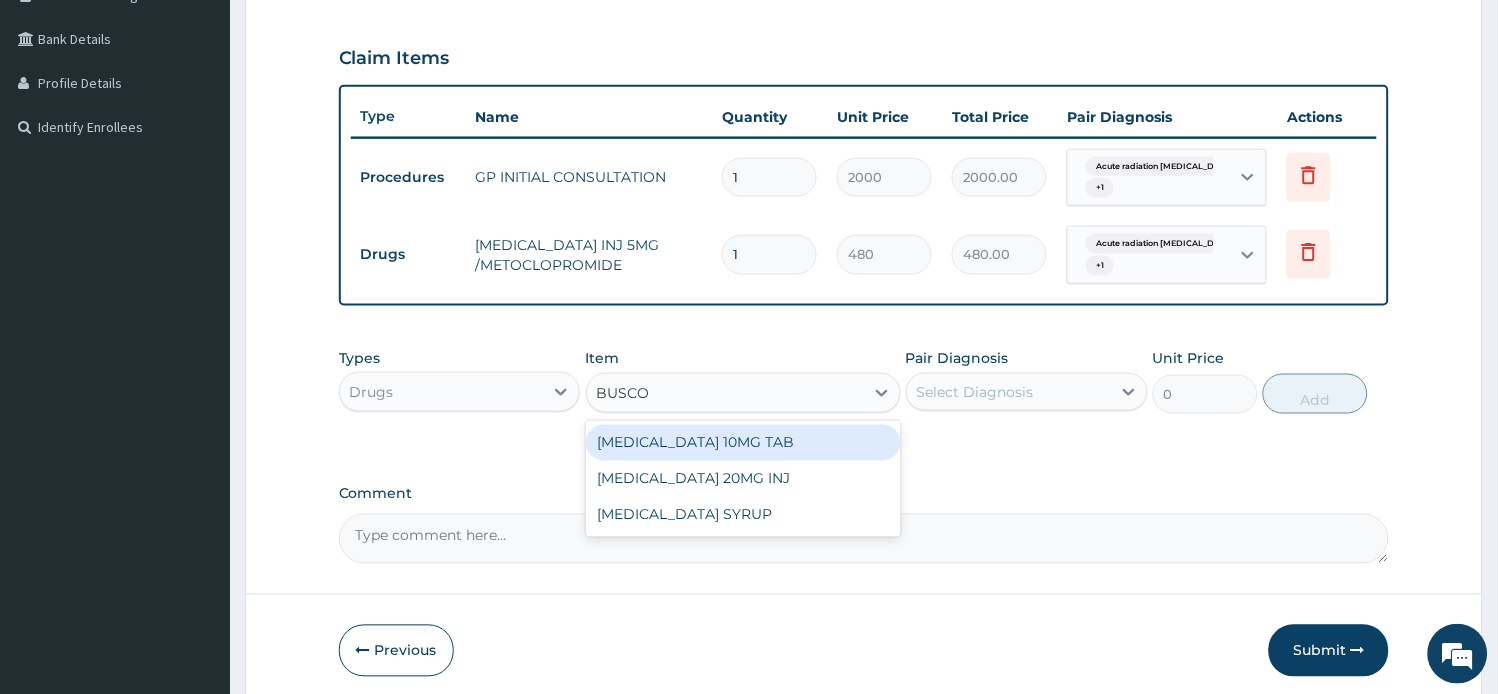click on "BUSCOPAN 10MG TAB" at bounding box center [743, 443] 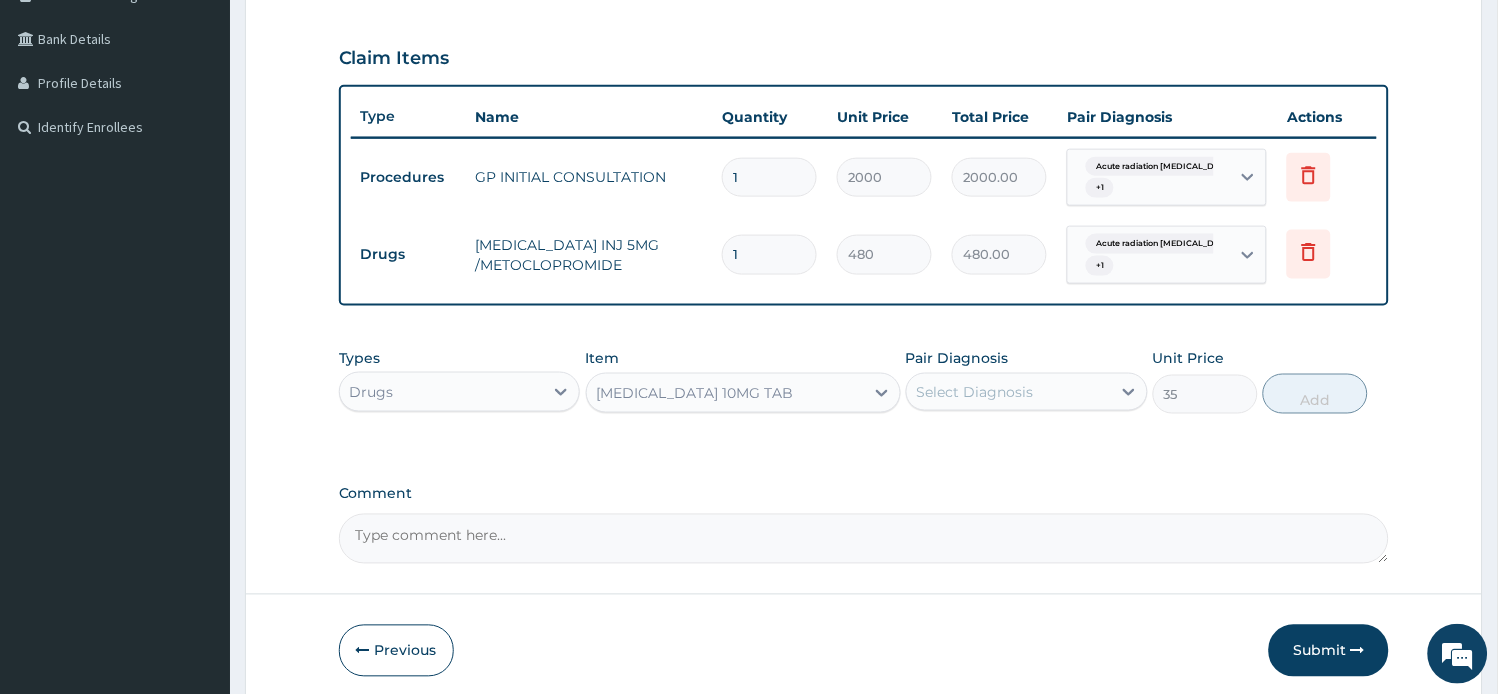 drag, startPoint x: 971, startPoint y: 402, endPoint x: 960, endPoint y: 401, distance: 11.045361 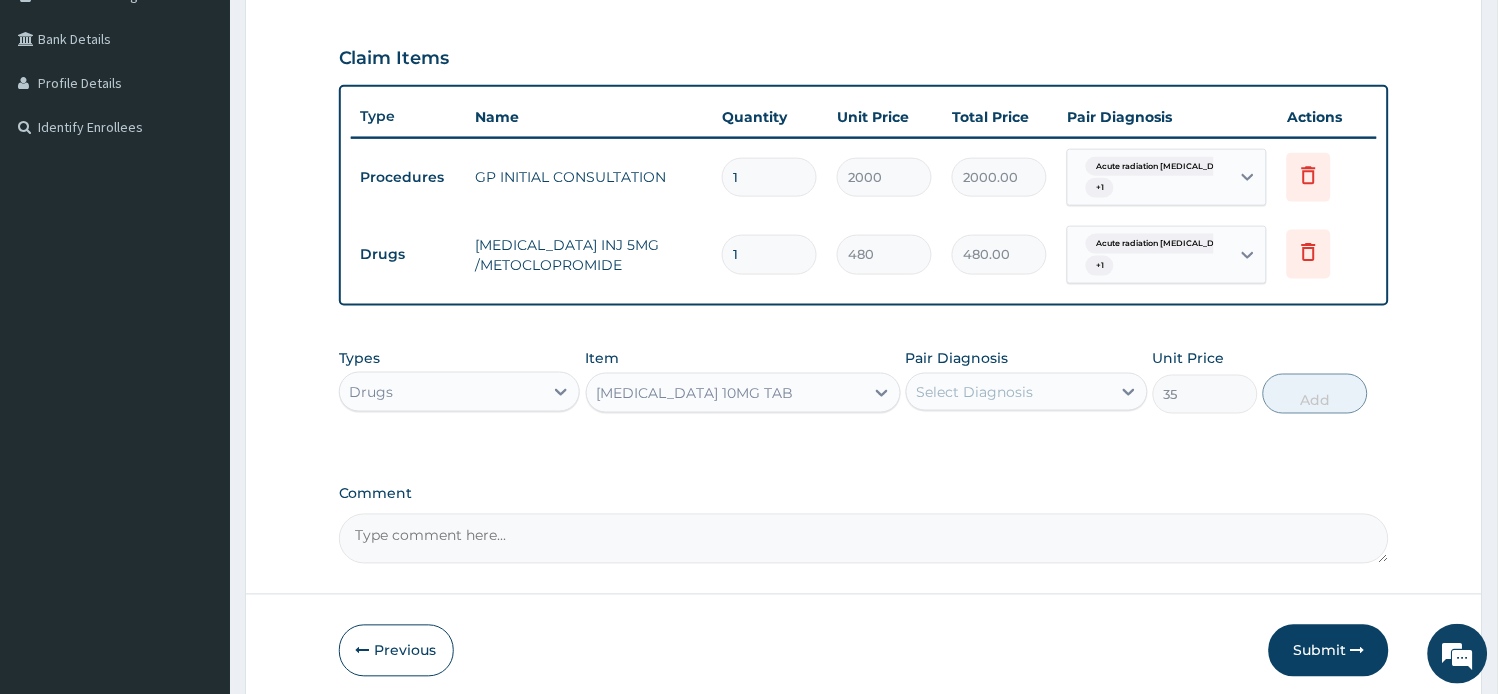 click on "Select Diagnosis" at bounding box center [975, 392] 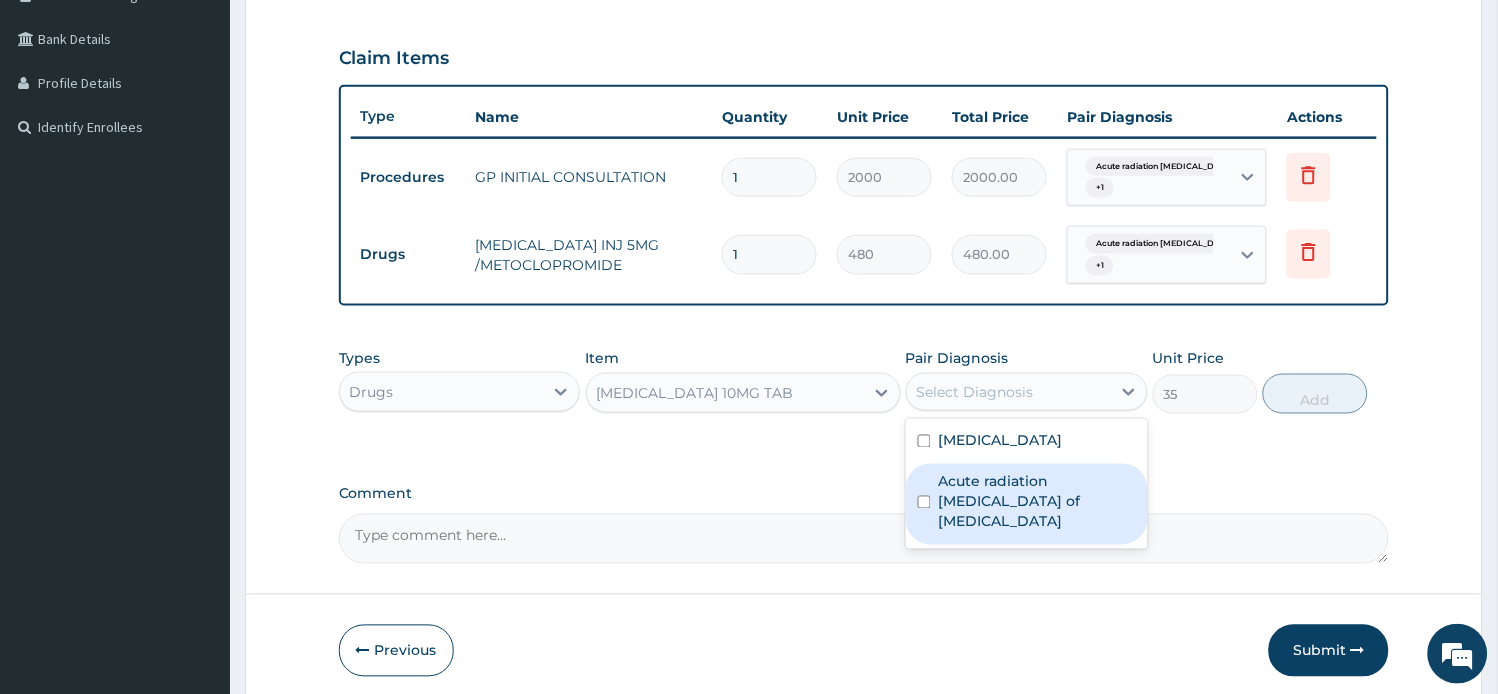 click on "Acute radiation enteritis of intestine" at bounding box center (1037, 502) 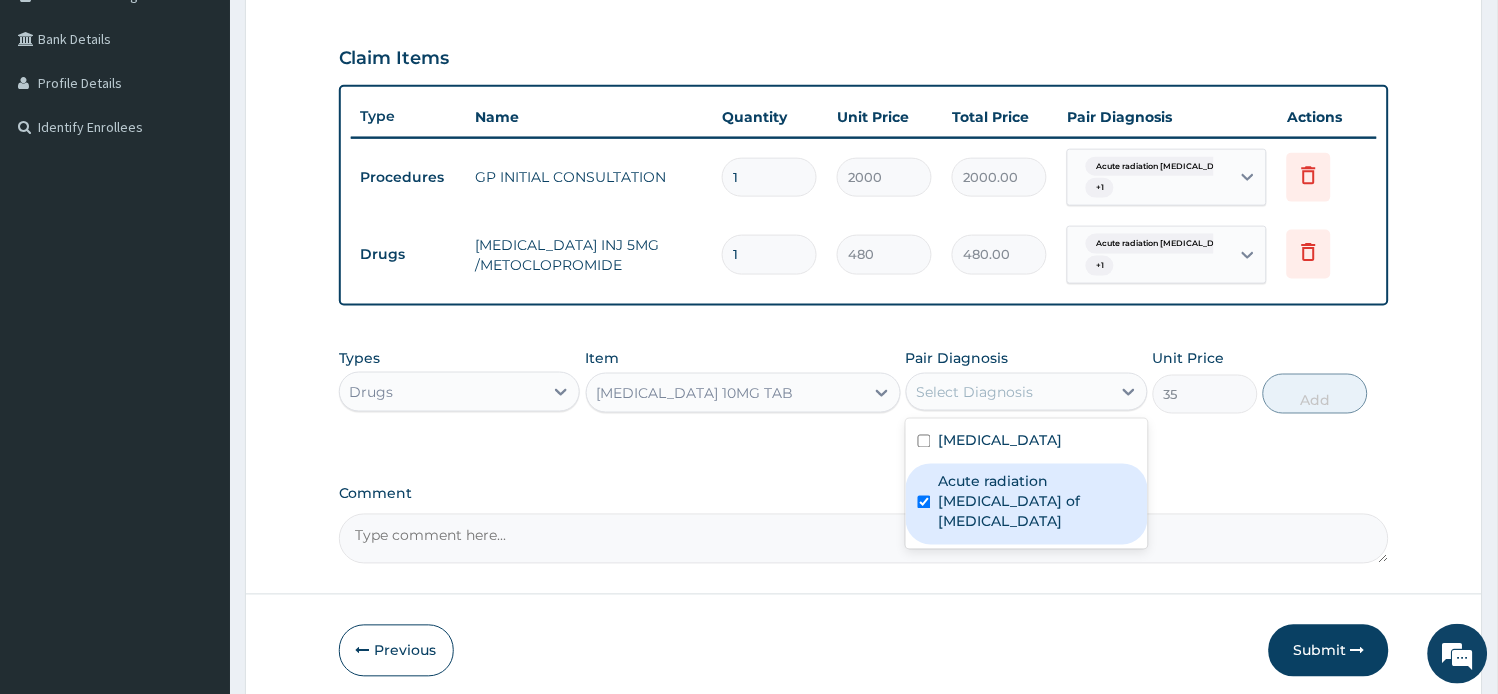 checkbox on "true" 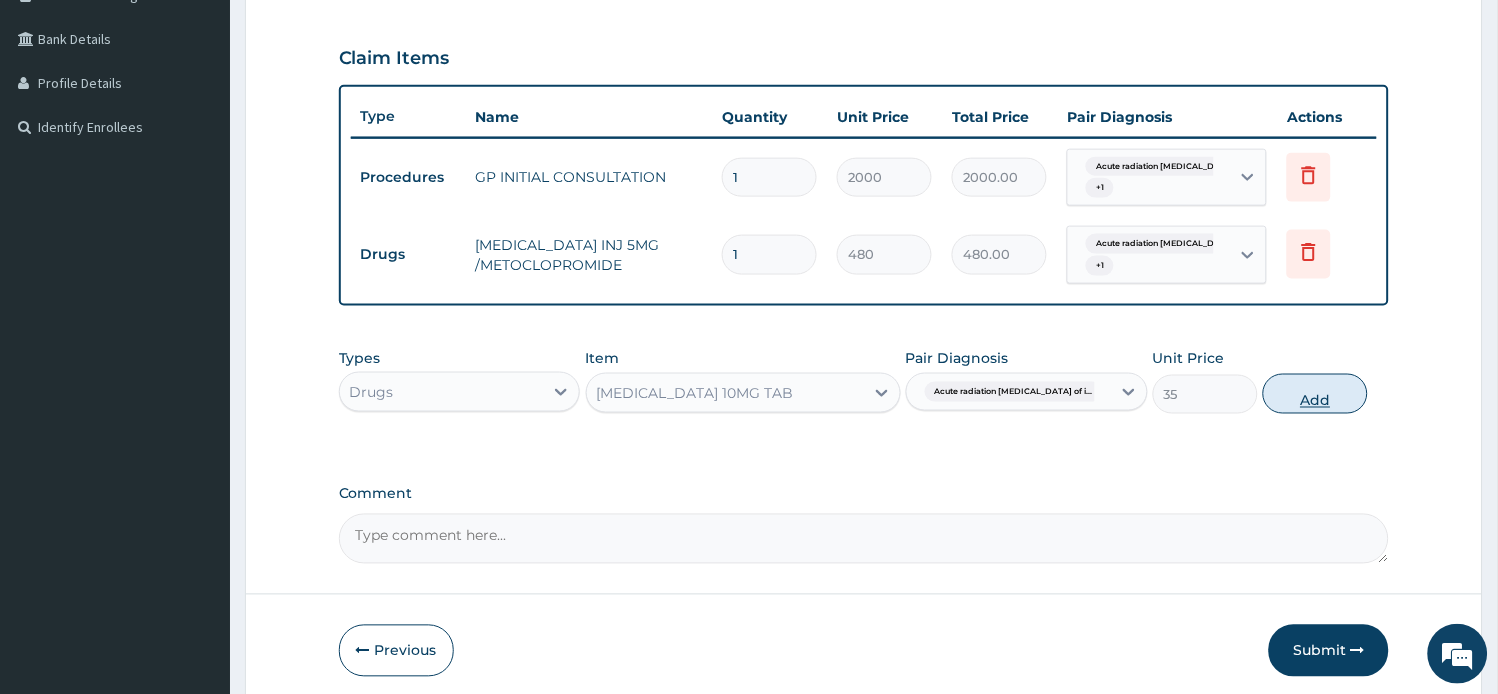 click on "Add" at bounding box center (1315, 394) 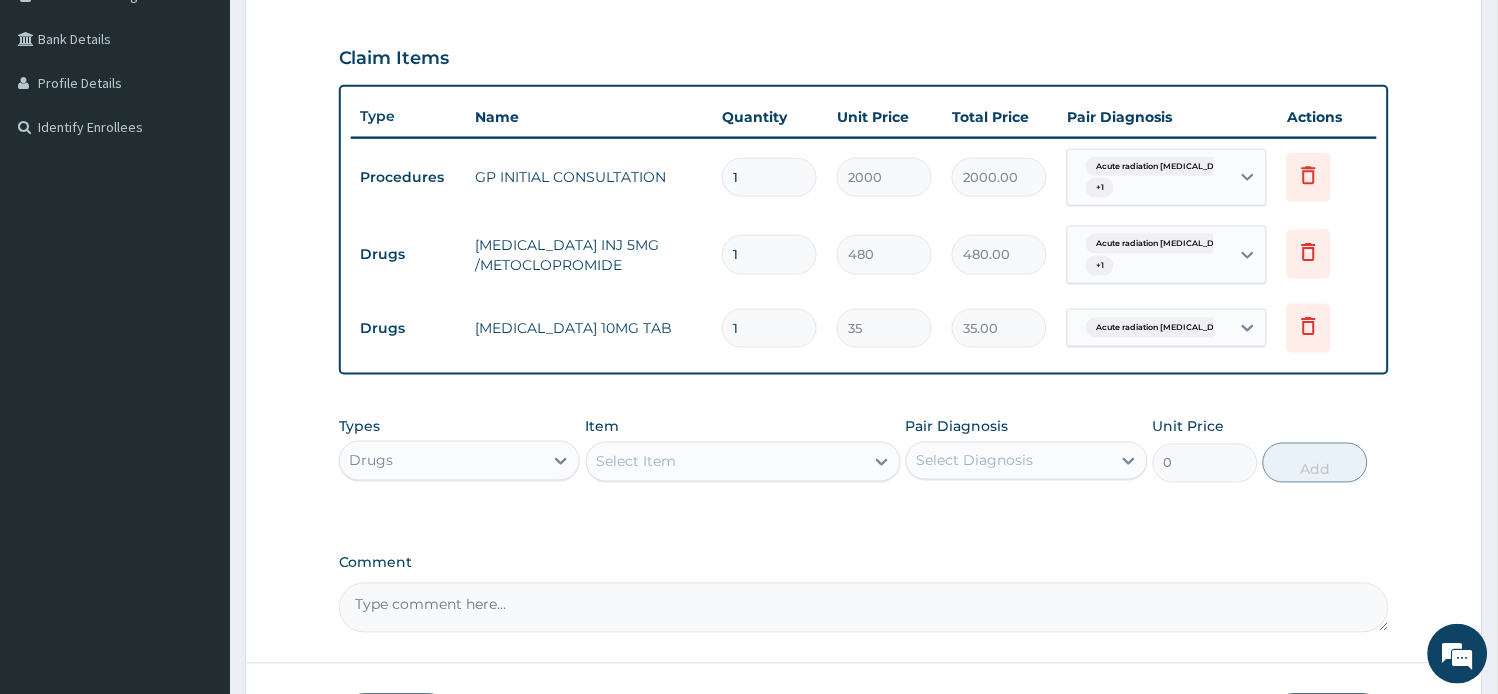 drag, startPoint x: 767, startPoint y: 326, endPoint x: 630, endPoint y: 331, distance: 137.09122 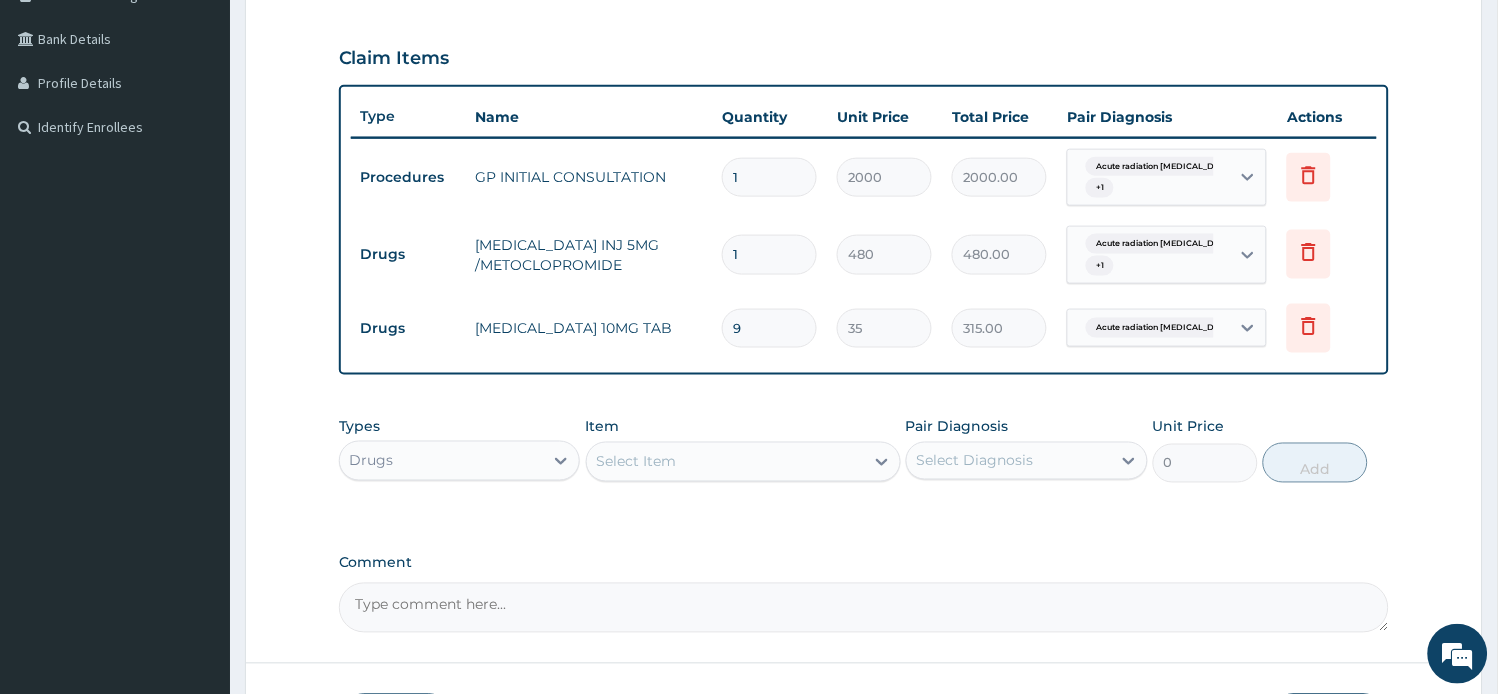 type on "9" 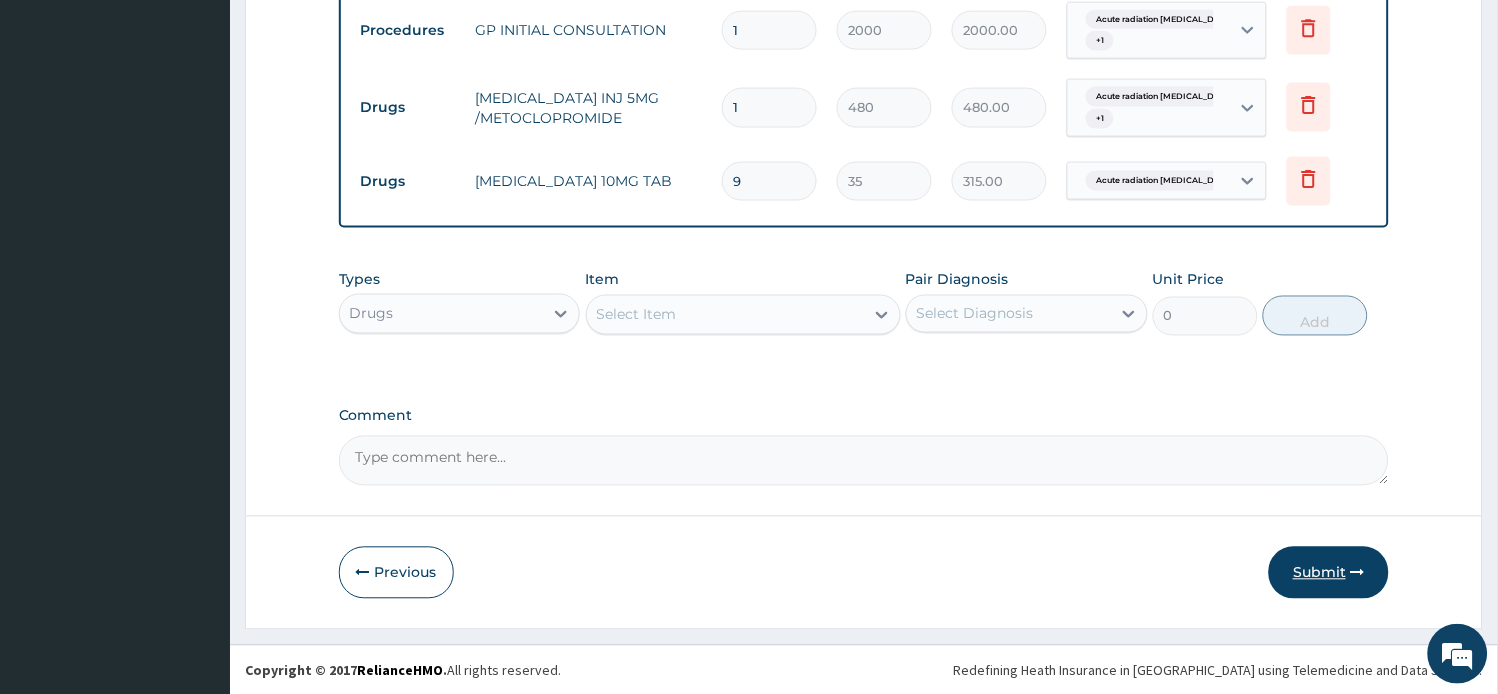 click on "Submit" at bounding box center (1329, 573) 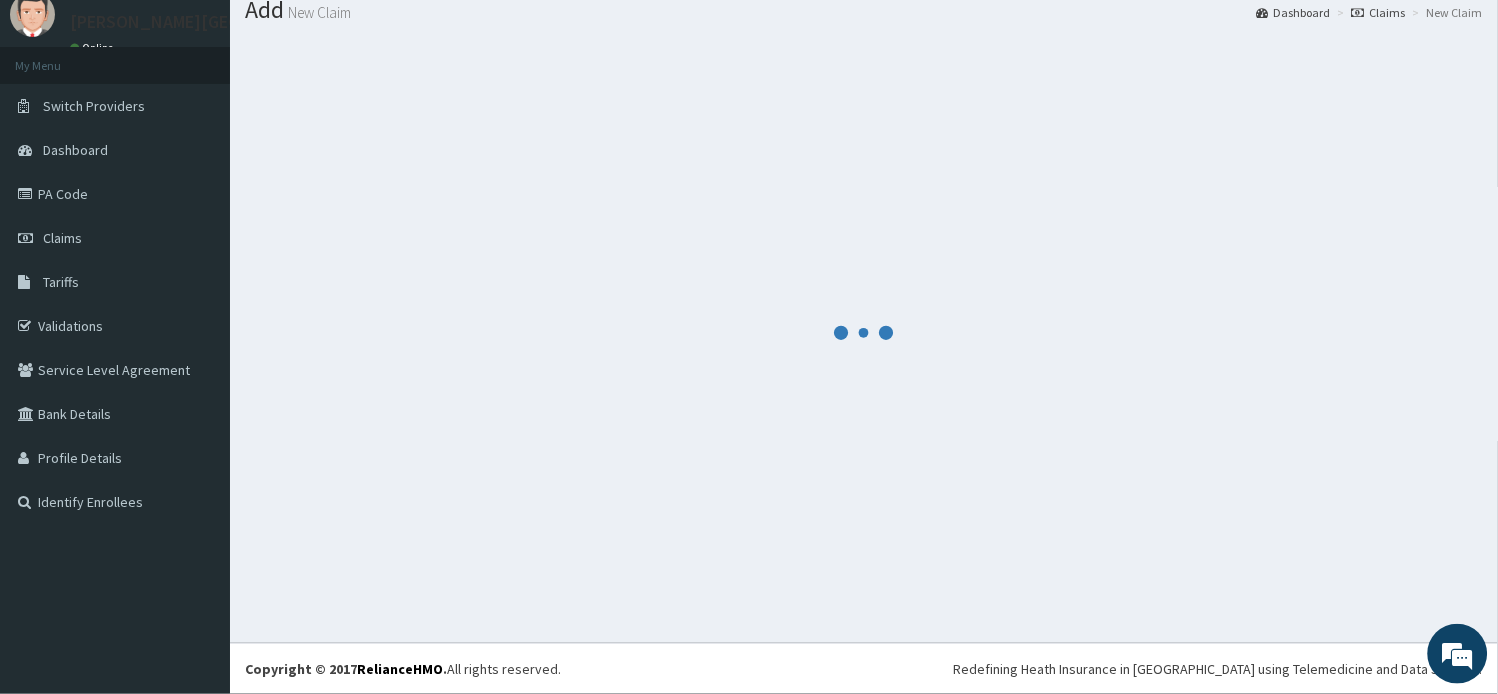 scroll, scrollTop: 67, scrollLeft: 0, axis: vertical 